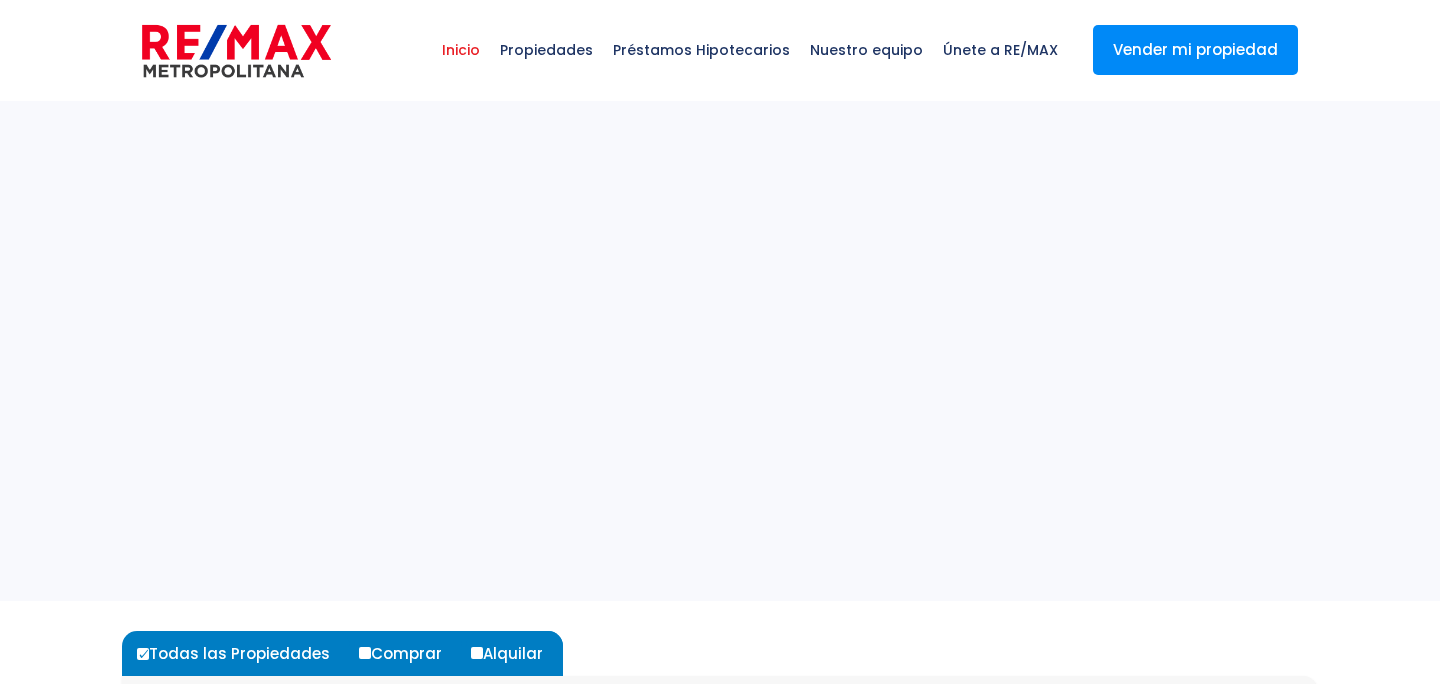 select 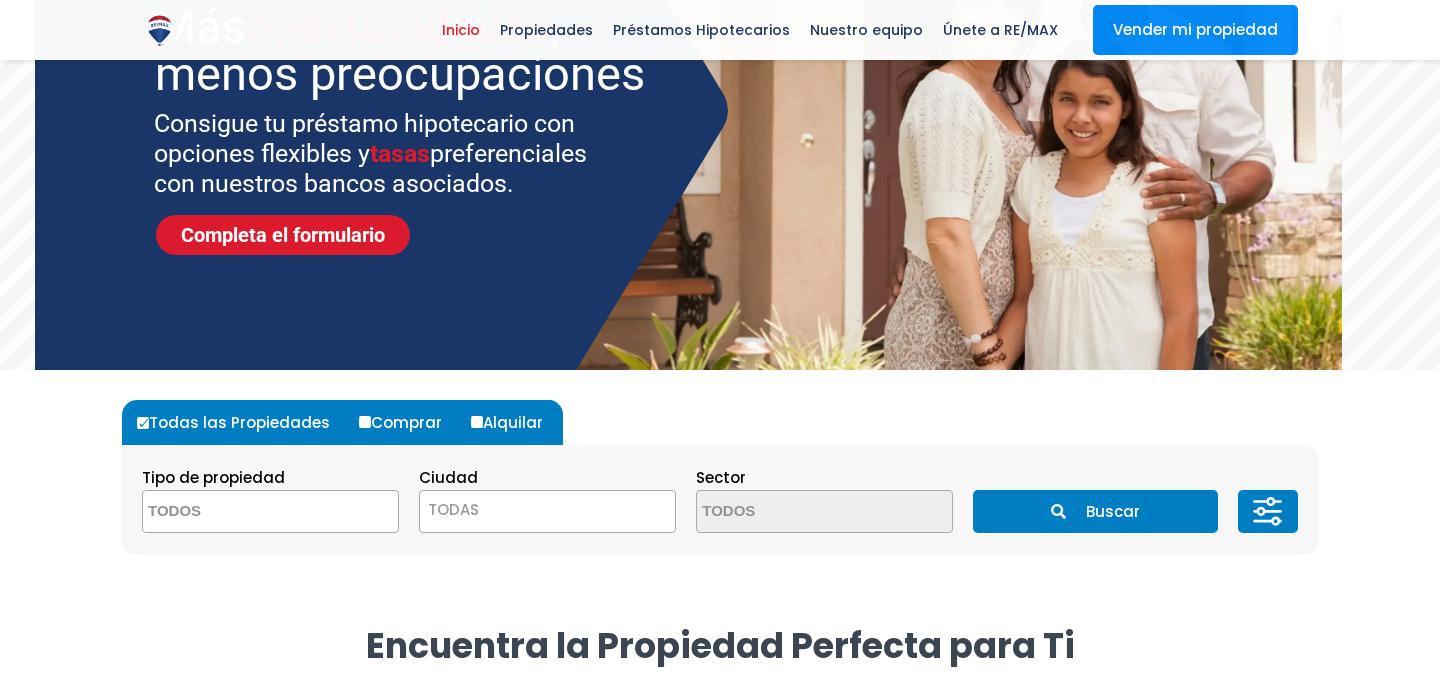 scroll, scrollTop: 232, scrollLeft: 0, axis: vertical 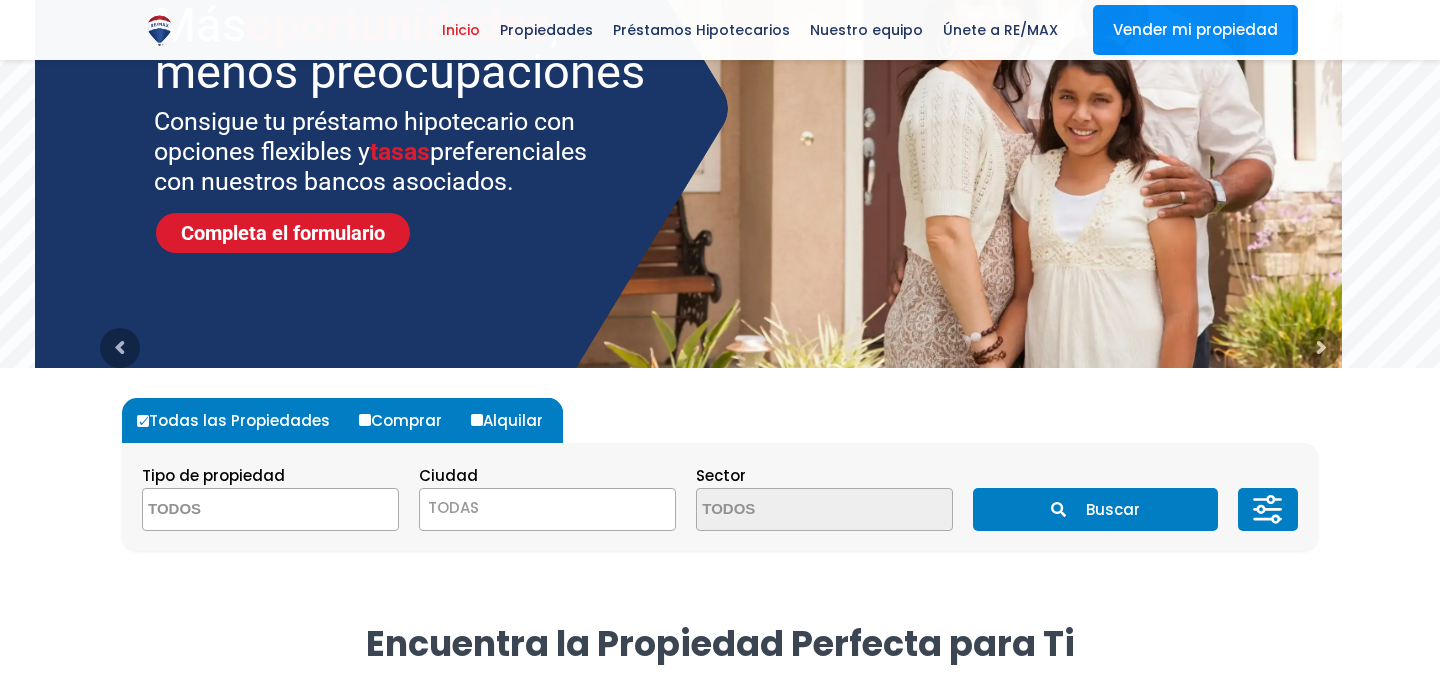 click on "TODAS" at bounding box center [547, 508] 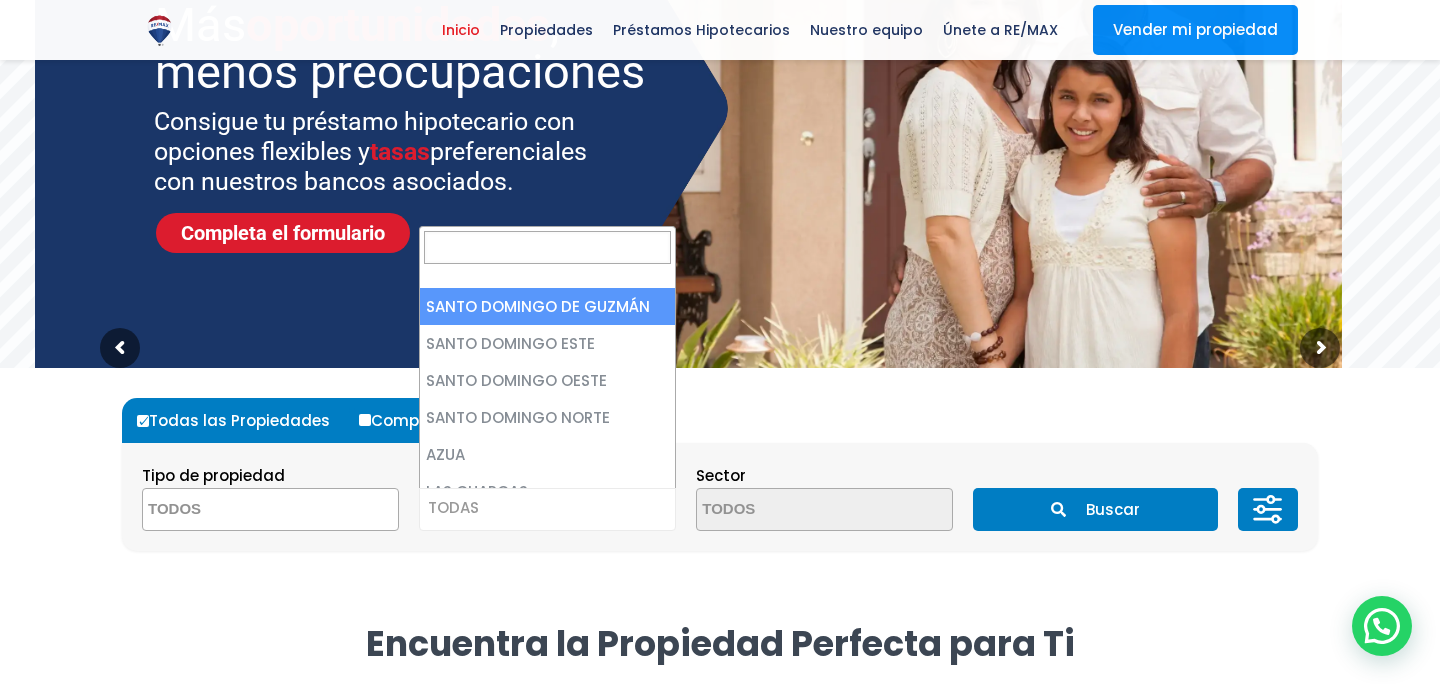 select on "1" 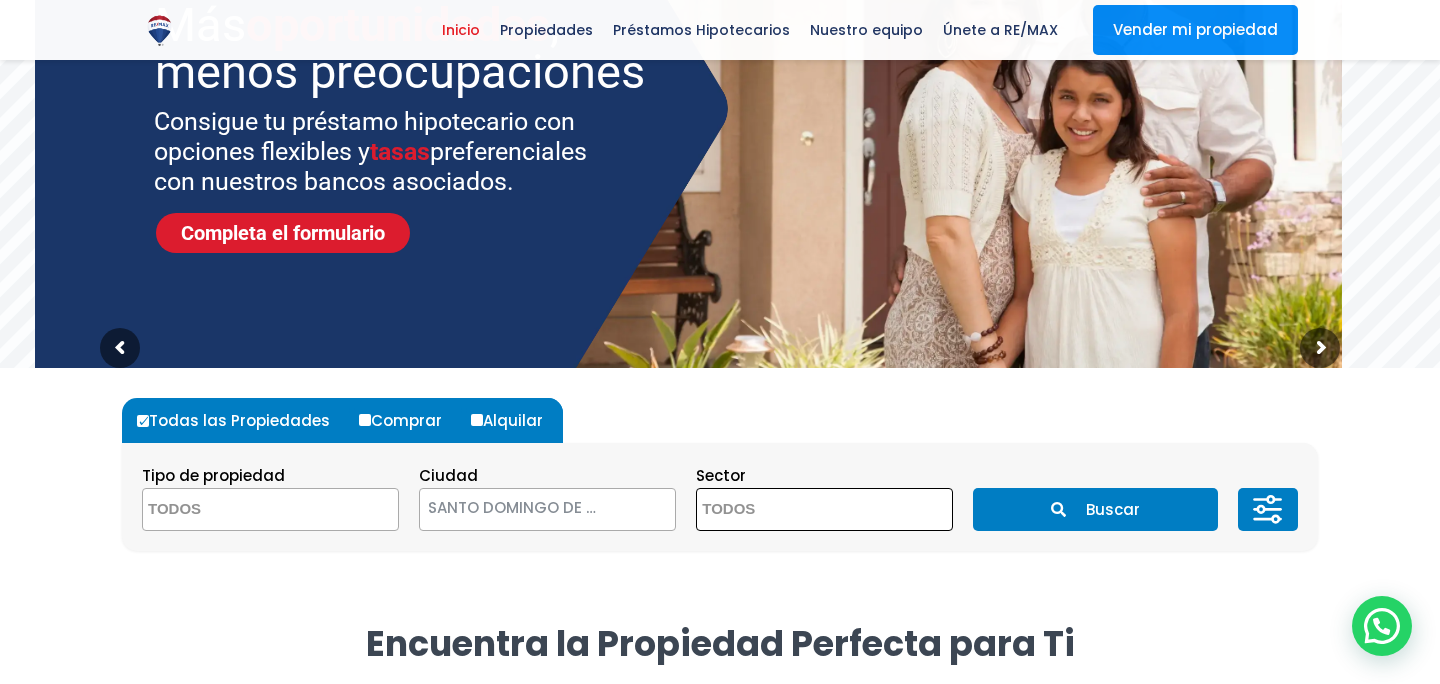 click at bounding box center [794, 510] 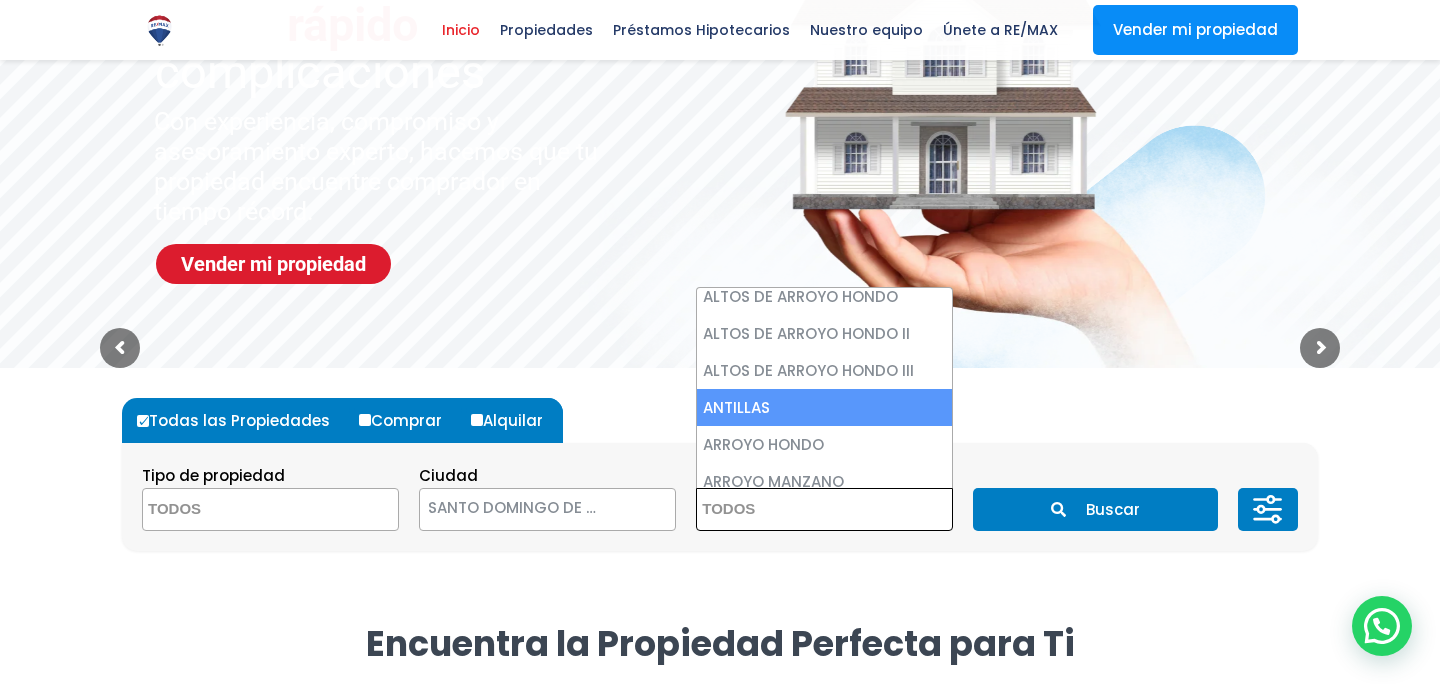 scroll, scrollTop: 230, scrollLeft: 0, axis: vertical 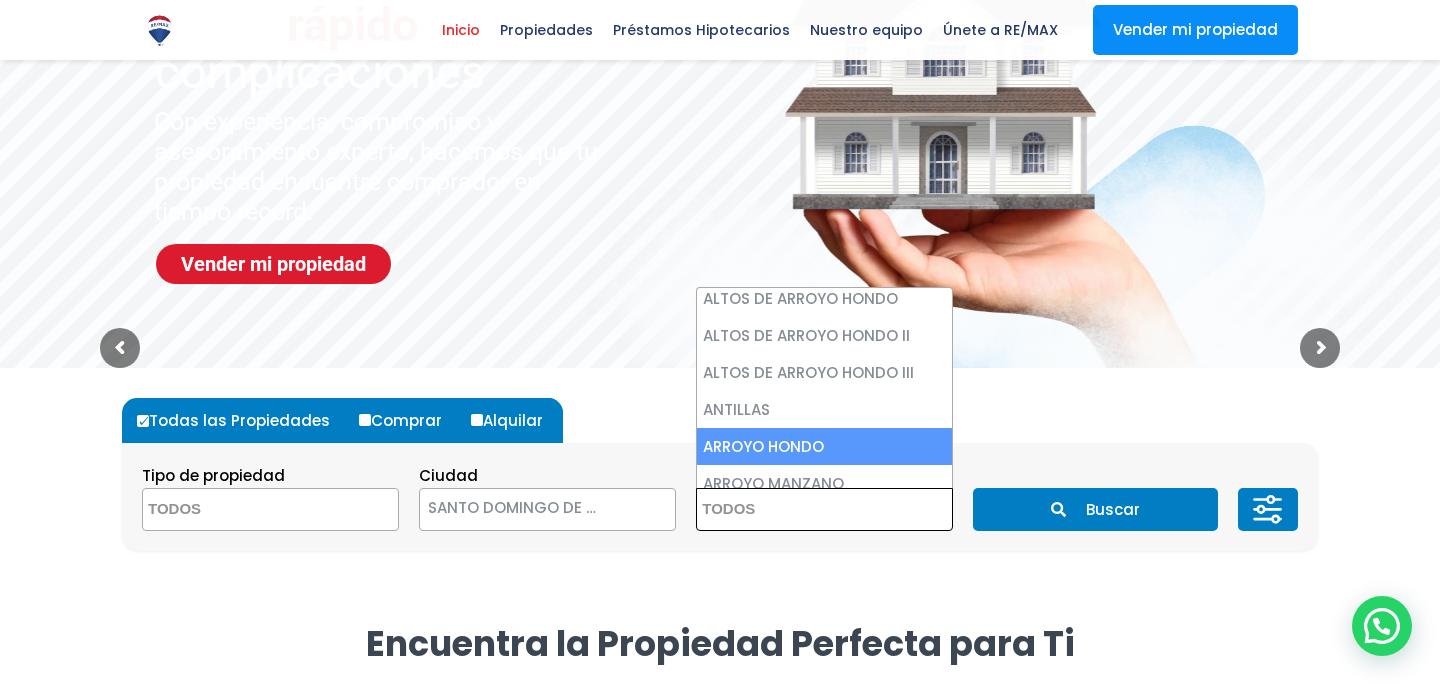 select on "98" 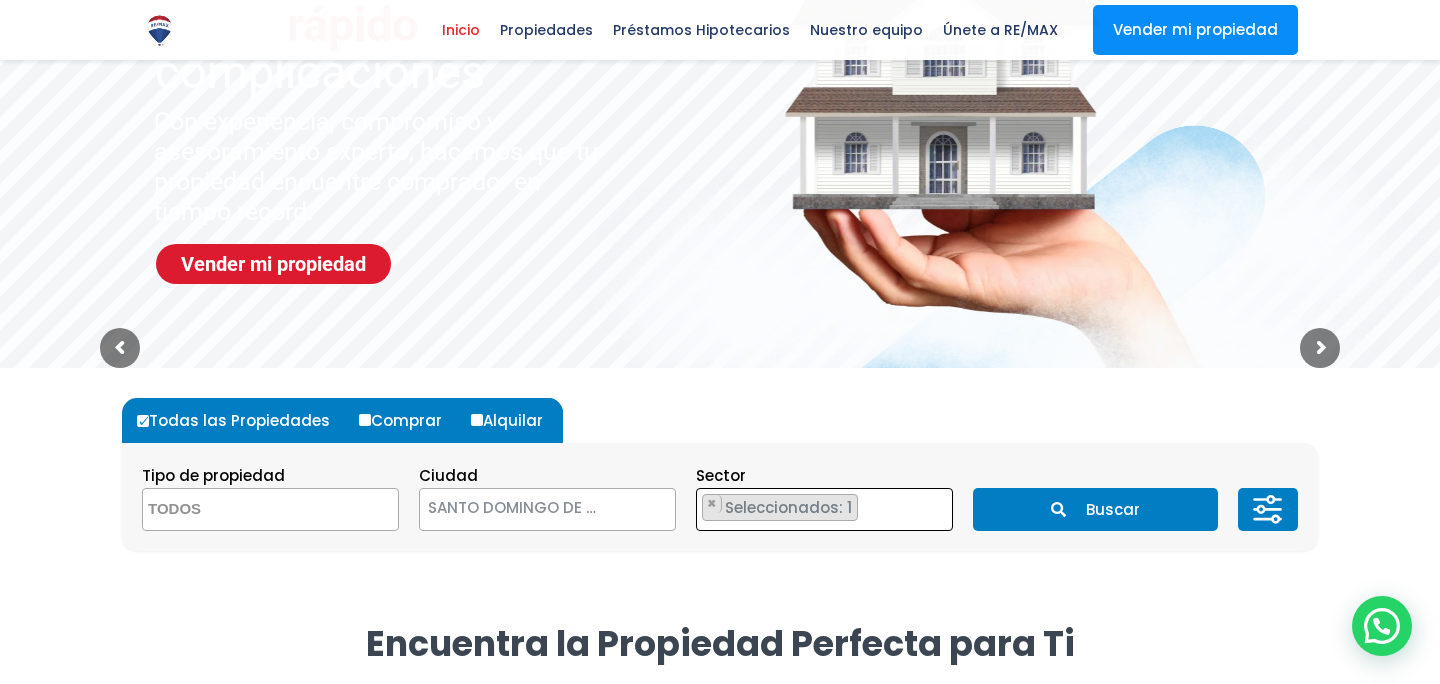 scroll, scrollTop: 230, scrollLeft: 0, axis: vertical 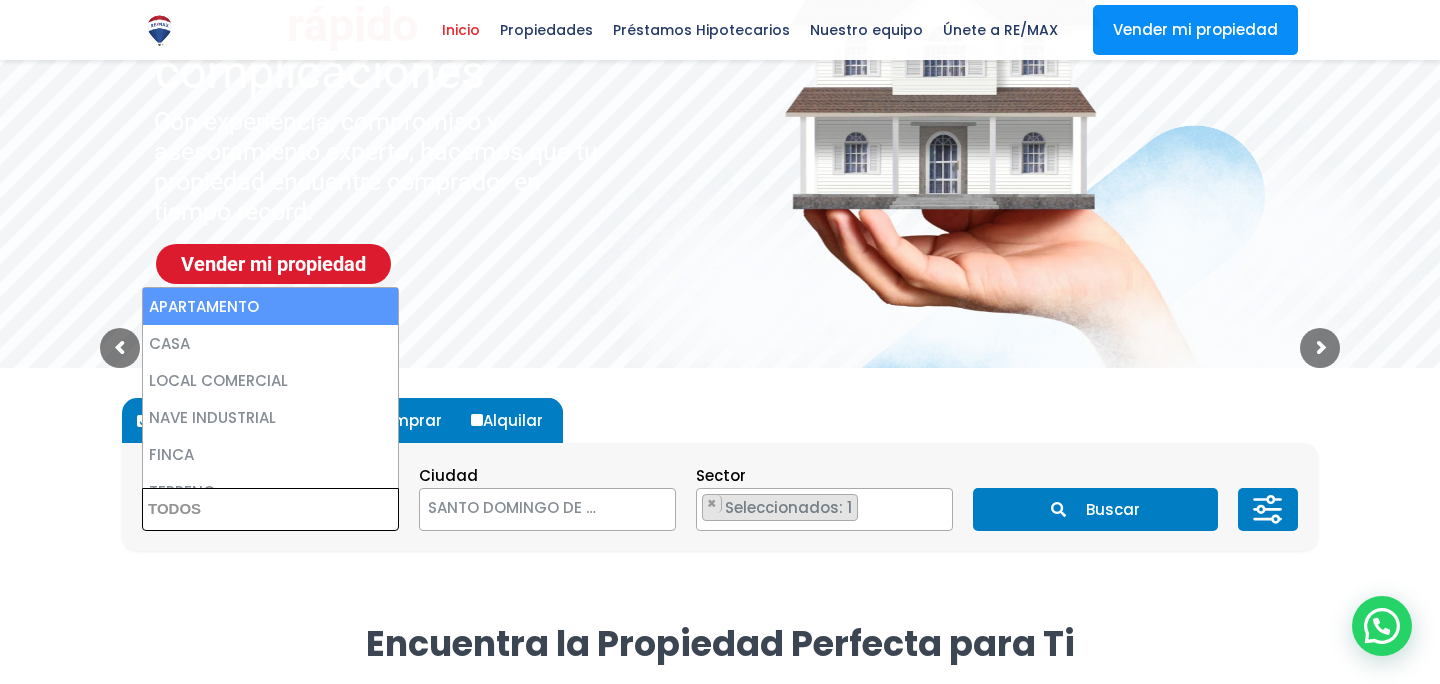 select on "apartment" 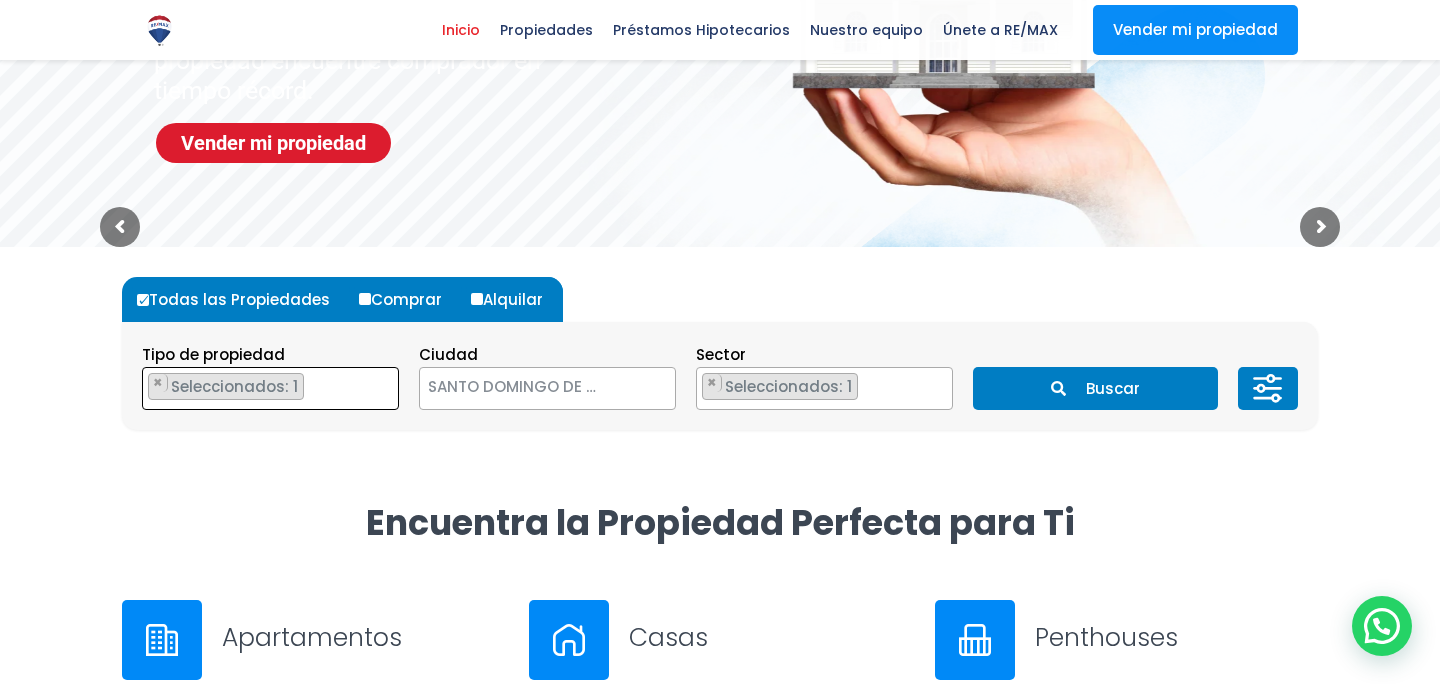 scroll, scrollTop: 394, scrollLeft: 0, axis: vertical 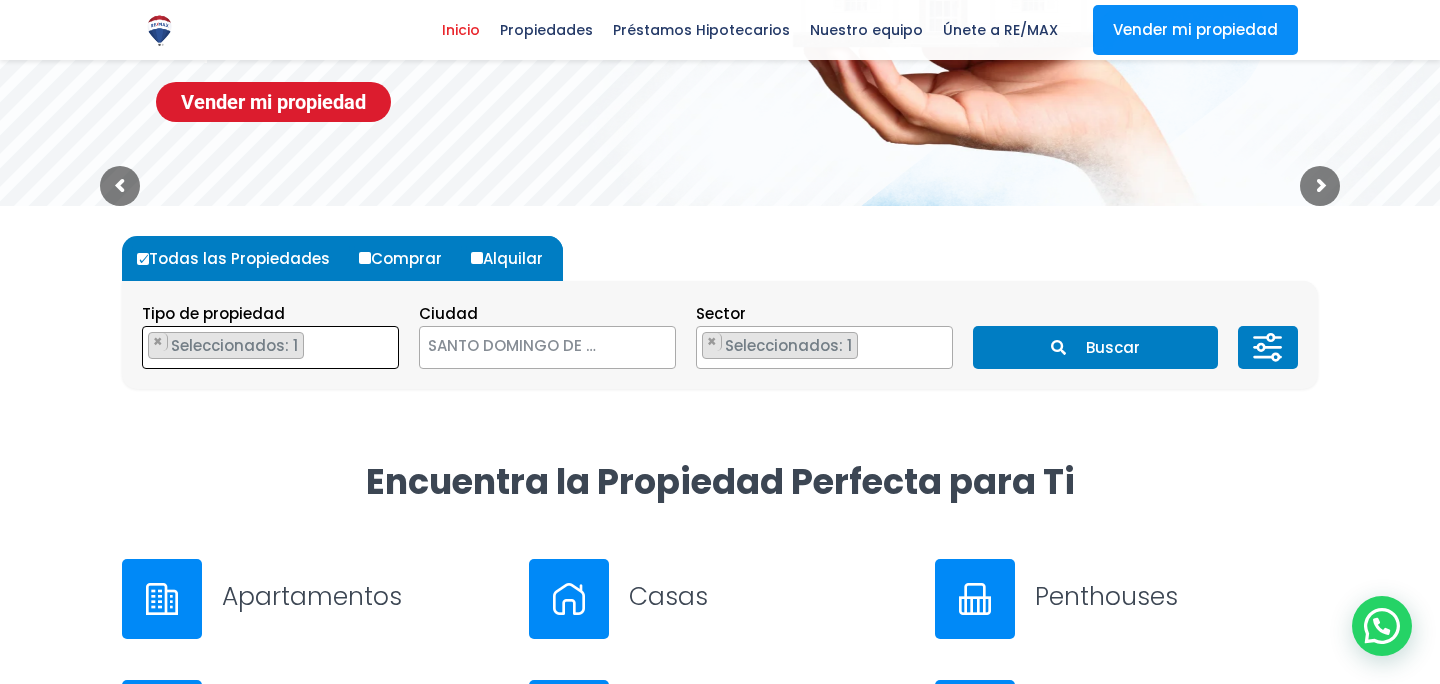 click on "Tipo de propiedad
APARTAMENTO
CASA
LOCAL COMERCIAL
NAVE INDUSTRIAL
FINCA
TERRENO
NEGOCIO
EDIFICIO
TURíSTICO
HOTEL
CASA O SOLAR
EDIFICIO O SOLAR
PROYECTO
PENTHOUSE ESTACIóN DE COMBUSTIBLE ×" at bounding box center (720, 335) 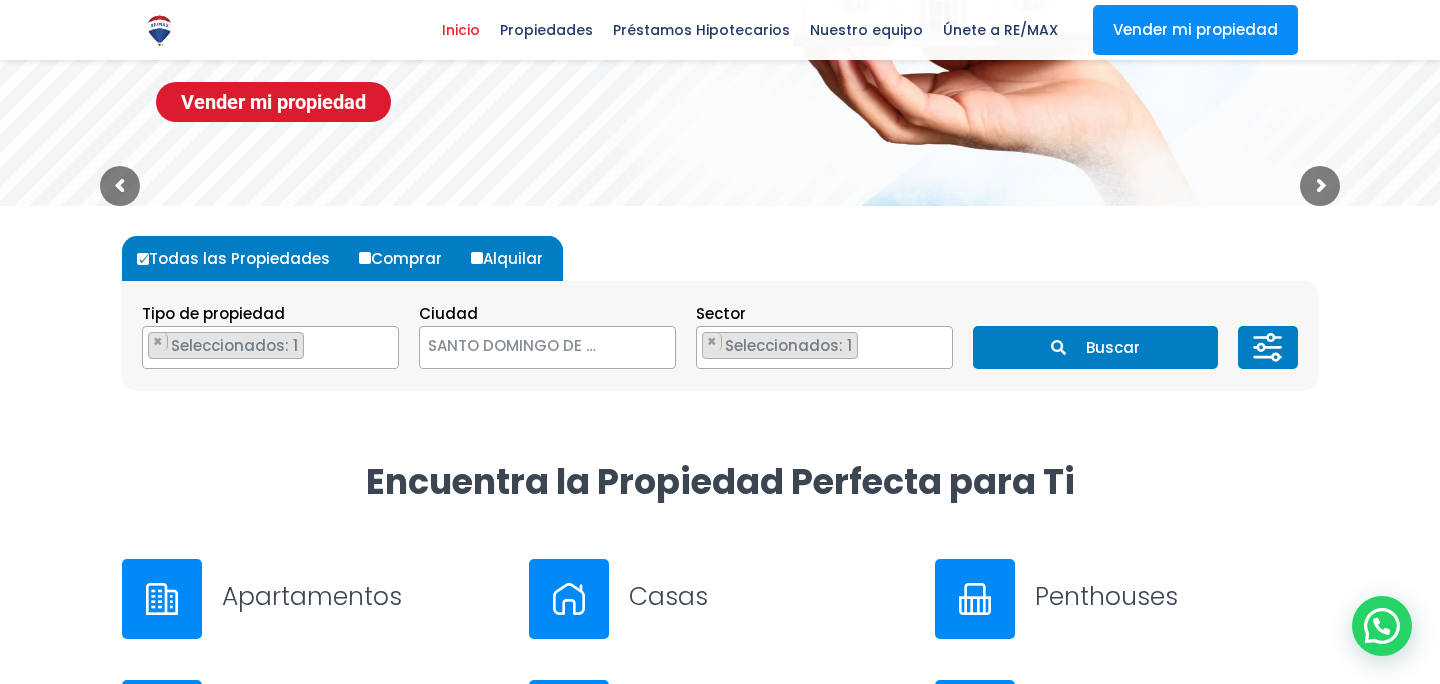 click 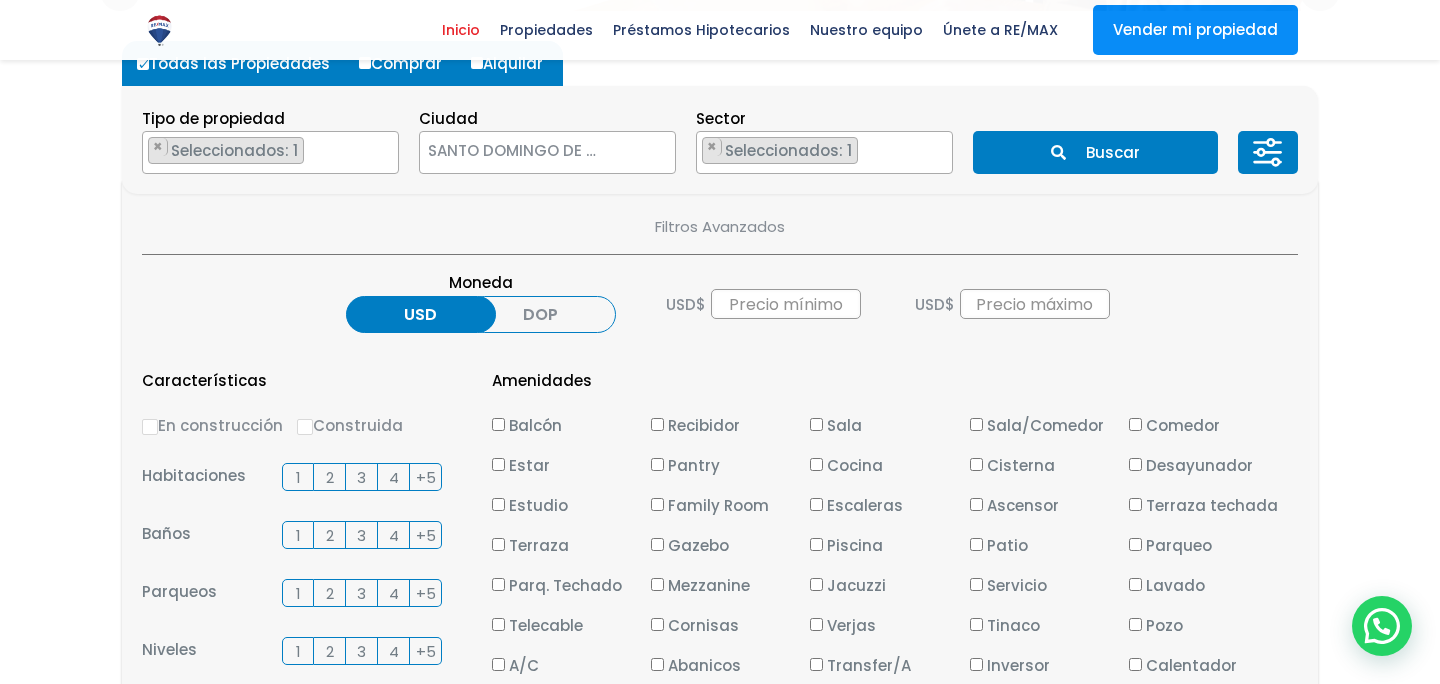 scroll, scrollTop: 593, scrollLeft: 0, axis: vertical 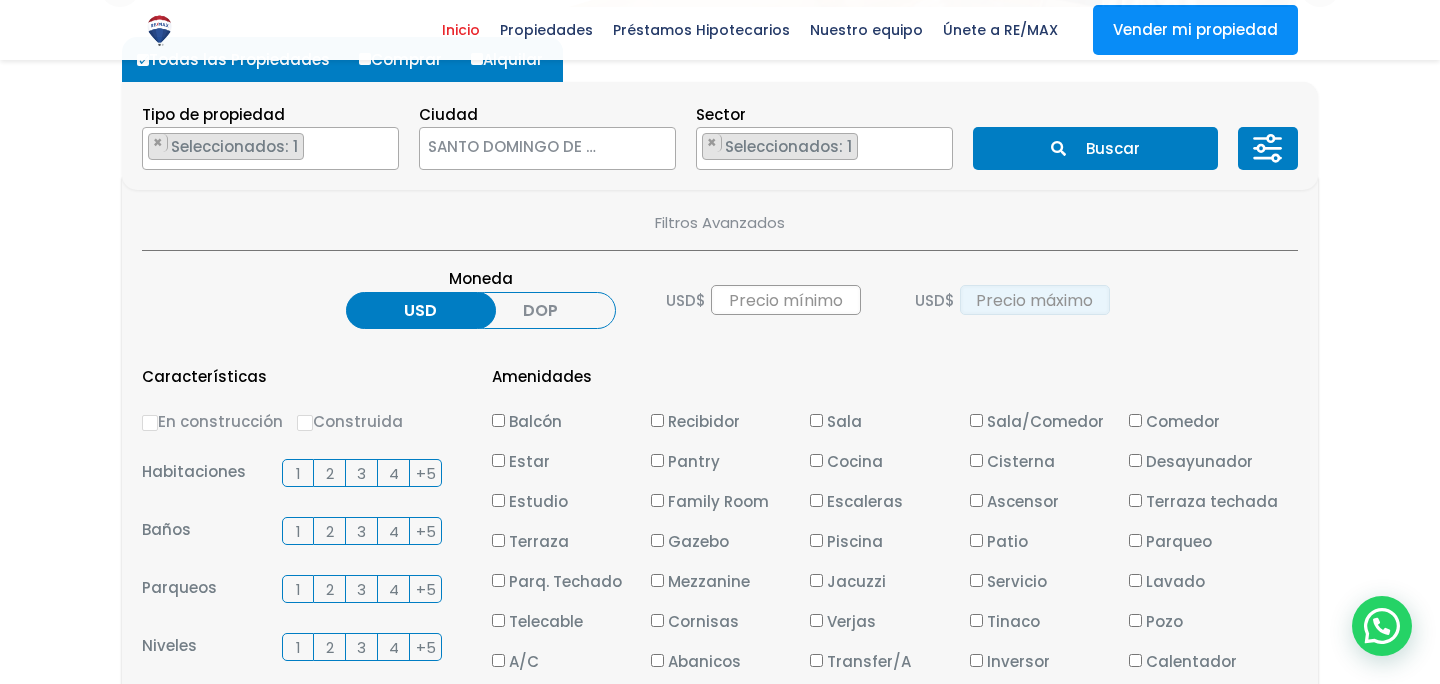 click at bounding box center [1035, 300] 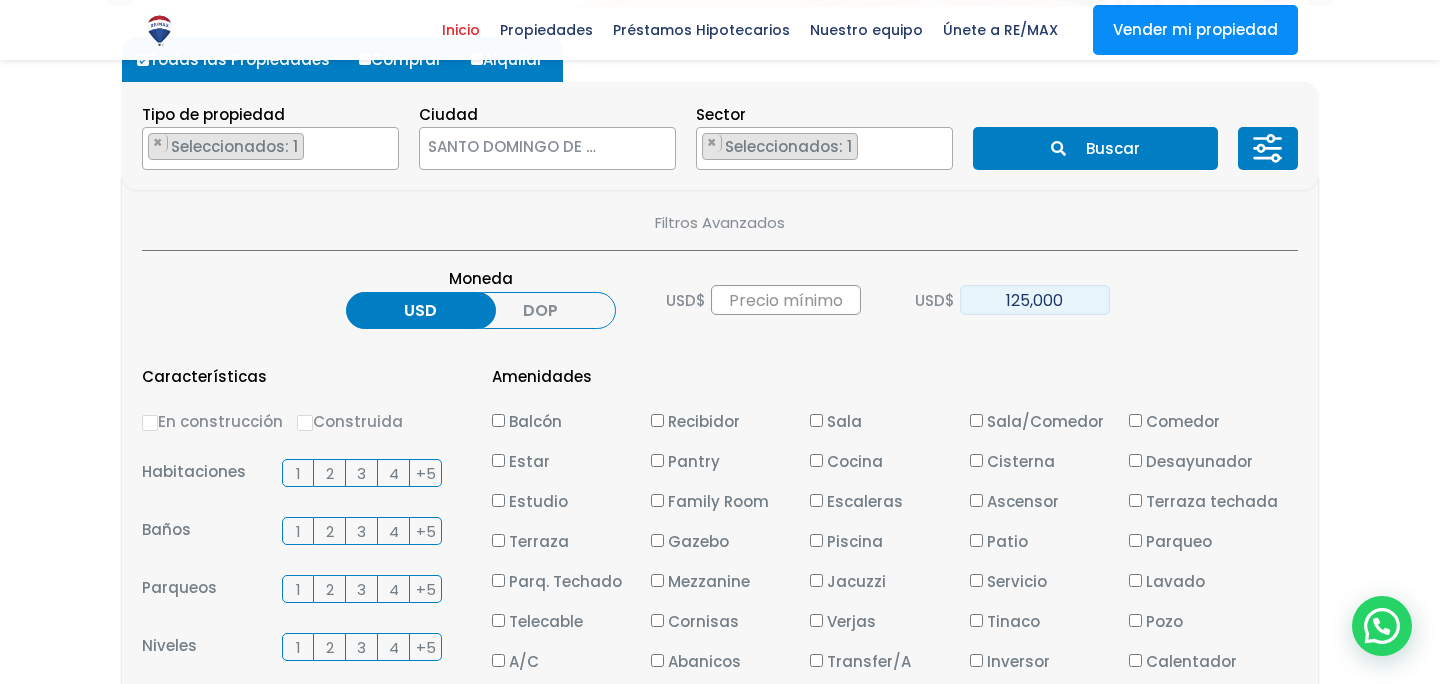 type on "125,000" 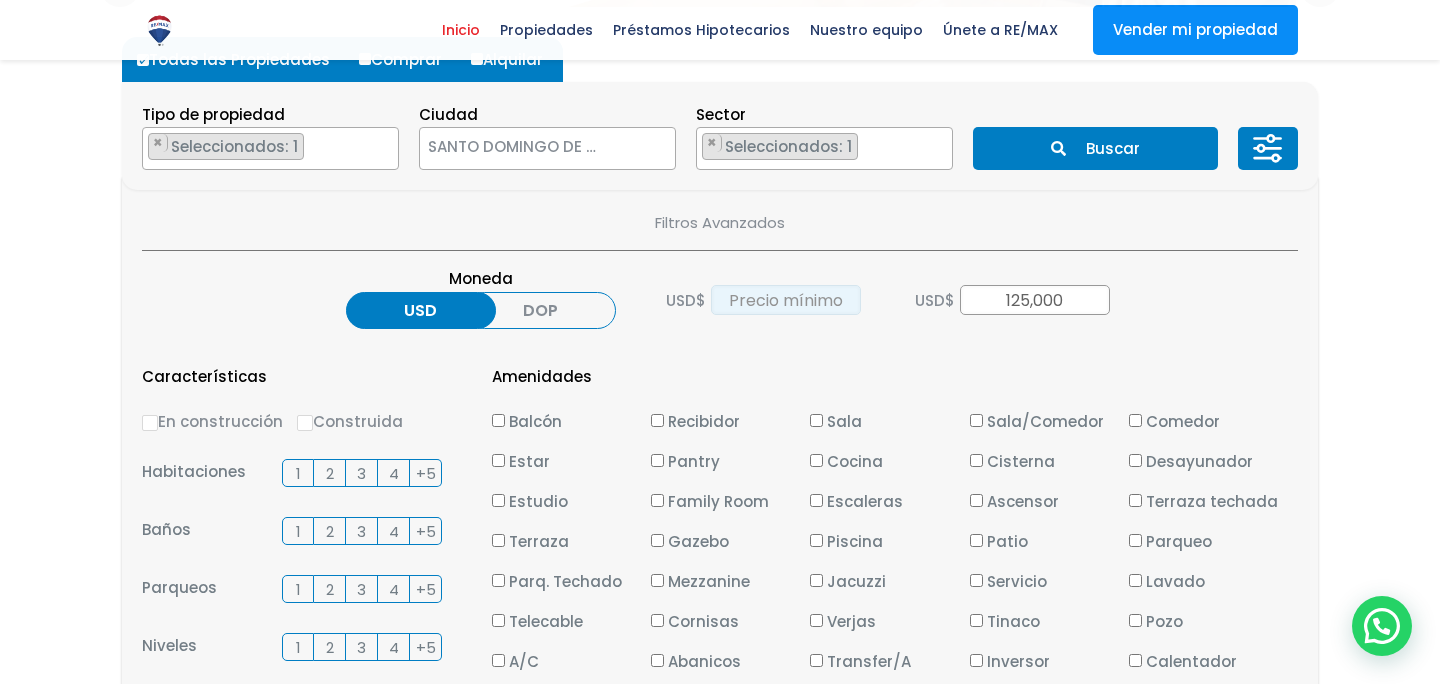 click at bounding box center (786, 300) 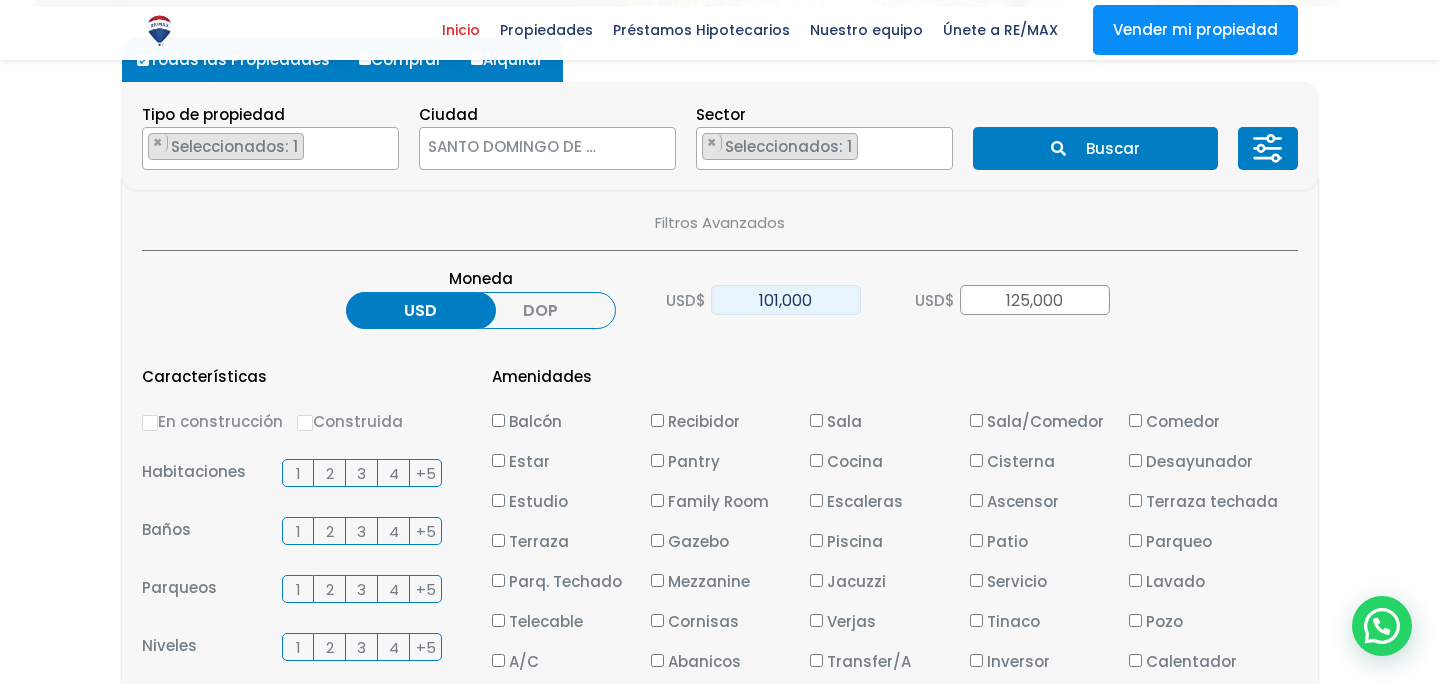 type on "101,000" 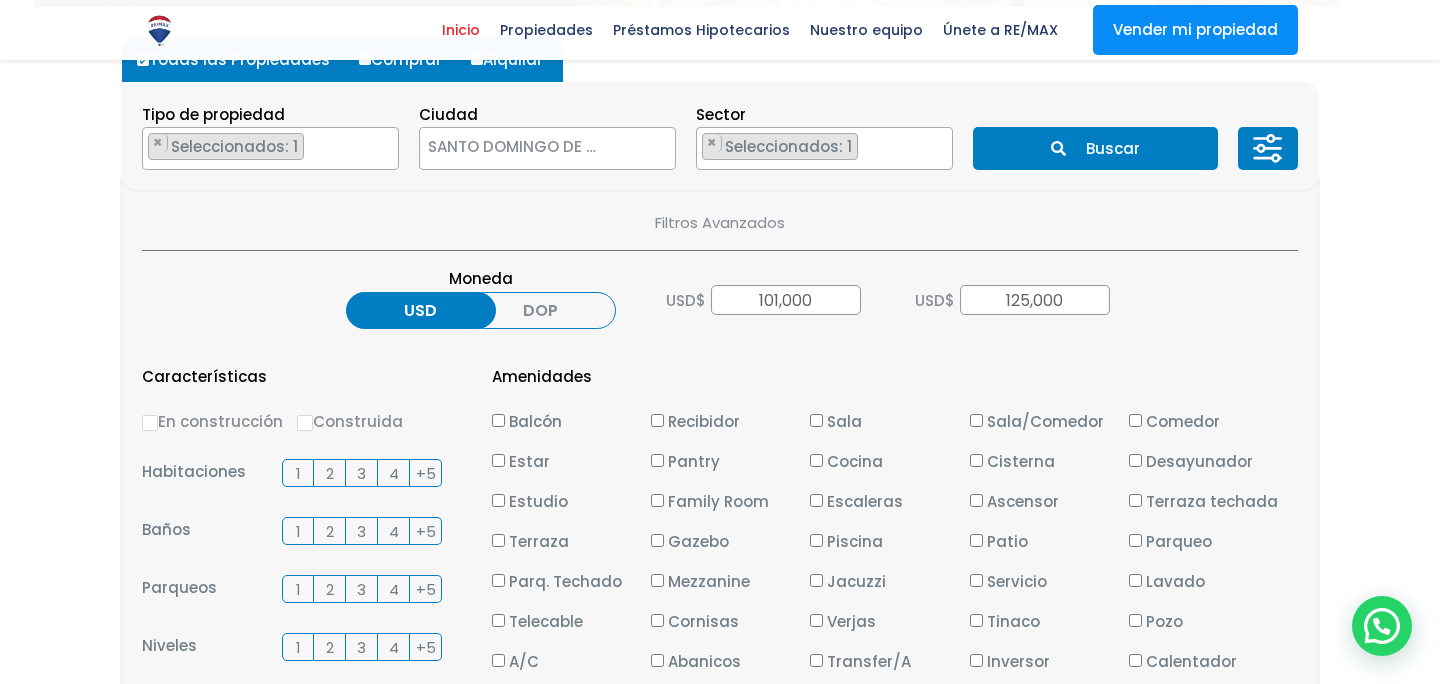 click on "Construida" at bounding box center (305, 423) 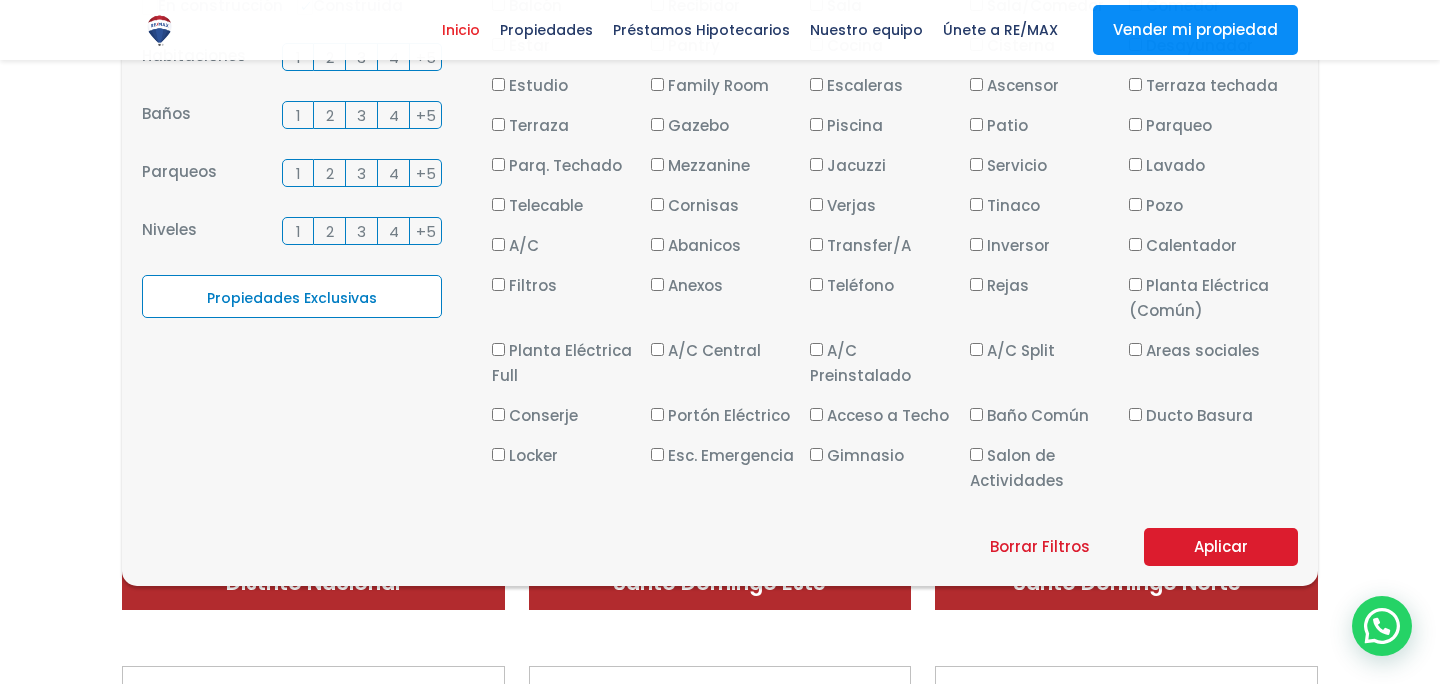 scroll, scrollTop: 1166, scrollLeft: 0, axis: vertical 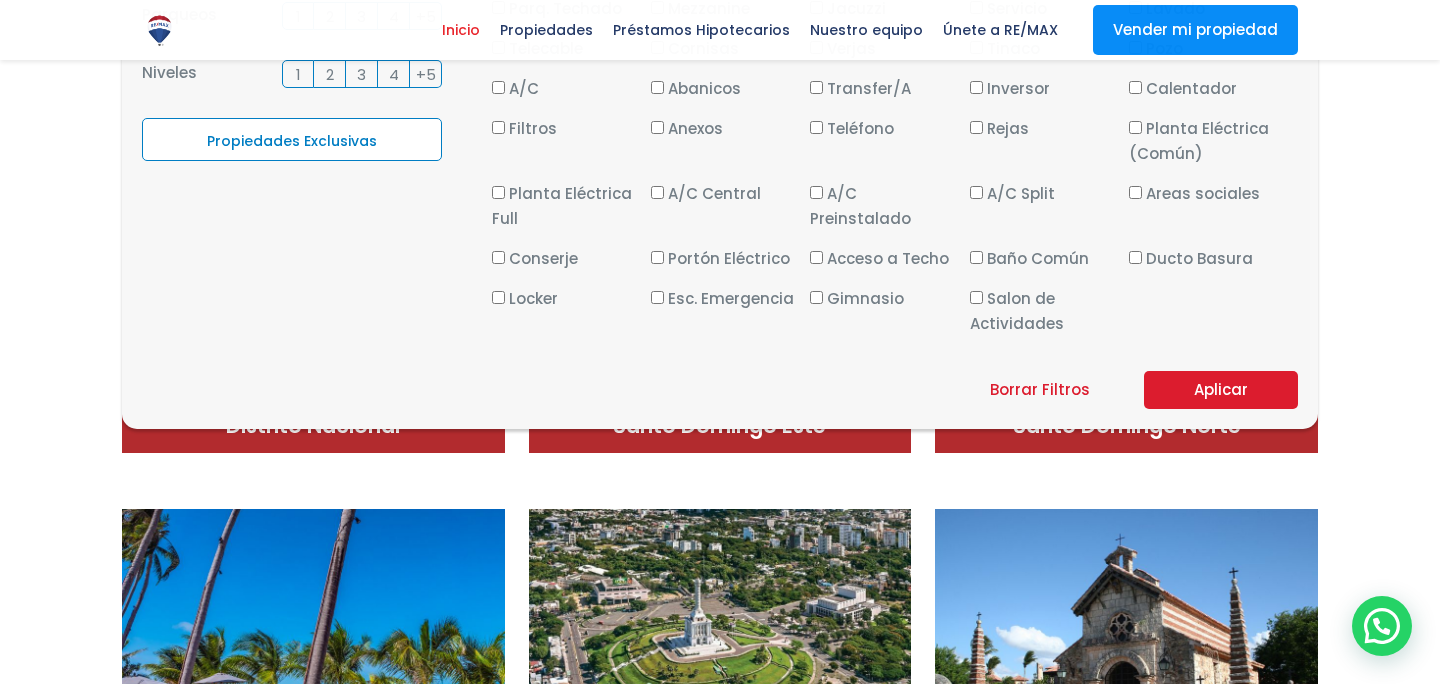 click on "Aplicar" at bounding box center (1221, 390) 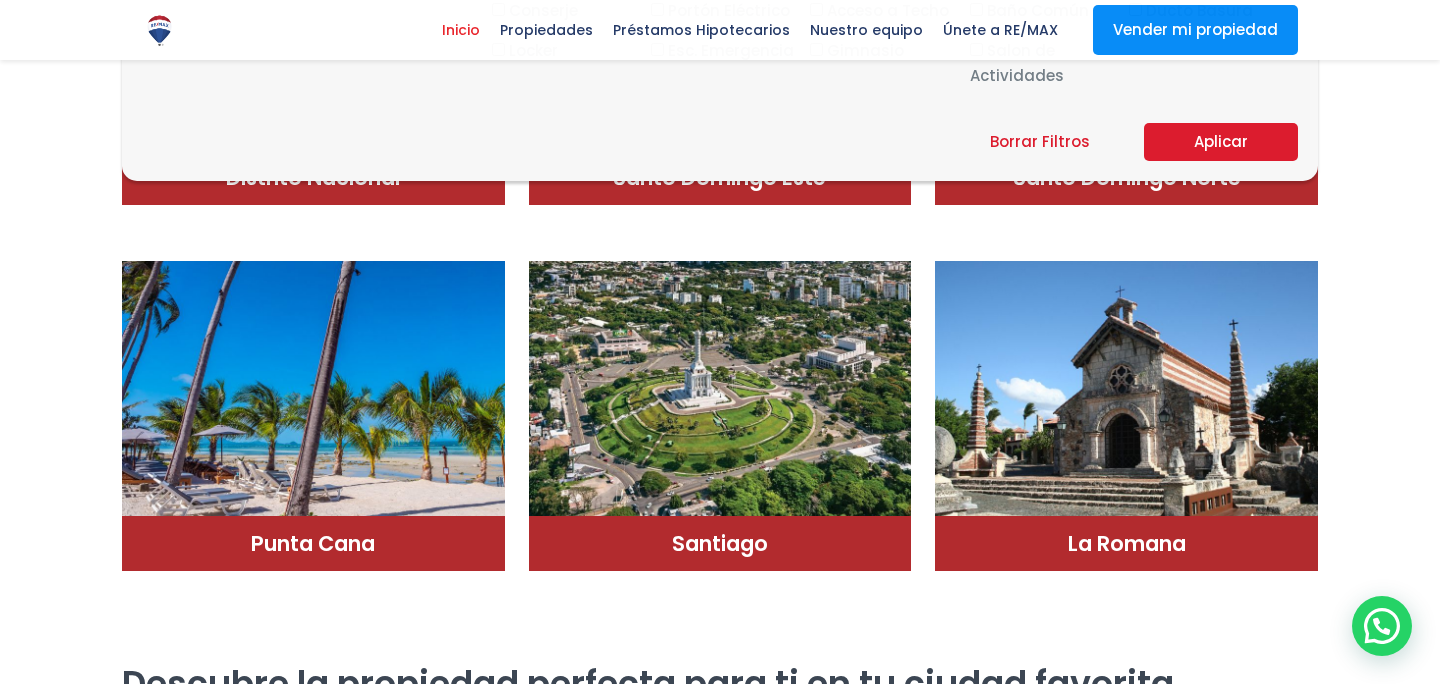 scroll, scrollTop: 1423, scrollLeft: 0, axis: vertical 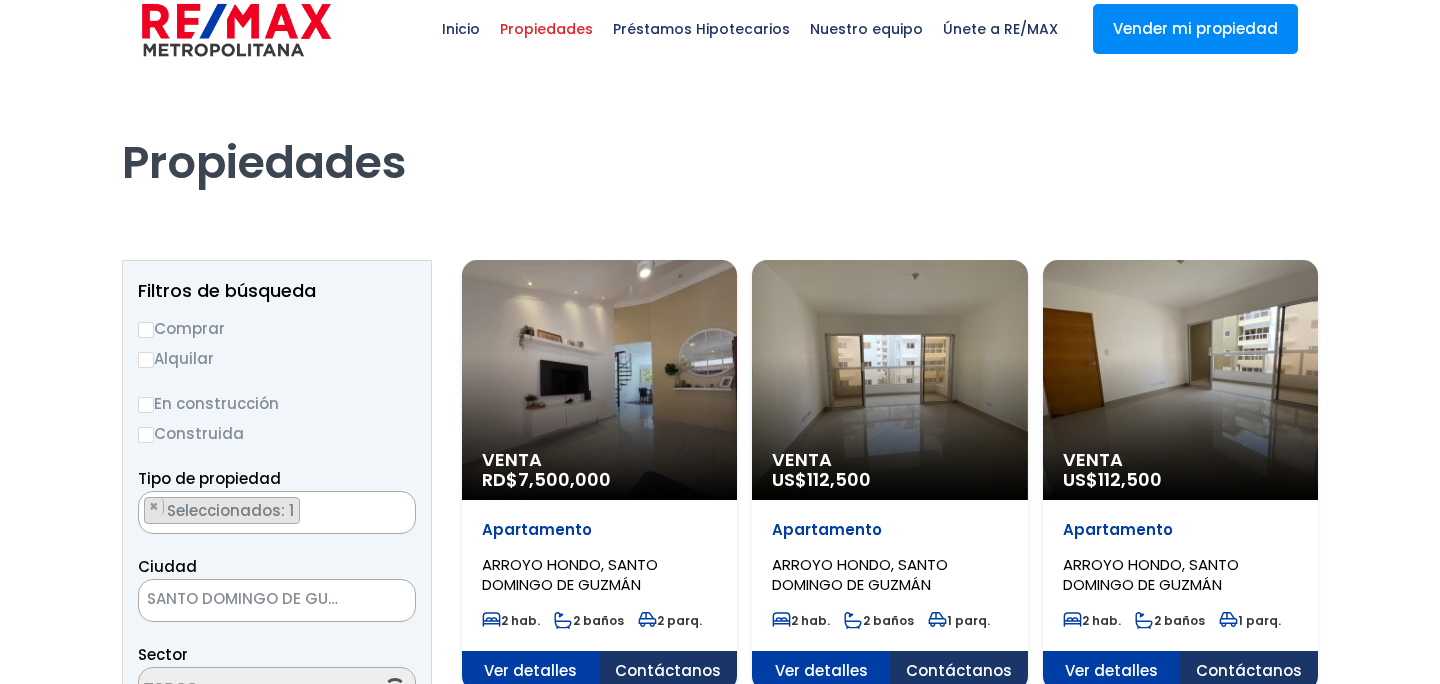 select on "98" 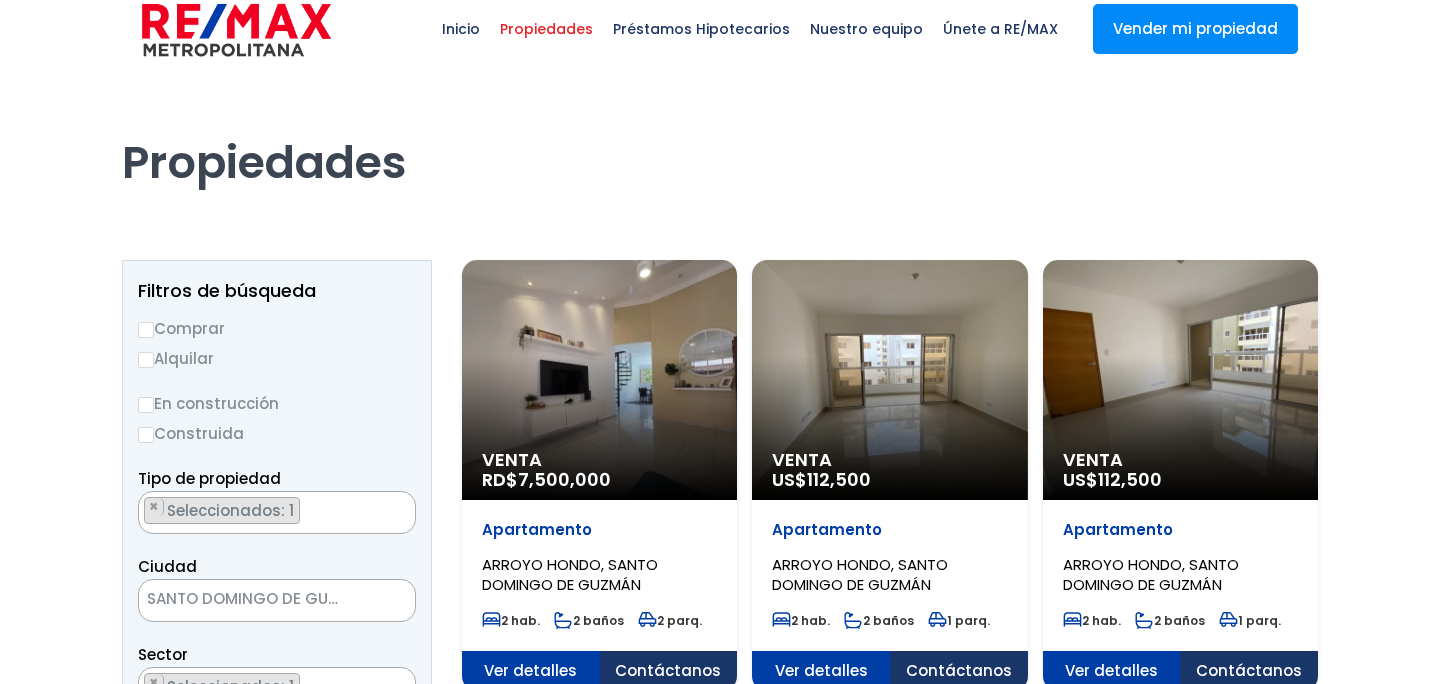 scroll, scrollTop: 230, scrollLeft: 0, axis: vertical 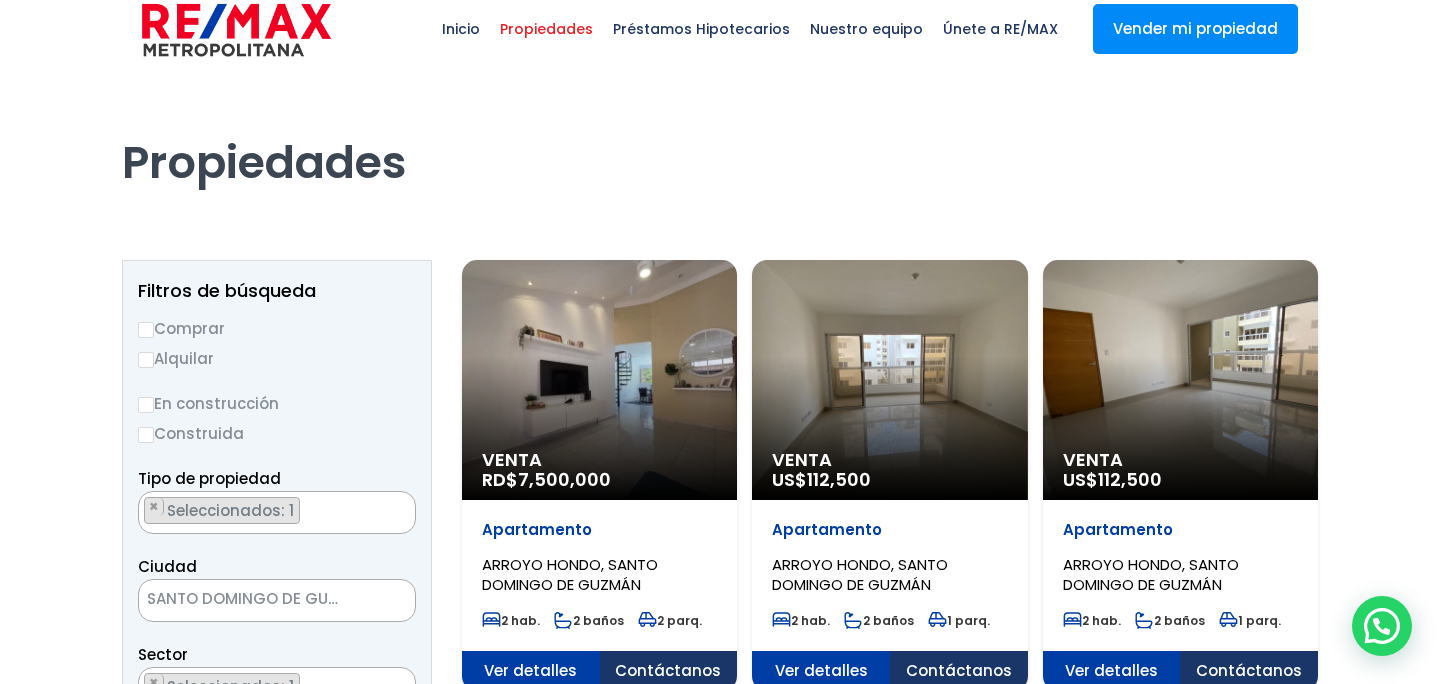 click on "Venta
RD$  7,500,000" at bounding box center [599, 380] 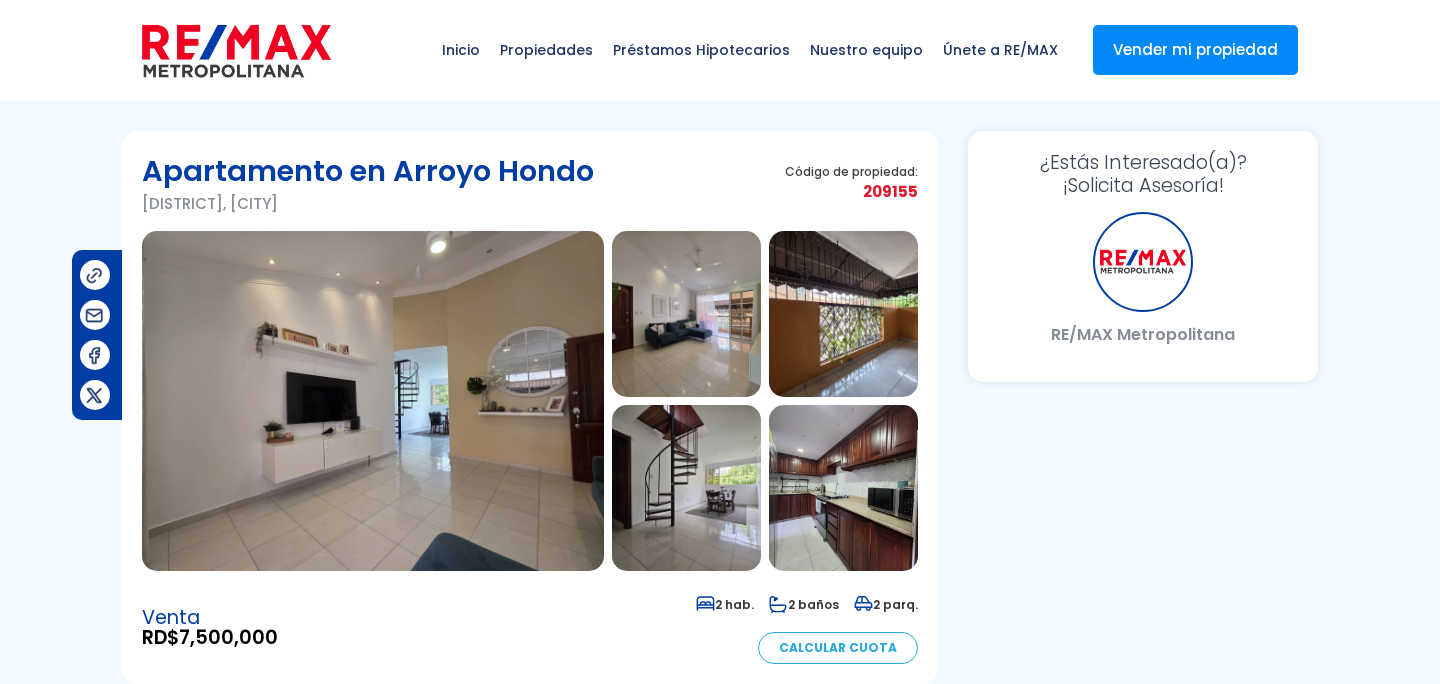 scroll, scrollTop: 0, scrollLeft: 0, axis: both 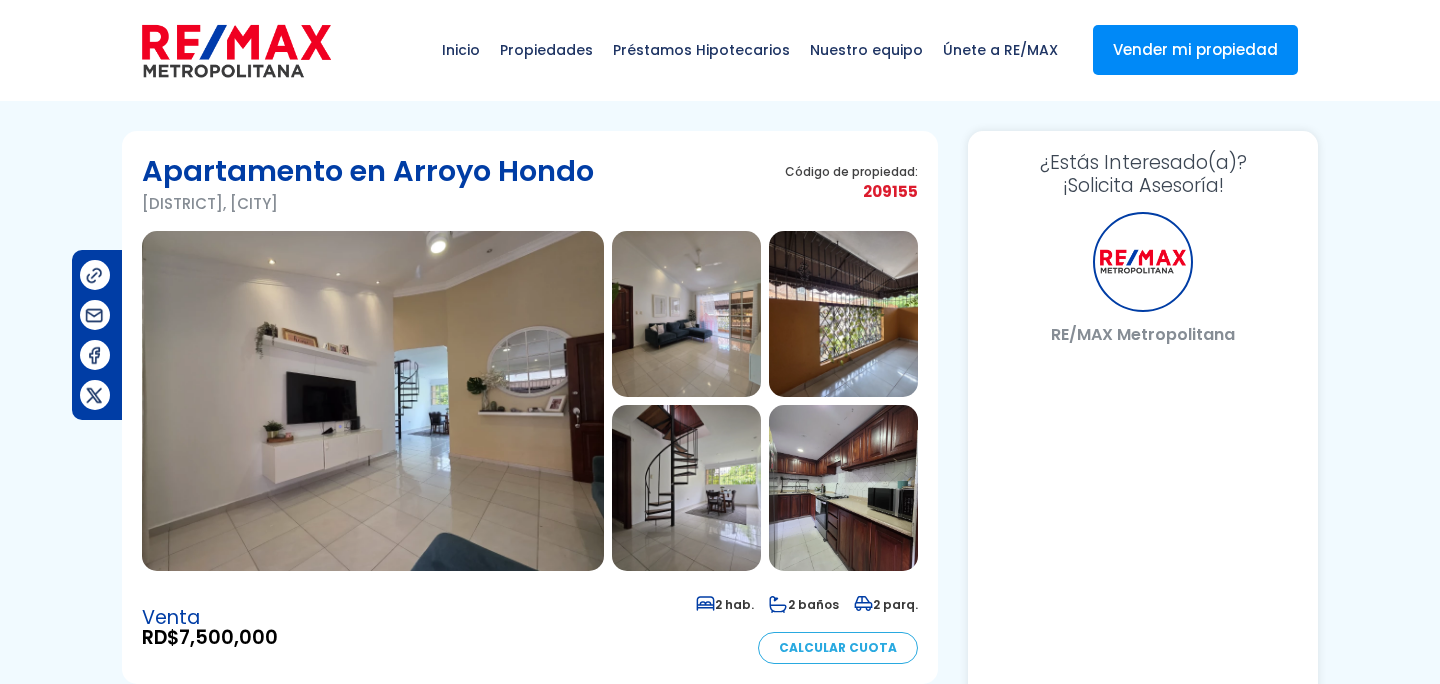 select on "US" 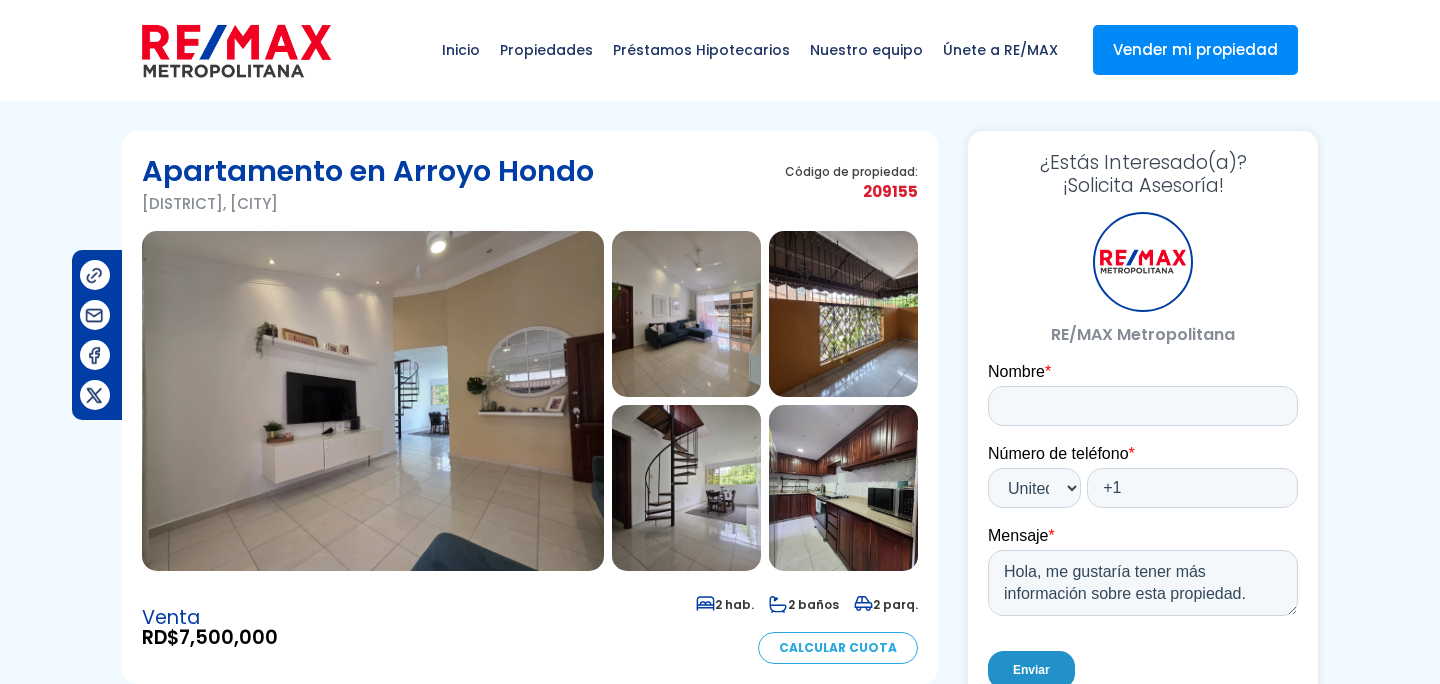 scroll, scrollTop: 0, scrollLeft: 0, axis: both 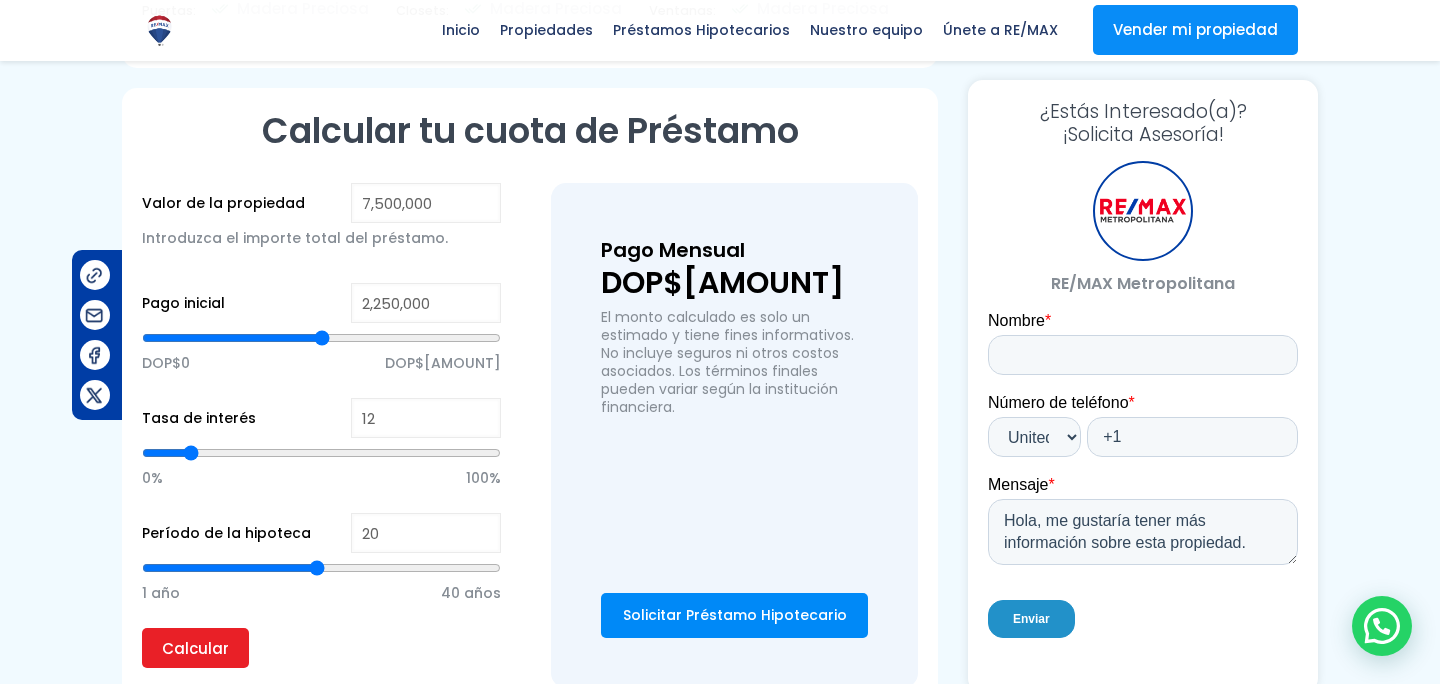 type on "3,842,250" 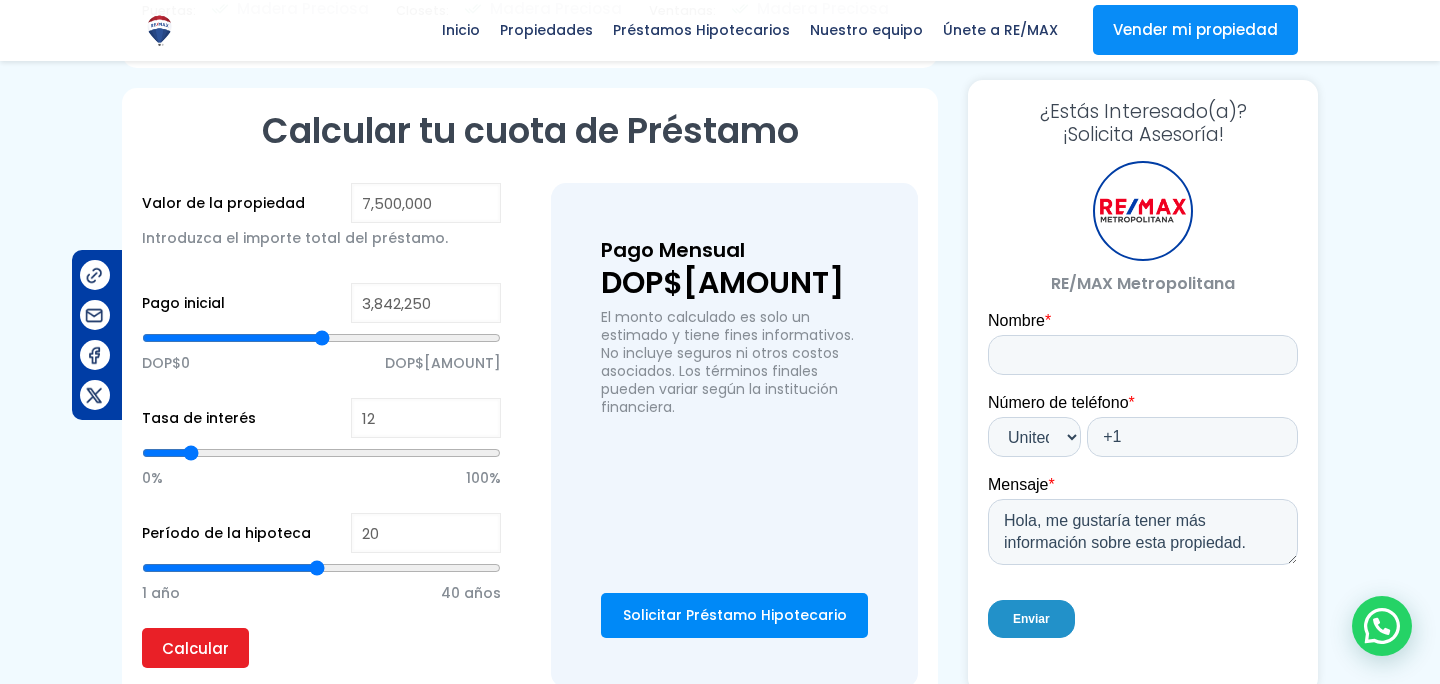 type on "3842250" 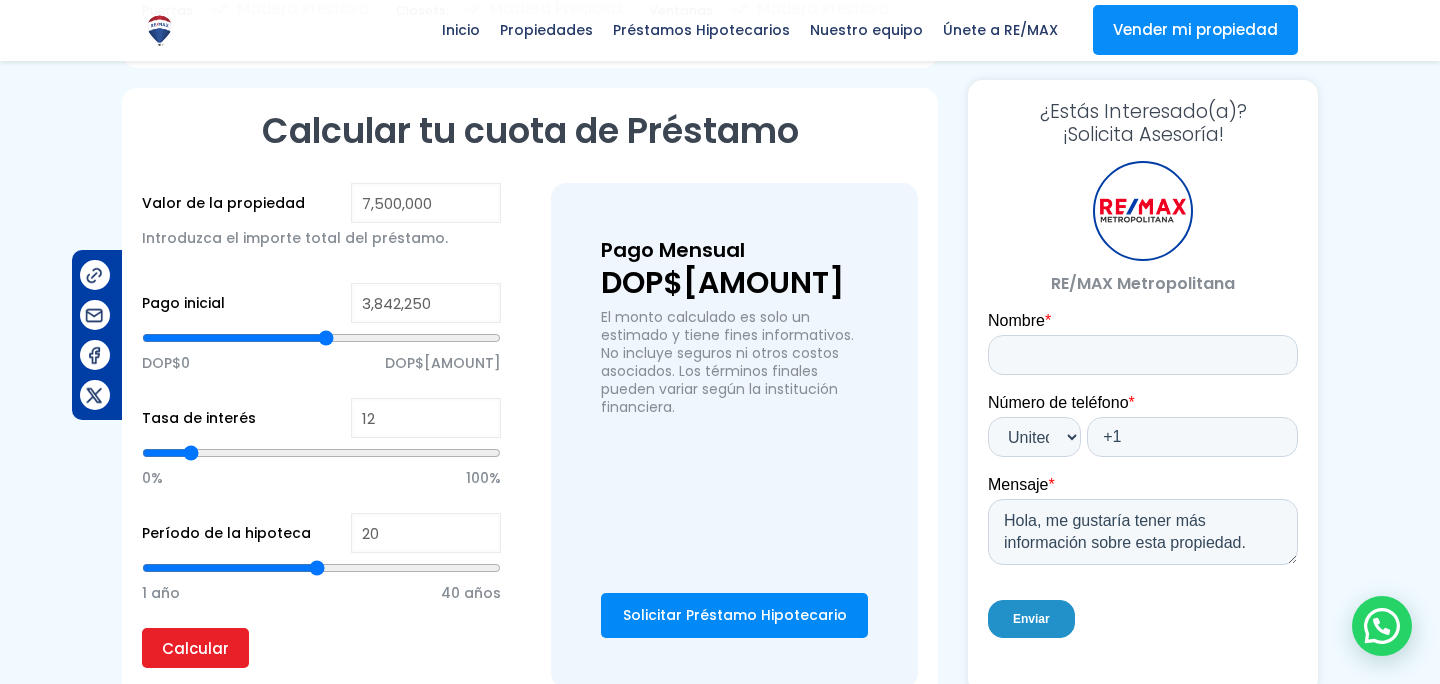 type on "3,831,839" 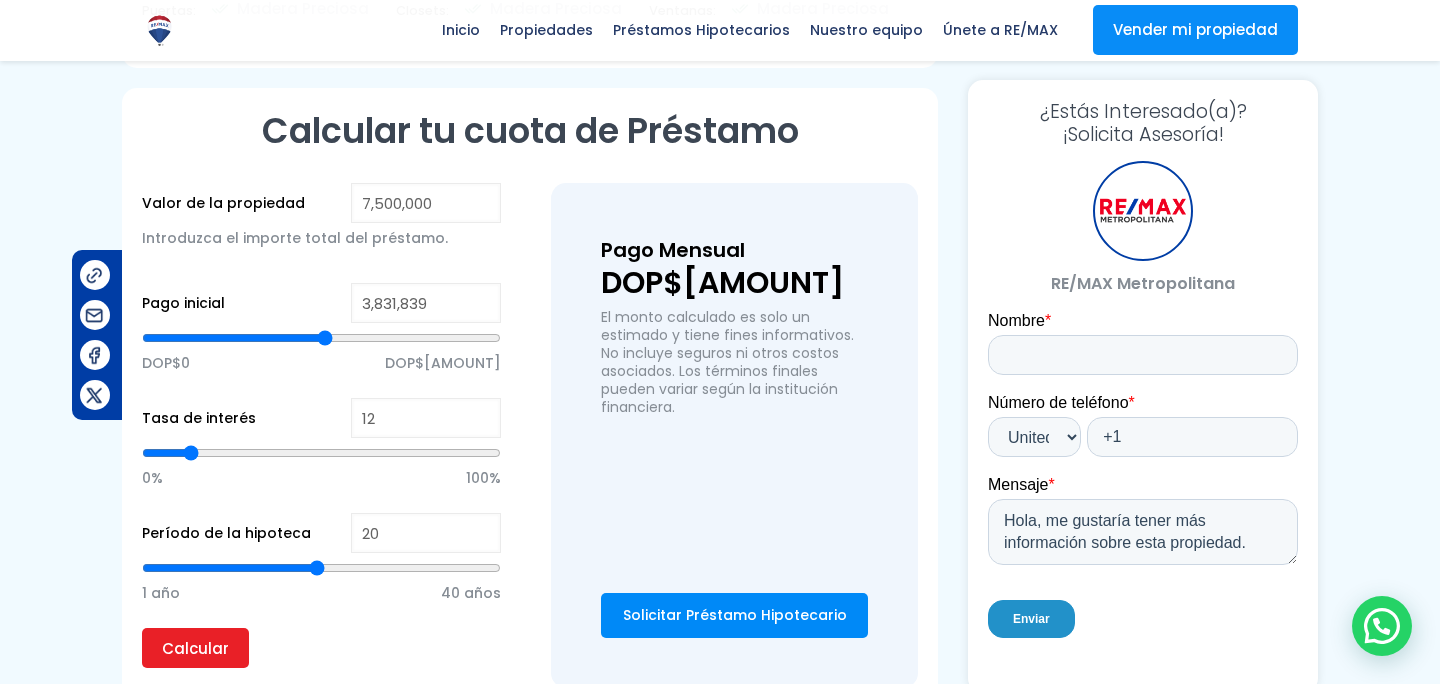 type on "3,786,098" 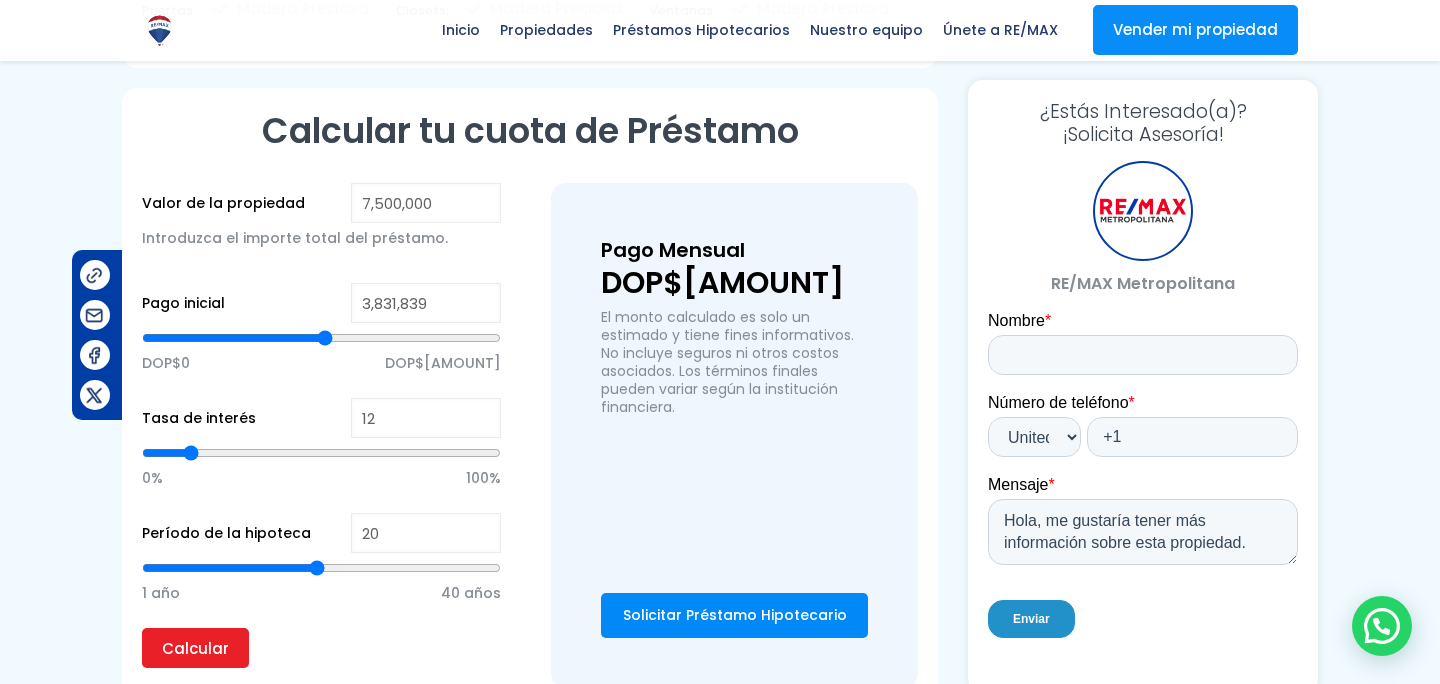 type on "3786098" 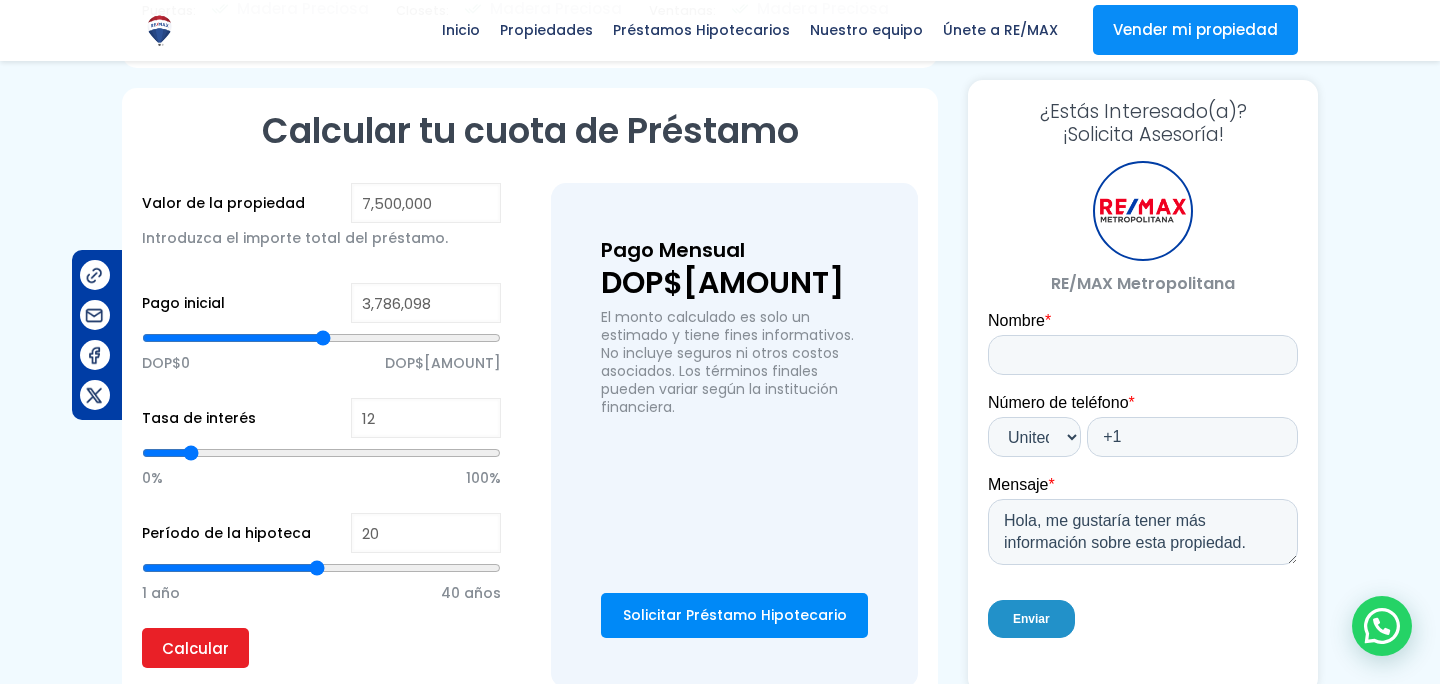 type on "3,630,612" 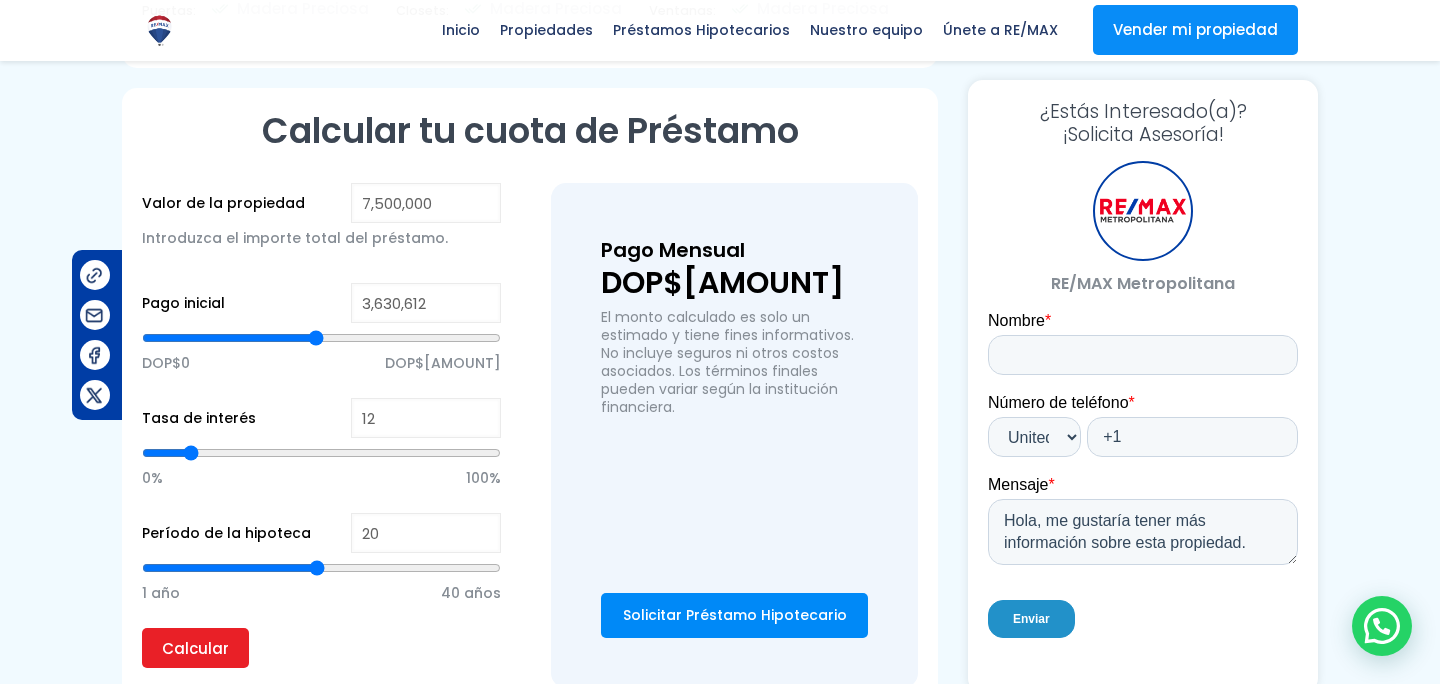 type on "3,417,438" 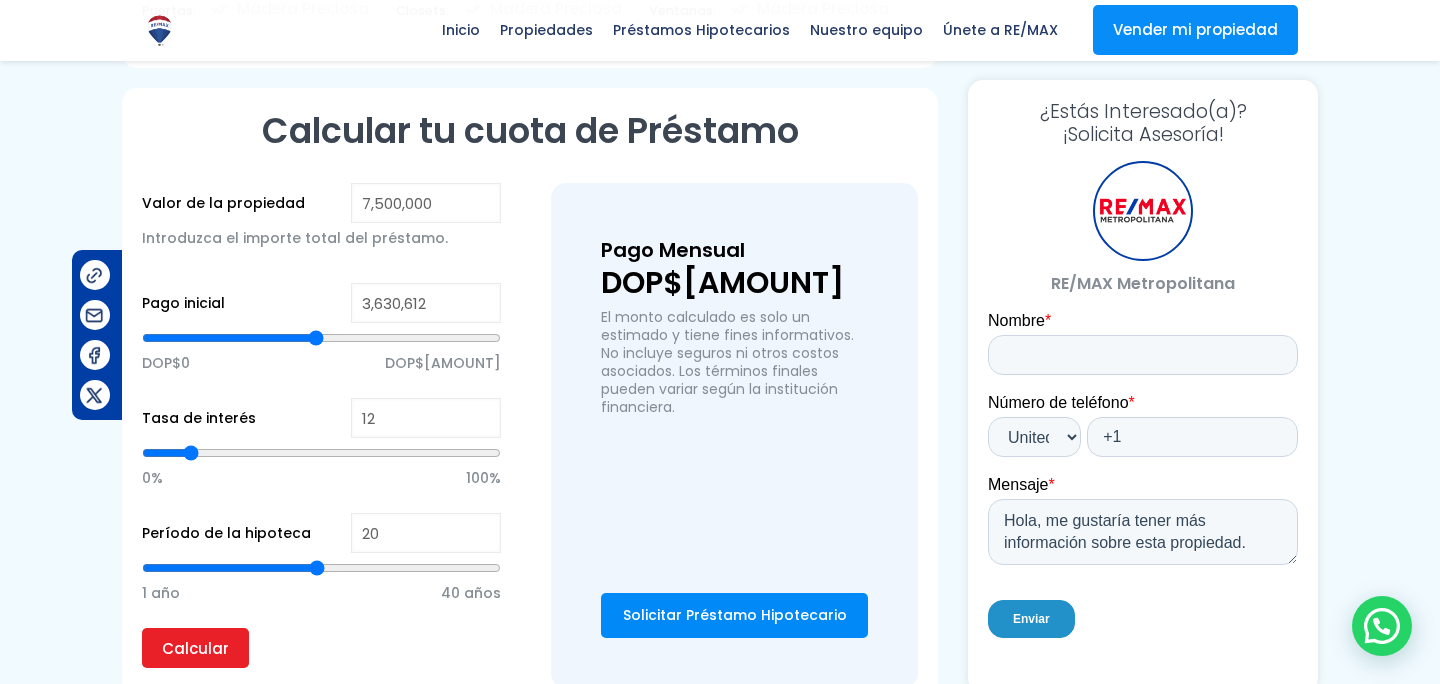 type on "3417438" 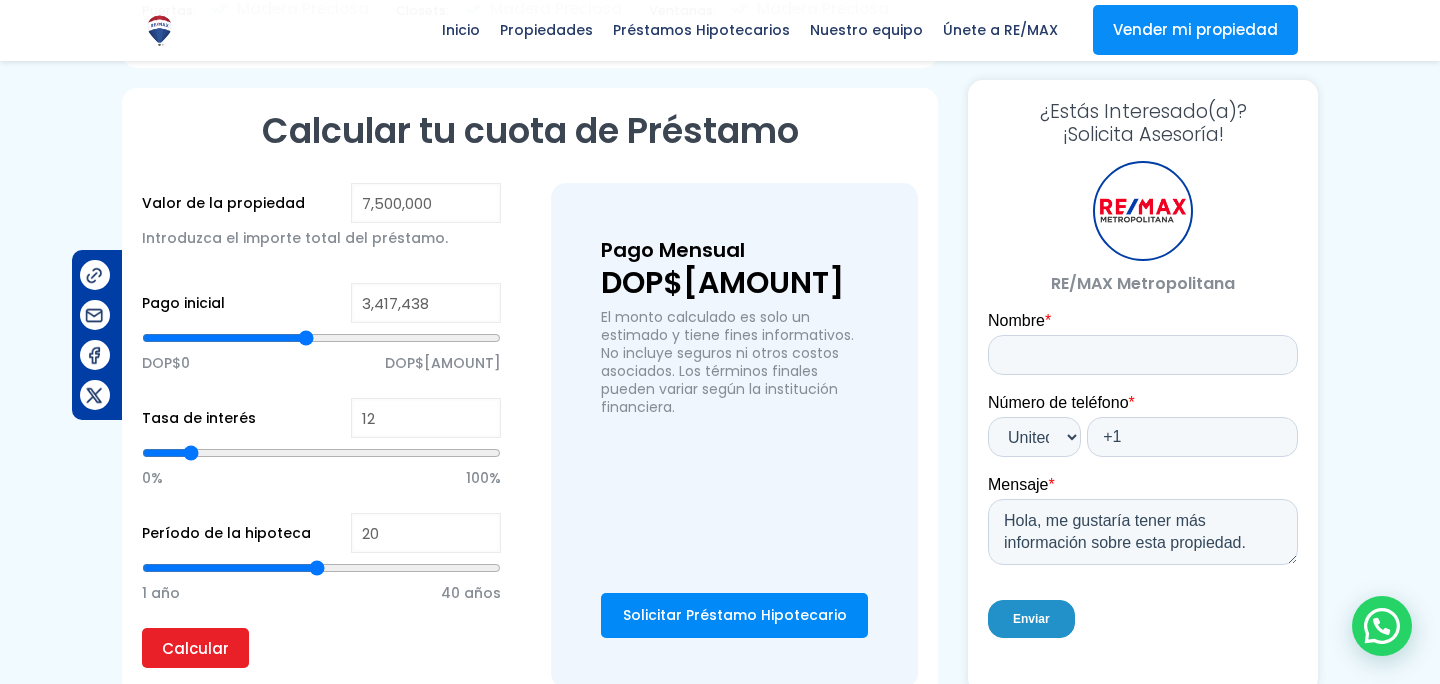 type on "3,095,374" 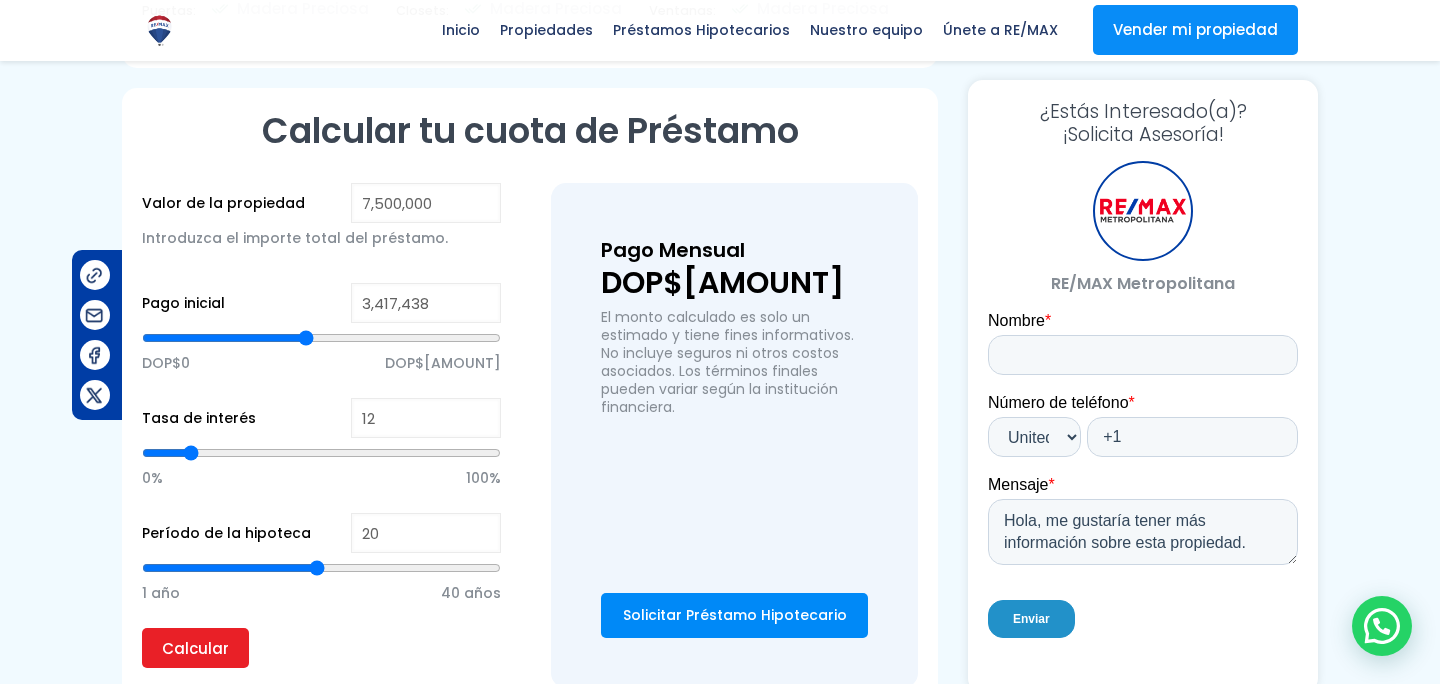 type on "3095374" 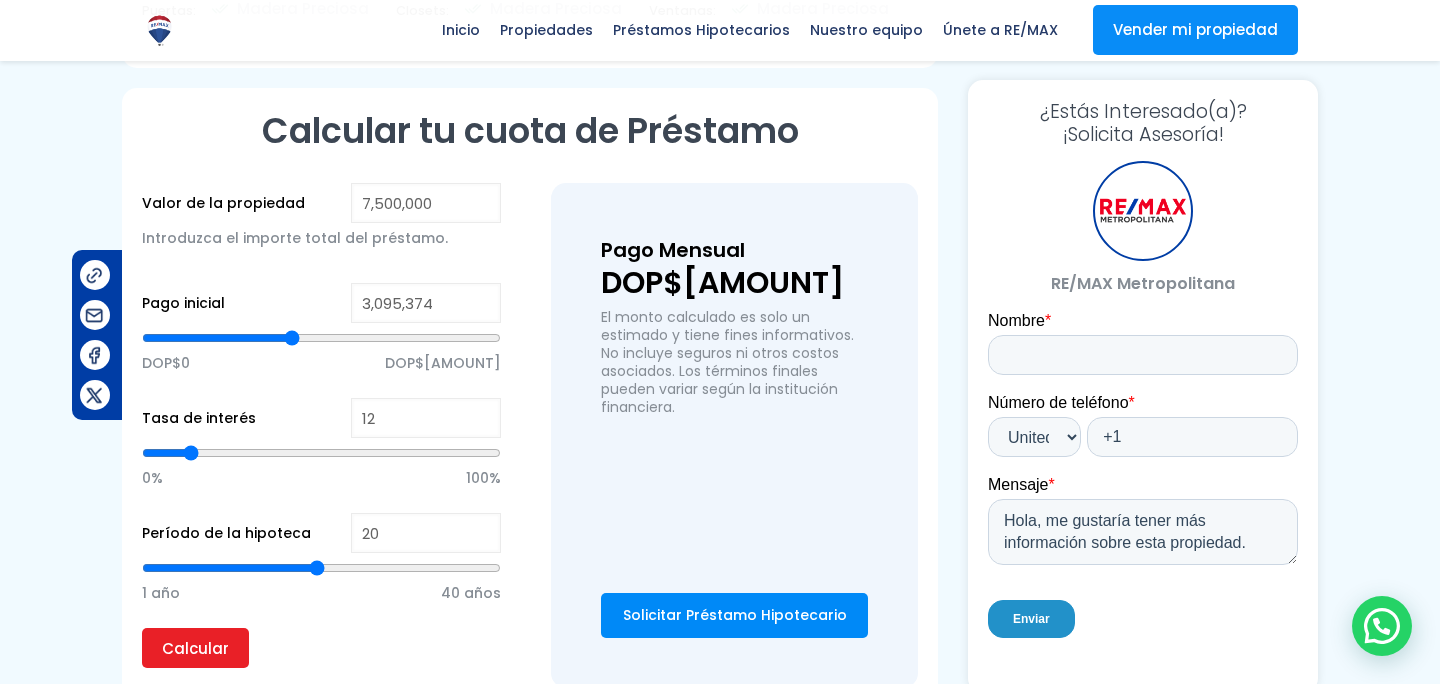type on "2,999,454" 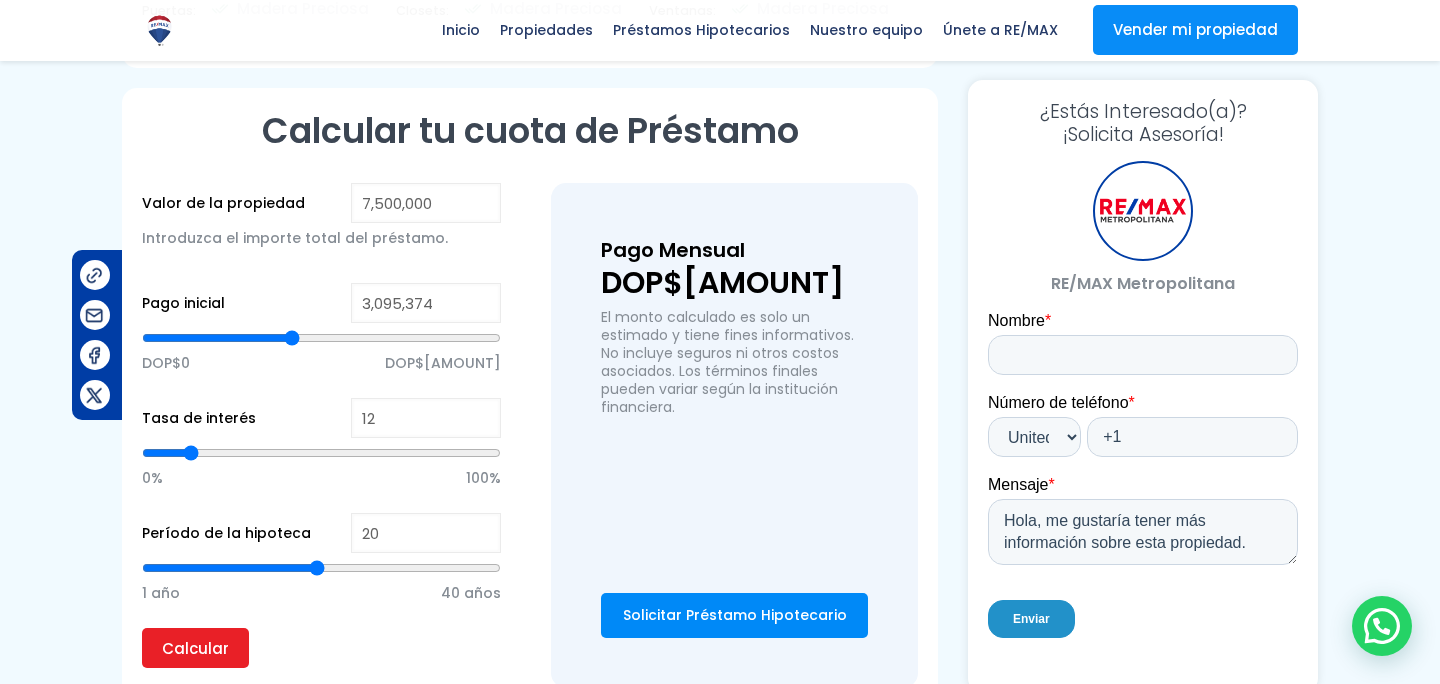 type on "2999454" 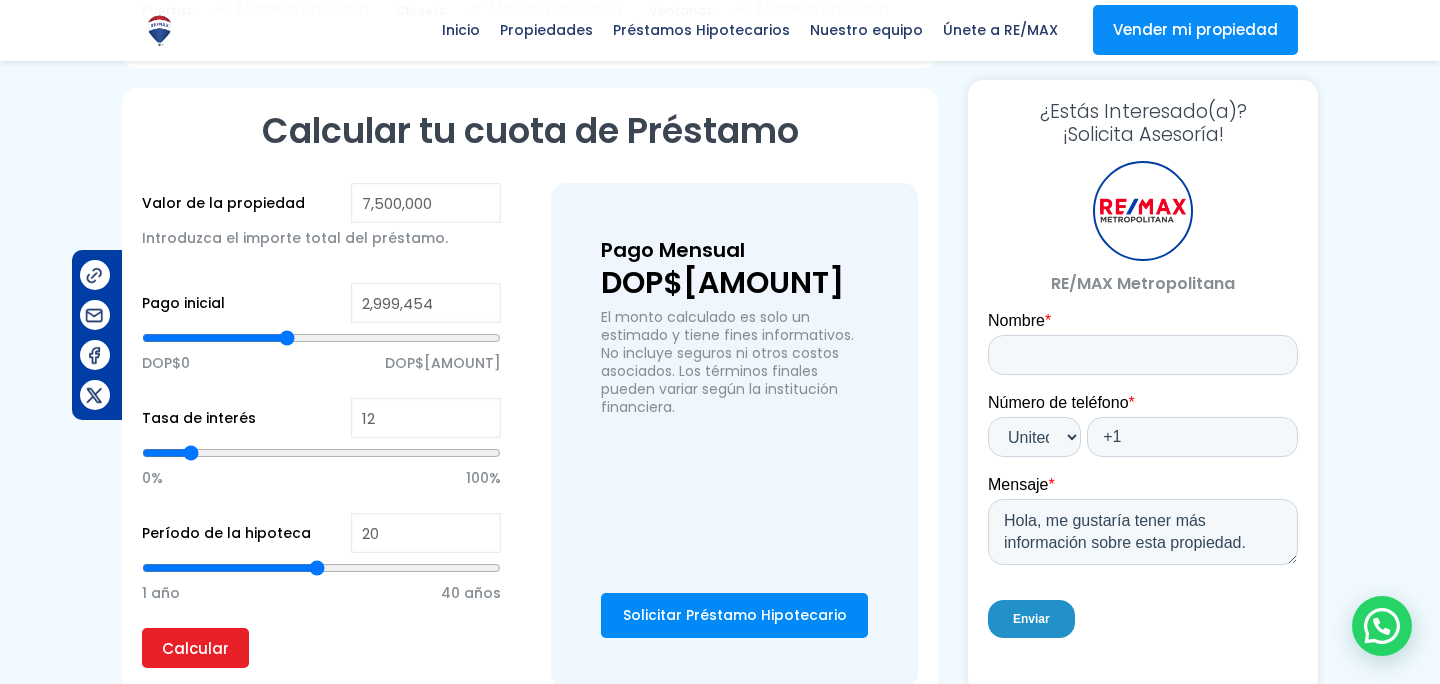 type on "2,767,847" 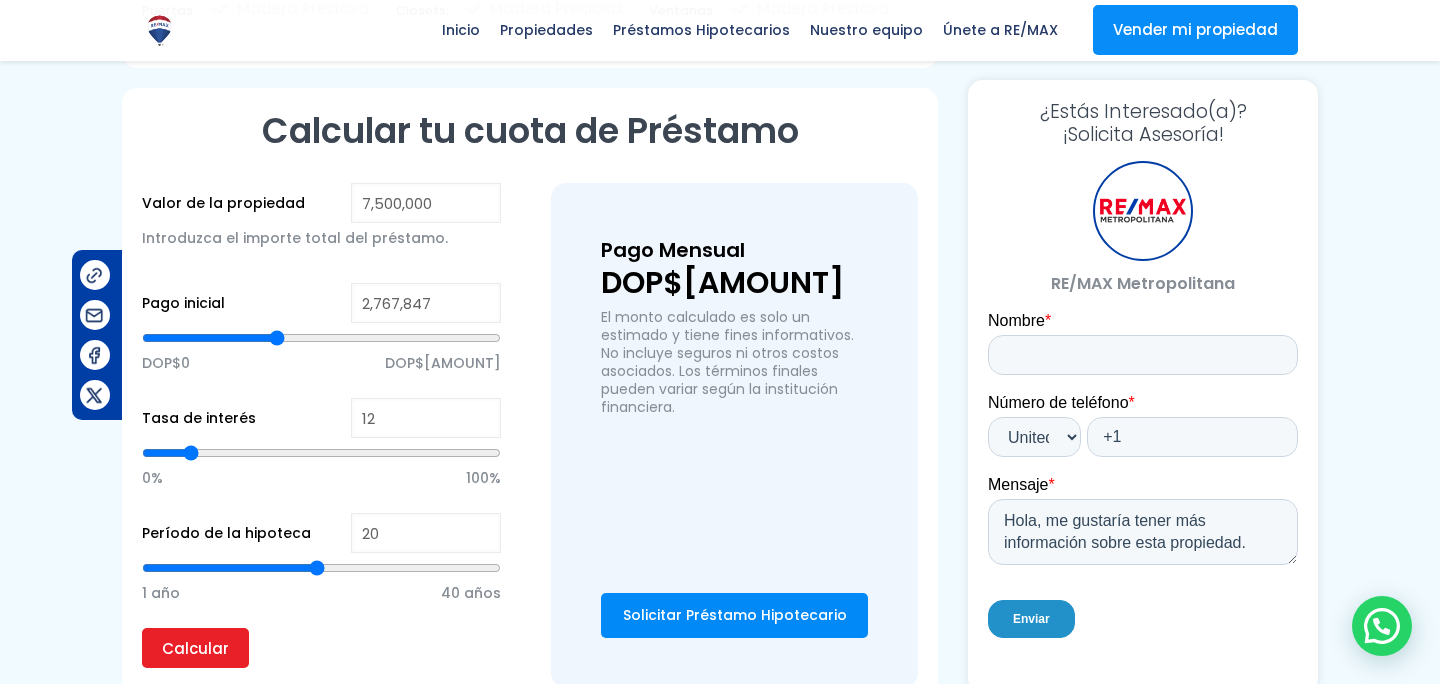 type on "2,734,395" 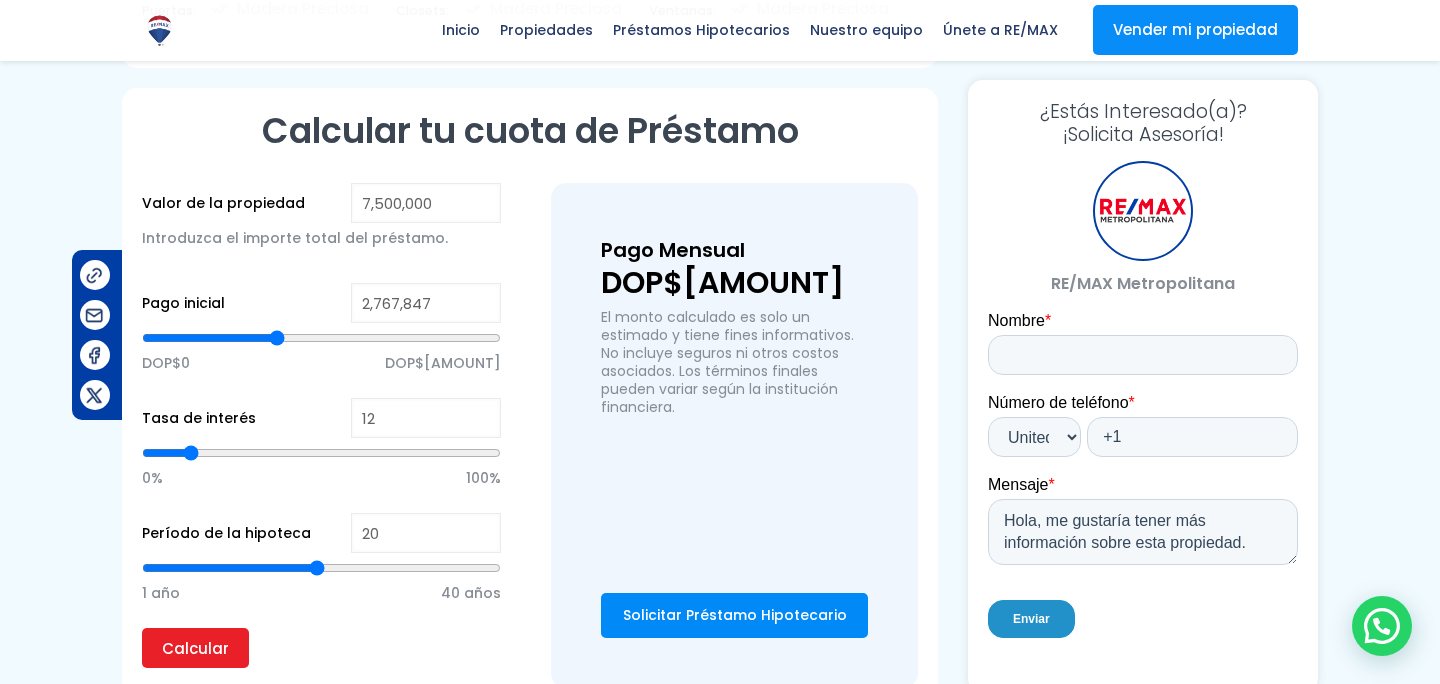 type on "2734395" 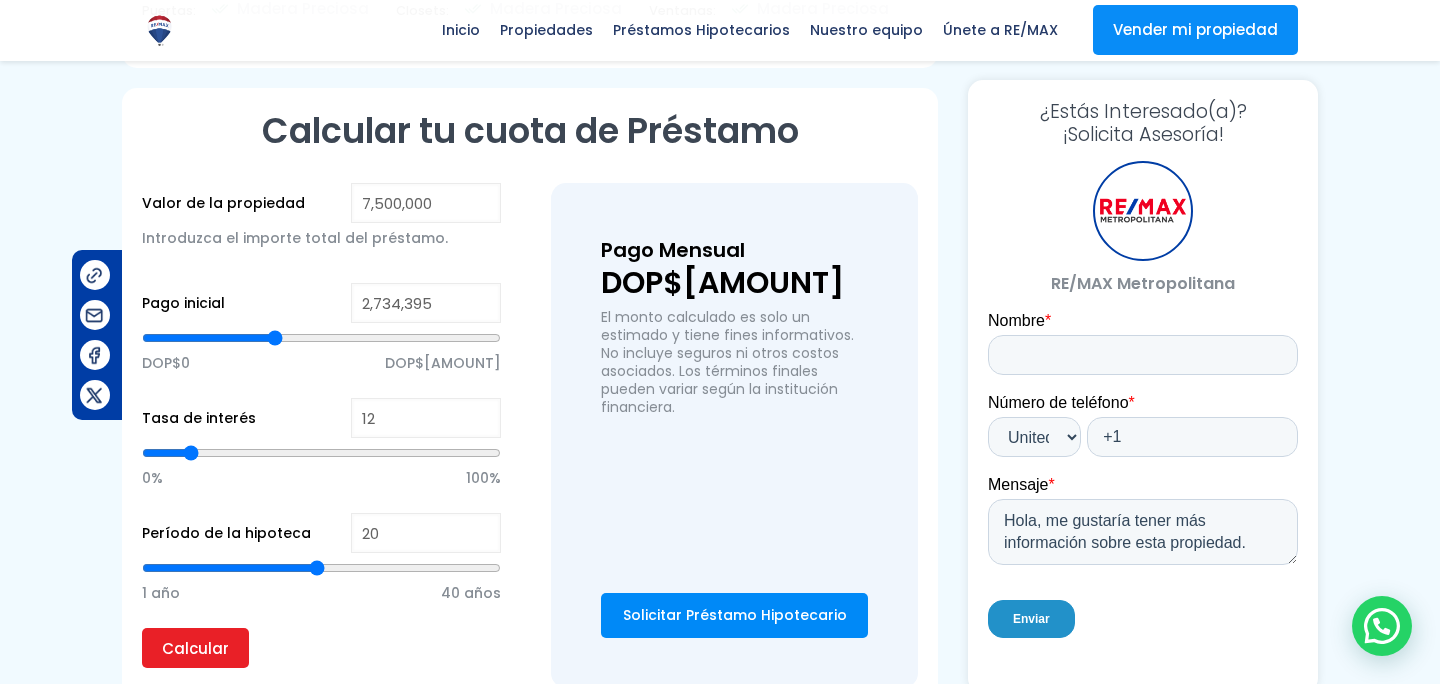 type on "2,721,082" 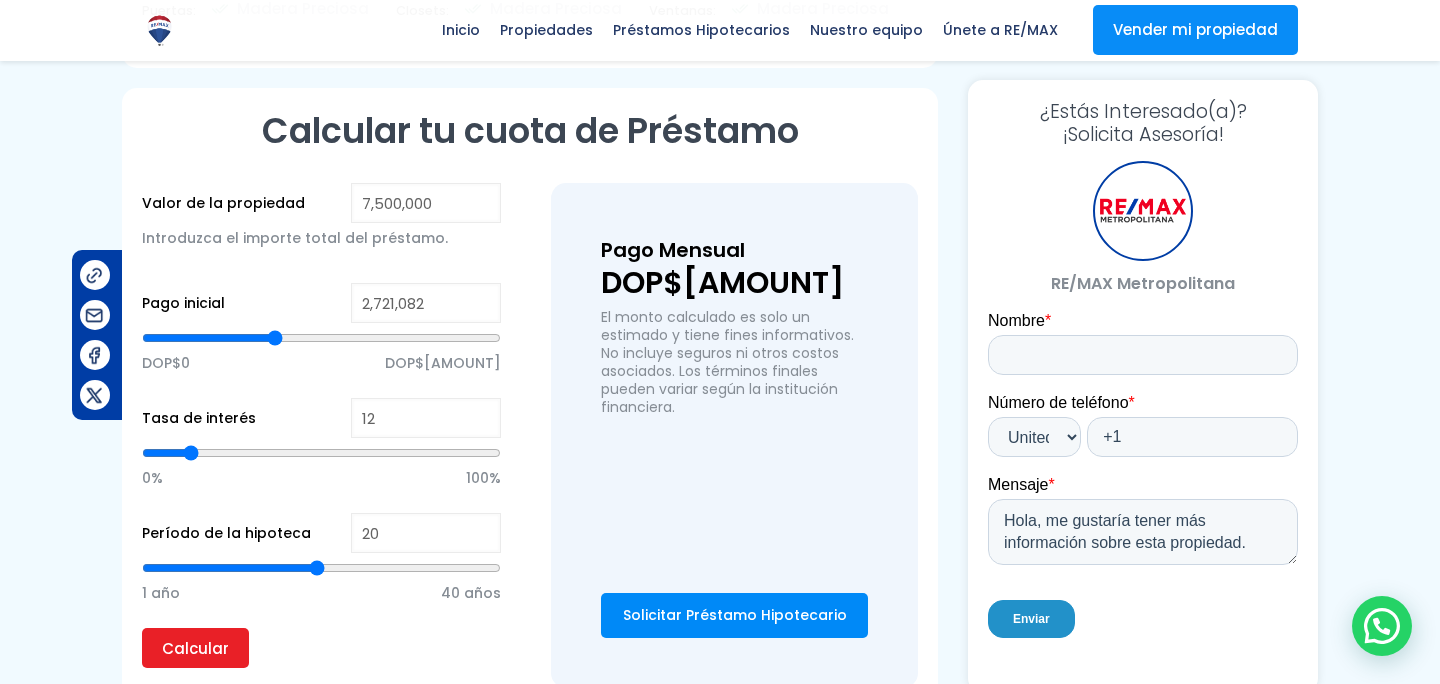 type on "2,706,404" 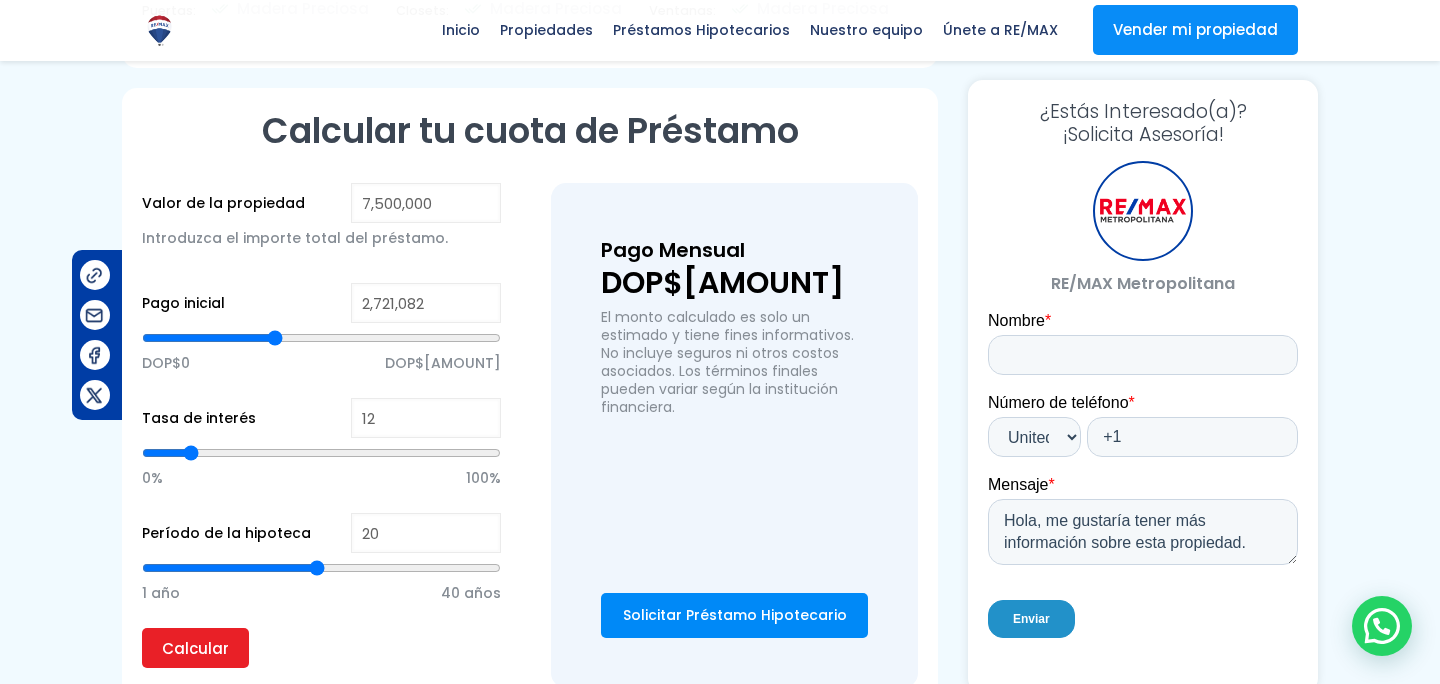 type on "2706404" 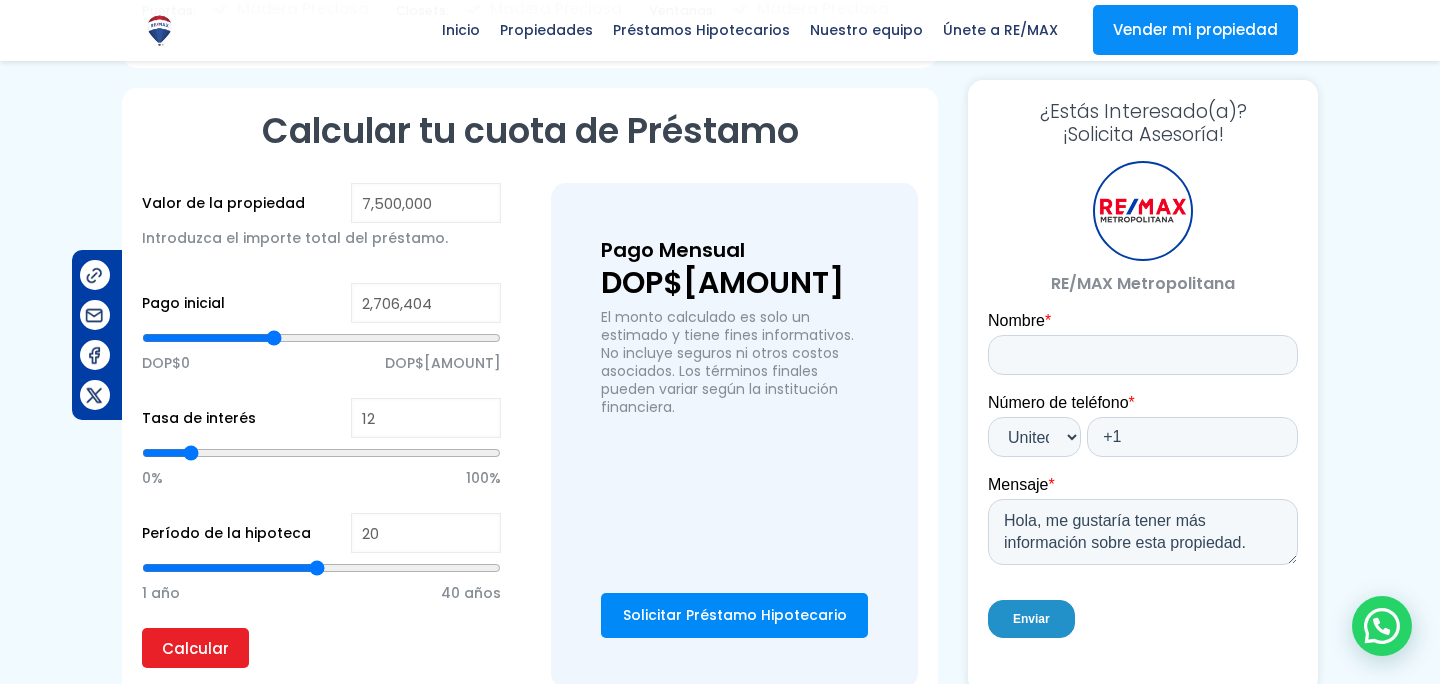 type on "2,657,932" 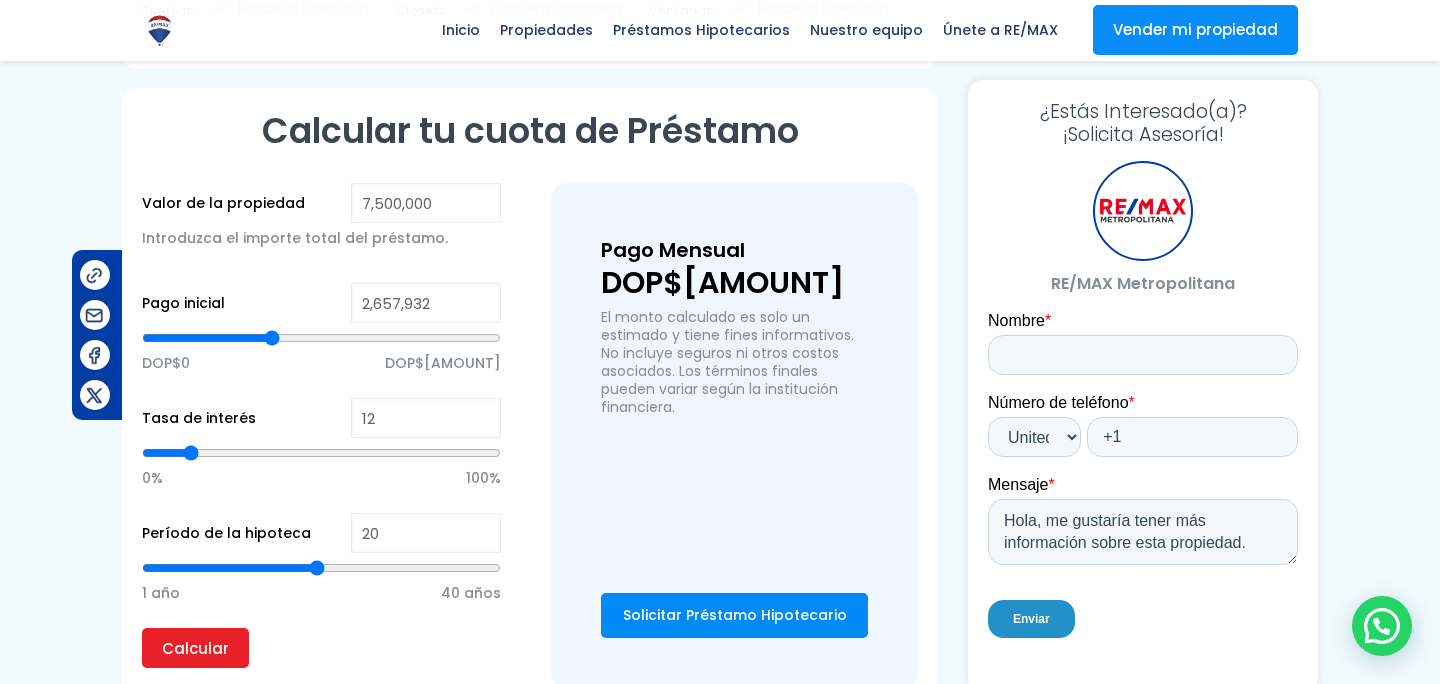 type on "2,599,049" 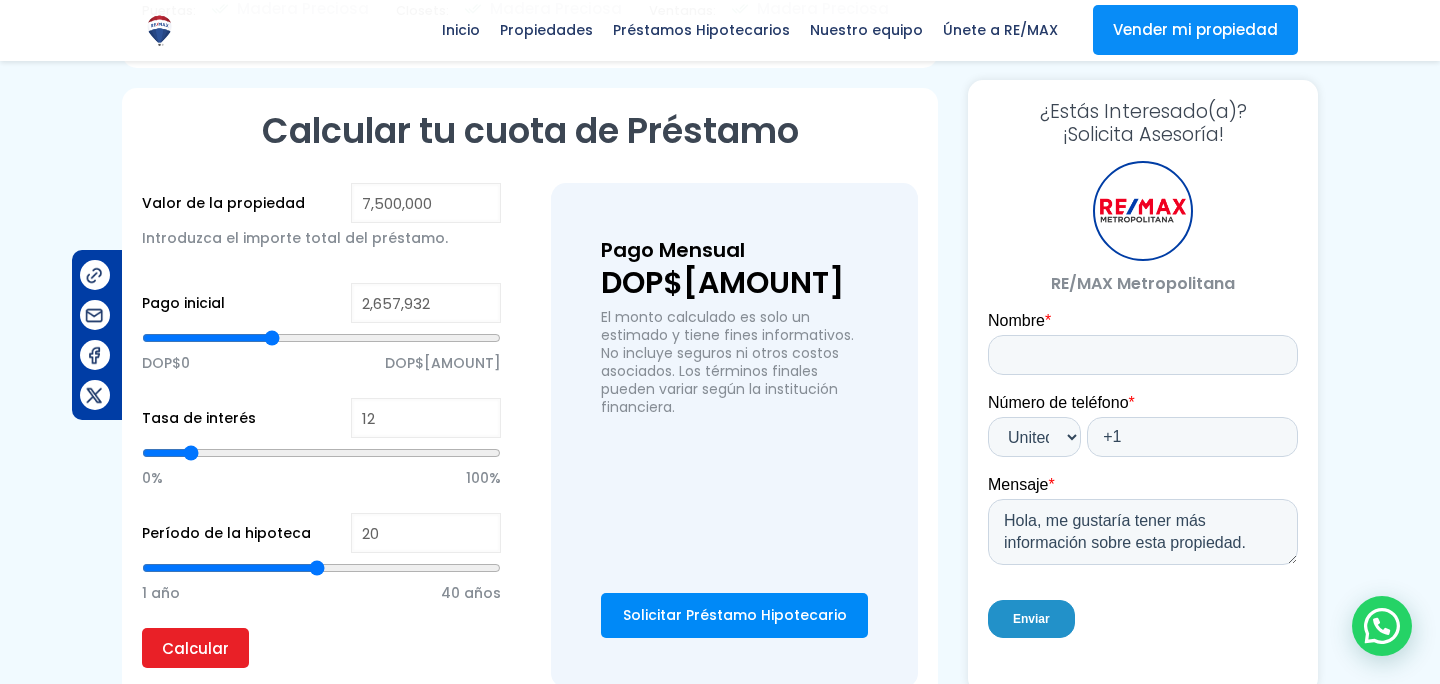 type on "2599049" 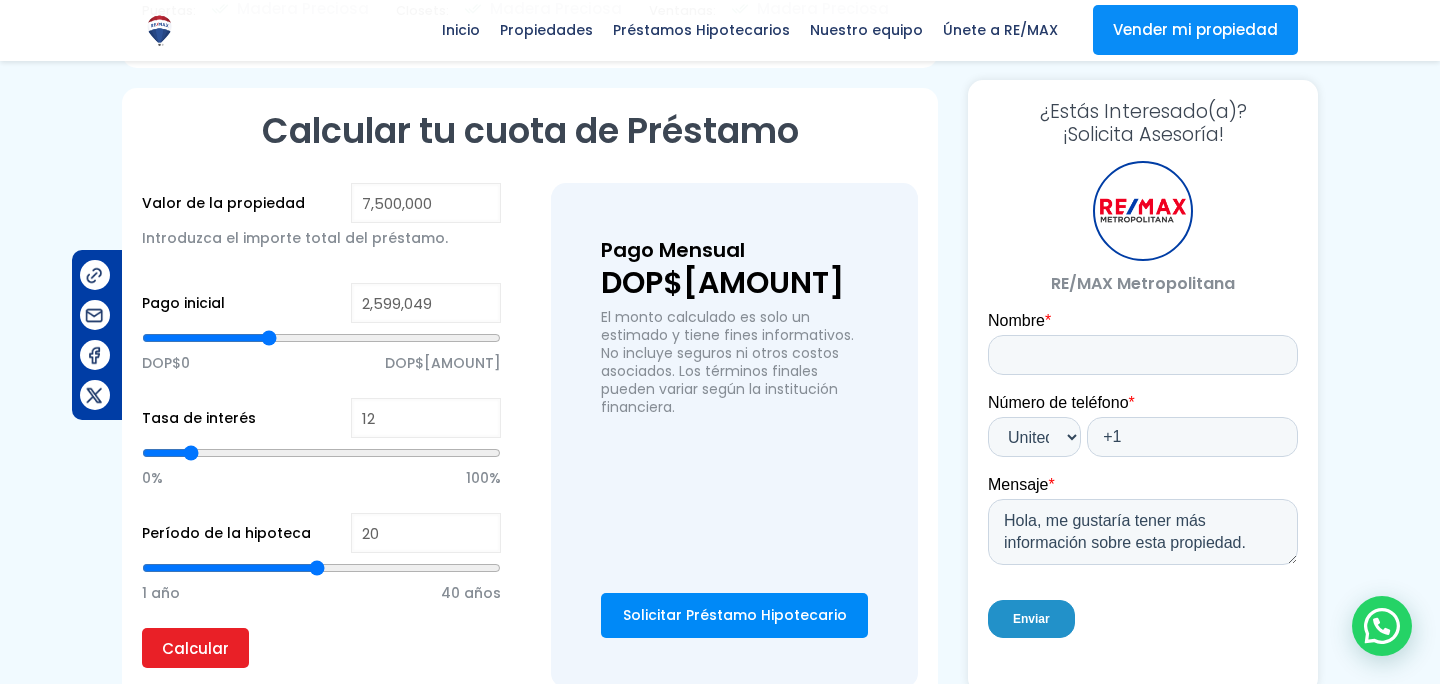 type on "2,478,040" 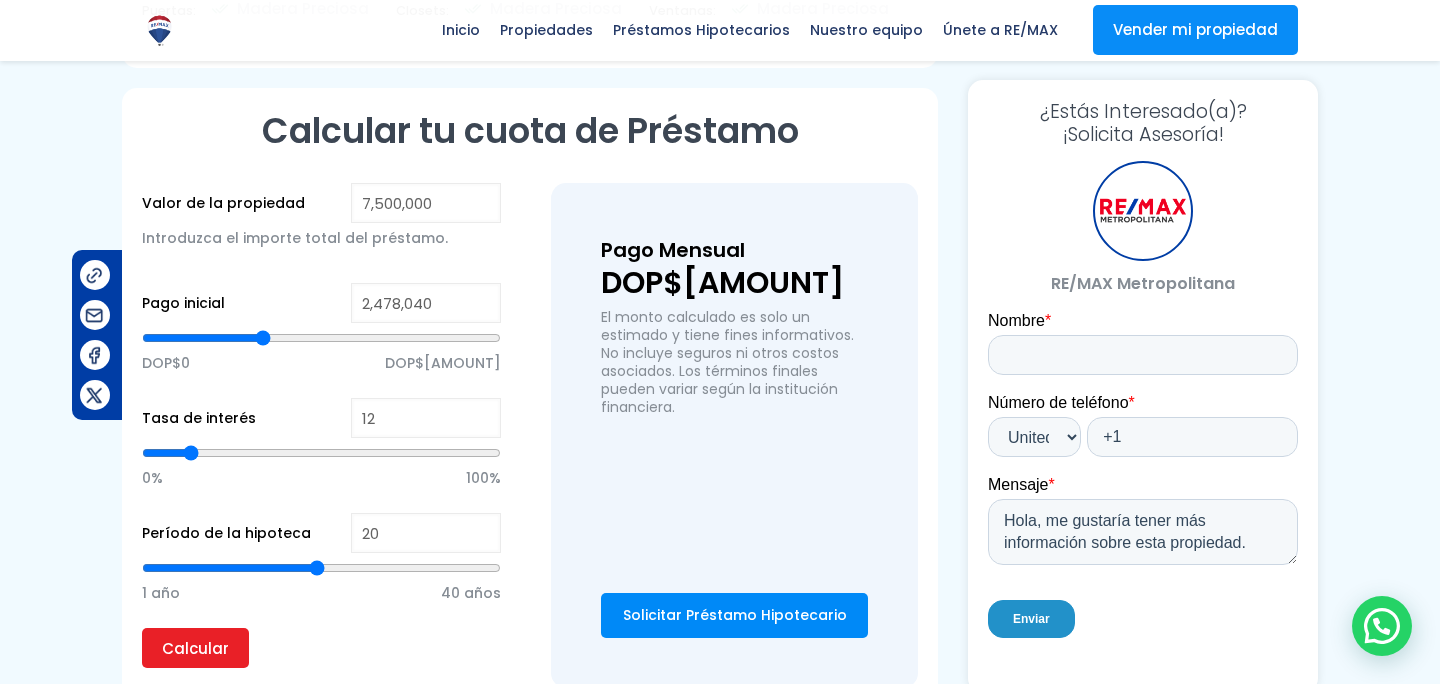 type on "2,033,088" 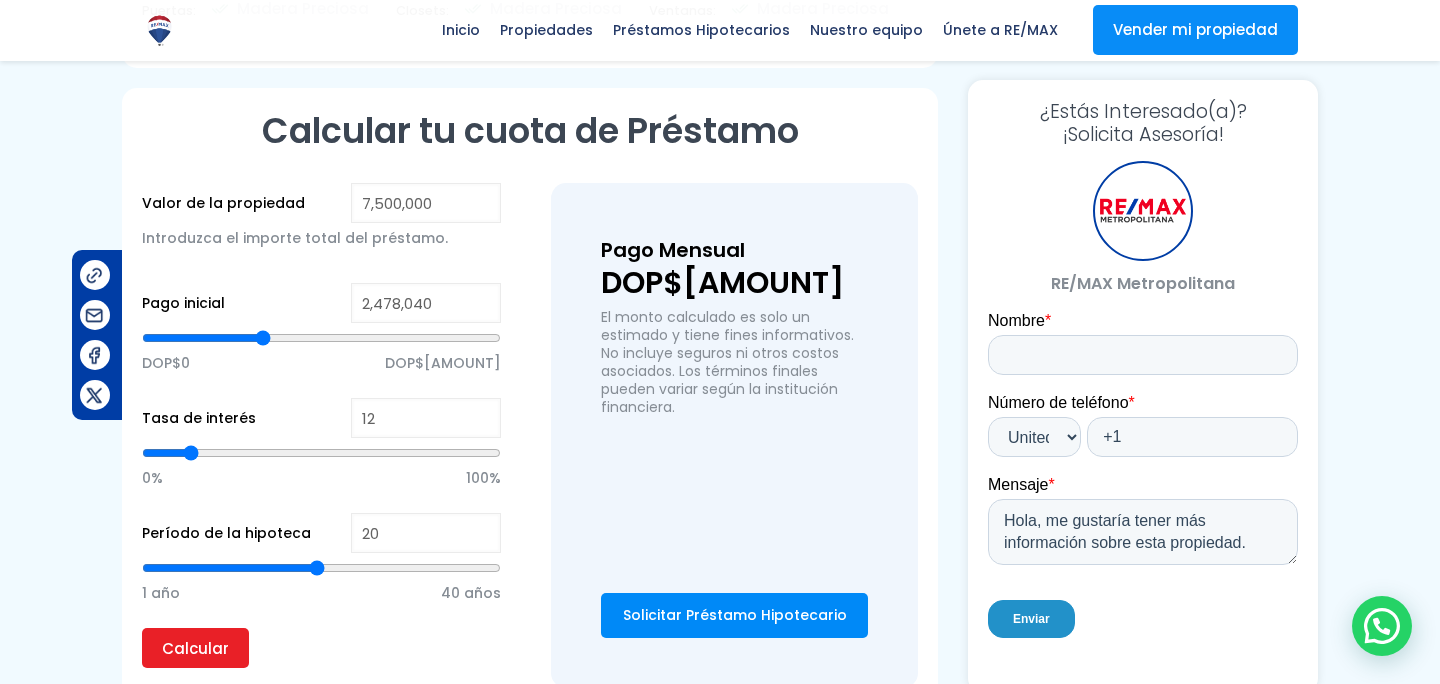 type on "2033088" 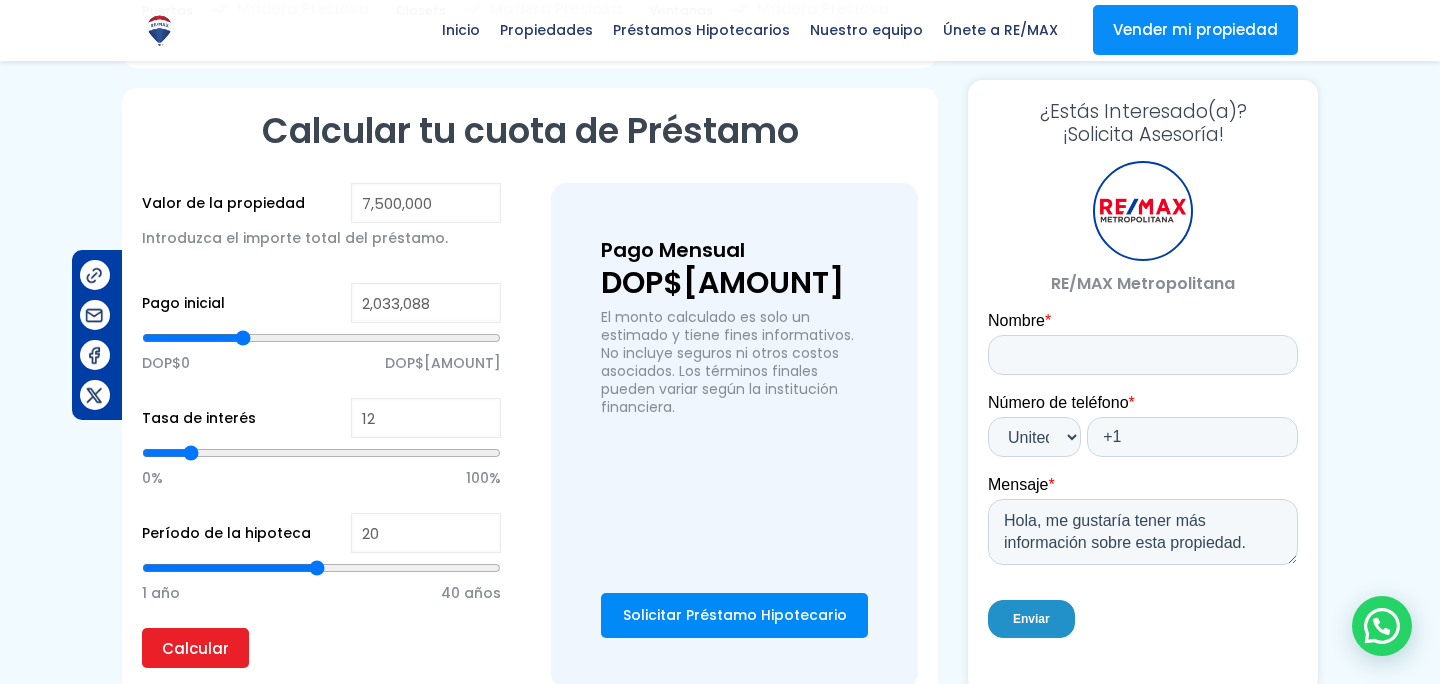 type on "1,879,139" 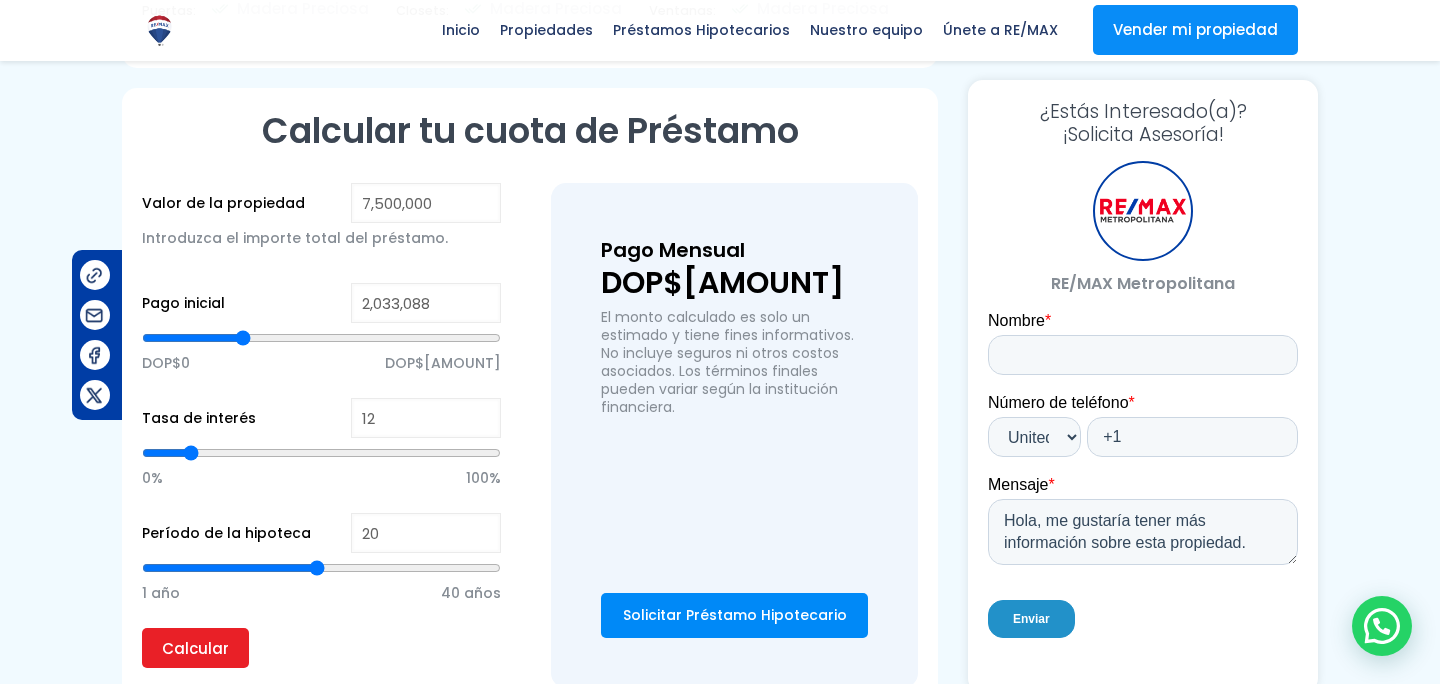 type on "1879139" 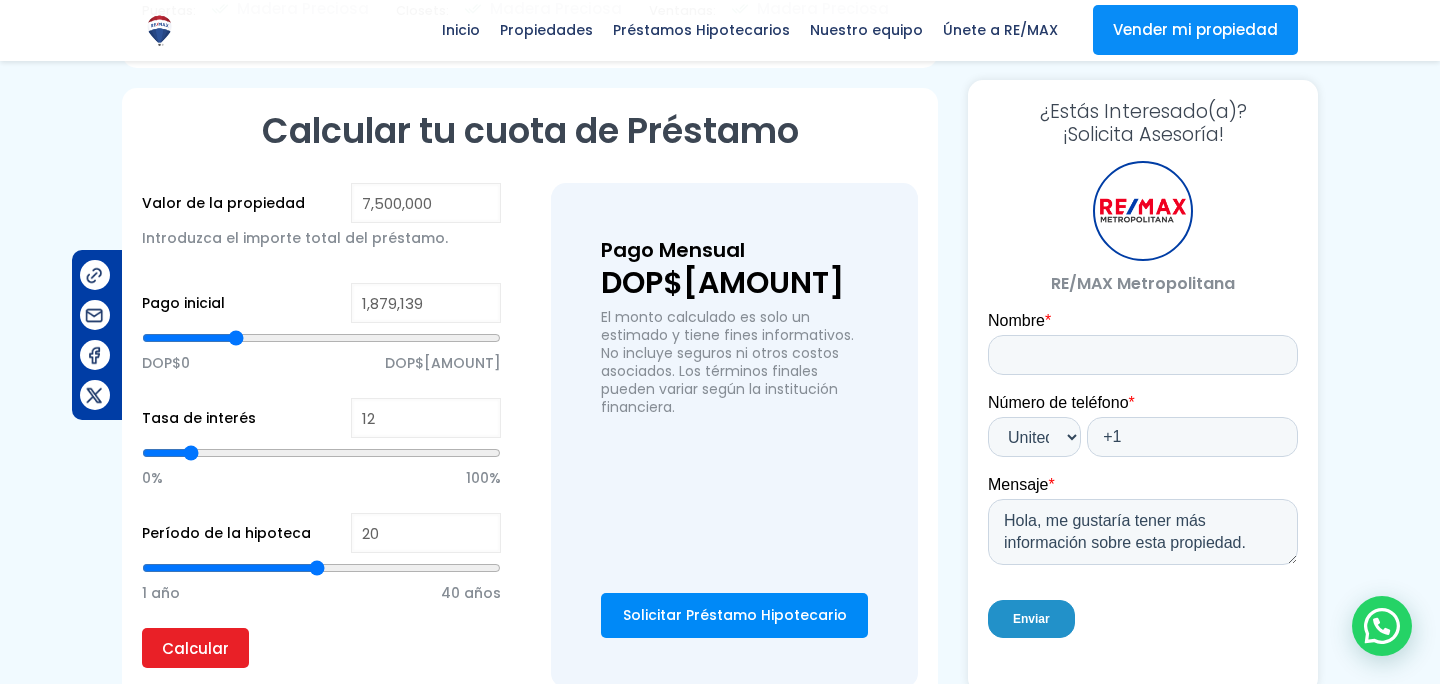 type on "1,762,226" 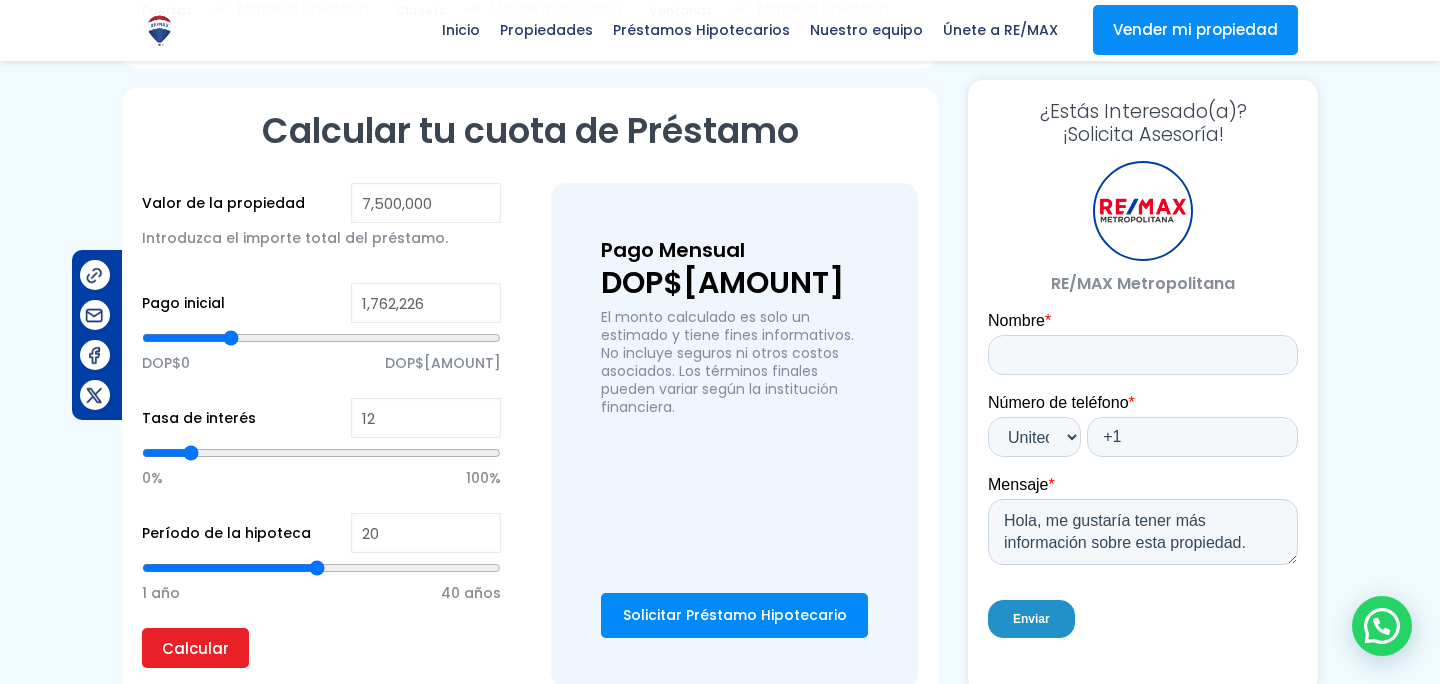 type on "1,697,711" 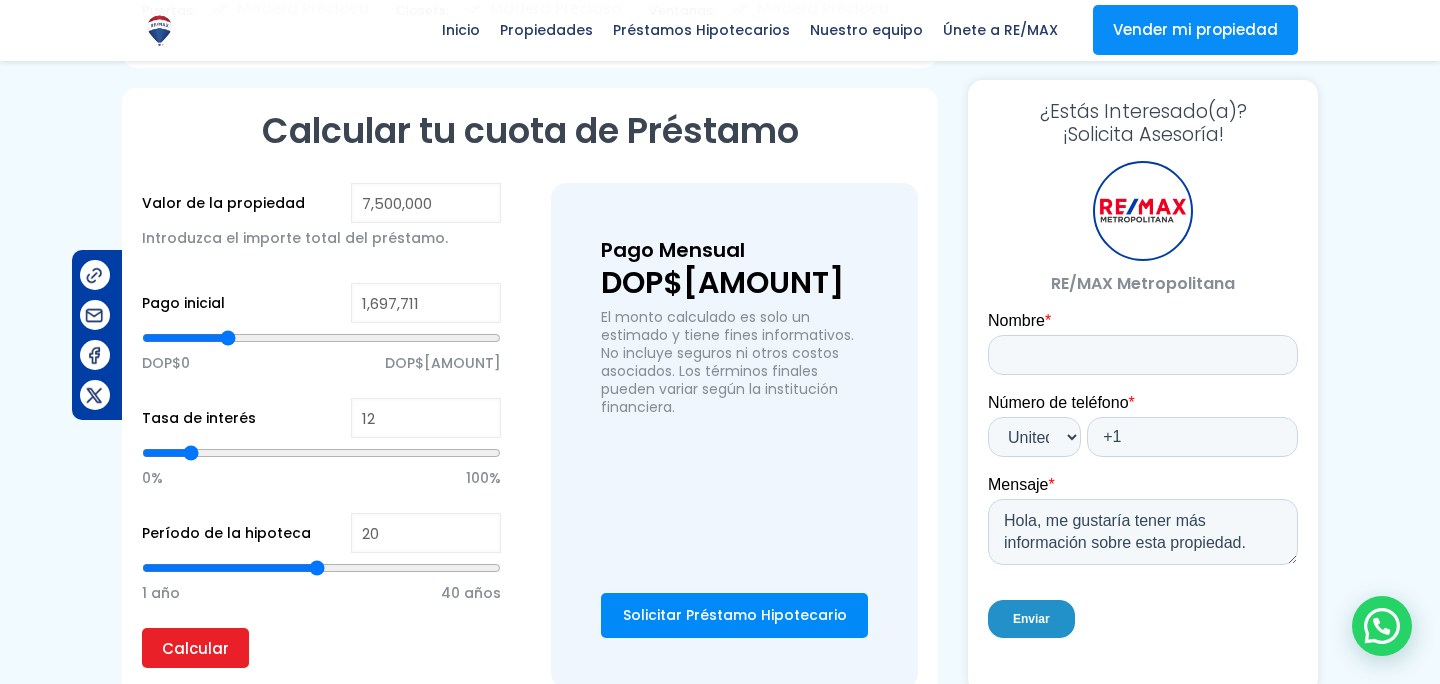 type on "1,663,234" 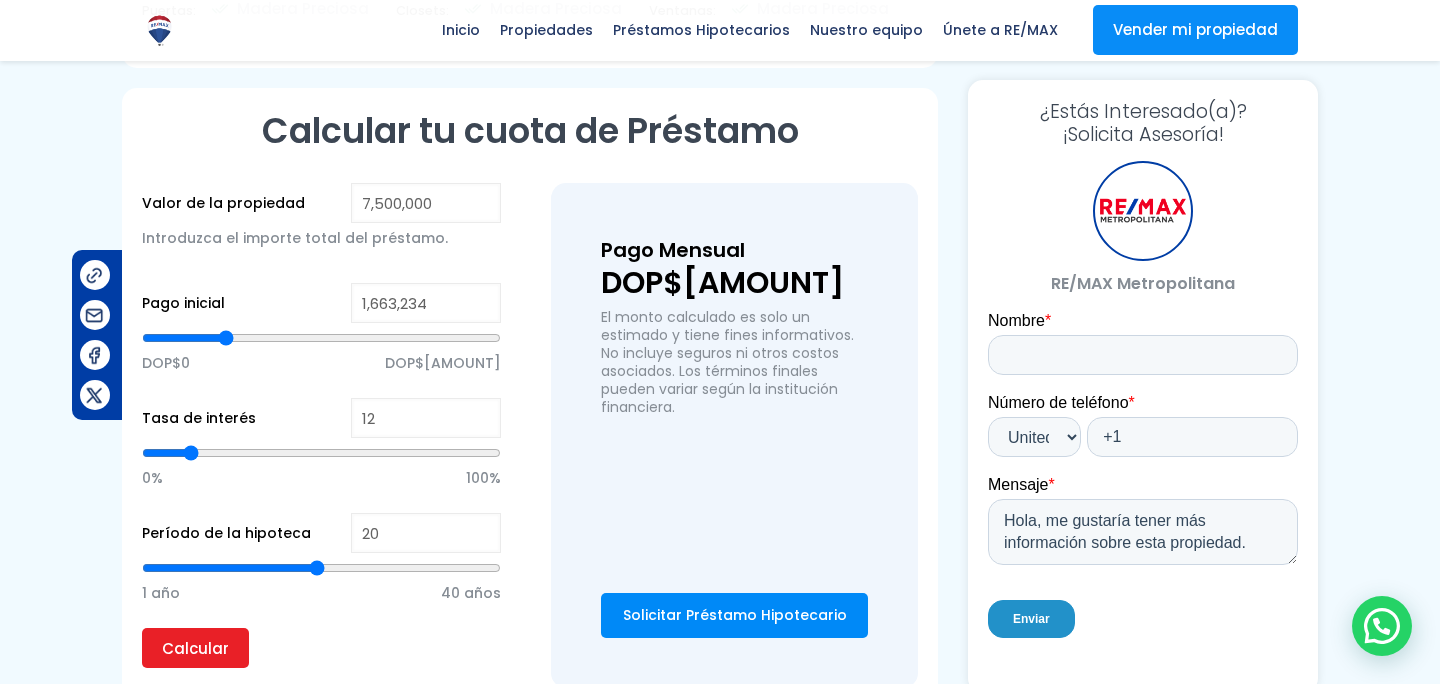 type on "1,640,876" 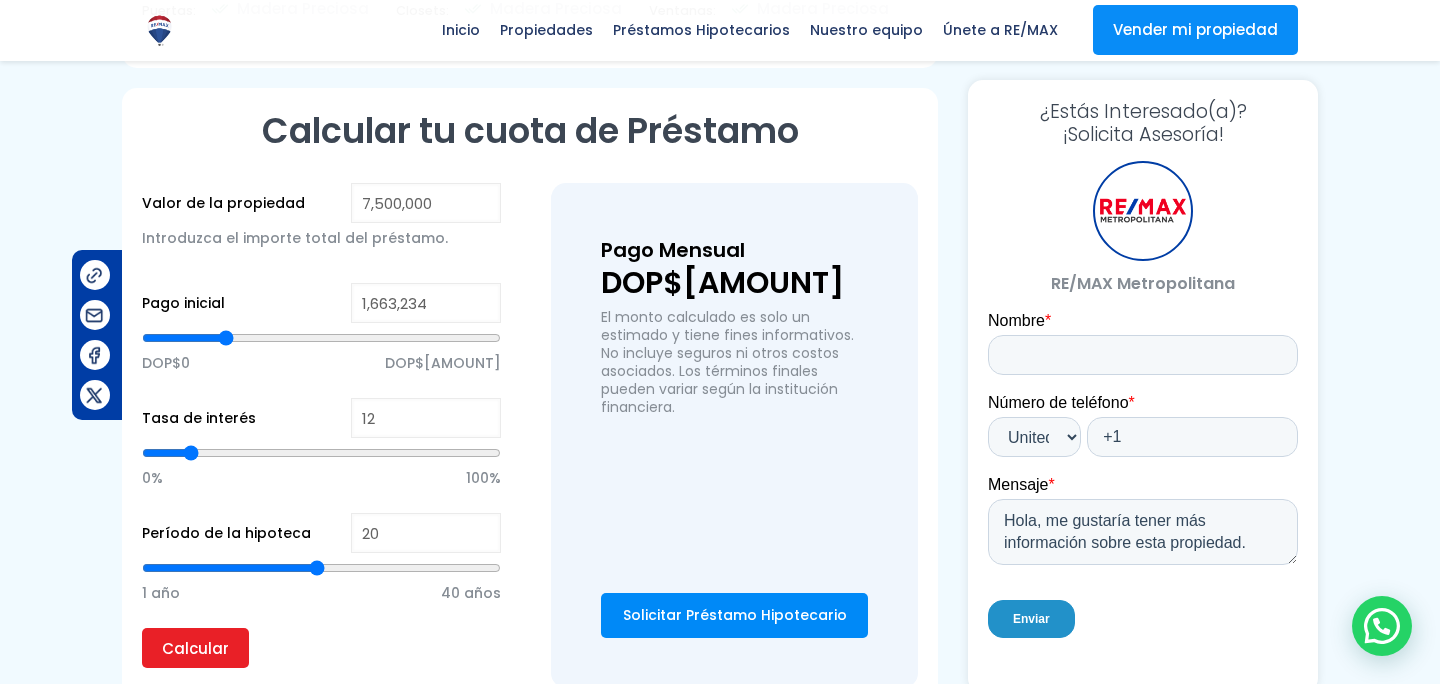 type on "1640876" 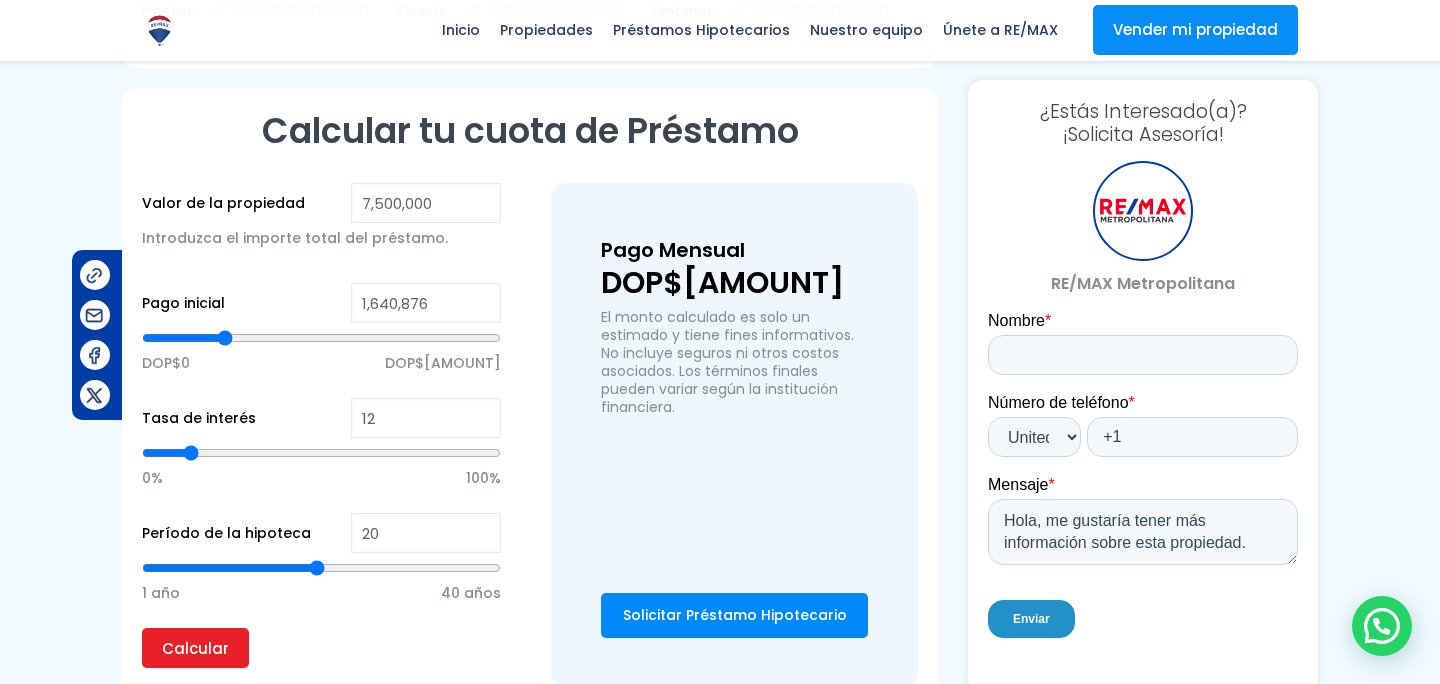 type on "1,622,101" 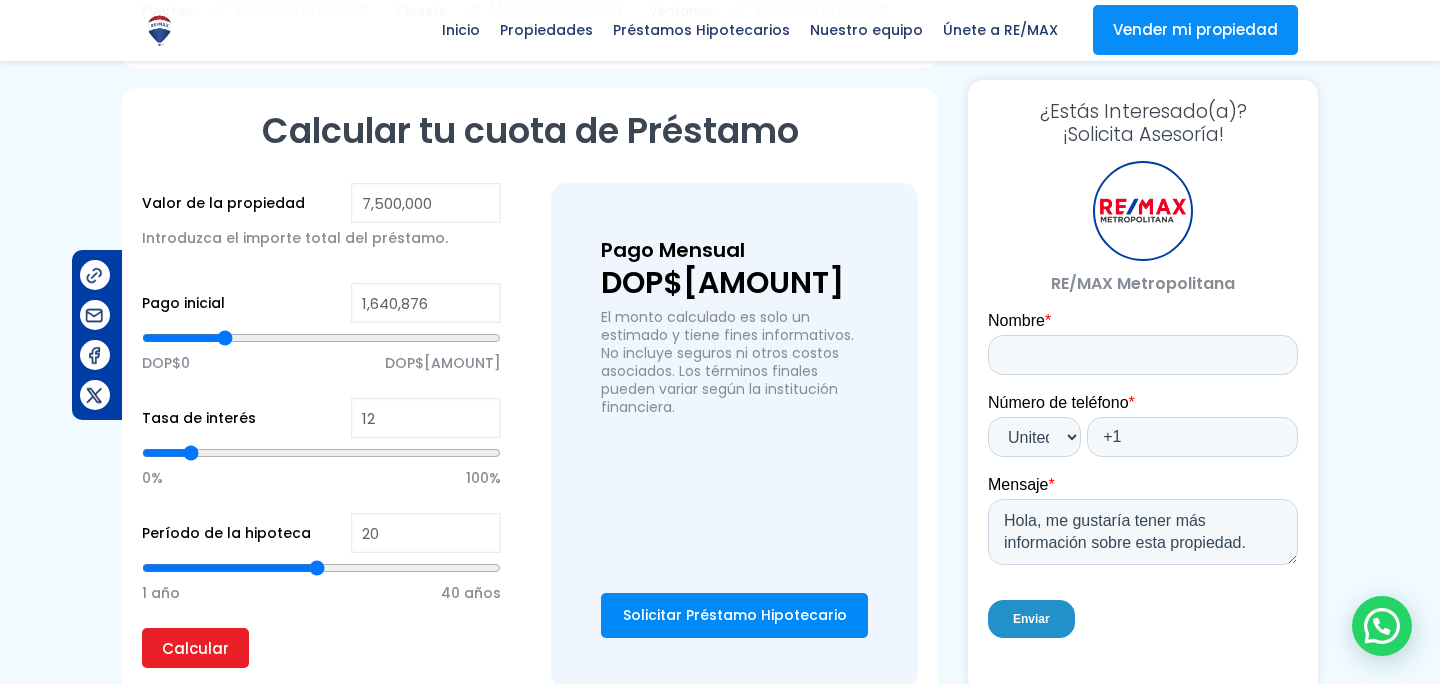 type on "1622101" 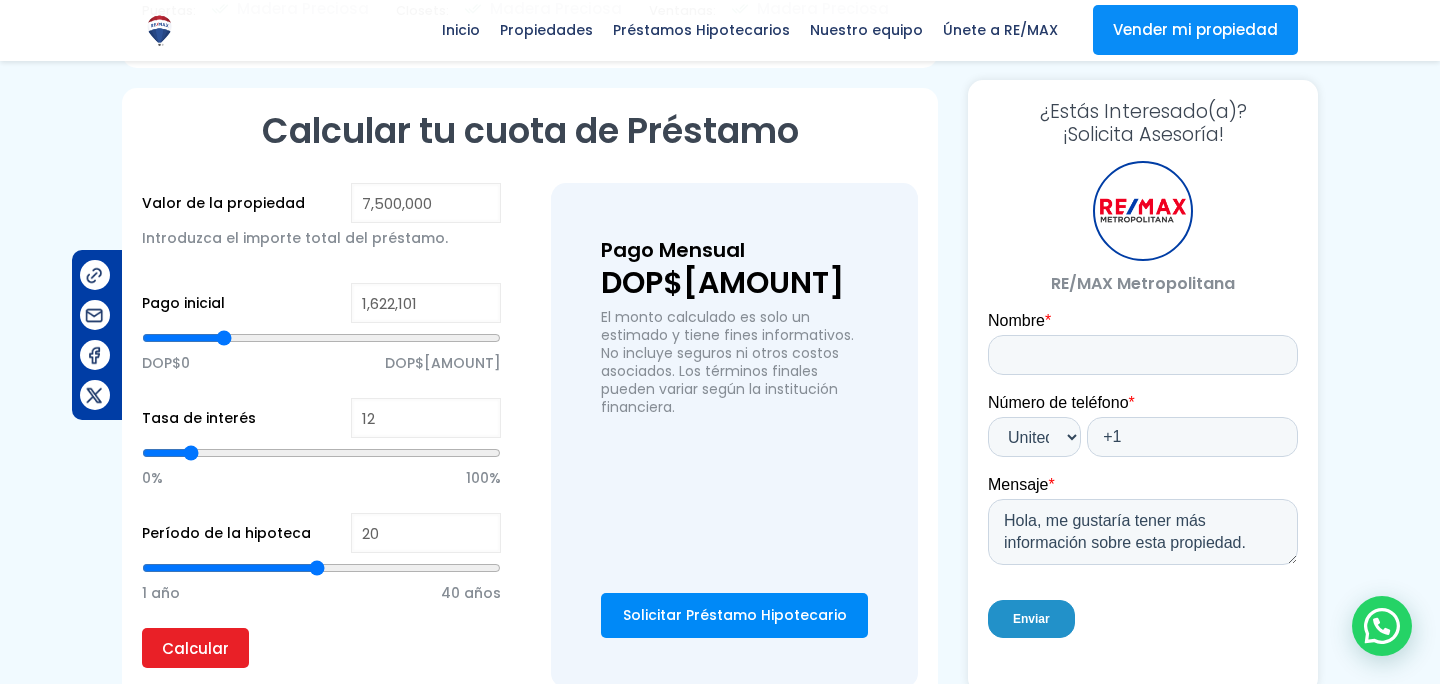 type on "1,603,498" 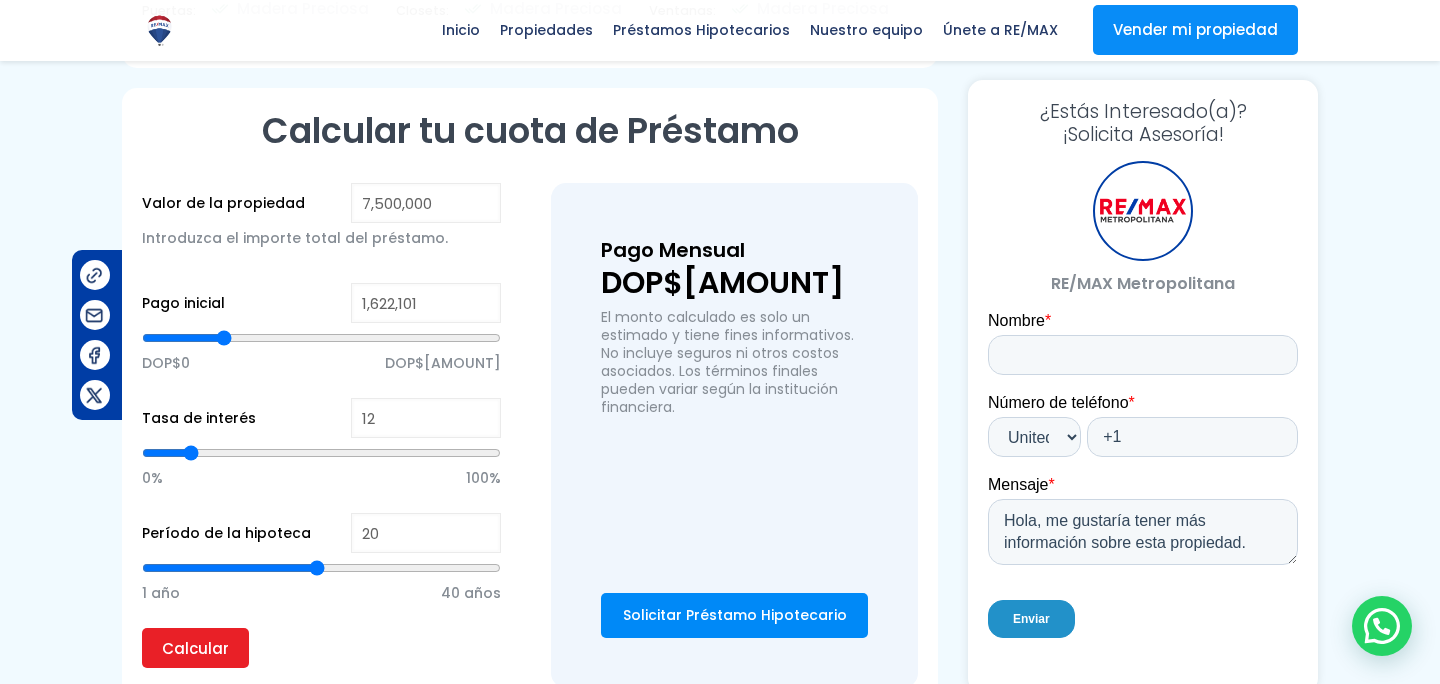 type on "1603498" 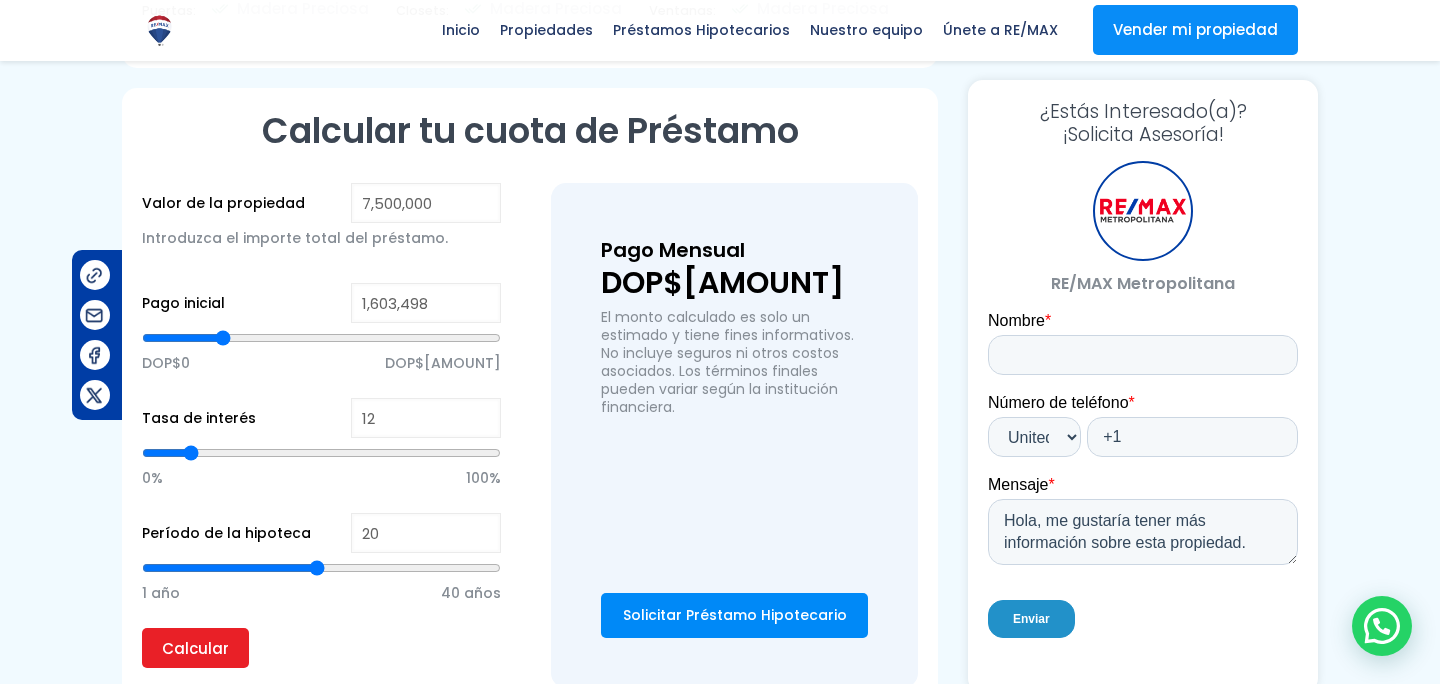 type on "1,585,577" 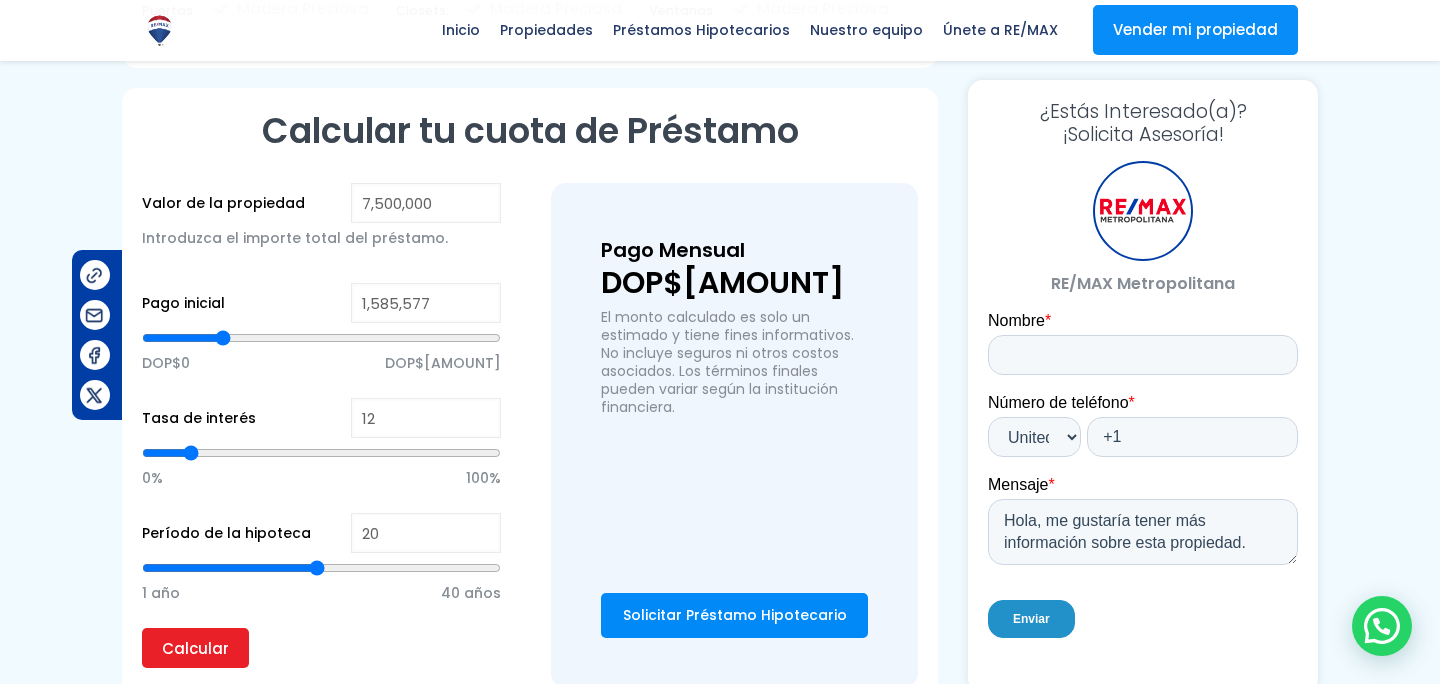 type on "1,565,778" 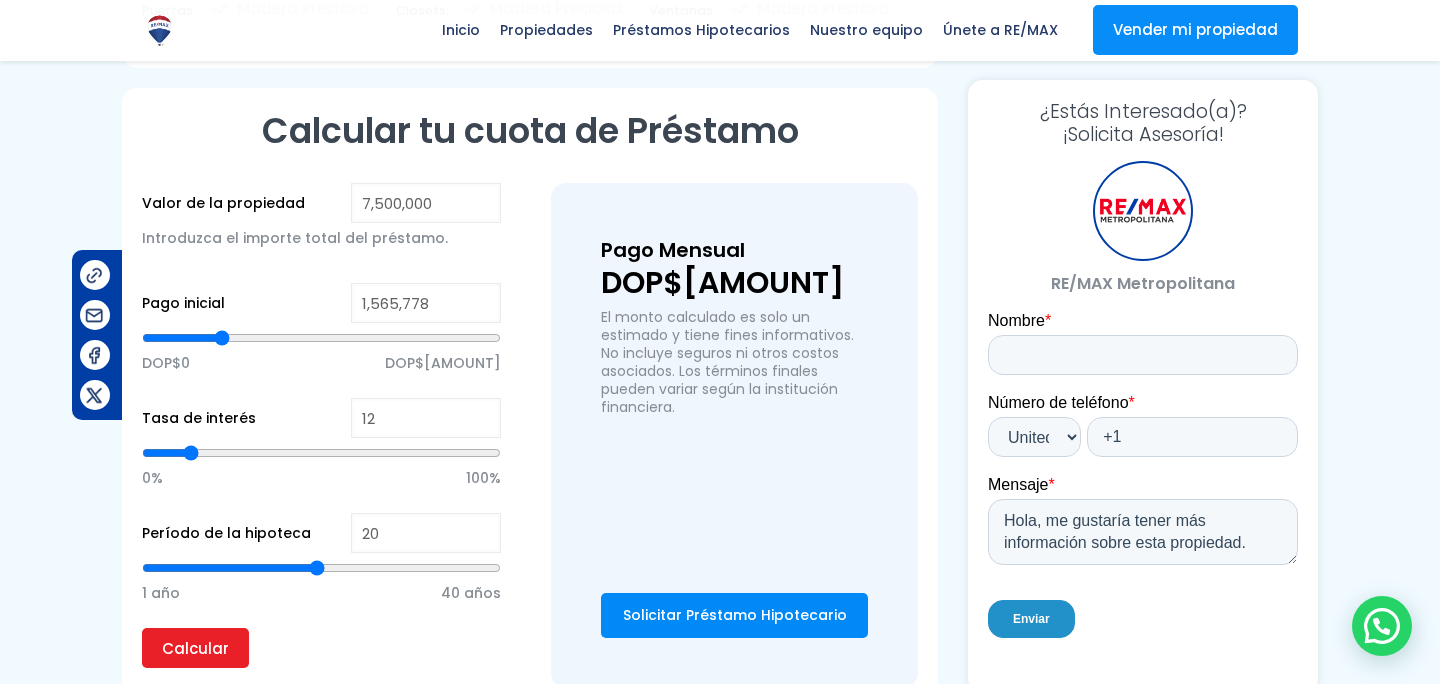type on "1,545,809" 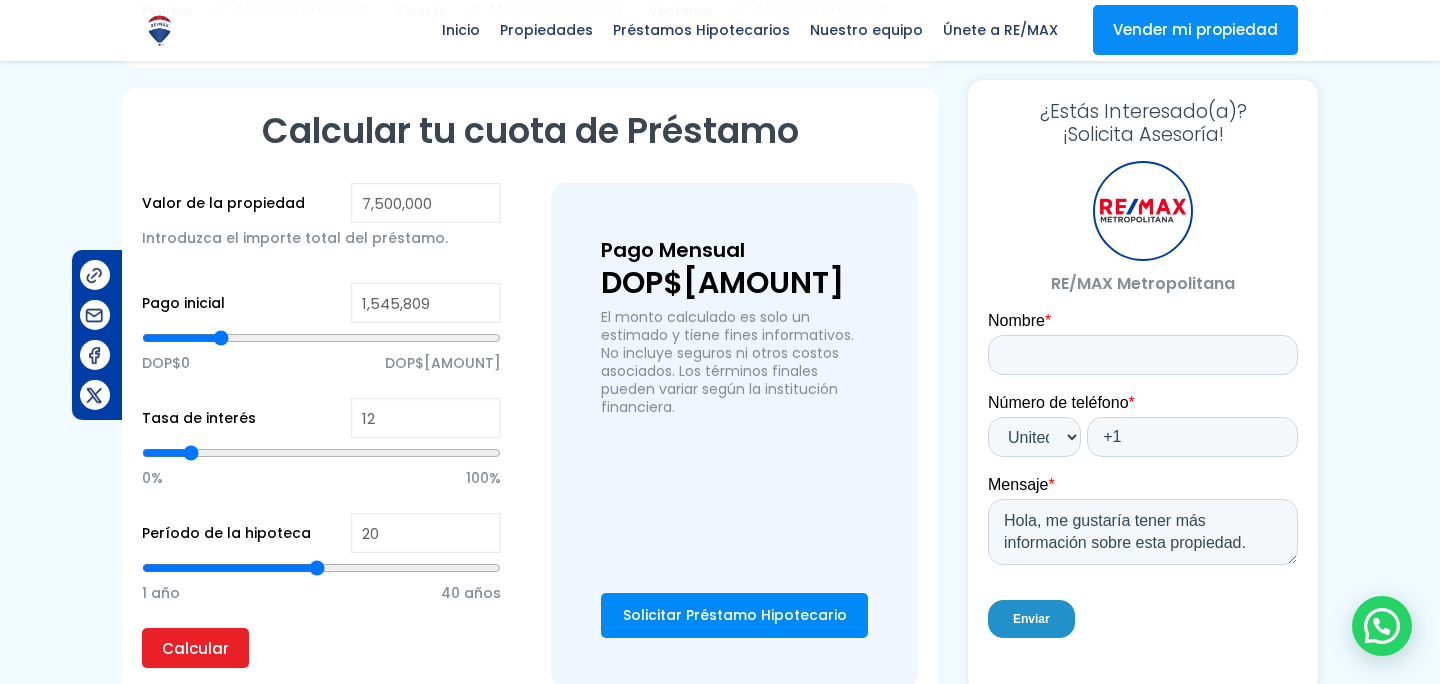 type on "1,525,158" 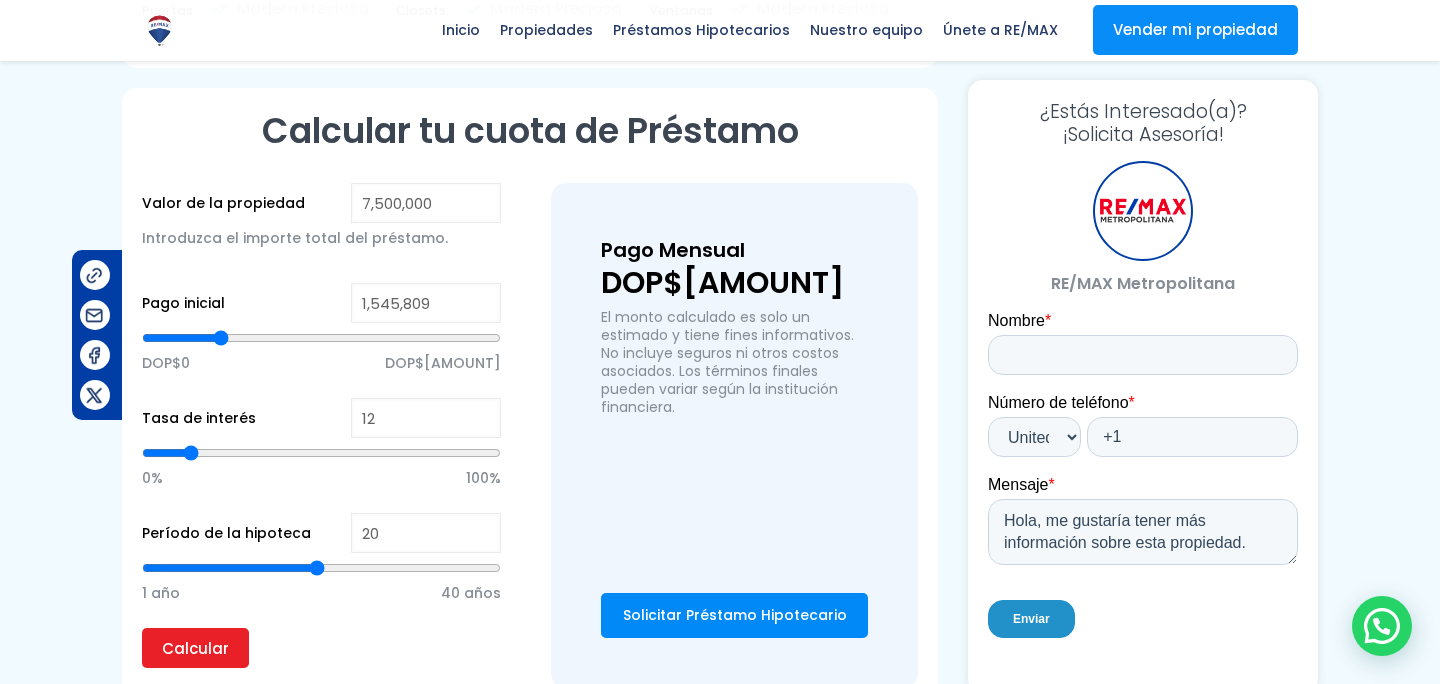 type on "1525158" 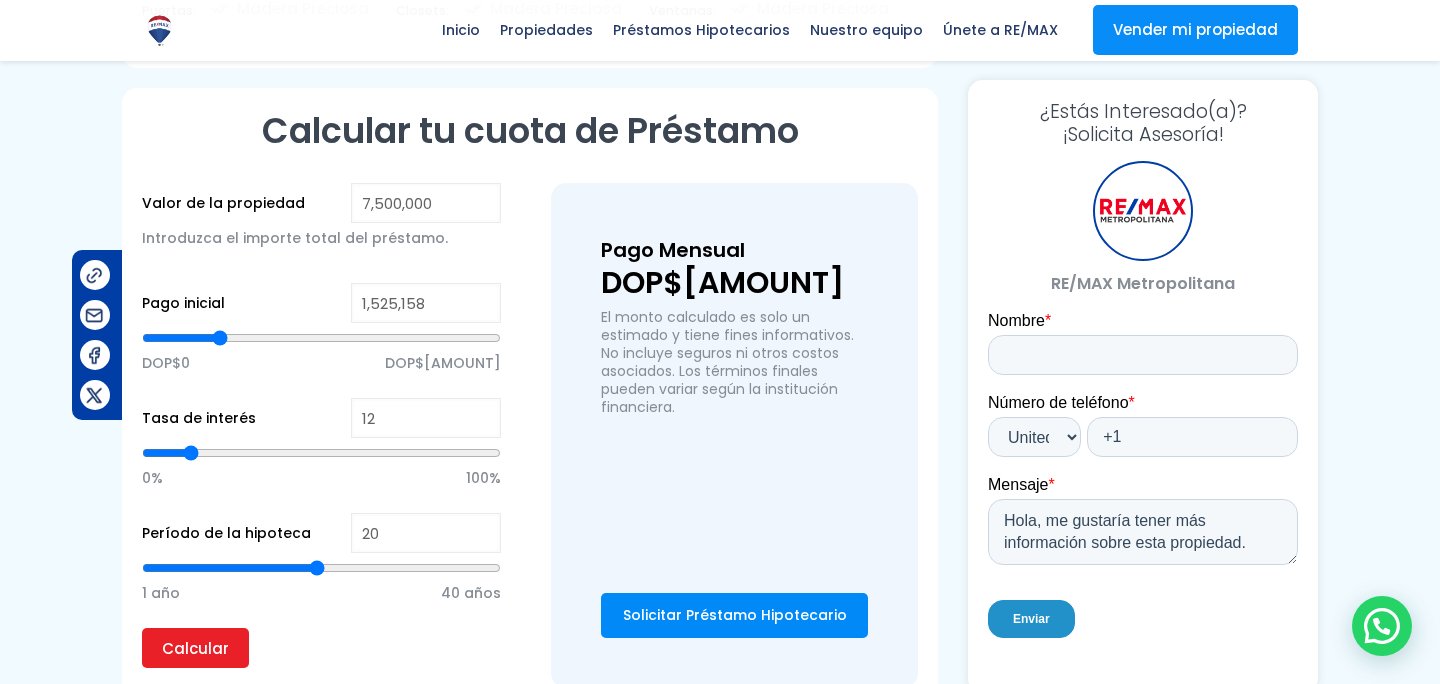 type on "1,504,847" 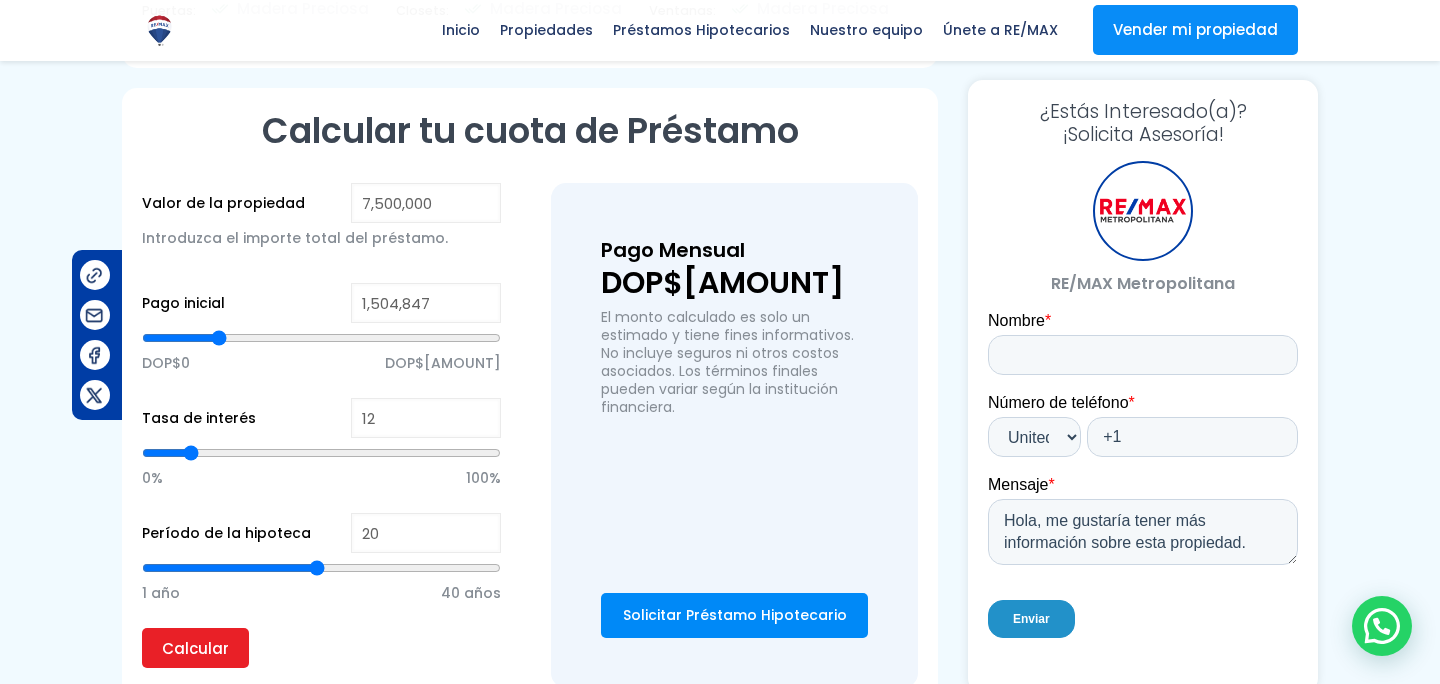type on "1,491,534" 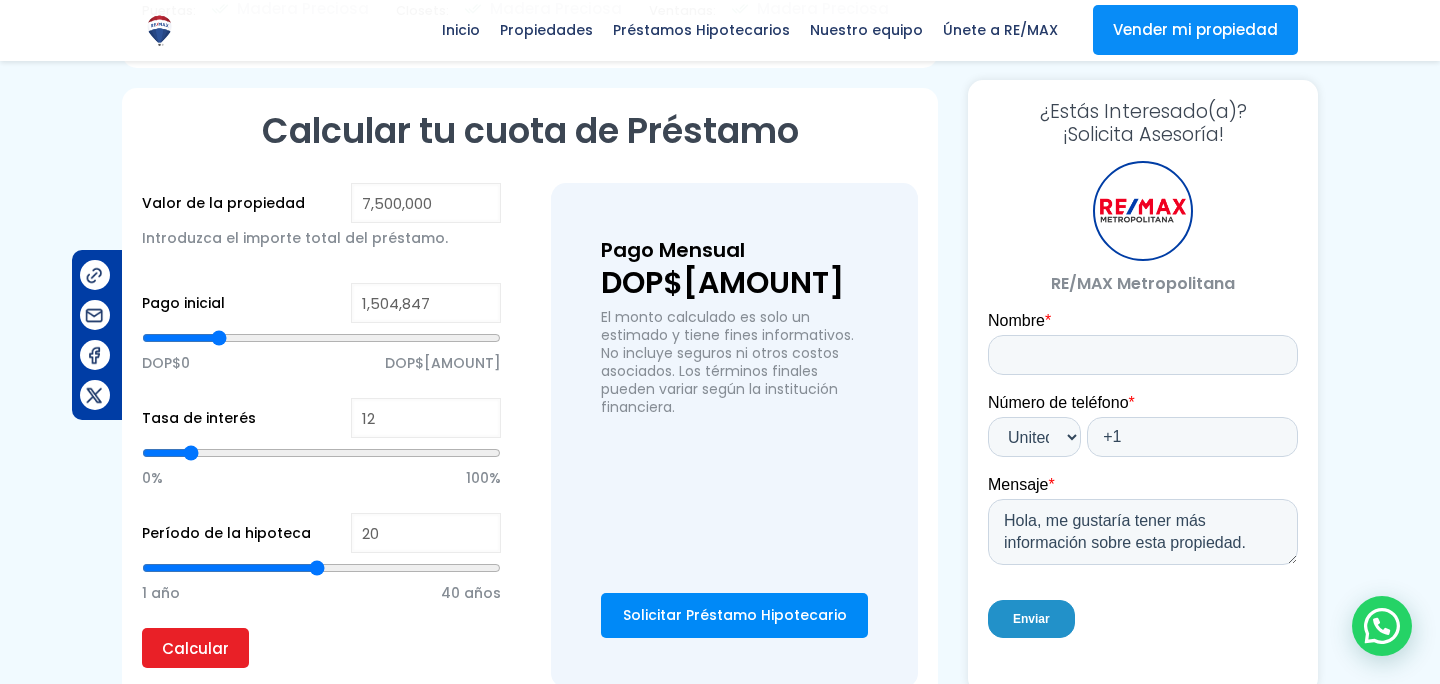 type on "1491534" 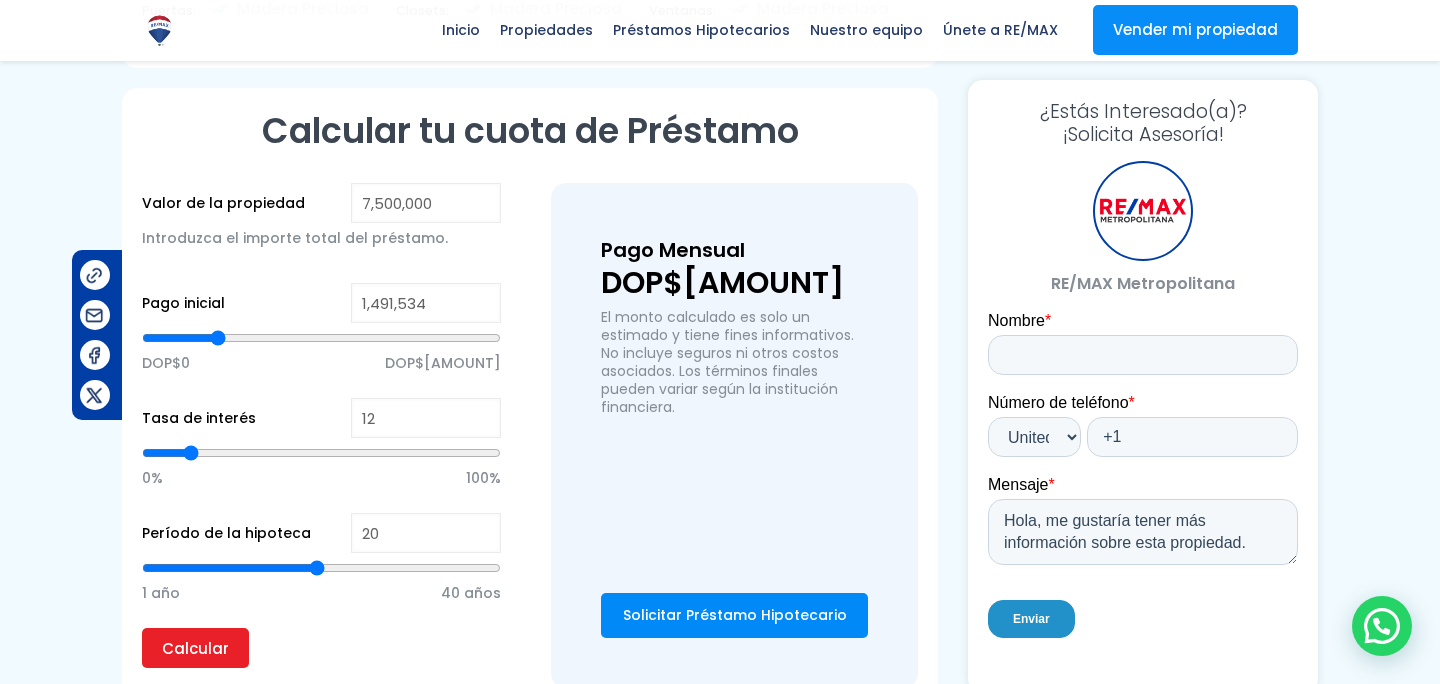 type on "1,484,707" 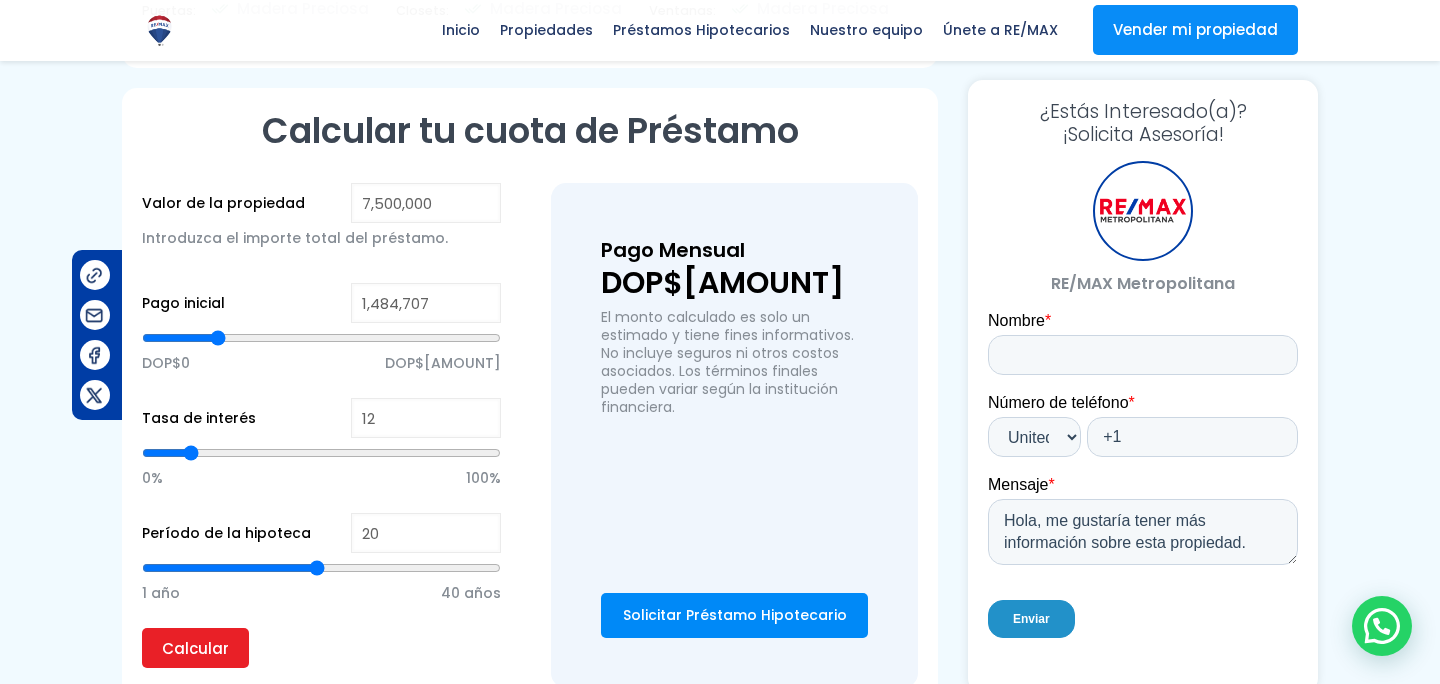type on "1,484,366" 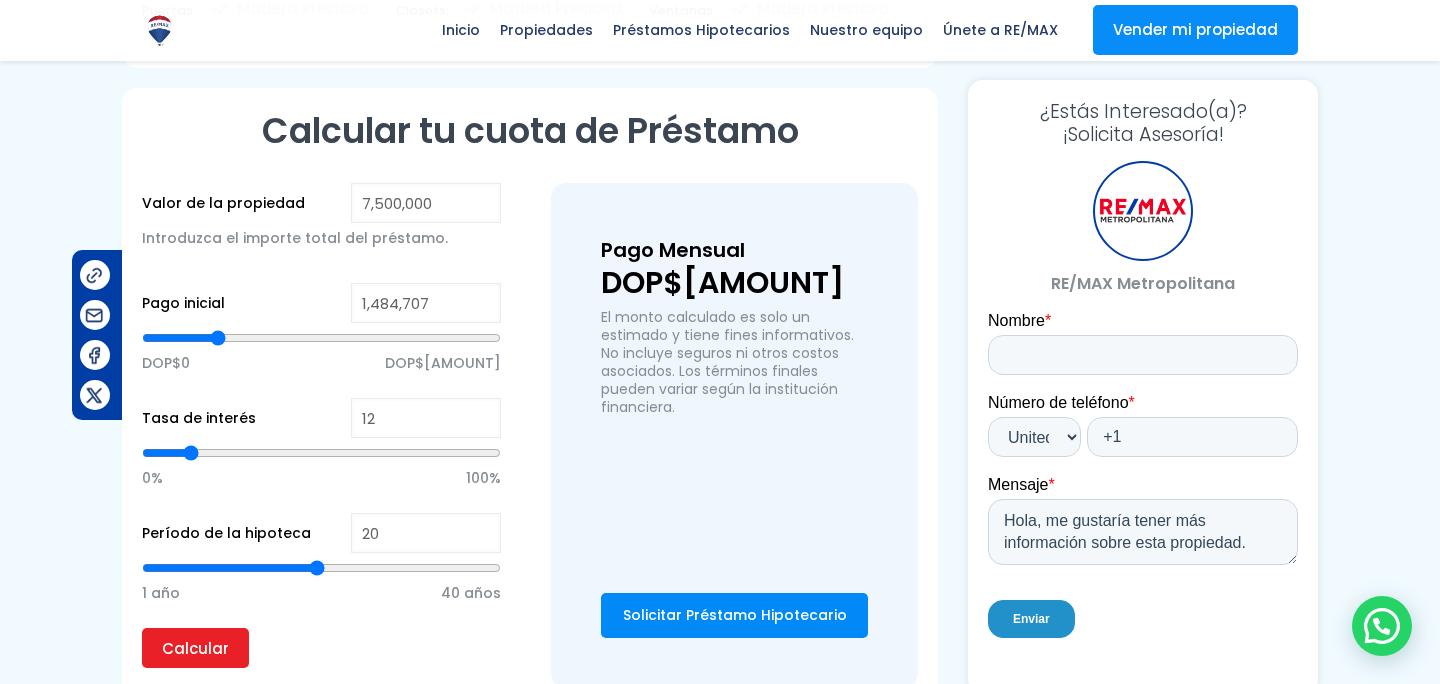 type on "1484366" 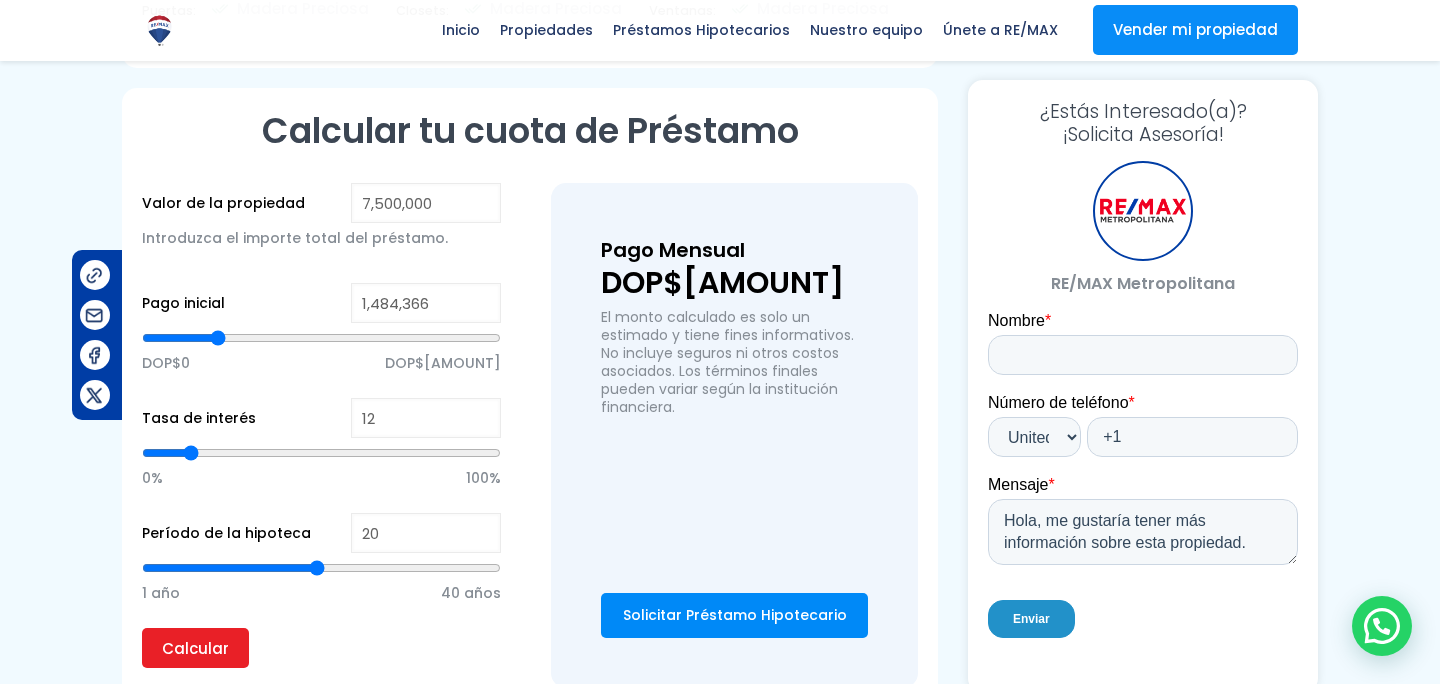 type on "1,489,145" 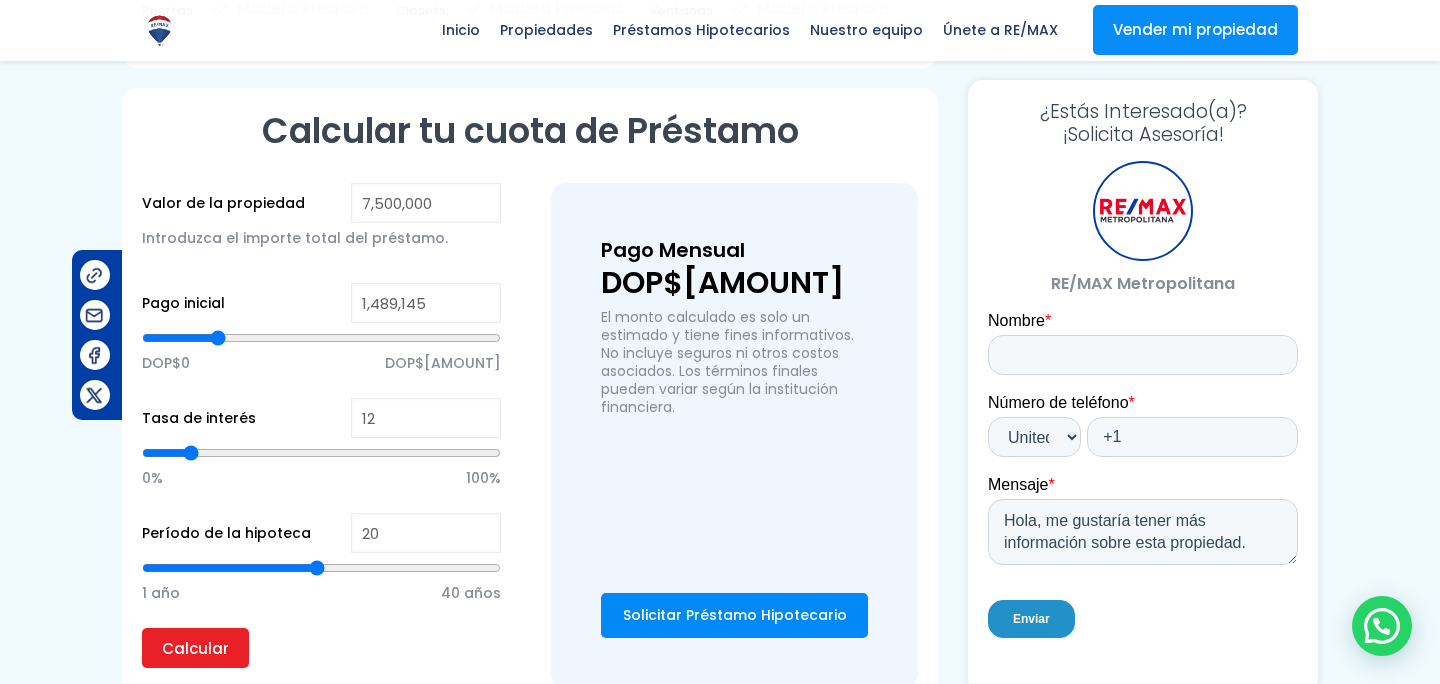 type on "1,494,265" 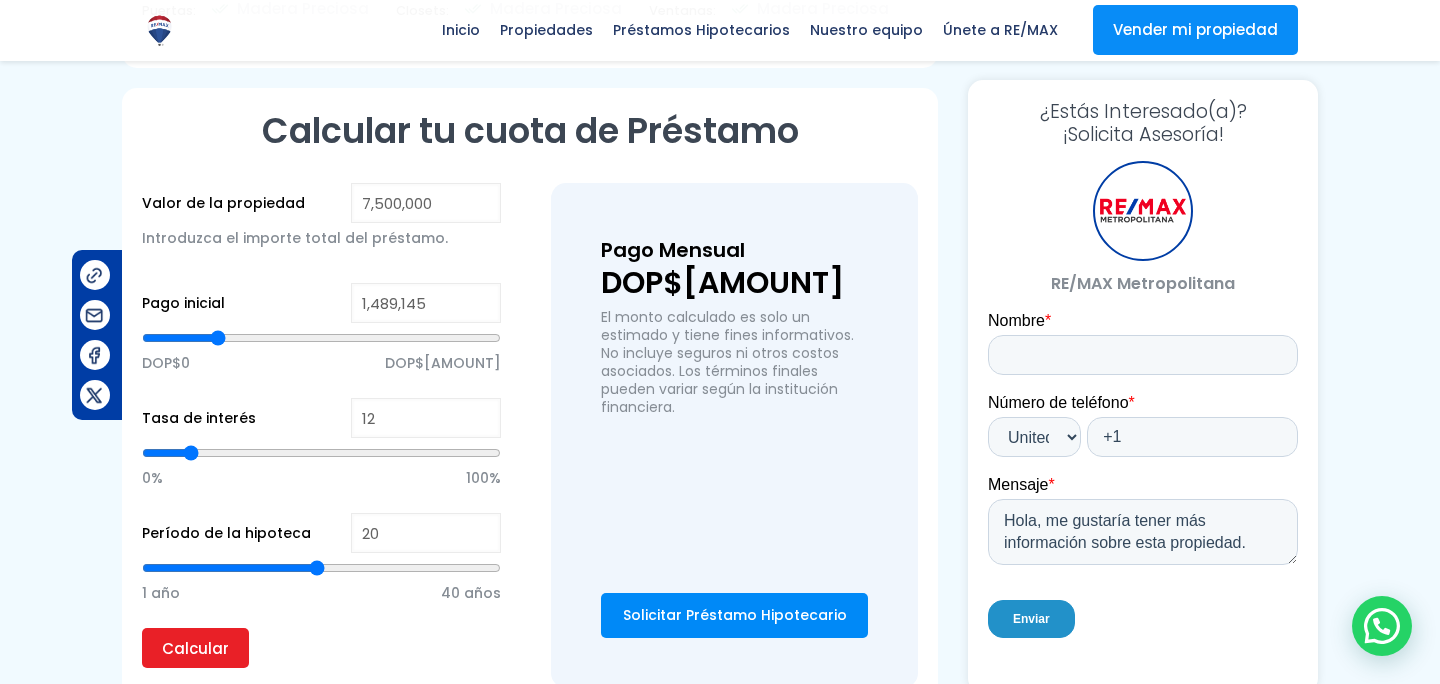 type on "1494265" 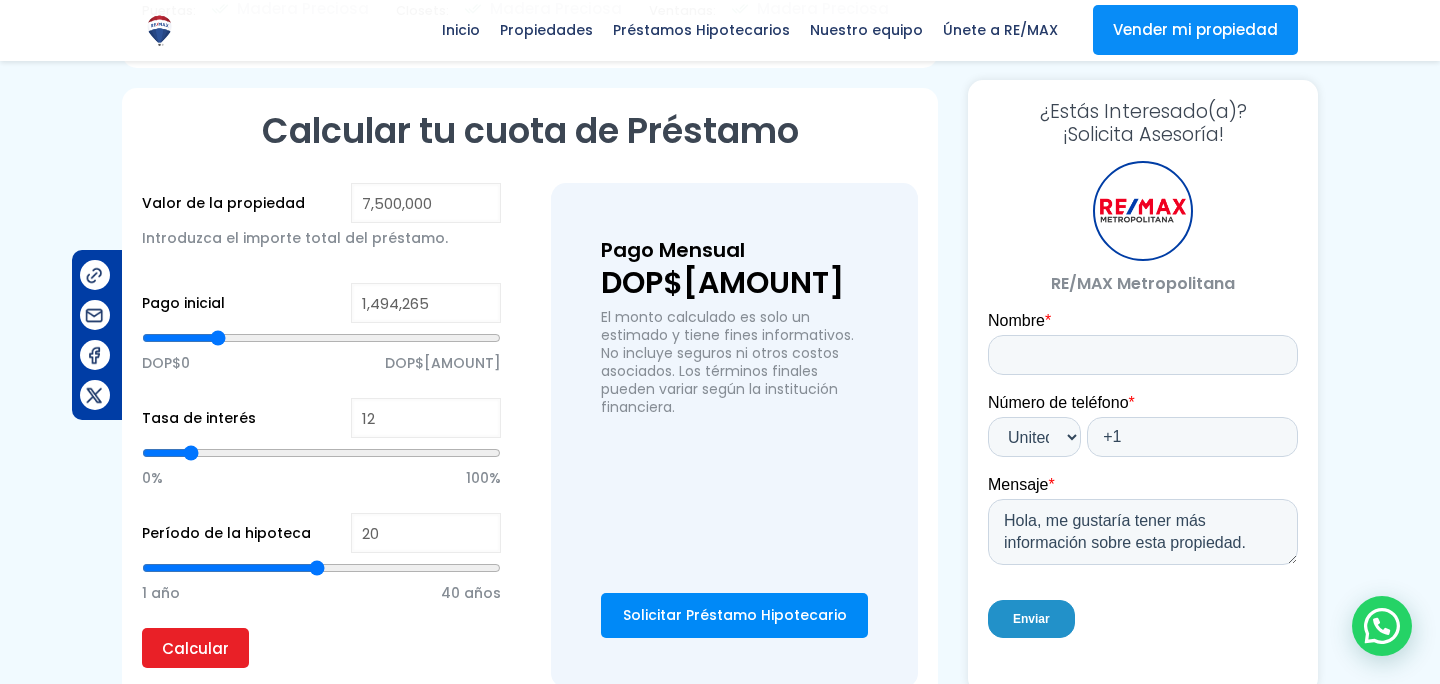 type on "1,499,556" 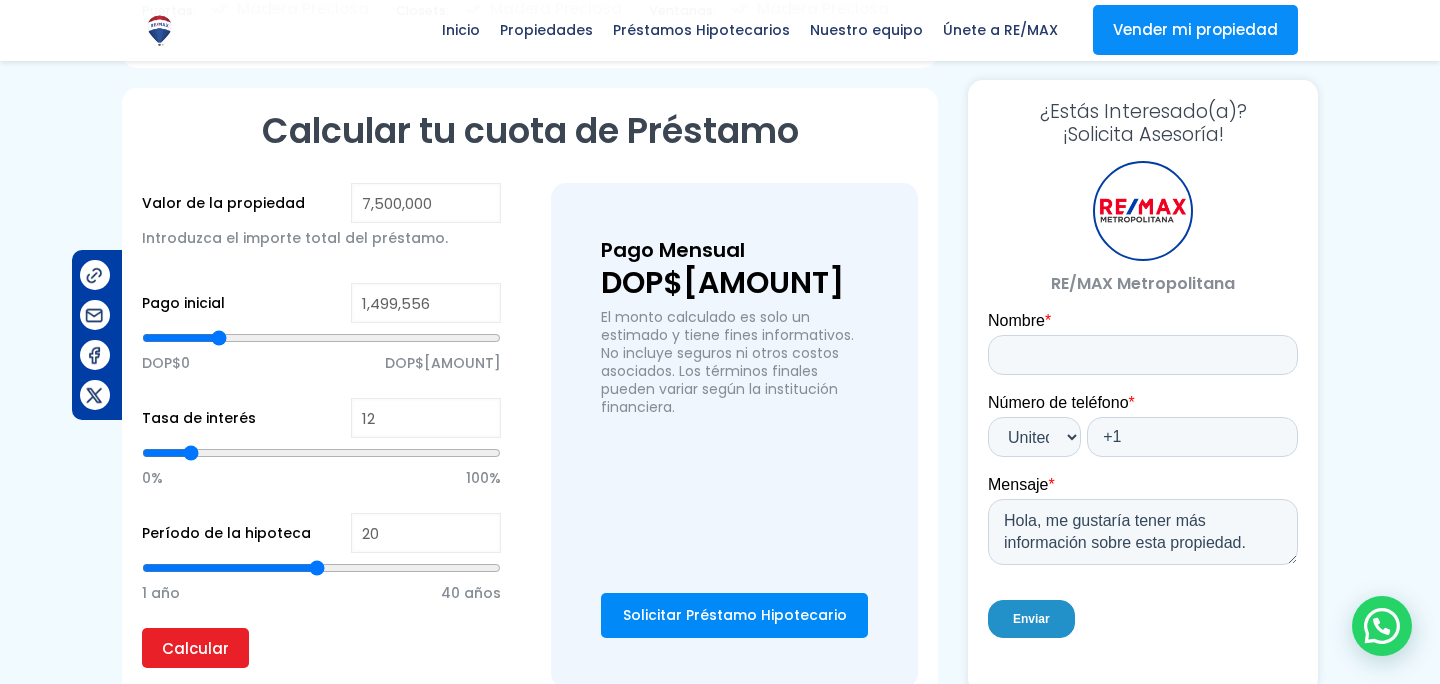 type on "1,506,383" 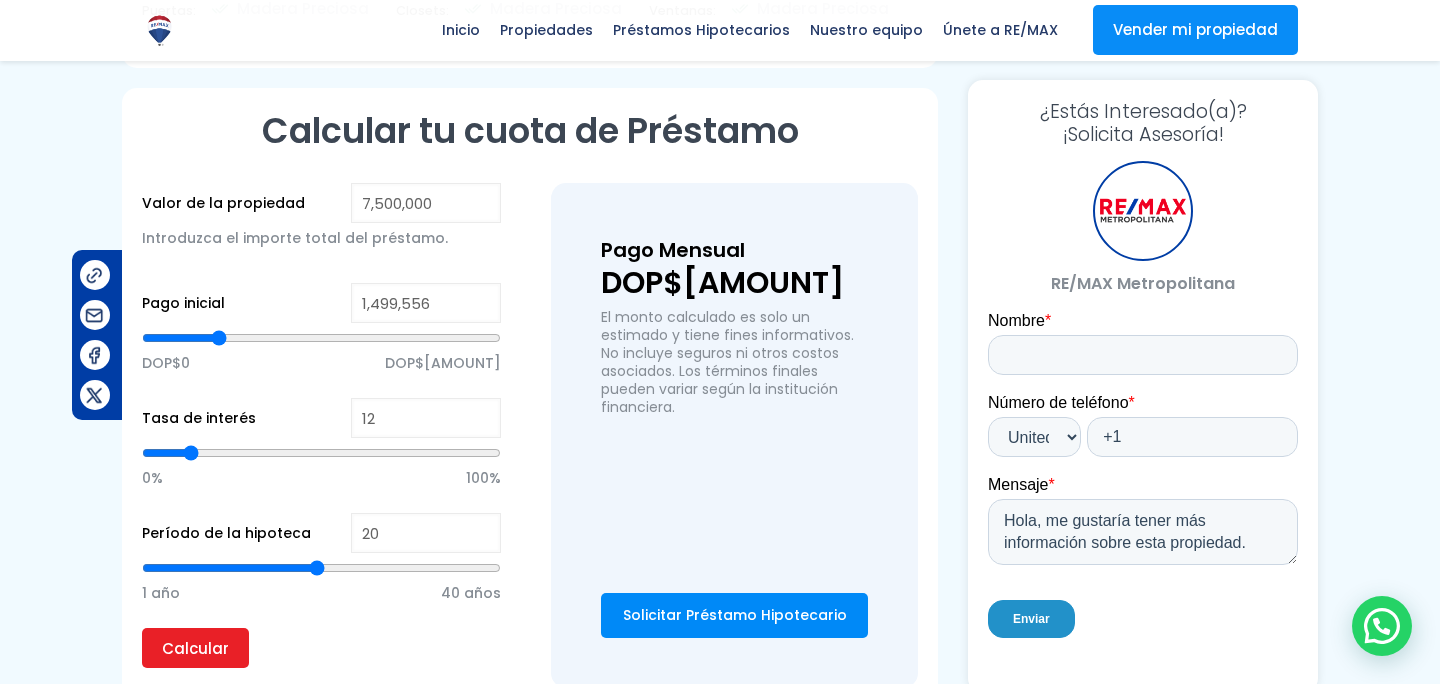 type on "1506383" 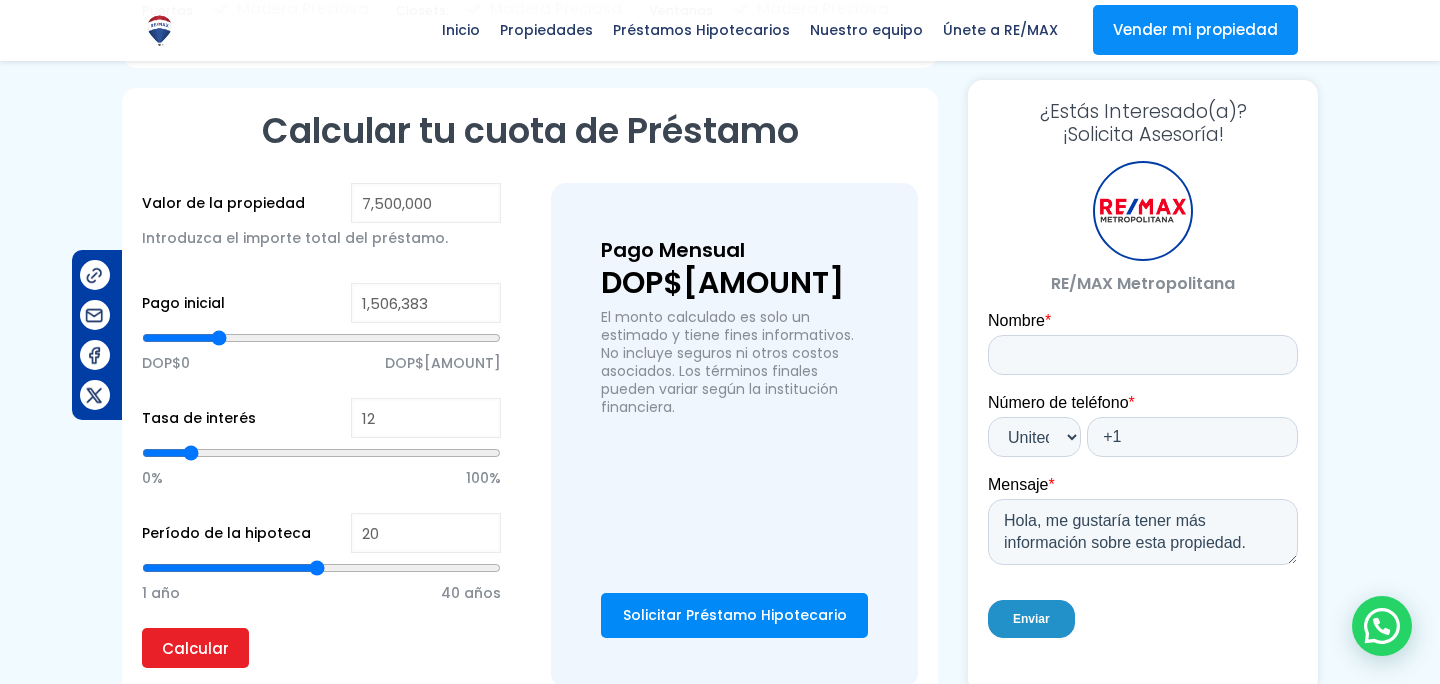 type on "1,513,381" 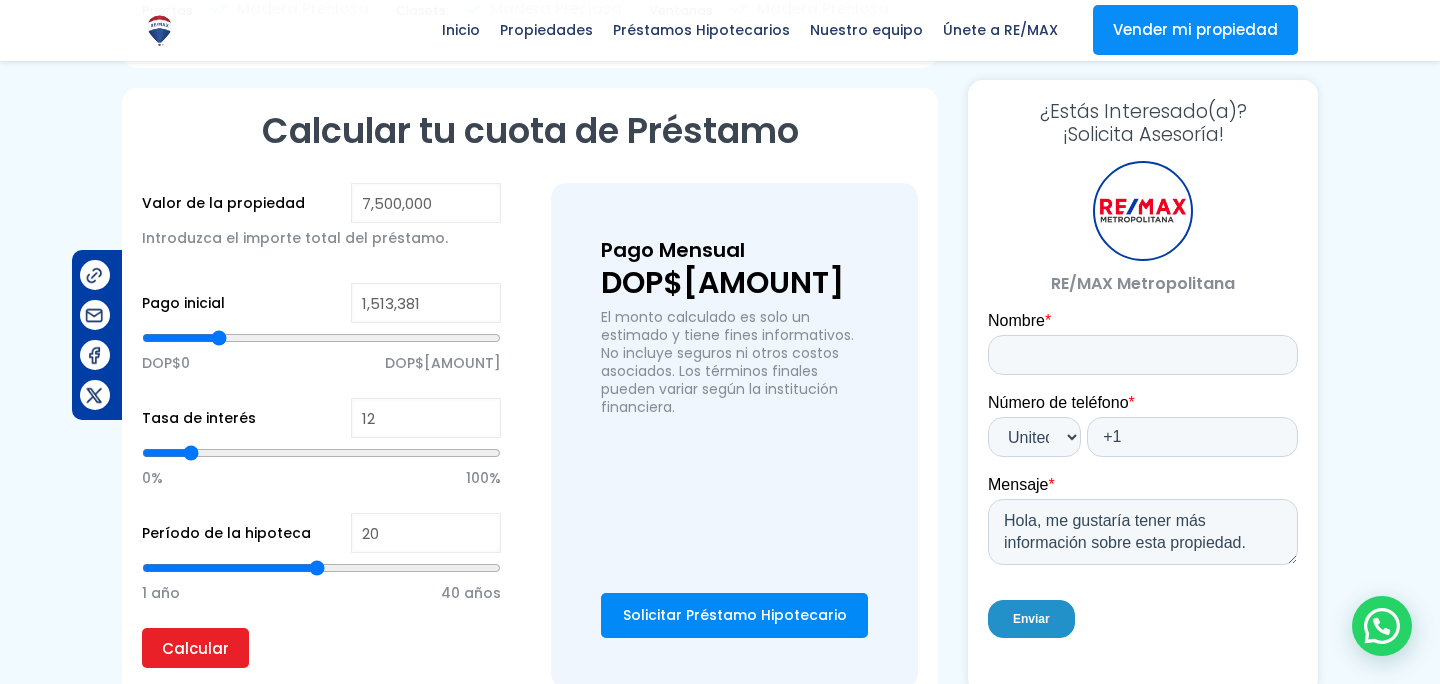 type on "1,524,134" 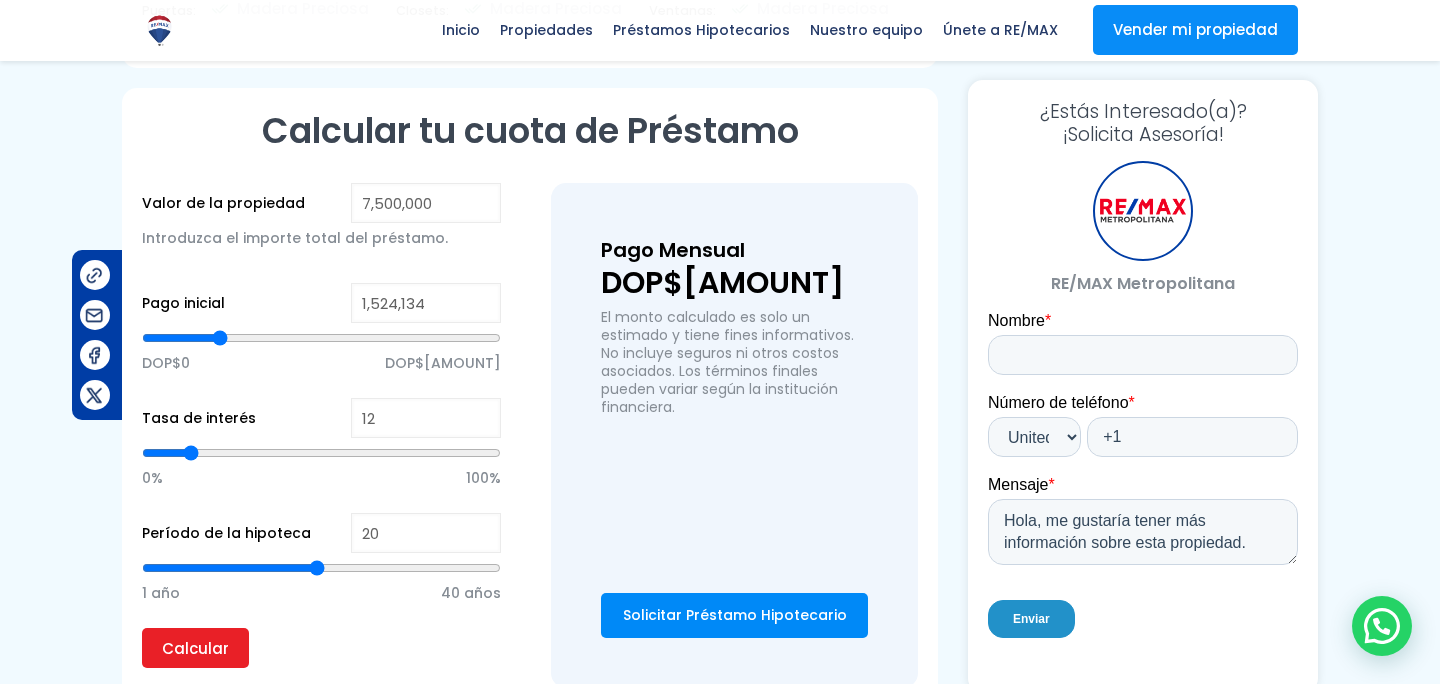type on "1,544,785" 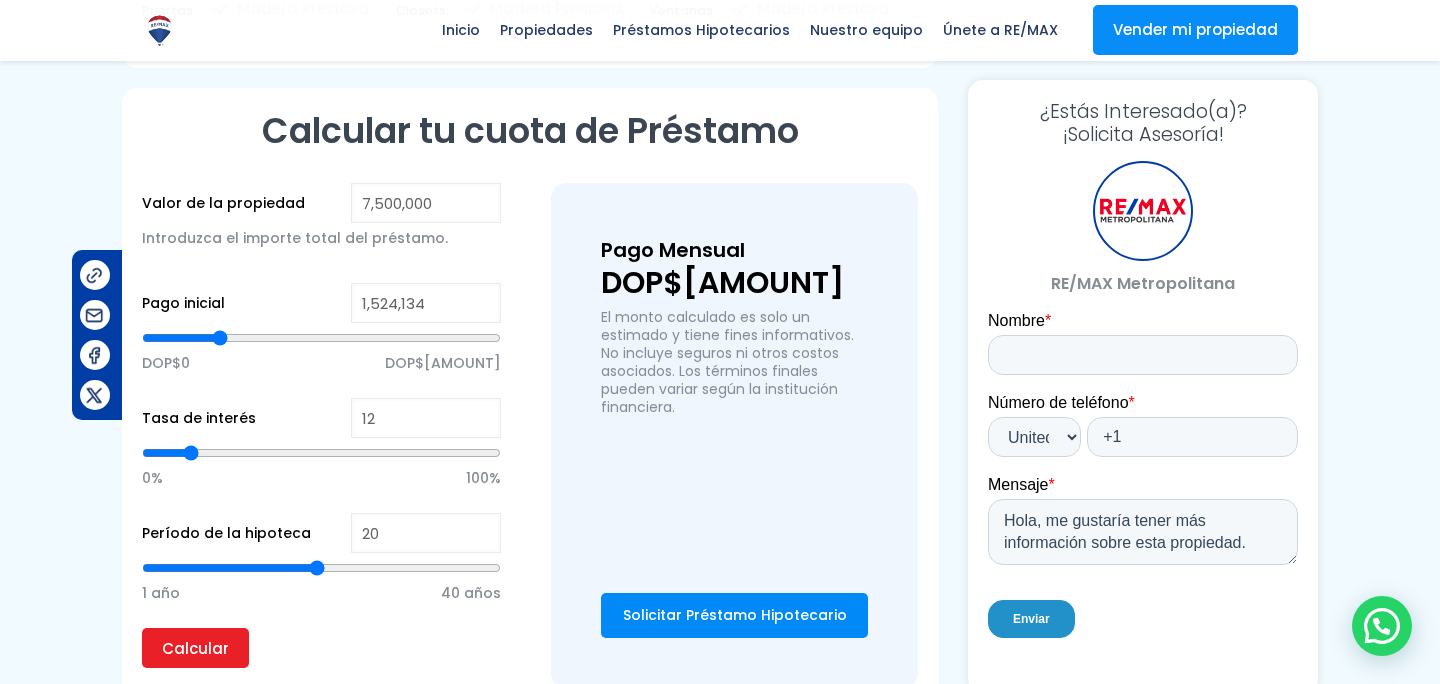 type on "1544785" 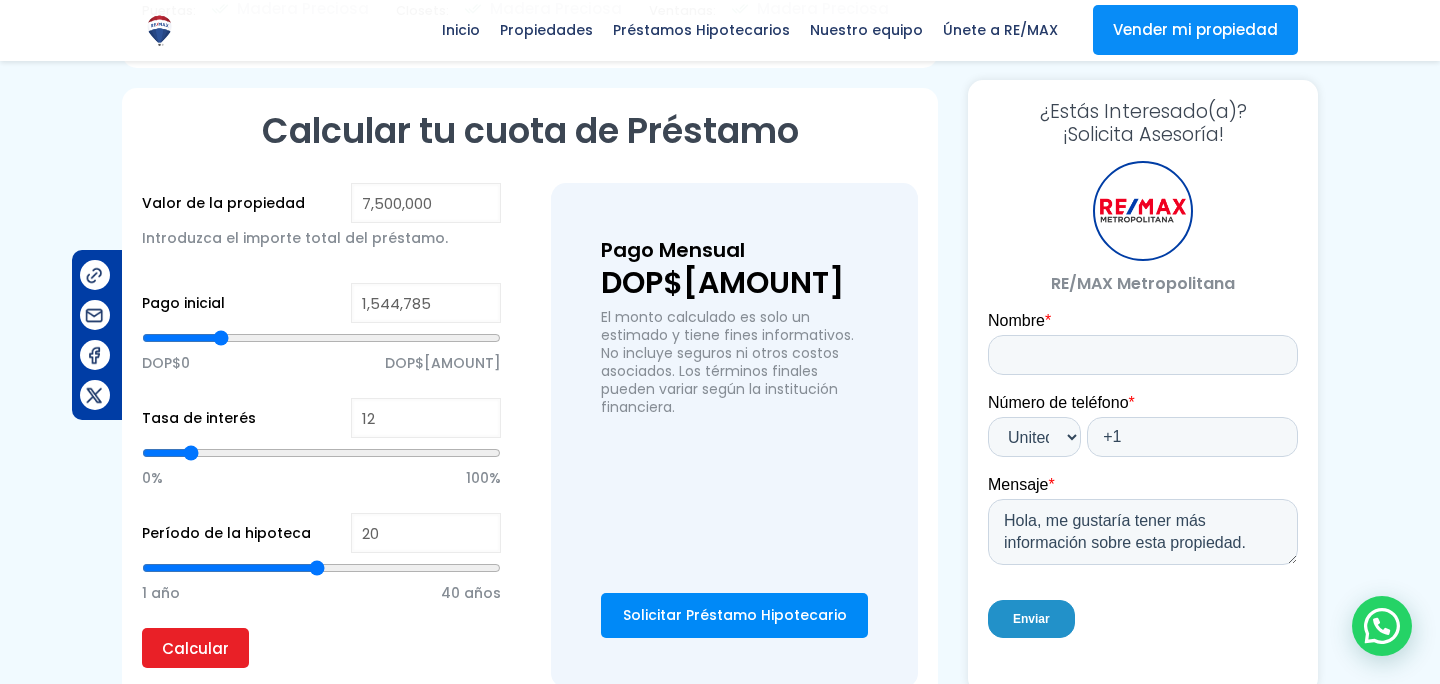 type on "1,577,896" 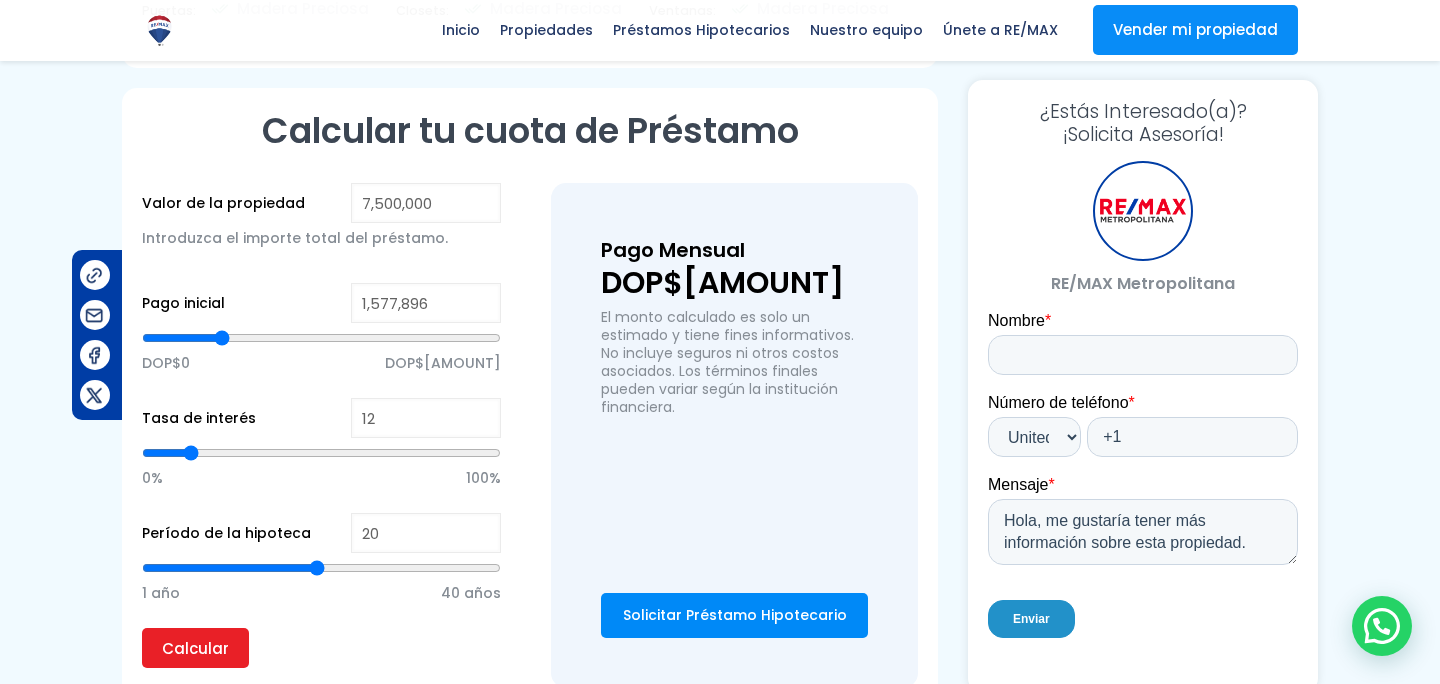 type on "1,615,786" 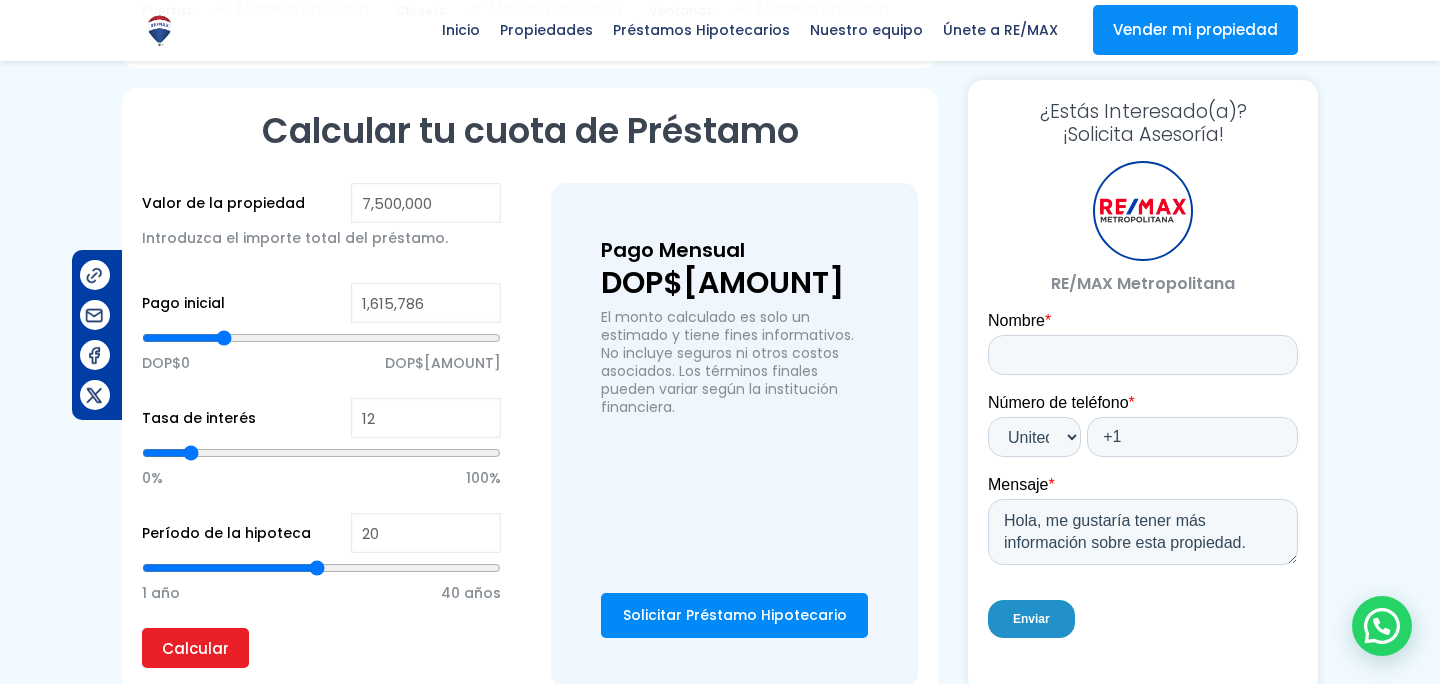 type on "1,650,434" 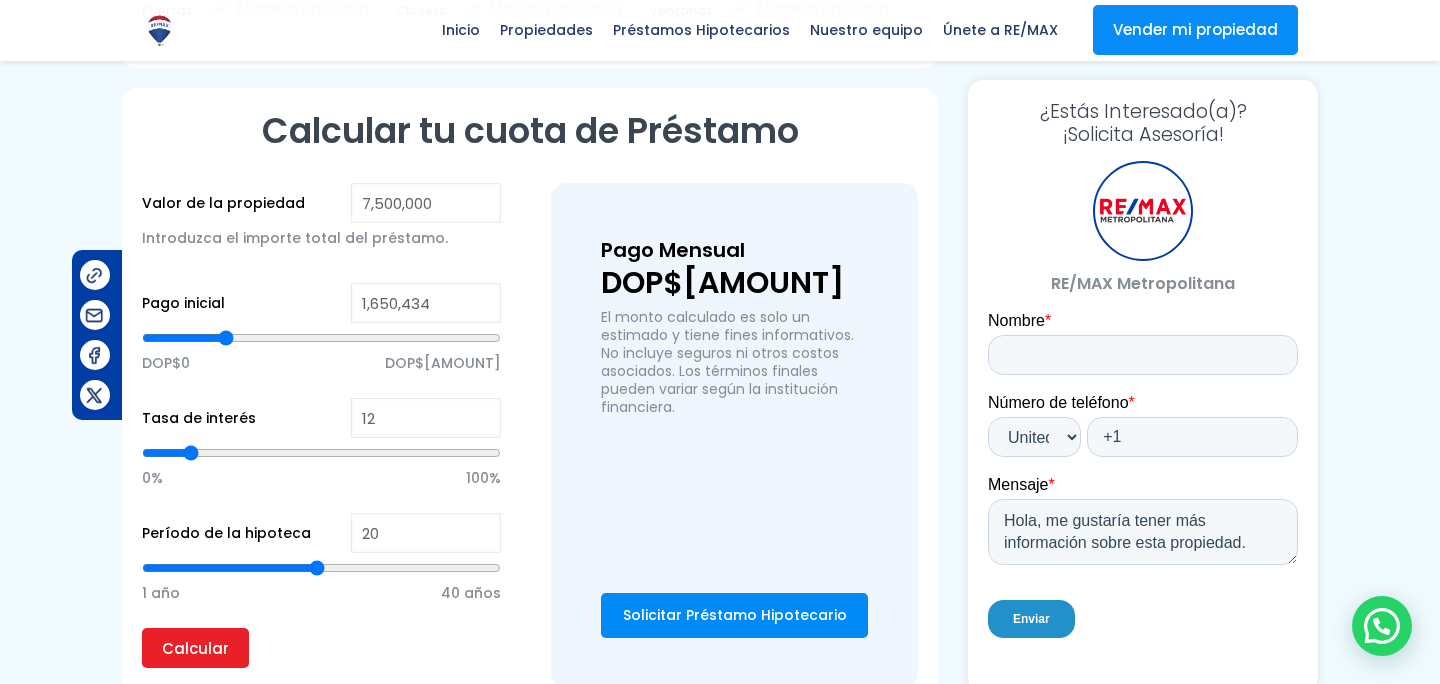 type on "1,673,645" 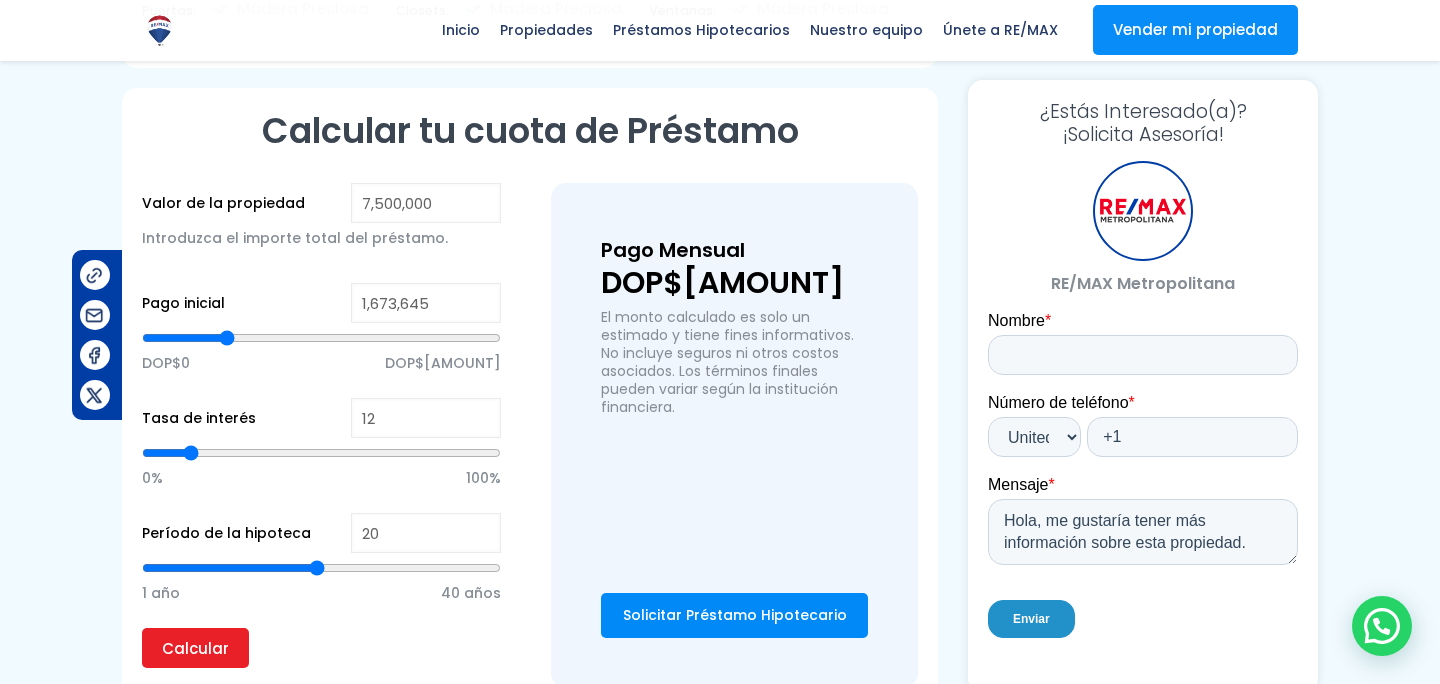 type on "1,685,593" 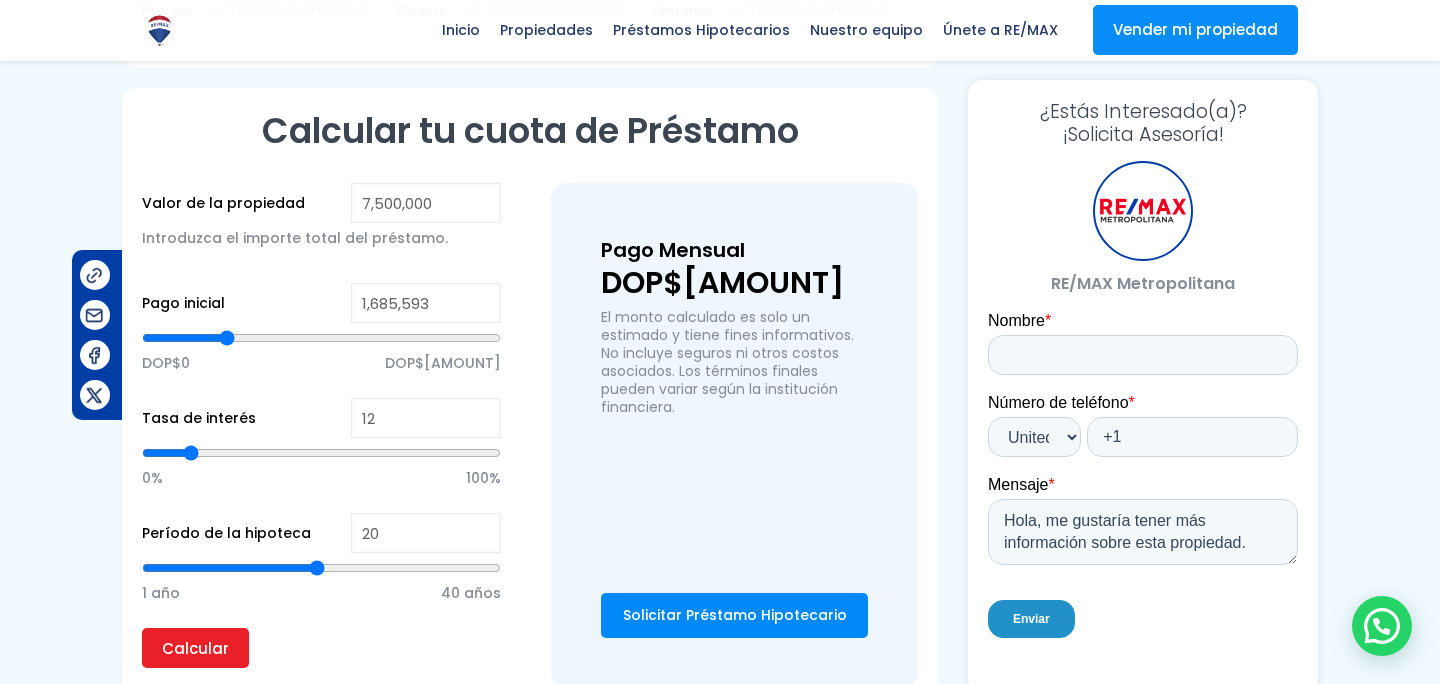 type on "1,697,028" 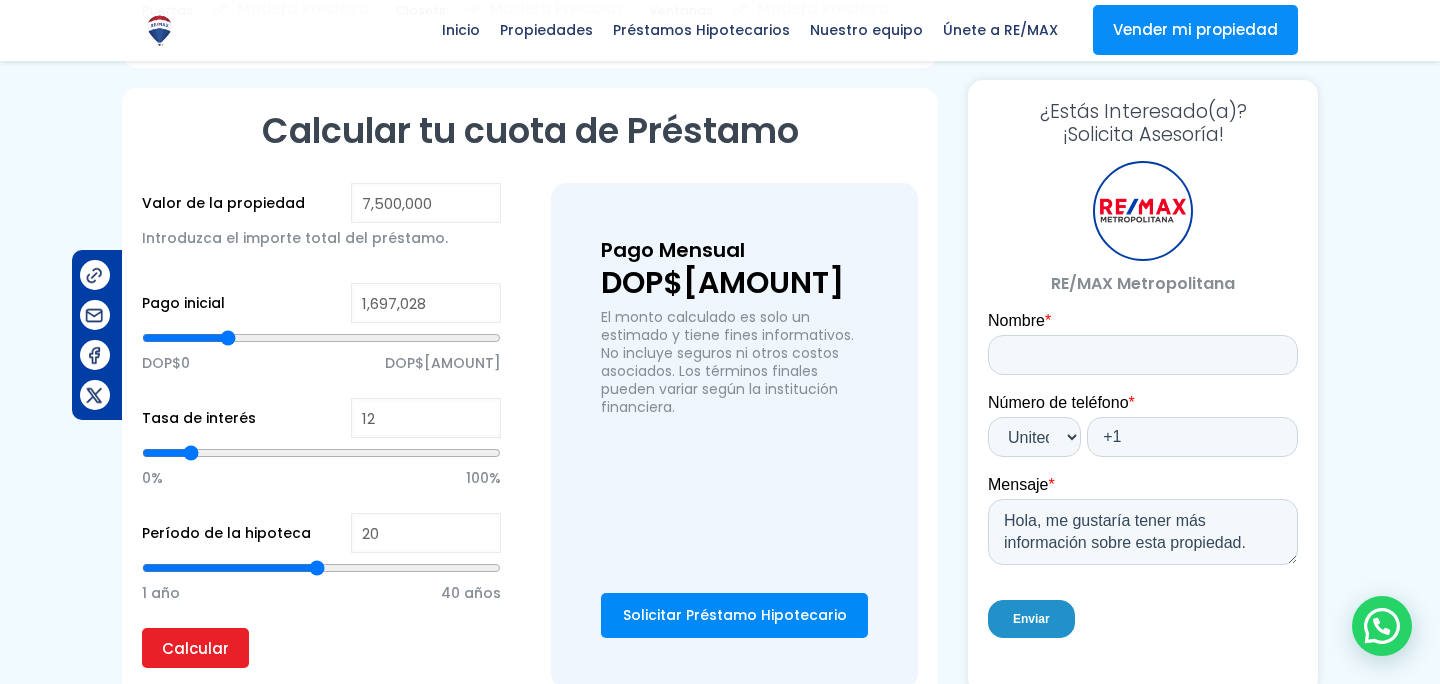 type on "1,702,831" 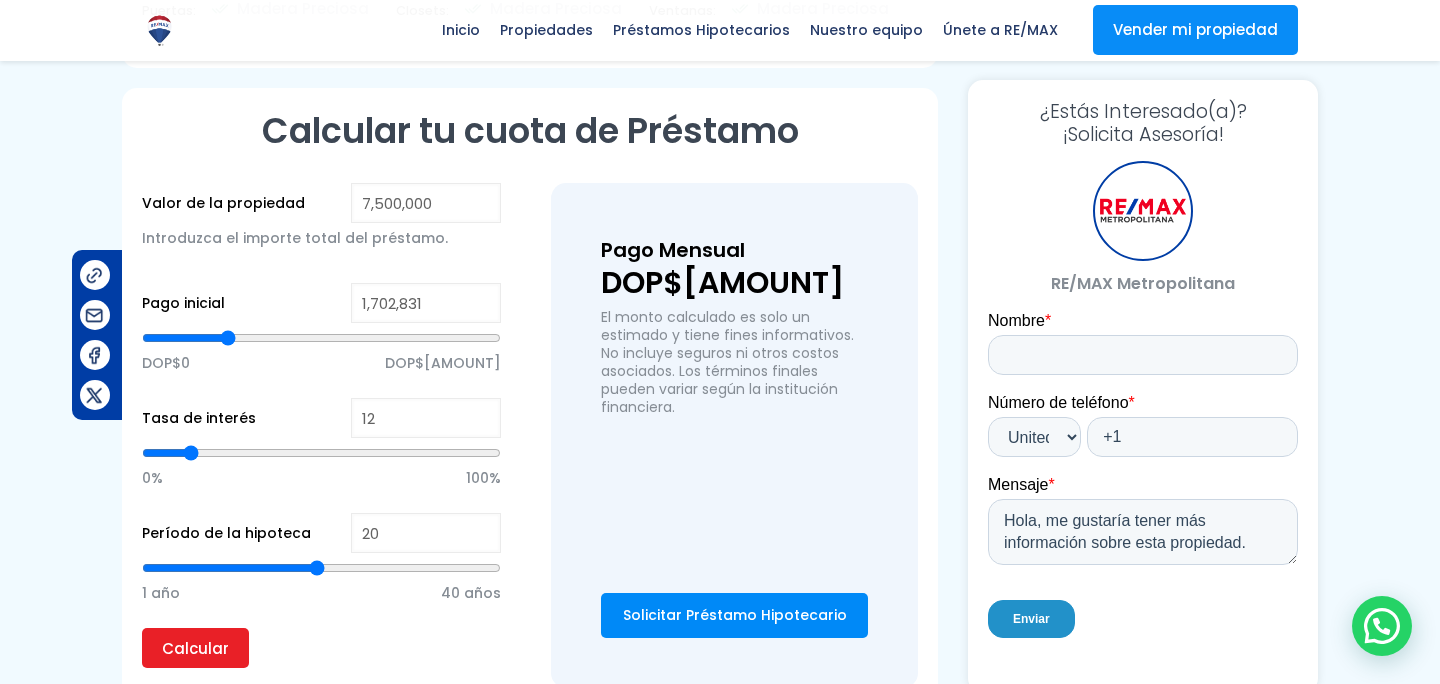 type on "1,704,708" 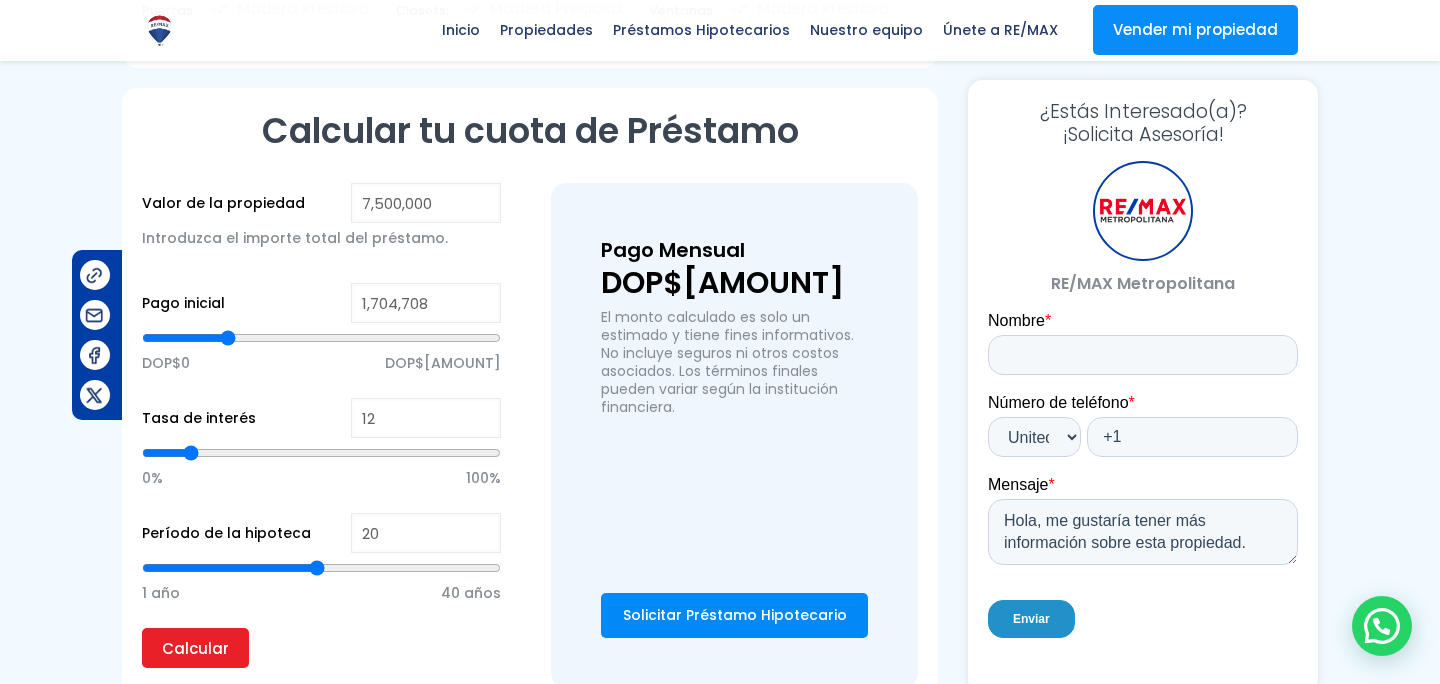 type on "1,707,439" 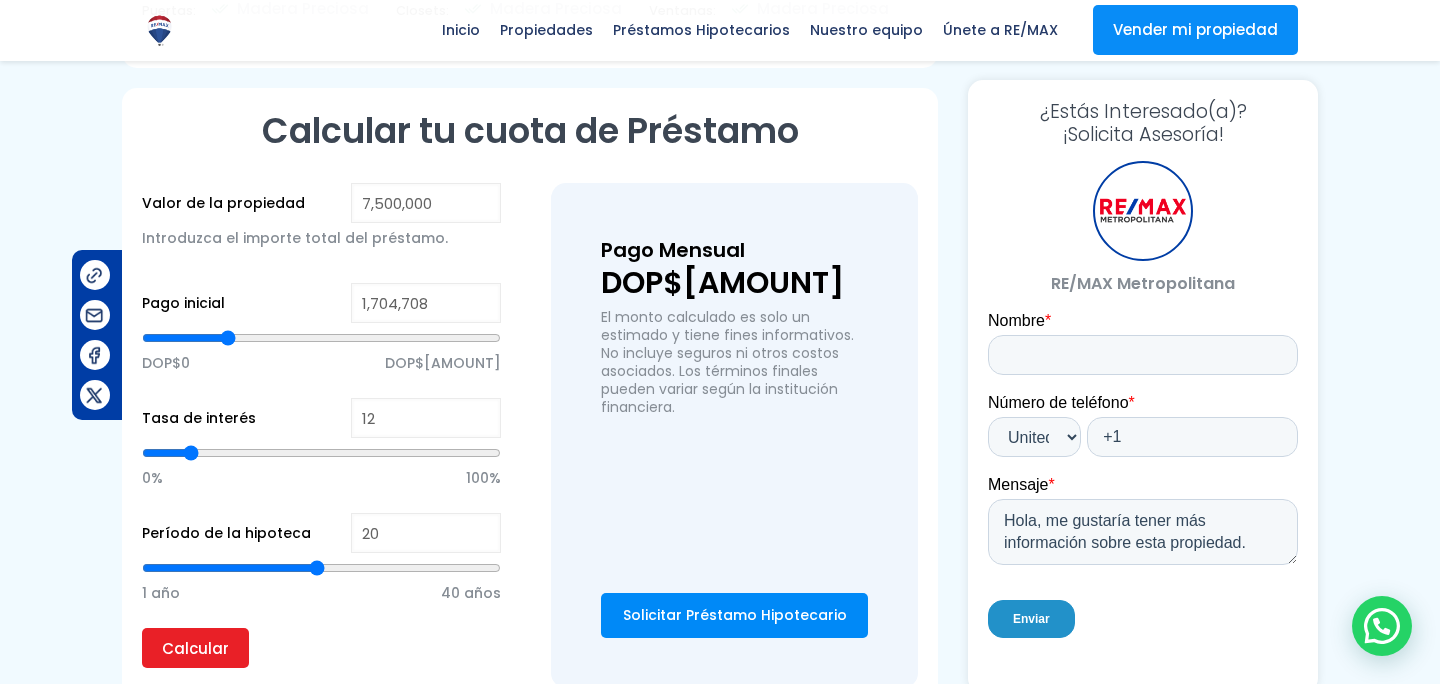 type on "1707439" 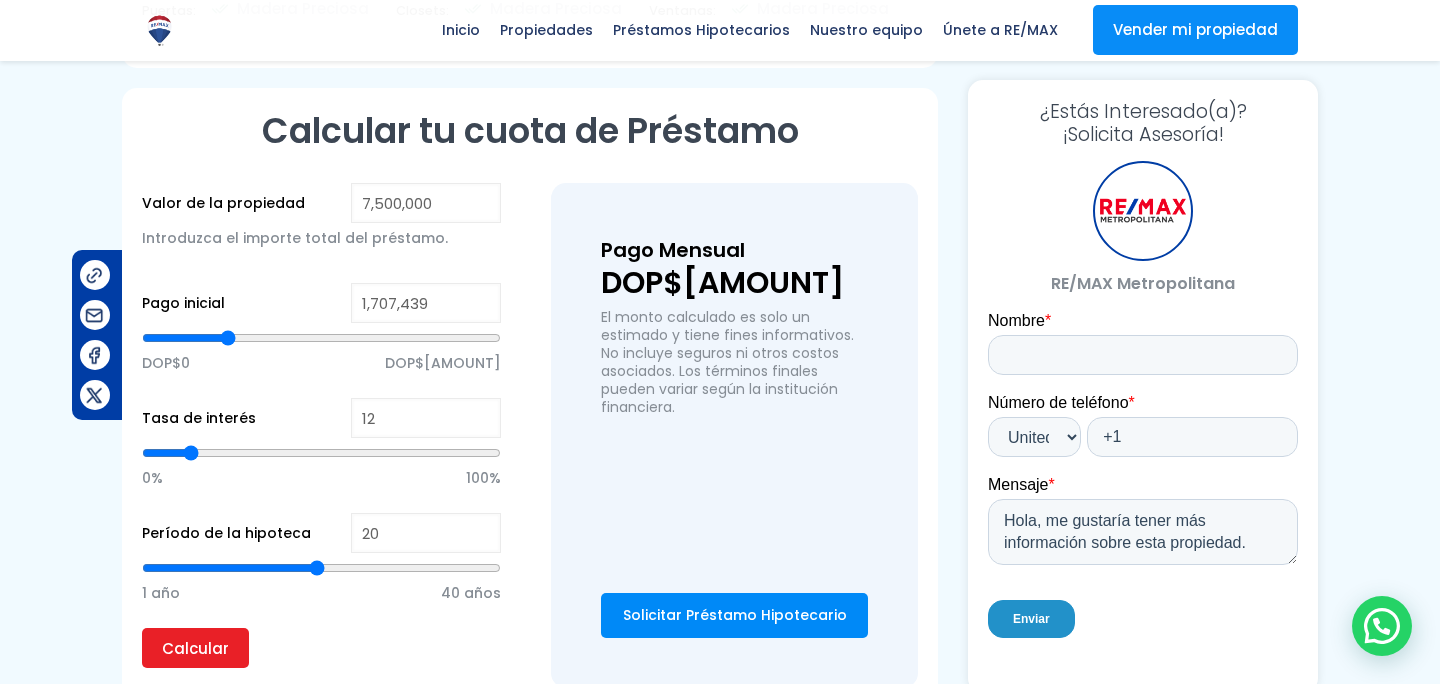 type on "1,705,562" 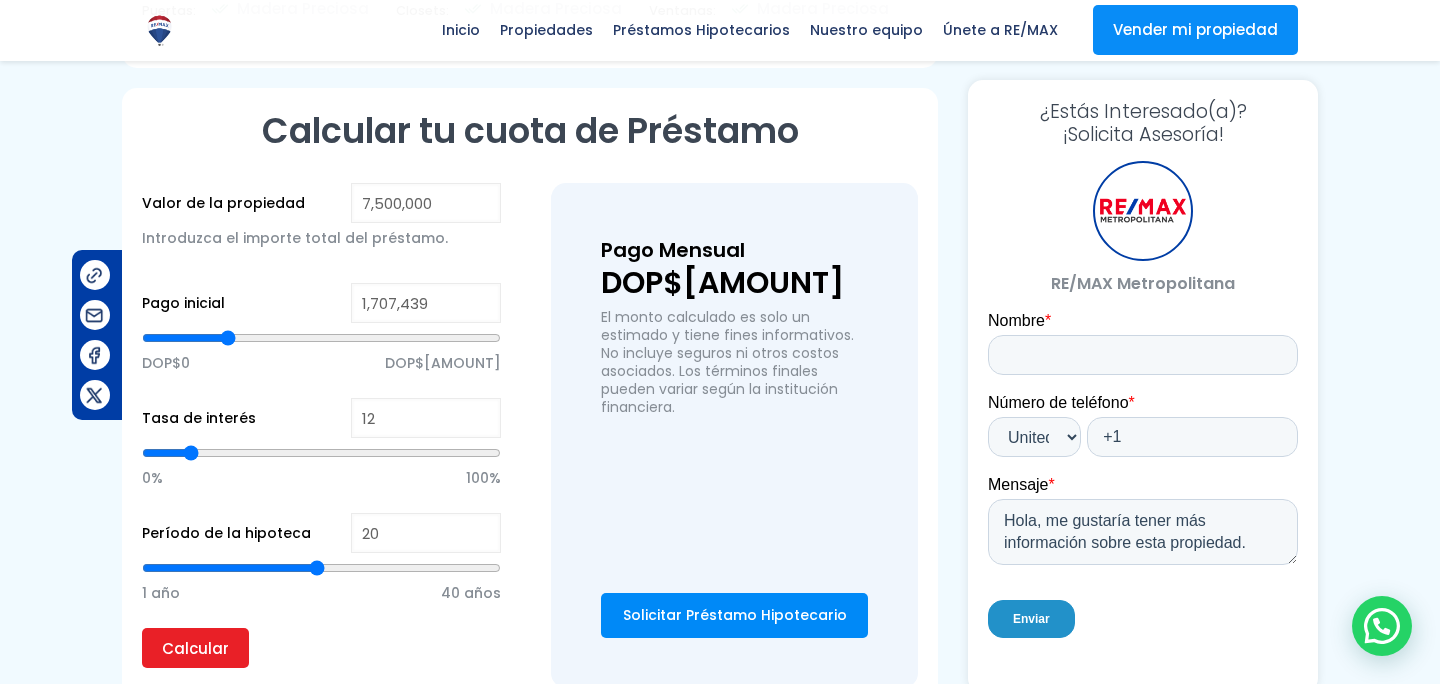 type on "1705562" 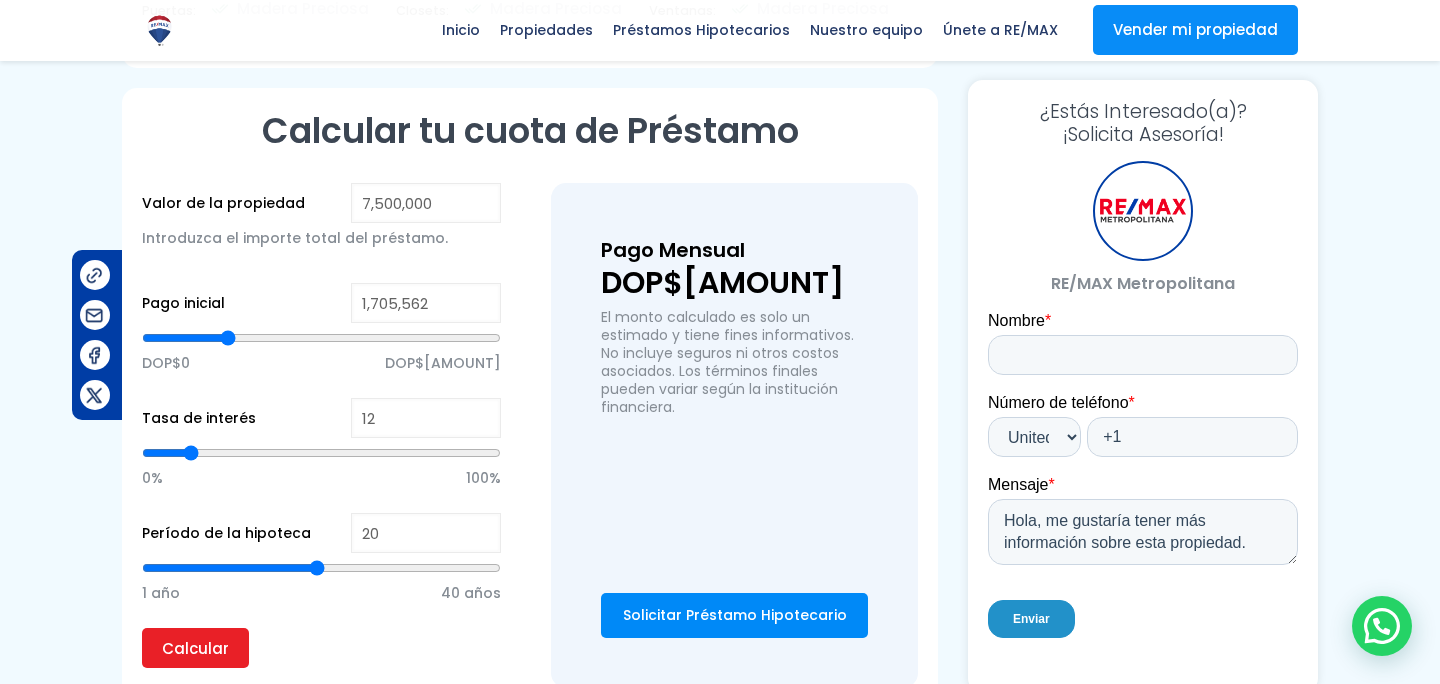 type on "1,700,612" 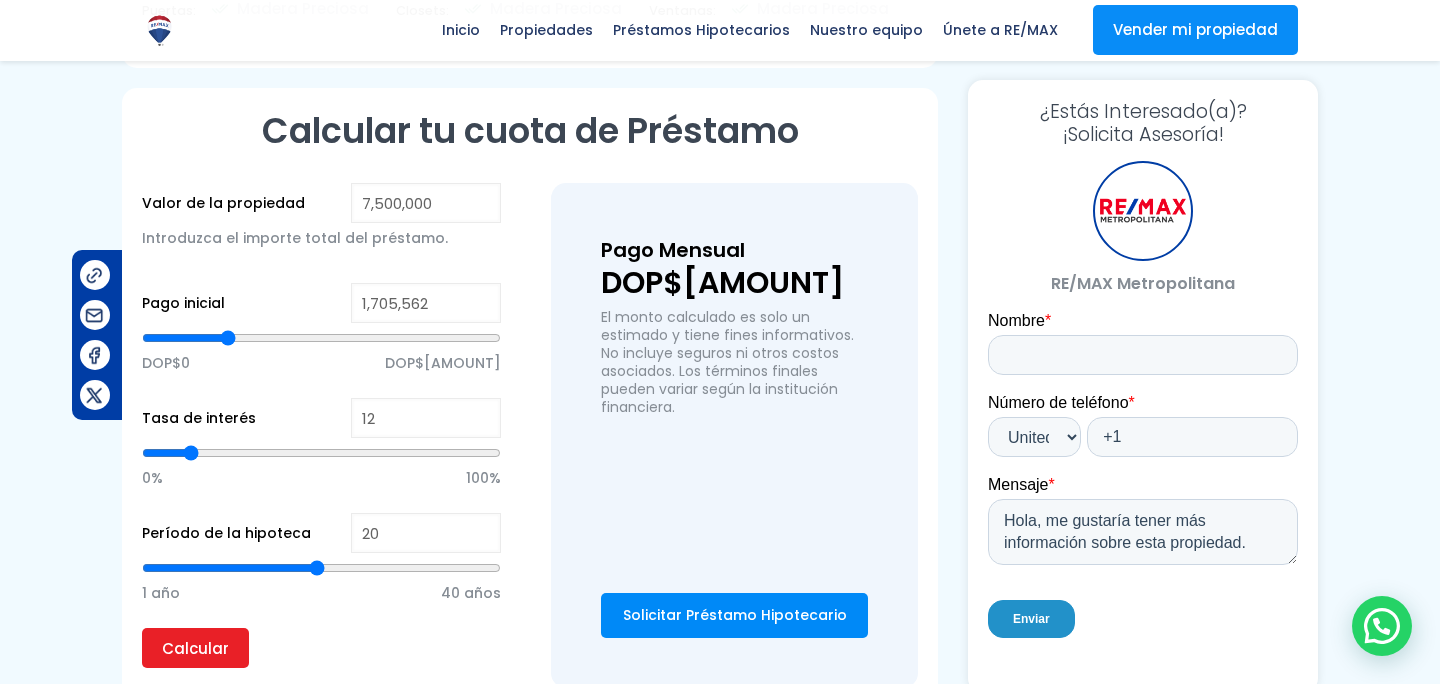 type on "1700612" 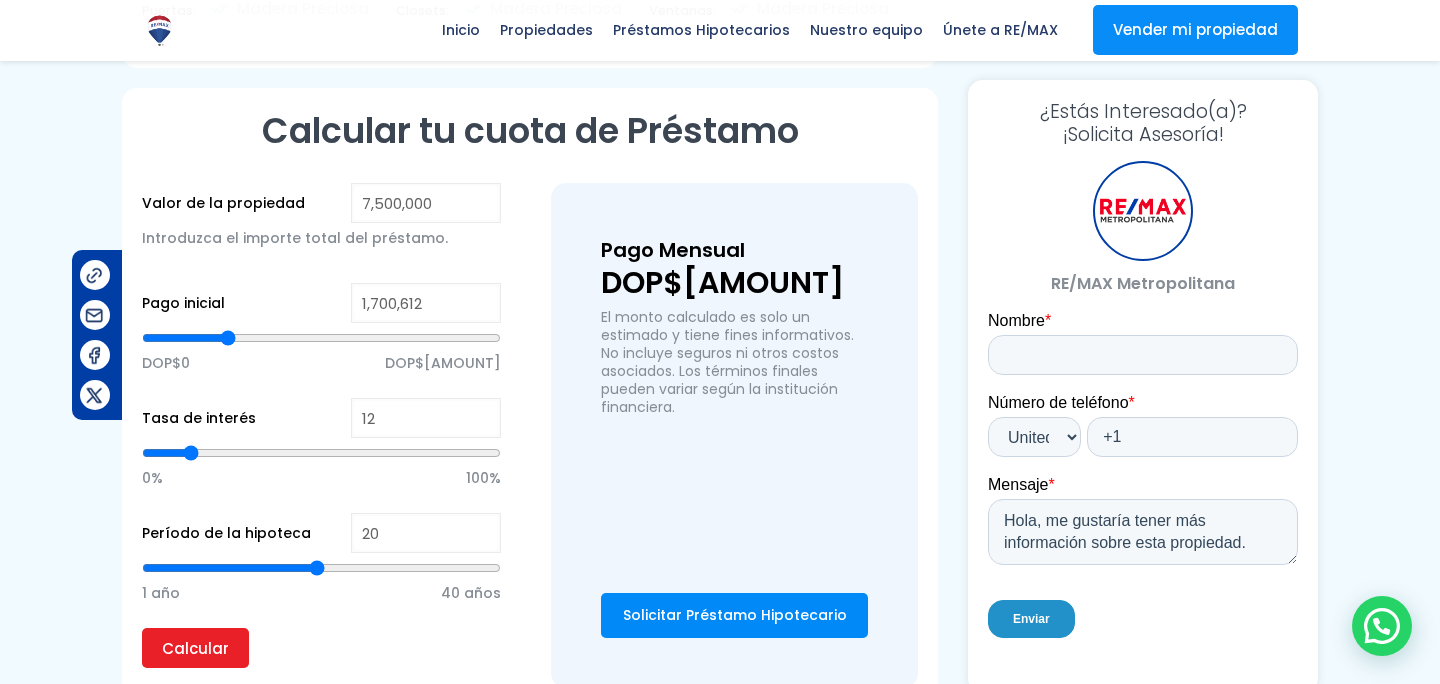 type on "1,689,177" 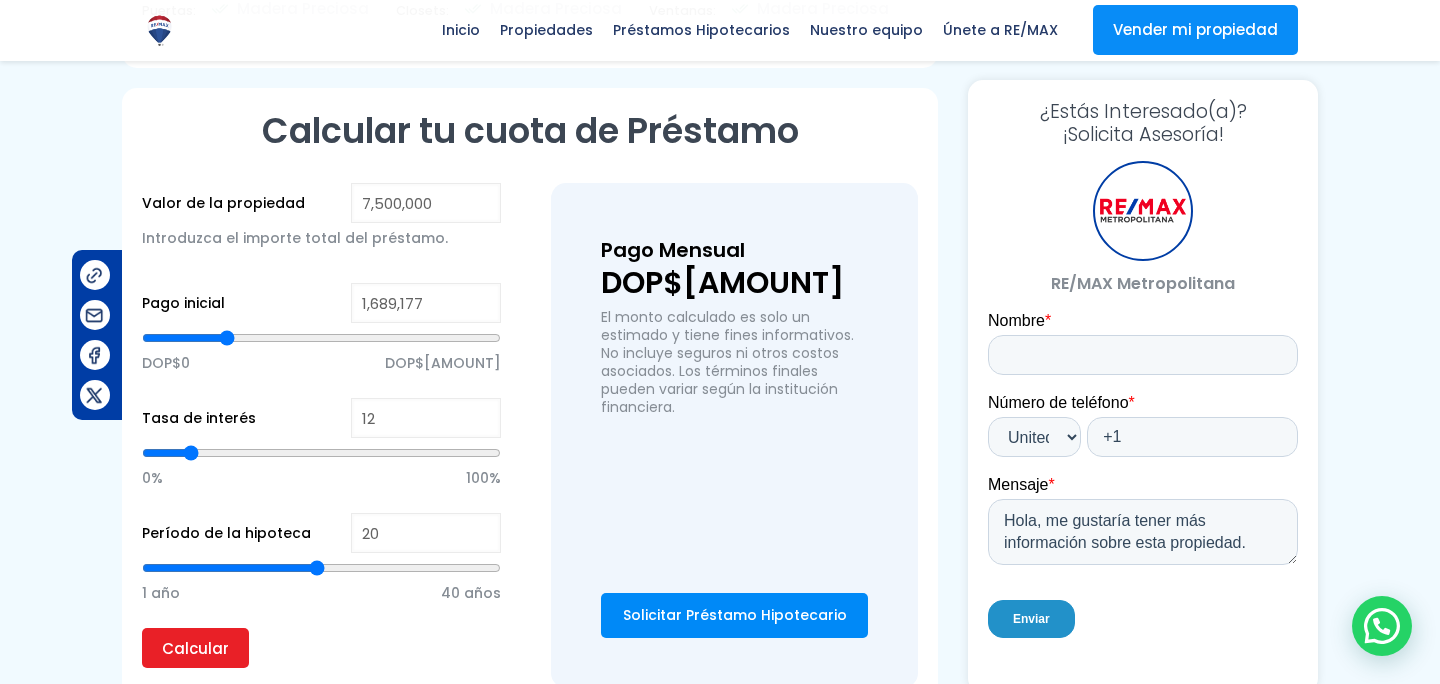 type on "1,665,794" 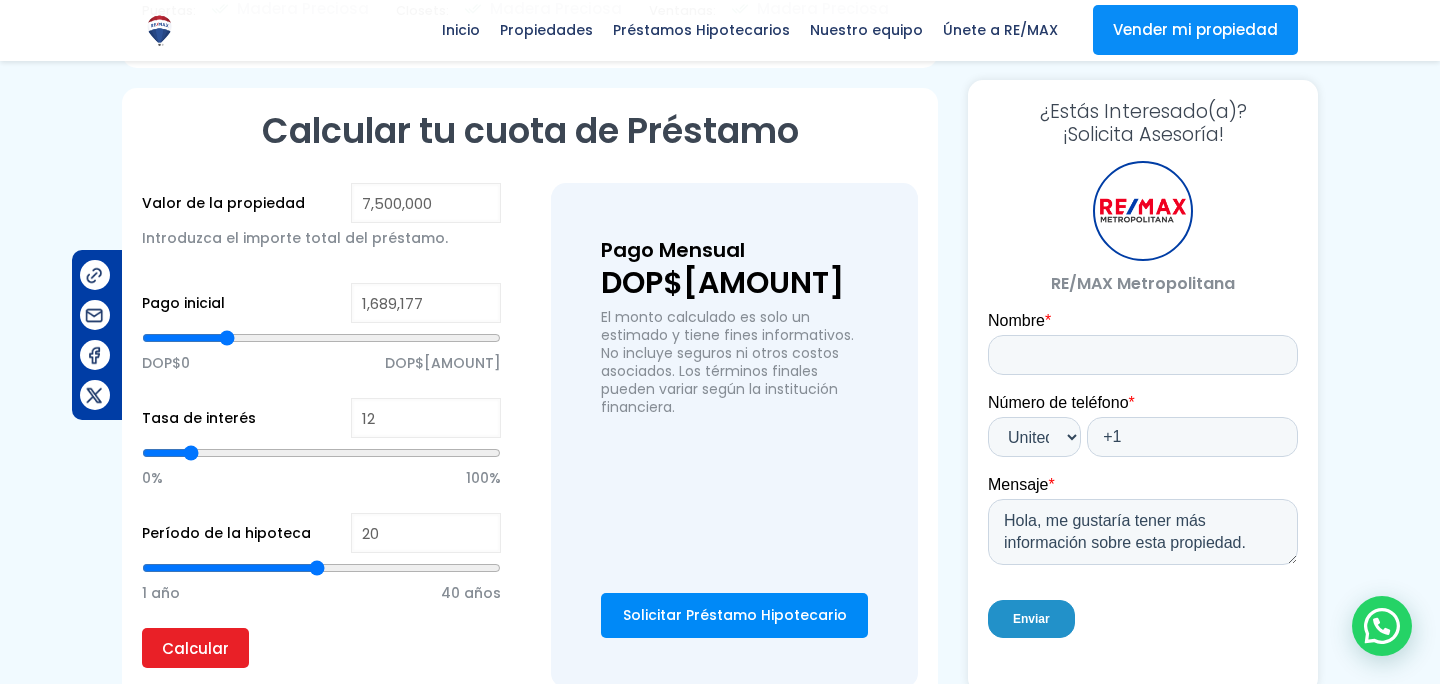 type on "1665794" 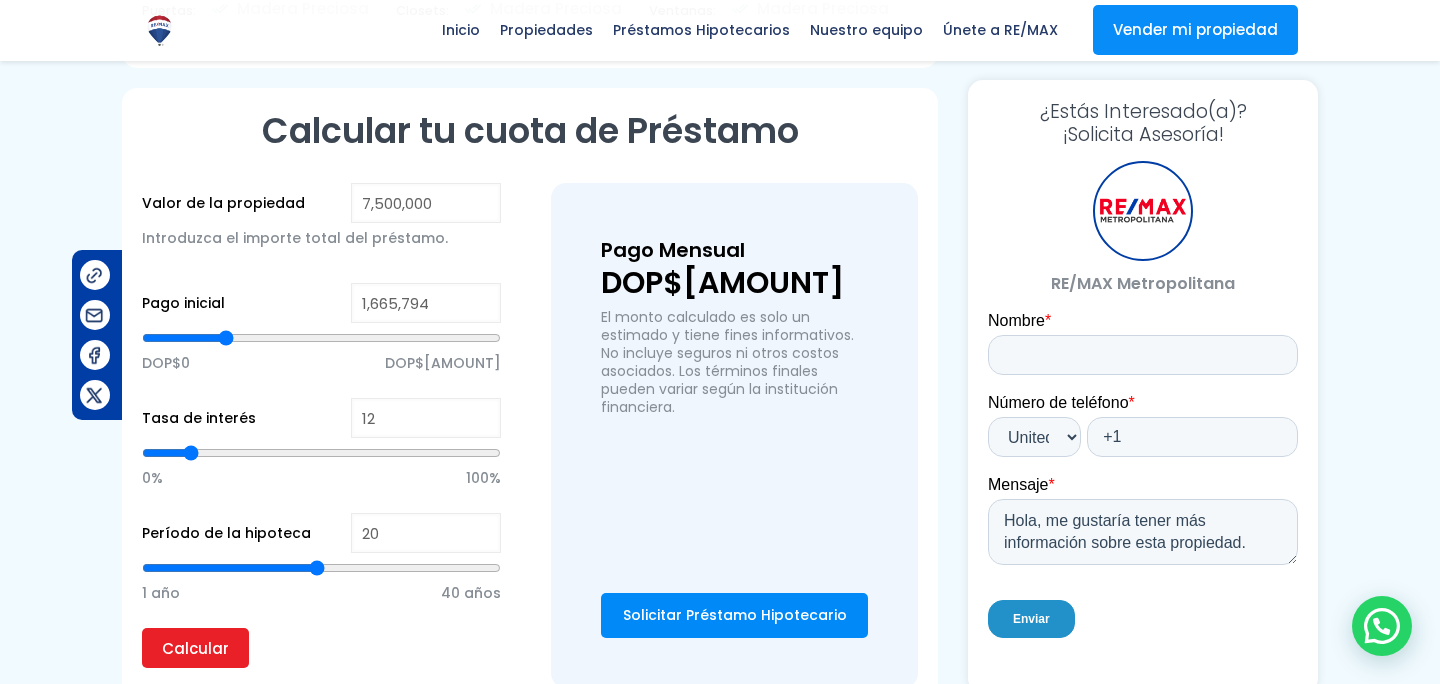 type on "1,654,018" 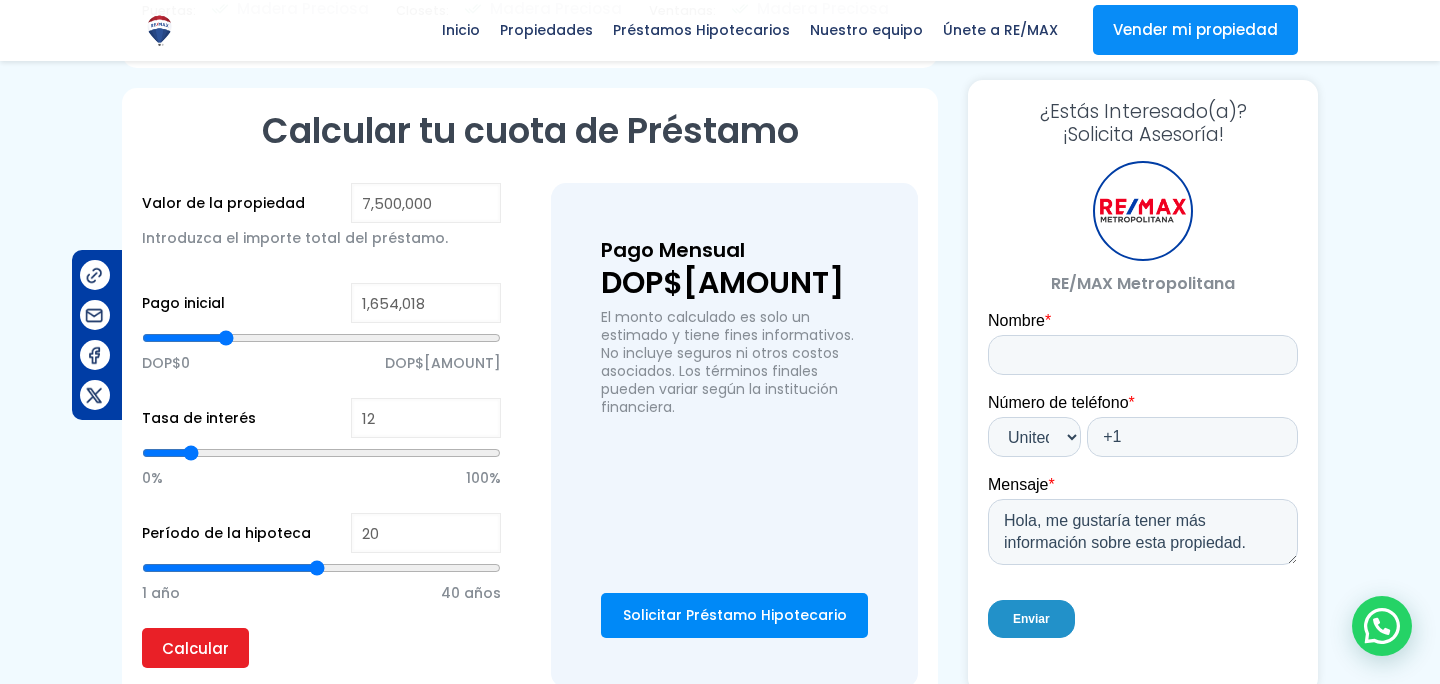 type on "1,636,267" 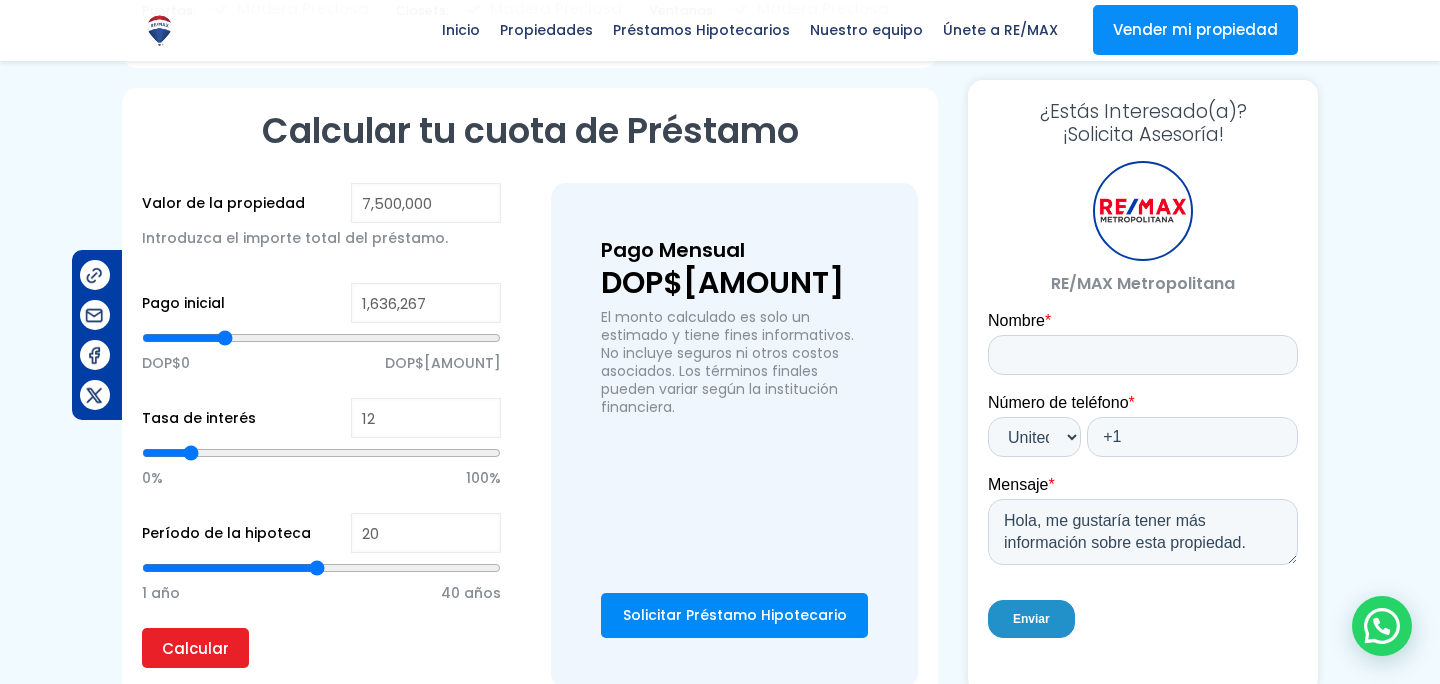 type on "1,631,489" 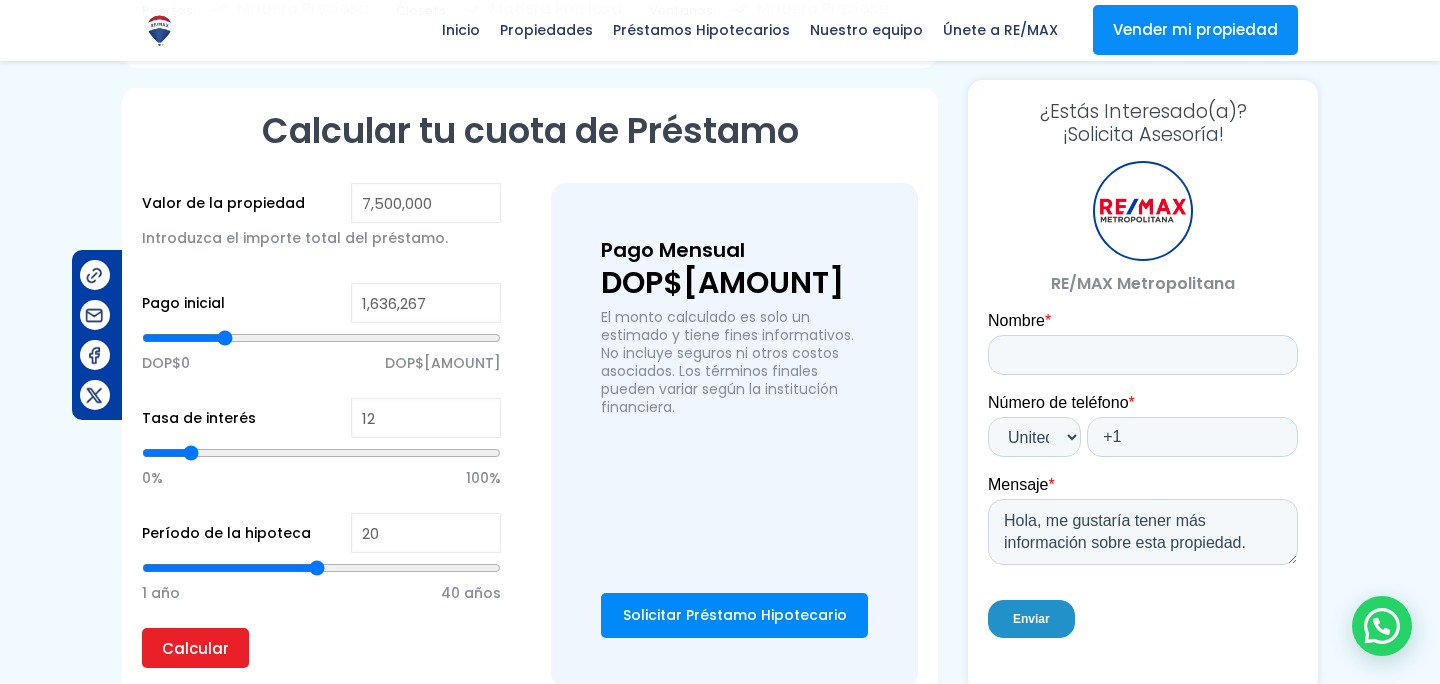 type on "1631489" 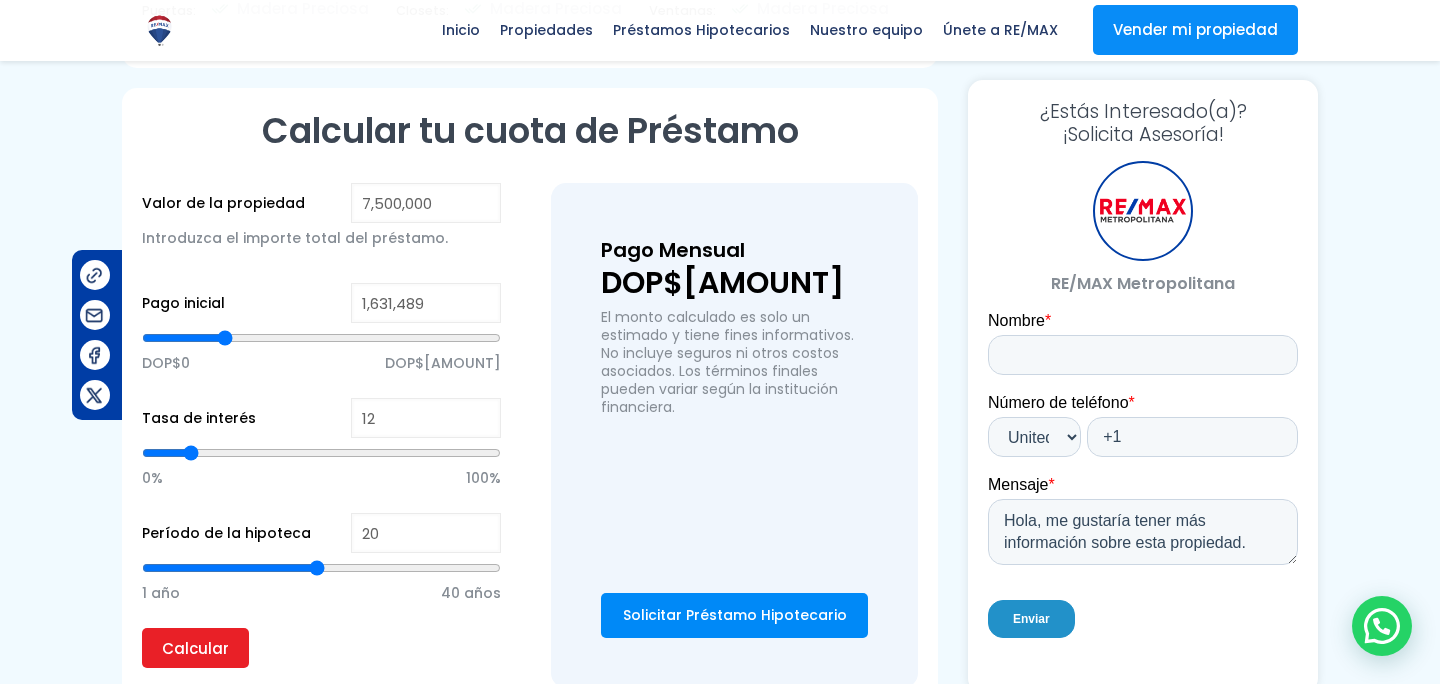 type on "1,626,880" 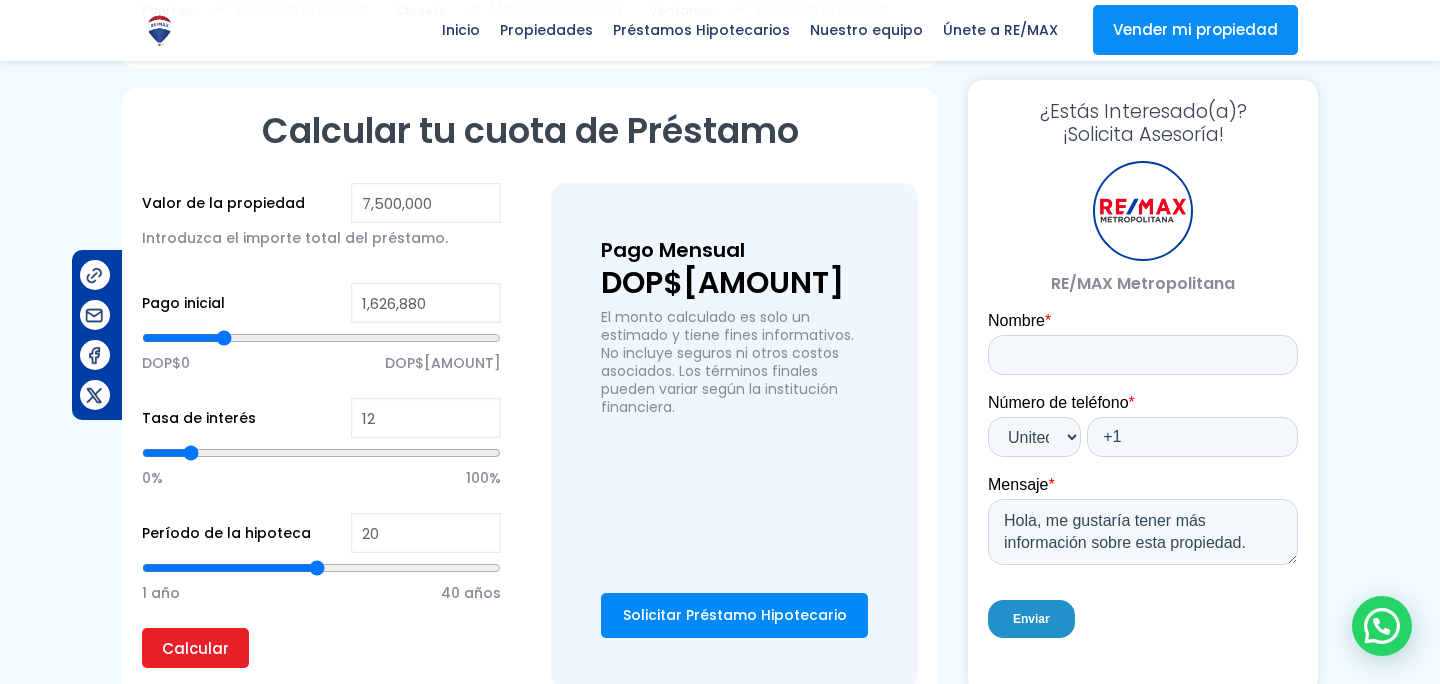 type on "1,622,272" 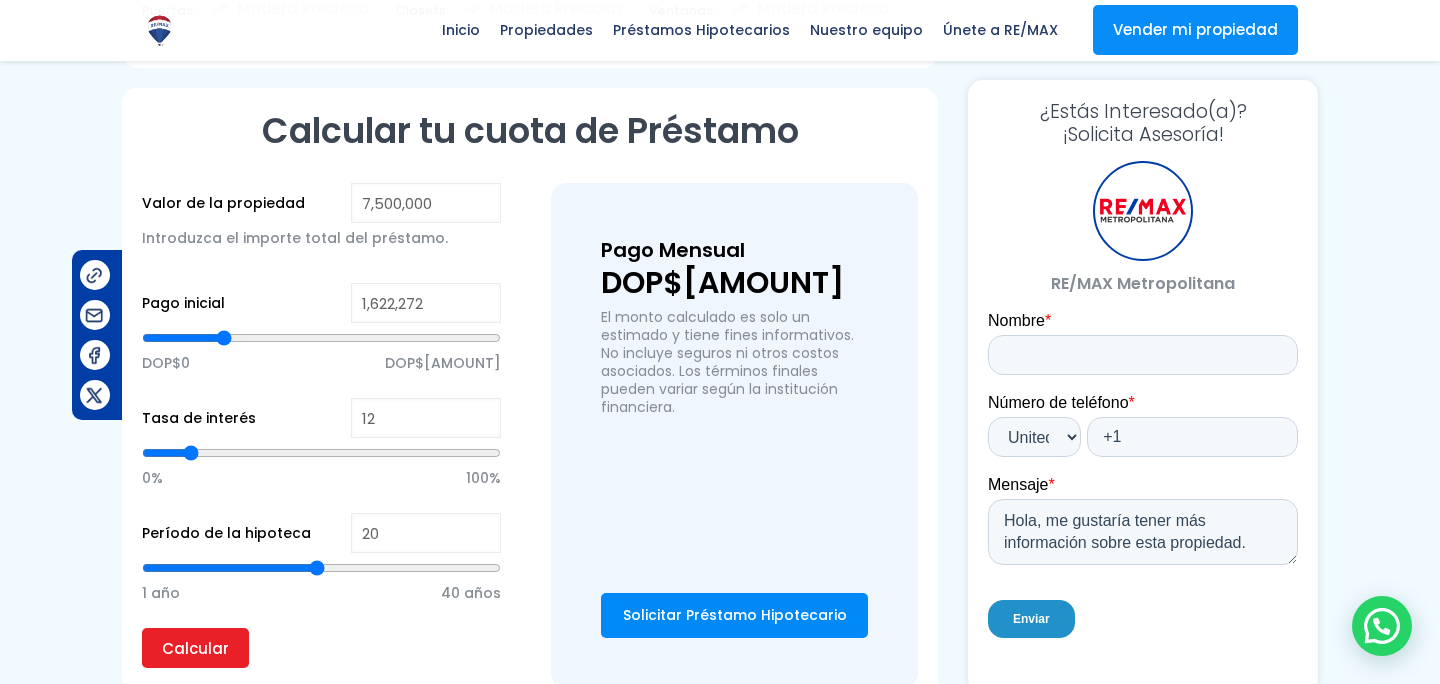 type on "1,614,592" 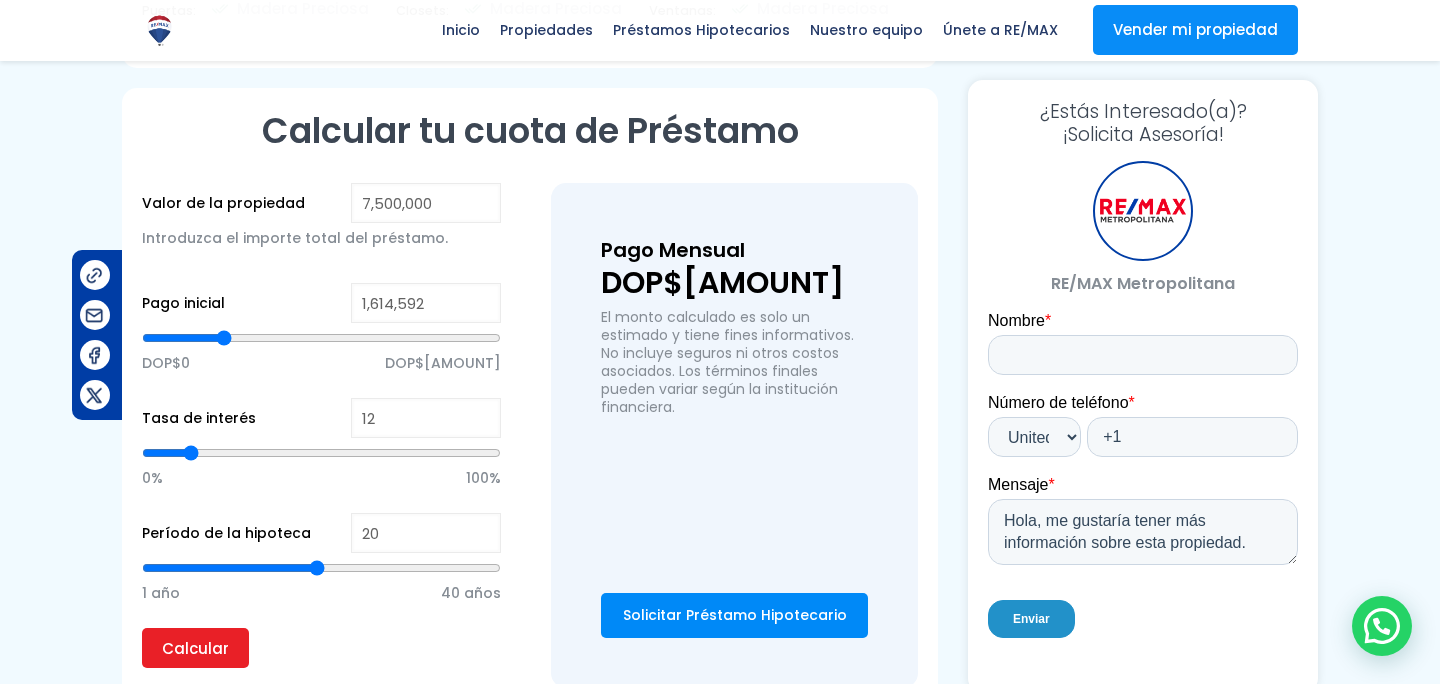 type on "1,605,716" 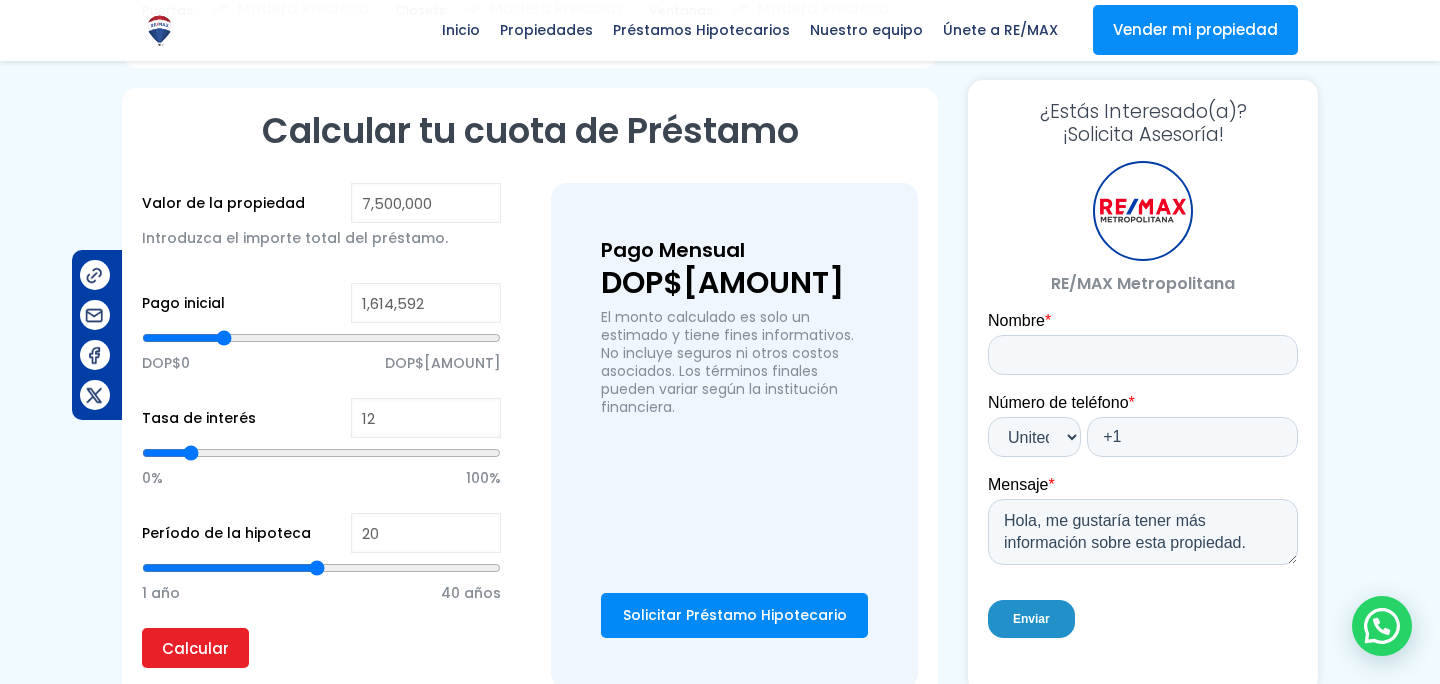 type on "1605716" 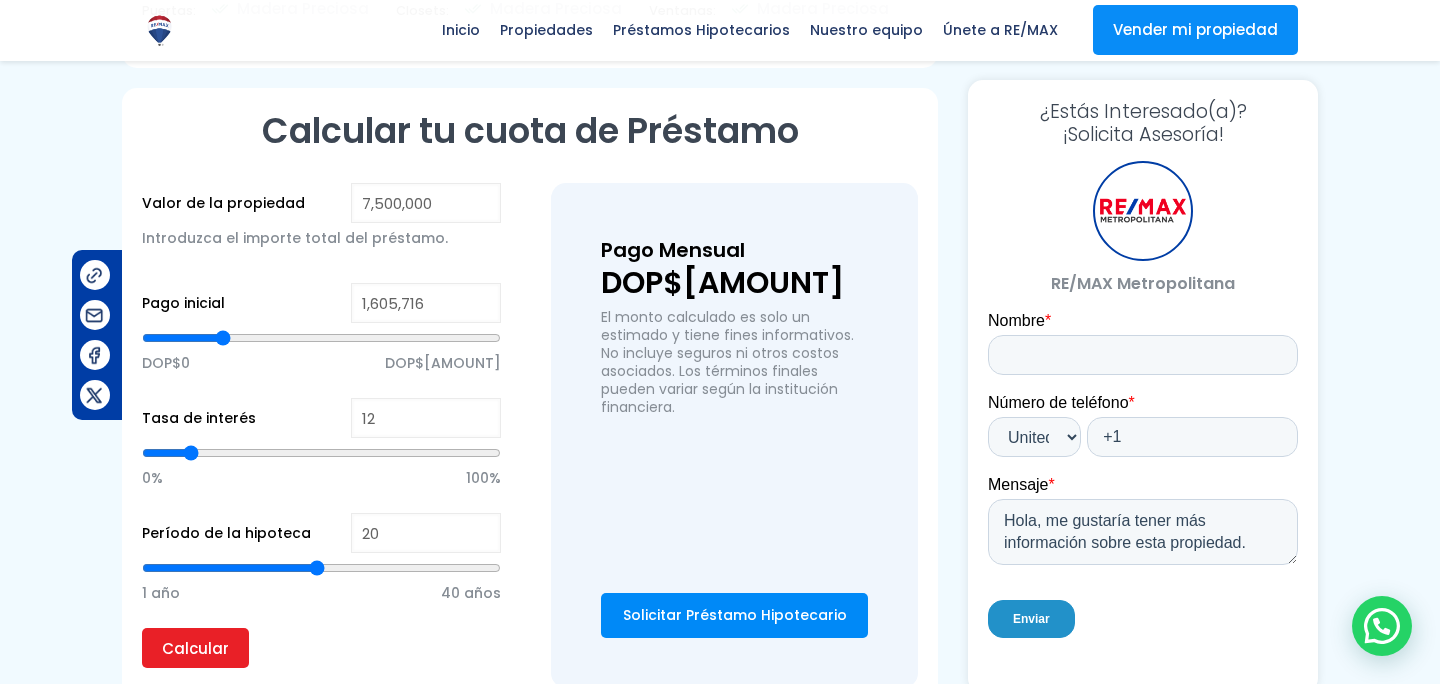 type on "1,601,108" 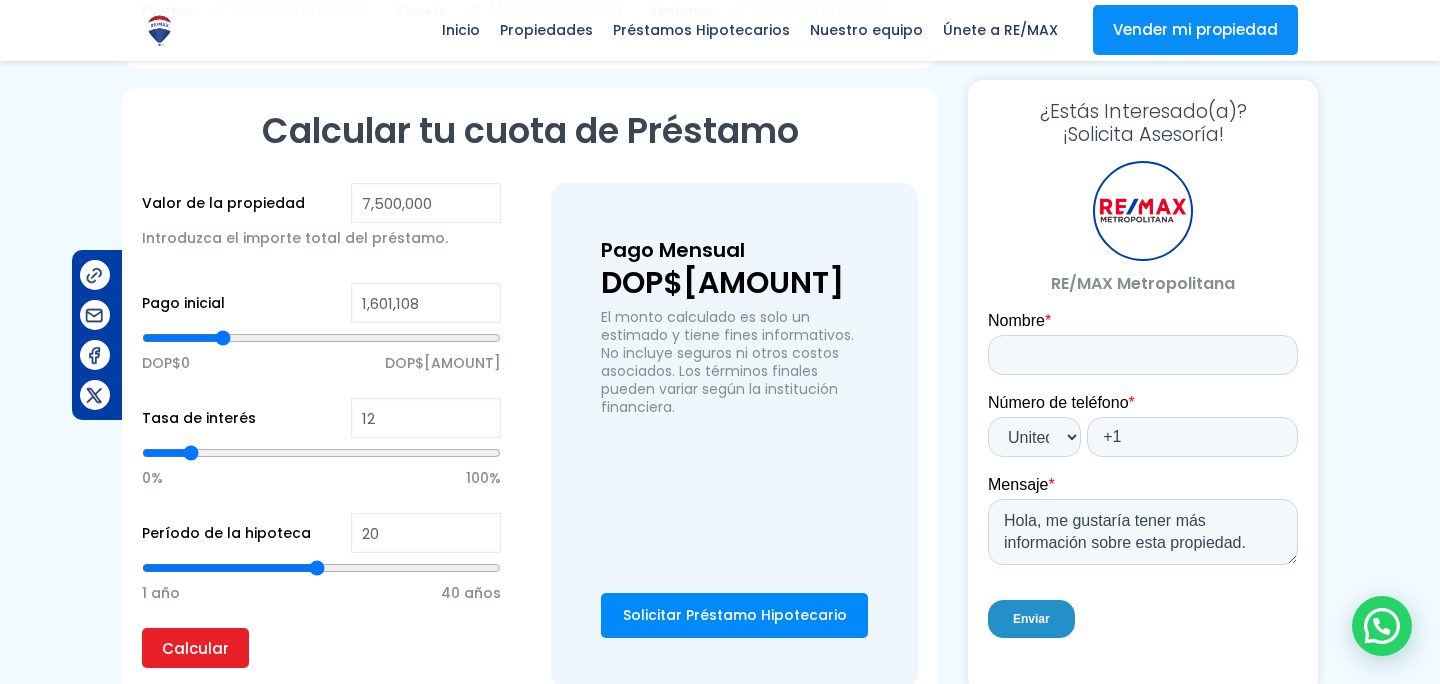 type on "1,595,988" 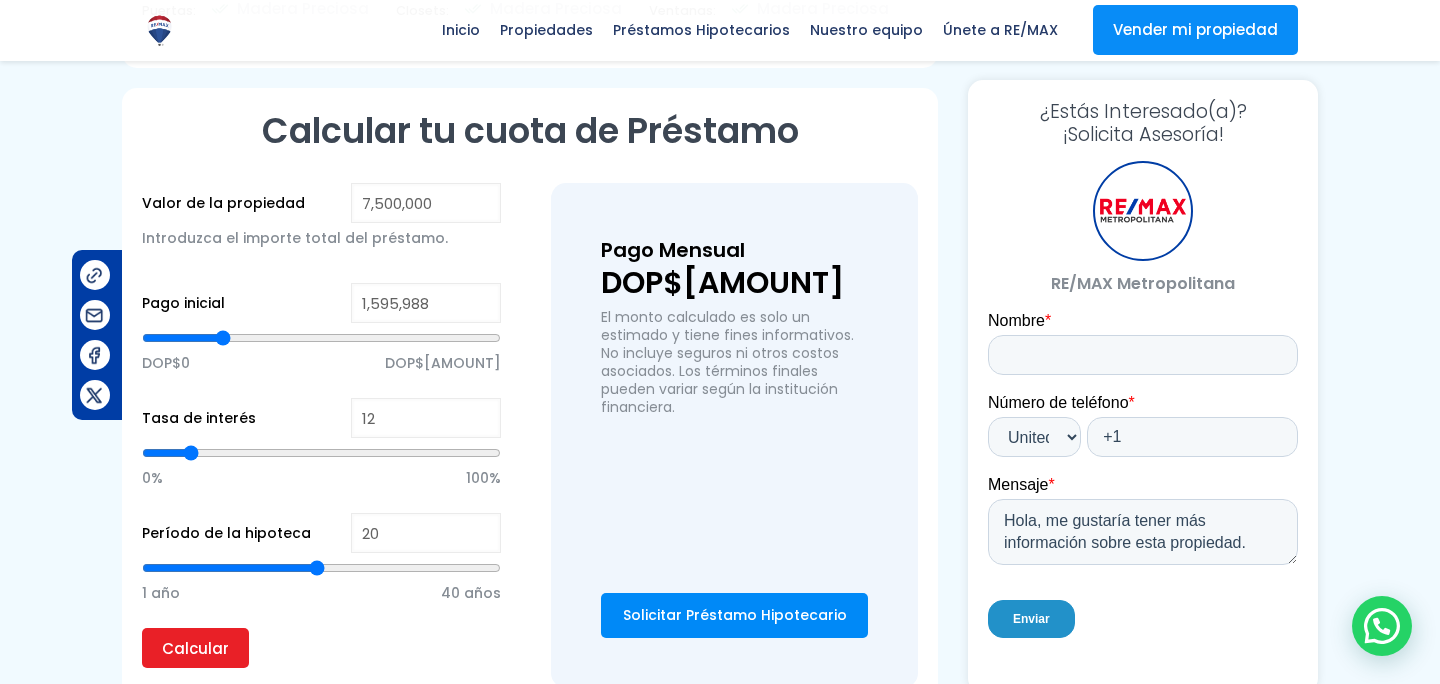 type on "1,590,356" 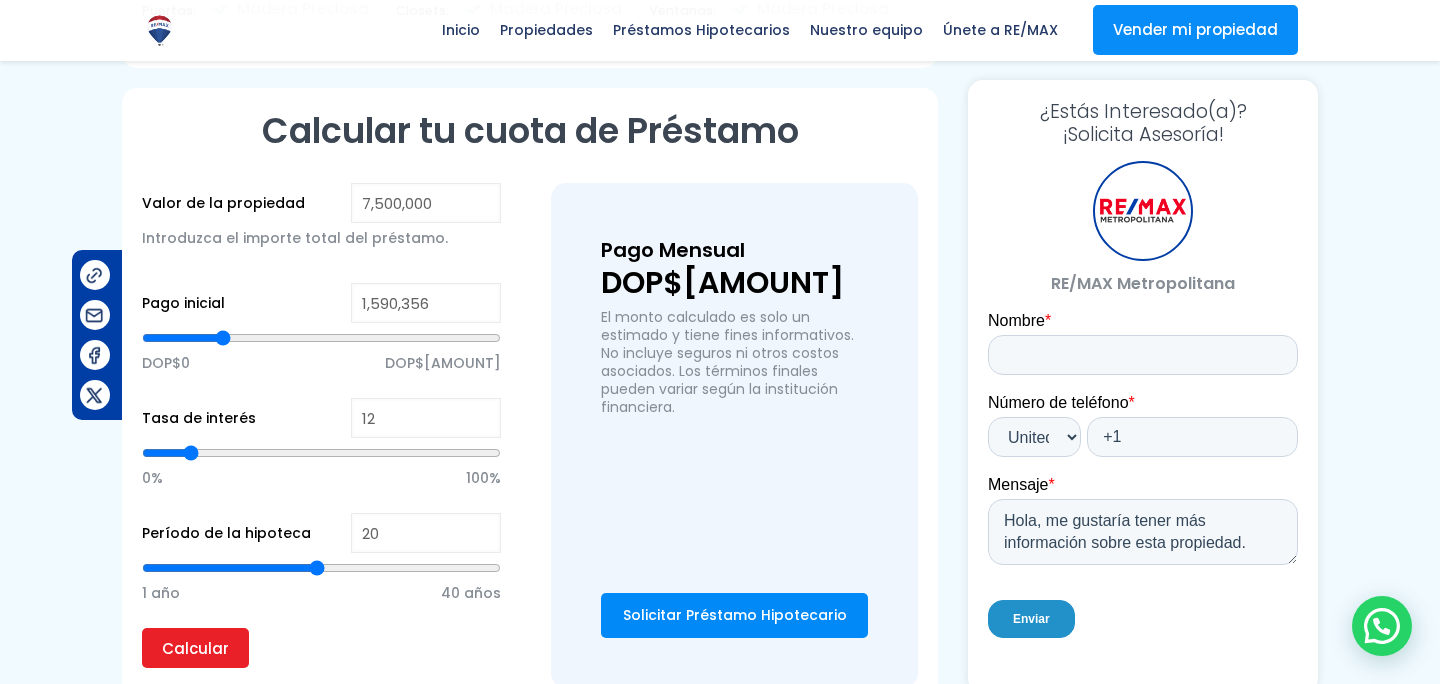 type on "1,584,553" 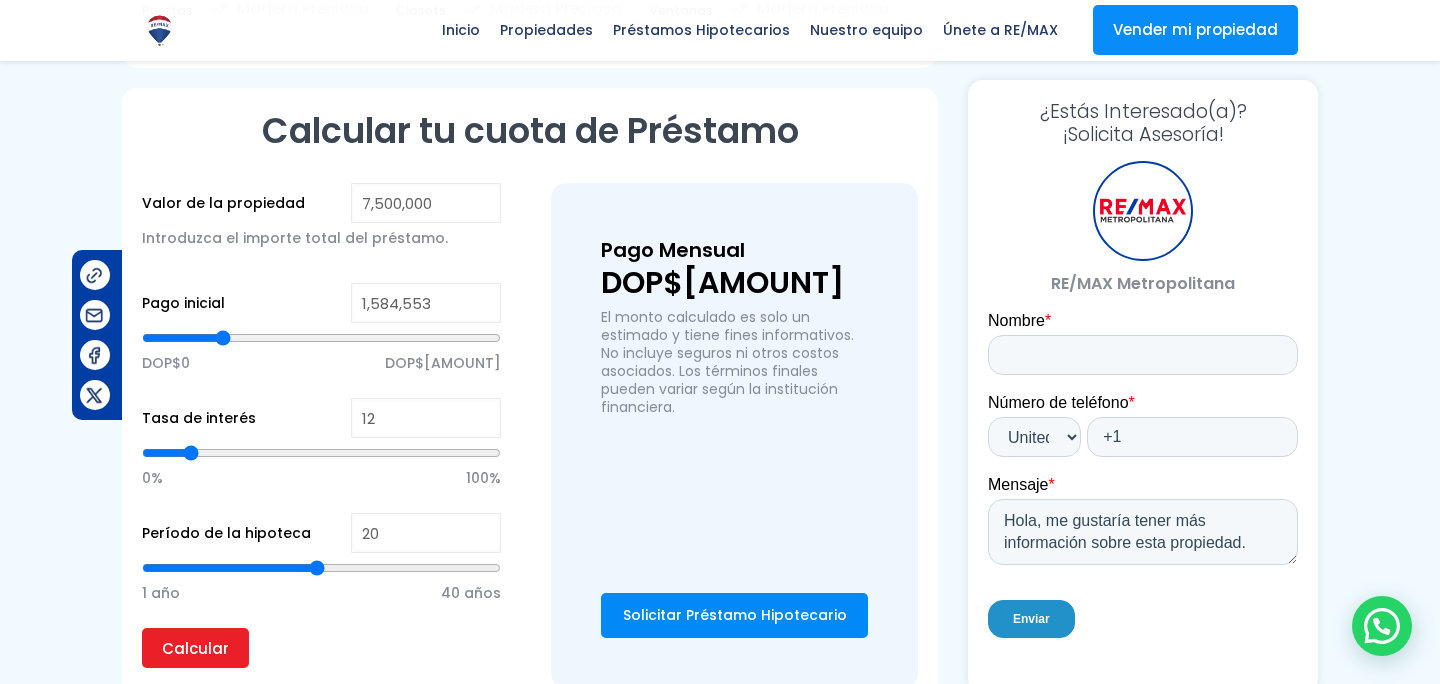 type on "1584553" 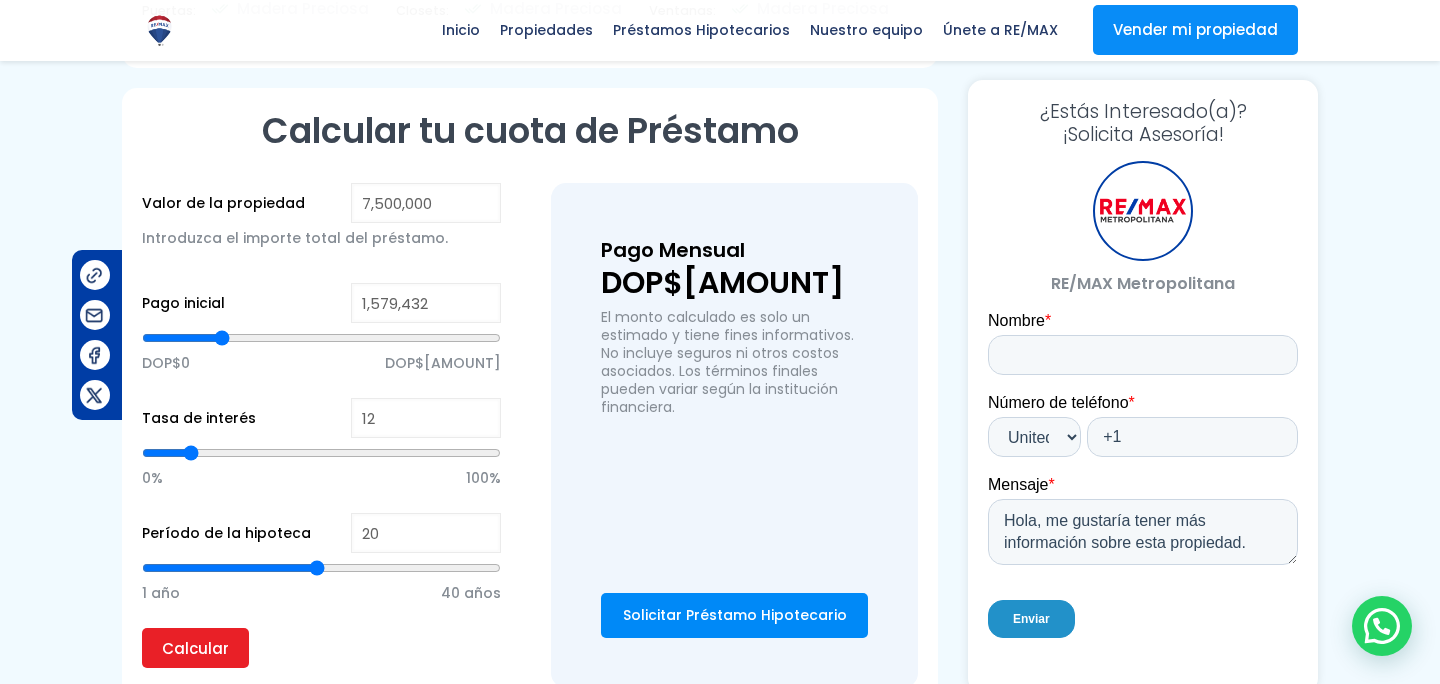 type on "1,574,142" 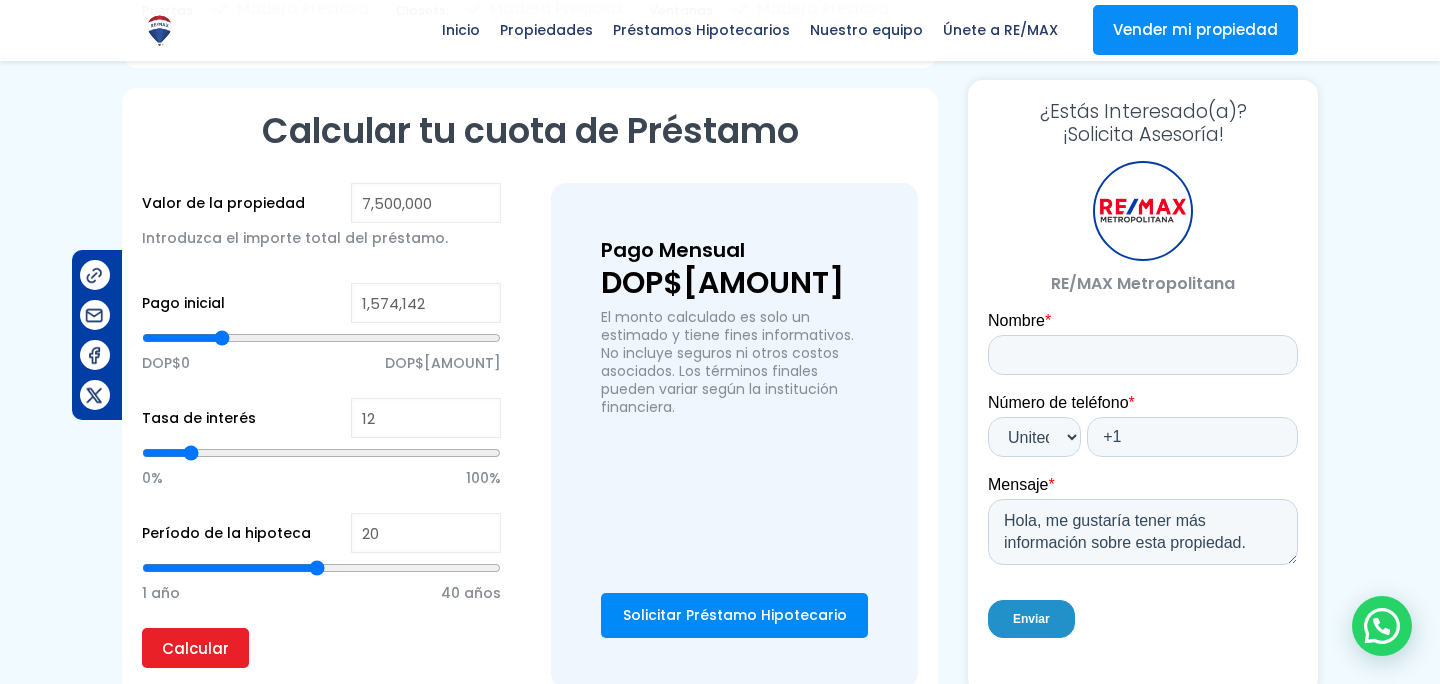 type on "1,568,680" 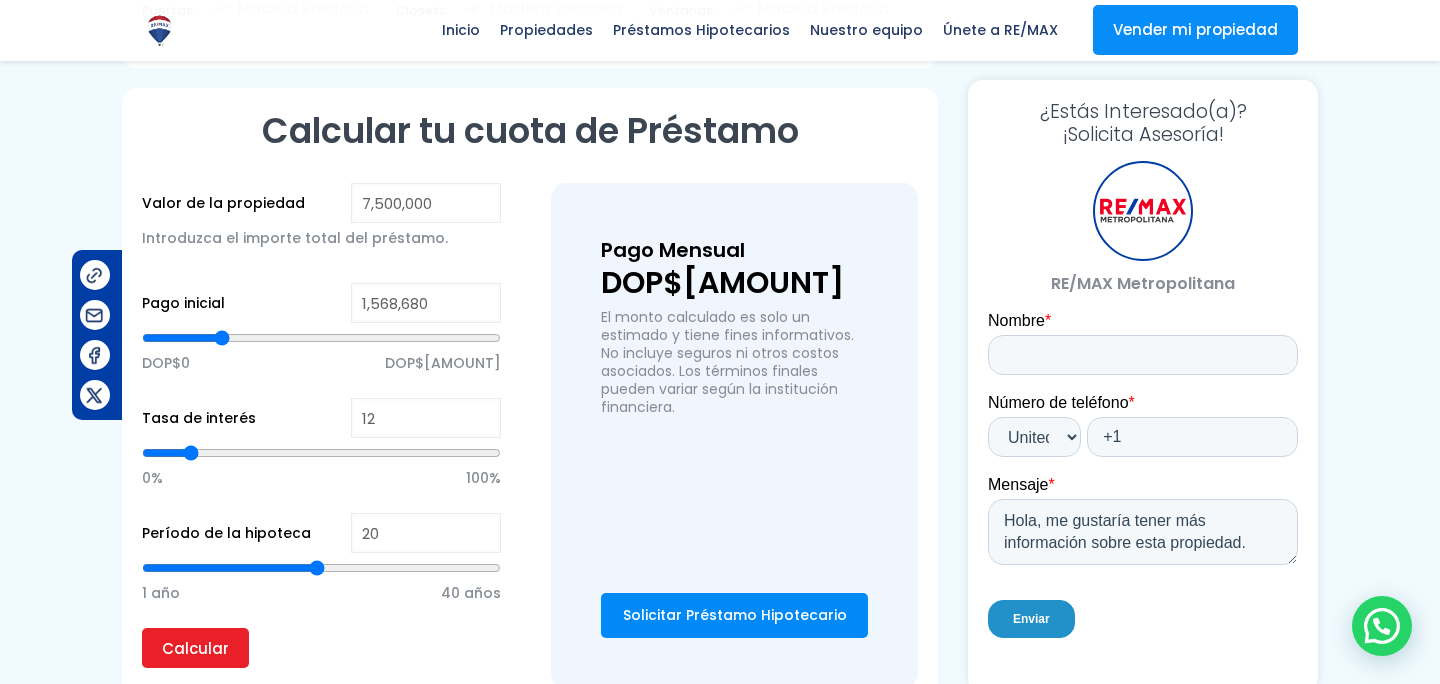 type on "1,563,560" 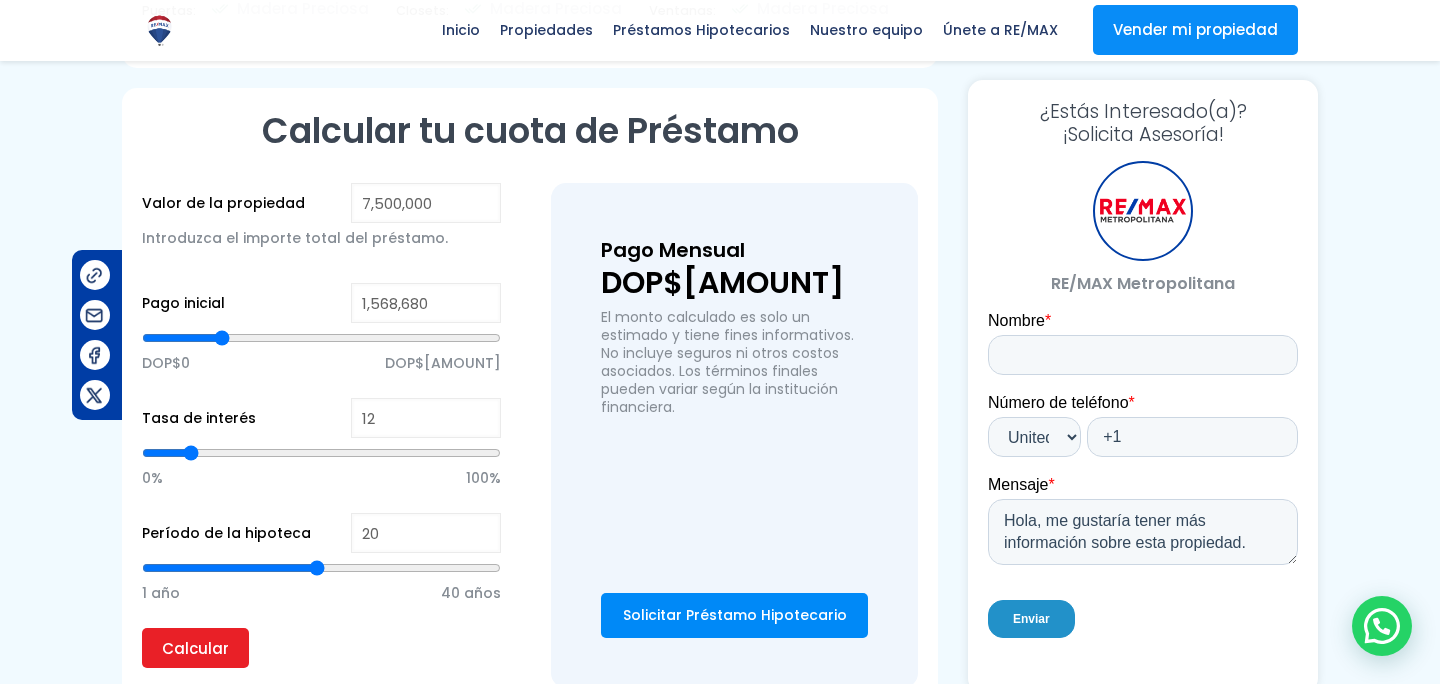 type on "1563560" 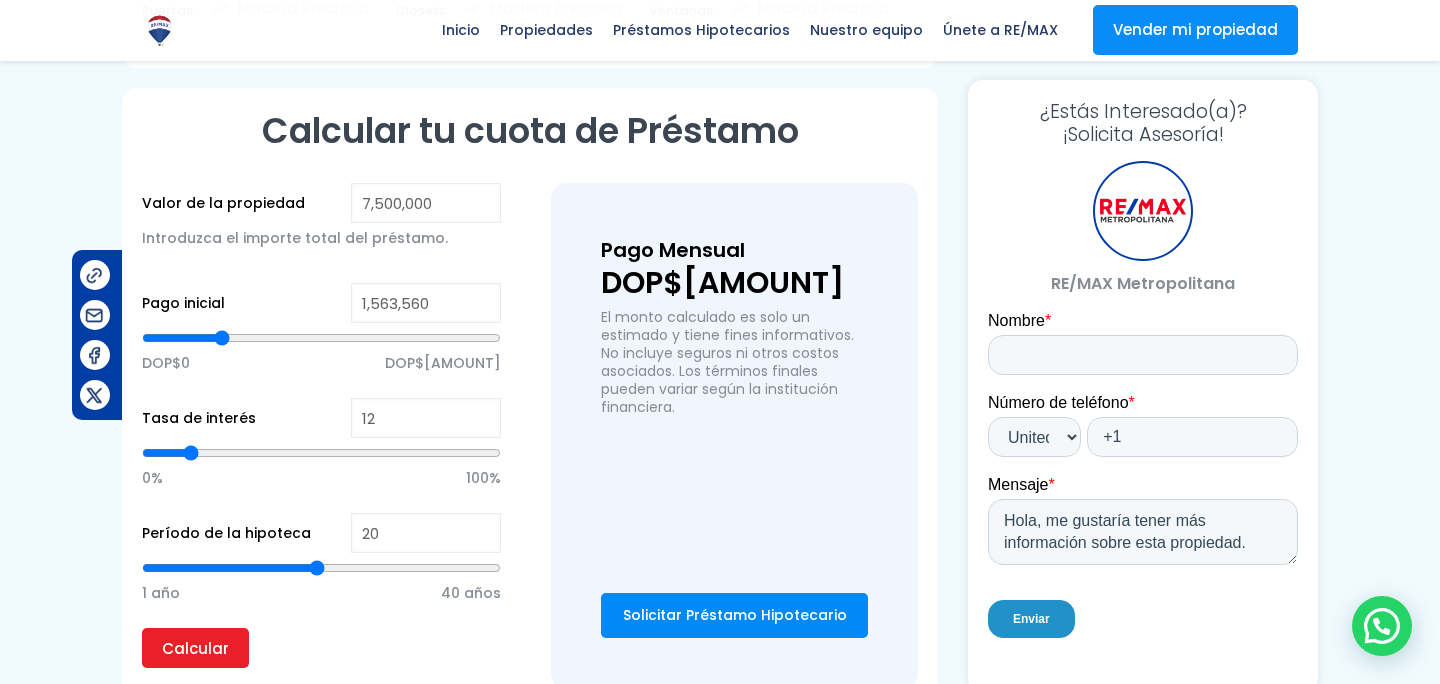 type on "1,558,269" 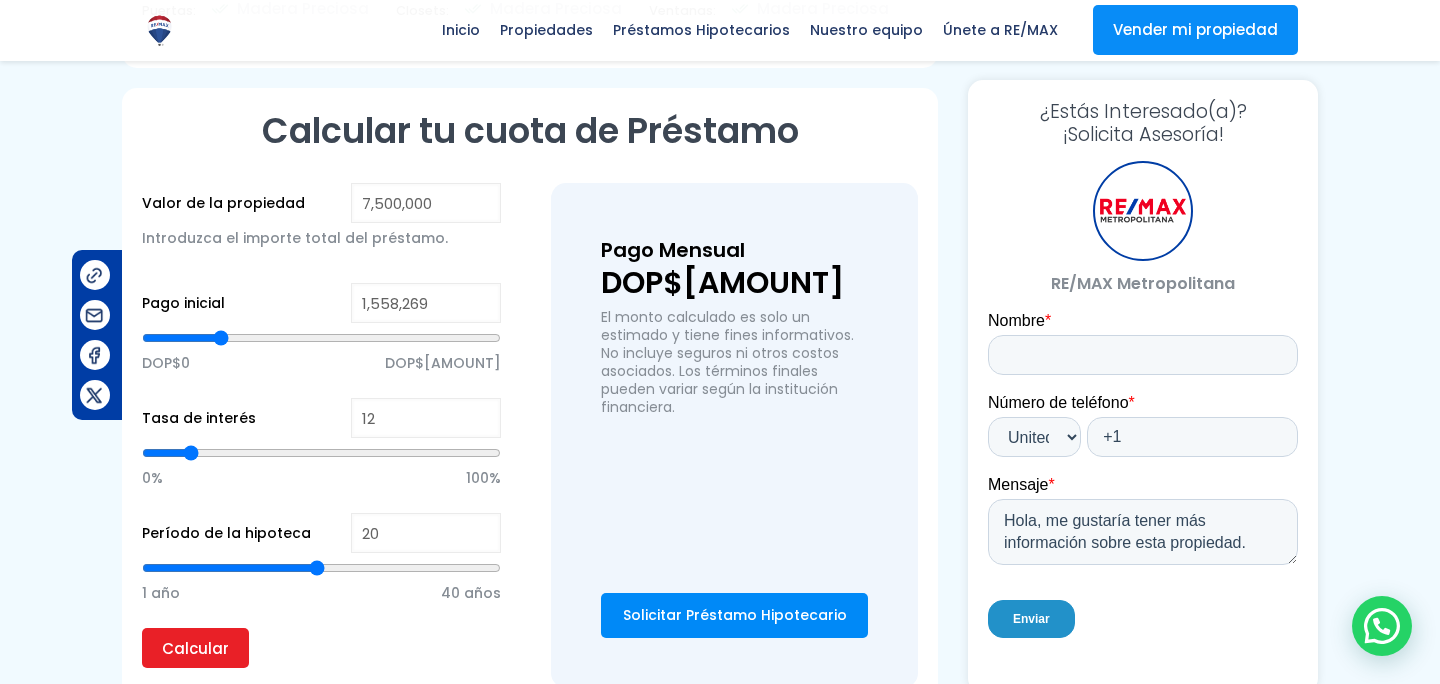 type on "1,552,124" 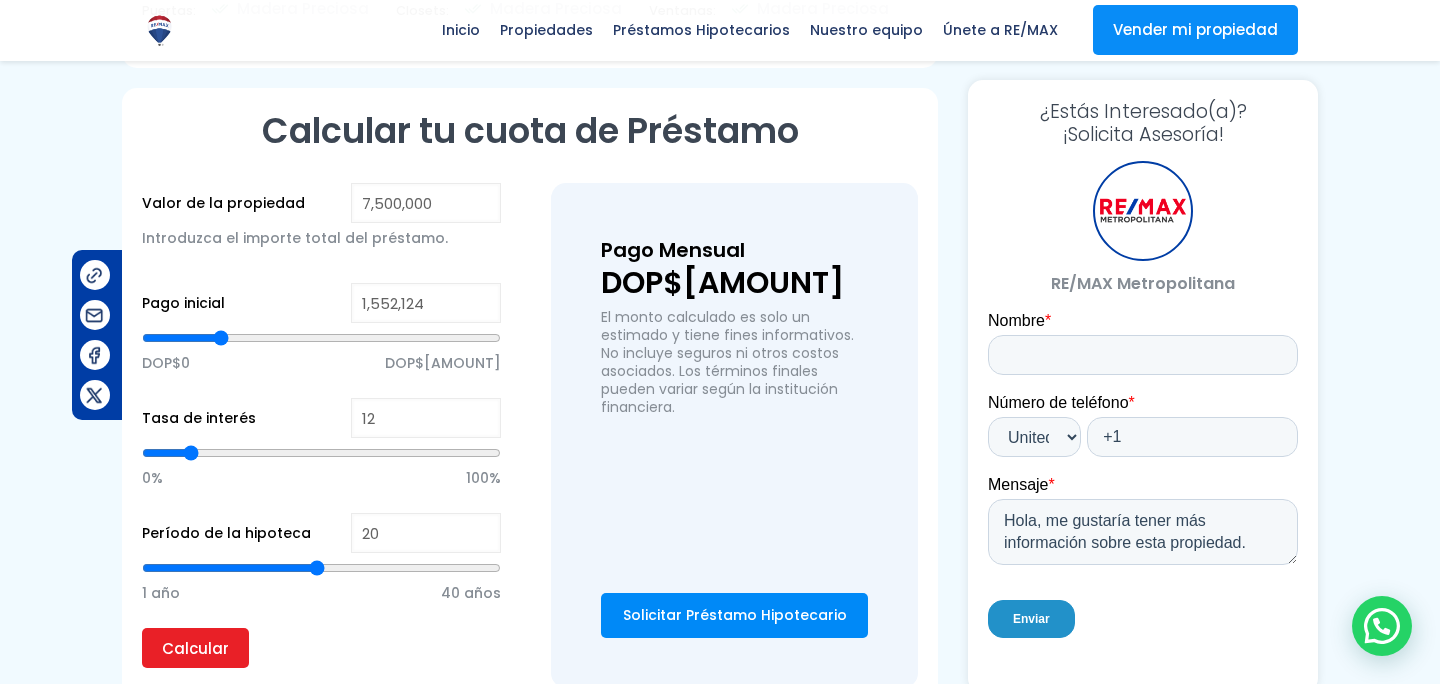 type on "1,544,273" 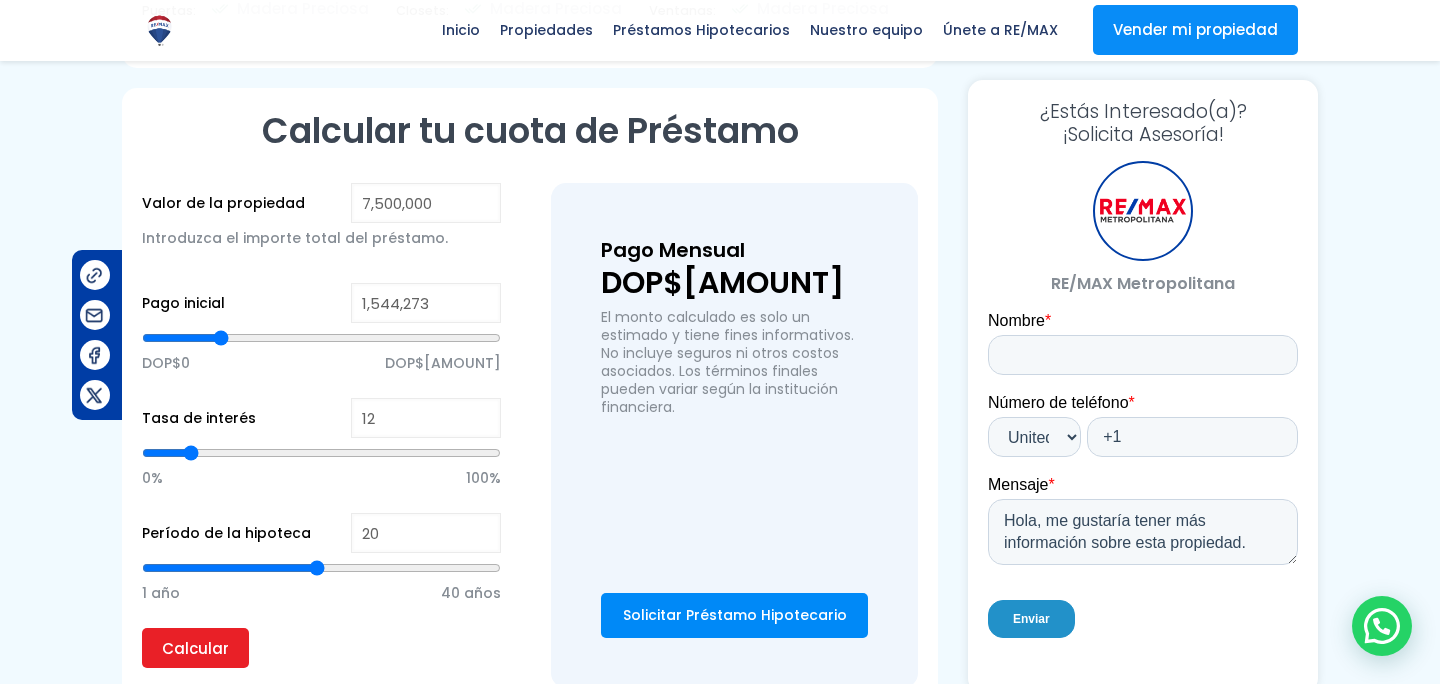 type on "1,534,715" 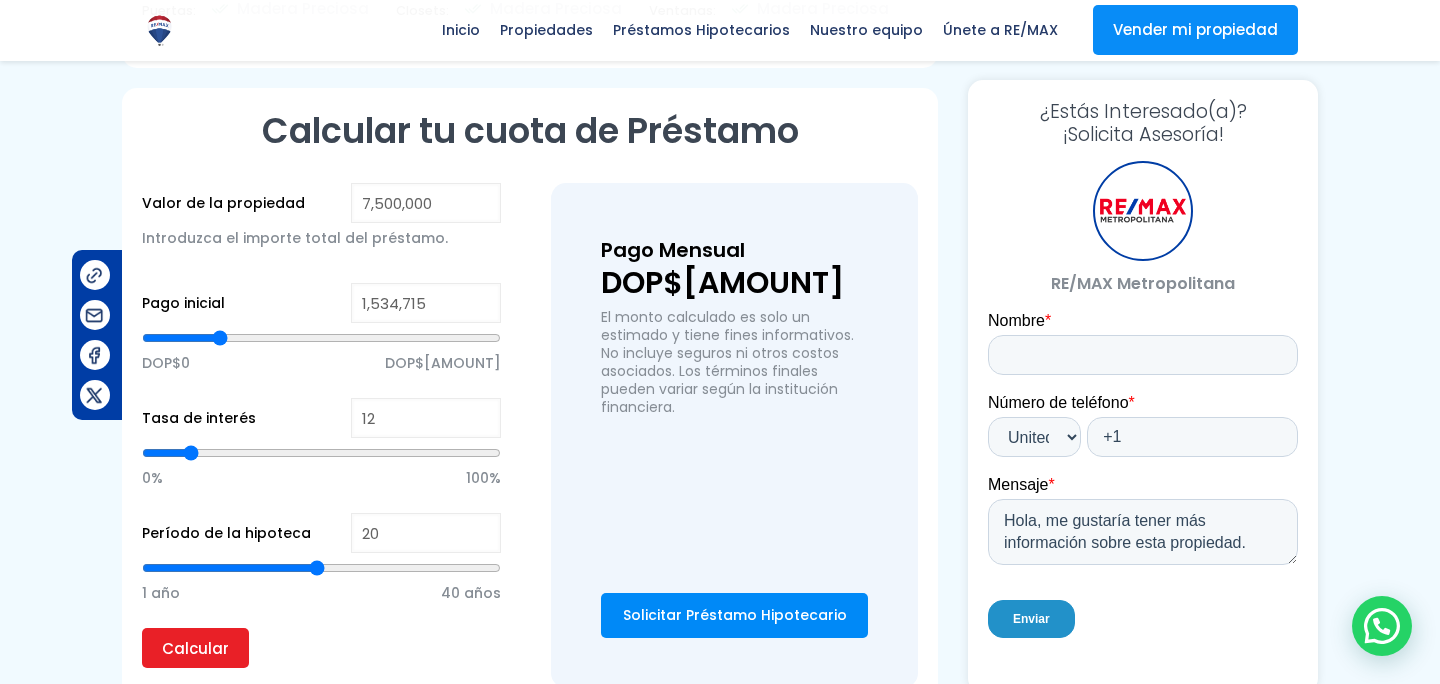 type on "1,524,646" 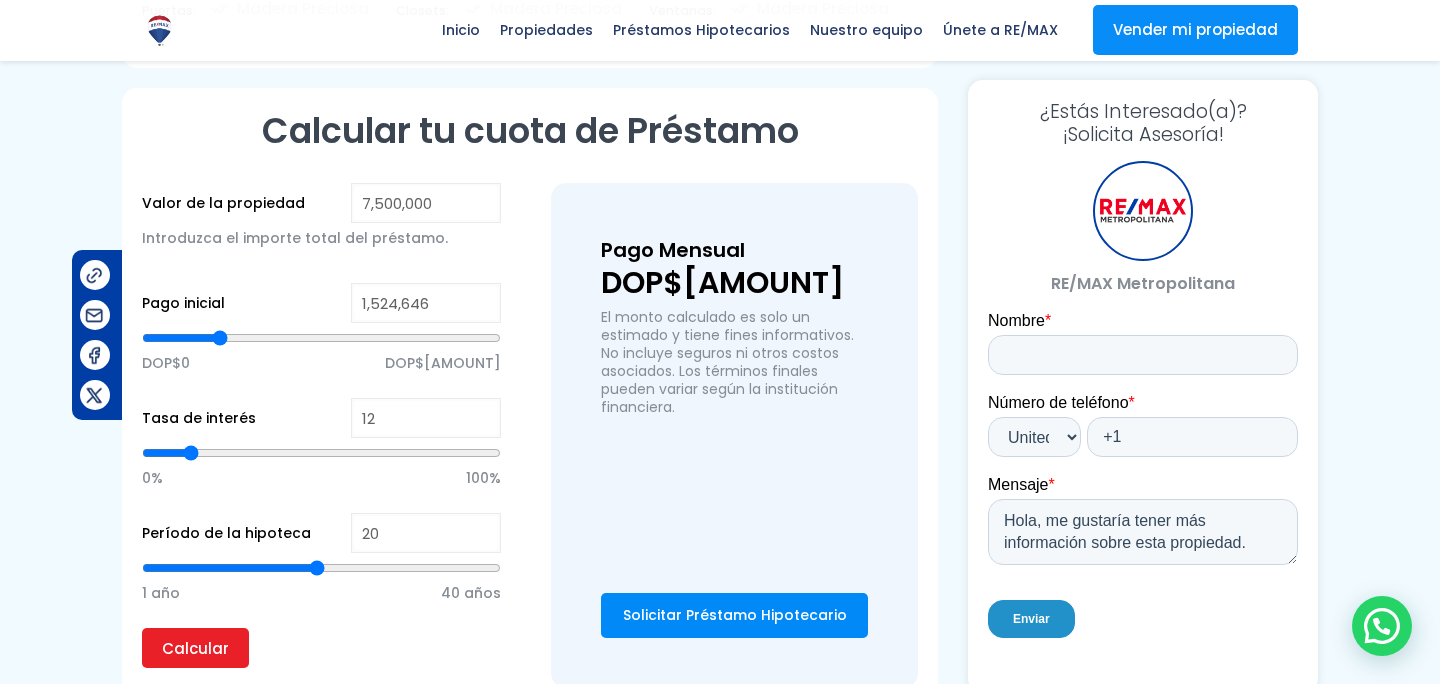 type on "1,517,136" 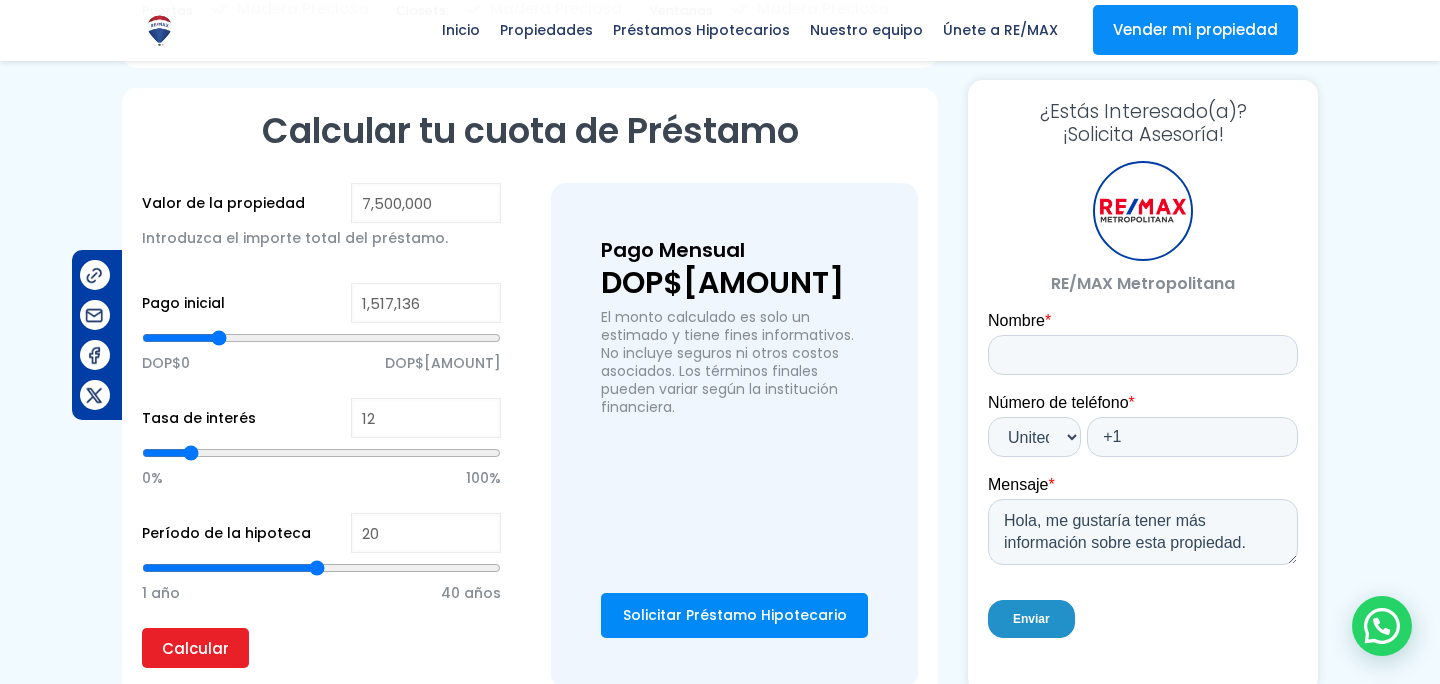 type on "1,513,040" 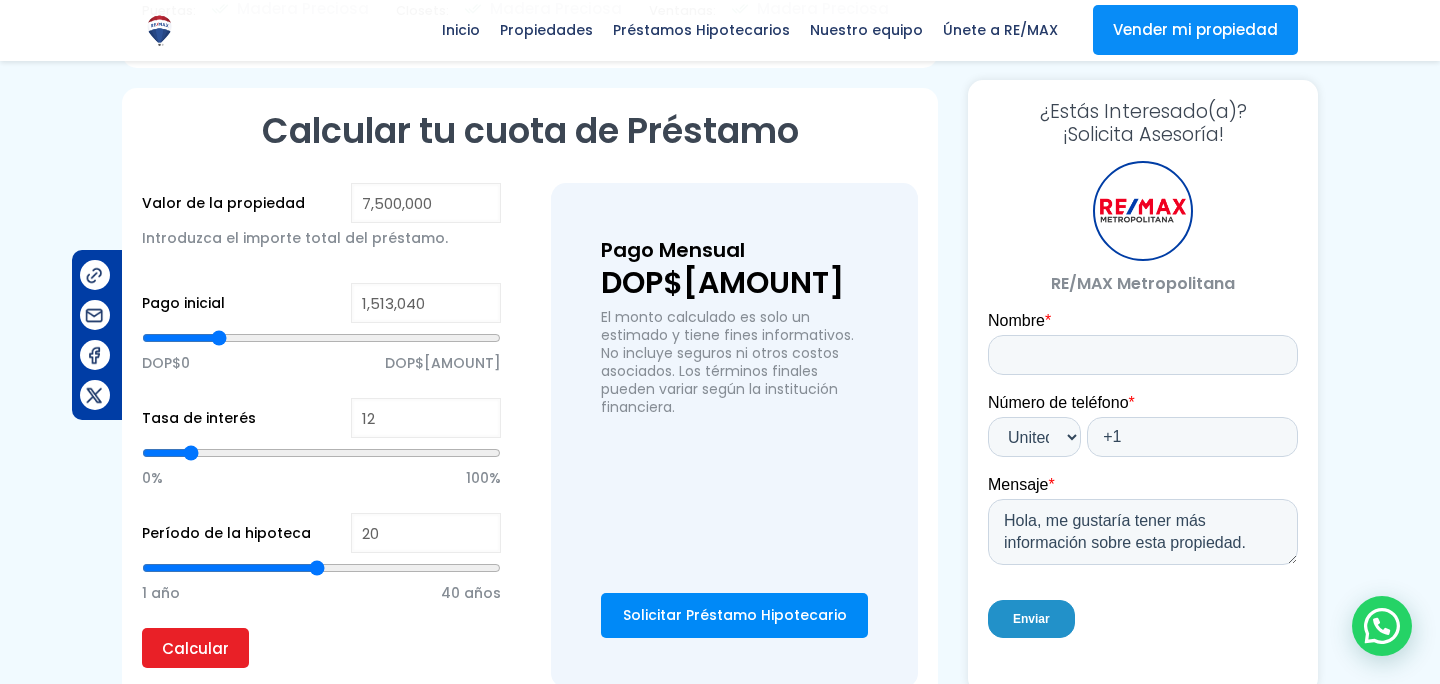 type on "1,510,138" 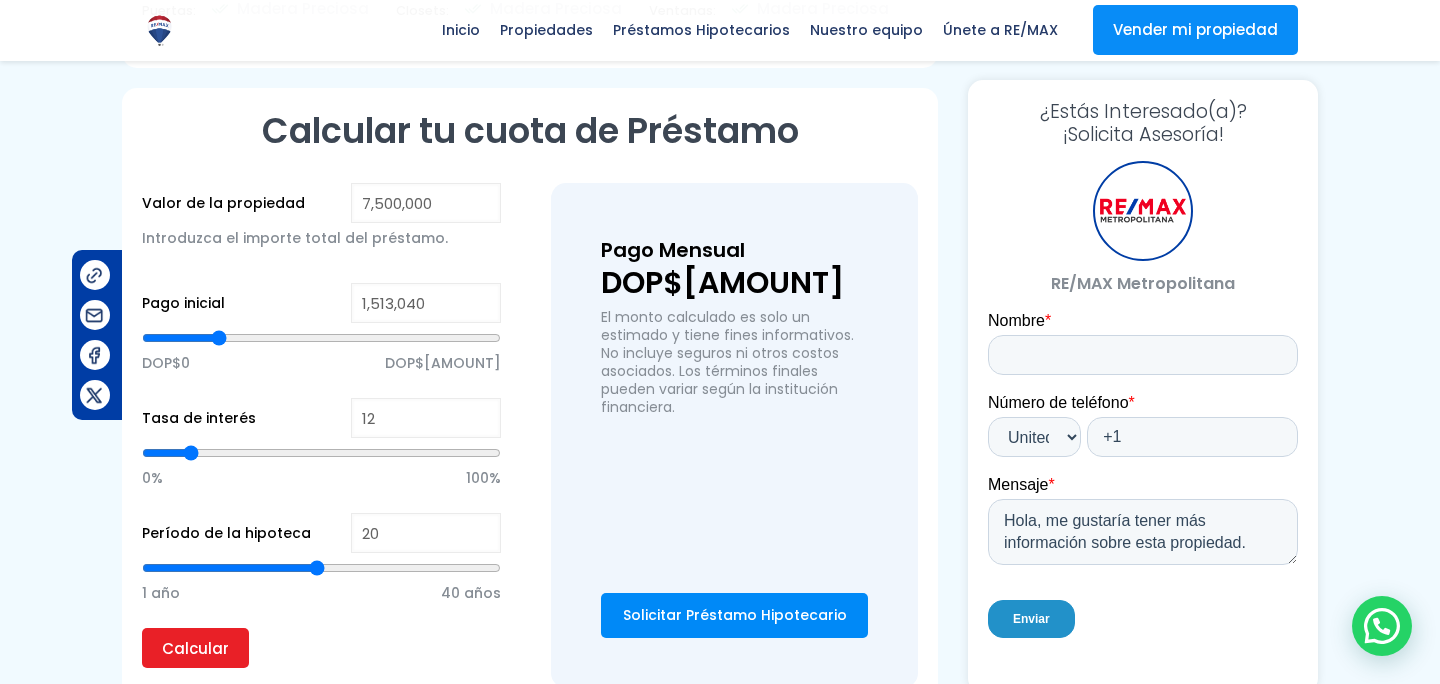 type on "1510138" 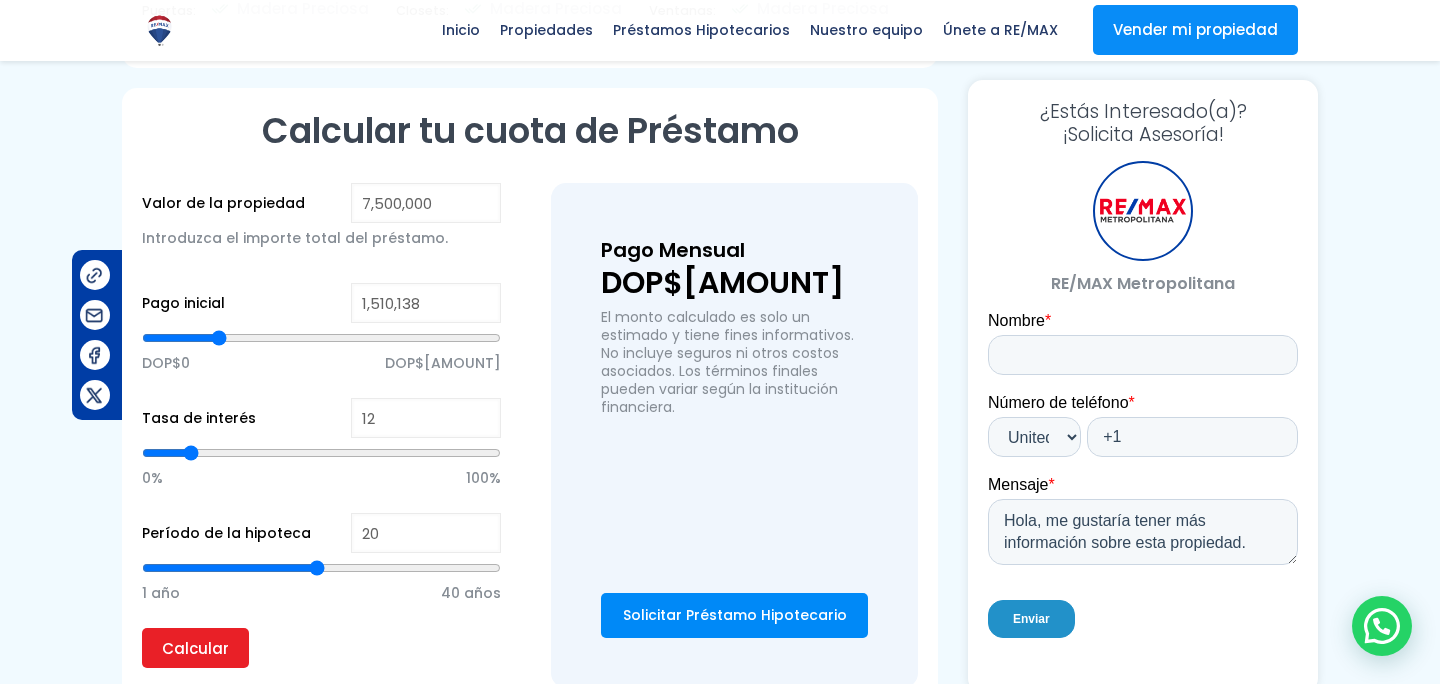 type on "1,506,383" 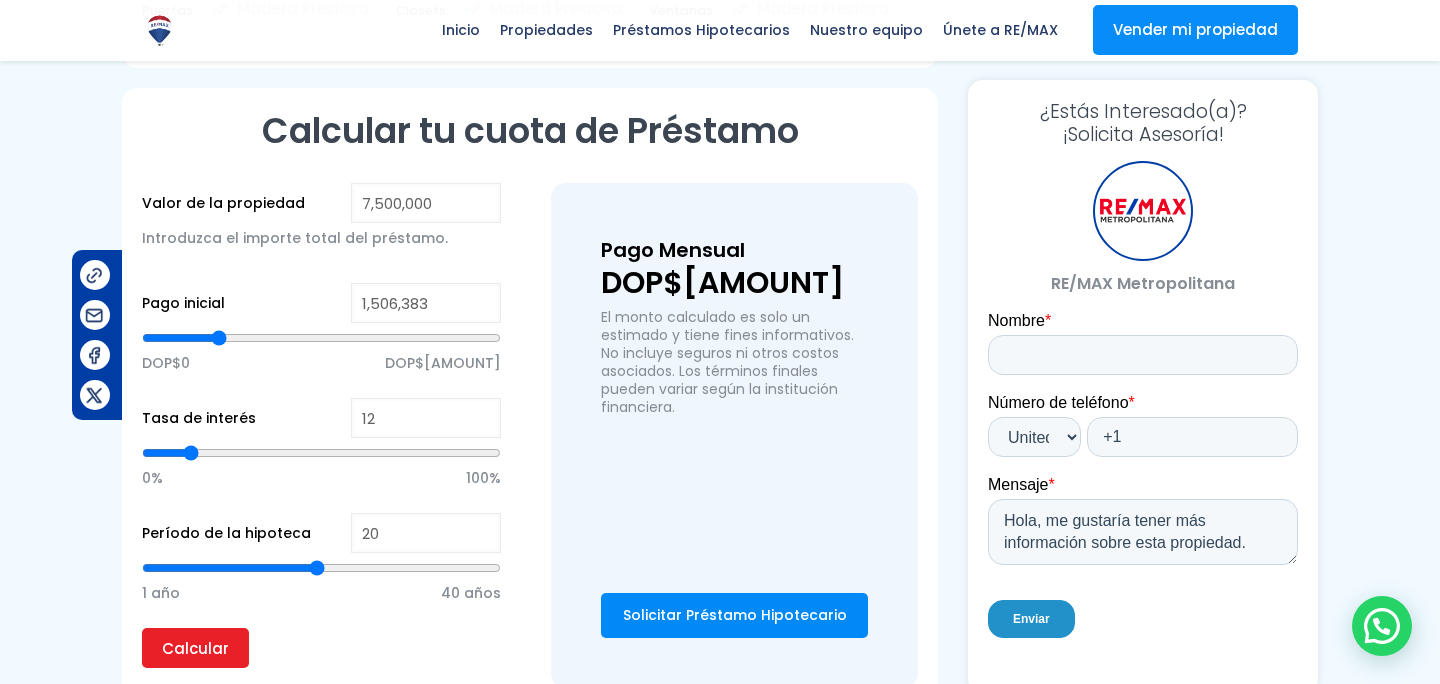 type on "1,503,823" 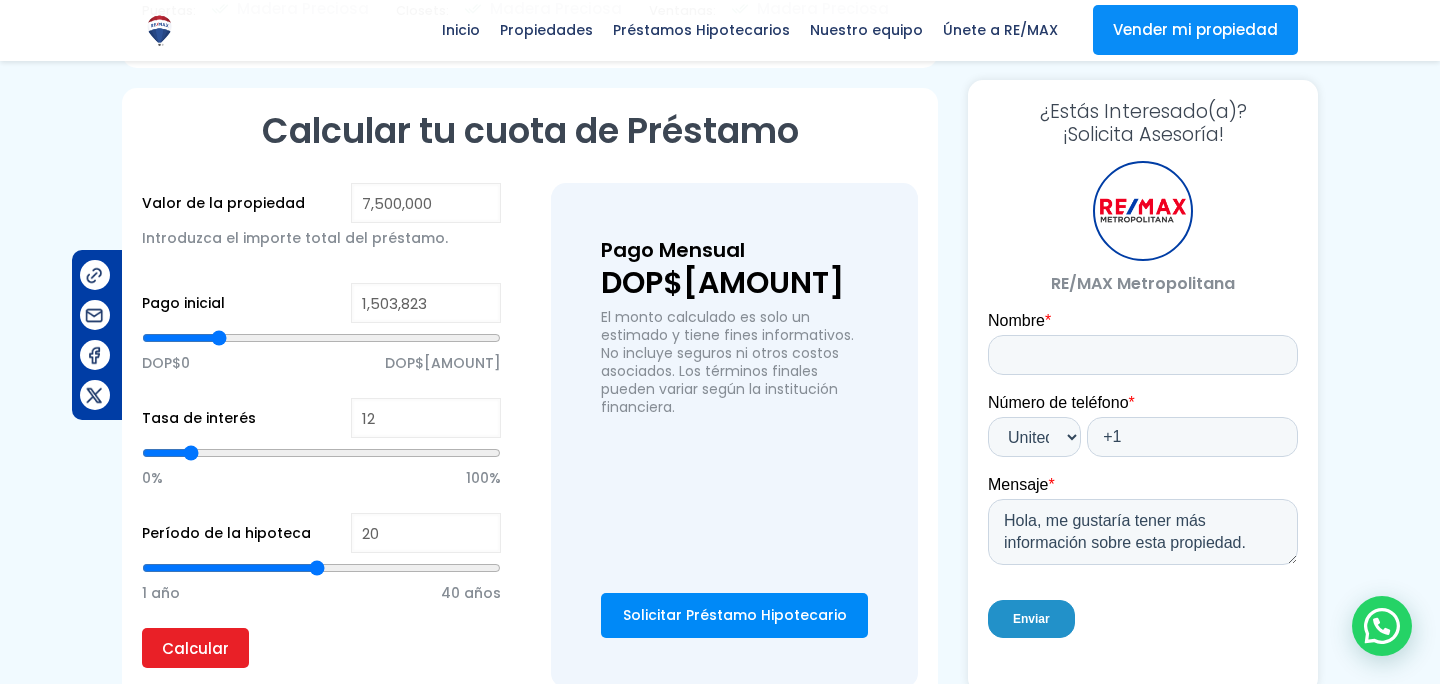 type on "1,503,482" 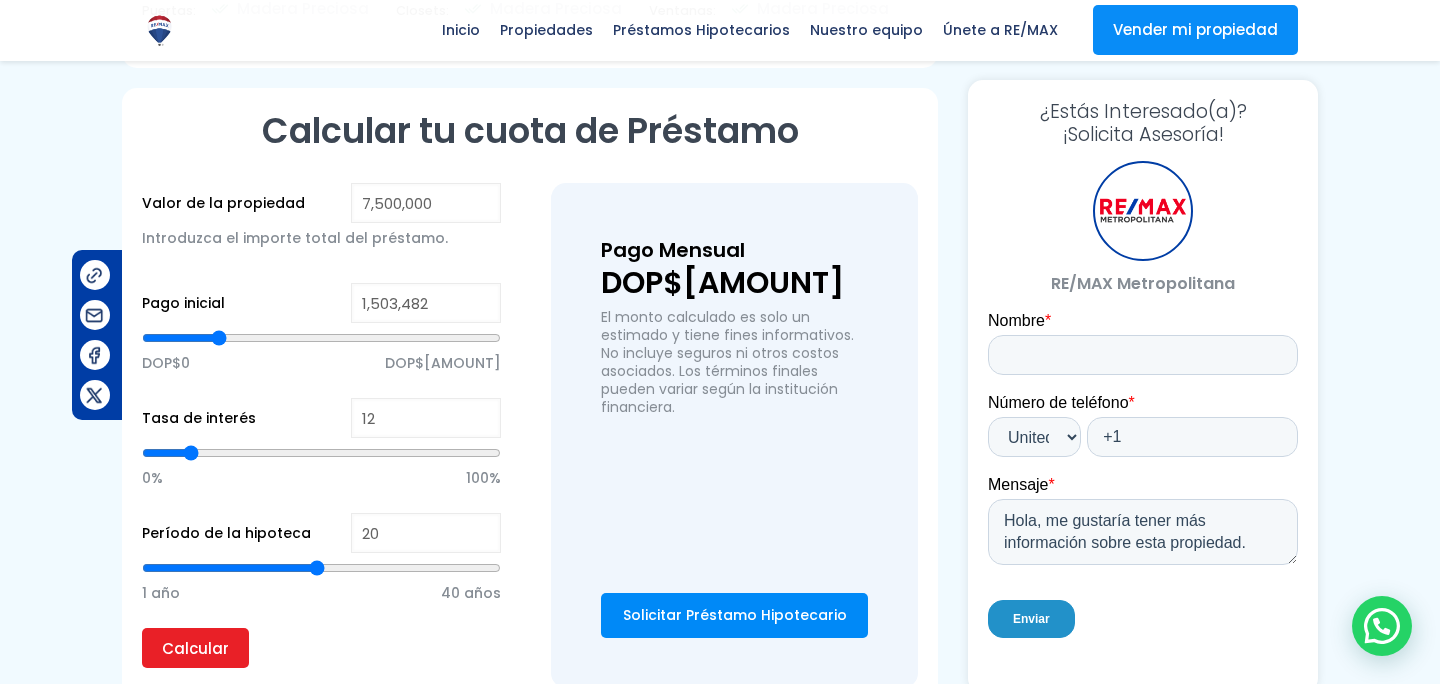 type on "1,500,922" 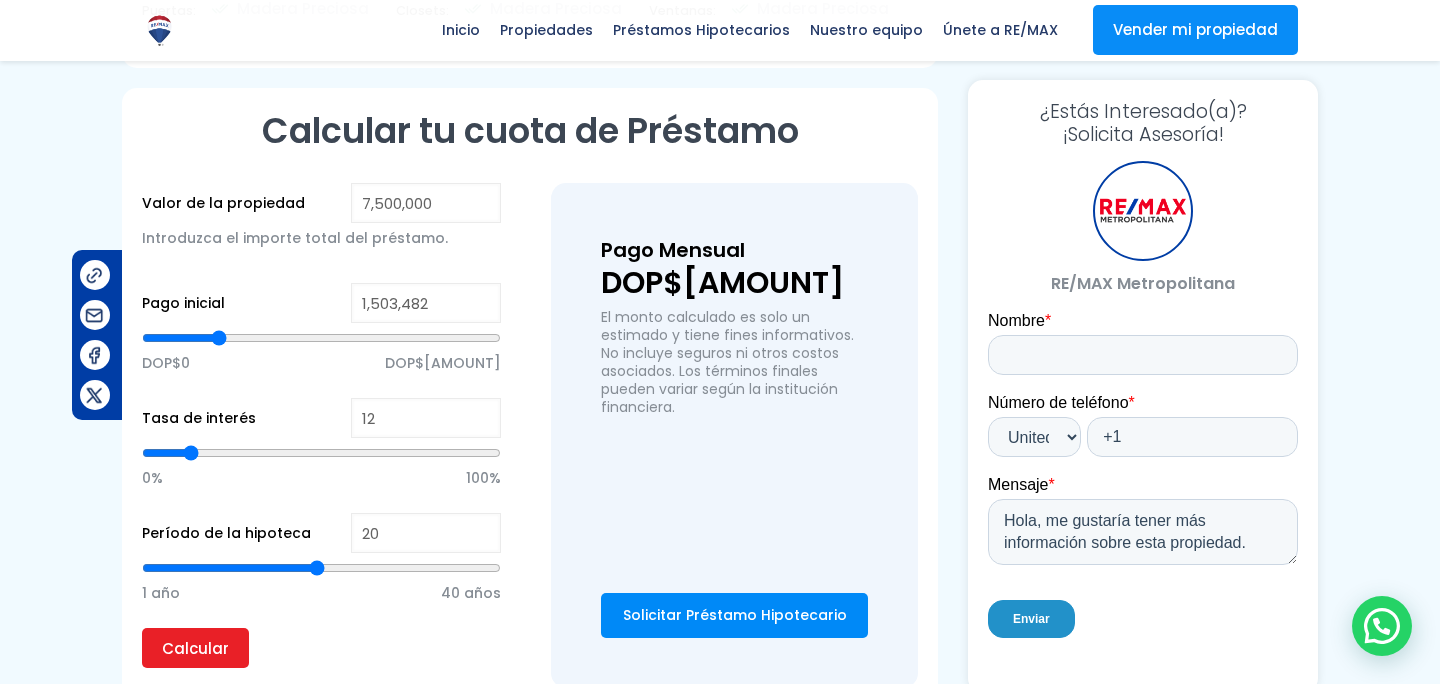 type on "1500922" 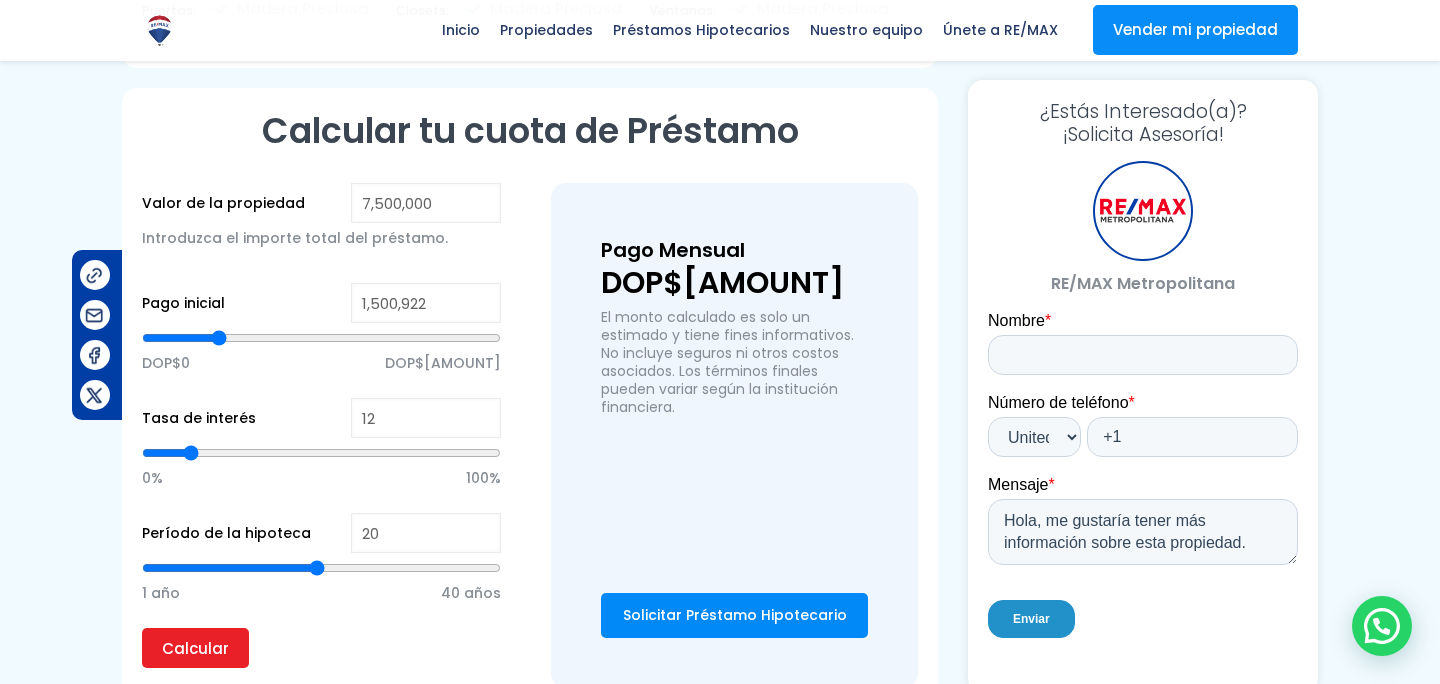 type on "1,493,412" 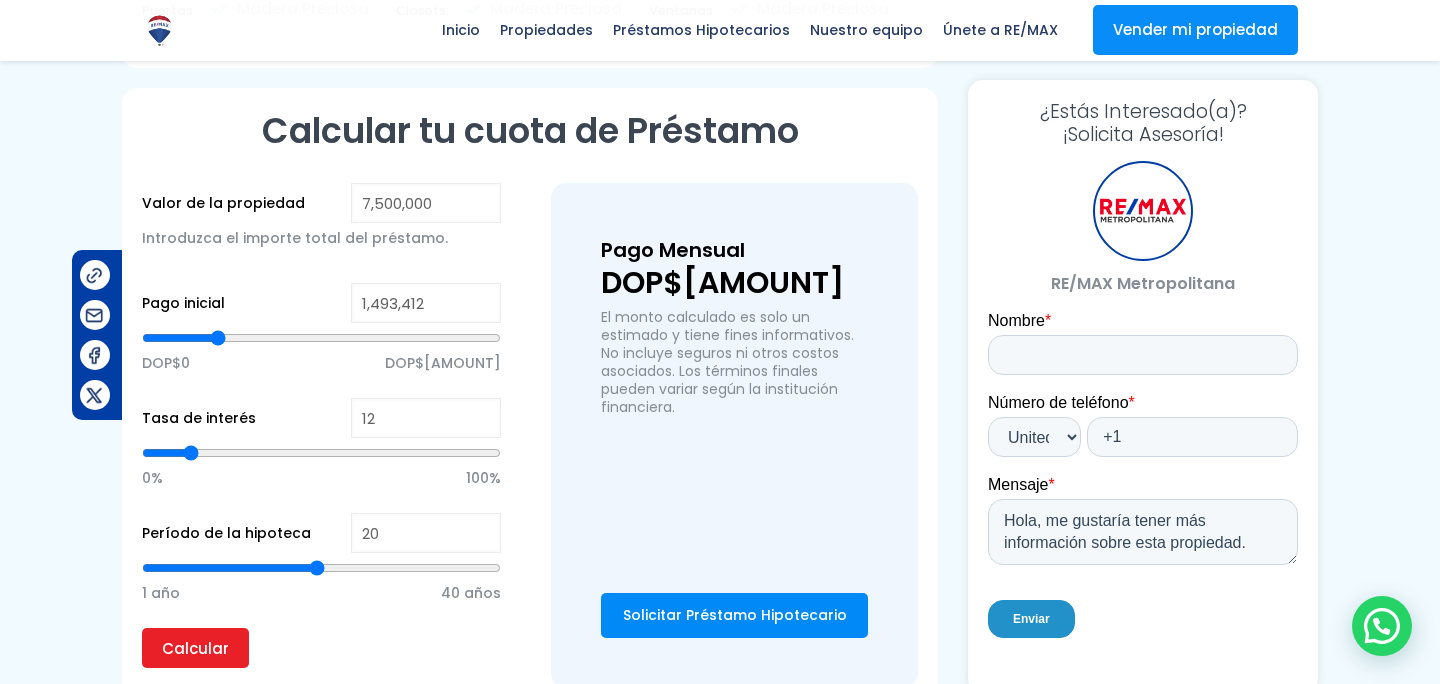 type on "1,490,681" 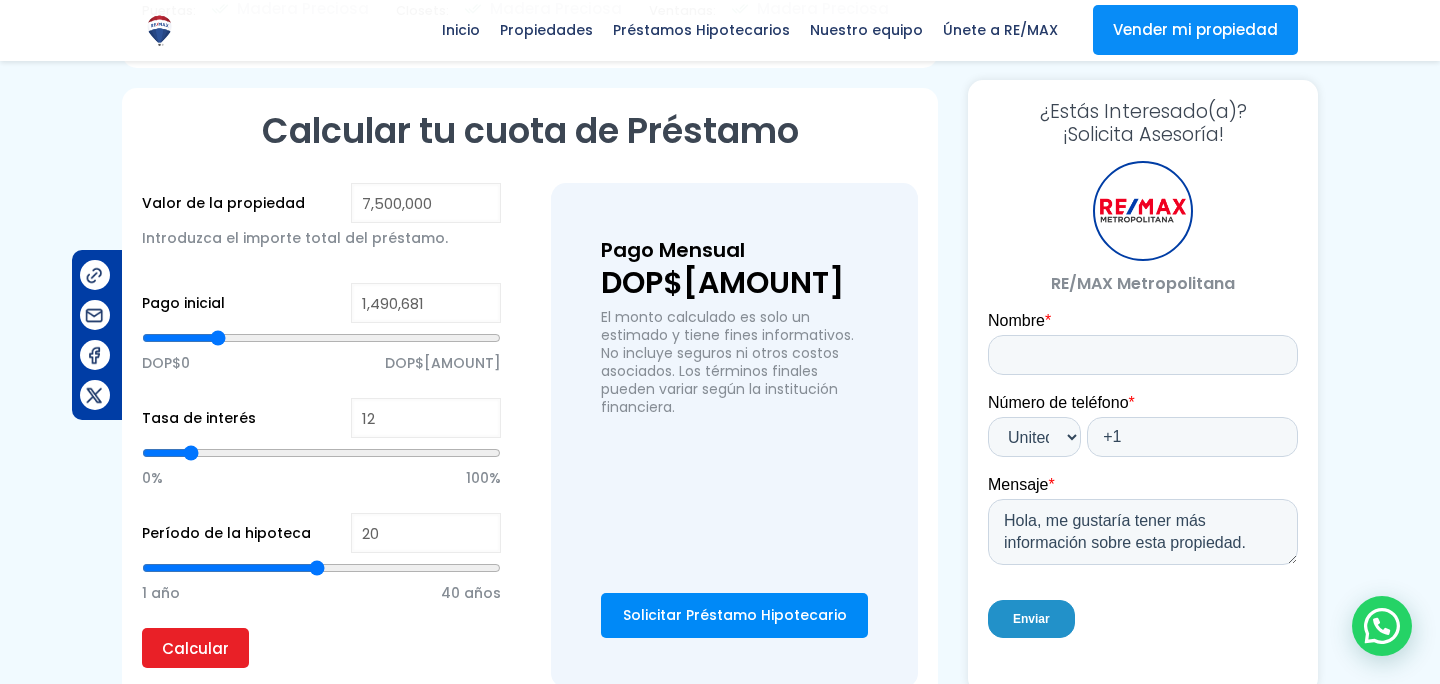 type on "1,495,119" 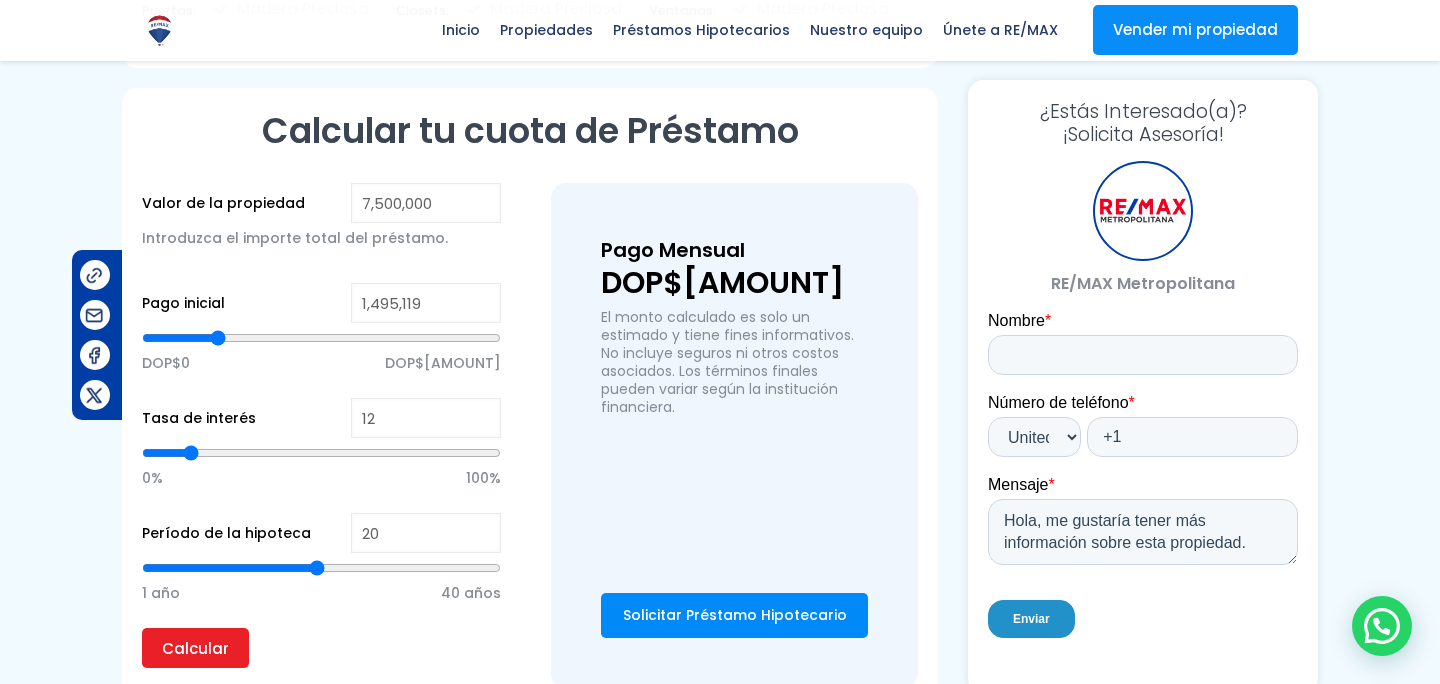 type on "1,500,410" 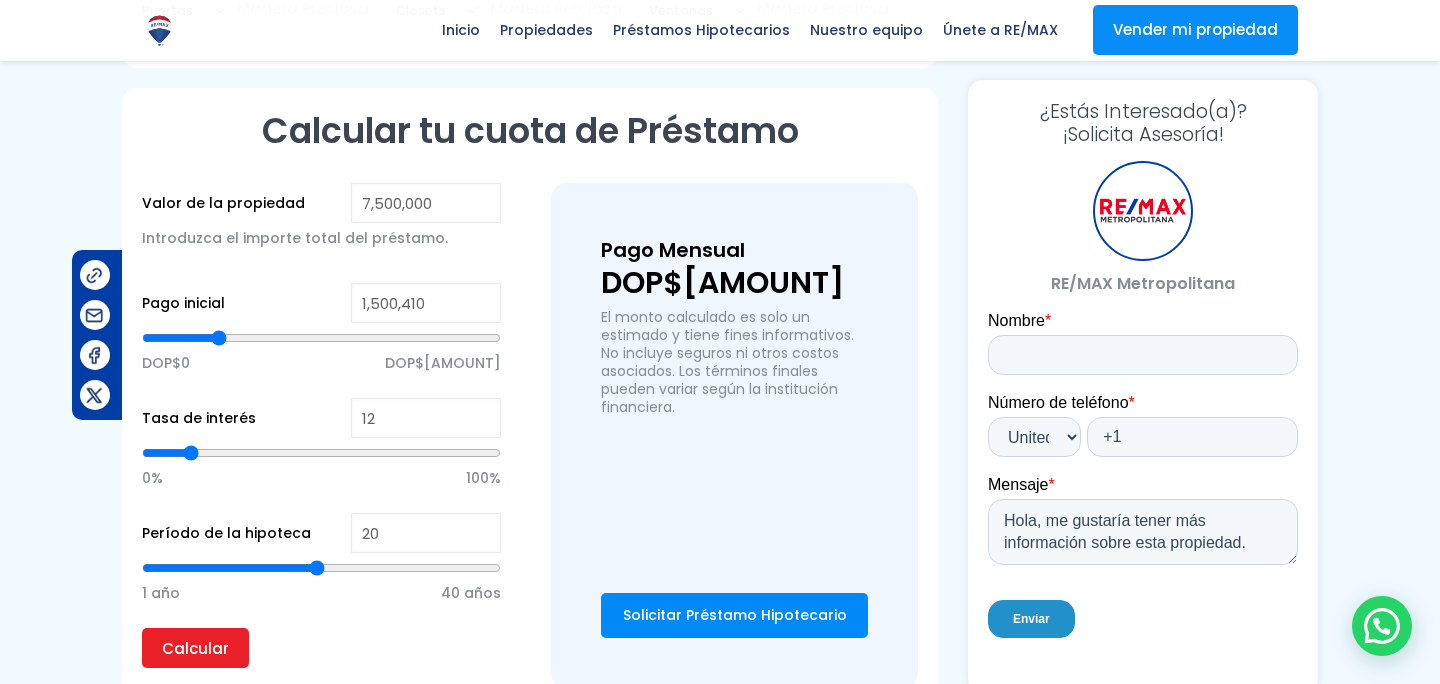 type on "1,506,042" 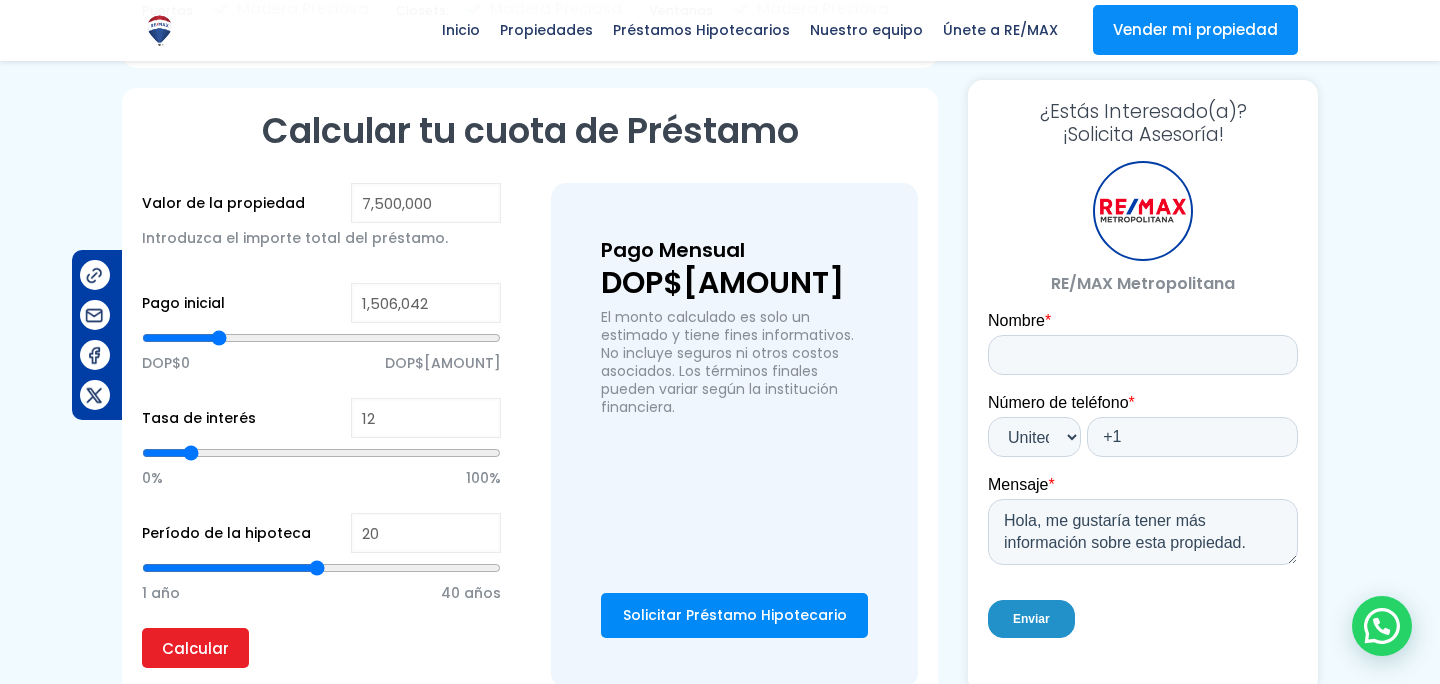 type on "1,503,823" 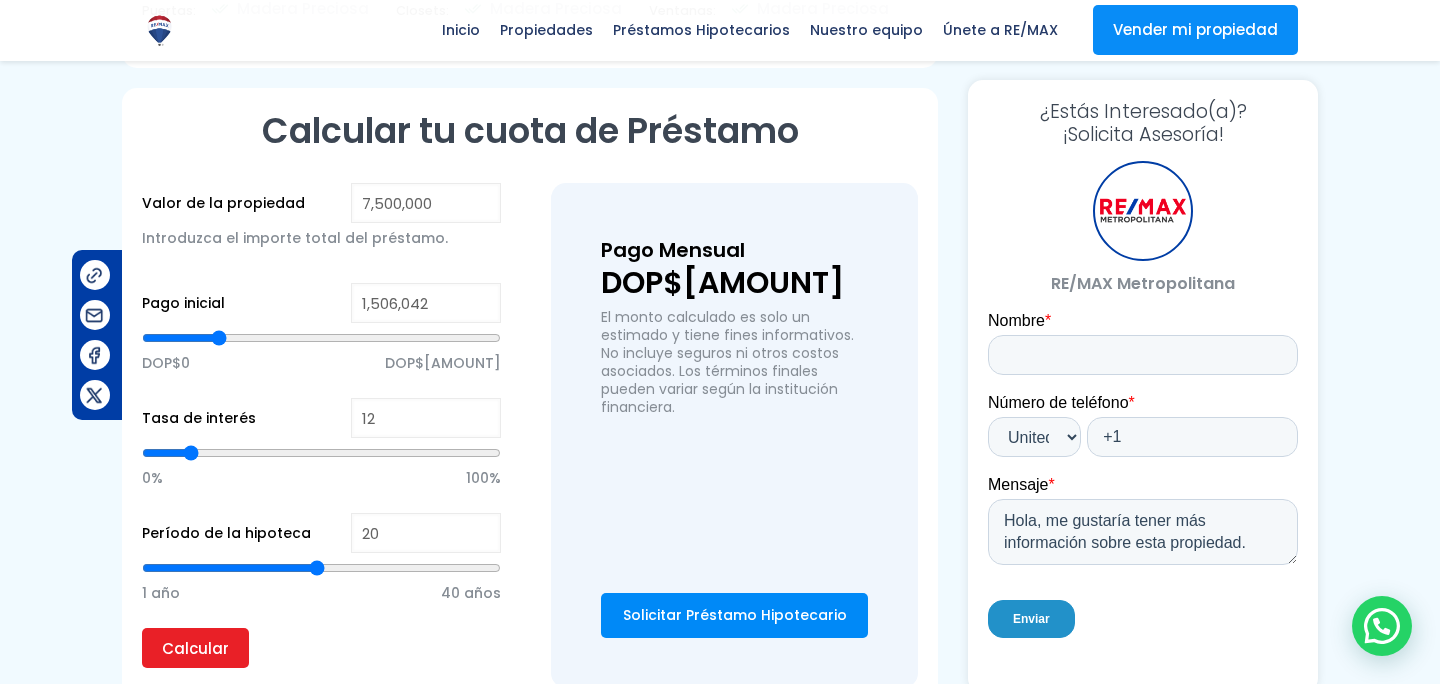 type on "1503823" 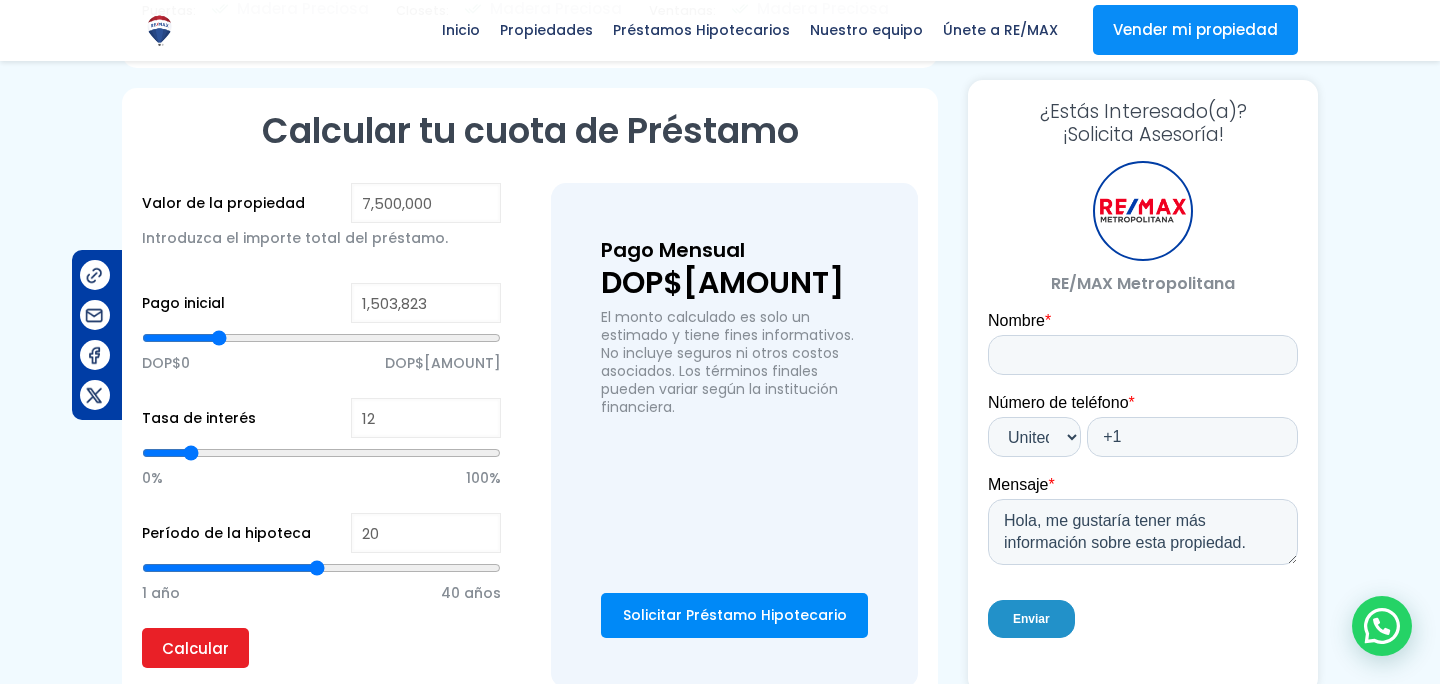 type on "1,501,092" 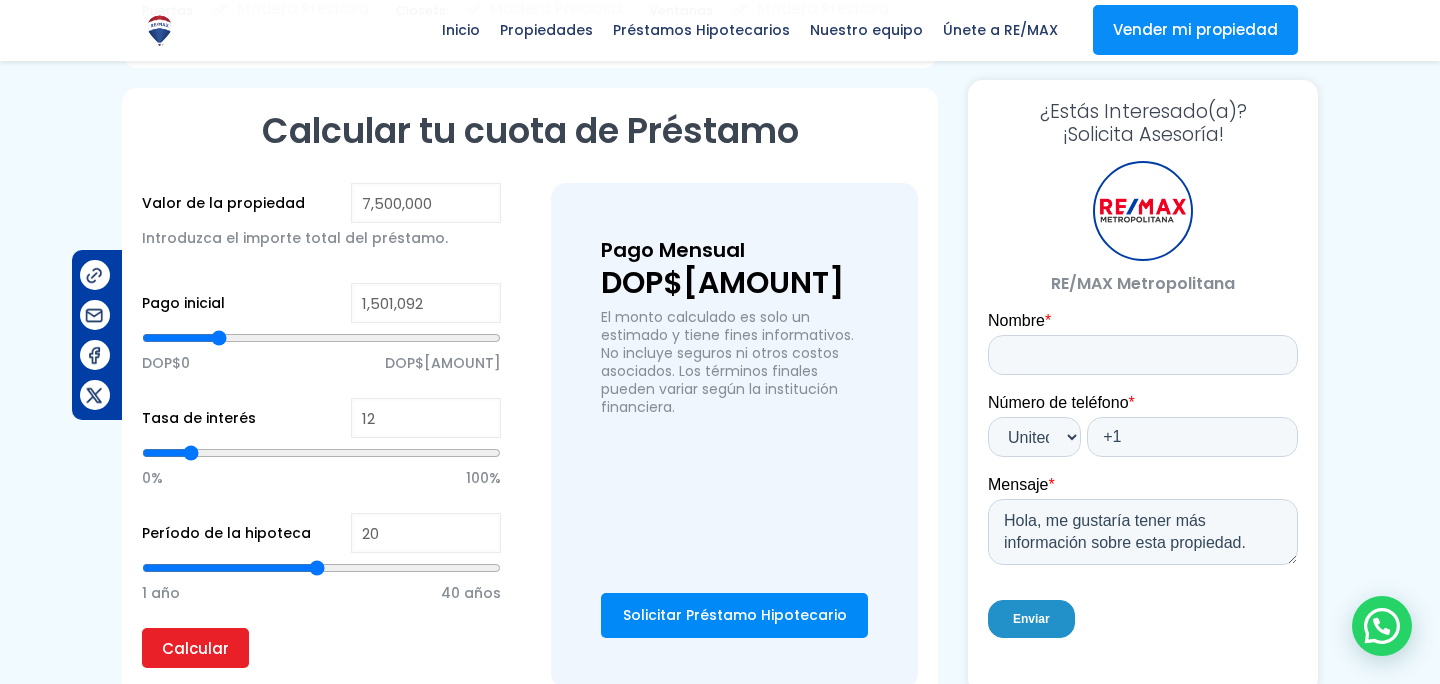 type on "1,496,313" 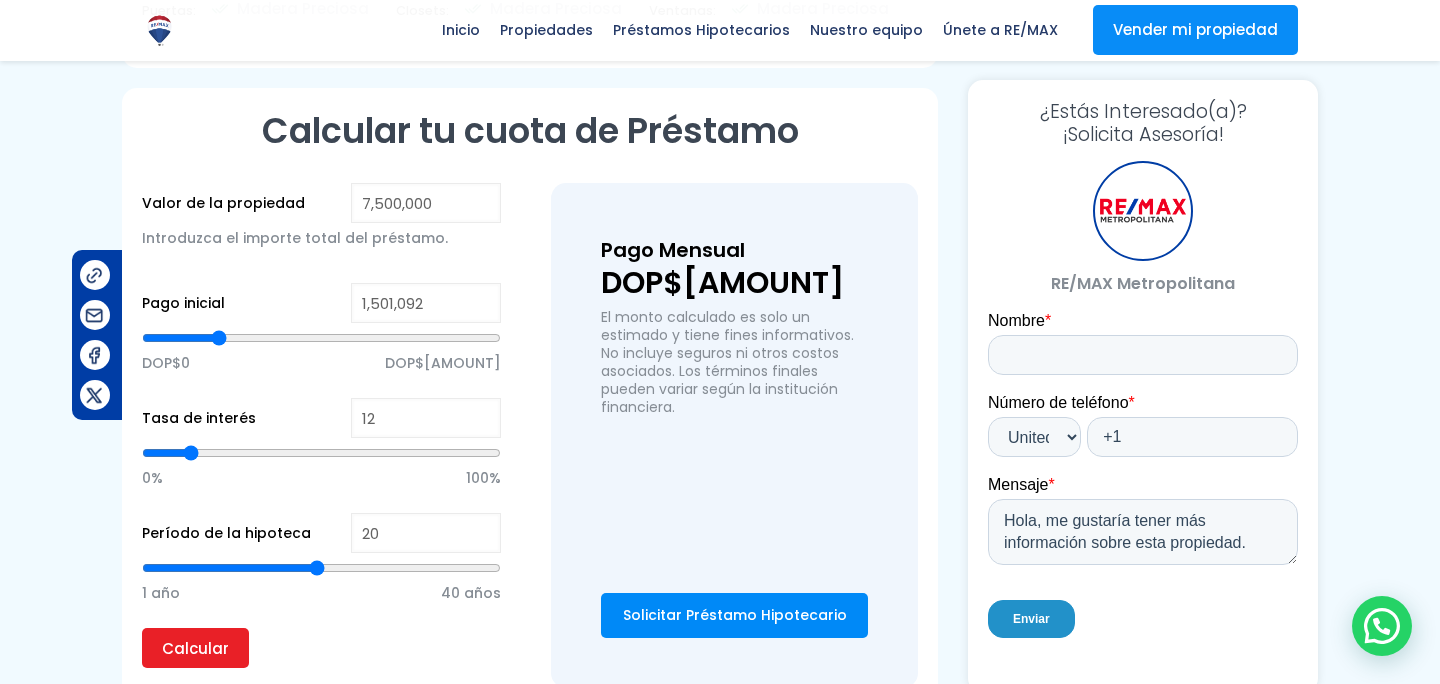 type on "1496313" 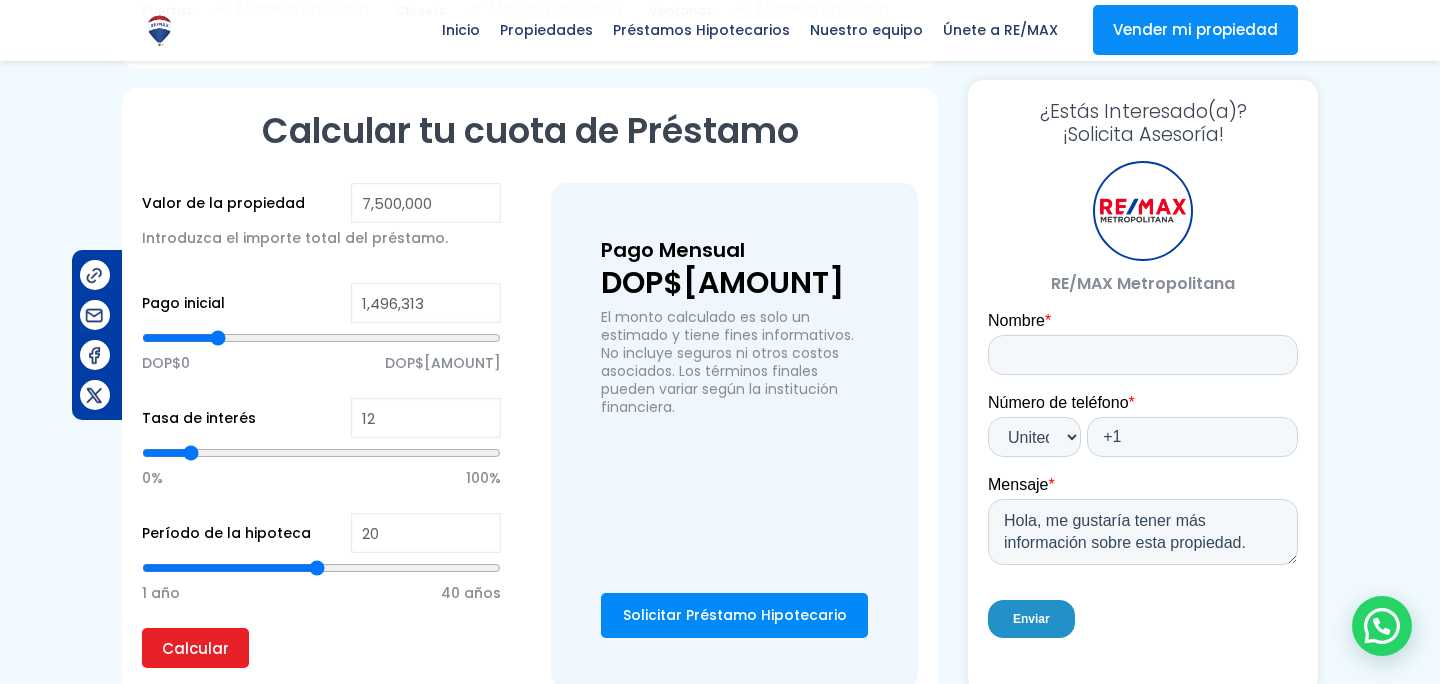 type on "1,503,823" 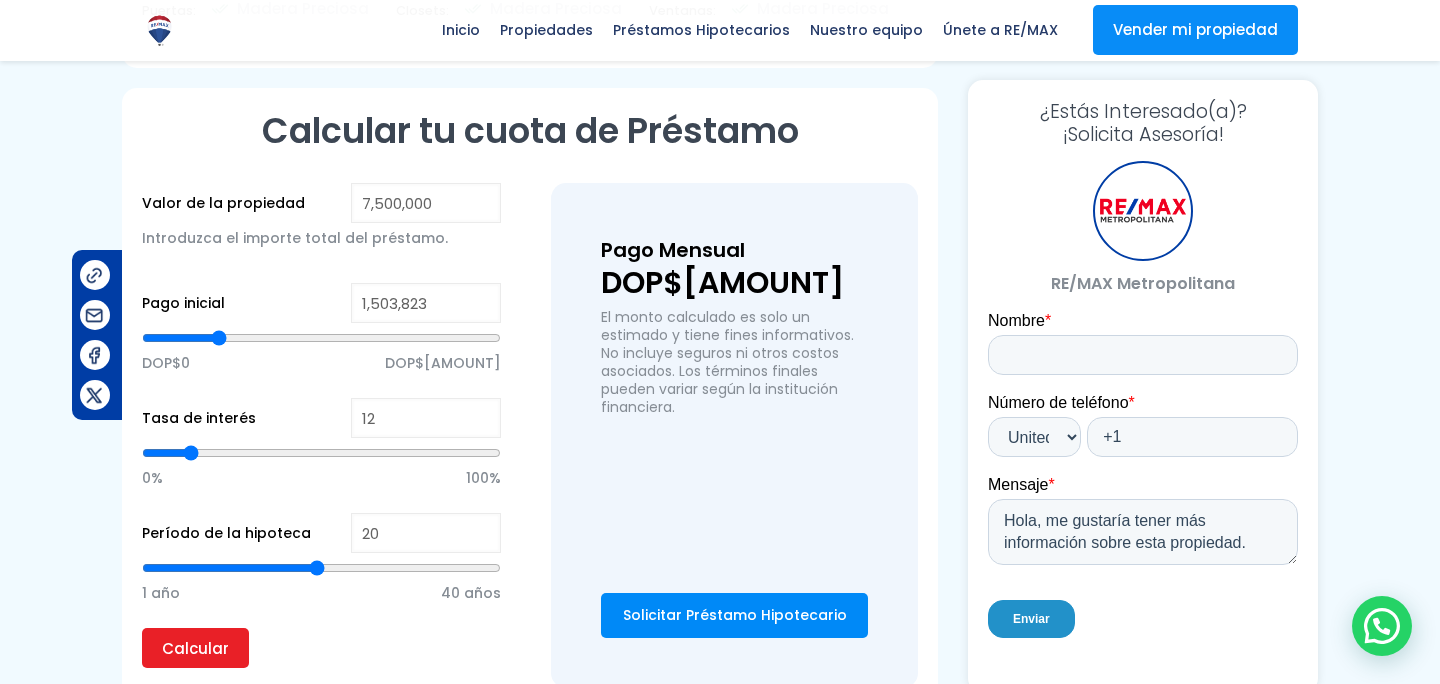 drag, startPoint x: 325, startPoint y: 329, endPoint x: 218, endPoint y: 341, distance: 107.67079 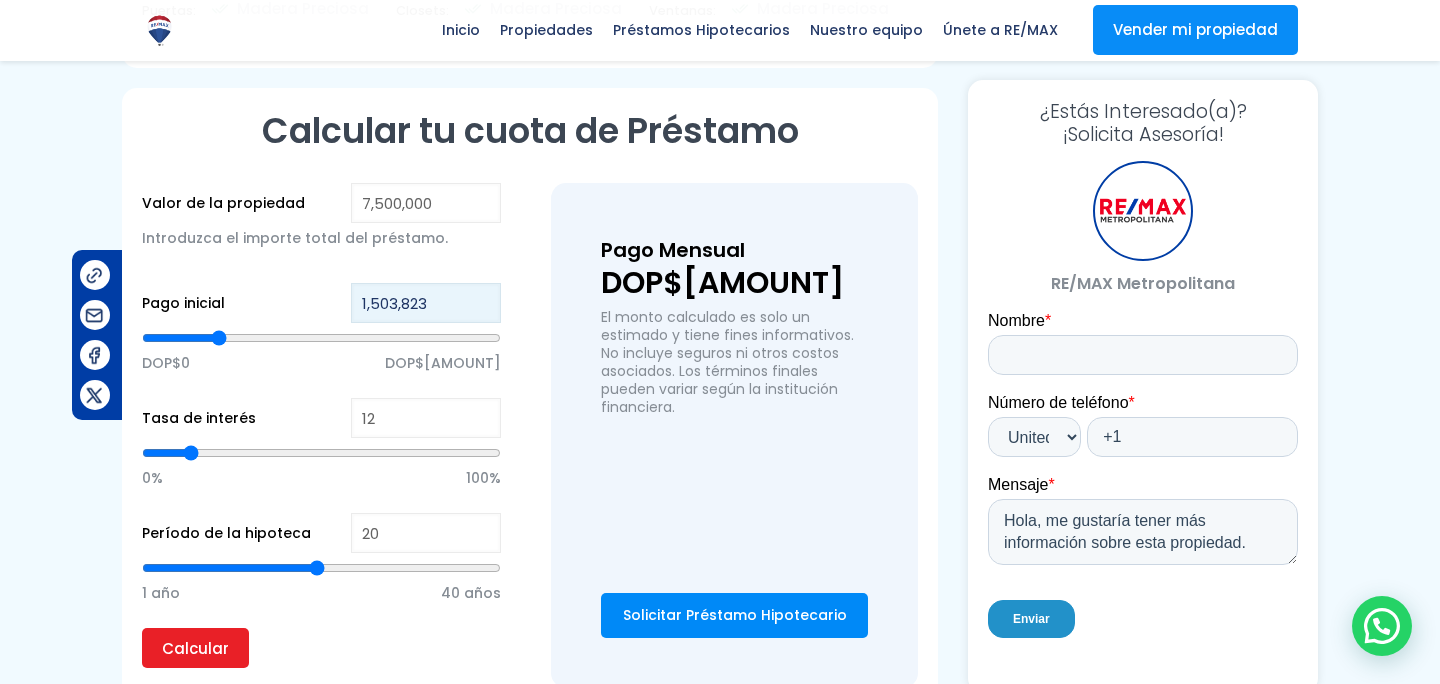 click on "1,503,823" at bounding box center (426, 303) 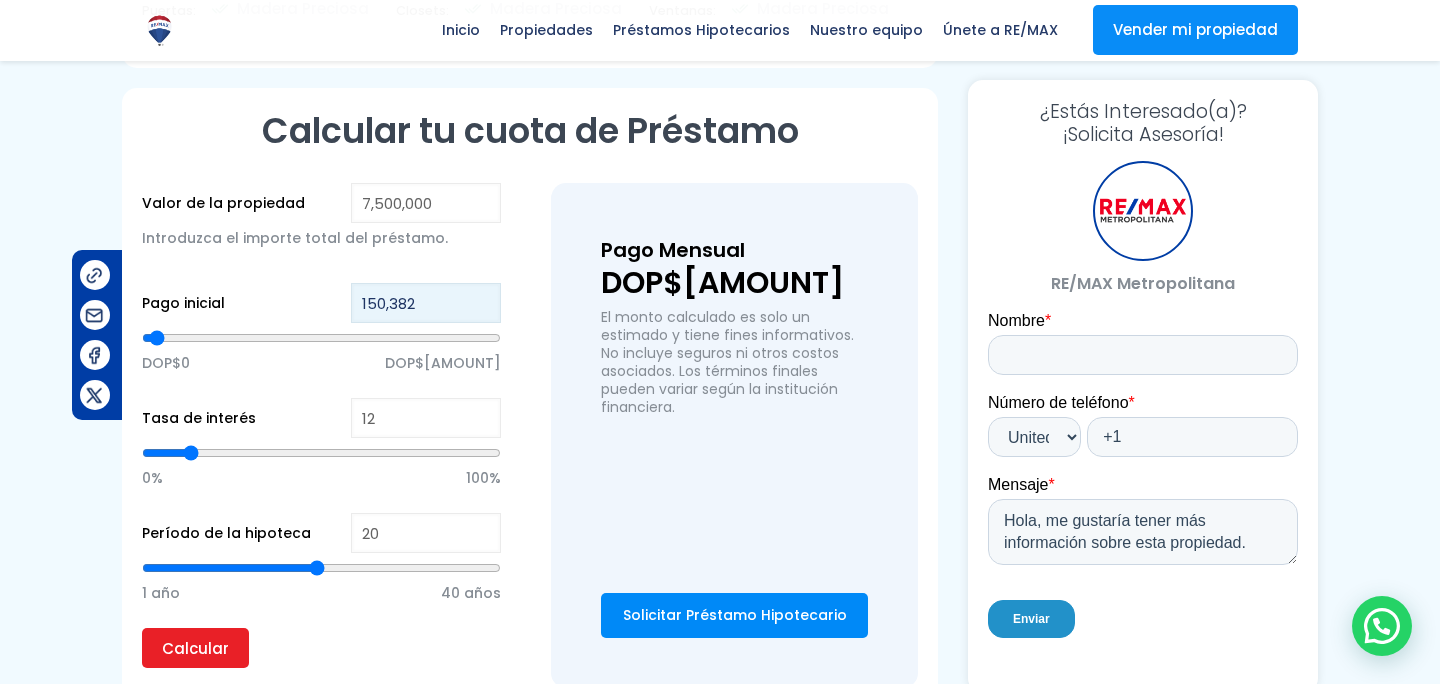 type on "15,038" 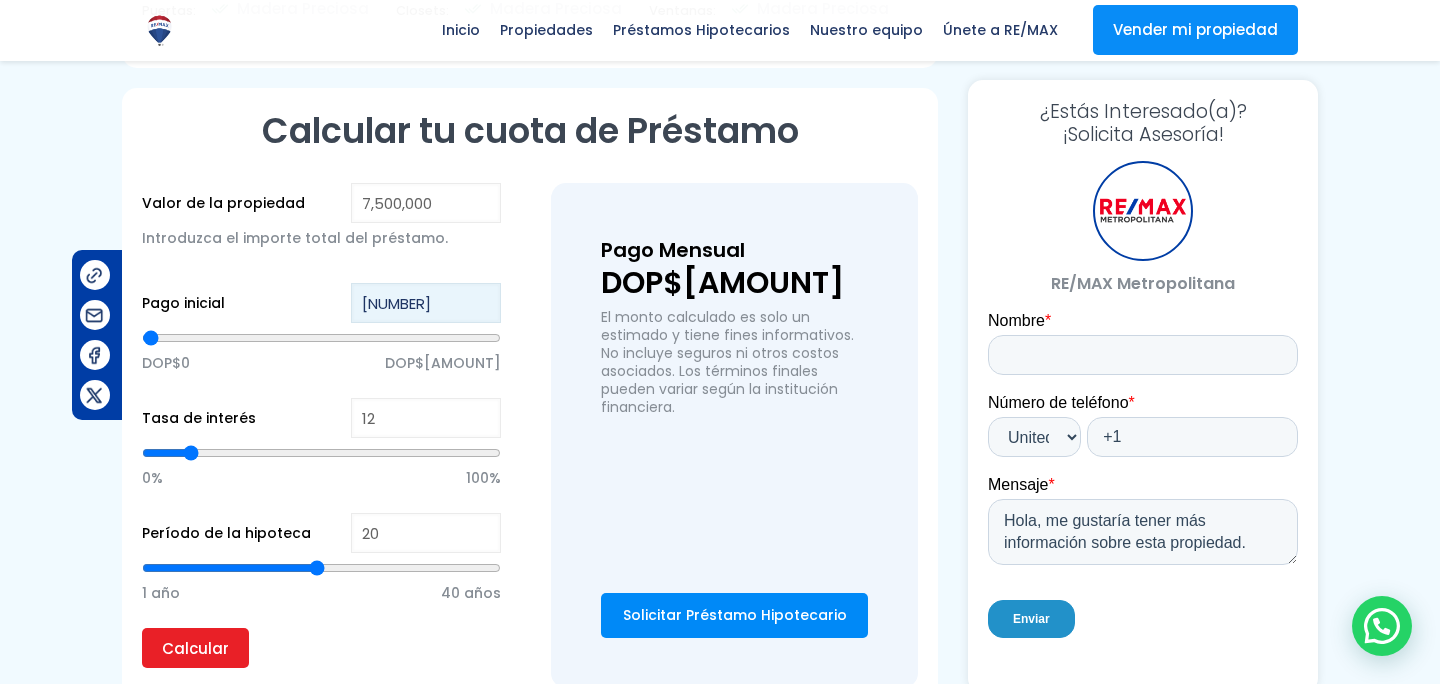 type on "1,503" 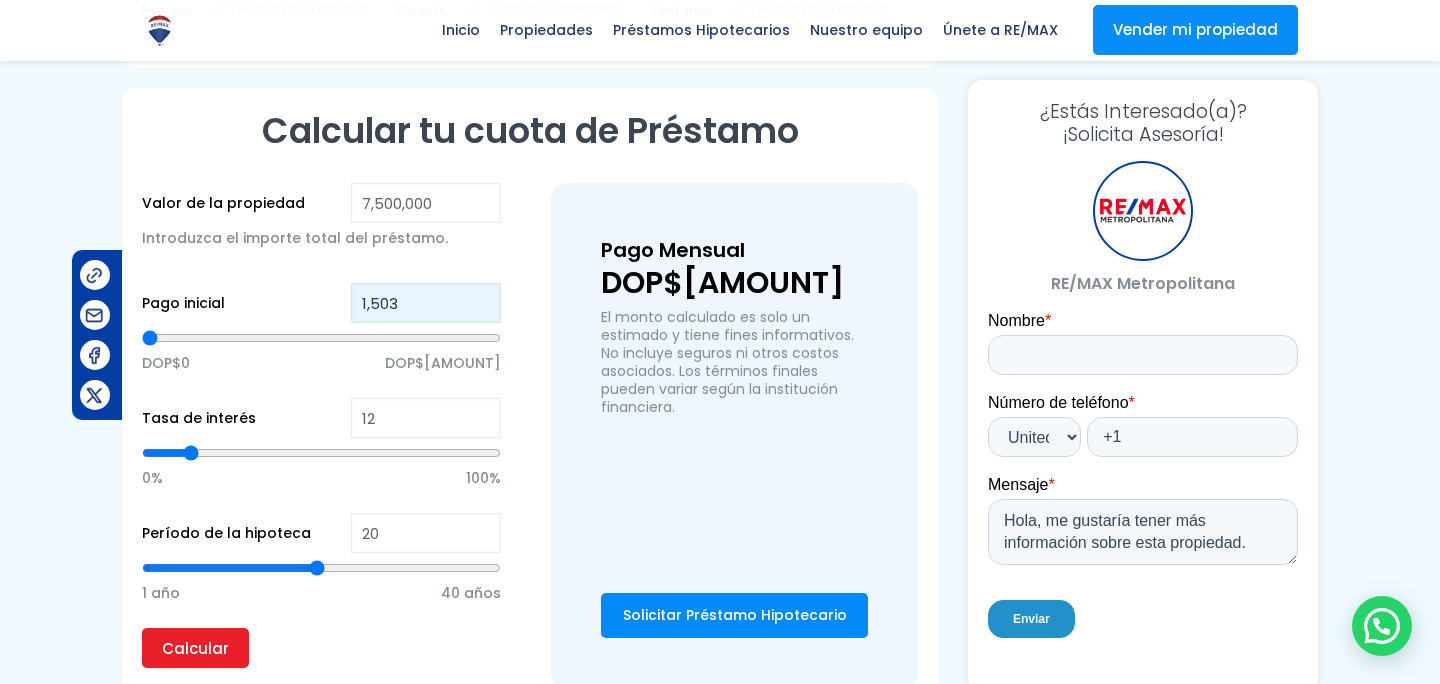 type on "150" 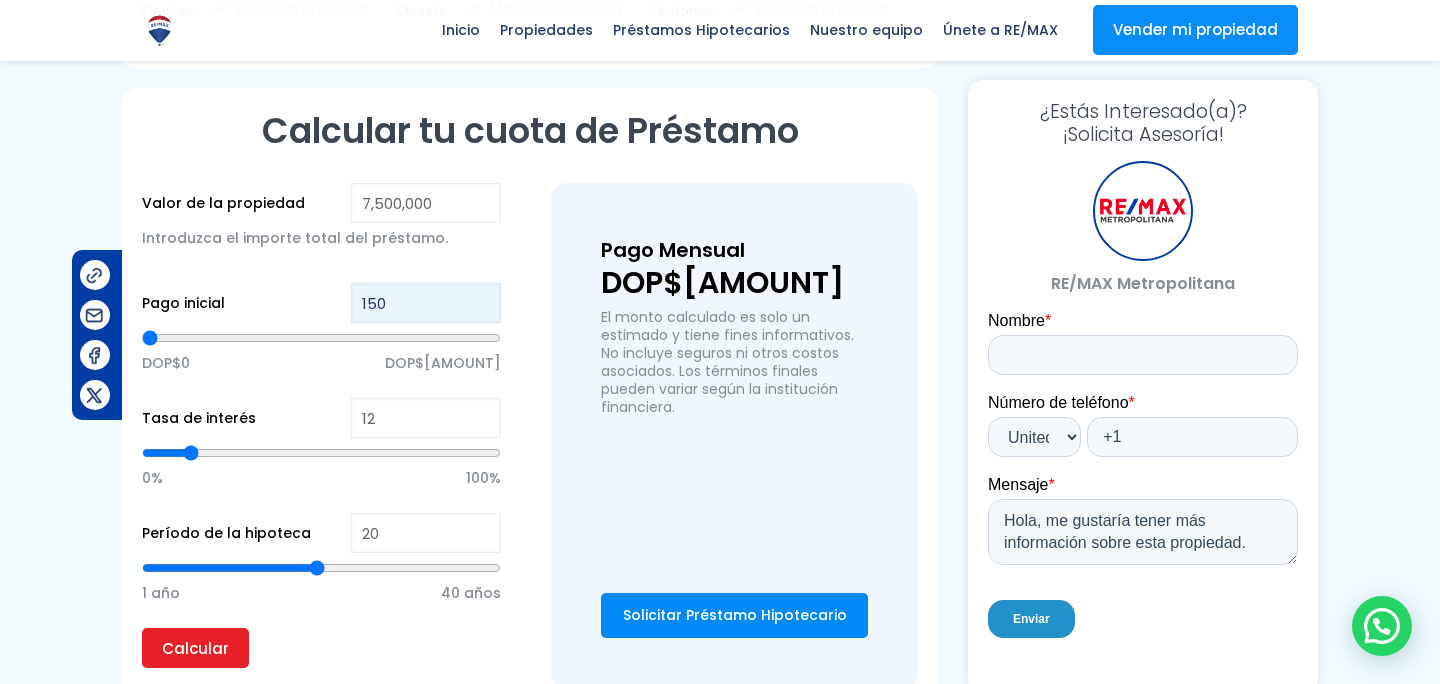 type on "1,500" 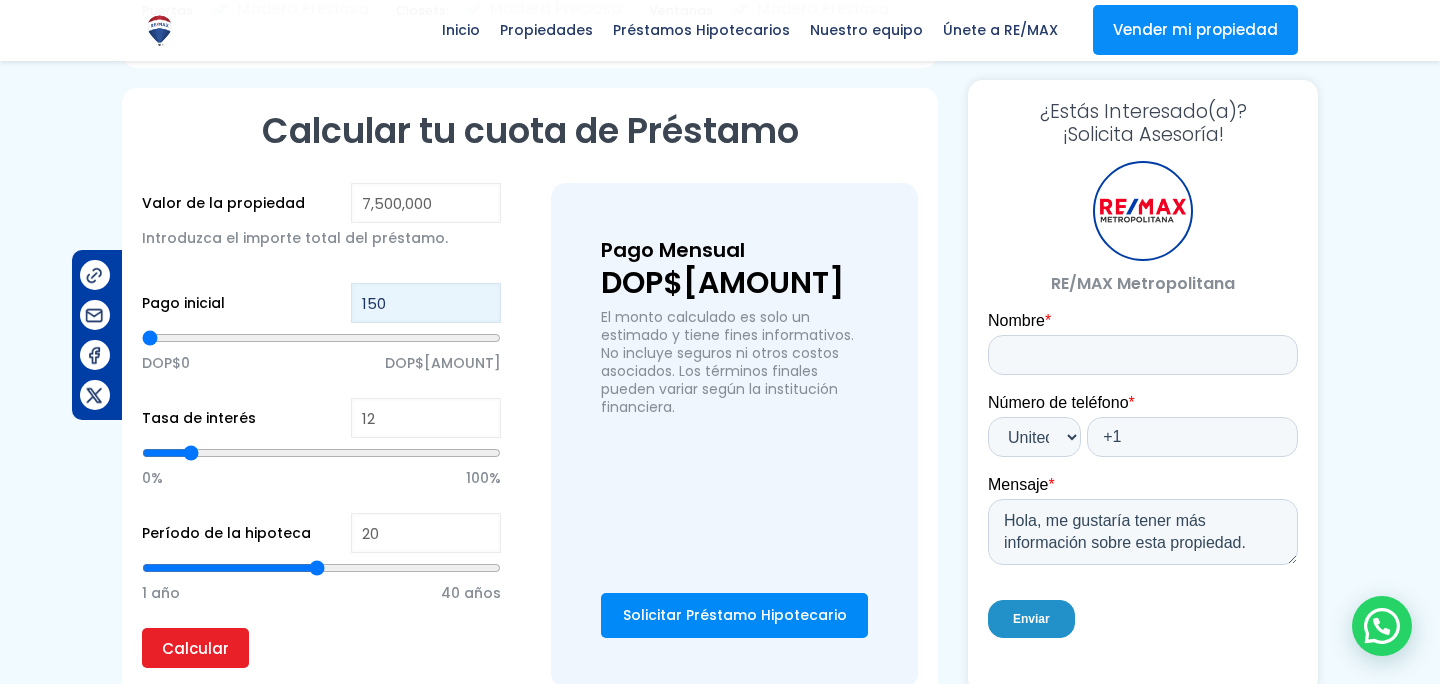 type on "1500" 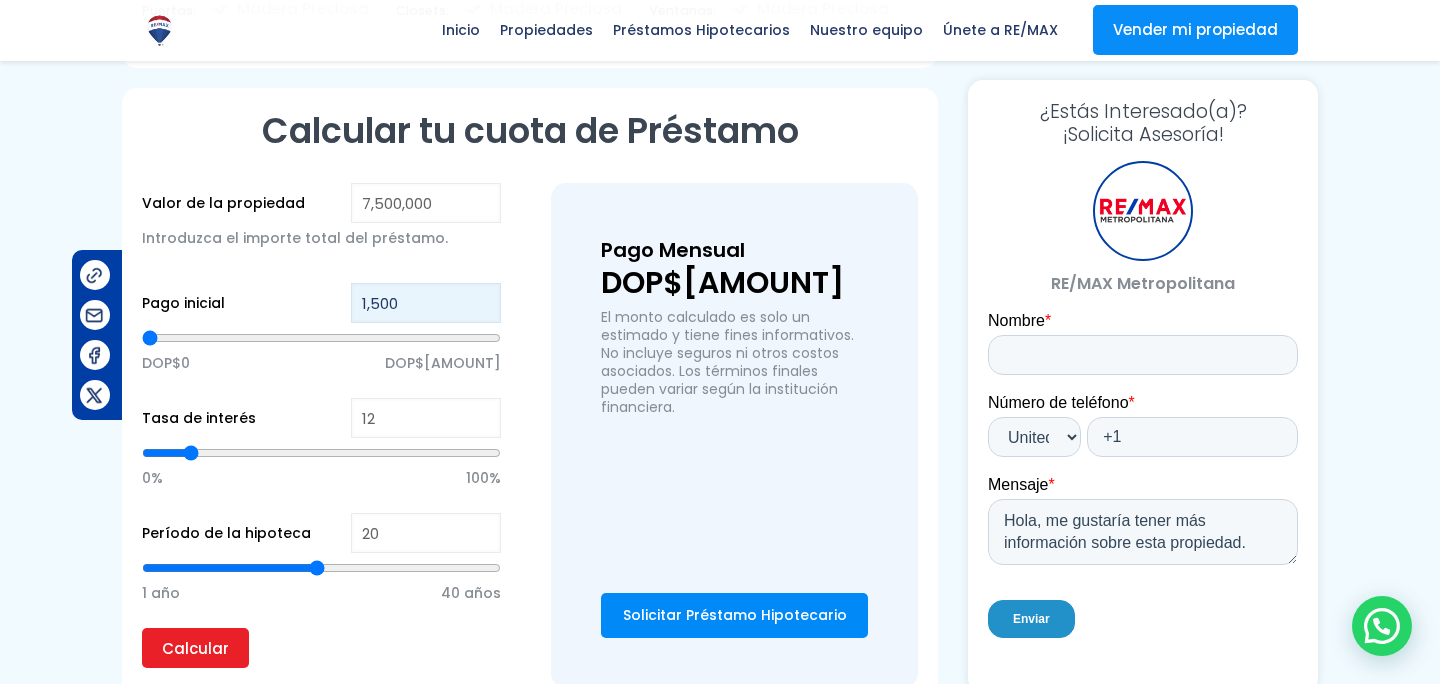 type on "15,000" 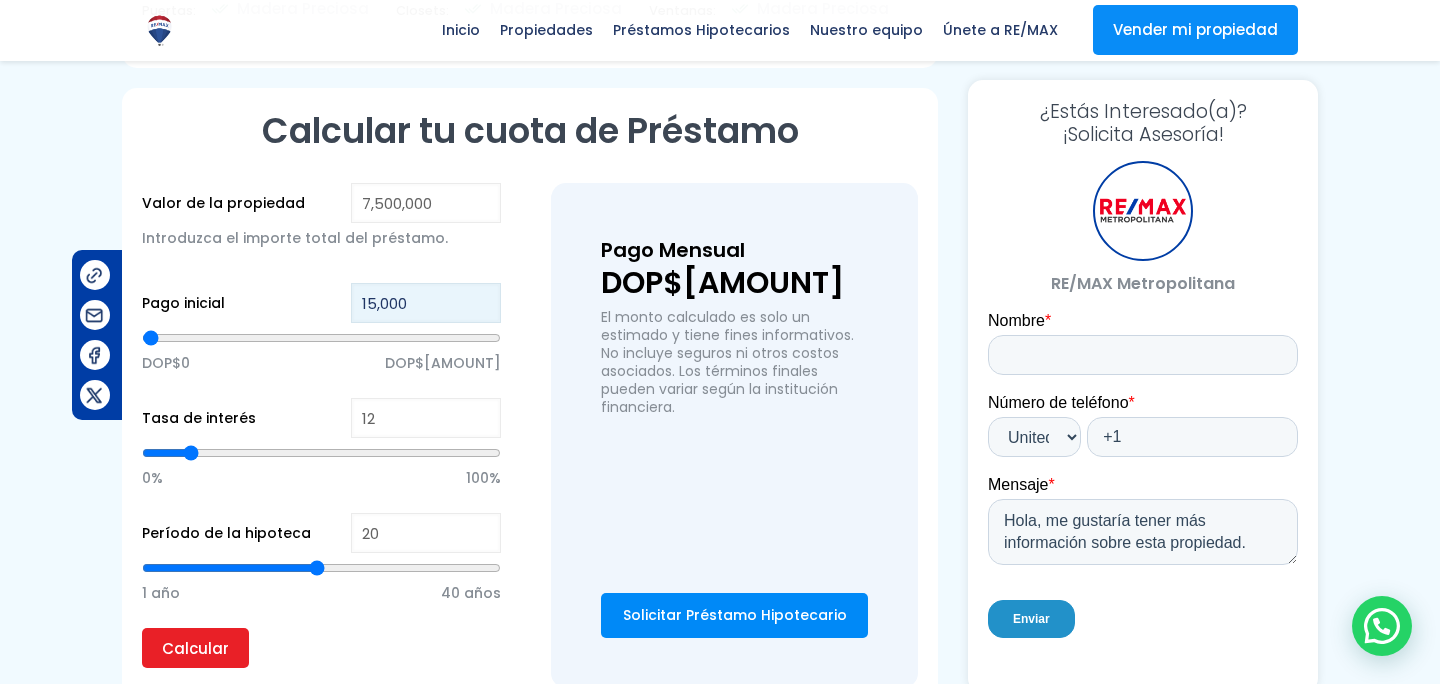 type on "150,000" 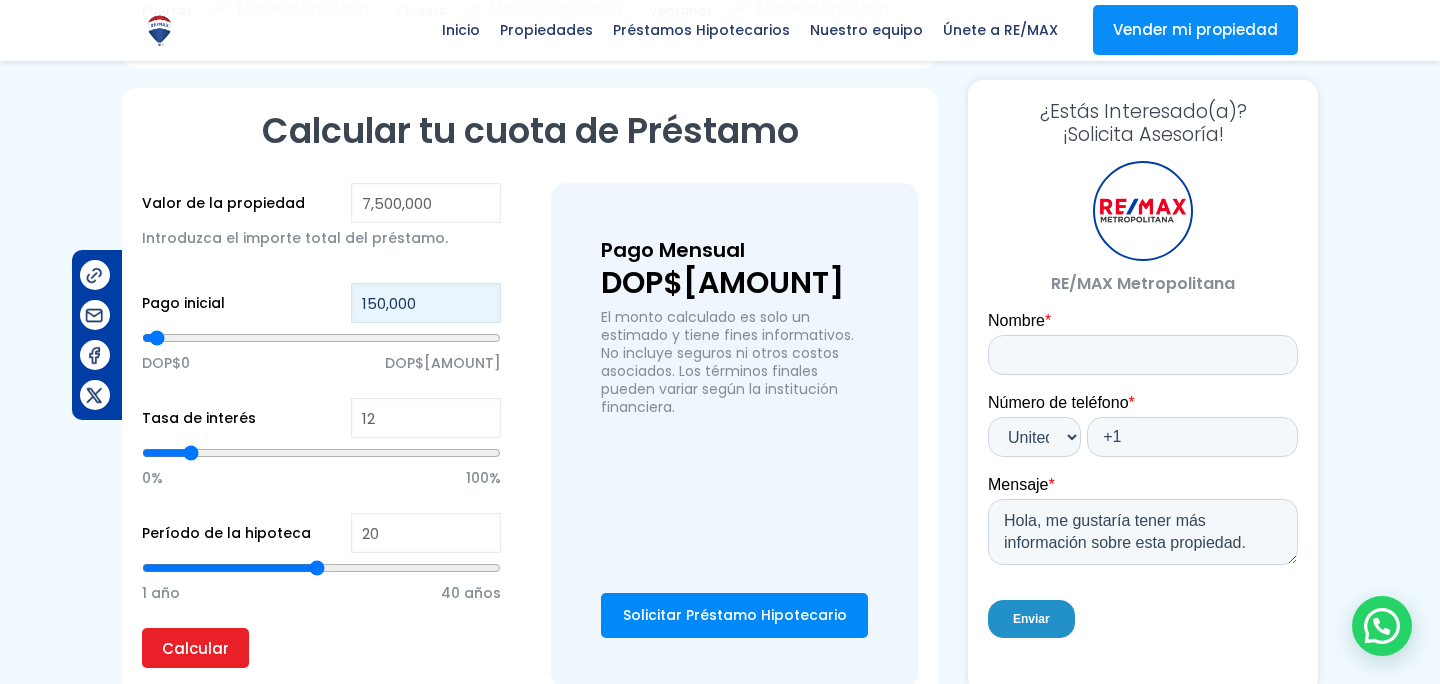 type on "1,500,000" 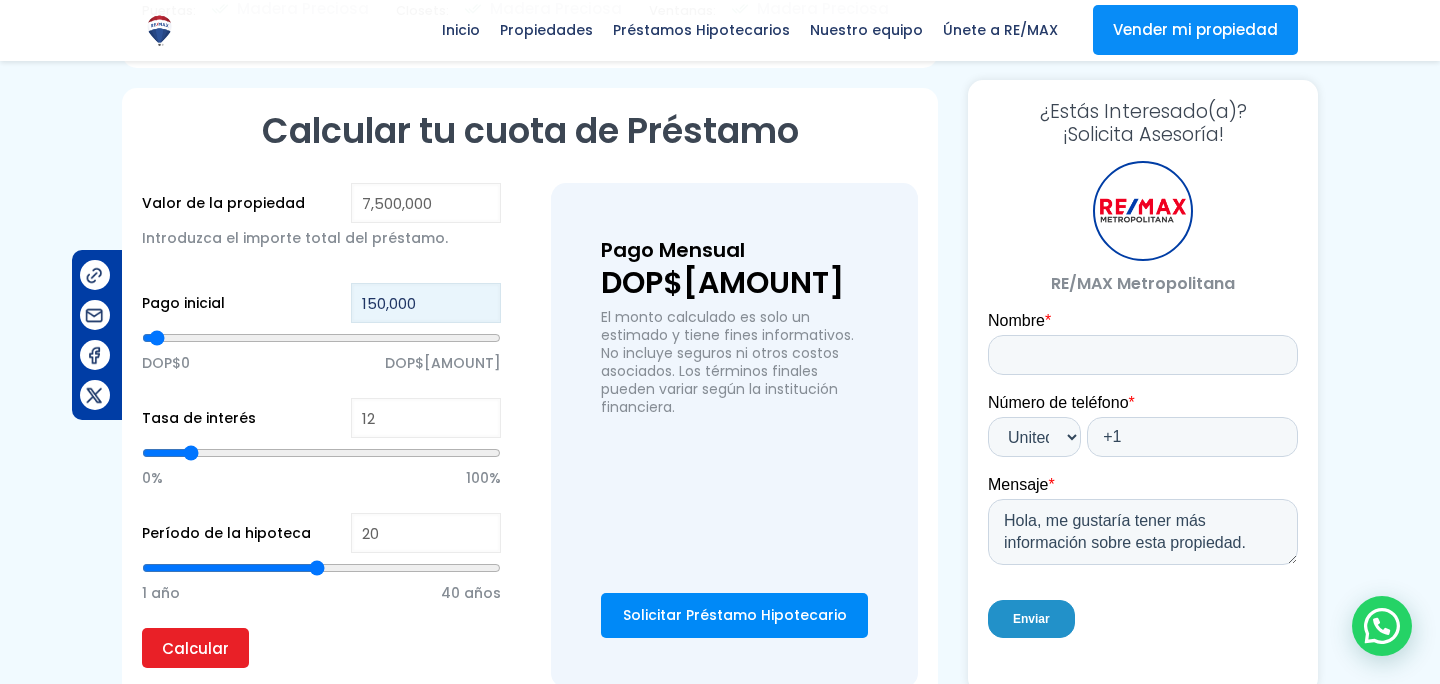 type on "1500000" 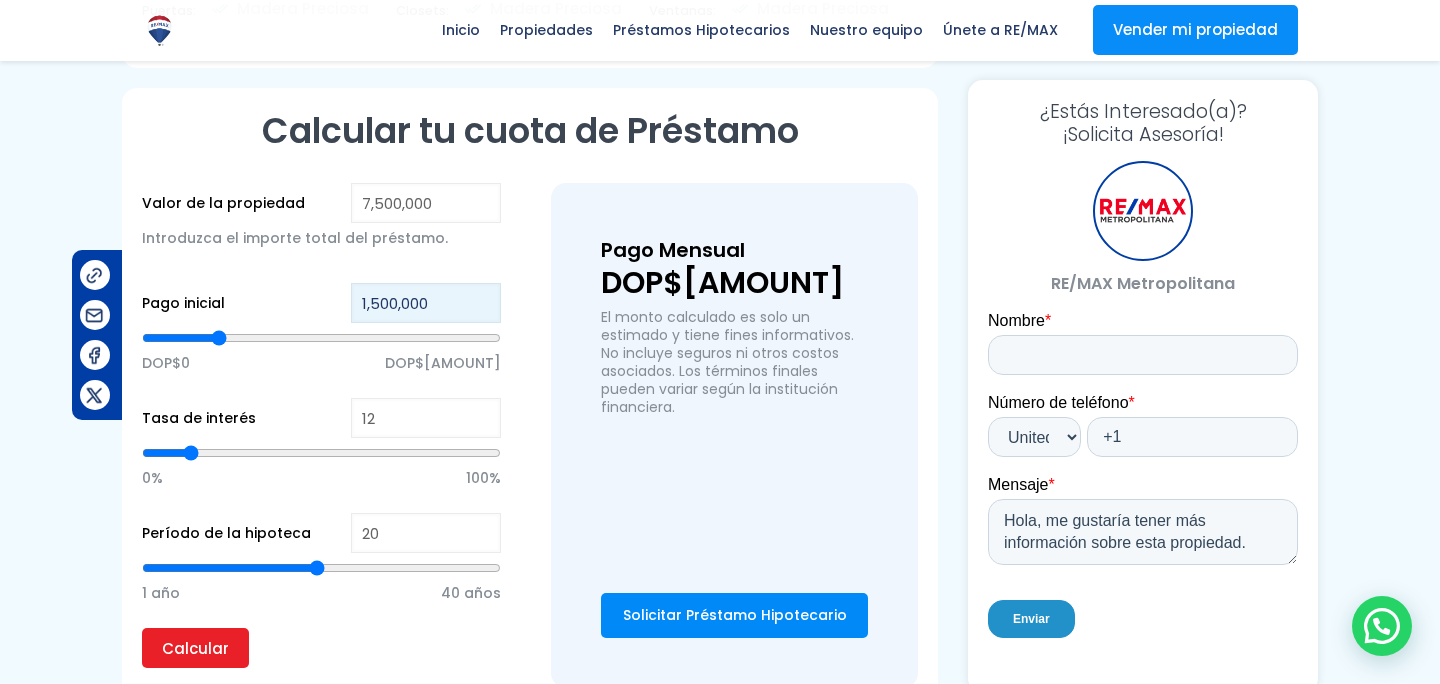 type on "1,500,000" 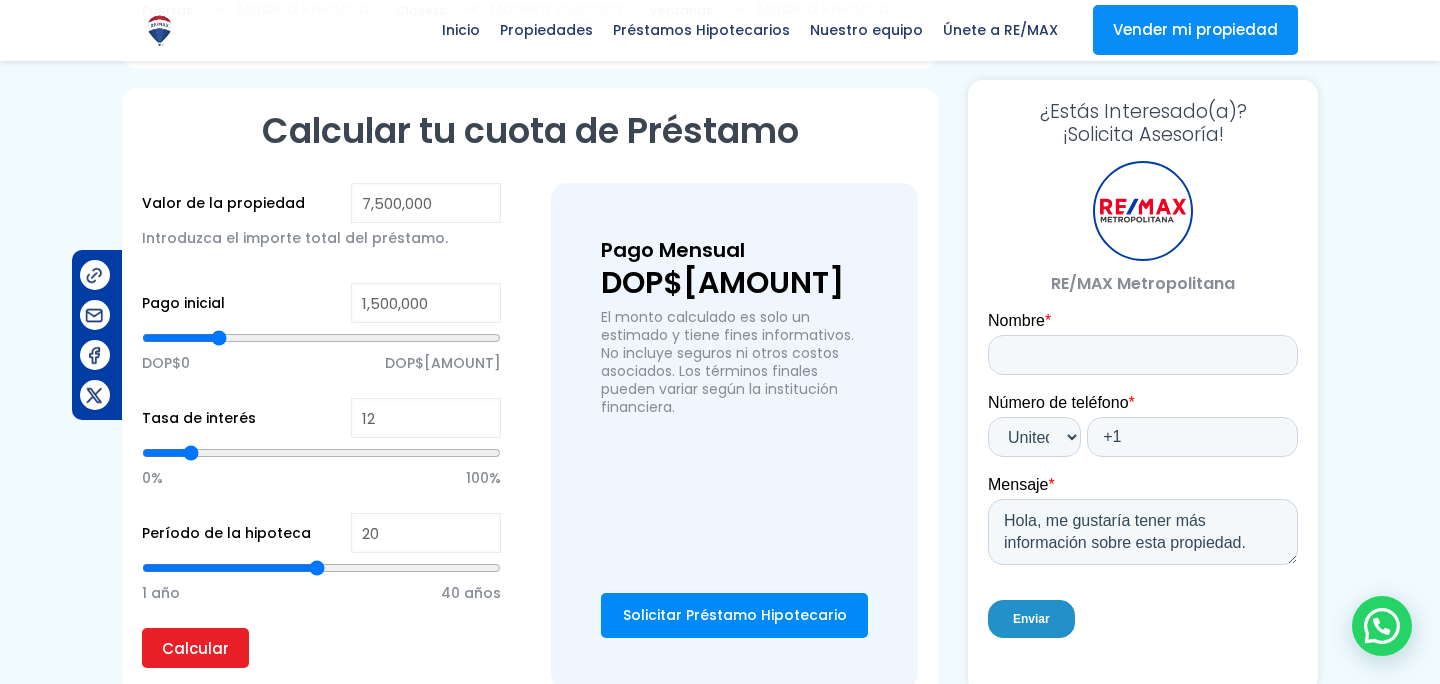 click on "Valor de la propiedad
7,500,000
Introduzca el importe total del préstamo.
Pago inicial
1,500,000
DOP$0 DOP$2,250,000
Tasa de interés
12
0% 100%
Período de la hipoteca
20
1 año 40 años
Calcular
Pago Mensual" at bounding box center (530, 435) 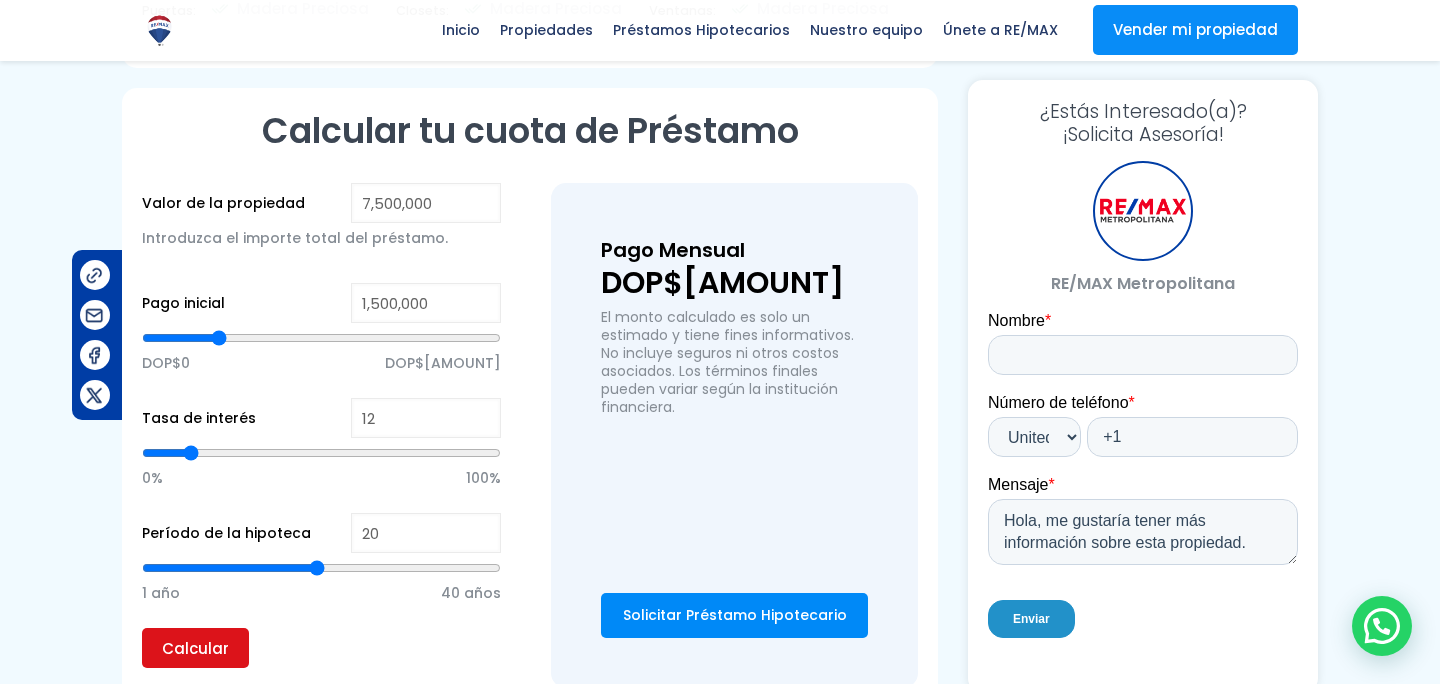 click on "Calcular" at bounding box center (195, 648) 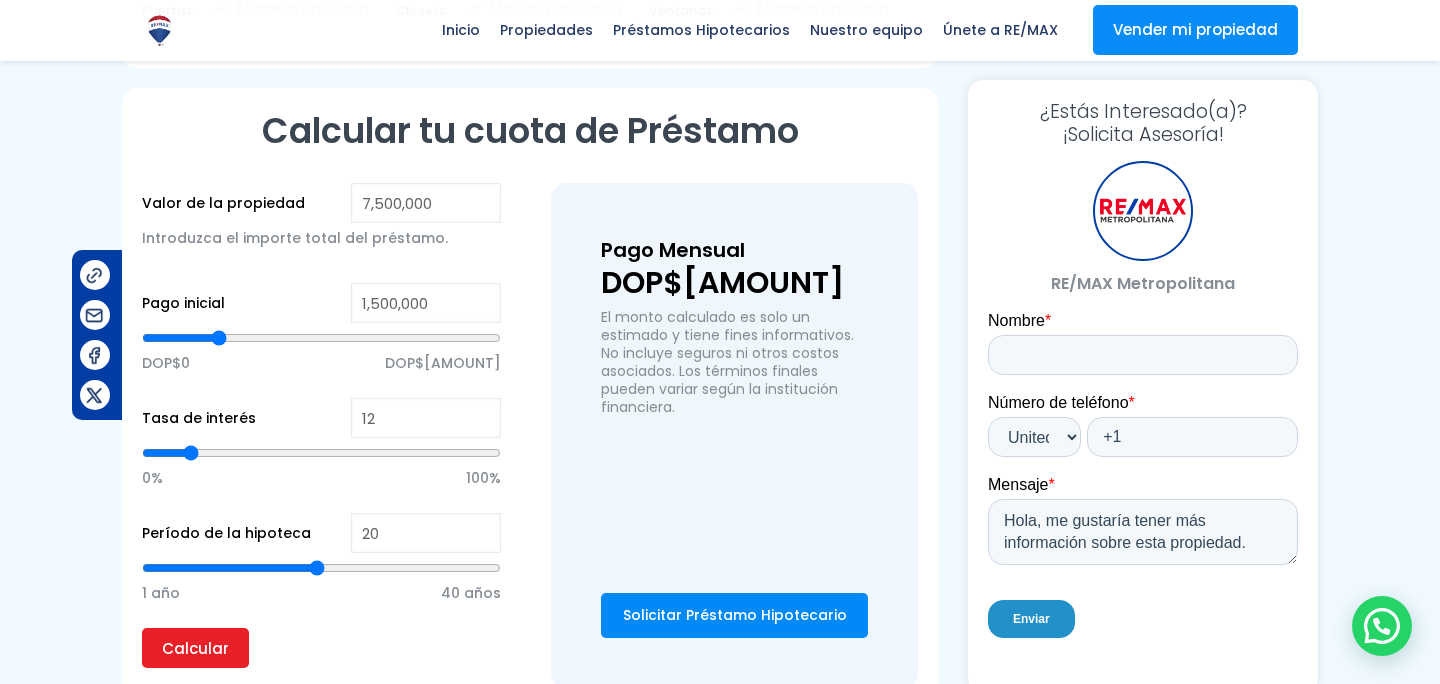 type on "11" 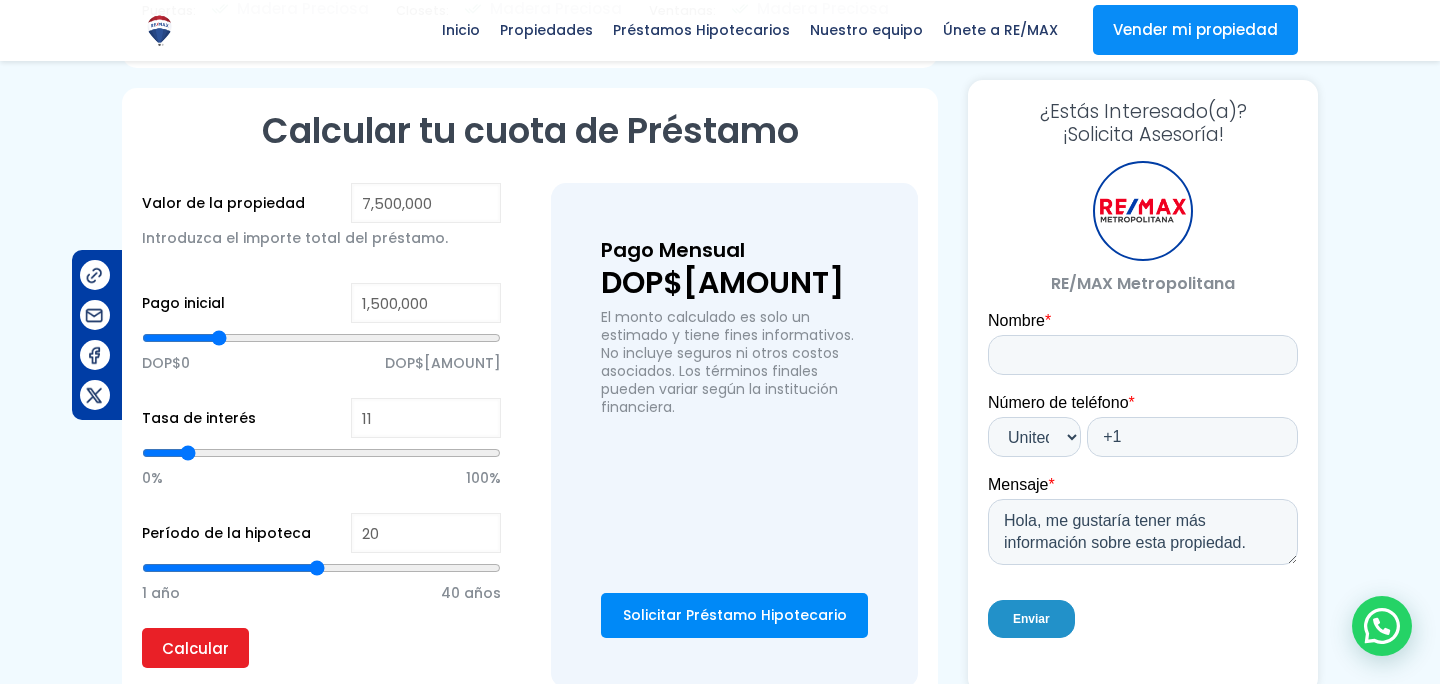 type on "10" 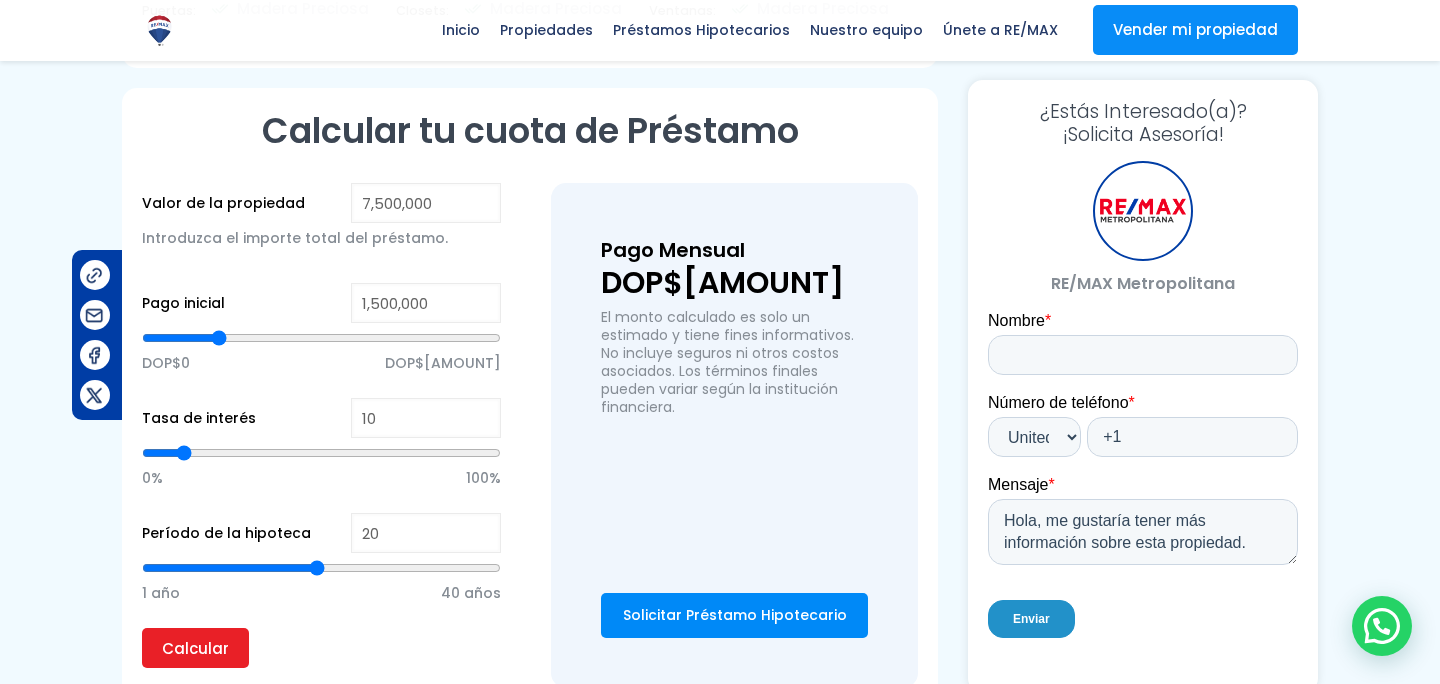 type on "9" 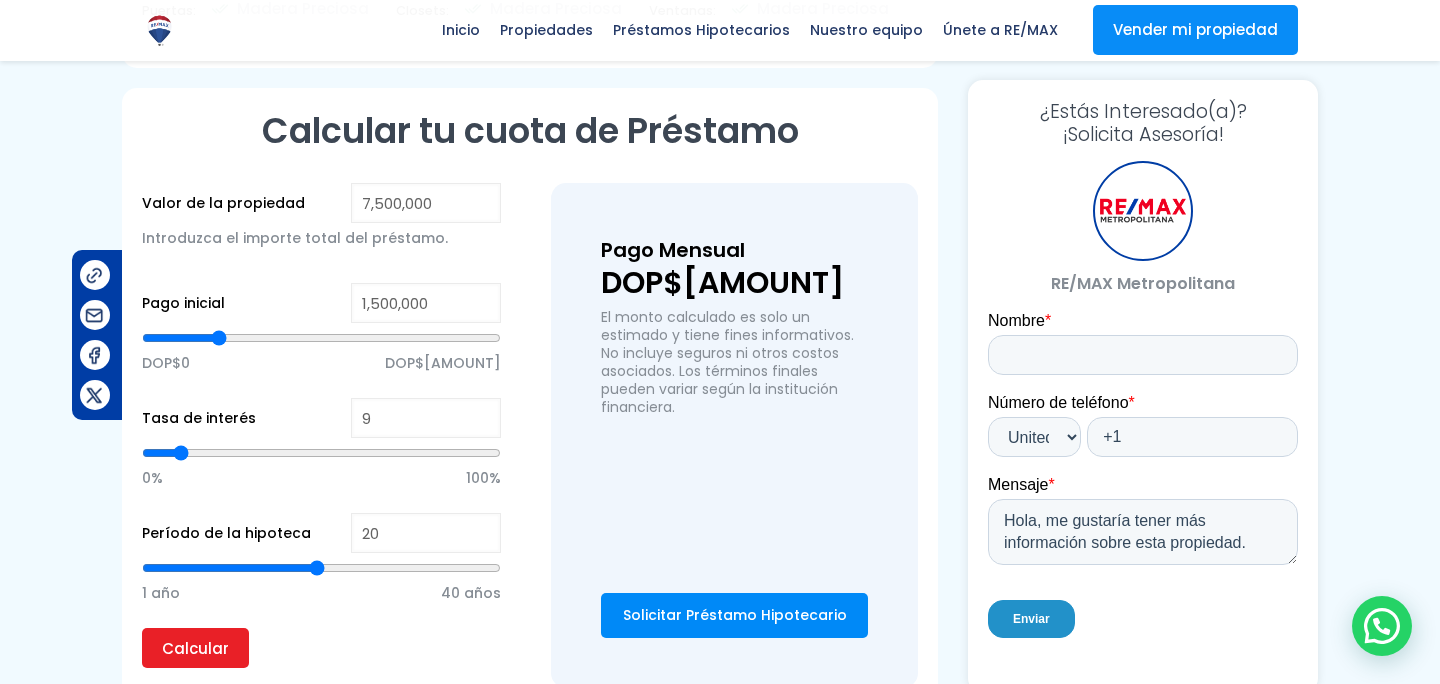 type on "9" 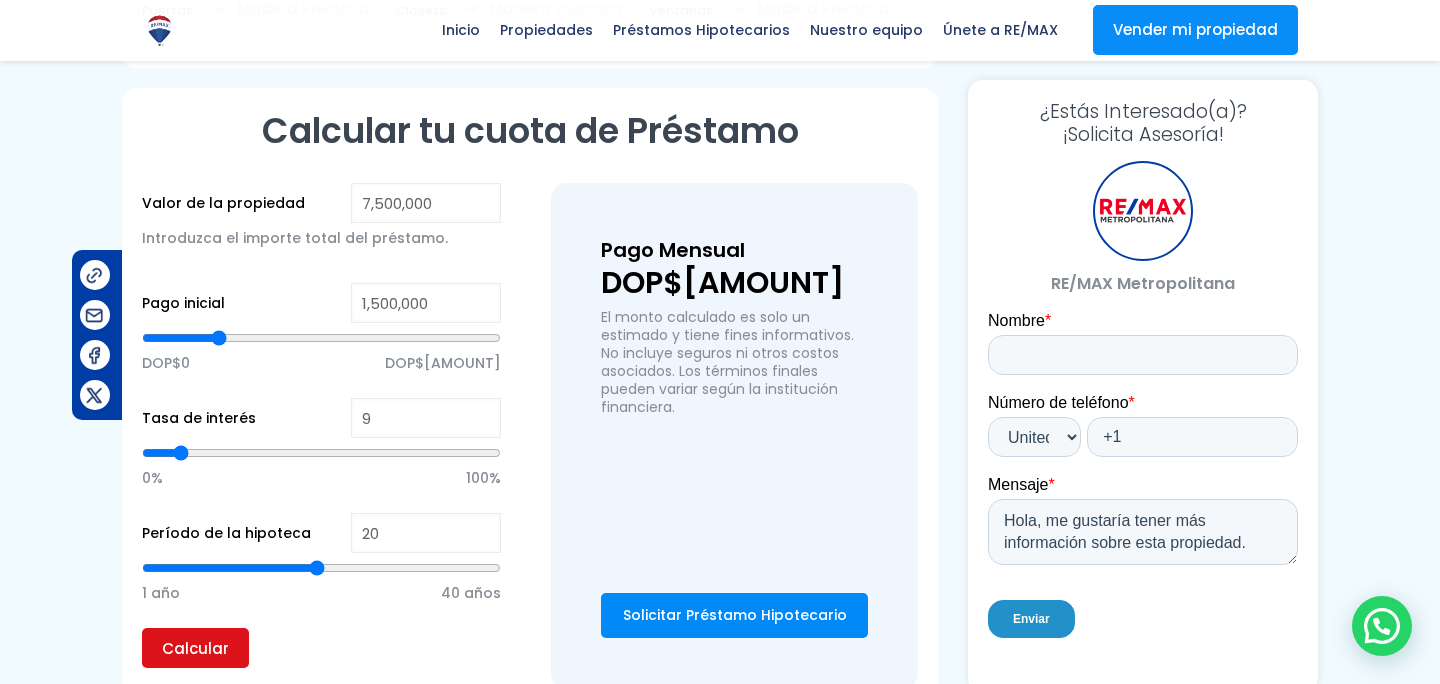 click on "Calcular" at bounding box center (195, 648) 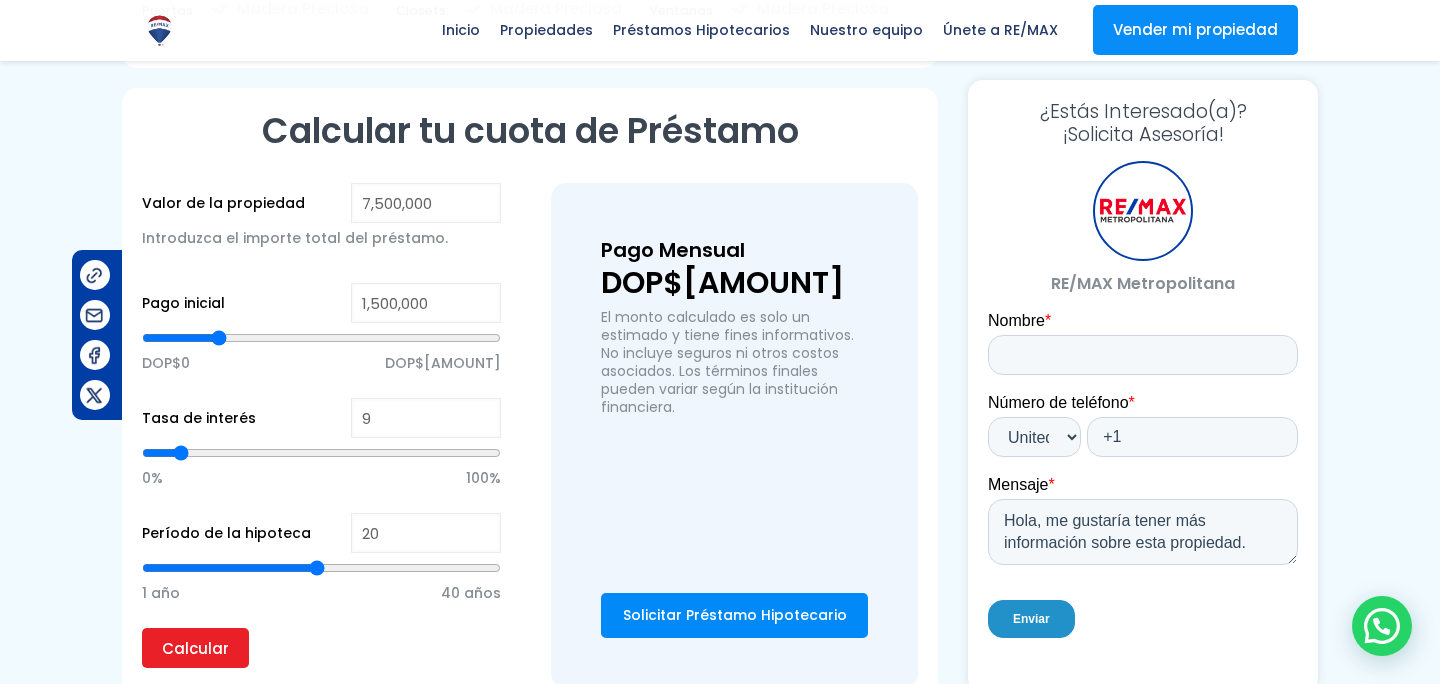type on "10" 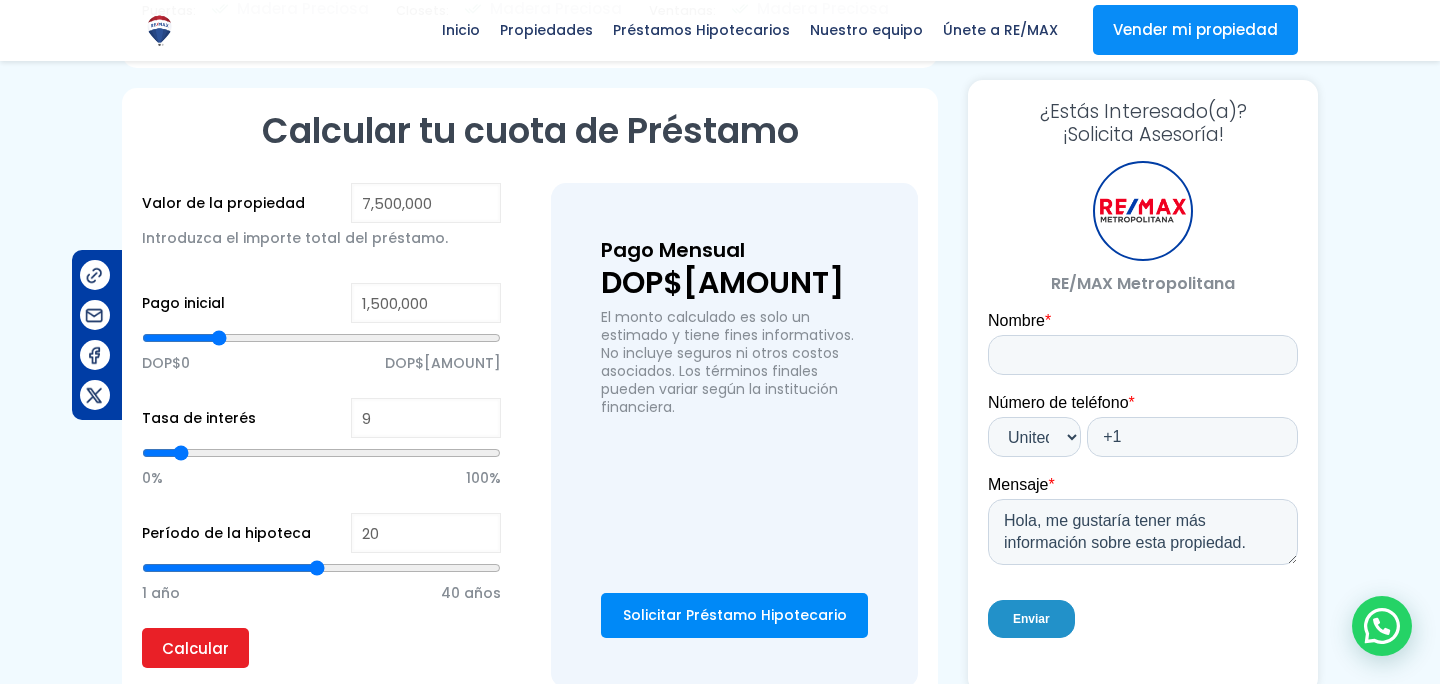 type on "10" 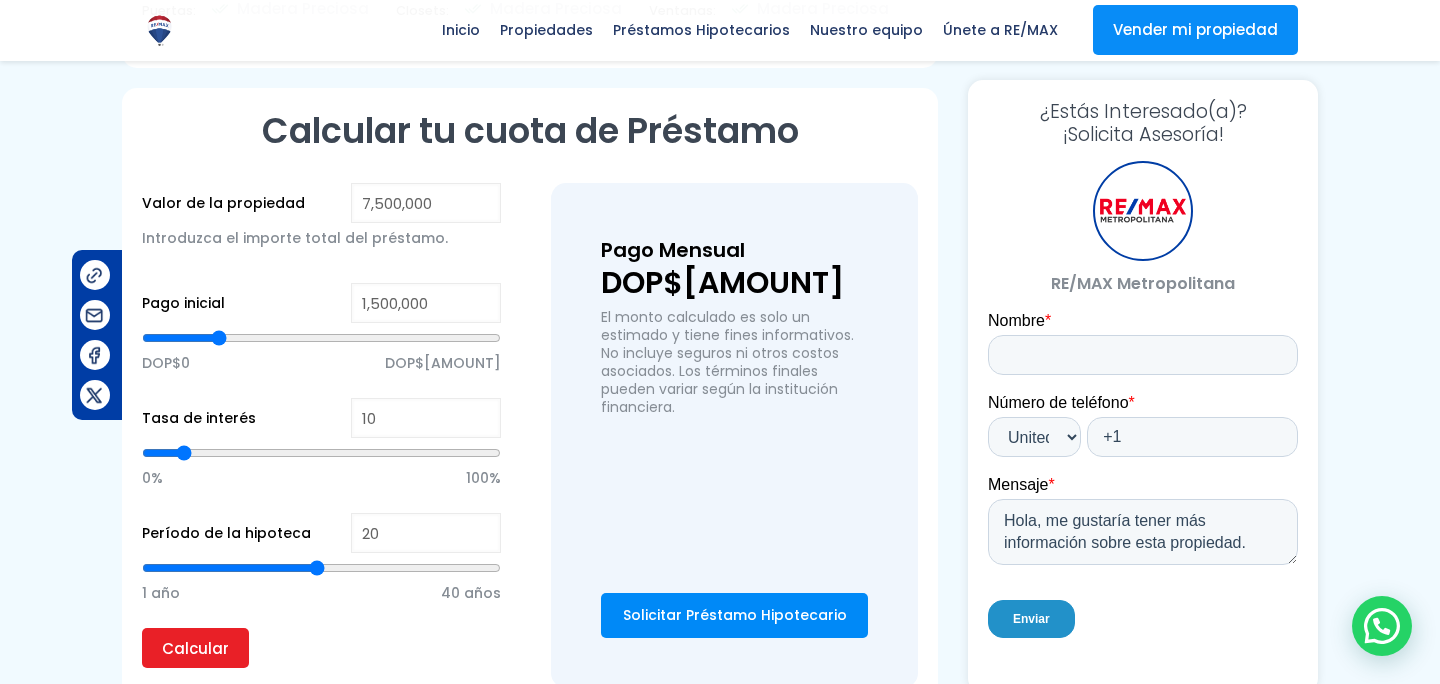 type on "11" 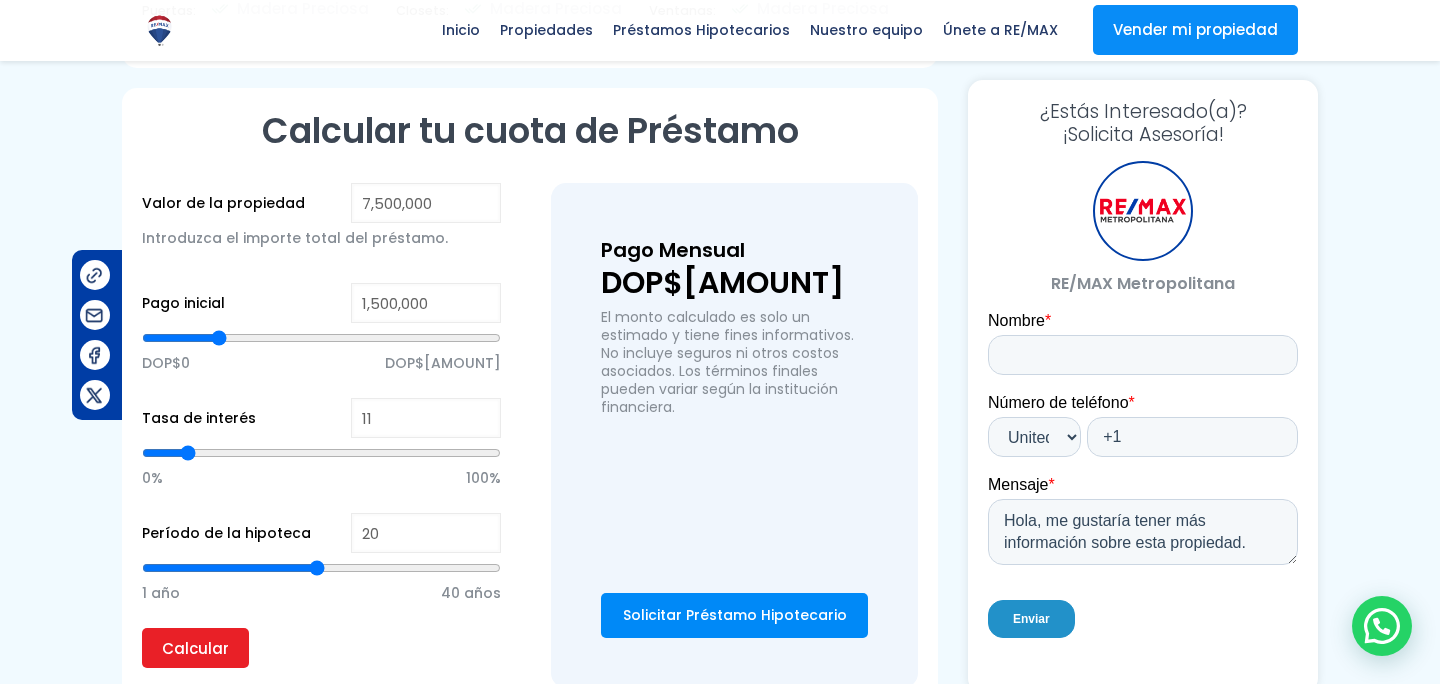 type 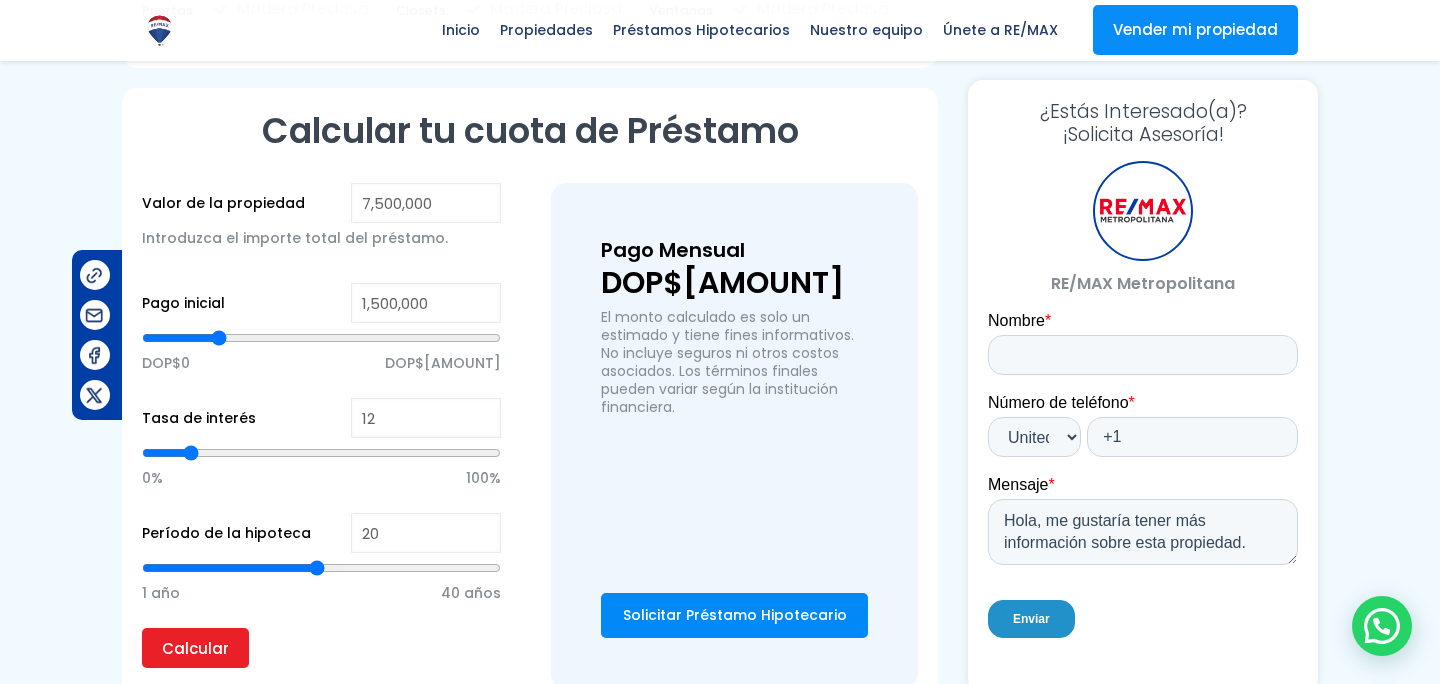 drag, startPoint x: 181, startPoint y: 447, endPoint x: 190, endPoint y: 453, distance: 10.816654 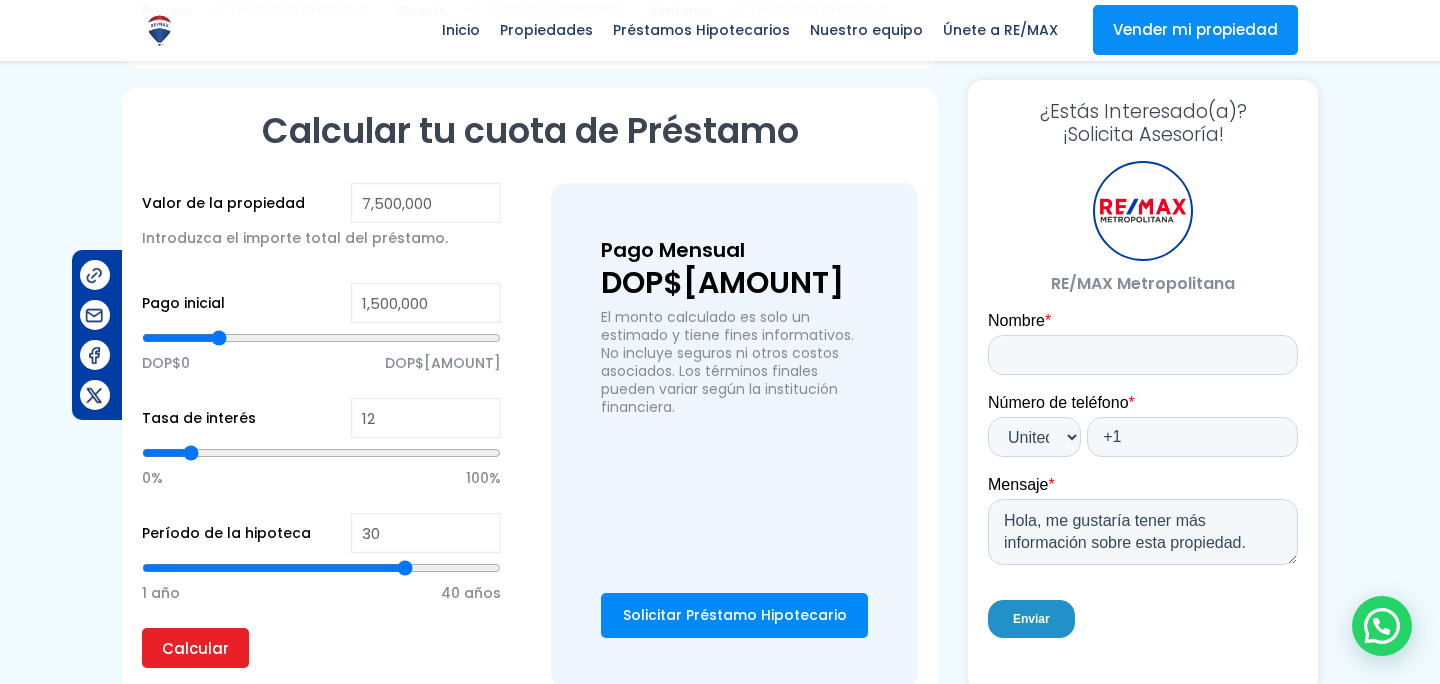 drag, startPoint x: 322, startPoint y: 566, endPoint x: 401, endPoint y: 565, distance: 79.00633 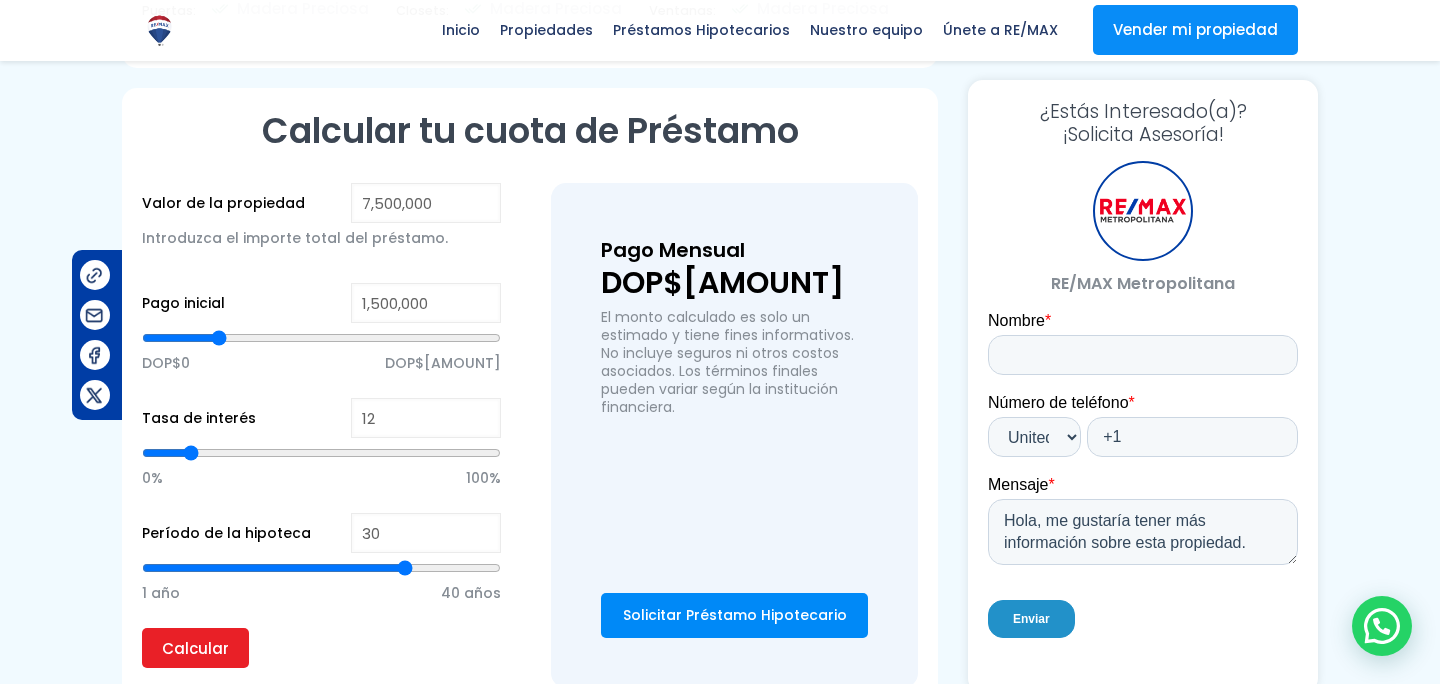 click at bounding box center (321, 568) 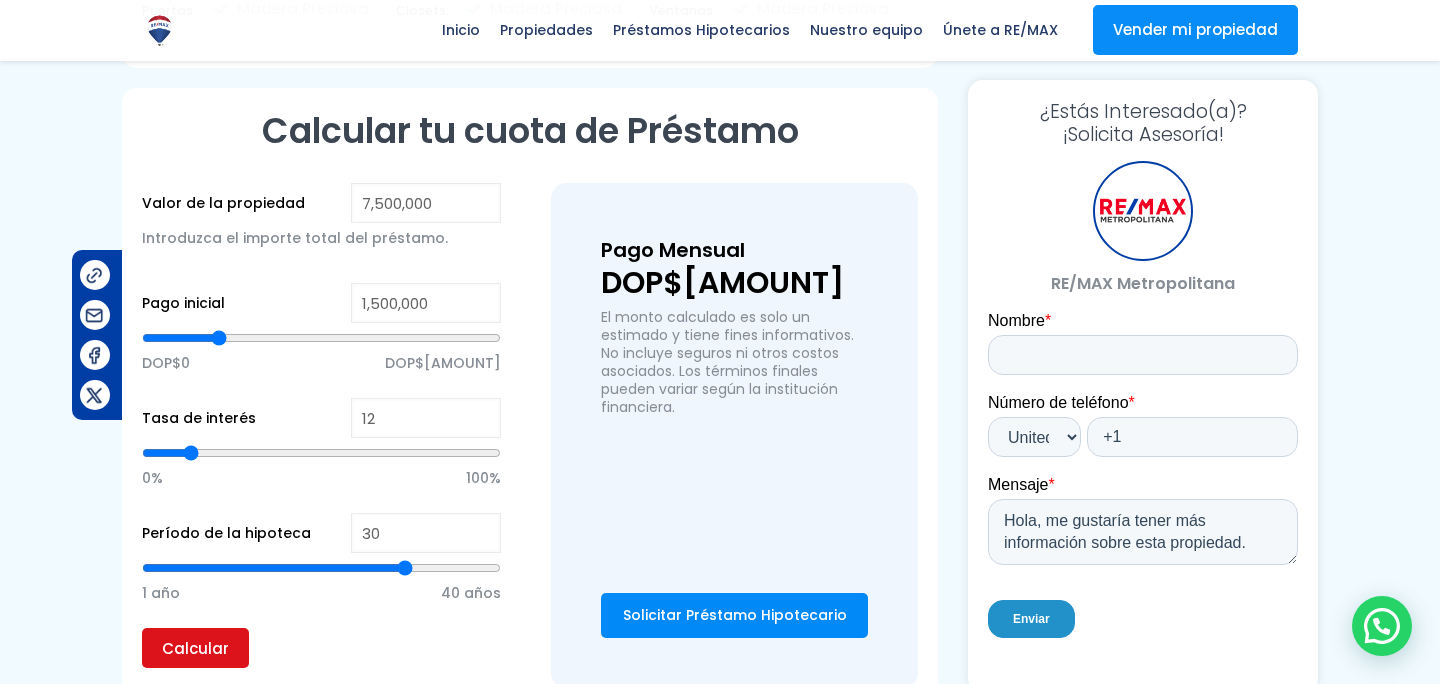 click on "Calcular" at bounding box center [195, 648] 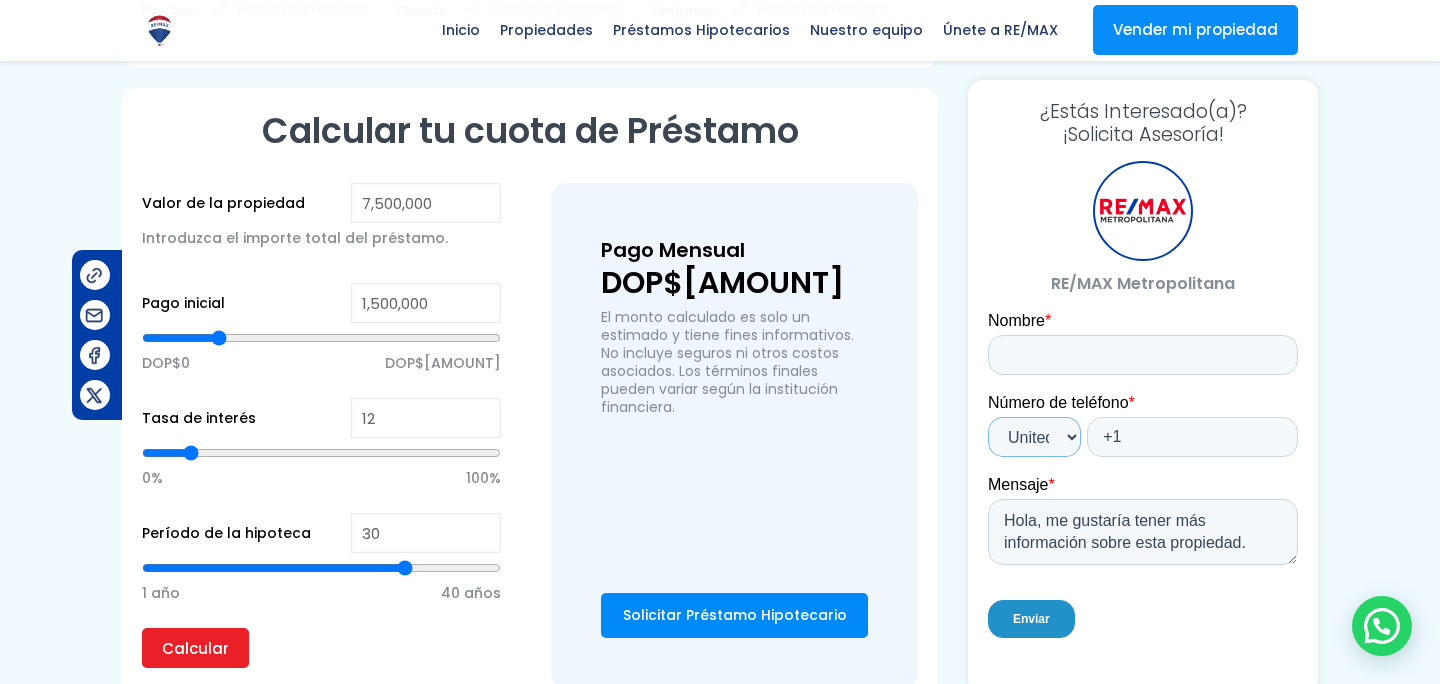 click on "* Afghanistan (‫افغانستان‬‎) Albania (Shqipëri) Algeria (‫الجزائر‬‎) American Samoa Andorra Angola Anguilla Antigua and Barbuda Argentina Armenia (Հայաստան) Aruba Australia Austria (Österreich) Azerbaijan (Azərbaycan) Bahamas Bahrain (‫البحرين‬‎) Bangladesh (বাংলাদেশ) Barbados Belarus (Беларусь) Belgium (België) Belize Benin (Bénin) Bermuda Bhutan (འབྲུག) Bolivia Bosnia and Herzegovina (Босна и Херцеговина) Botswana Brazil (Brasil) British Indian Ocean Territory British Virgin Islands Brunei Bulgaria (България) Burkina Faso Burundi (Uburundi) Cambodia (កម្ពុជា) Cameroon (Cameroun) Canada Cape Verde (Kabu Verdi) Caribbean Netherlands Cayman Islands Central African Republic (République centrafricaine) Chad (Tchad) Chile China (中国) Colombia Comoros (‫جزر القمر‬‎) Congo (DRC) (Jamhuri ya Kidemokrasia ya Kongo) Congo (Republic) (Congo-Brazzaville) Cook Islands Costa Rica" at bounding box center [1034, 437] 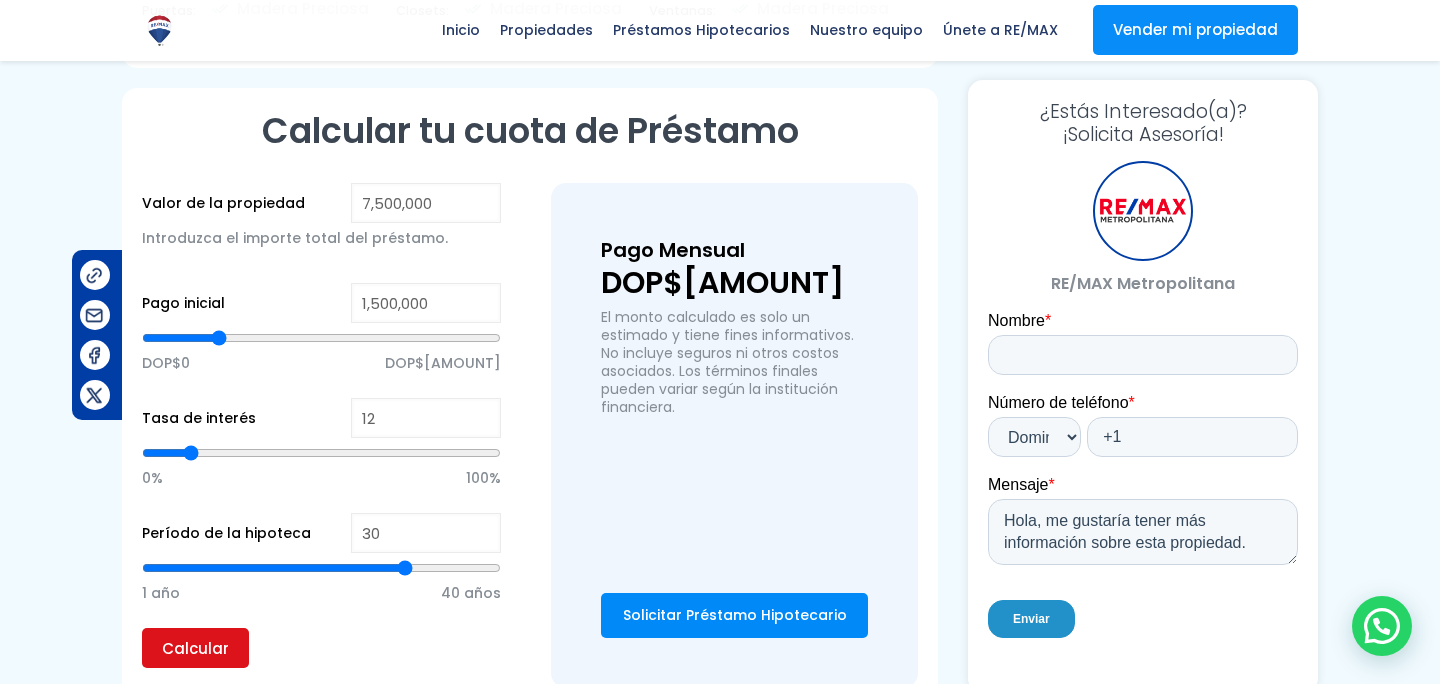 click on "Calcular" at bounding box center (195, 648) 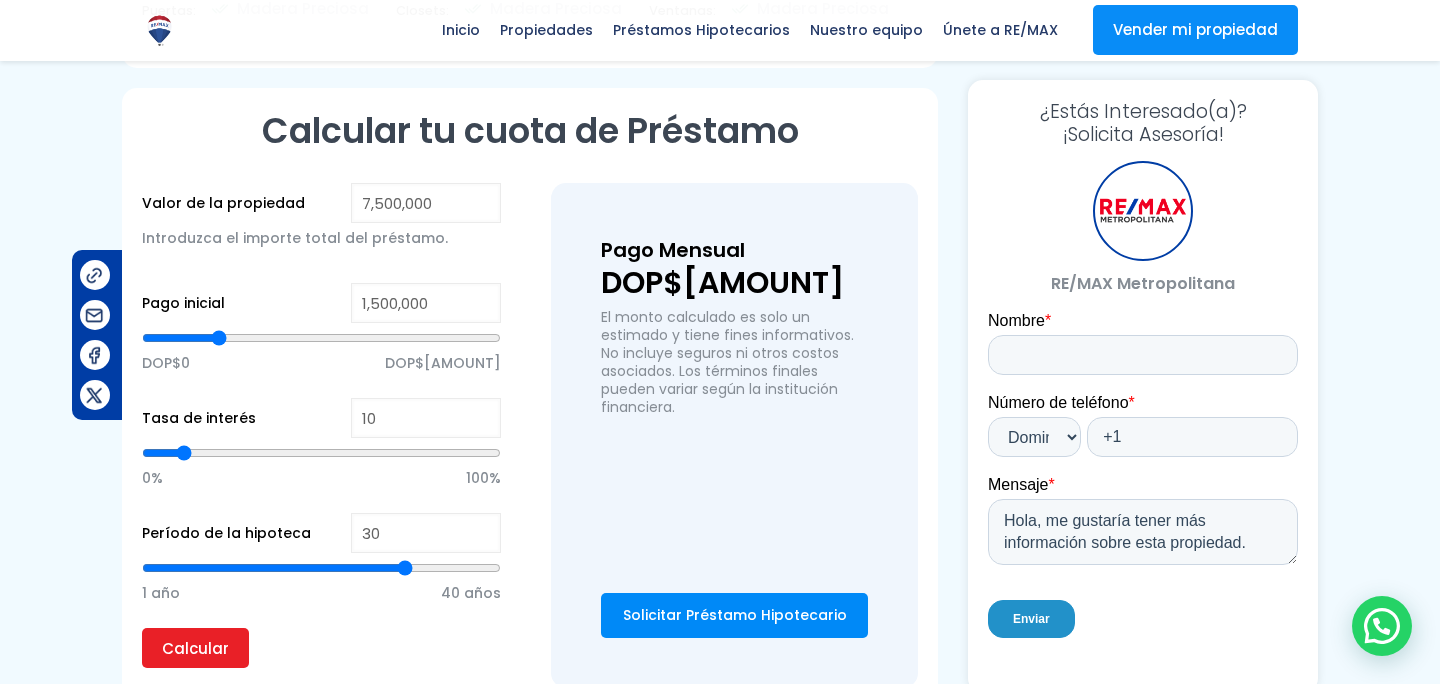 click at bounding box center (321, 453) 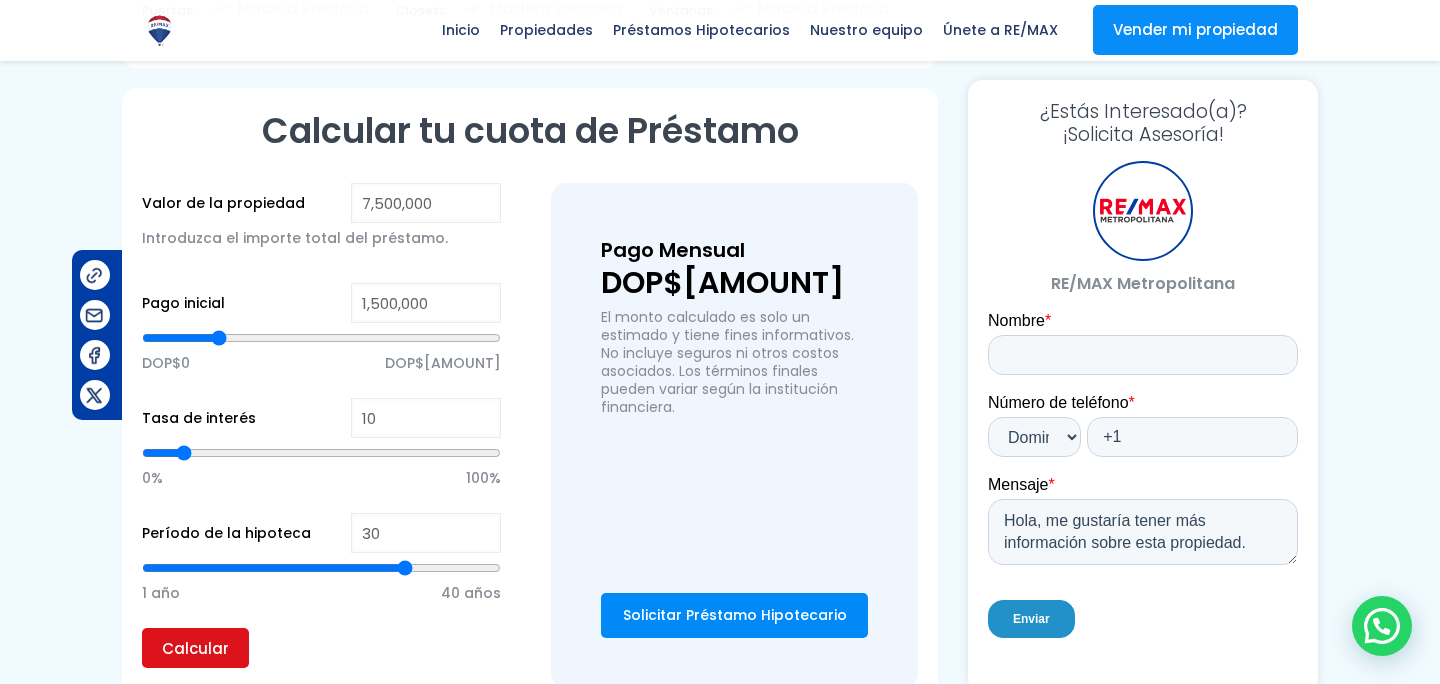 click on "Calcular" at bounding box center [195, 648] 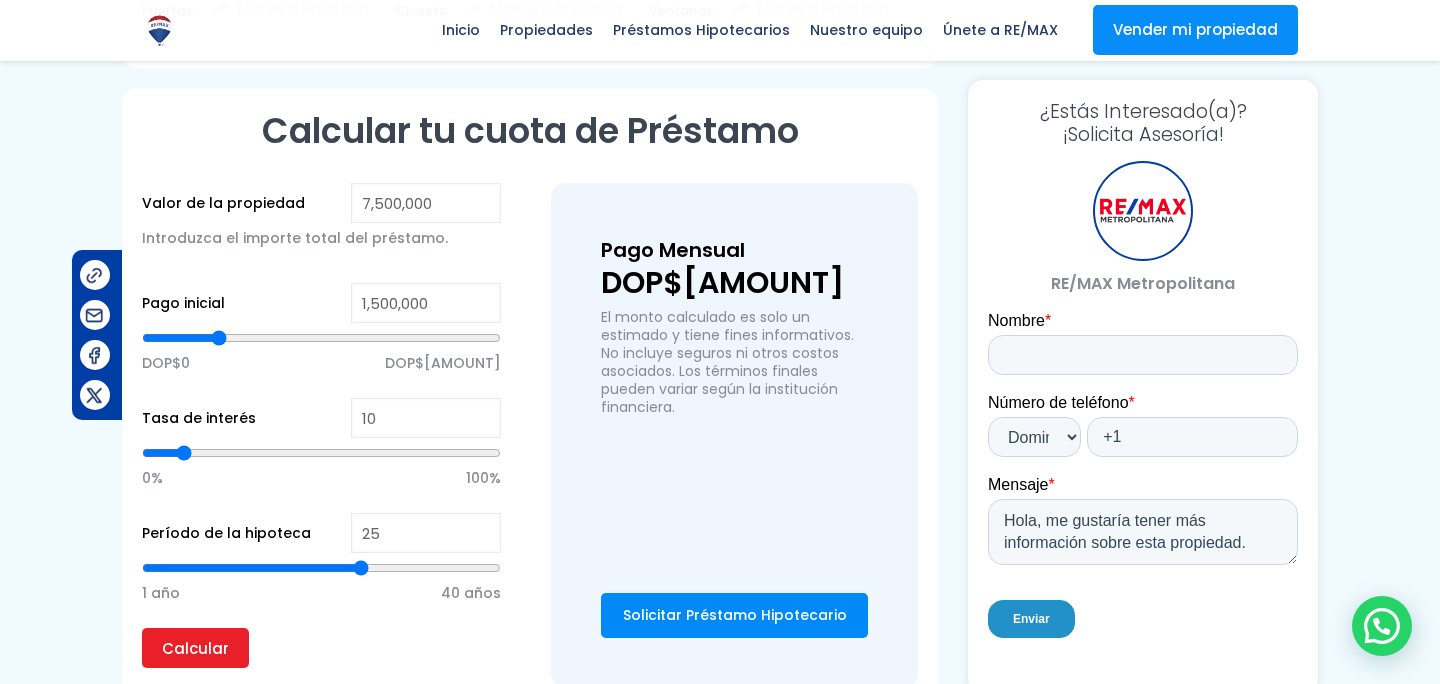 drag, startPoint x: 408, startPoint y: 564, endPoint x: 362, endPoint y: 574, distance: 47.07441 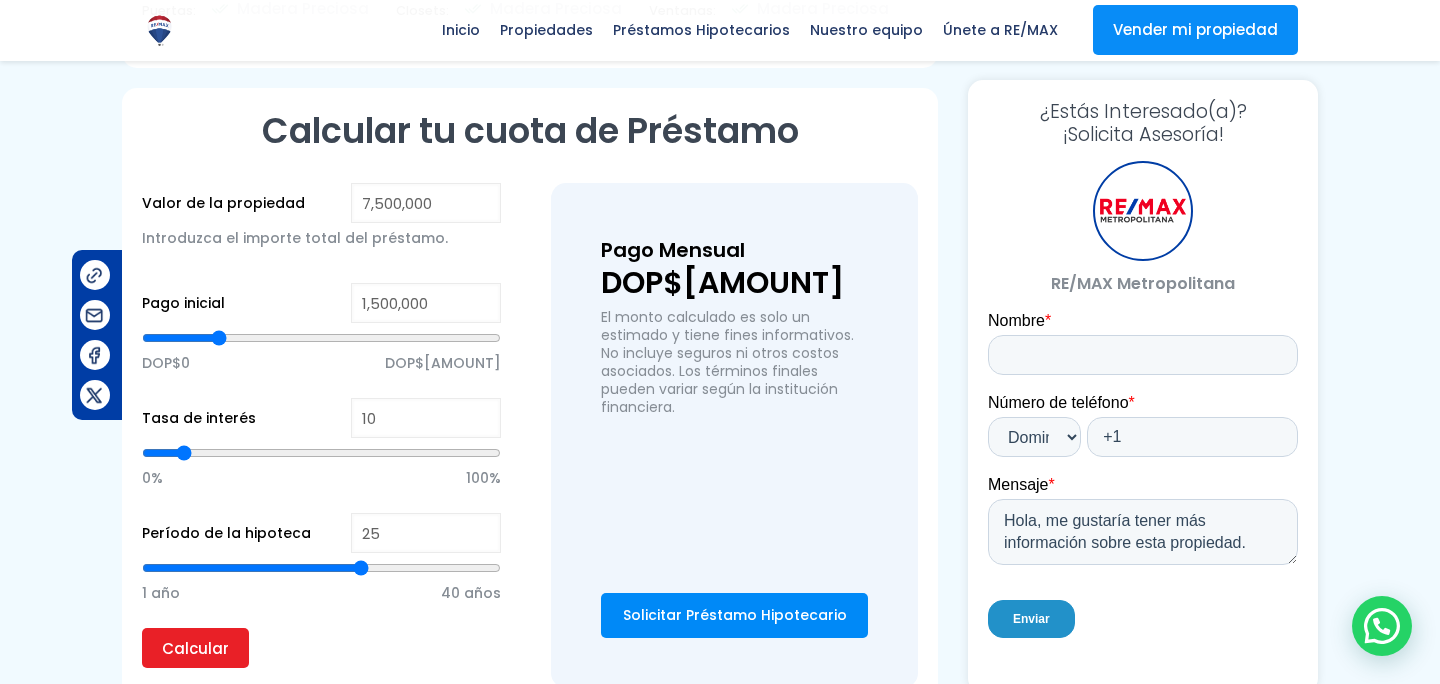 click at bounding box center (321, 568) 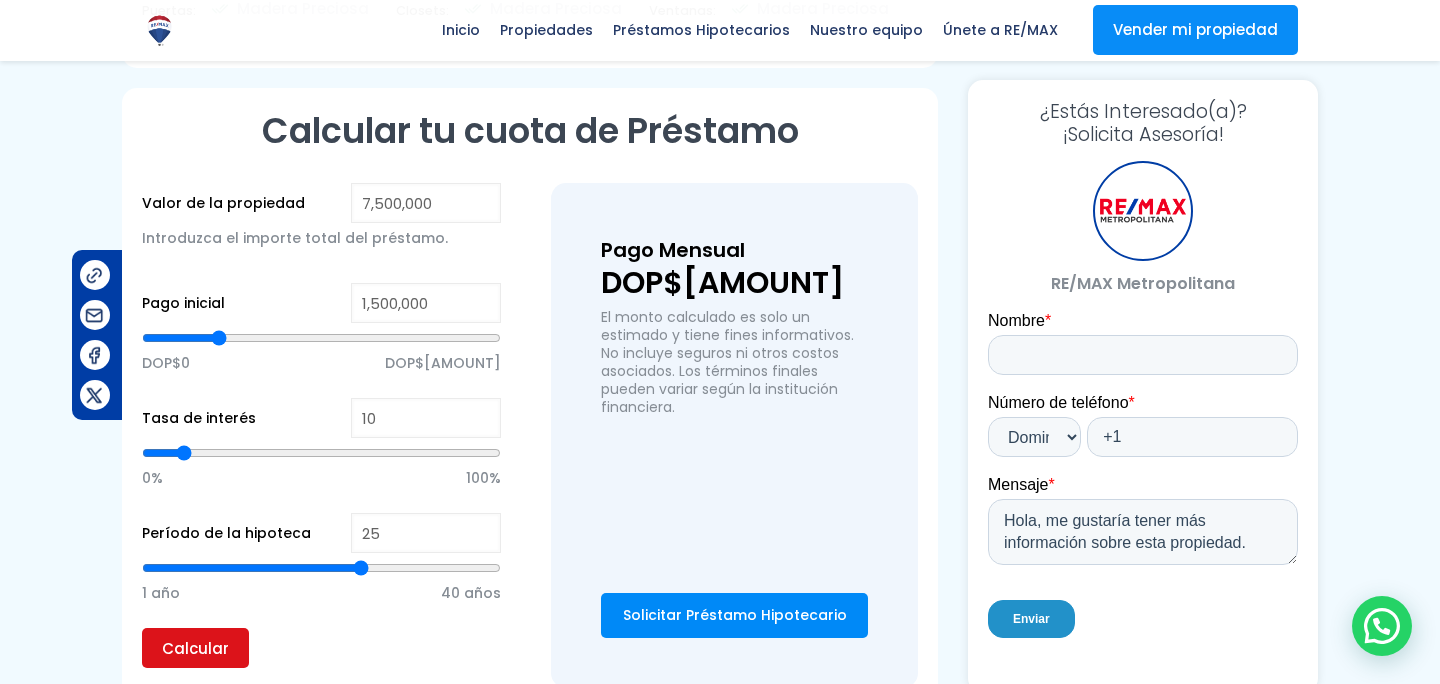 click on "Calcular" at bounding box center (195, 648) 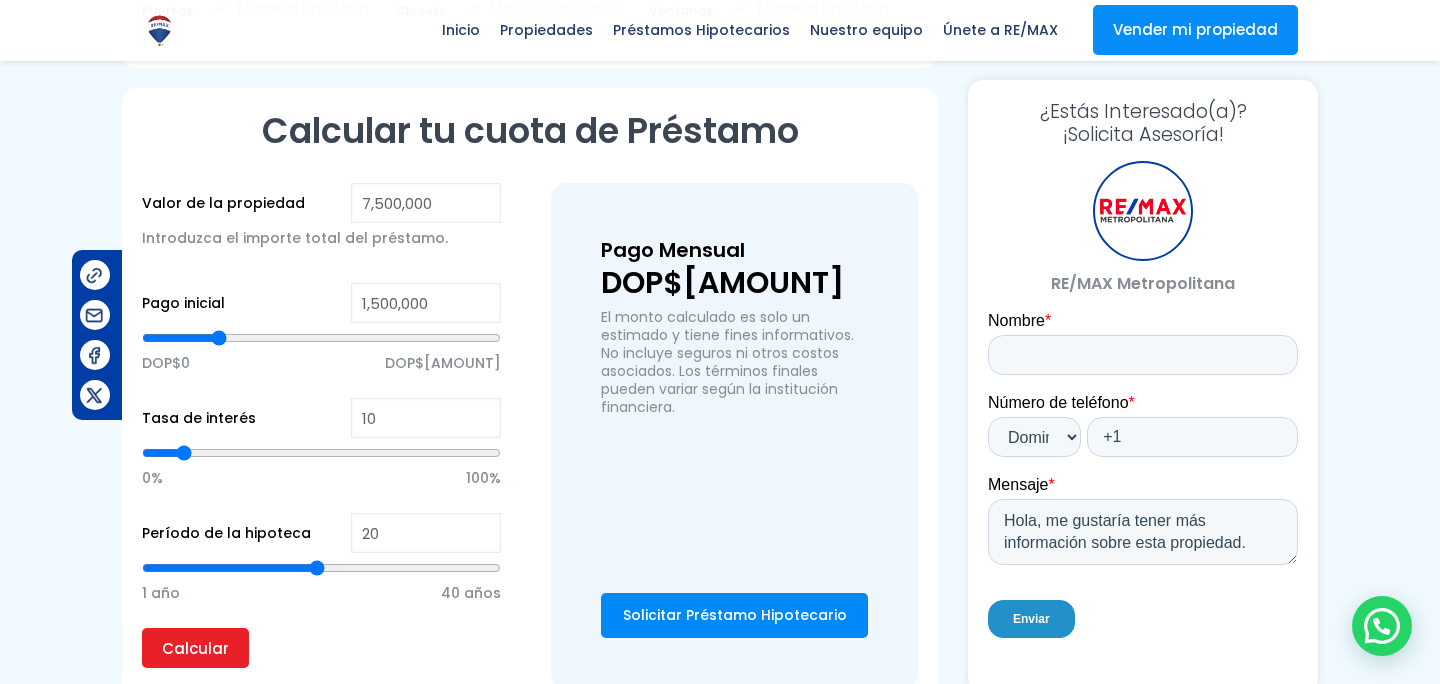 drag, startPoint x: 358, startPoint y: 561, endPoint x: 320, endPoint y: 571, distance: 39.293766 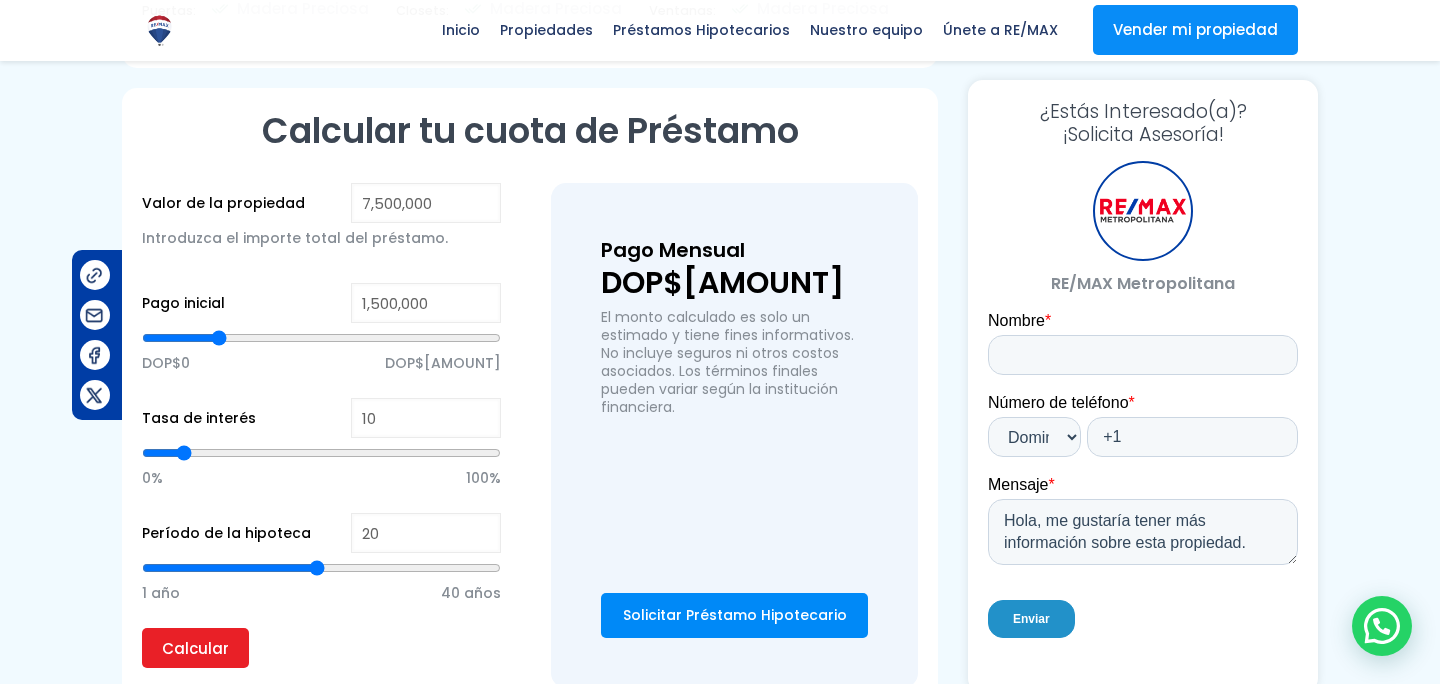 click at bounding box center [321, 568] 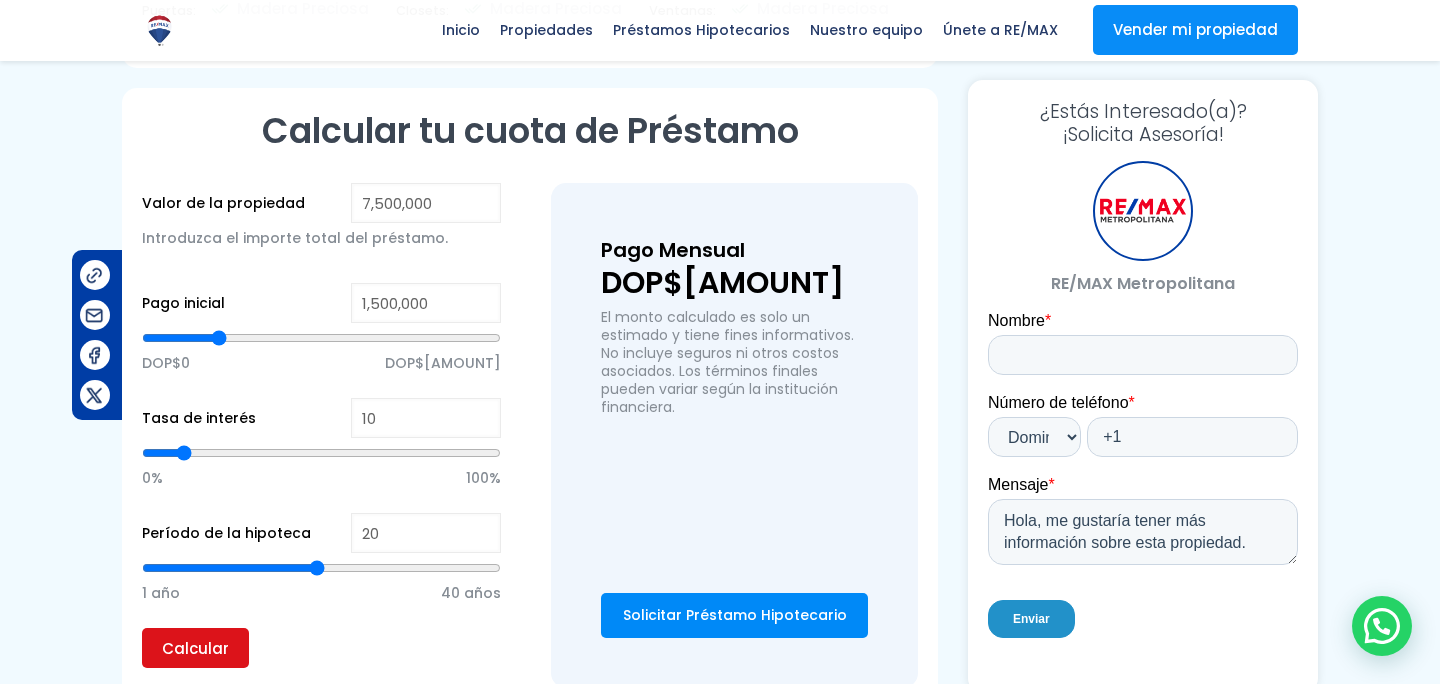 click on "Calcular" at bounding box center (195, 648) 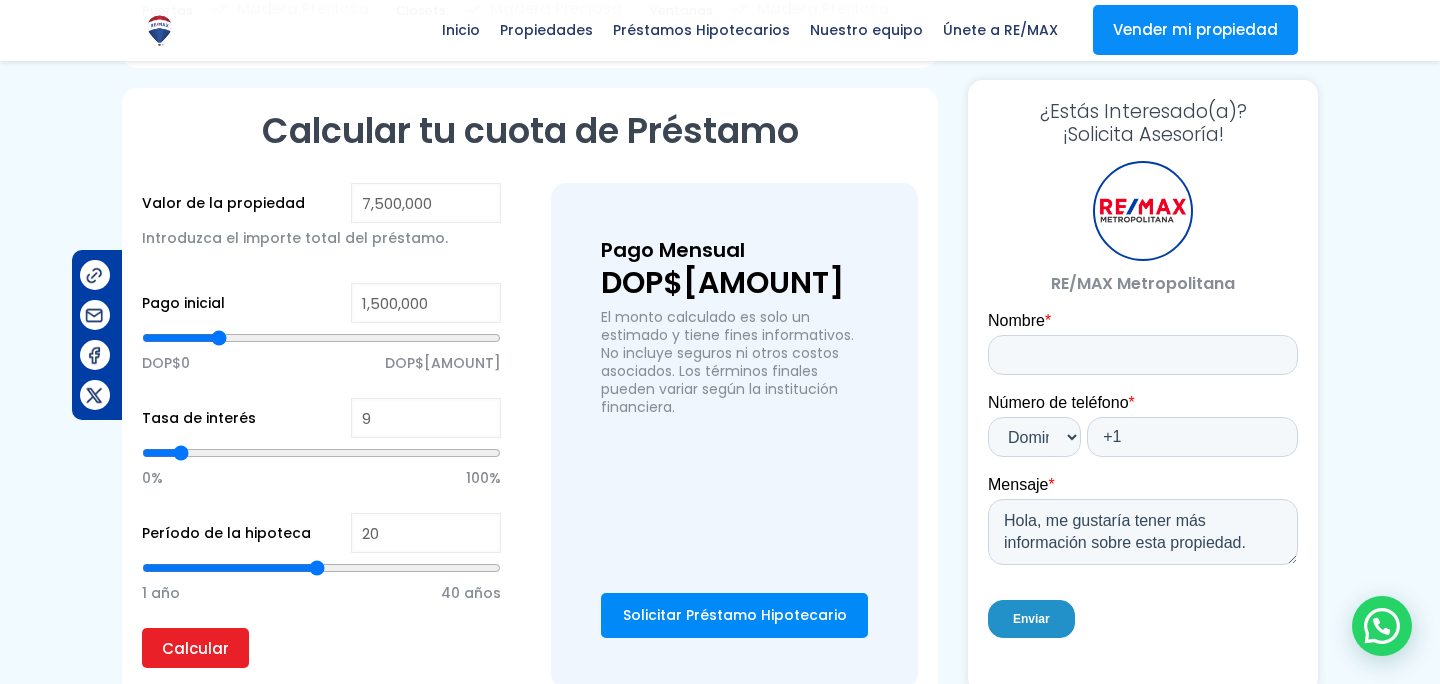 click at bounding box center [321, 453] 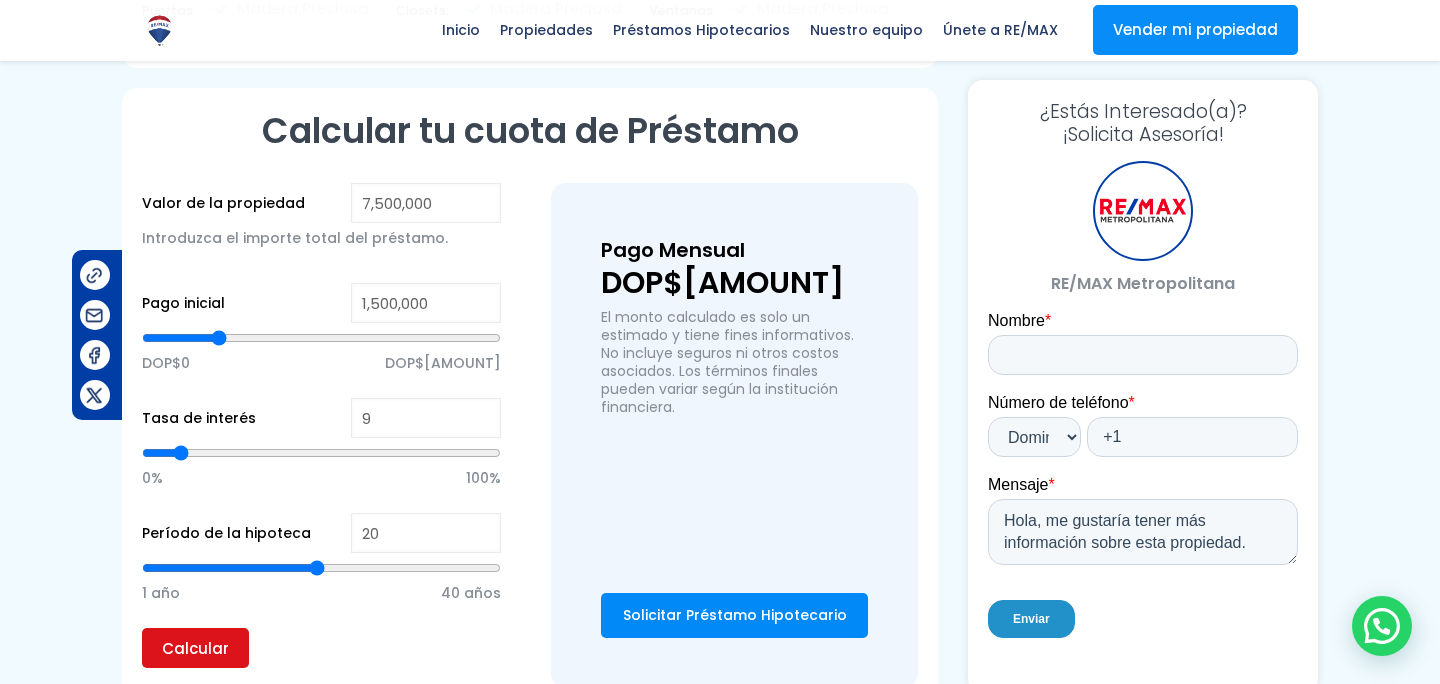 click on "Calcular" at bounding box center [195, 648] 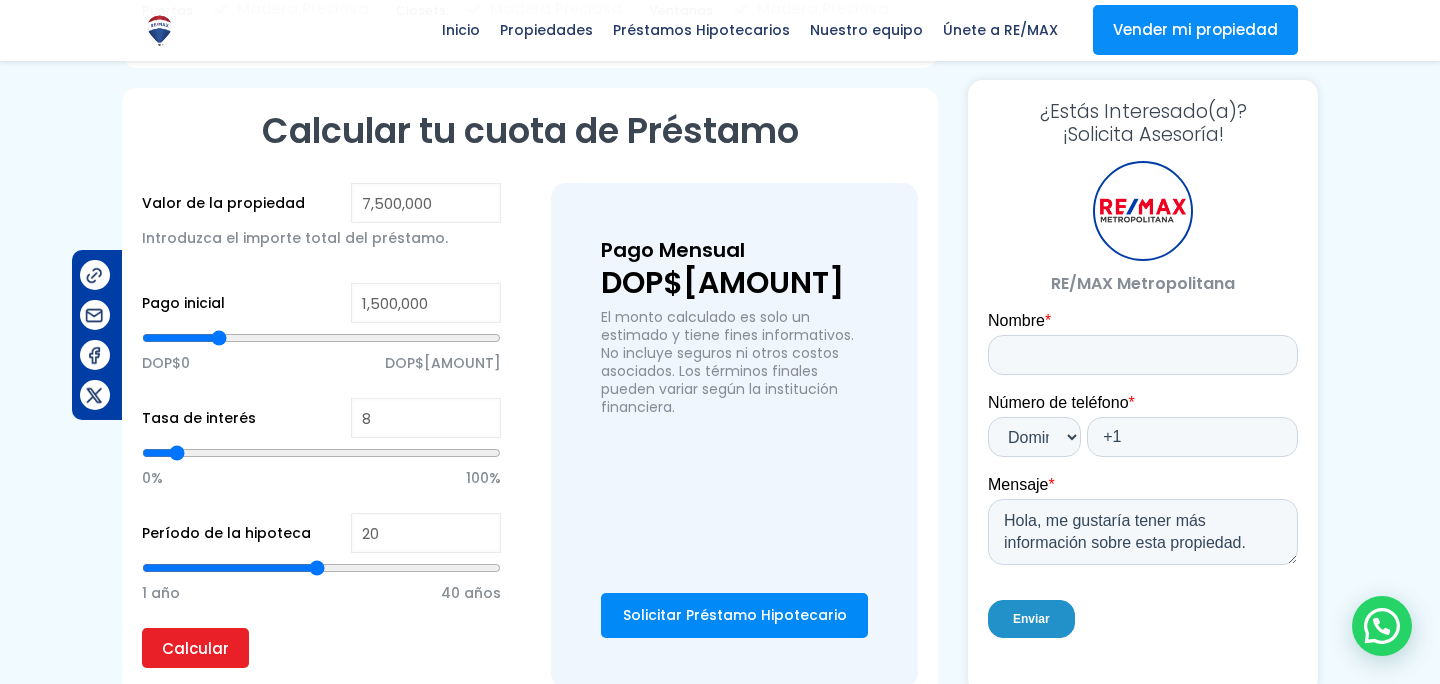 drag, startPoint x: 180, startPoint y: 444, endPoint x: 176, endPoint y: 461, distance: 17.464249 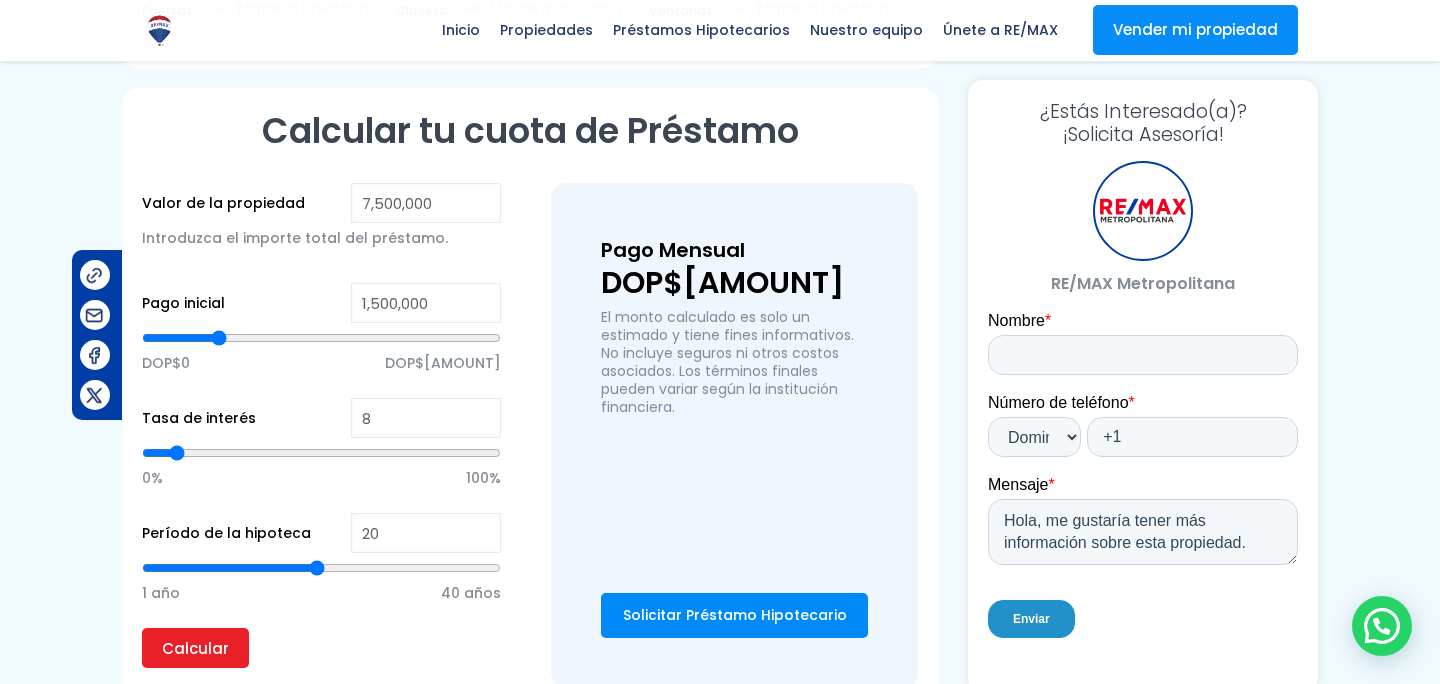 click at bounding box center [321, 453] 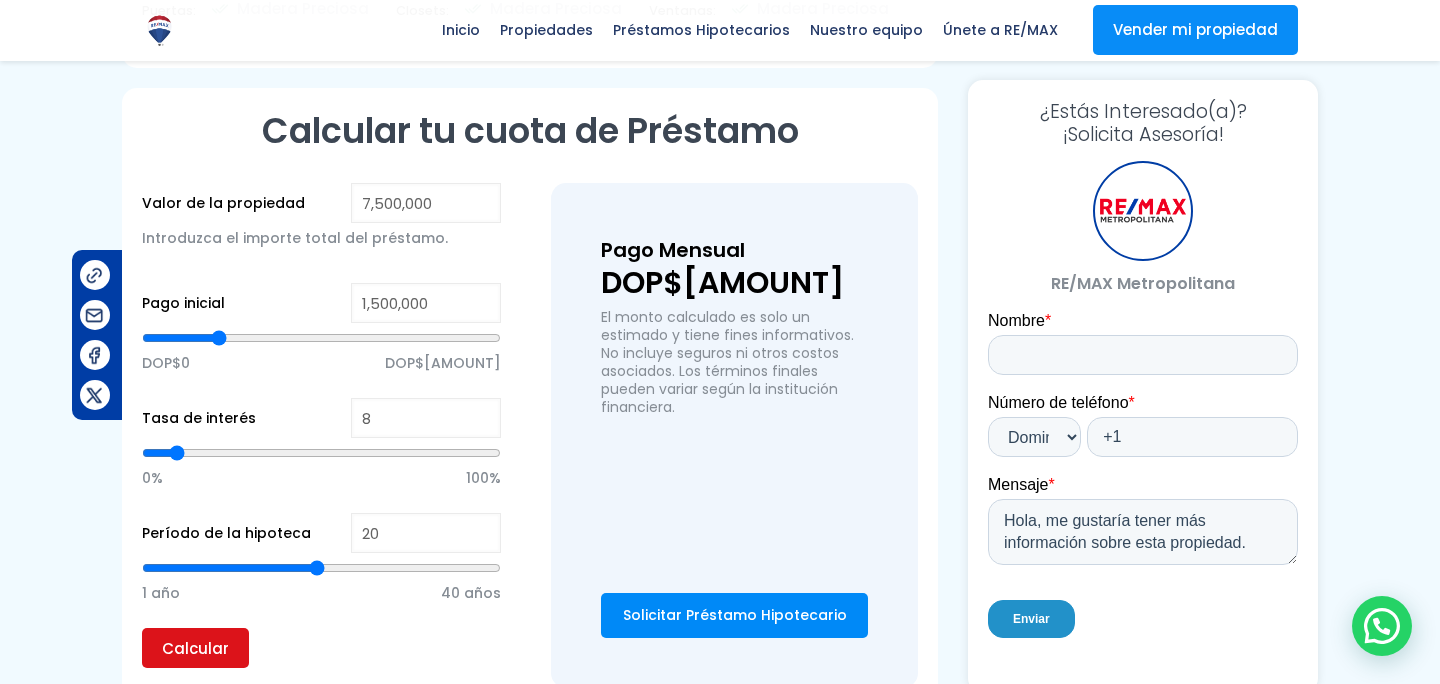 click on "Calcular" at bounding box center (195, 648) 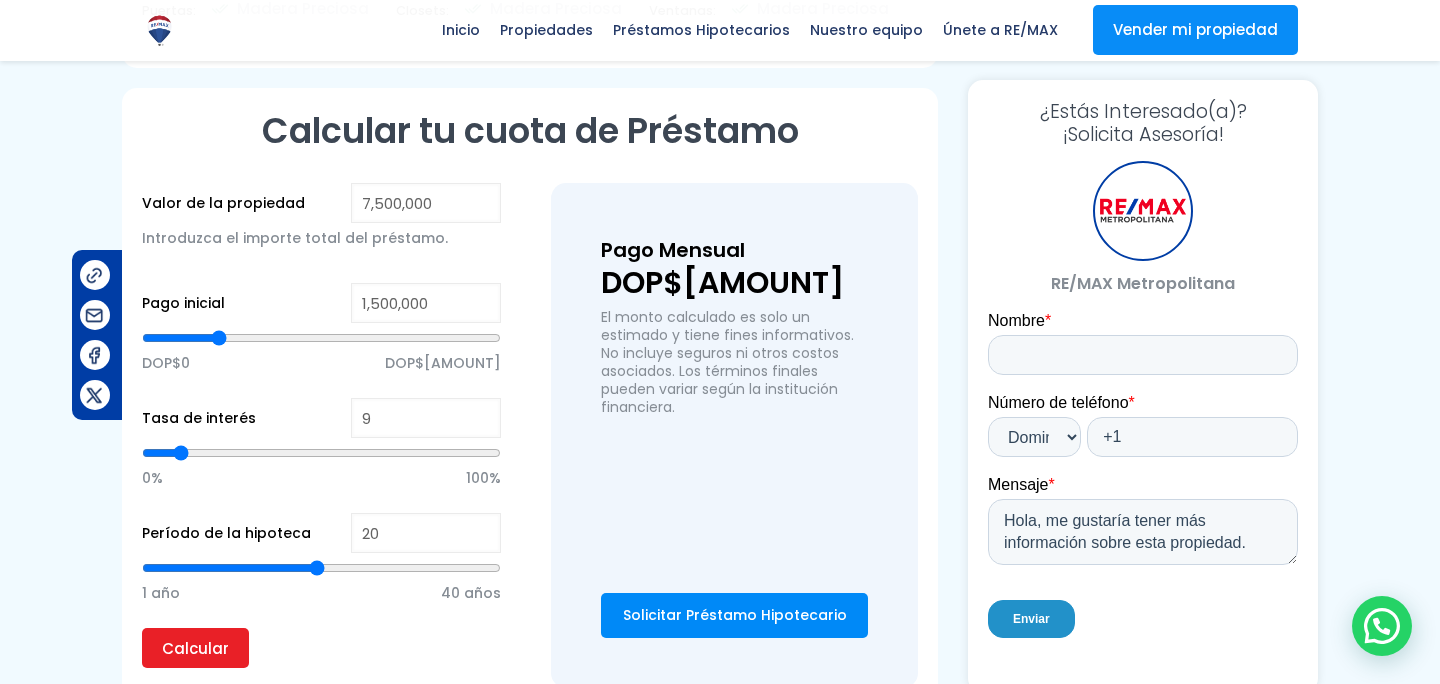 click at bounding box center (321, 453) 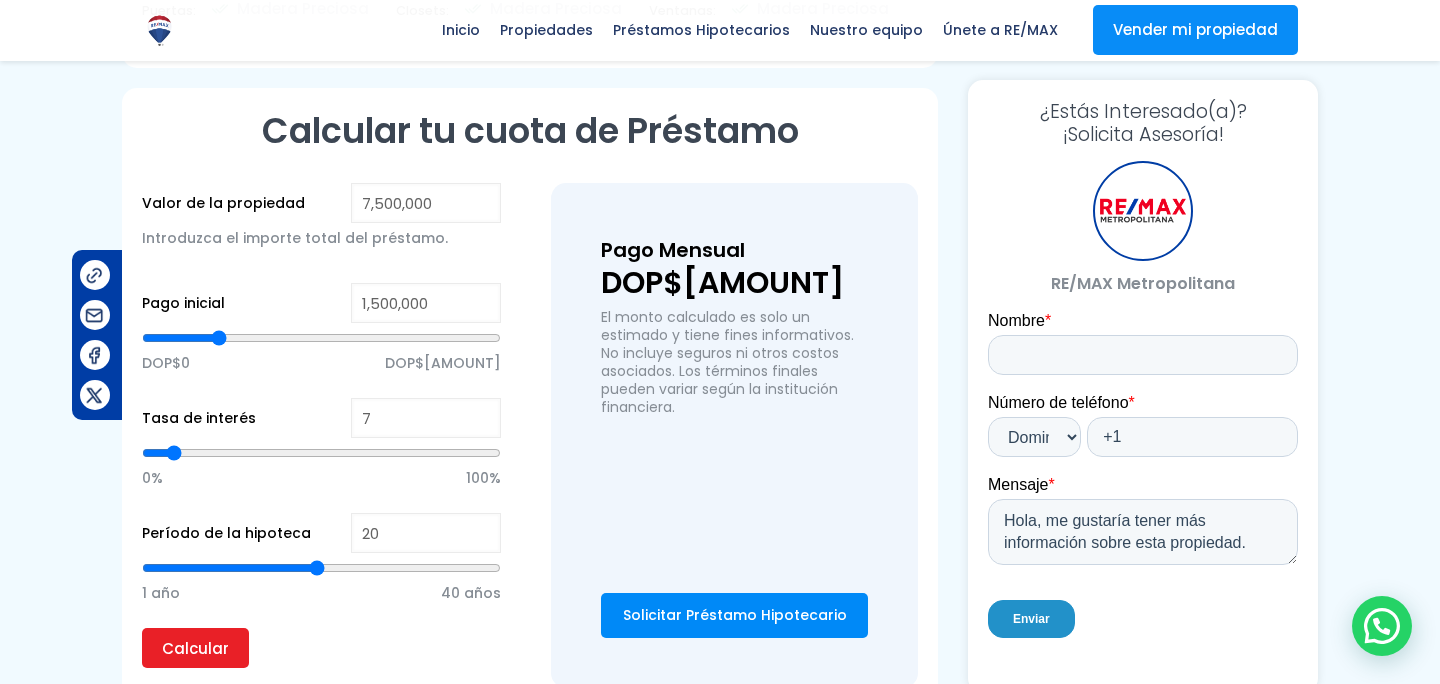 click at bounding box center [321, 453] 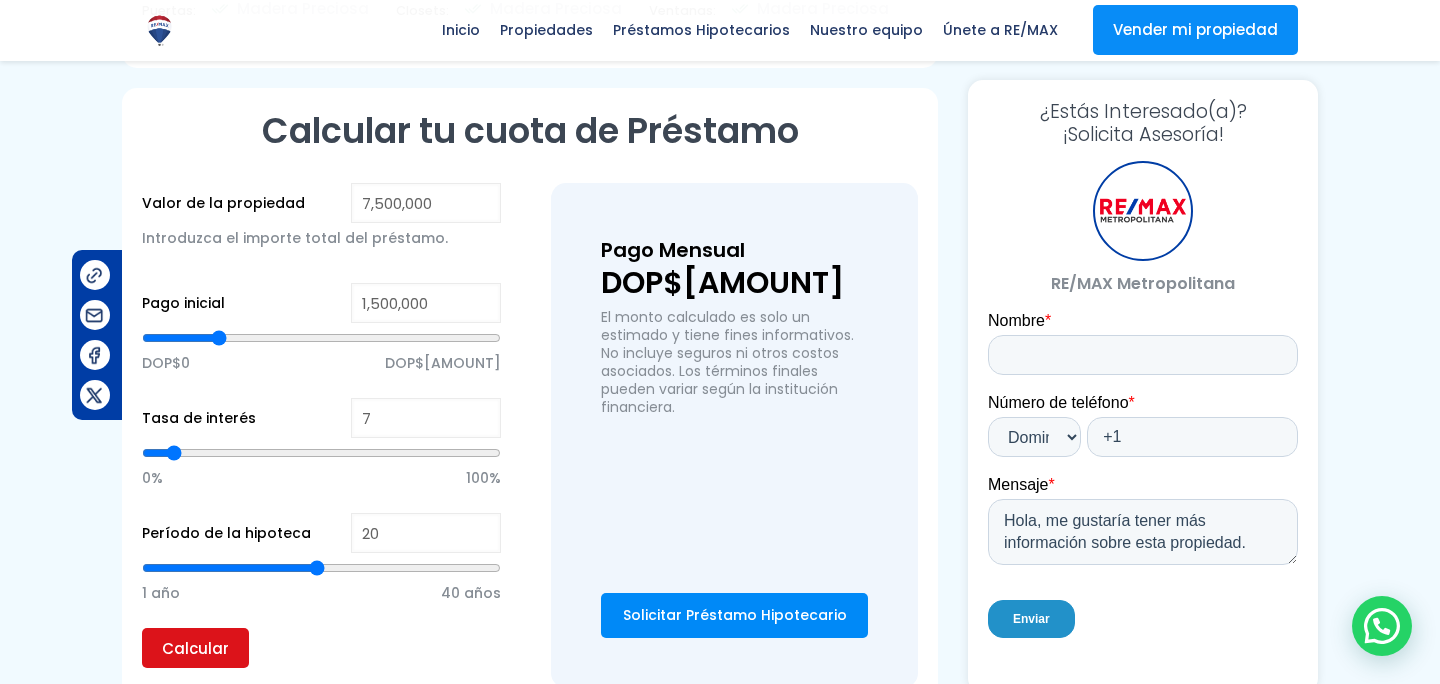 click on "Calcular" at bounding box center [195, 648] 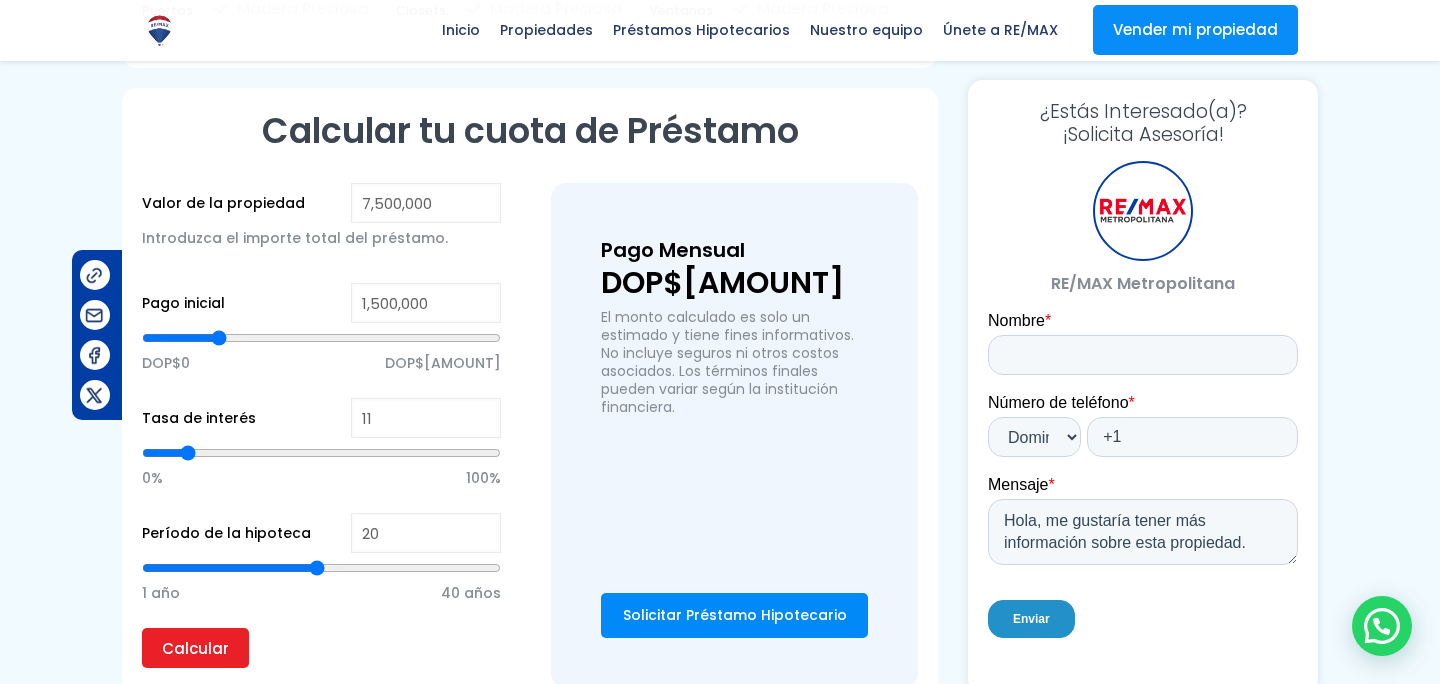 click at bounding box center [321, 453] 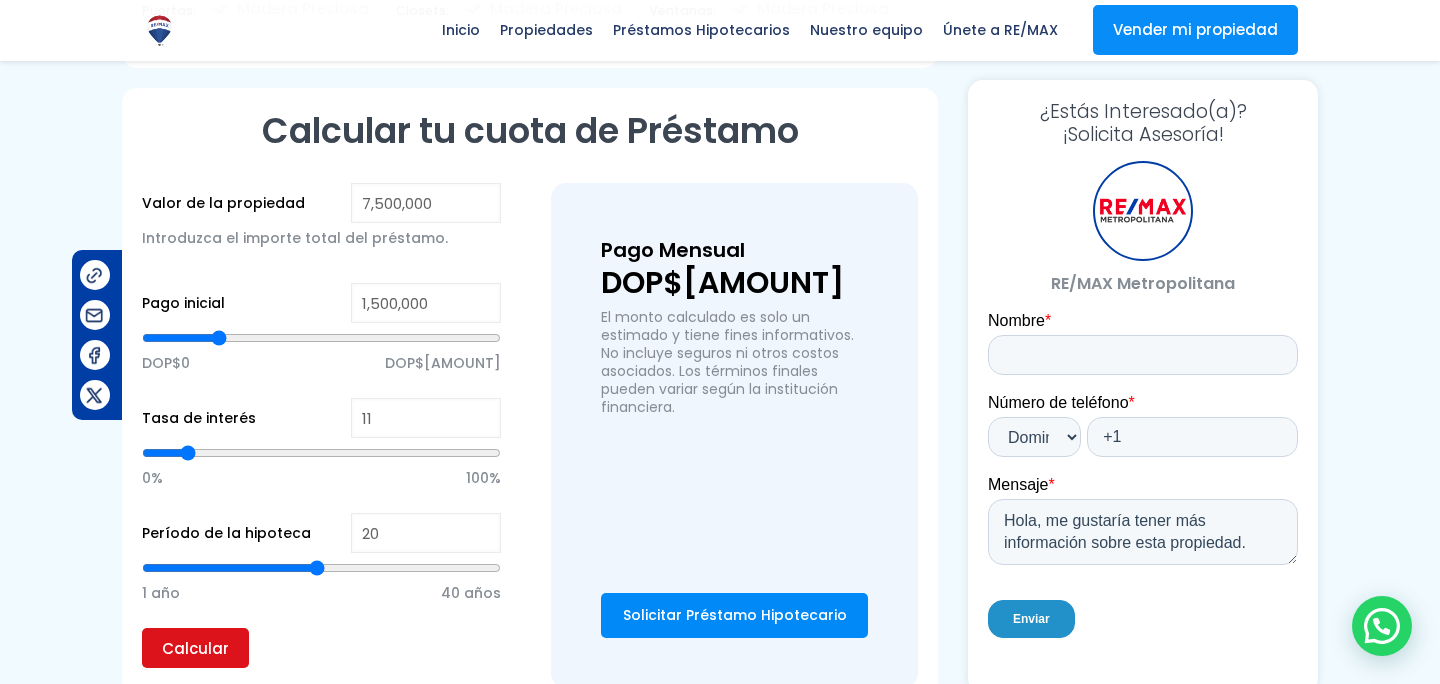 click on "Calcular" at bounding box center (195, 648) 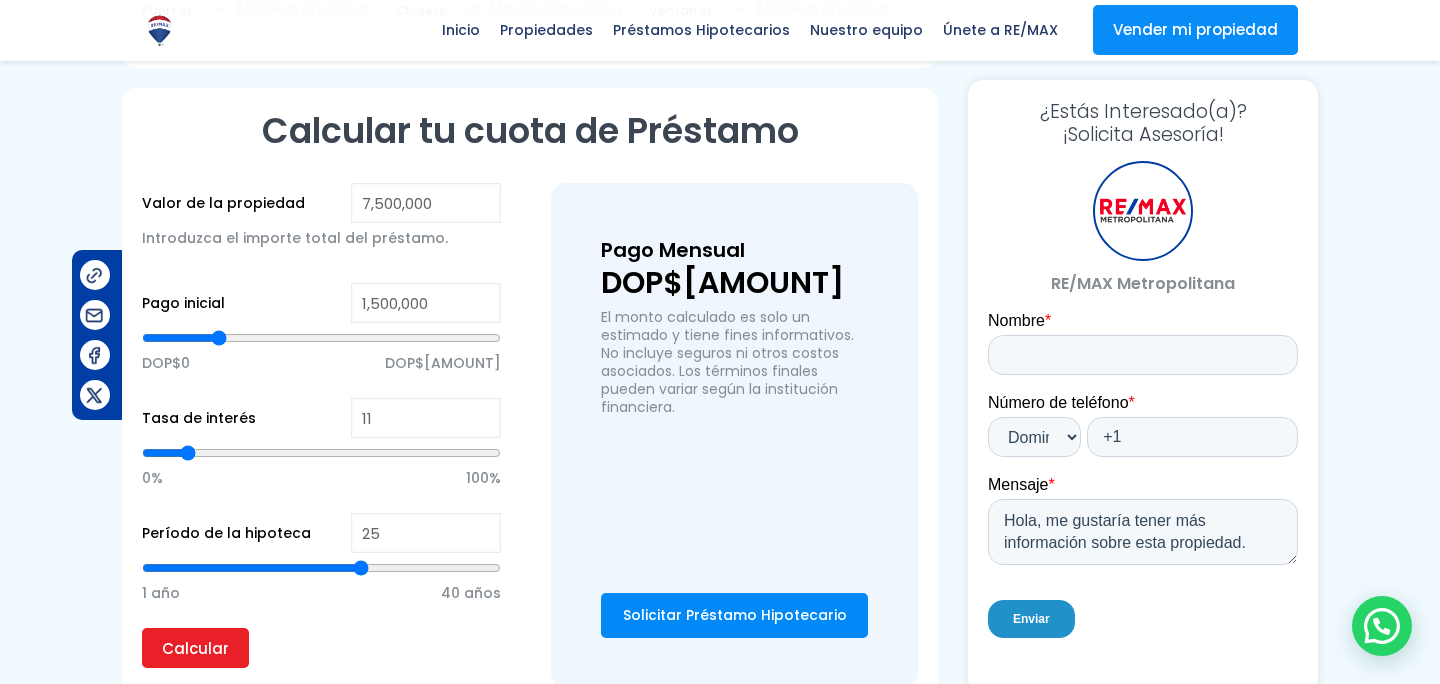 drag, startPoint x: 315, startPoint y: 563, endPoint x: 364, endPoint y: 570, distance: 49.497475 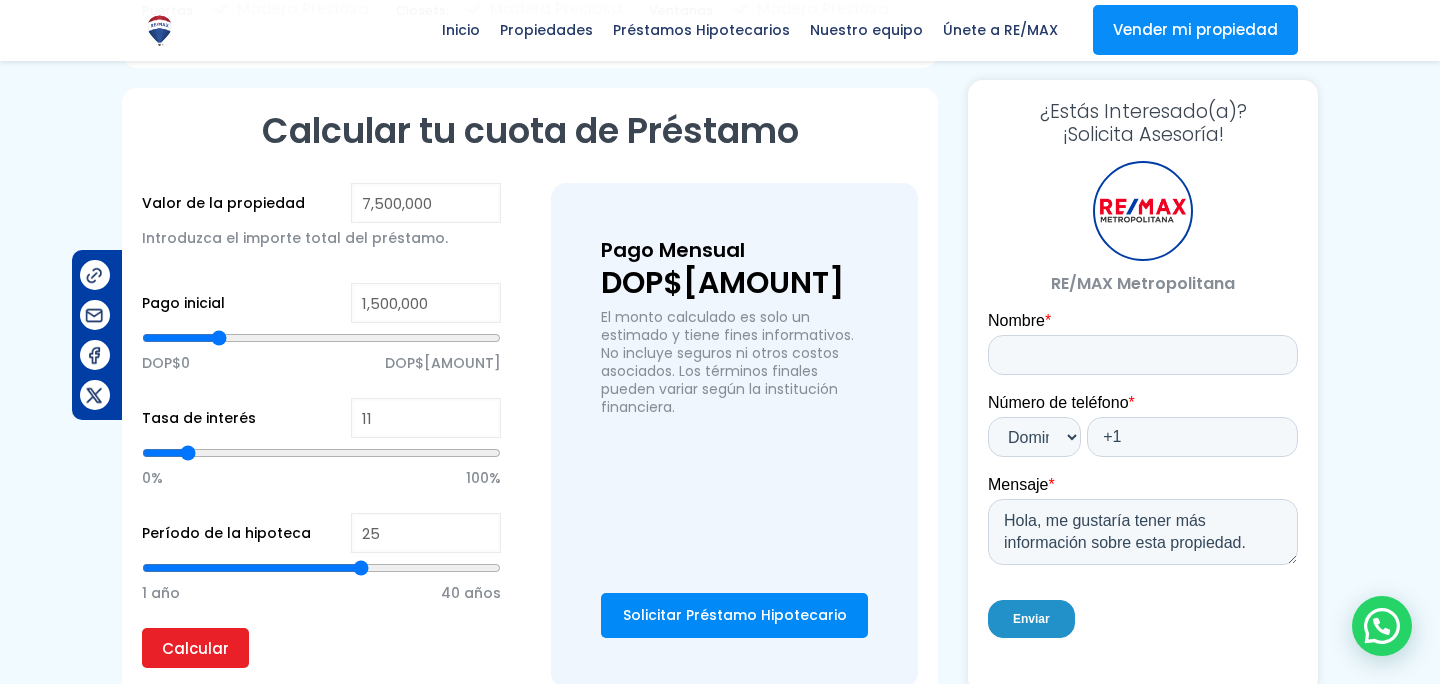 click at bounding box center [321, 568] 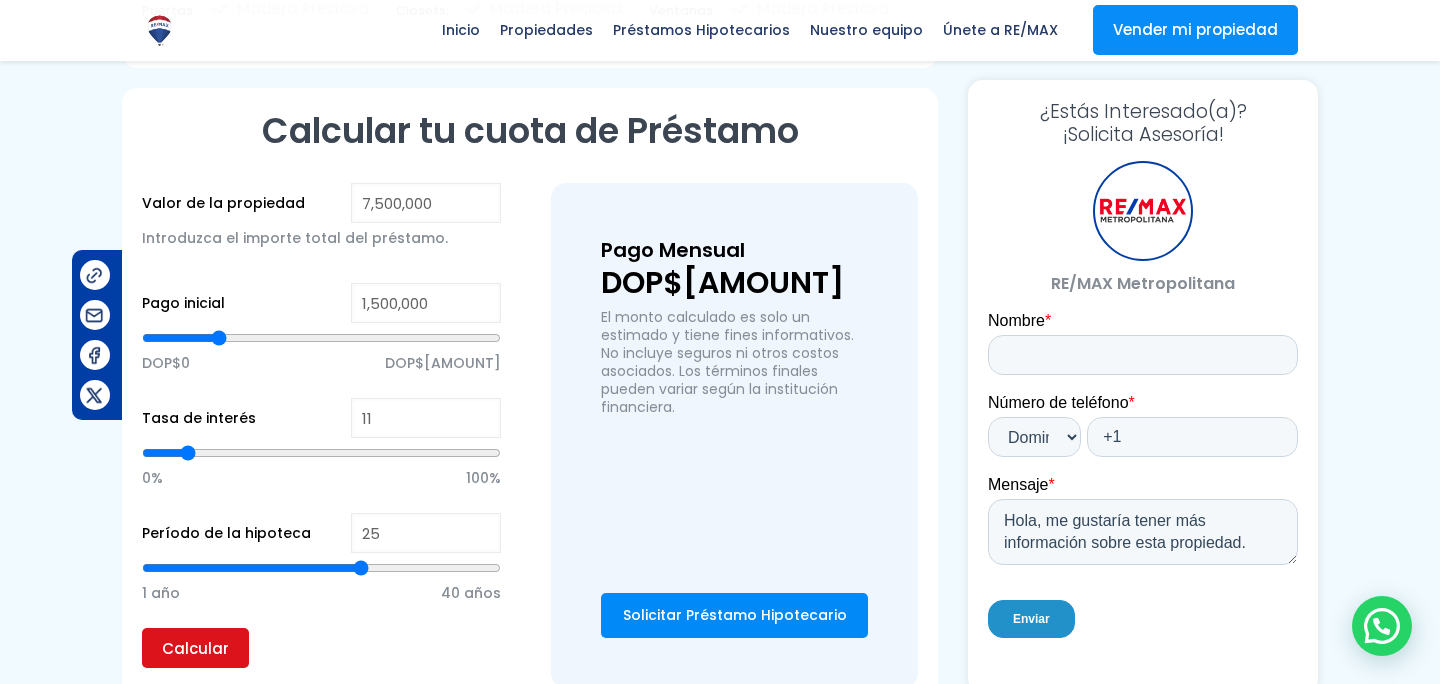 click on "Calcular" at bounding box center [195, 648] 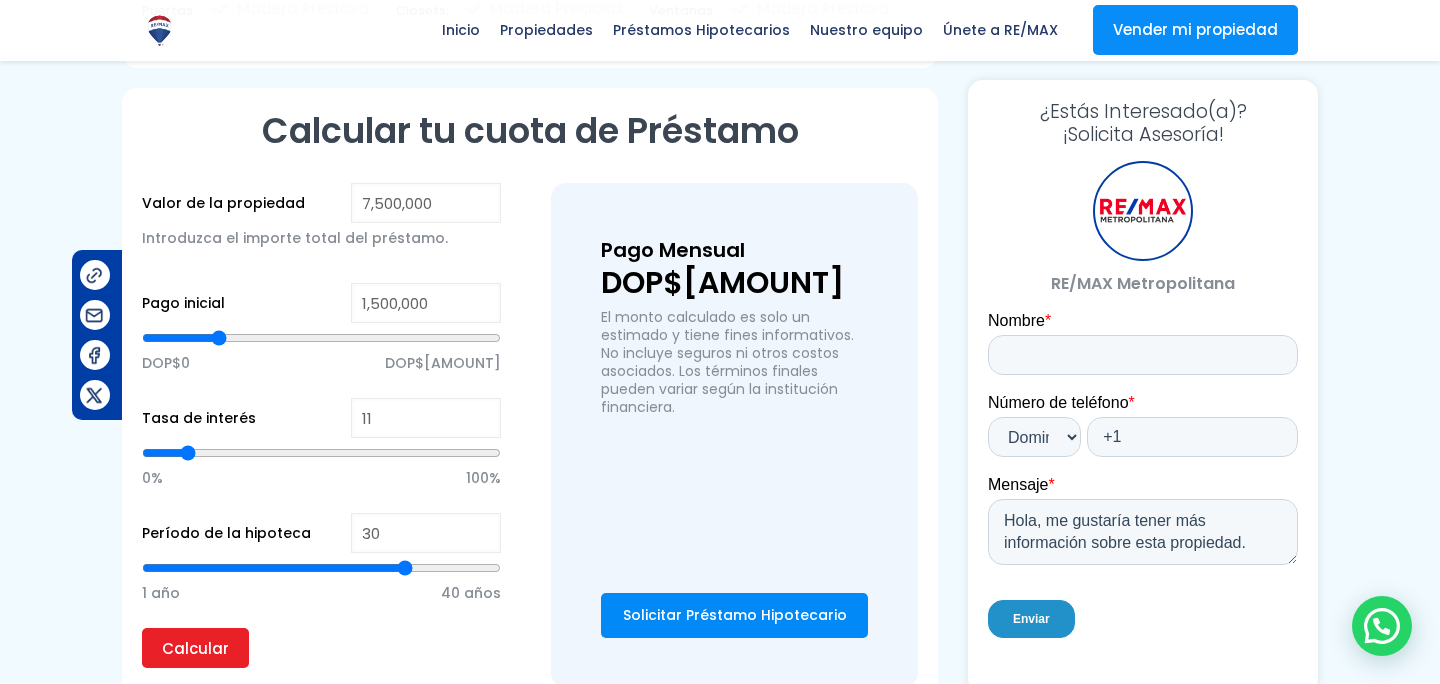 drag, startPoint x: 363, startPoint y: 561, endPoint x: 400, endPoint y: 568, distance: 37.65634 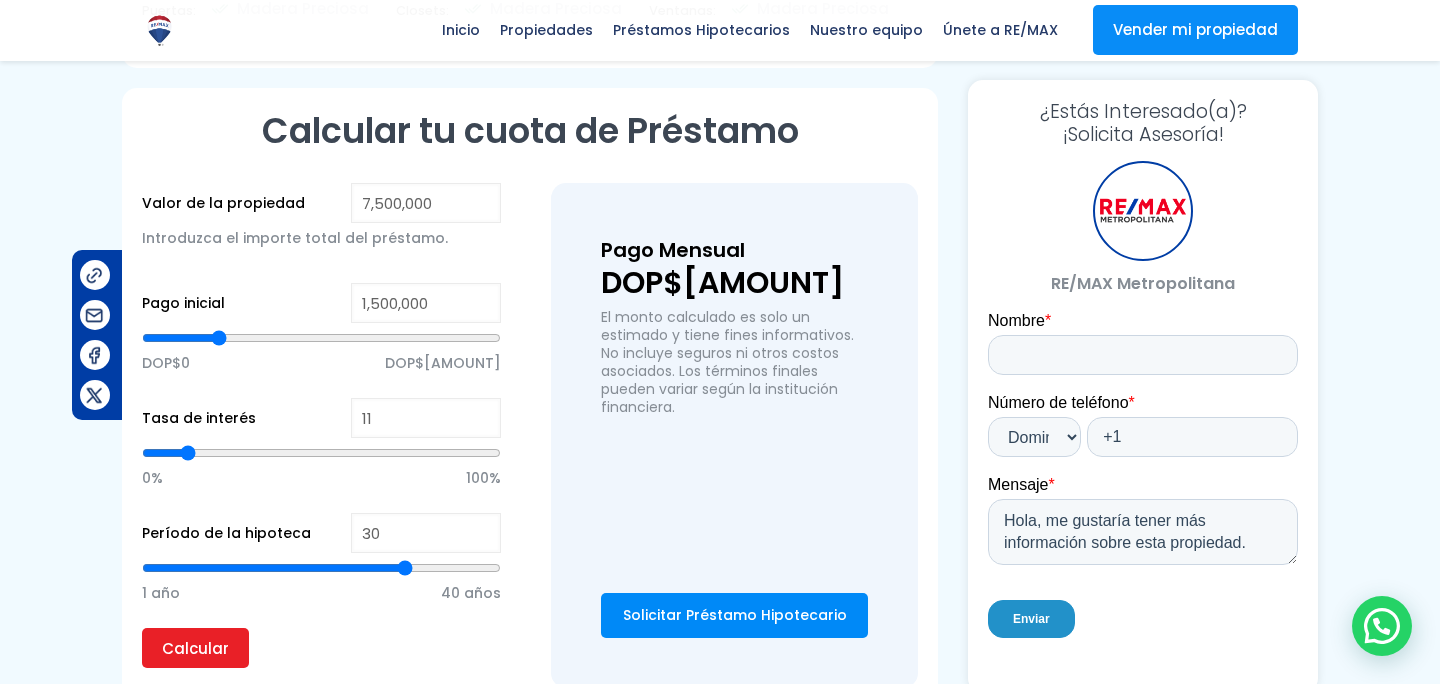 click at bounding box center (321, 568) 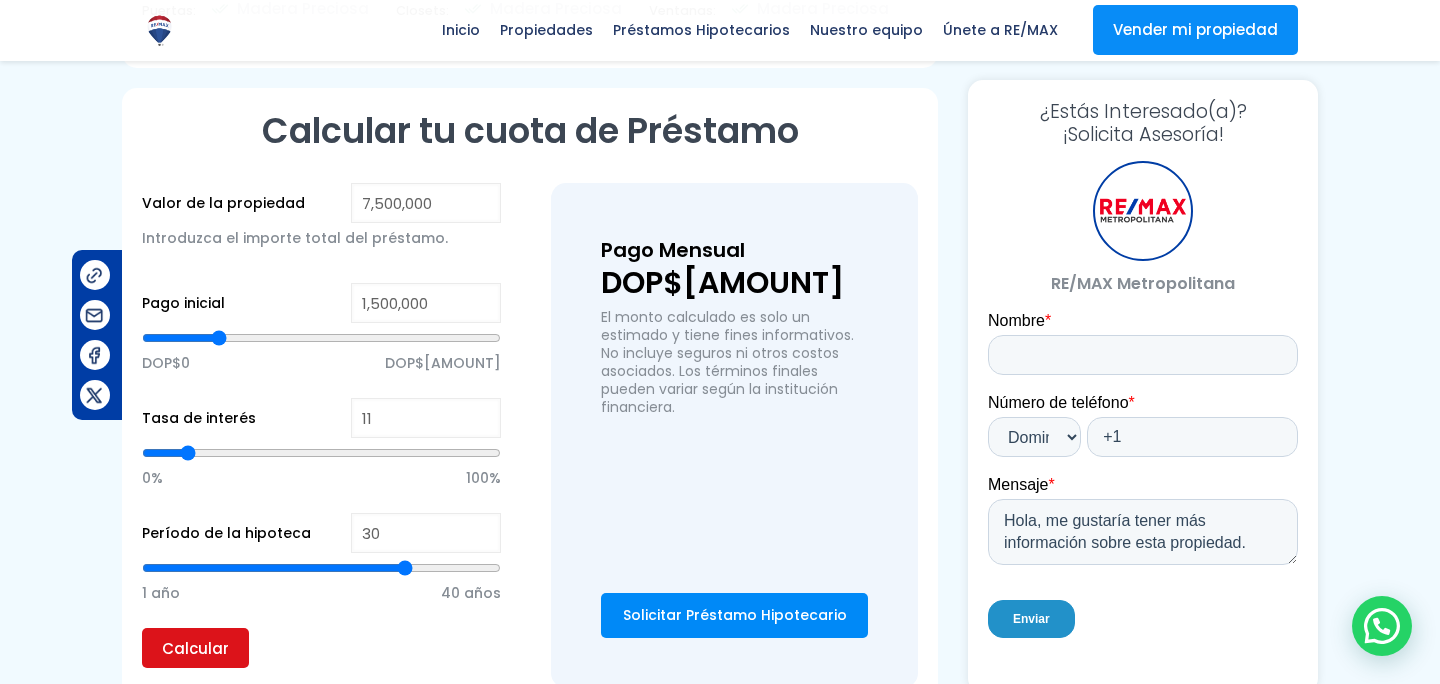 click on "Calcular" at bounding box center [195, 648] 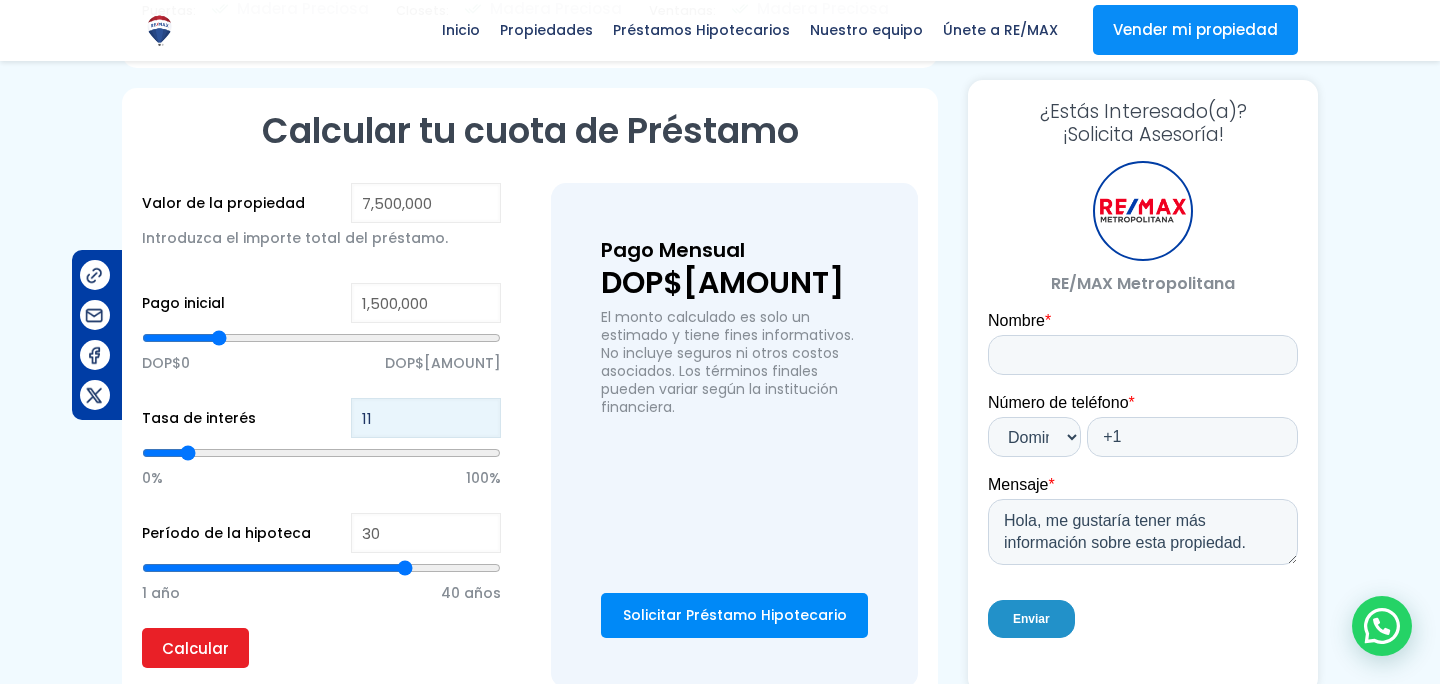 click on "11" at bounding box center [426, 418] 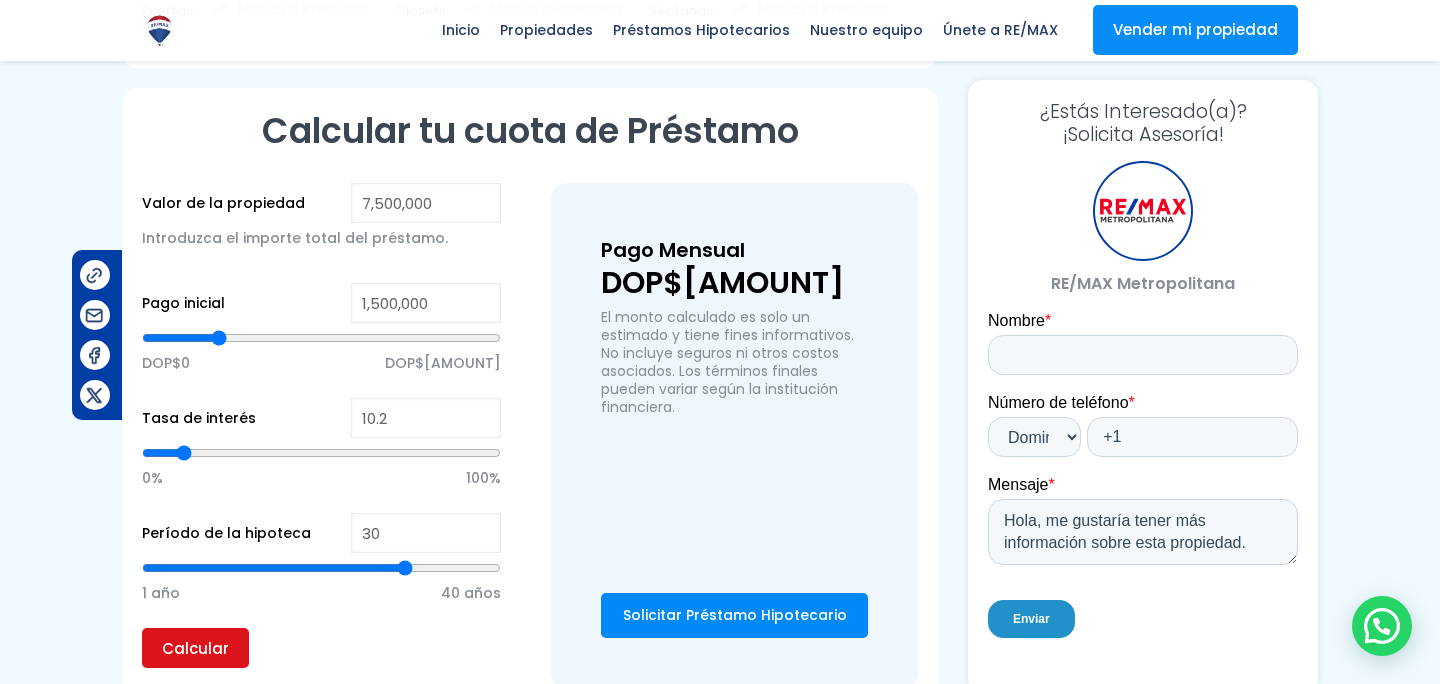 click on "Calcular" at bounding box center (195, 648) 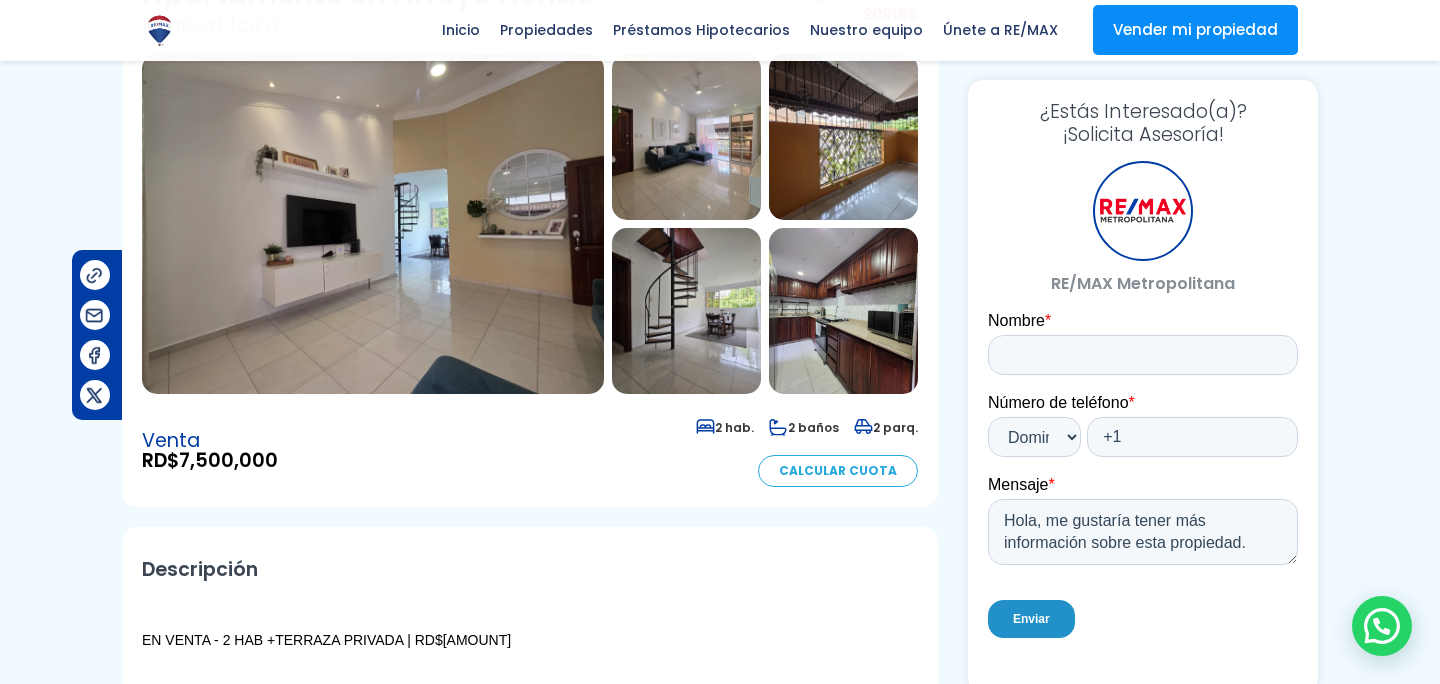 scroll, scrollTop: 0, scrollLeft: 0, axis: both 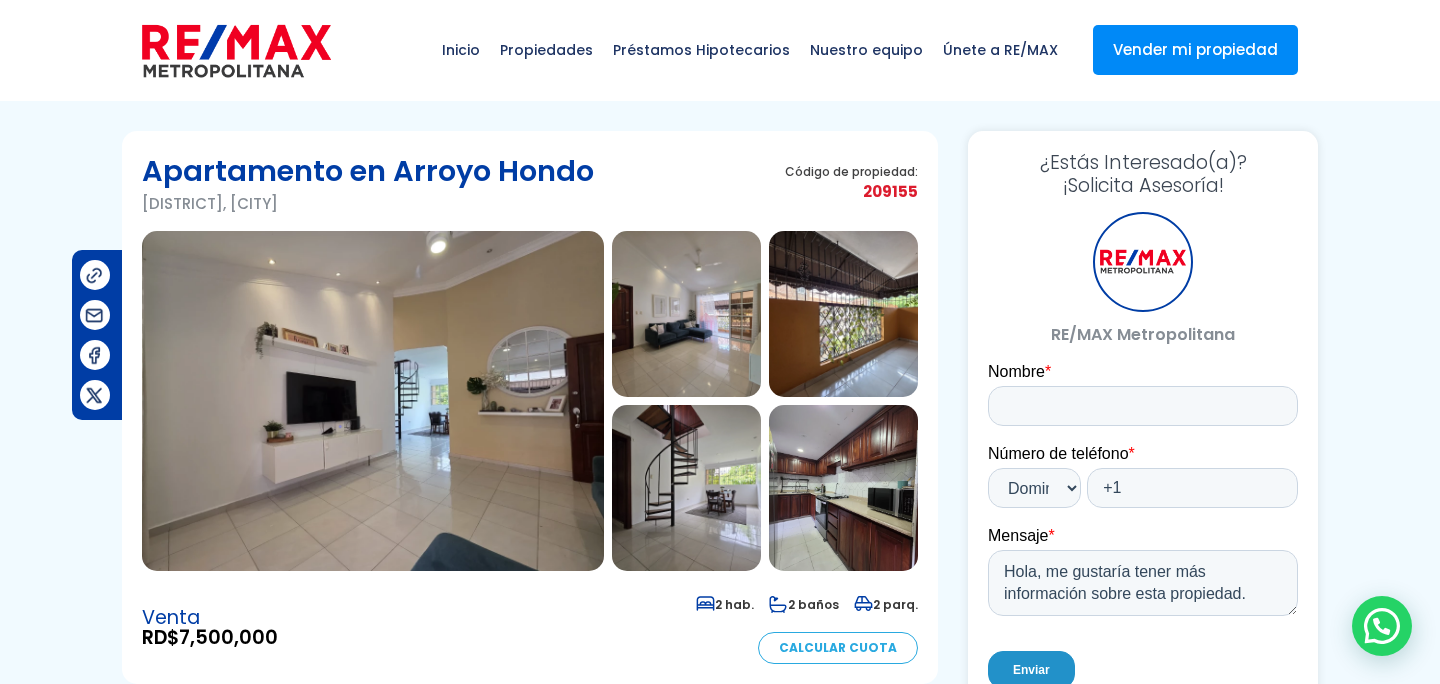 click at bounding box center (373, 401) 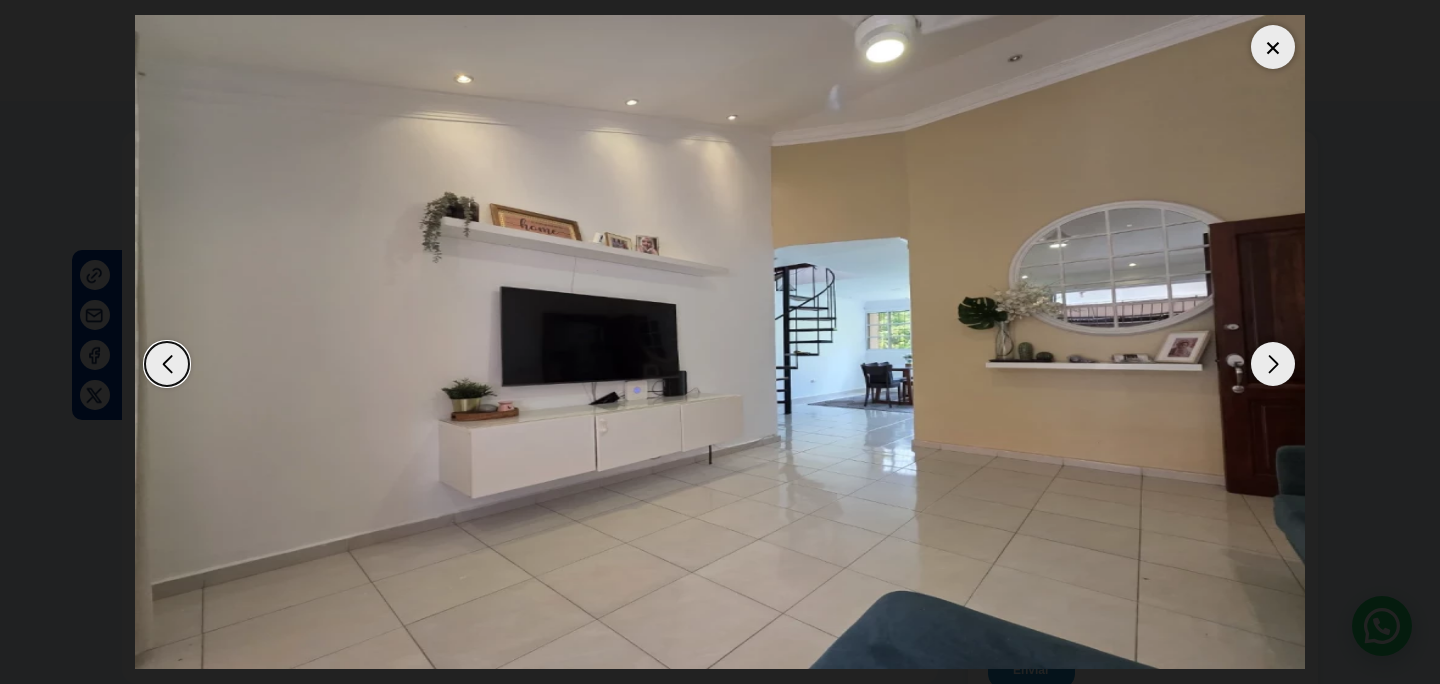 click at bounding box center [1273, 364] 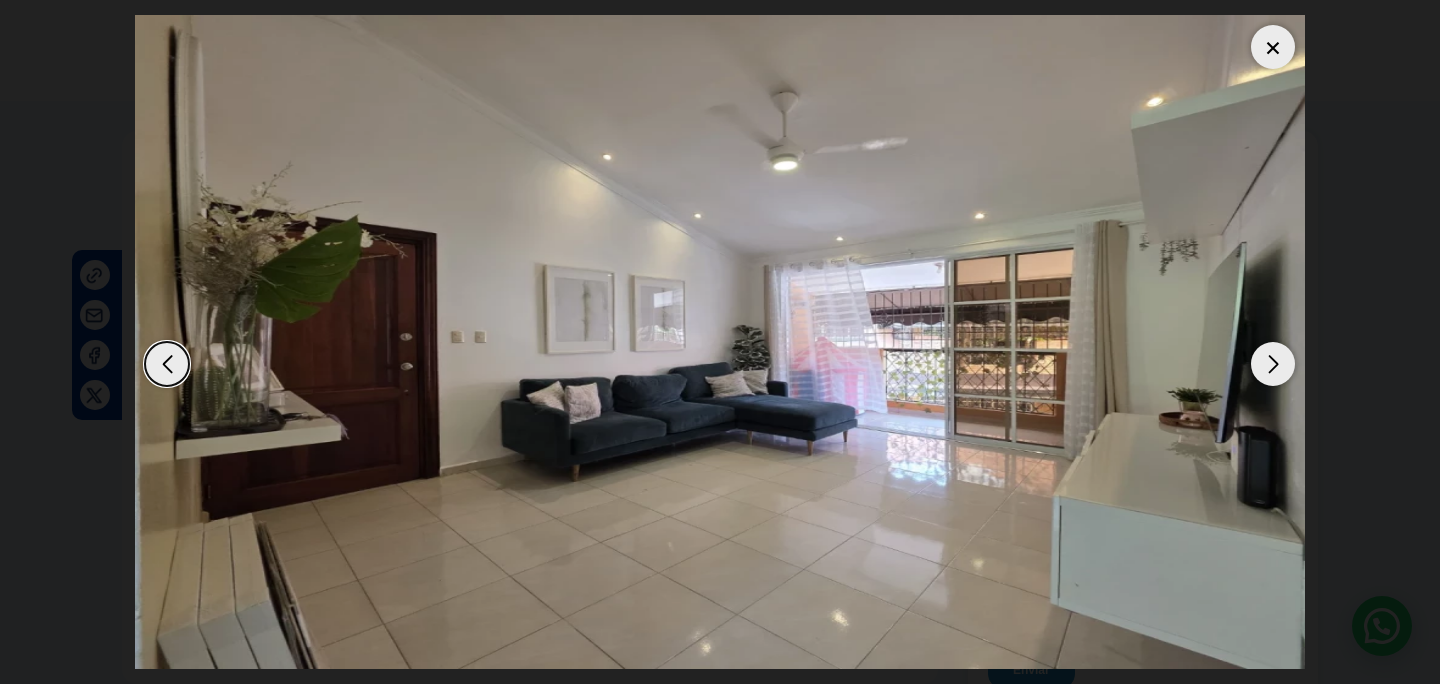 click at bounding box center [1273, 364] 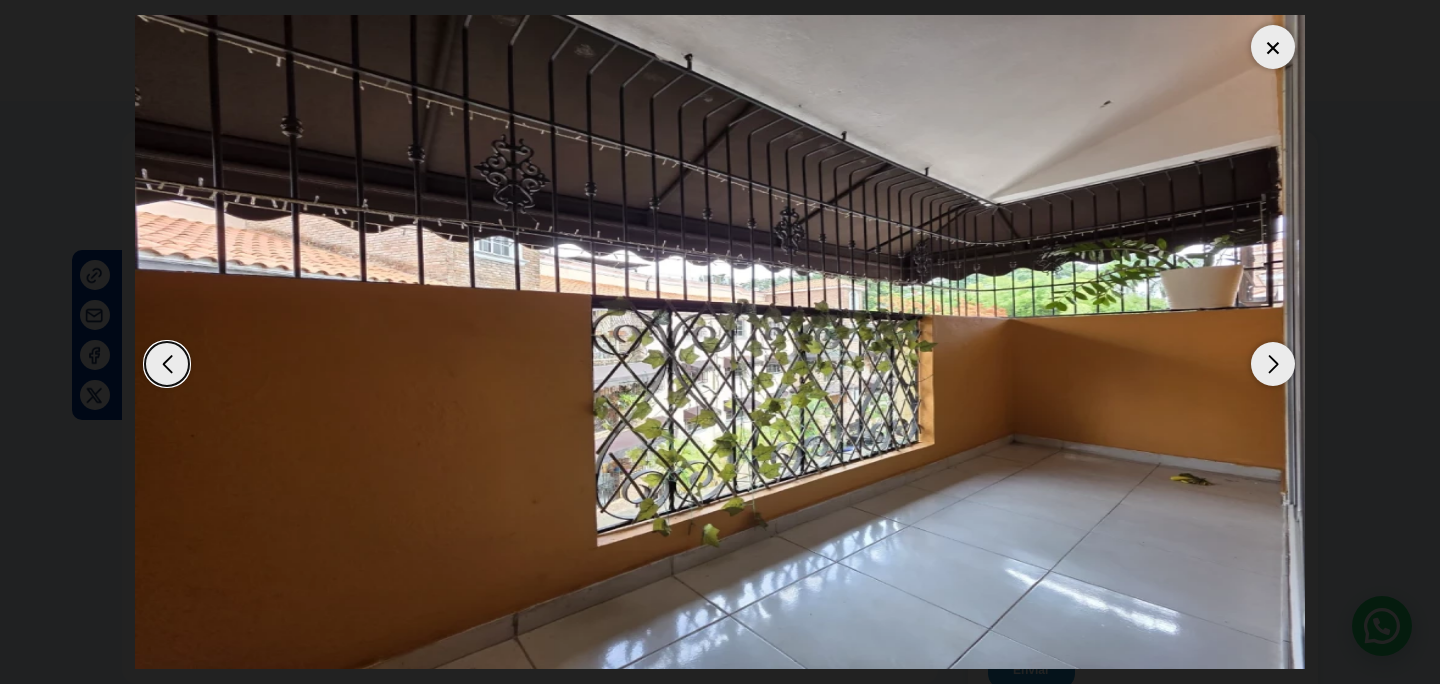 click at bounding box center (167, 364) 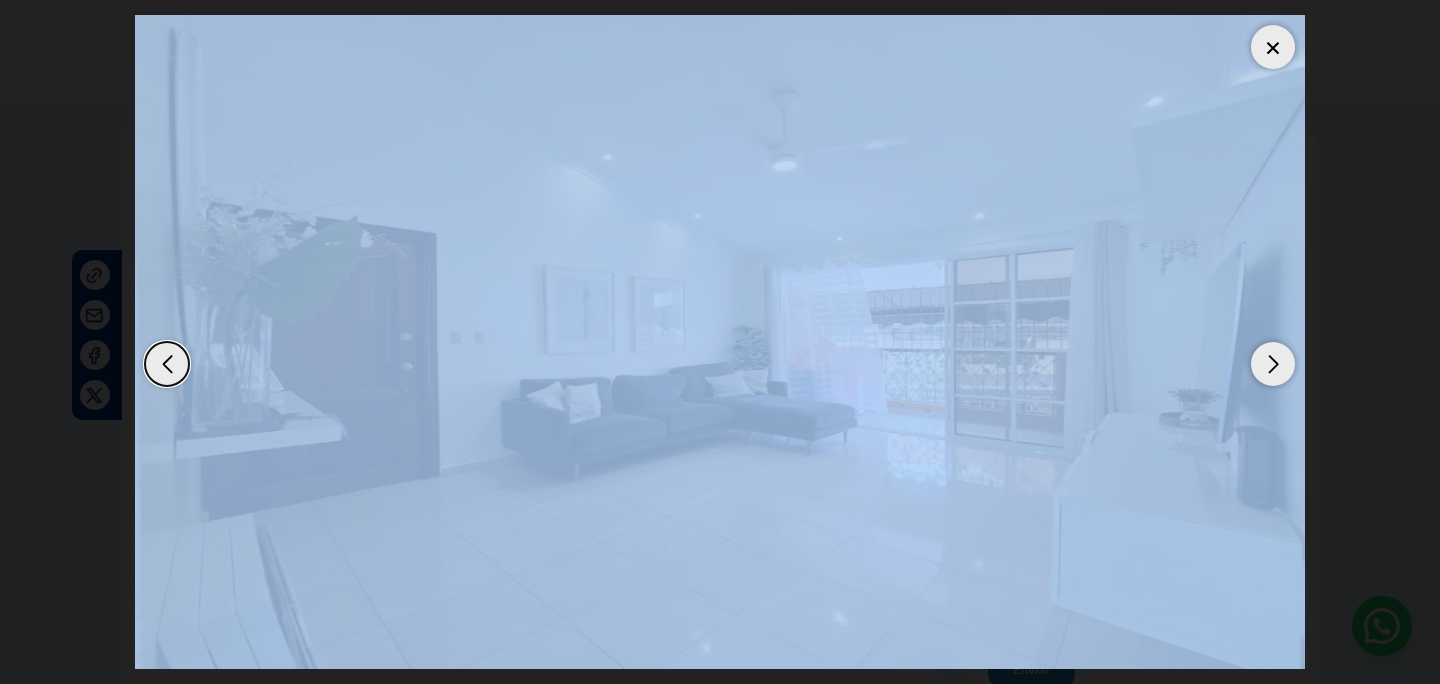 click at bounding box center (167, 364) 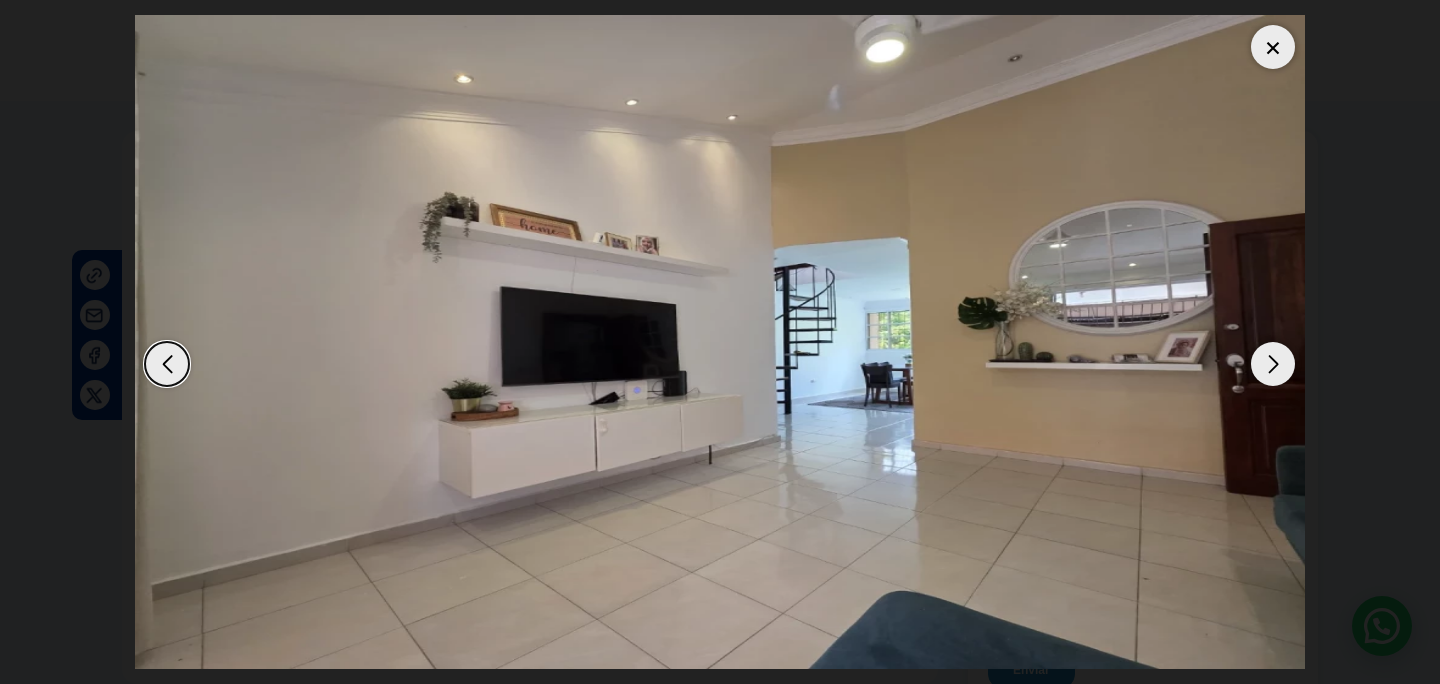click at bounding box center (1273, 364) 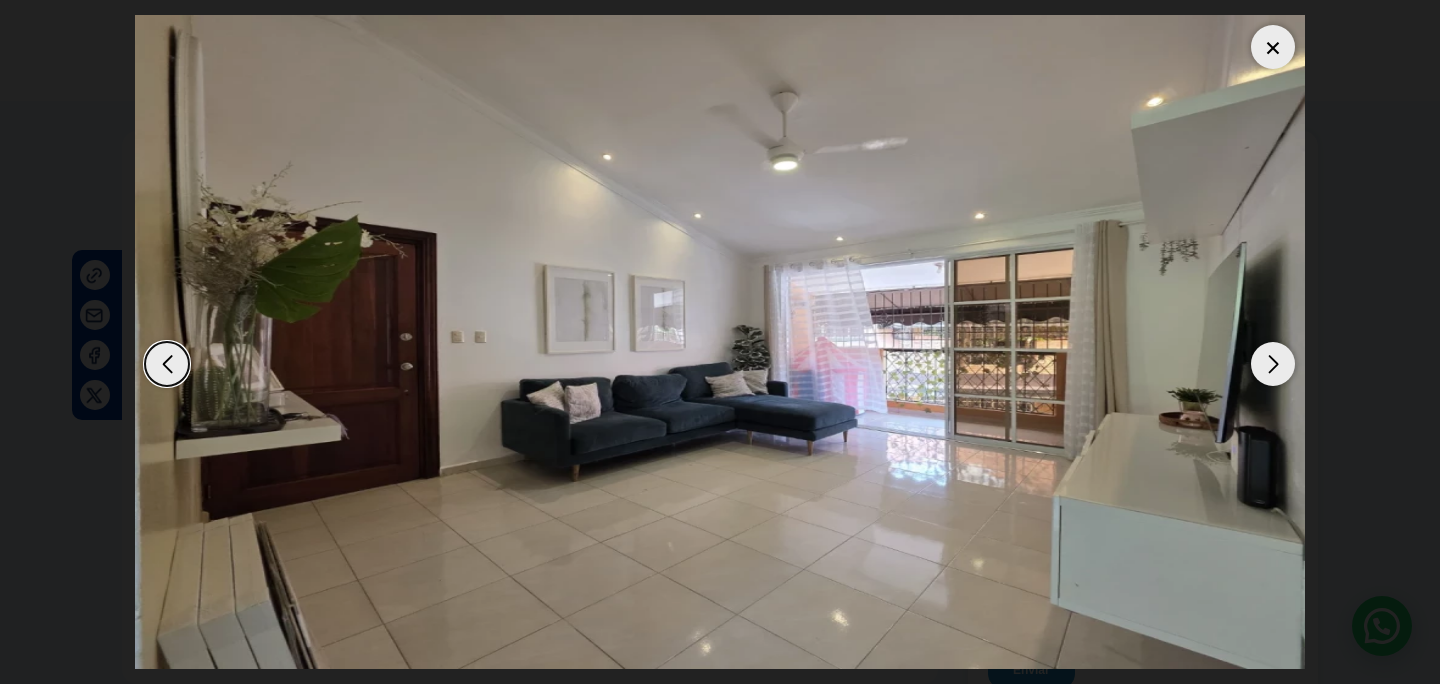 click at bounding box center [1273, 364] 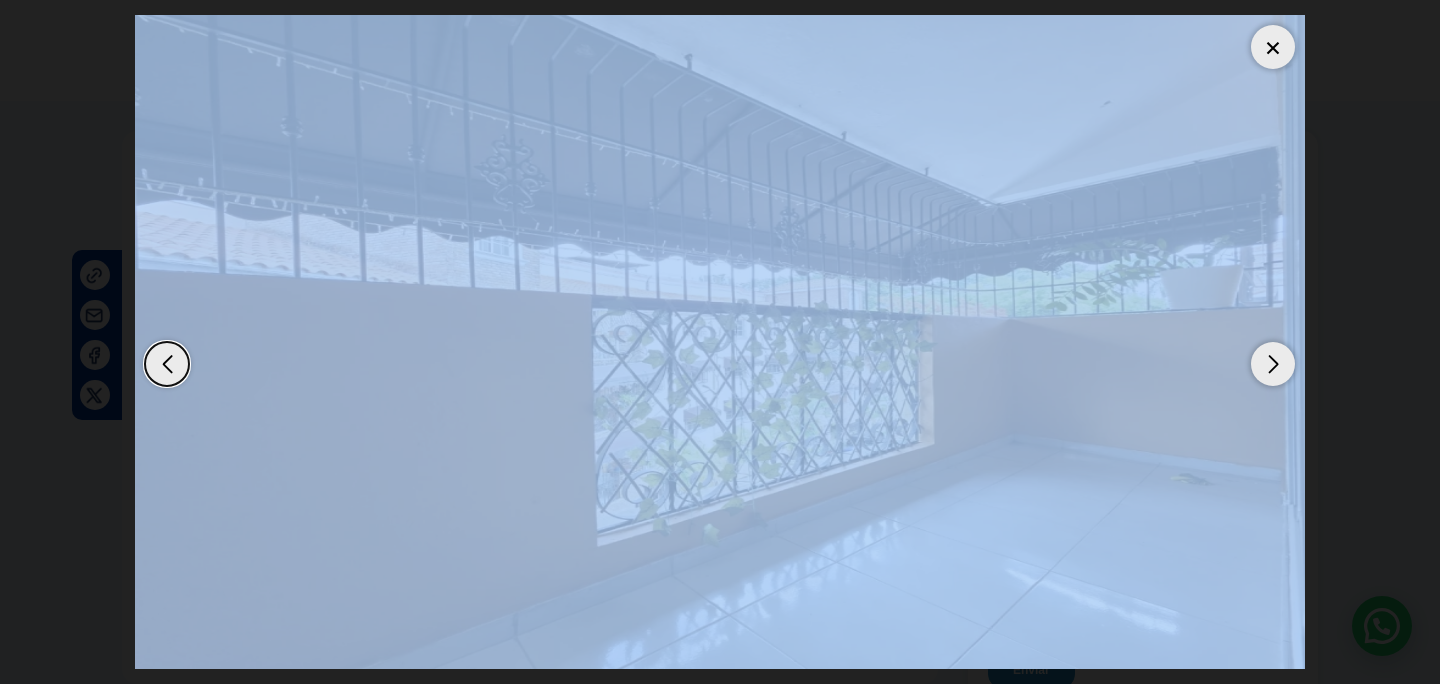 click at bounding box center (1273, 364) 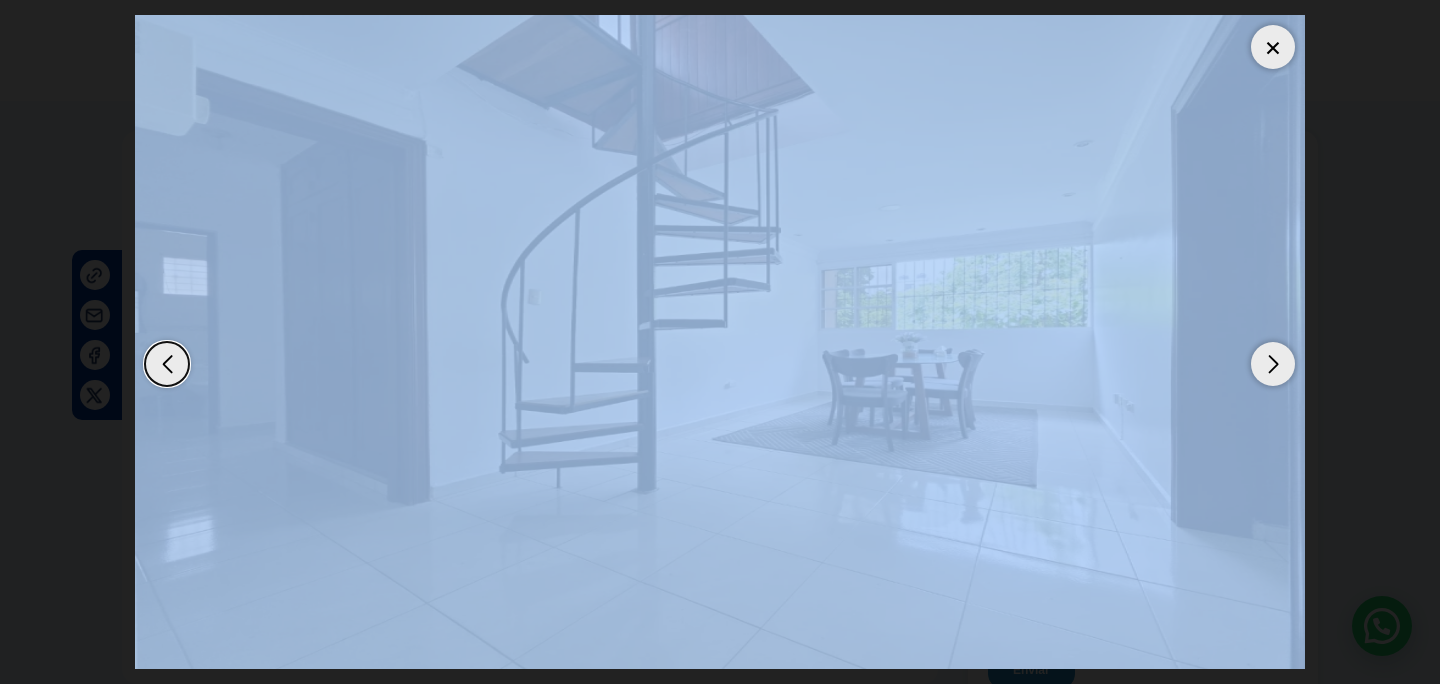 click at bounding box center (720, 342) 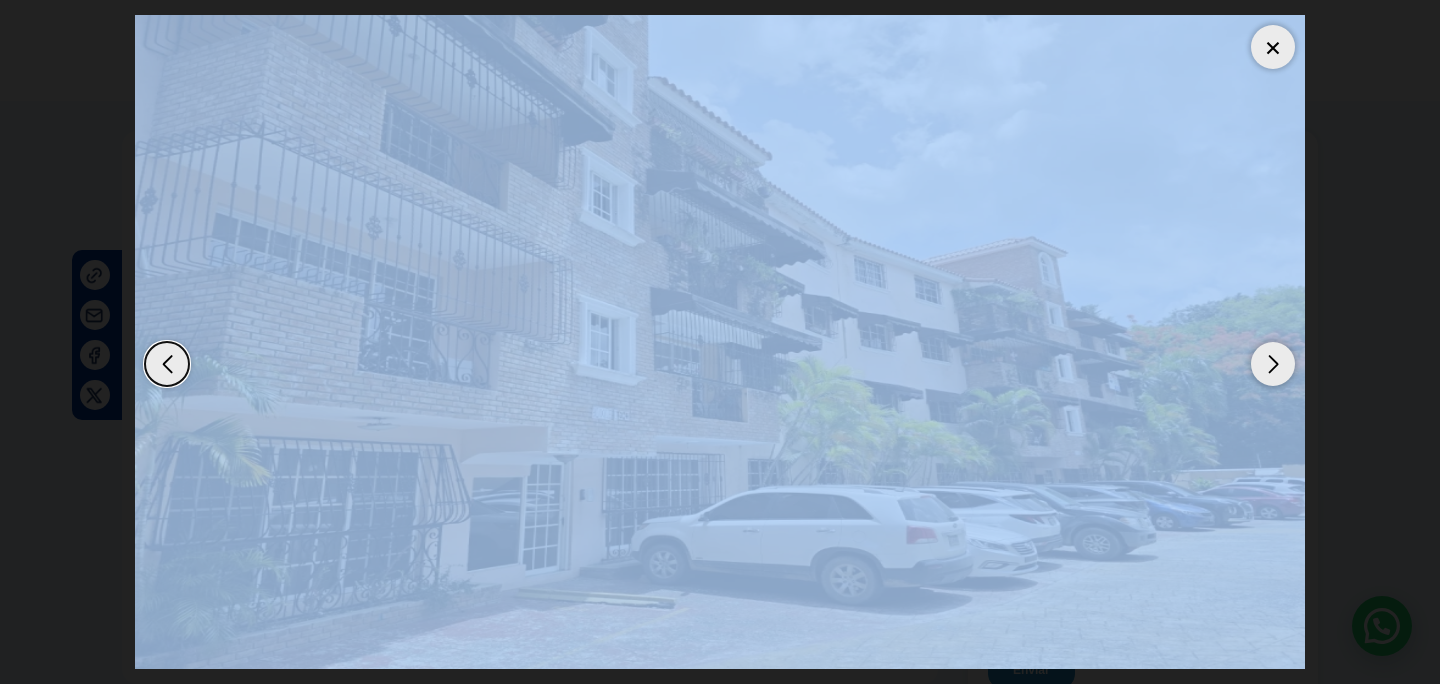 click at bounding box center [720, 342] 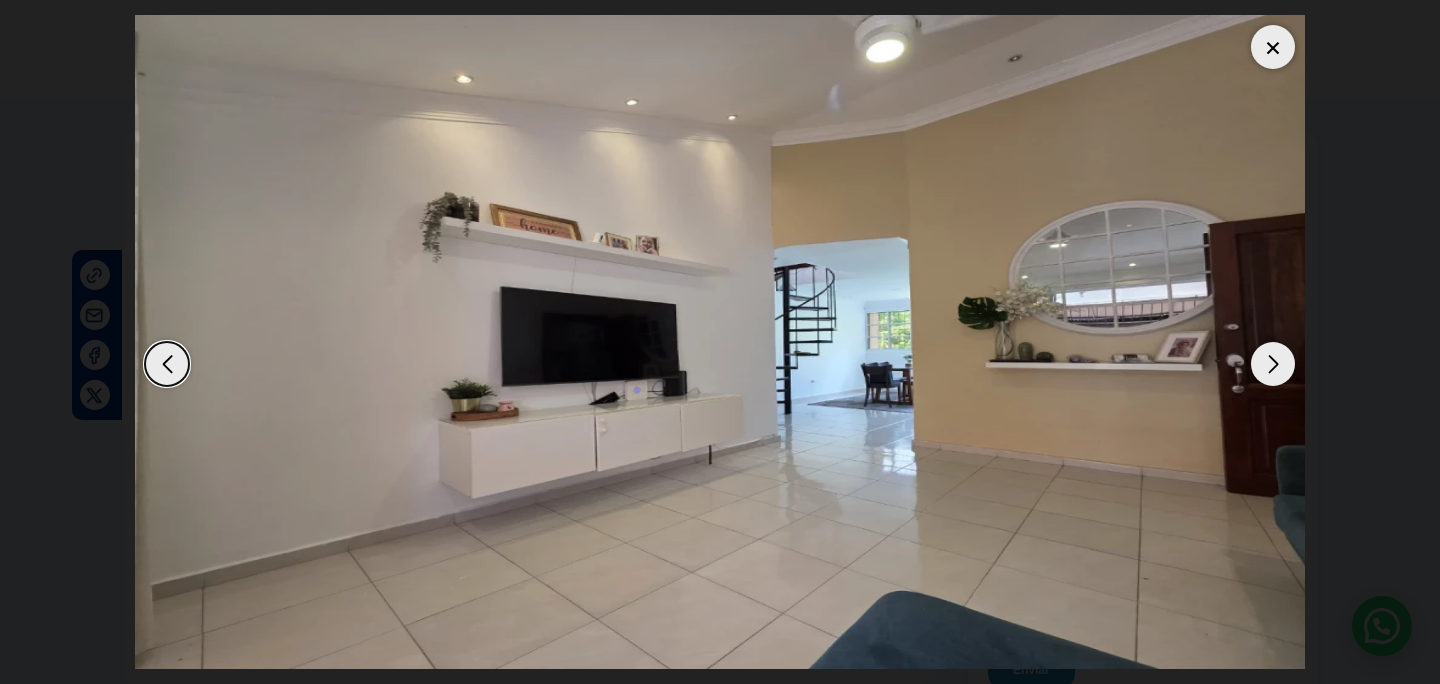 click at bounding box center (720, 342) 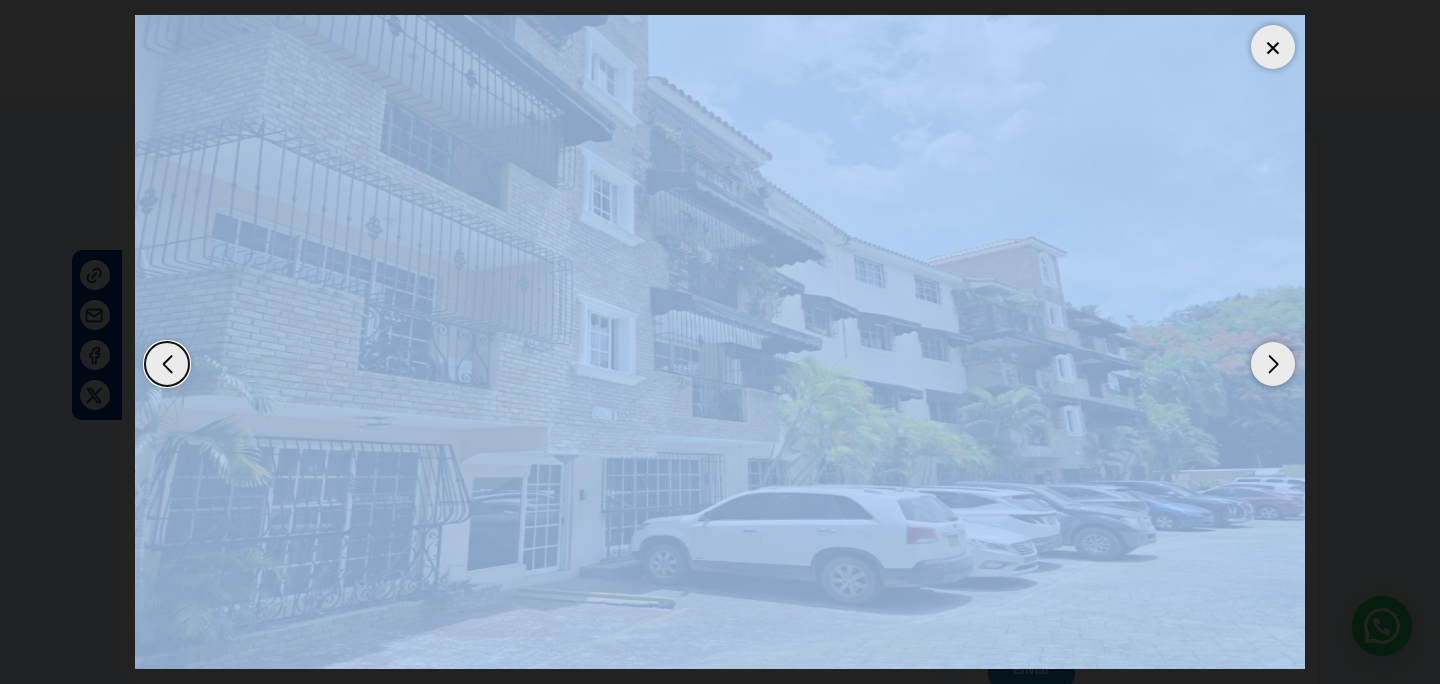 click at bounding box center [167, 364] 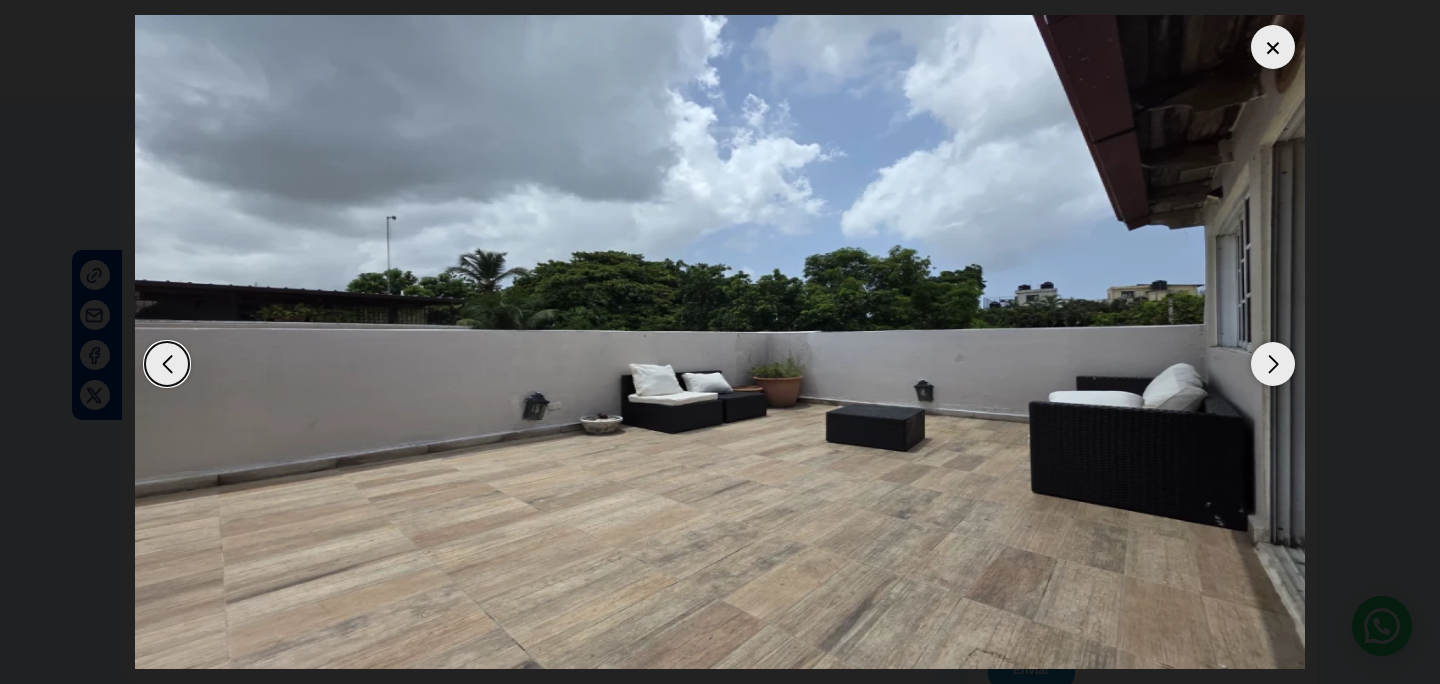 click at bounding box center (720, 342) 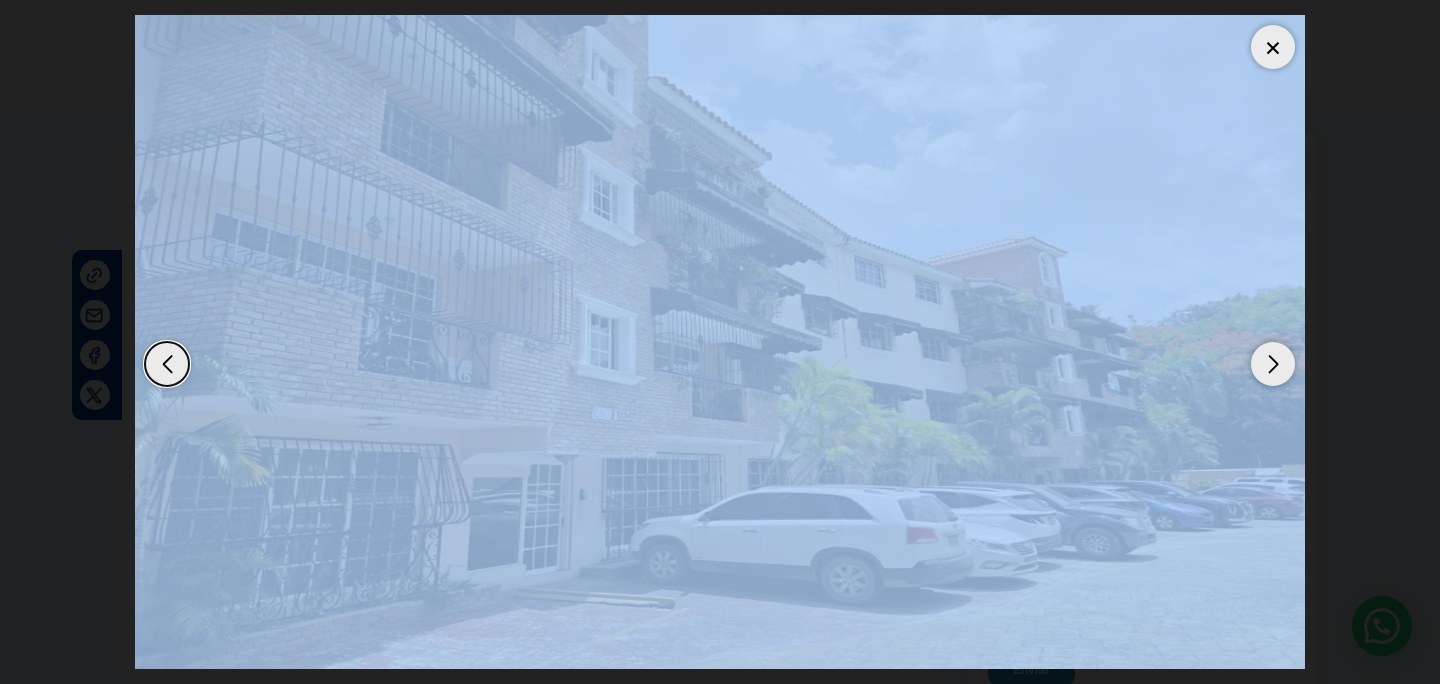 click at bounding box center (1273, 364) 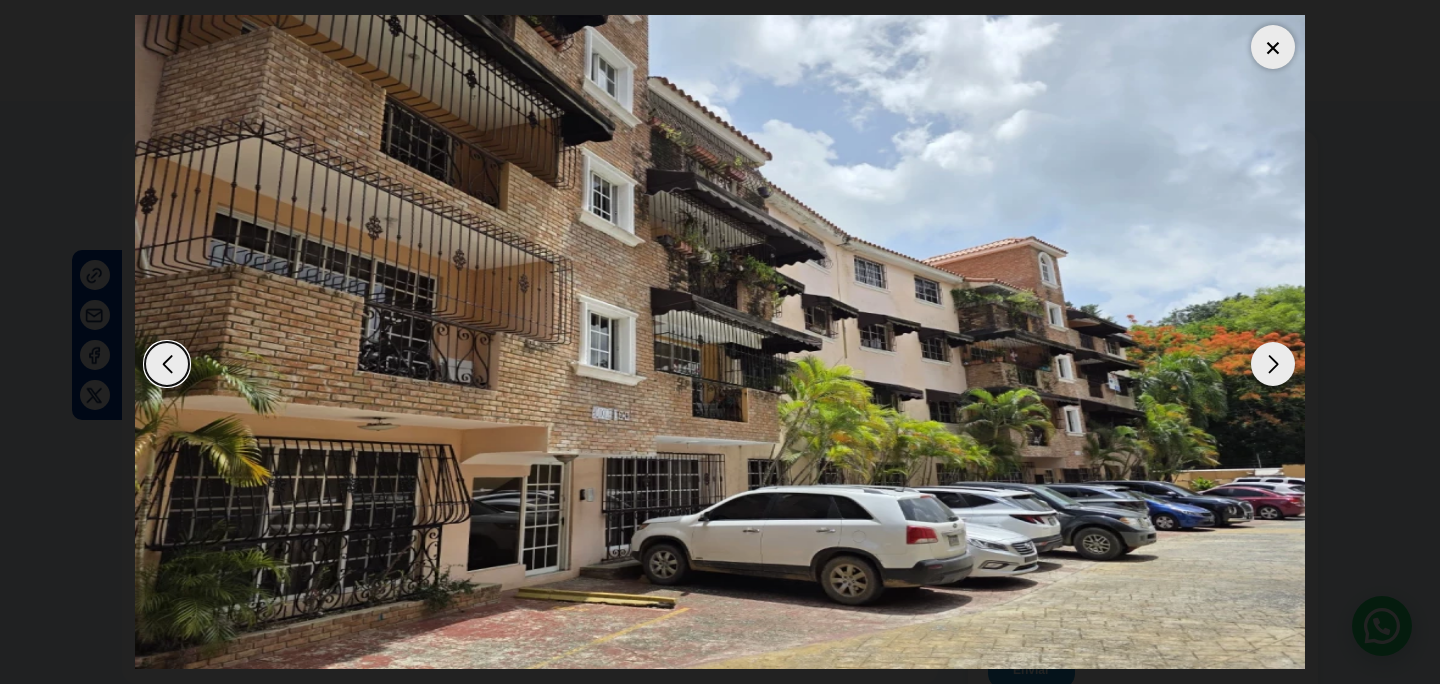 click at bounding box center [1273, 364] 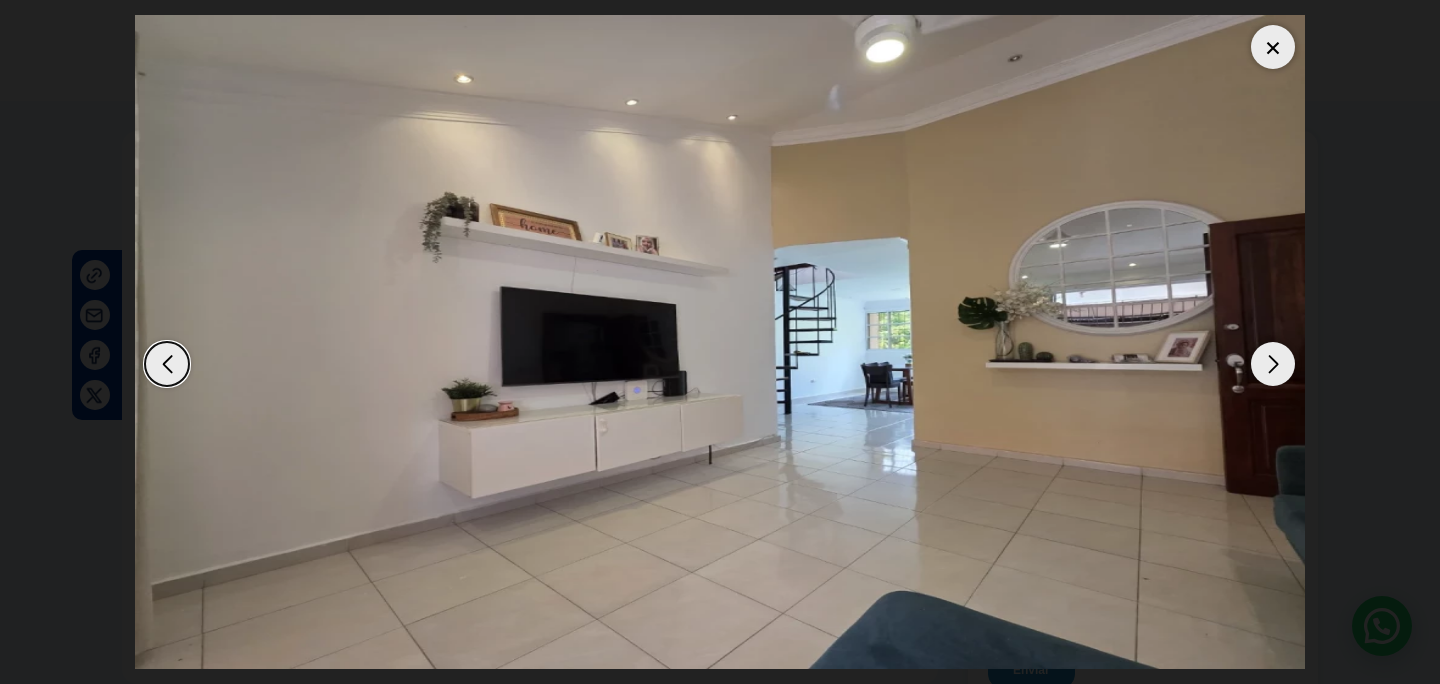 click at bounding box center [1273, 364] 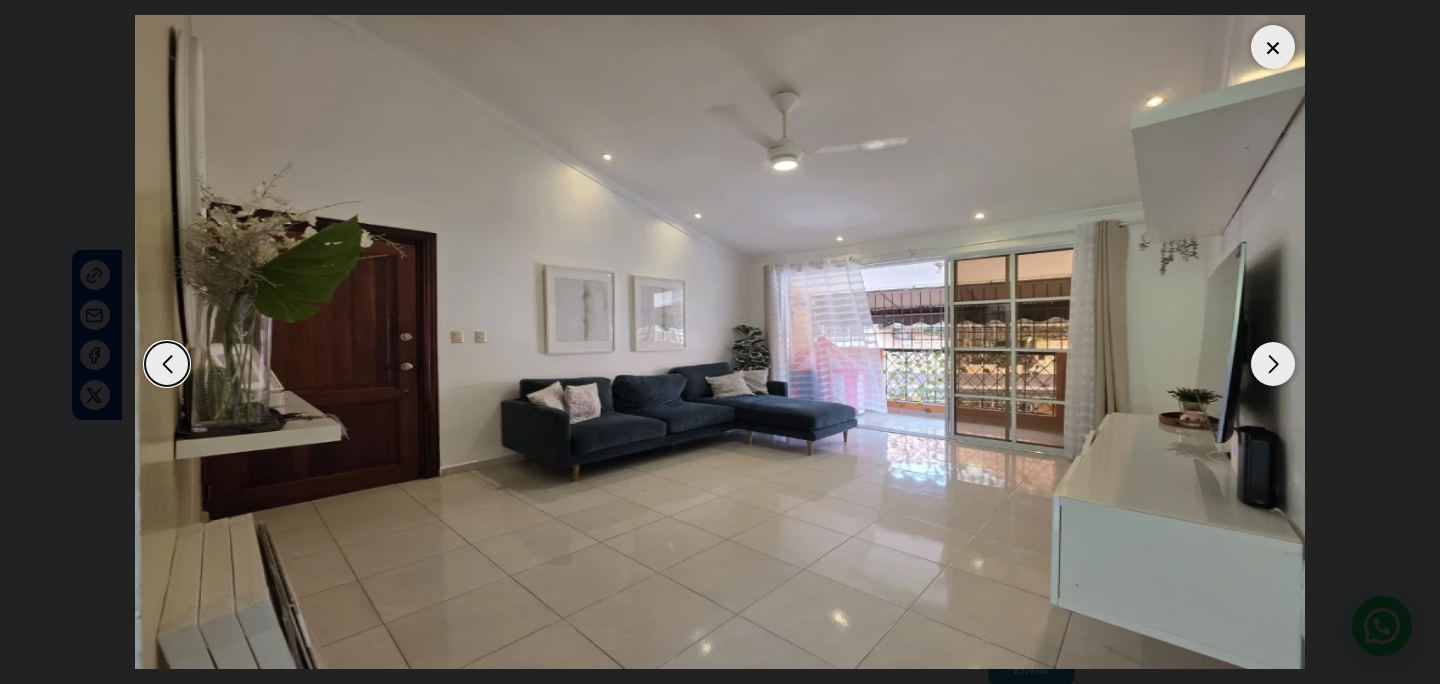 click at bounding box center [167, 364] 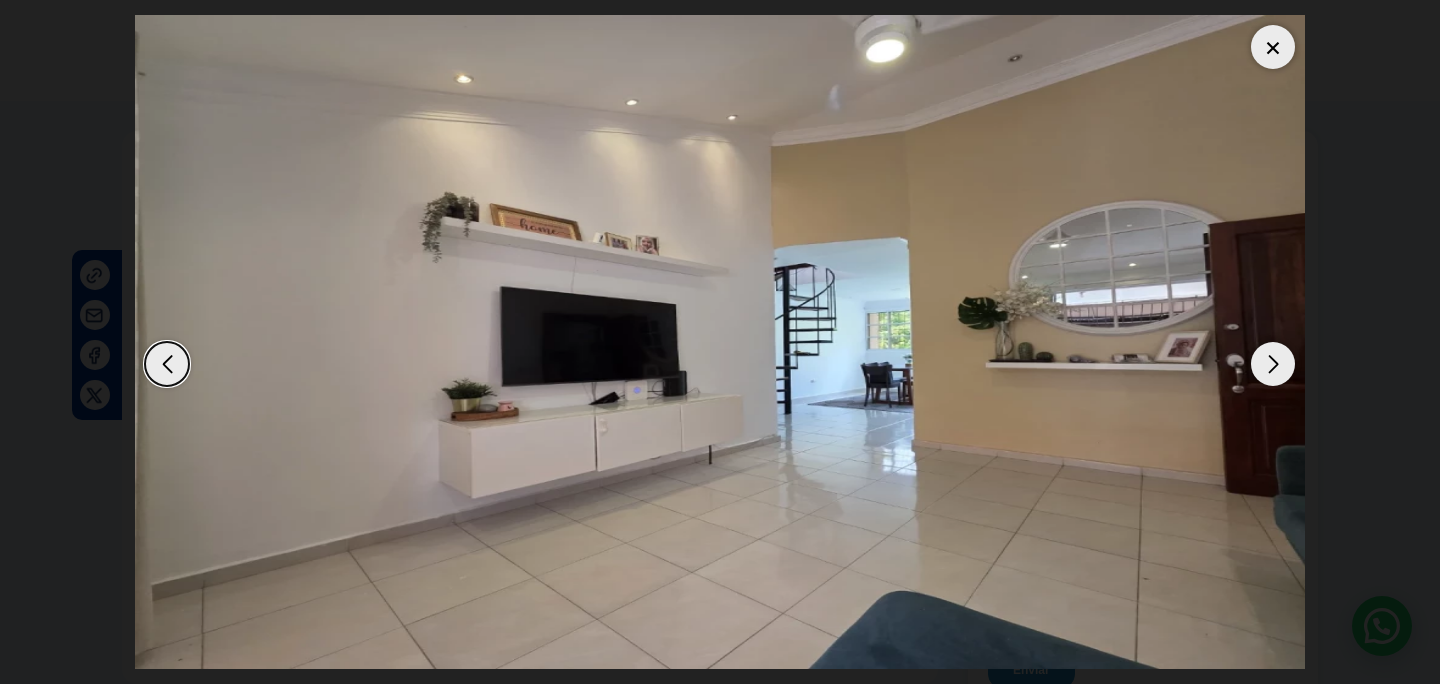 click at bounding box center [1273, 364] 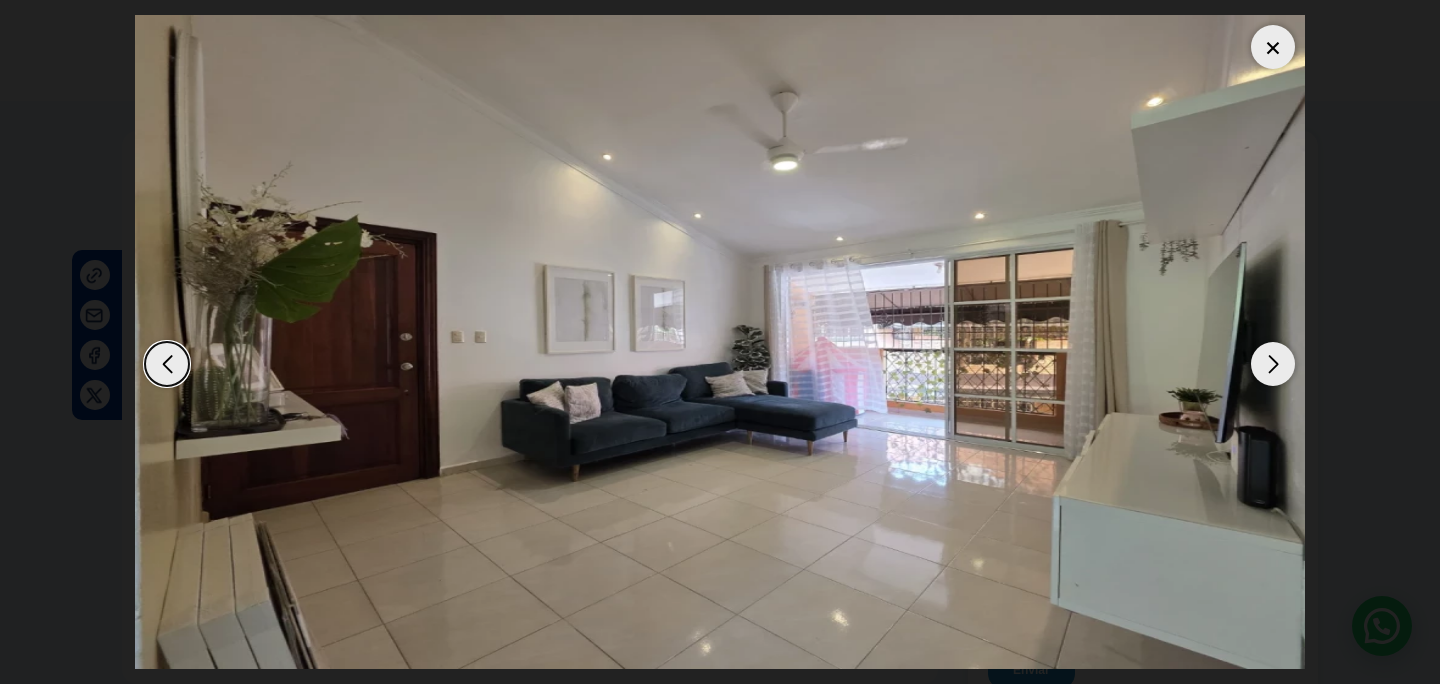 click at bounding box center [1273, 364] 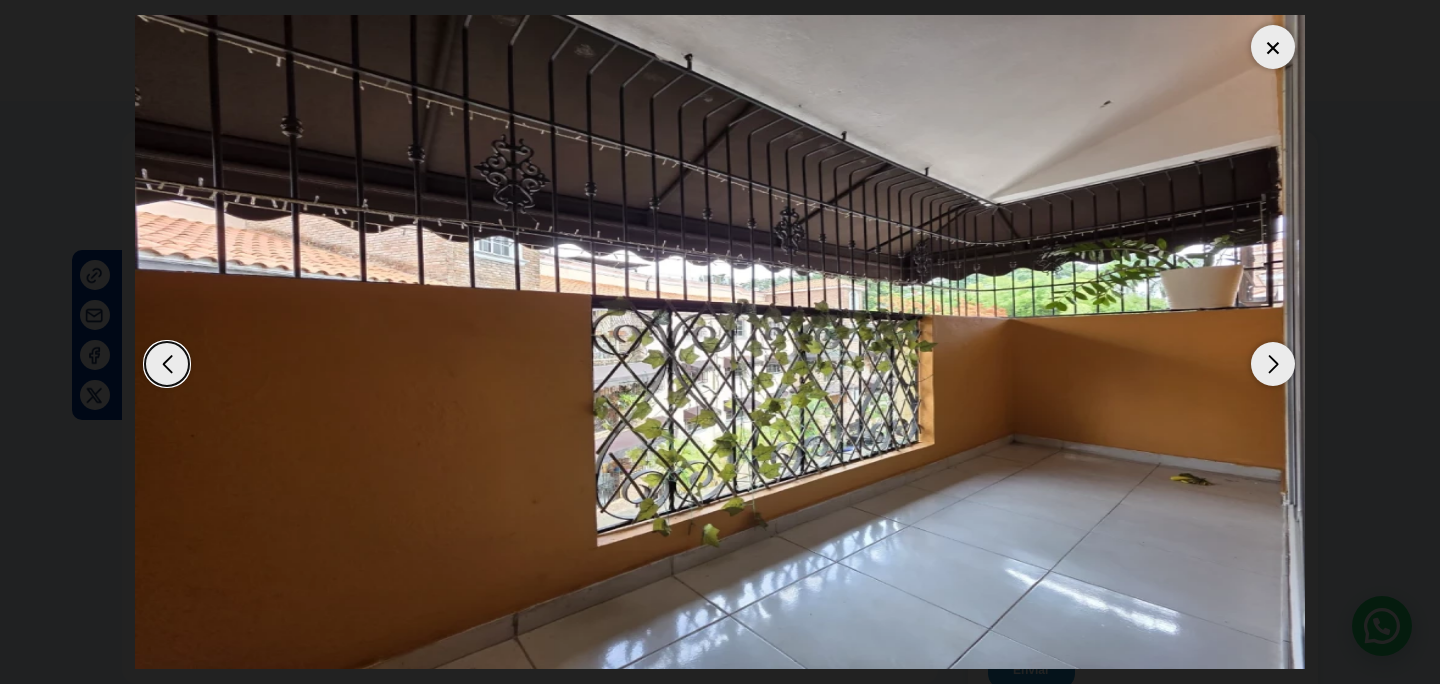 click at bounding box center [1273, 364] 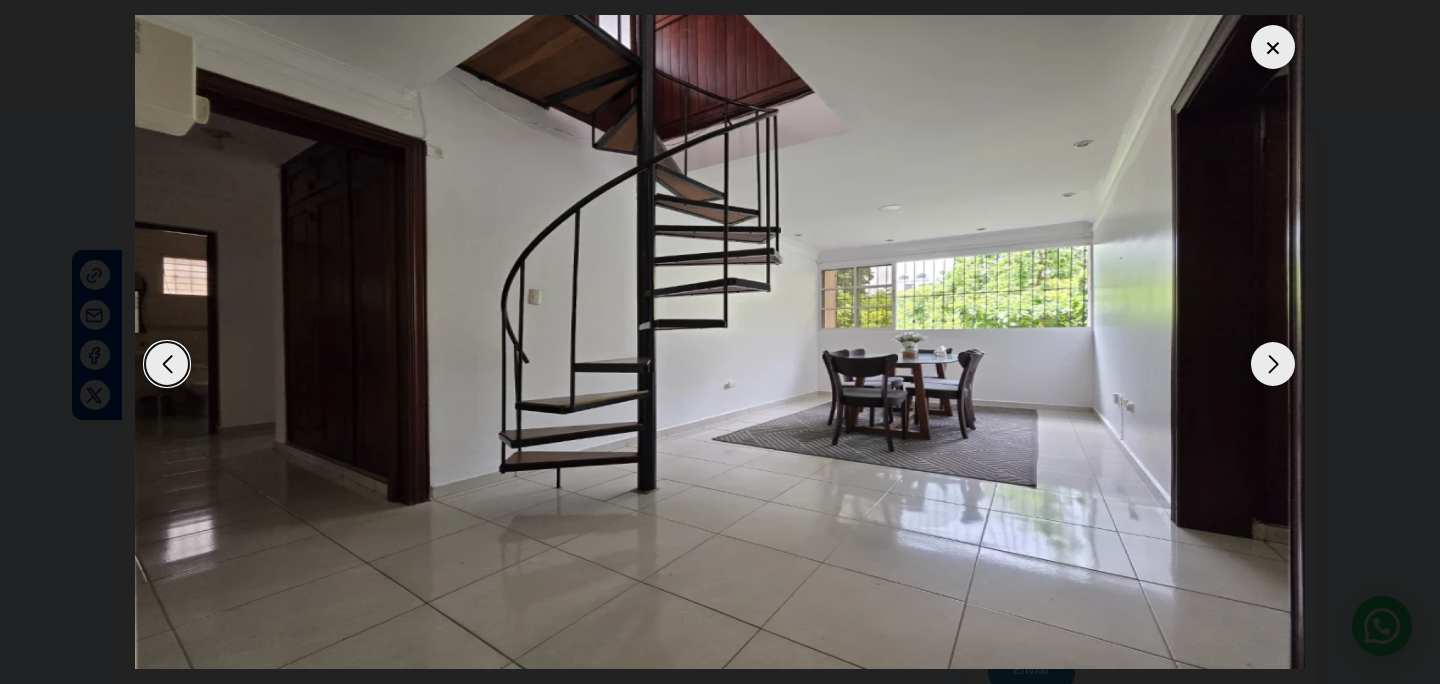 click at bounding box center (1273, 364) 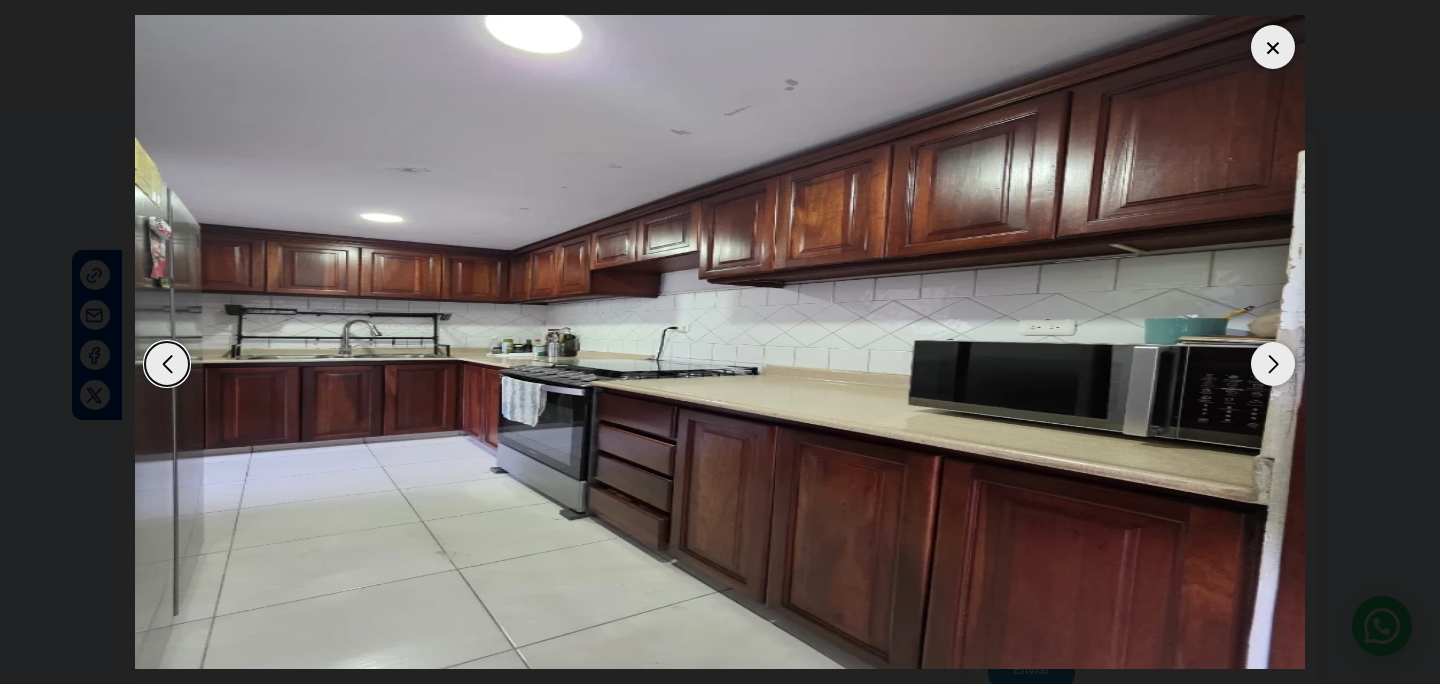 click at bounding box center (1273, 364) 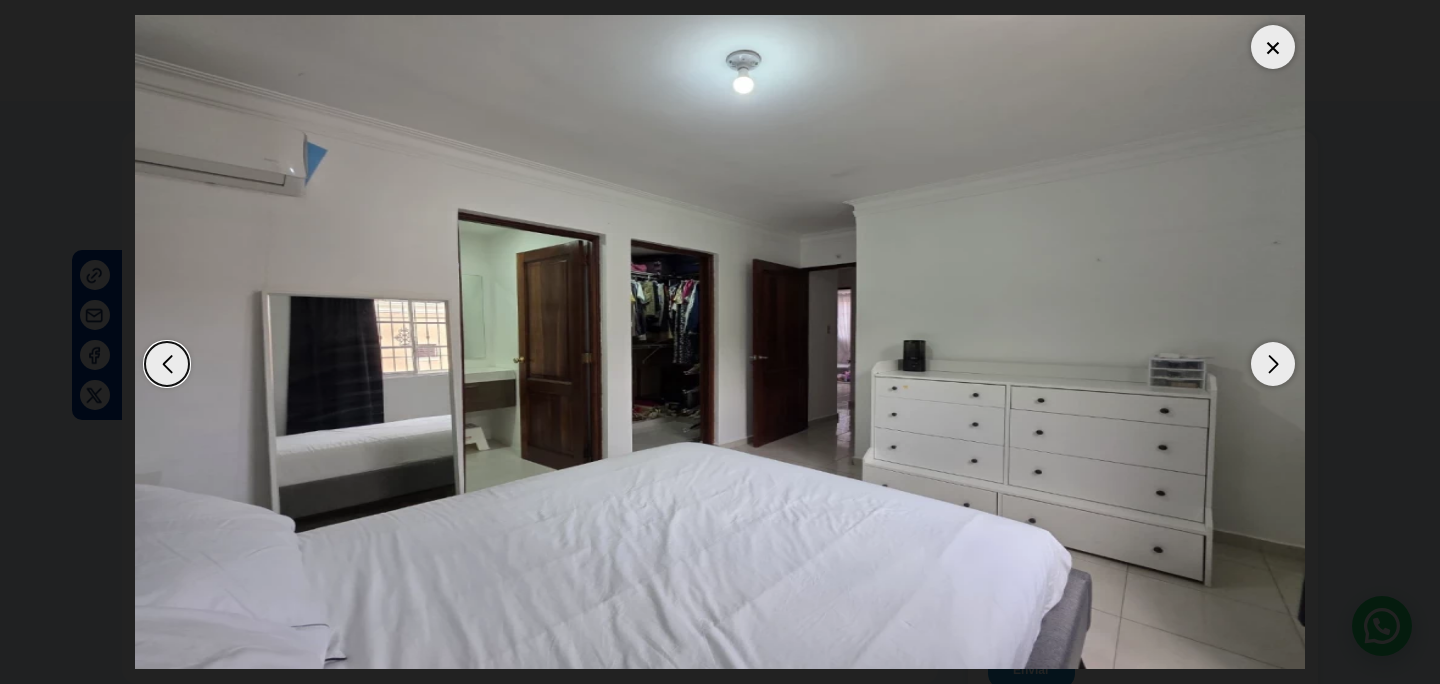 click at bounding box center (167, 364) 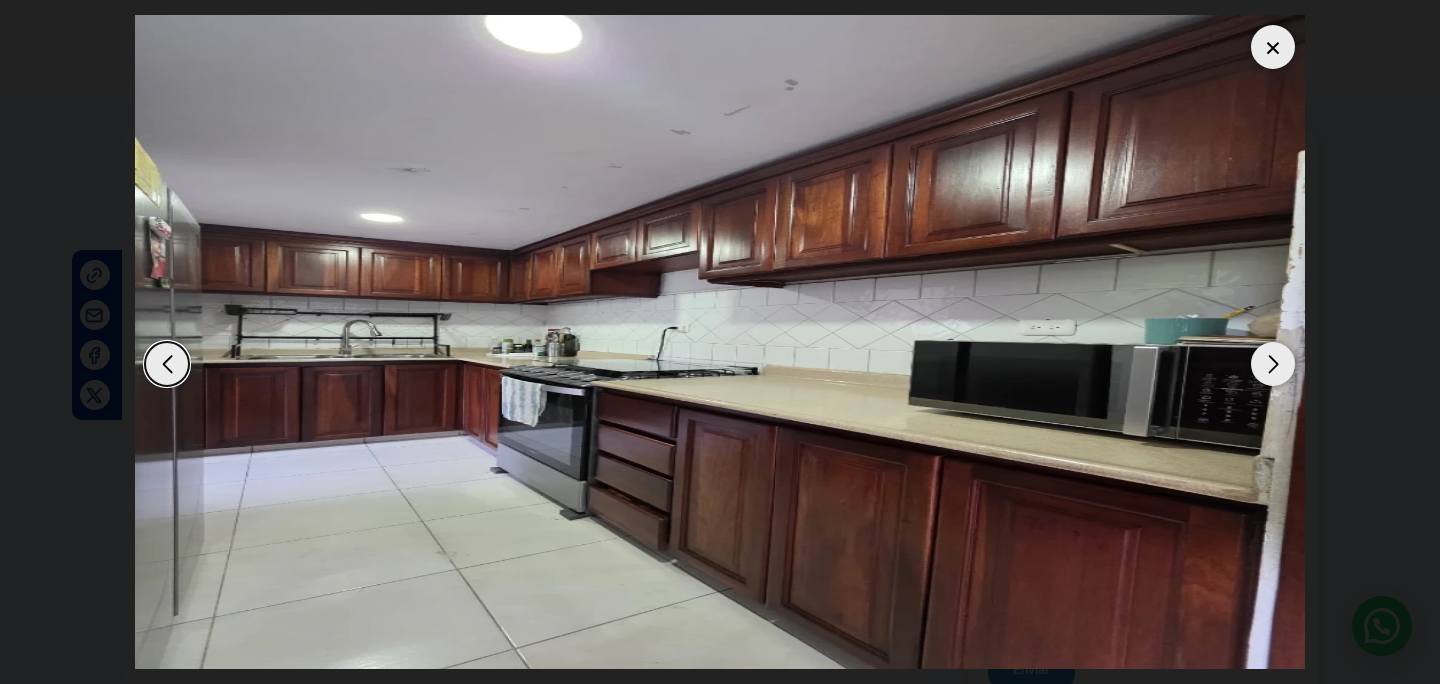 click at bounding box center (1273, 364) 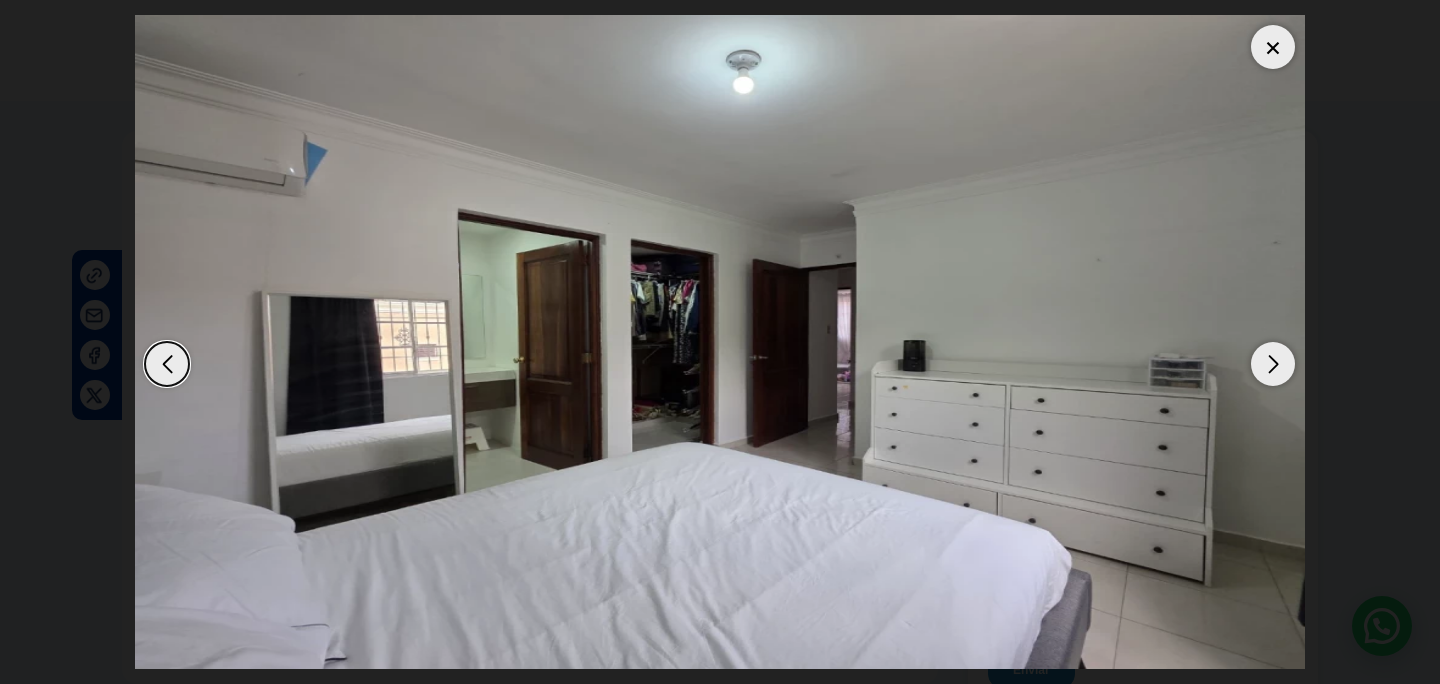 click at bounding box center (1273, 364) 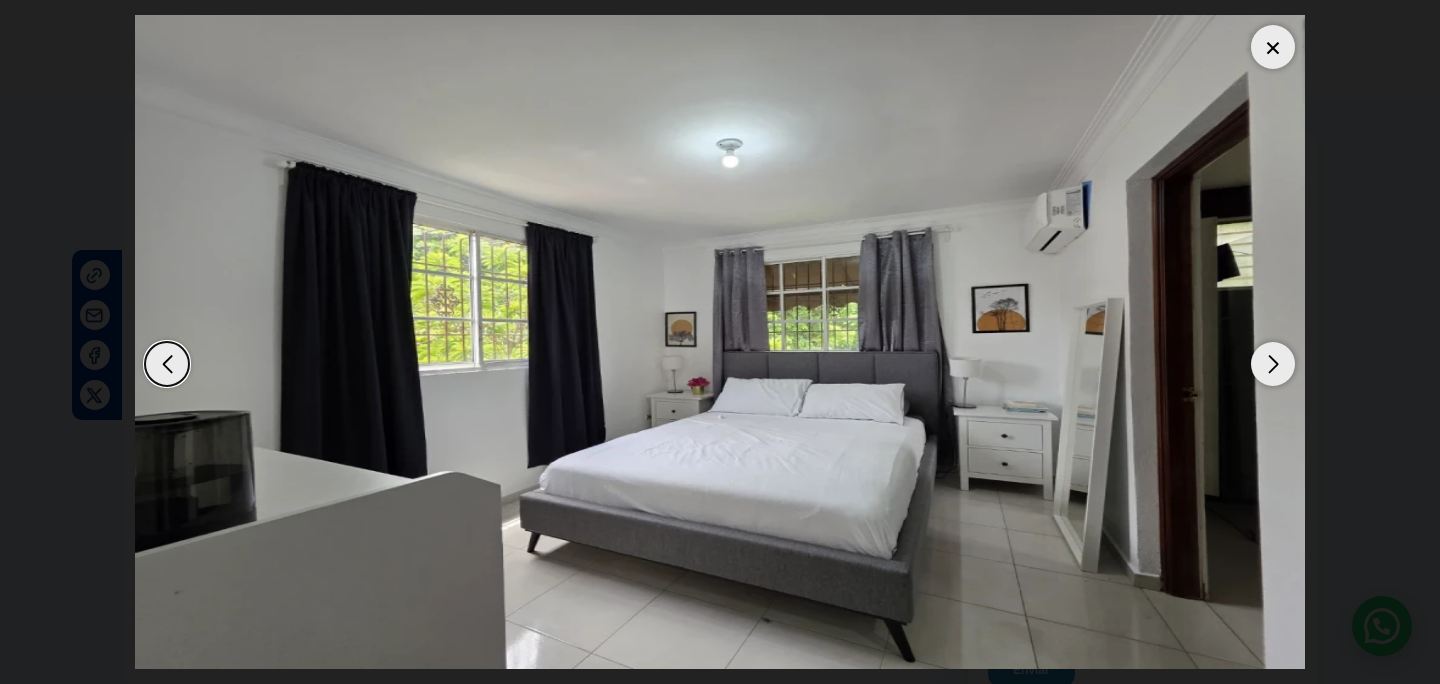 click at bounding box center [1273, 364] 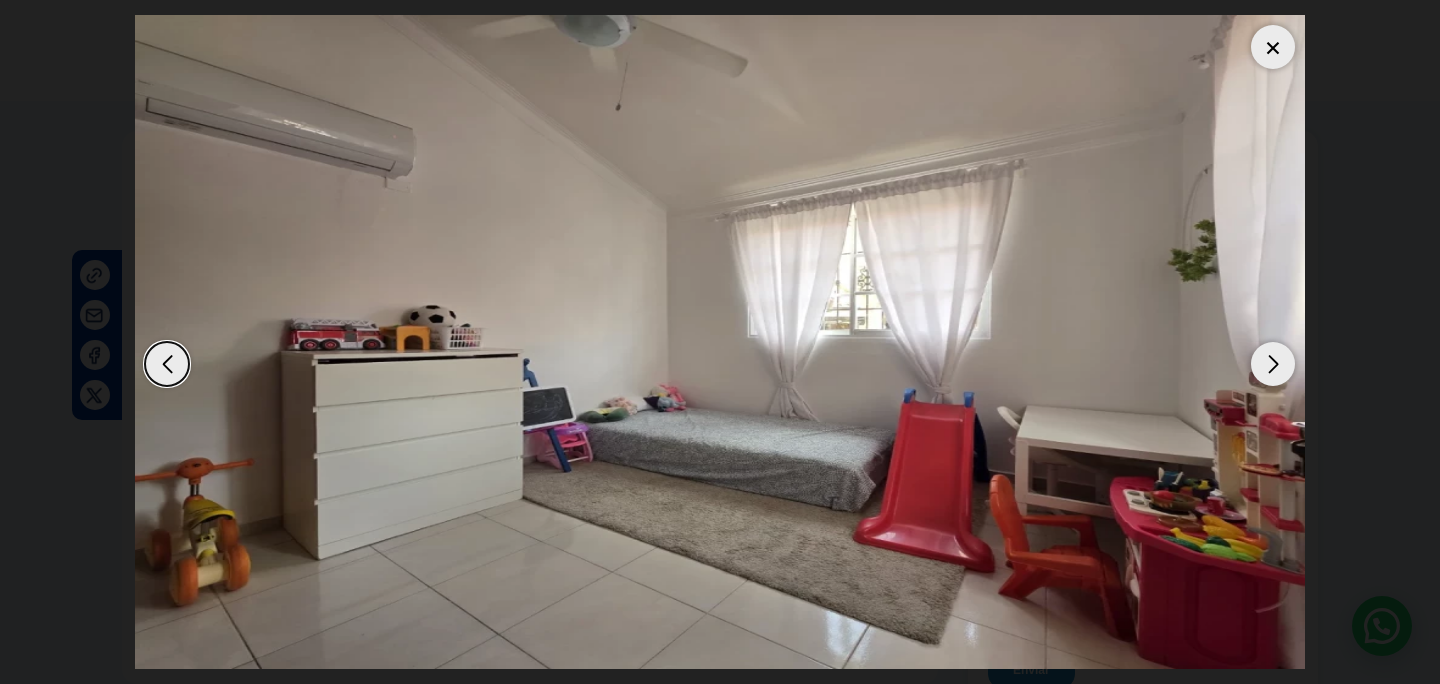 click at bounding box center [167, 364] 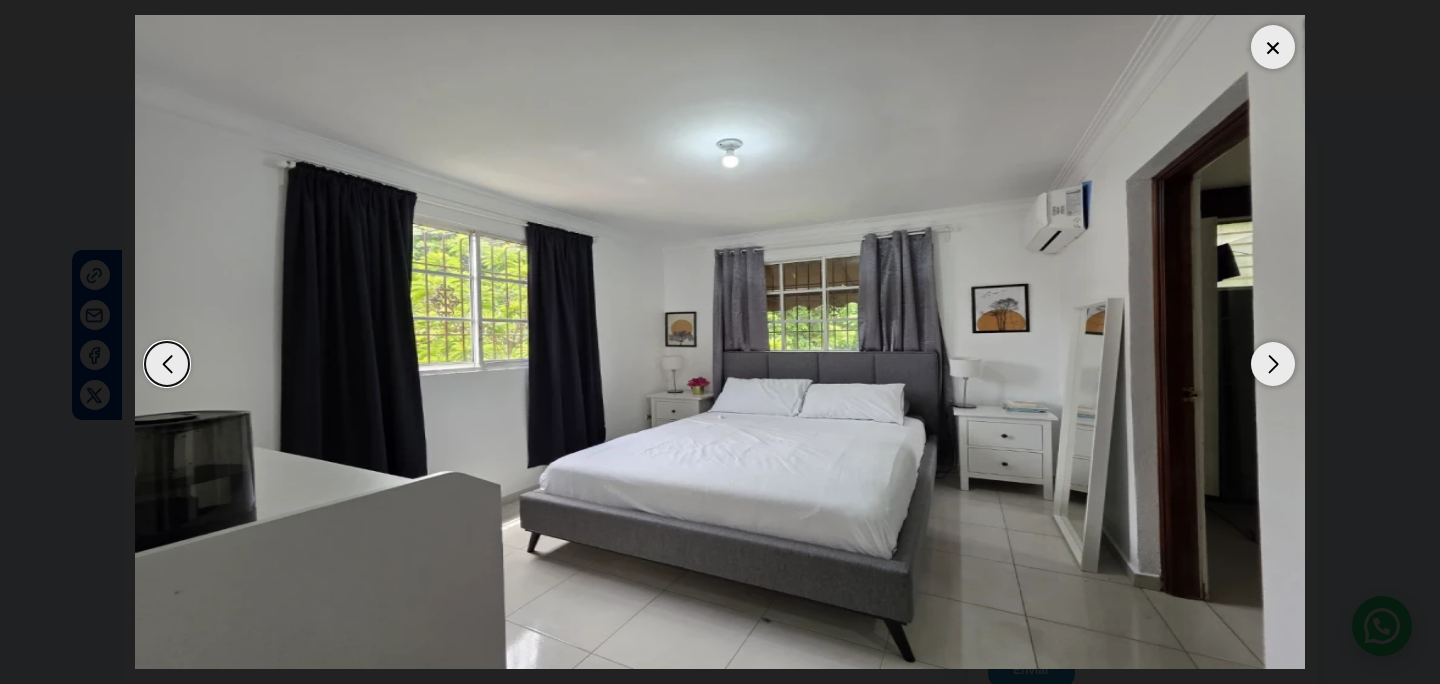 click at bounding box center [167, 364] 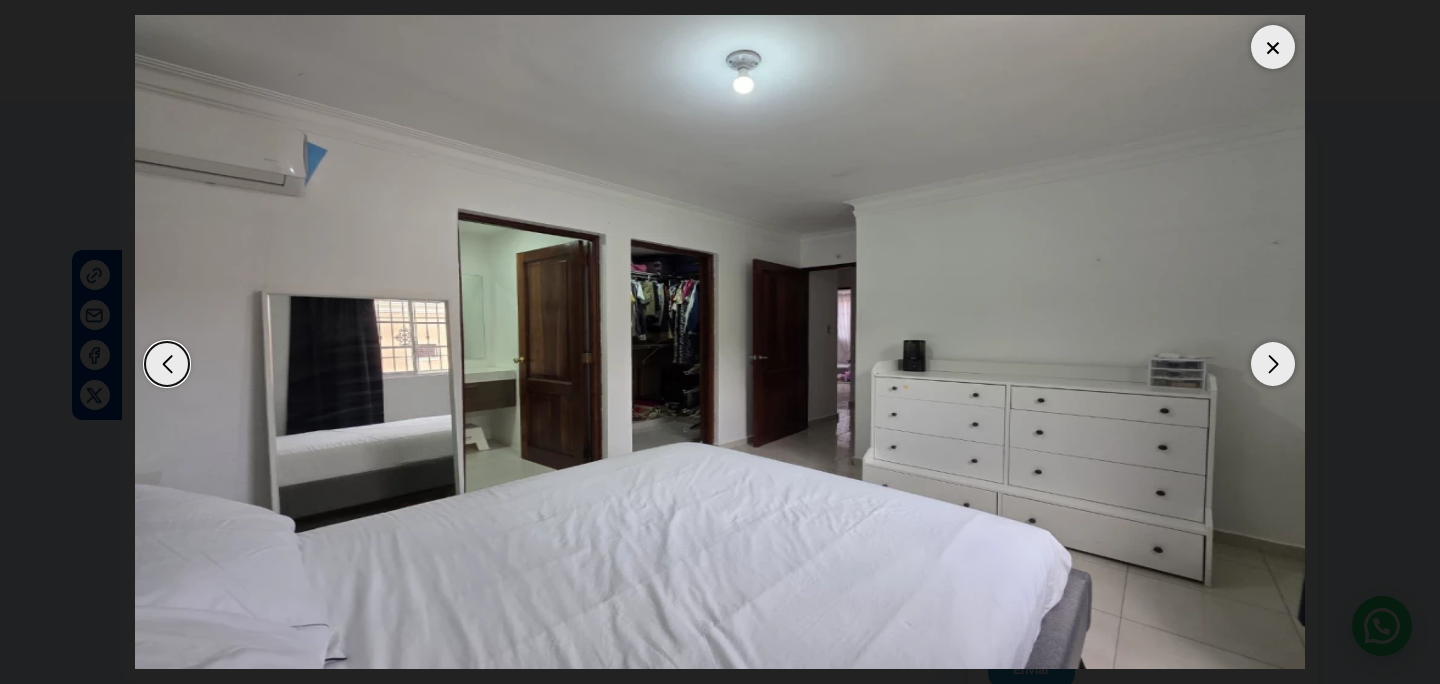 click at bounding box center (167, 364) 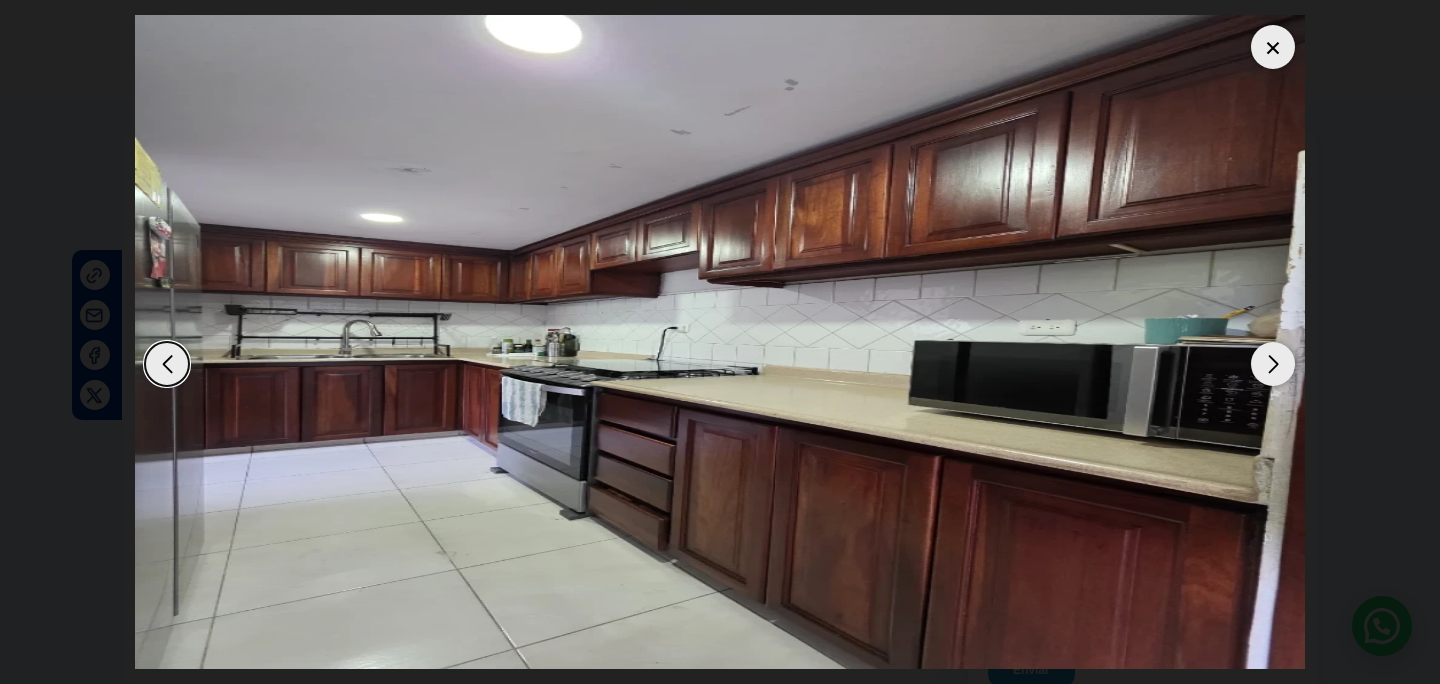 click at bounding box center [167, 364] 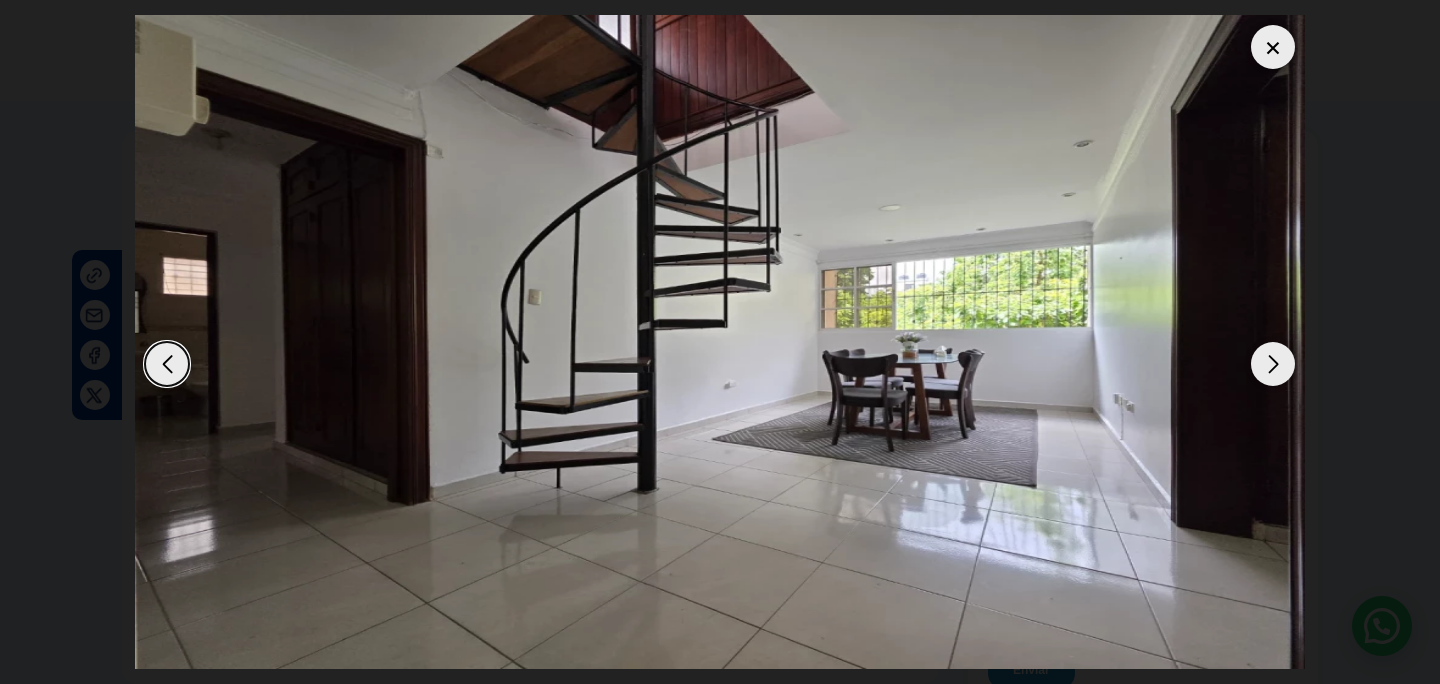 click at bounding box center (1273, 364) 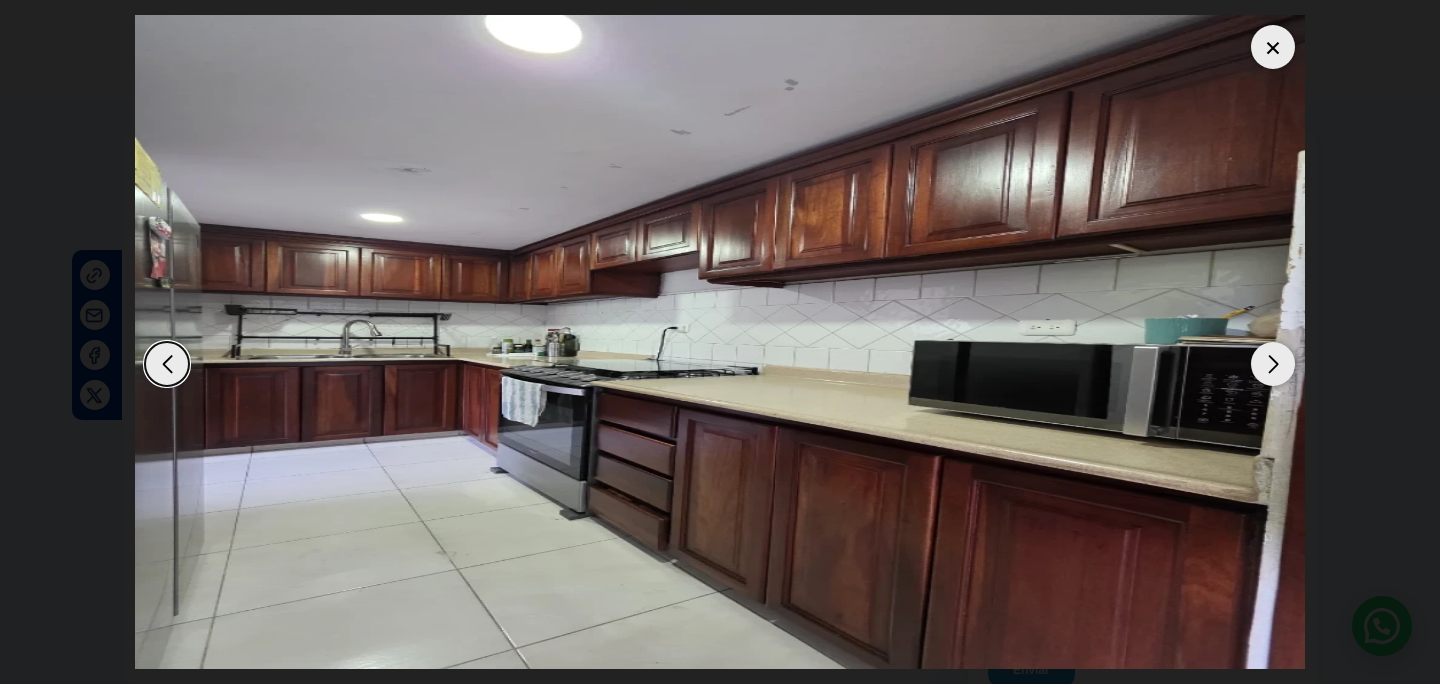 click at bounding box center (1273, 364) 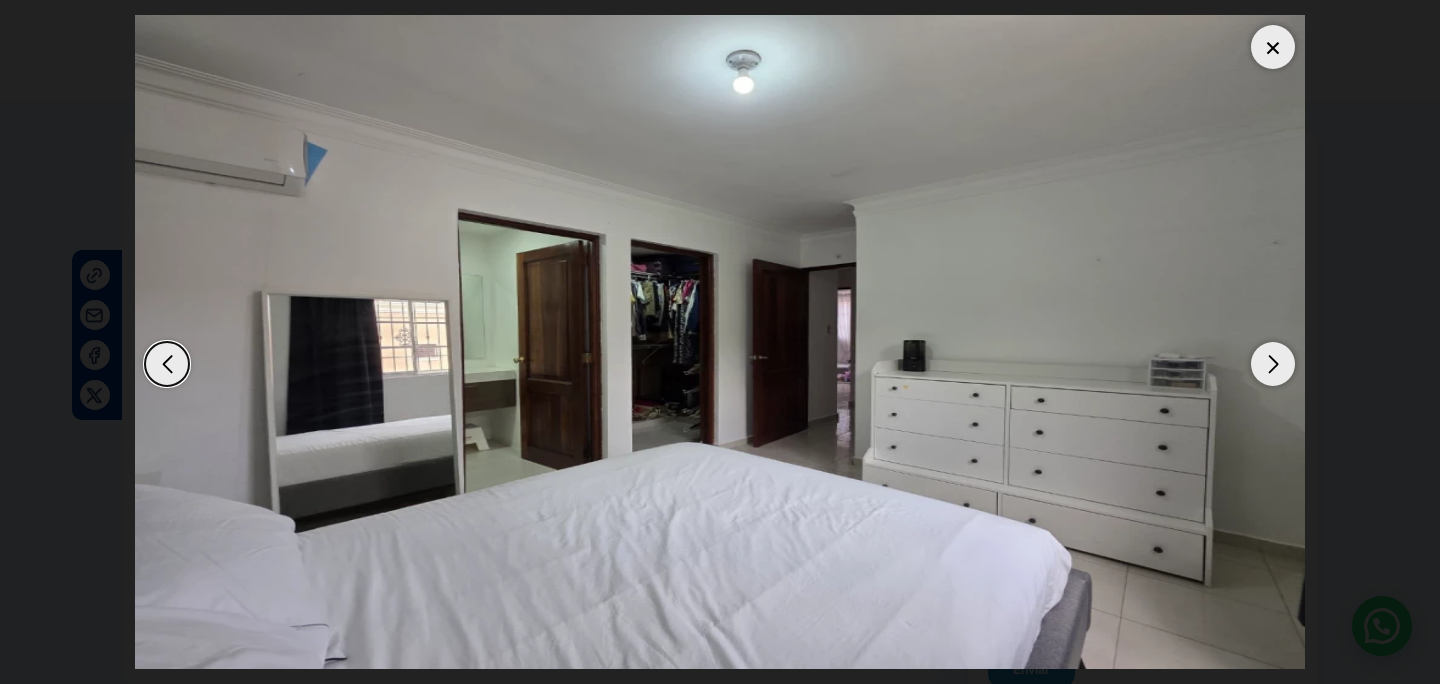 click at bounding box center (1273, 364) 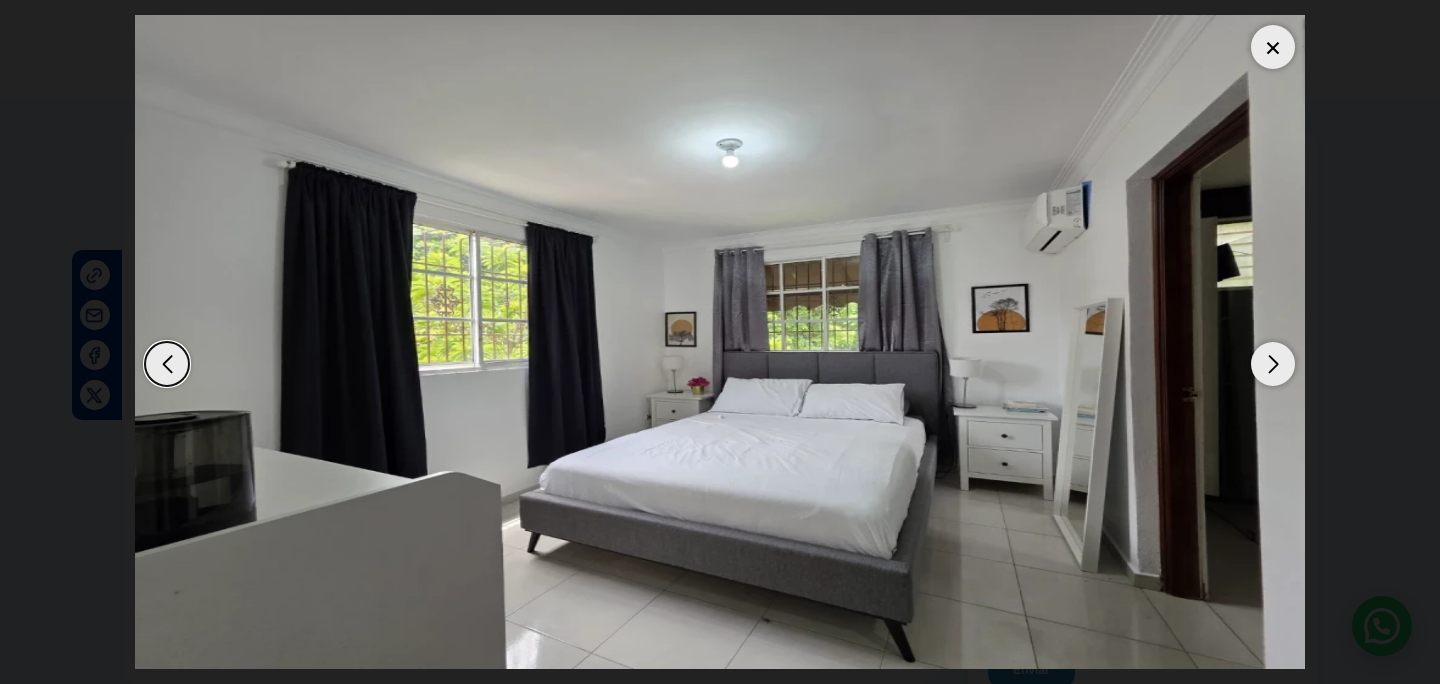 click at bounding box center (1273, 364) 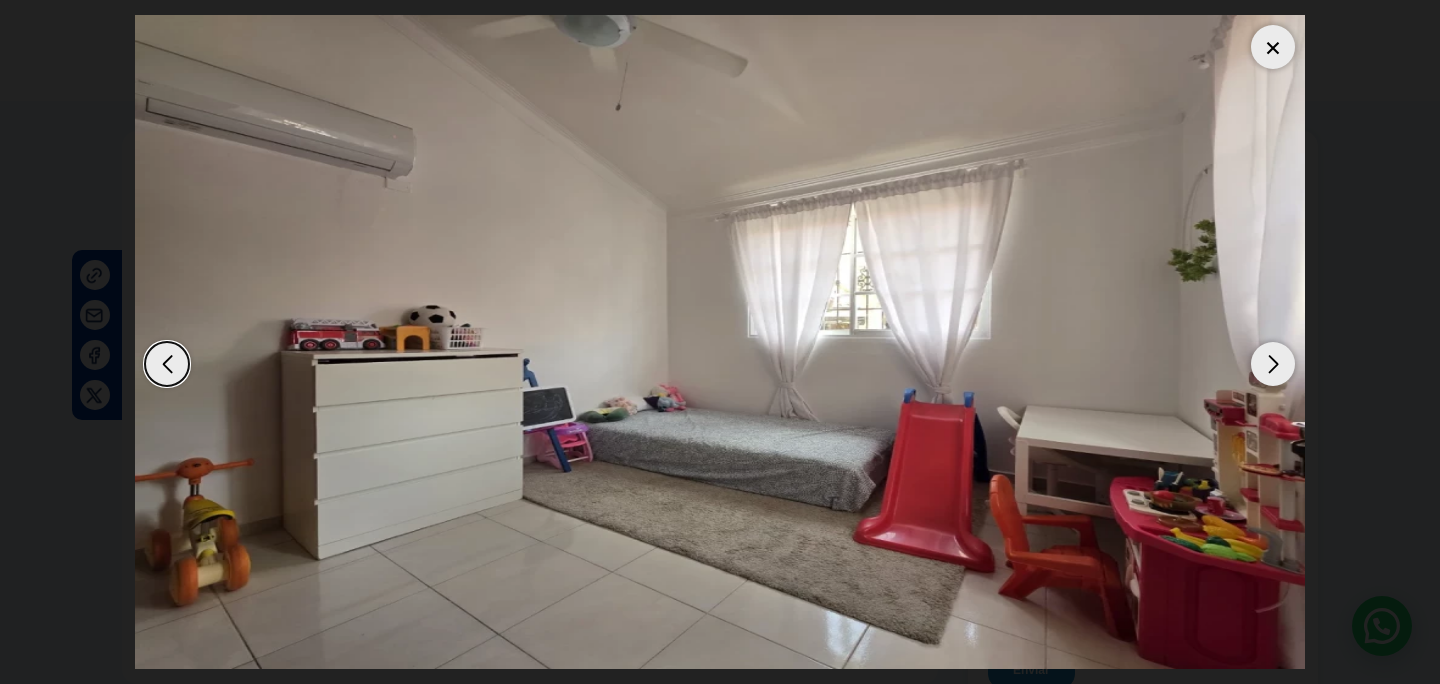 click at bounding box center (1273, 364) 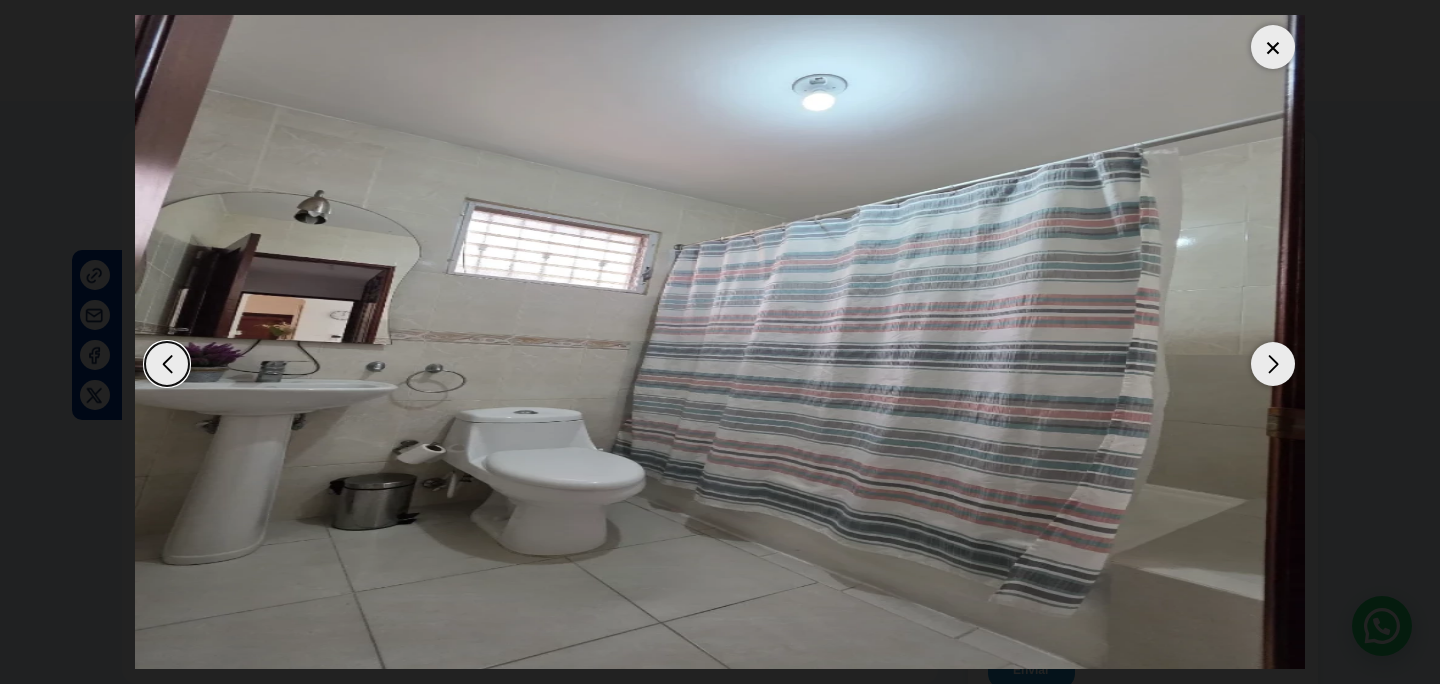 click at bounding box center (1273, 364) 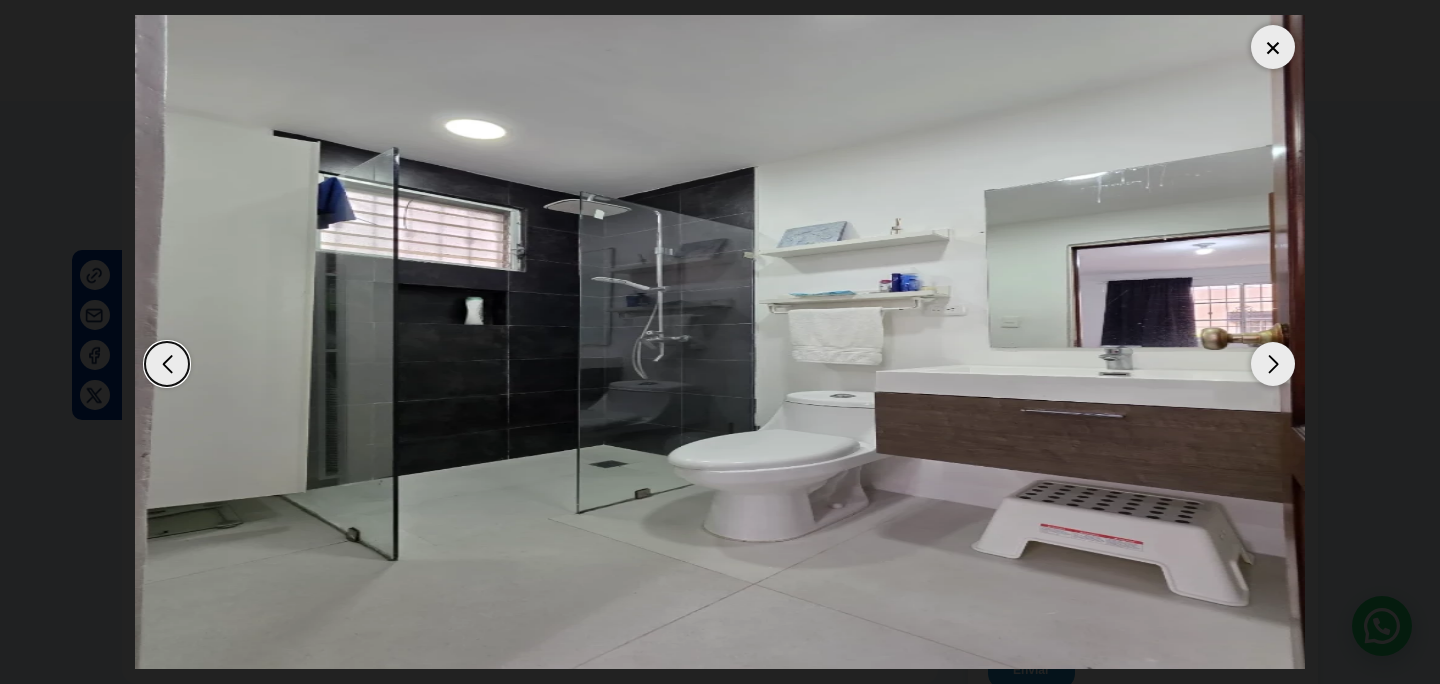 click at bounding box center [1273, 364] 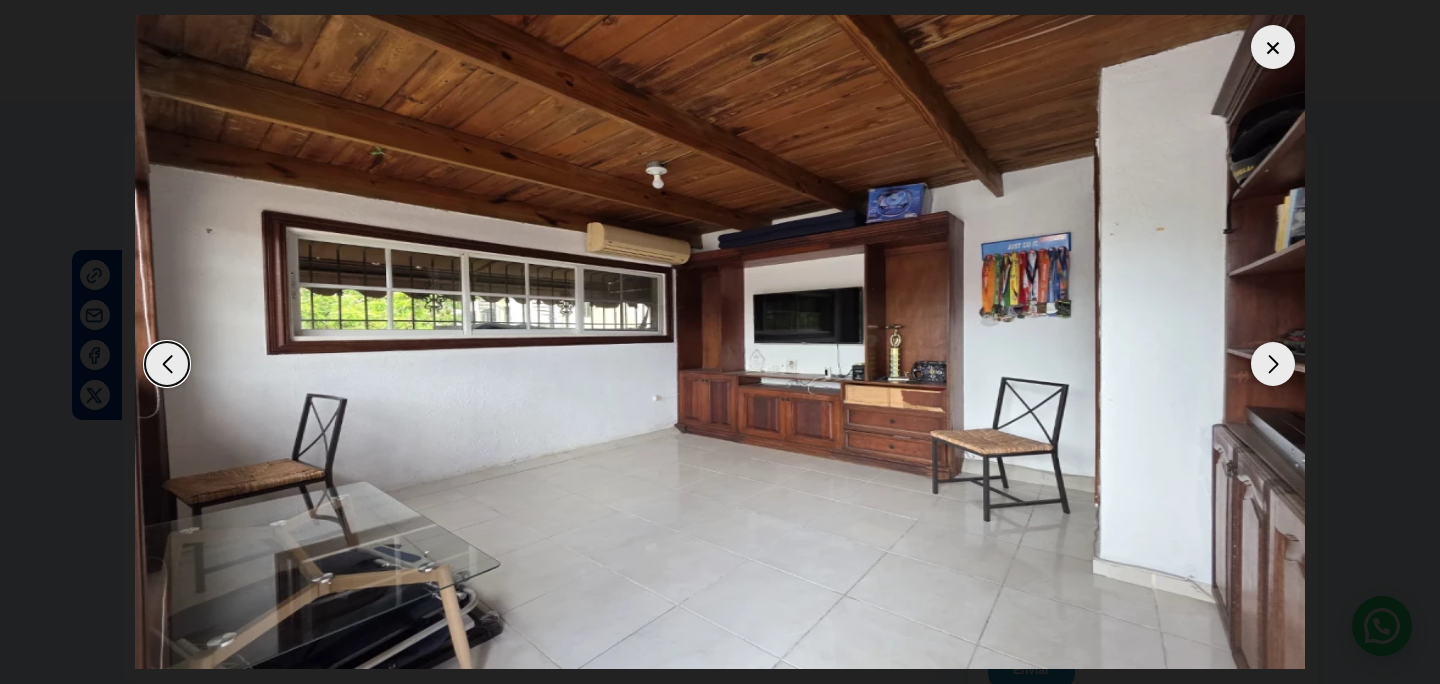 click at bounding box center (1273, 364) 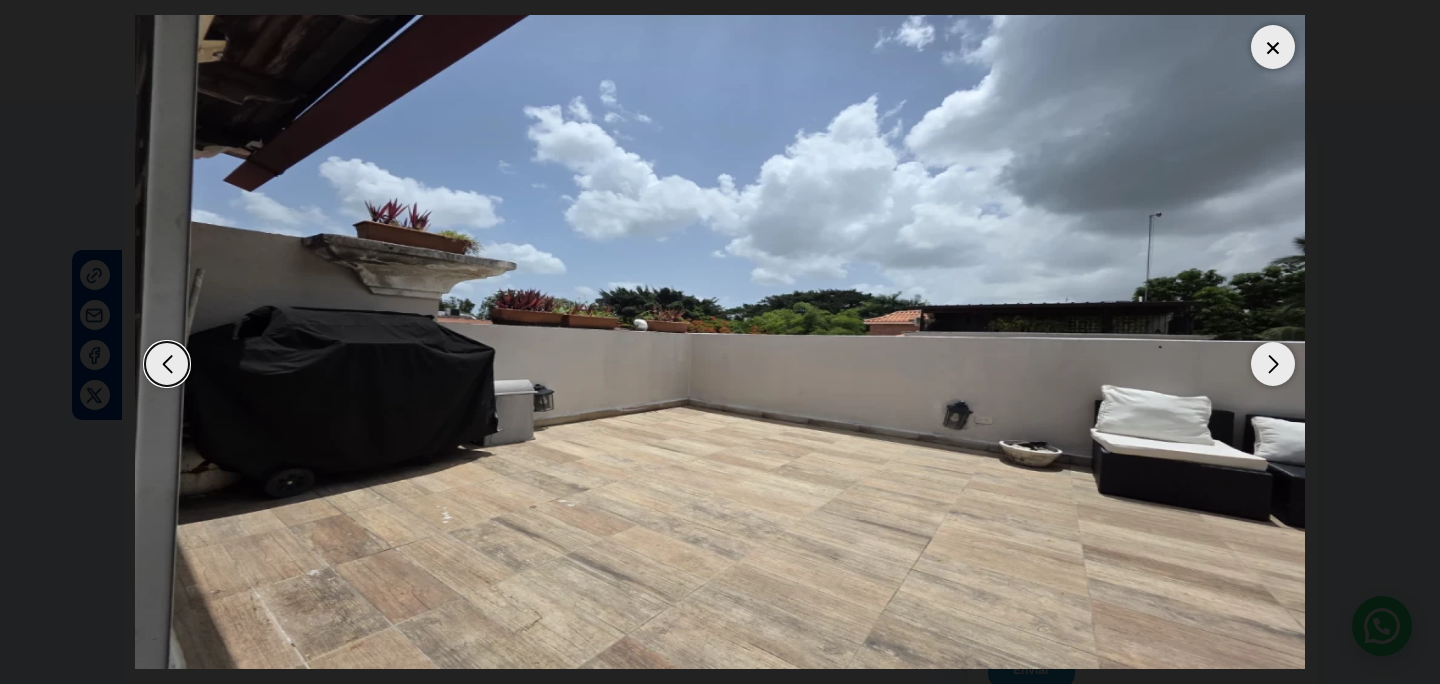 click at bounding box center [1273, 364] 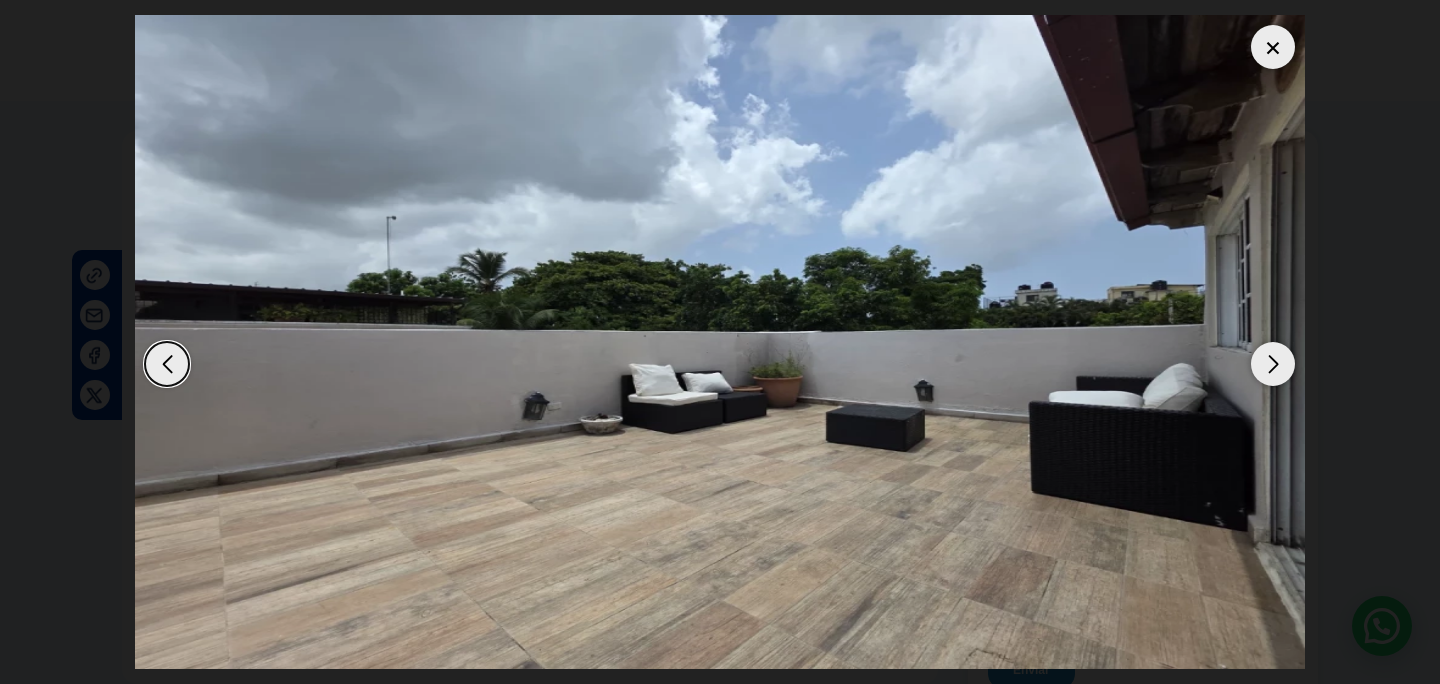 click at bounding box center [1273, 364] 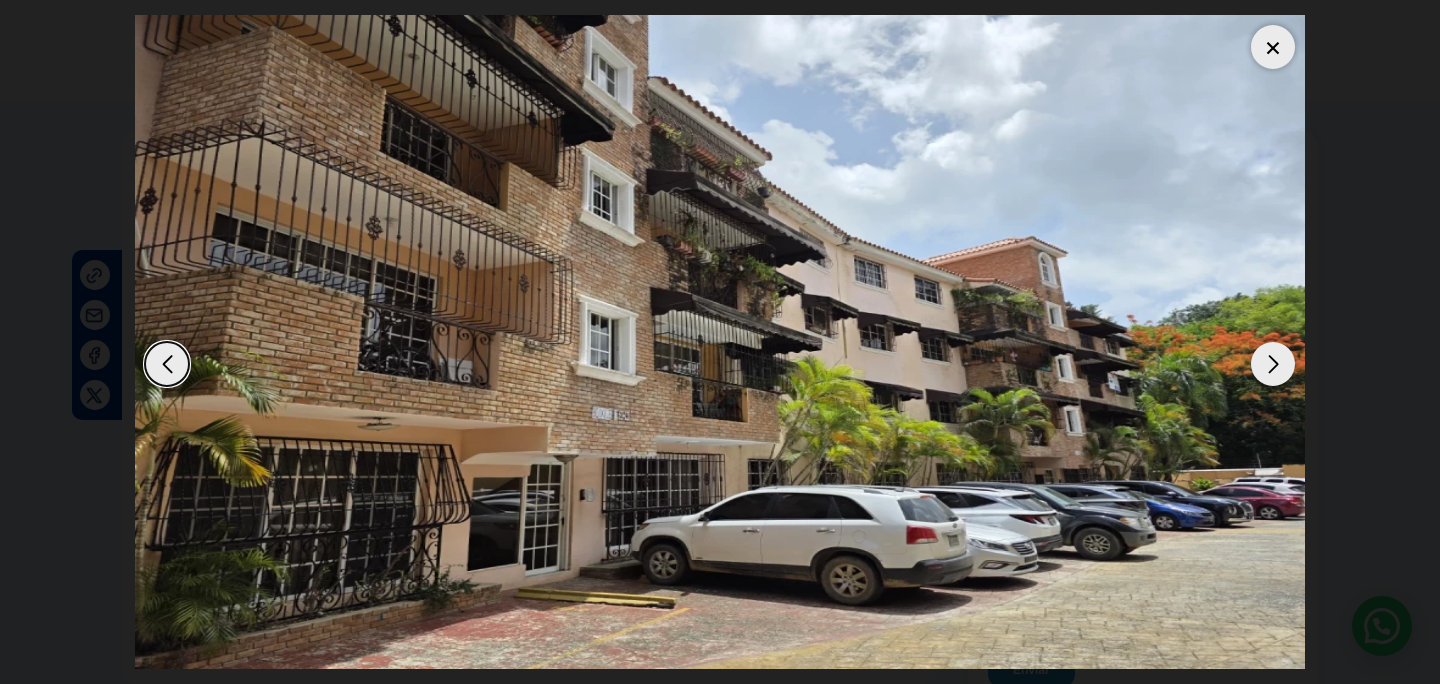 click at bounding box center [1273, 47] 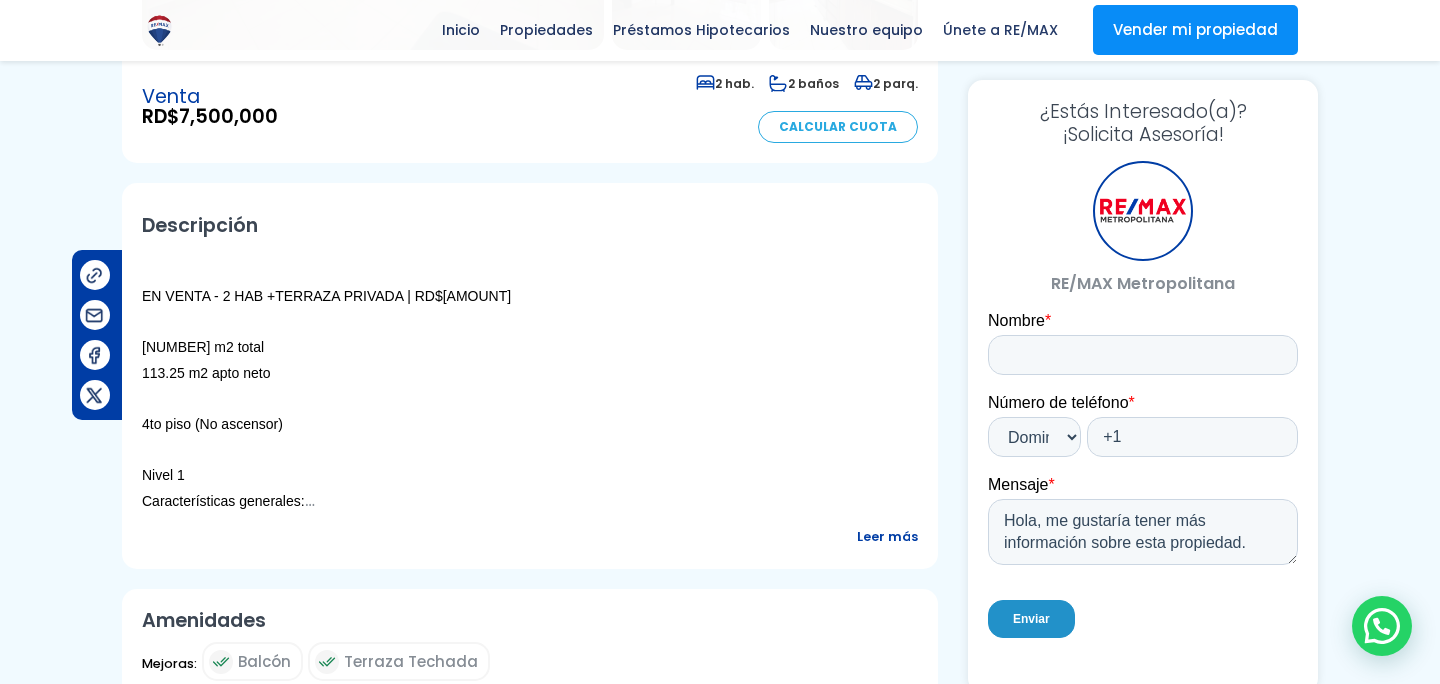 scroll, scrollTop: 522, scrollLeft: 0, axis: vertical 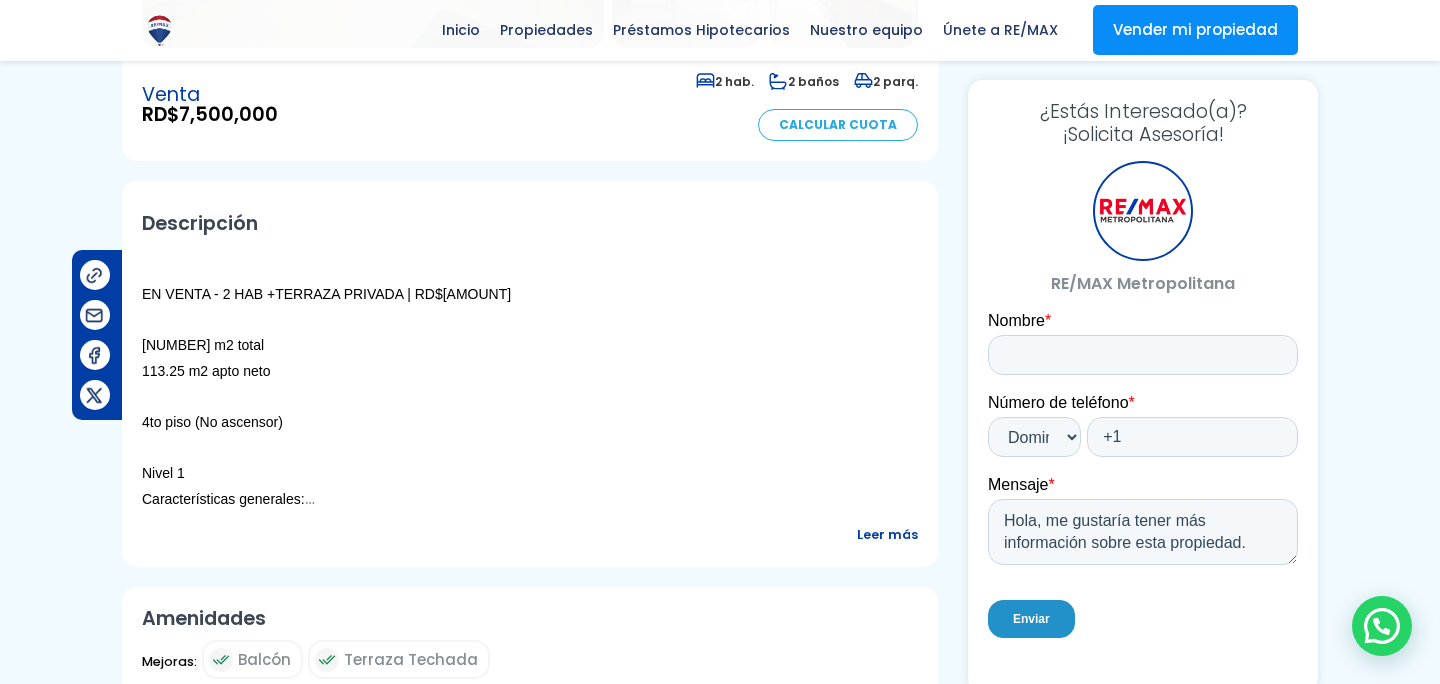 click on "Leer más" at bounding box center (887, 534) 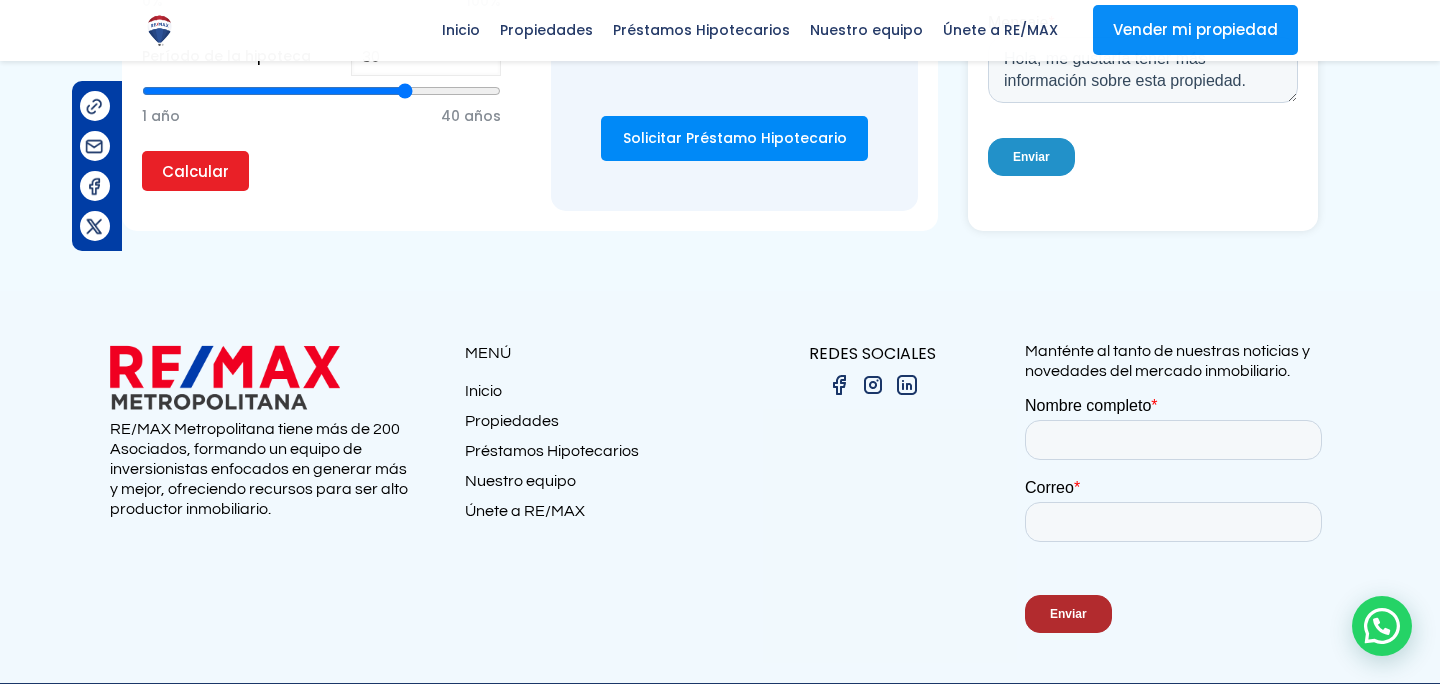 scroll, scrollTop: 2430, scrollLeft: 0, axis: vertical 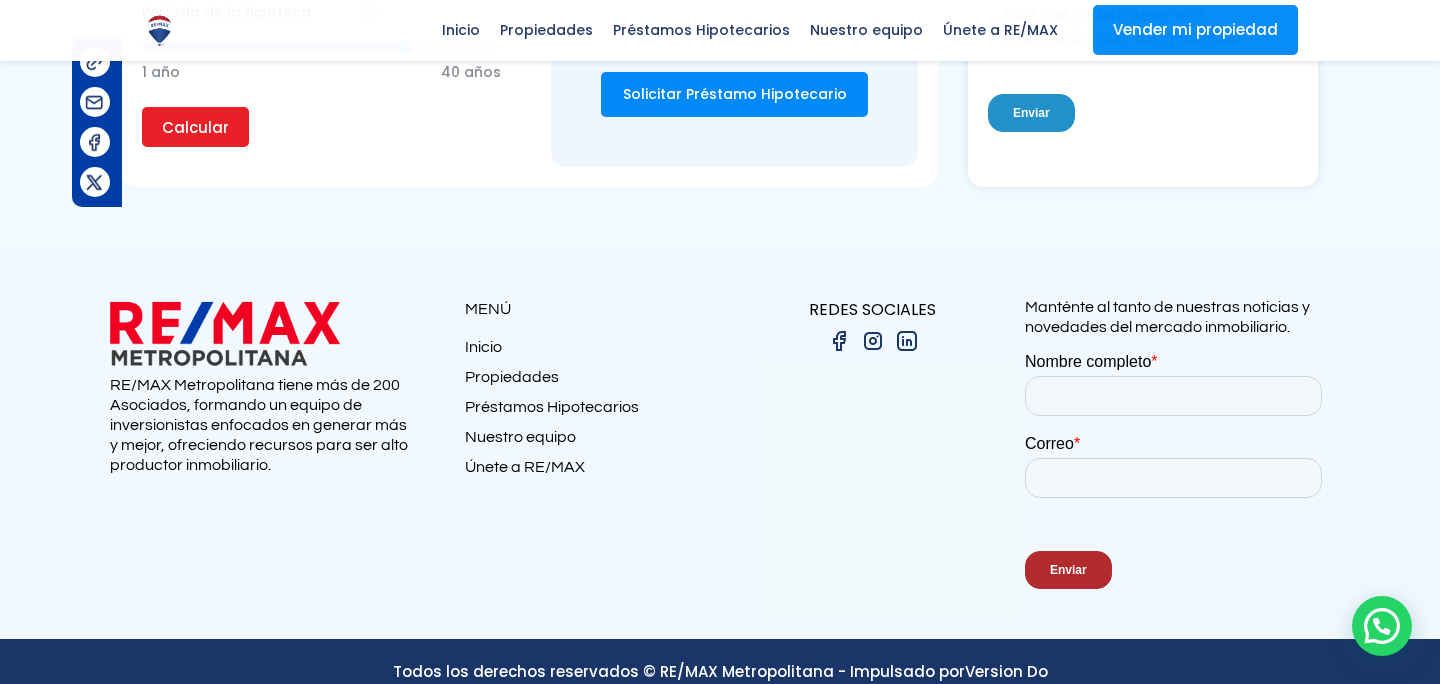 click at bounding box center (873, 341) 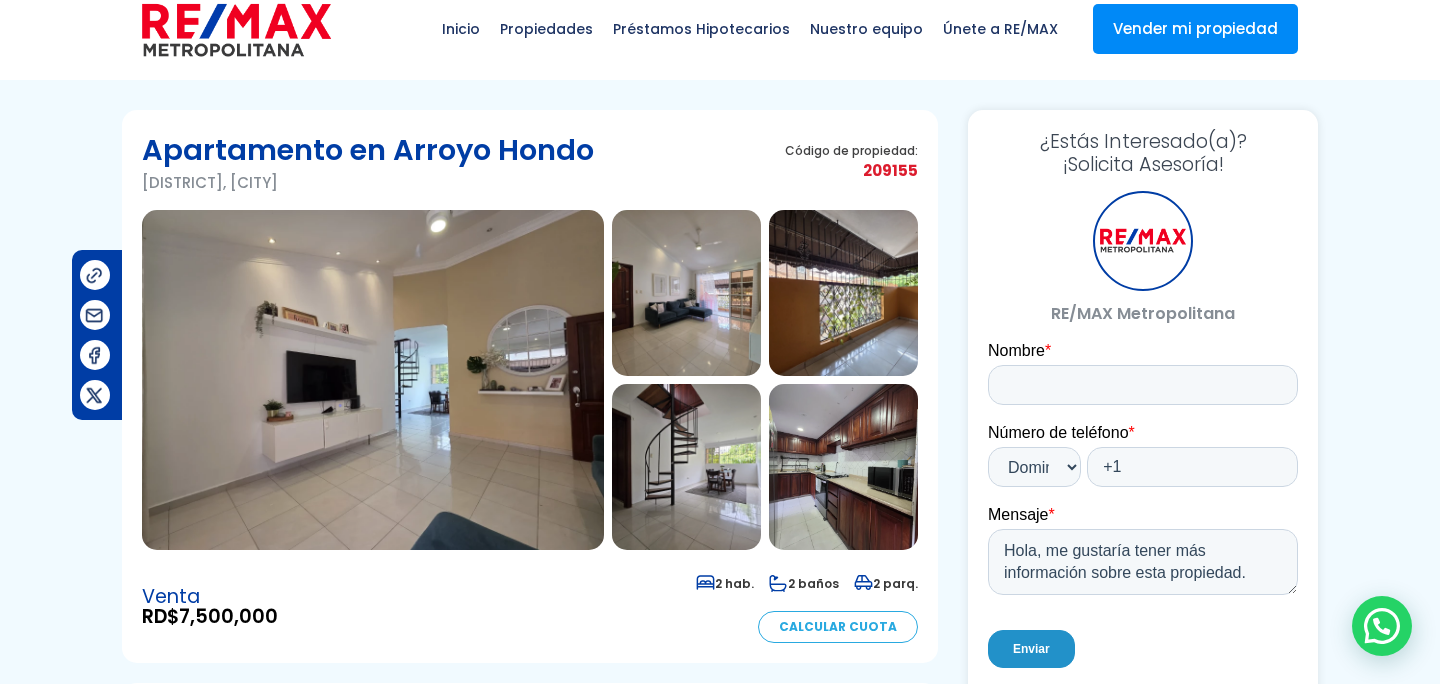 scroll, scrollTop: 0, scrollLeft: 0, axis: both 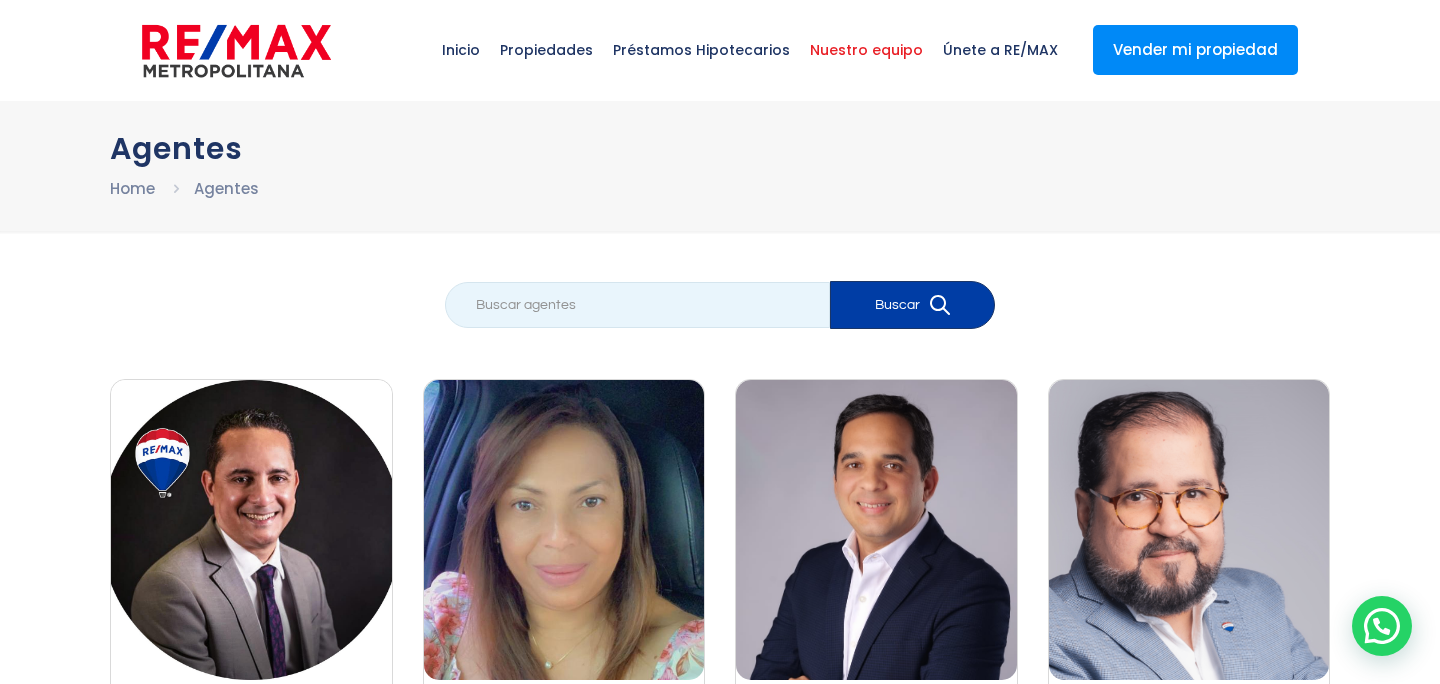 click at bounding box center [637, 305] 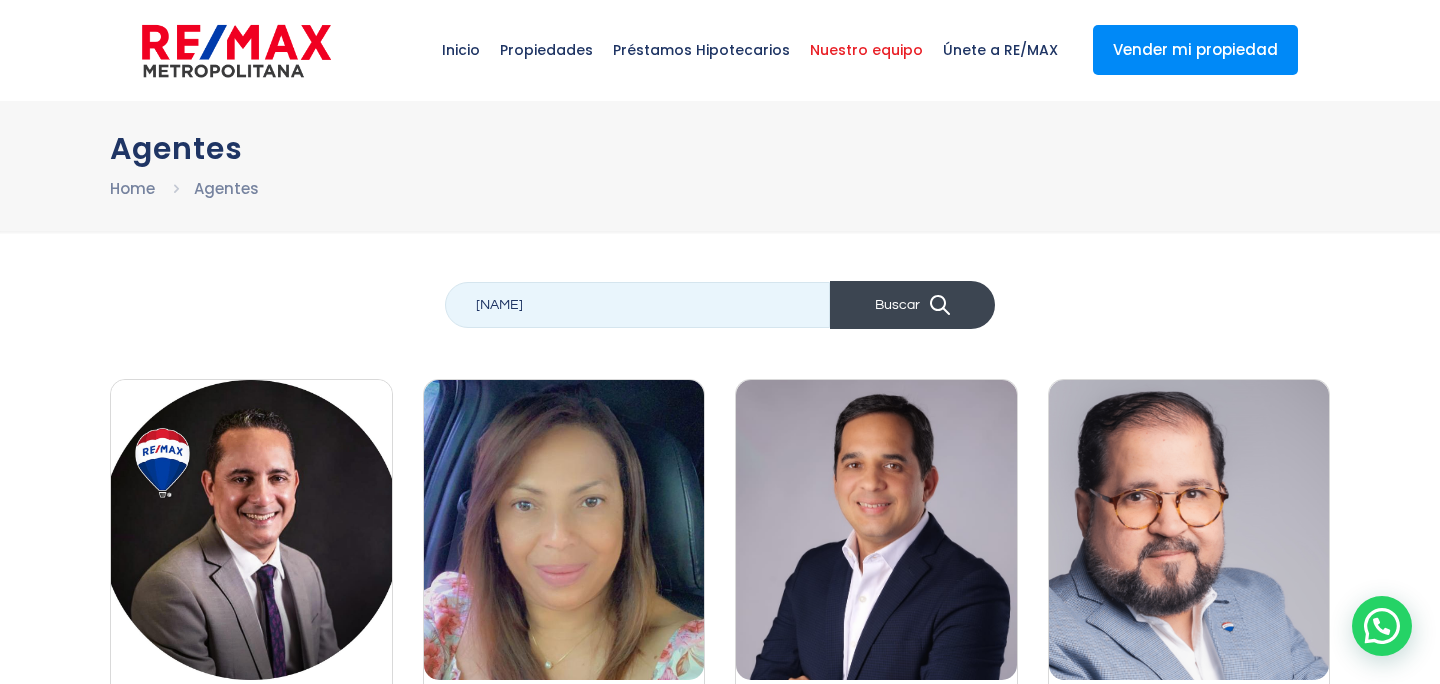 type on "orquidea" 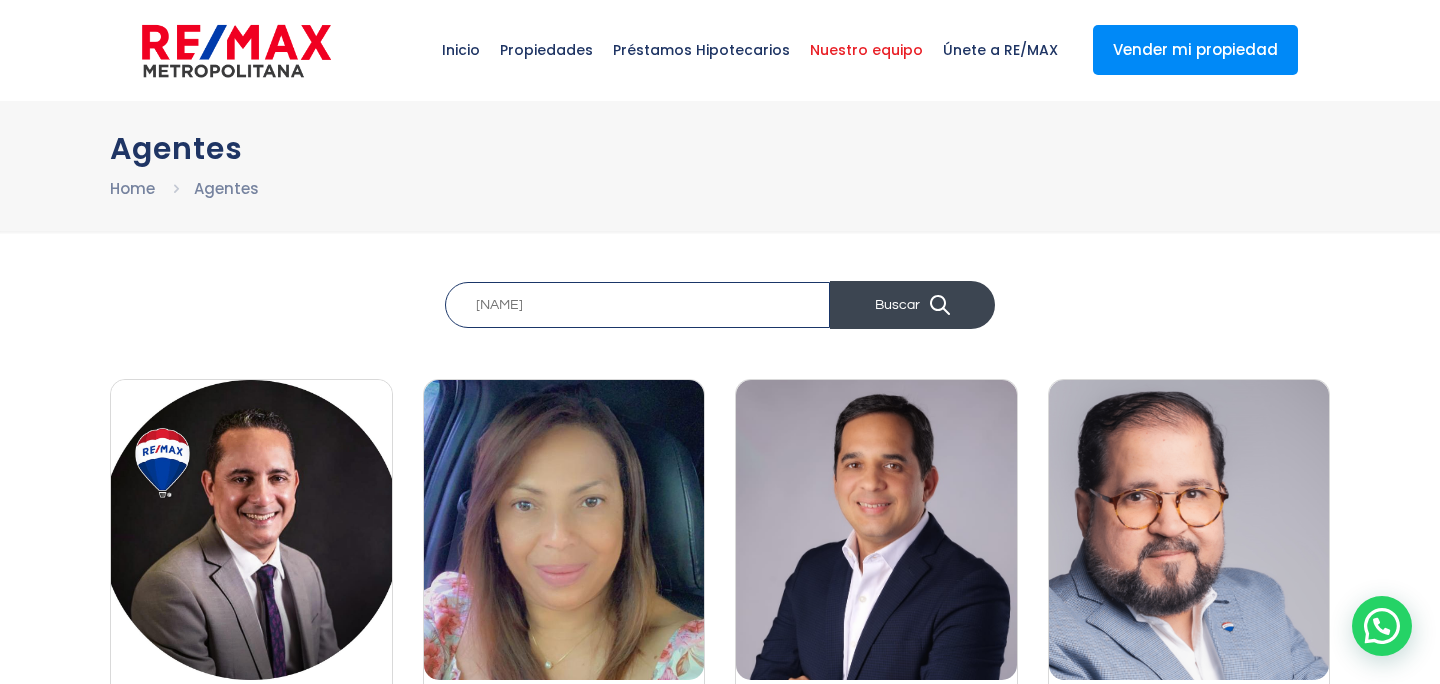 click on "Buscar" at bounding box center (912, 305) 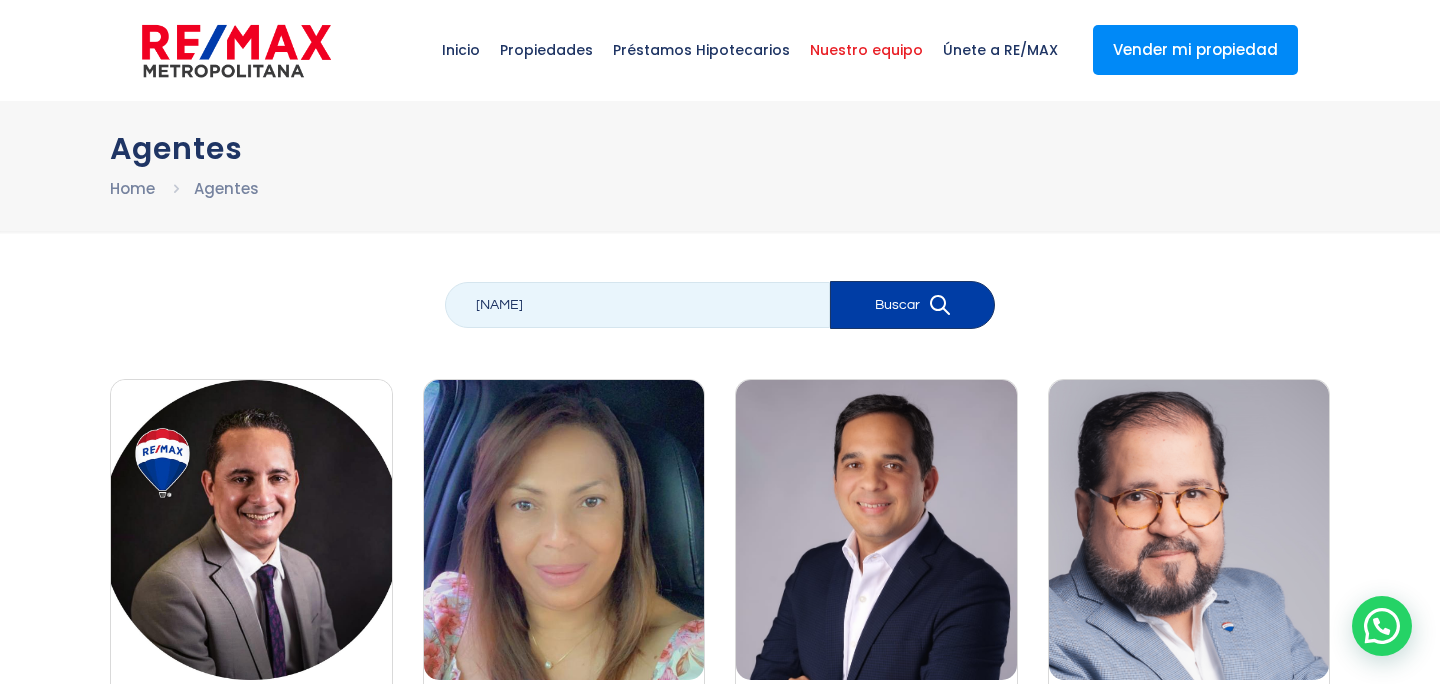 click on "orquidea" at bounding box center (637, 305) 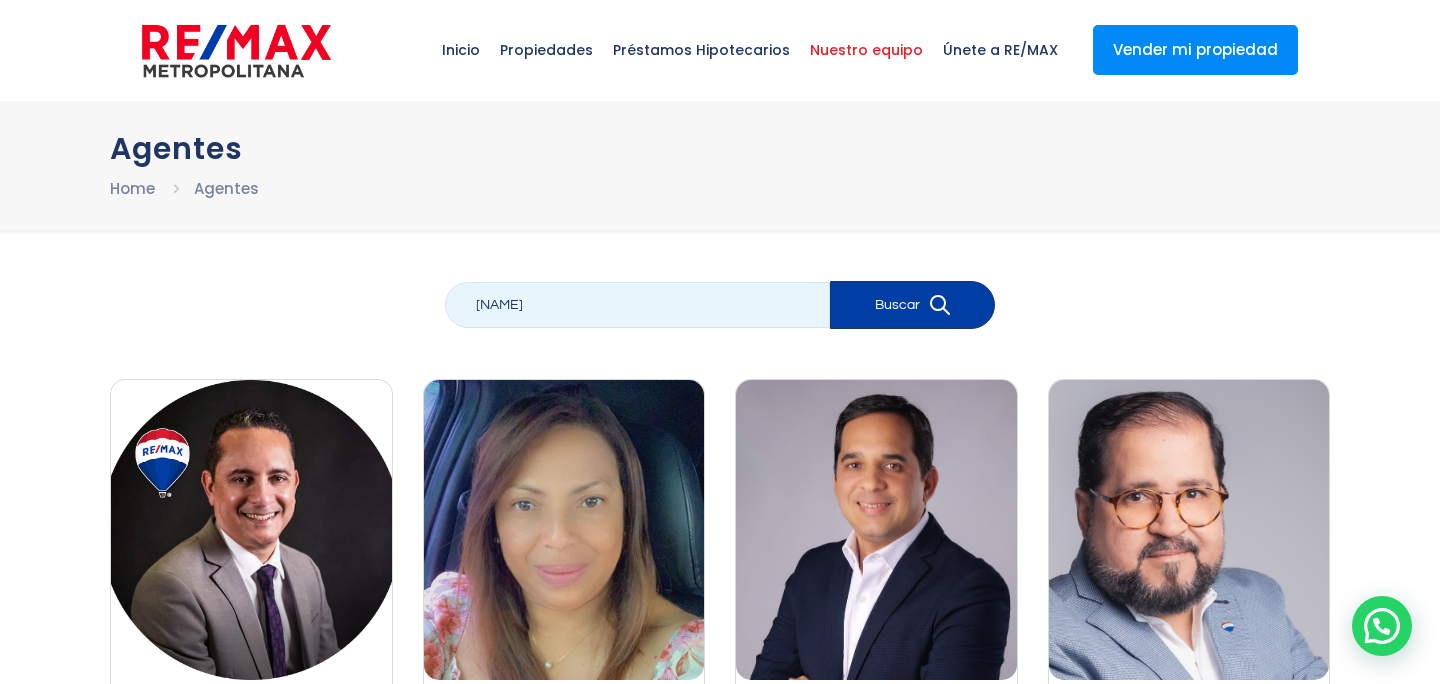 click on "orquidea" at bounding box center [637, 305] 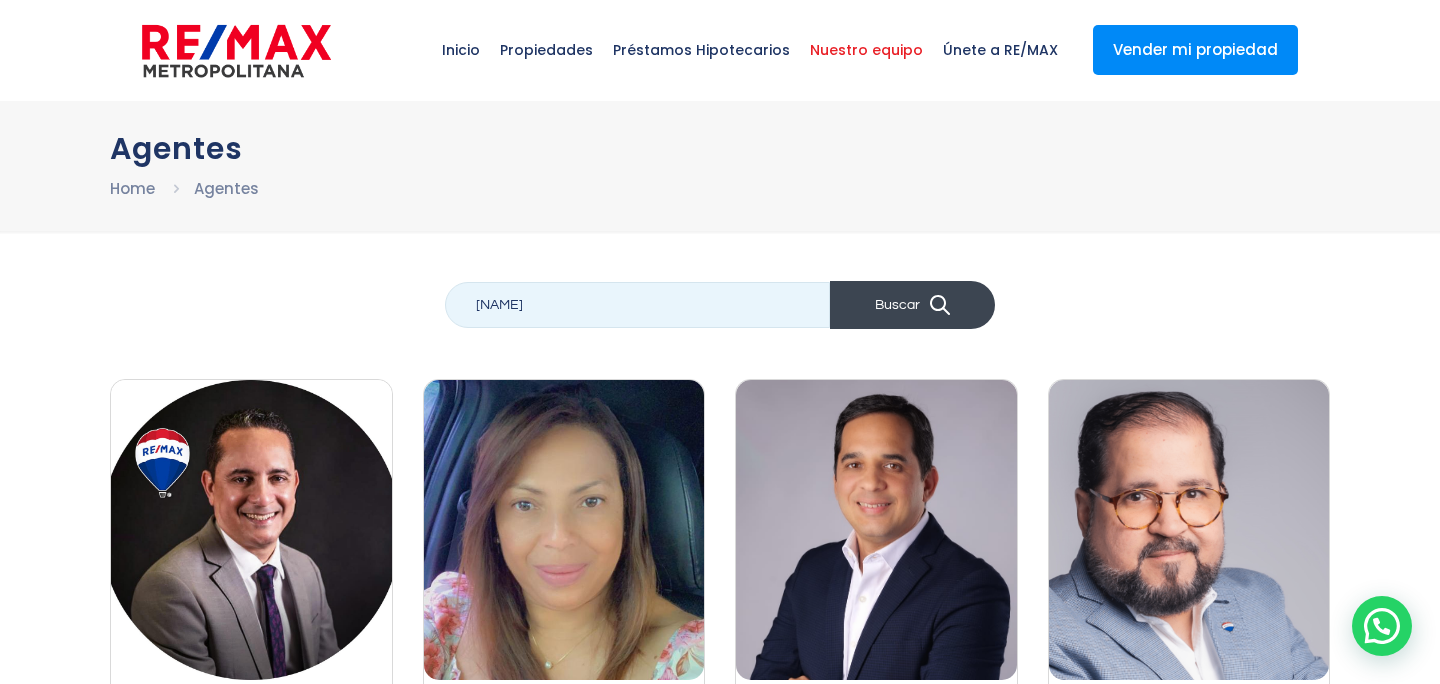 type on "steven" 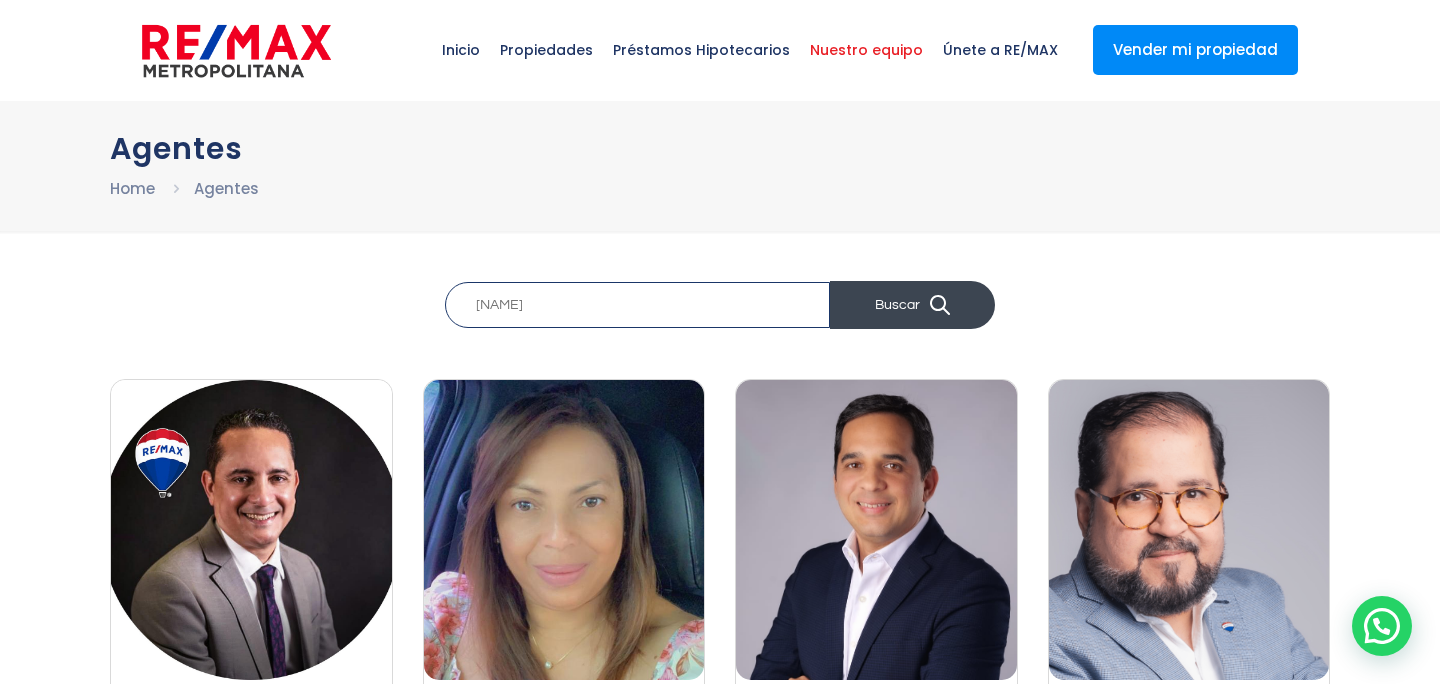 click on "Buscar" at bounding box center [912, 305] 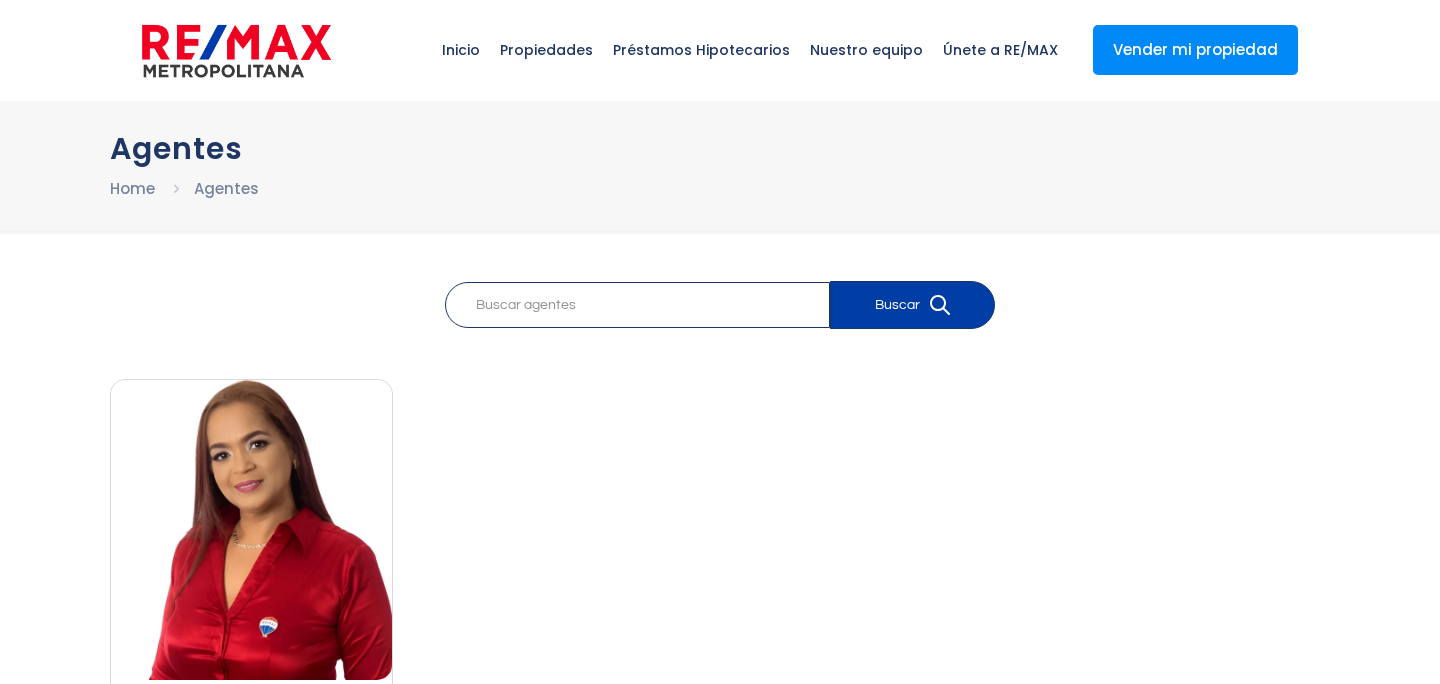 scroll, scrollTop: 0, scrollLeft: 0, axis: both 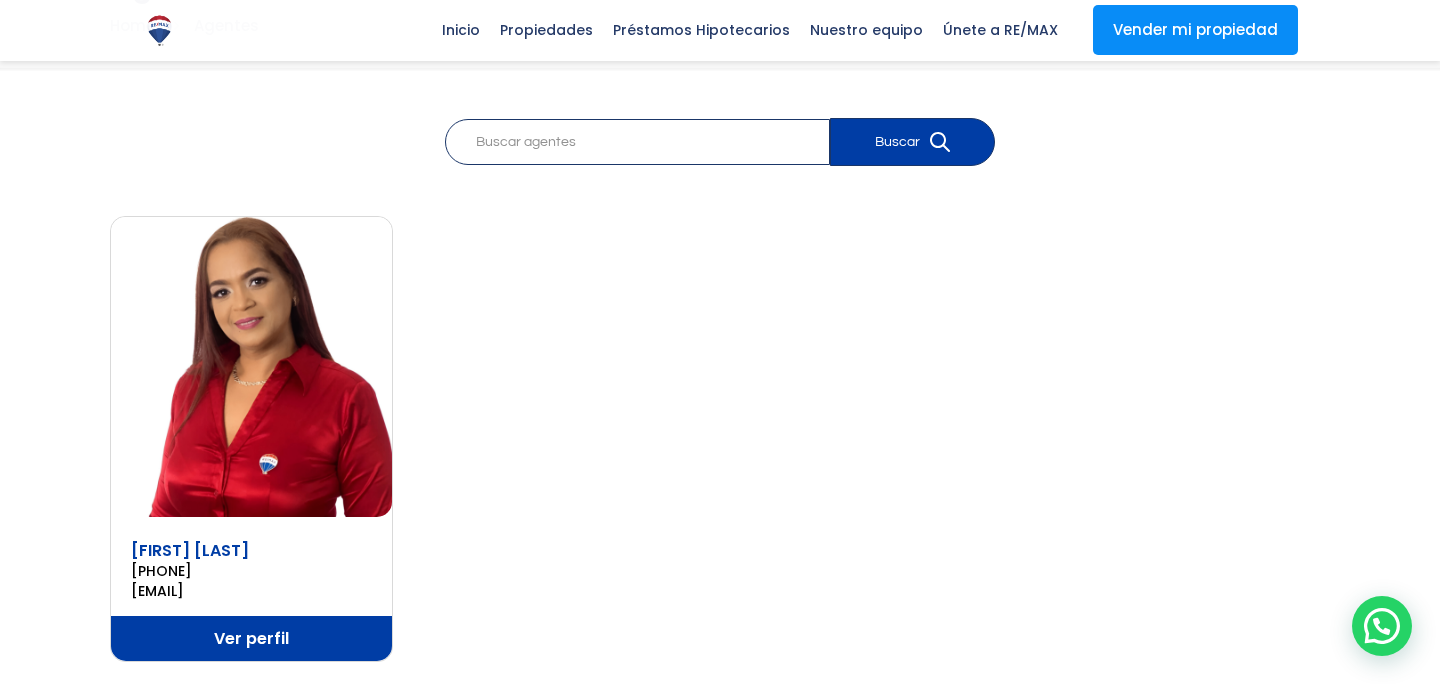 click on "Ver perfil" at bounding box center (251, 638) 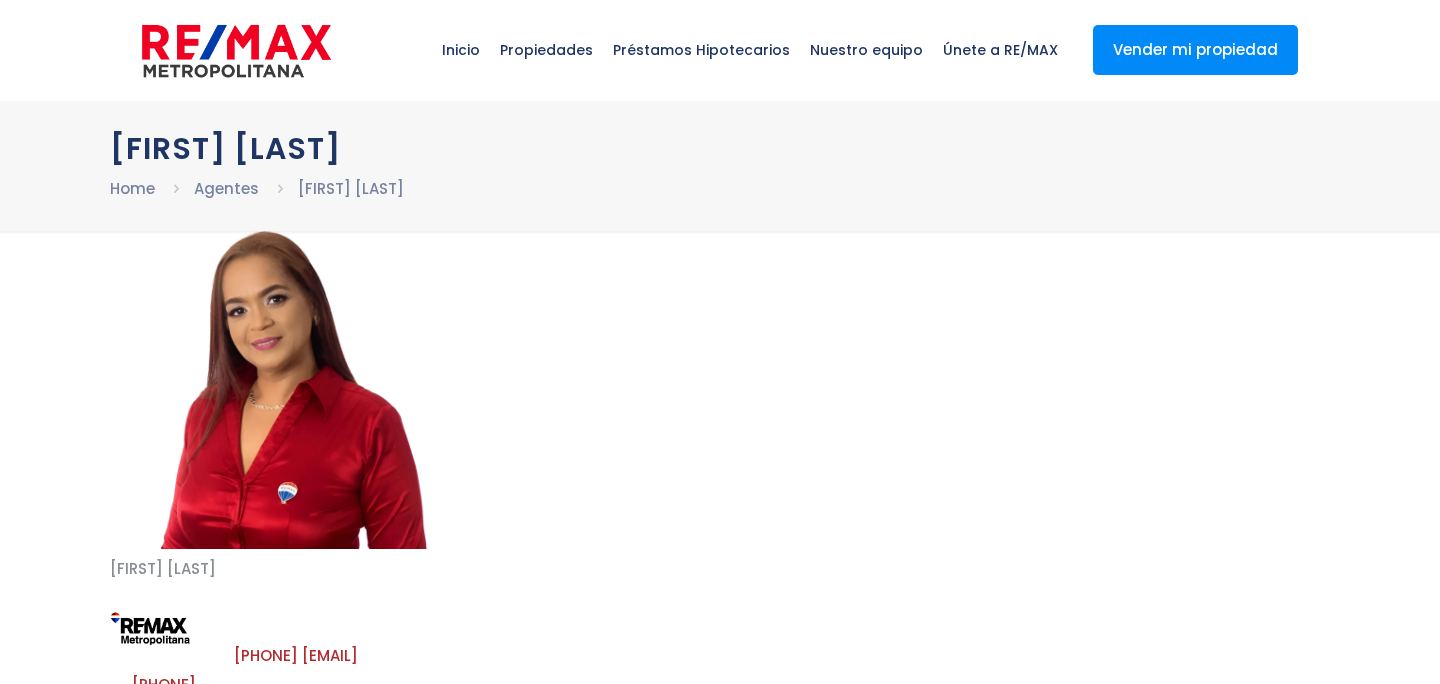 scroll, scrollTop: 0, scrollLeft: 0, axis: both 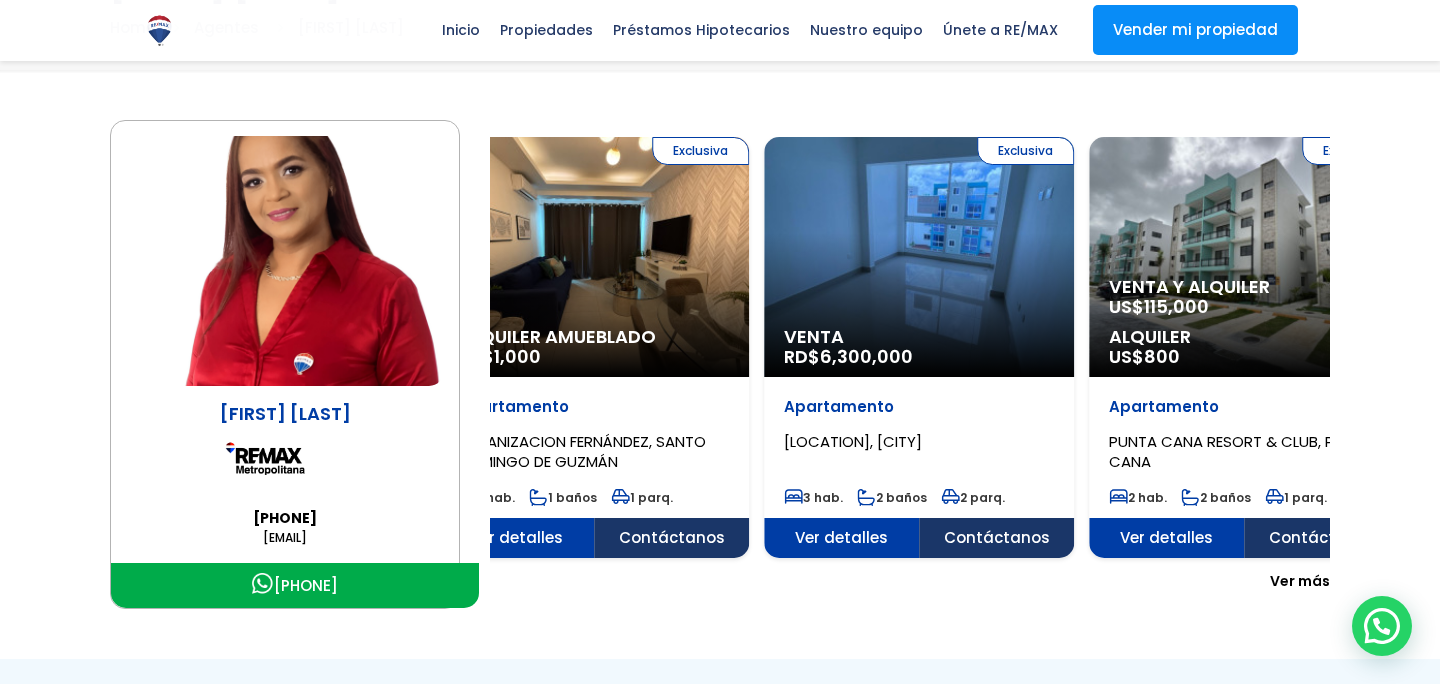 click on "Apartamento
LOS HIDALGOS, SANTO DOMINGO OESTE
3 hab.
2 baños
2 parq." at bounding box center [919, 447] 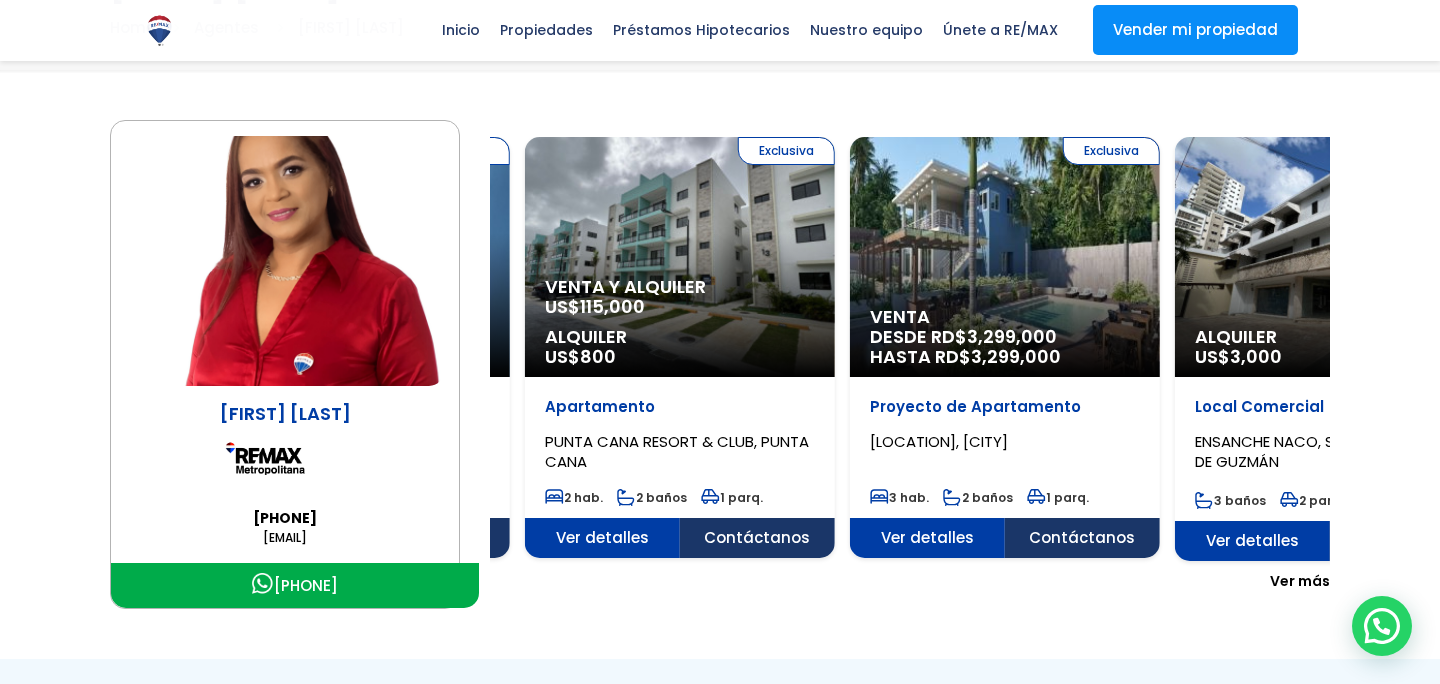 click on "Orquidea Batista
8098800074
Obatista@remaxm.net
8098800074
Exclusiva
Venta
US$  140,000" at bounding box center (720, 364) 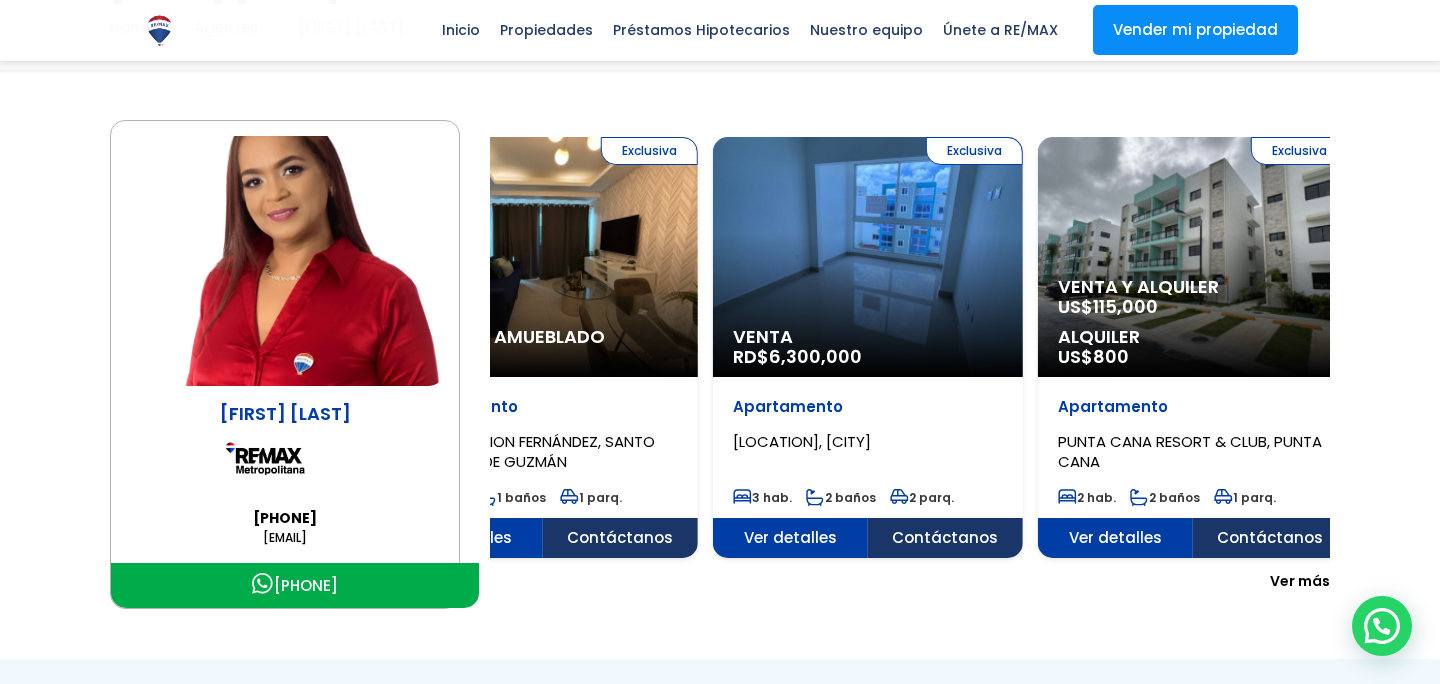 click on "Orquidea Batista
8098800074
Obatista@remaxm.net
8098800074
Exclusiva
Venta
US$  140,000" at bounding box center [720, 364] 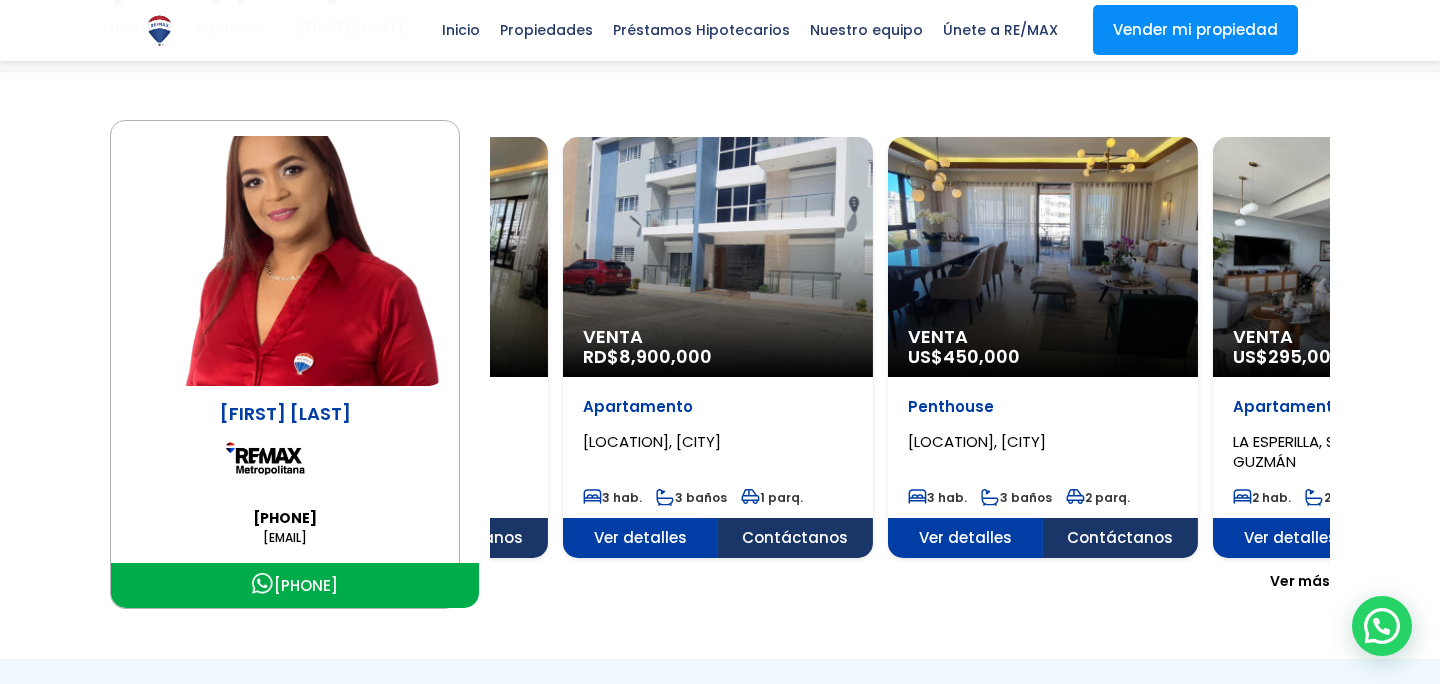 click on "Orquidea Batista
8098800074
Obatista@remaxm.net
8098800074
Exclusiva
Venta
US$  140,000" at bounding box center (720, 364) 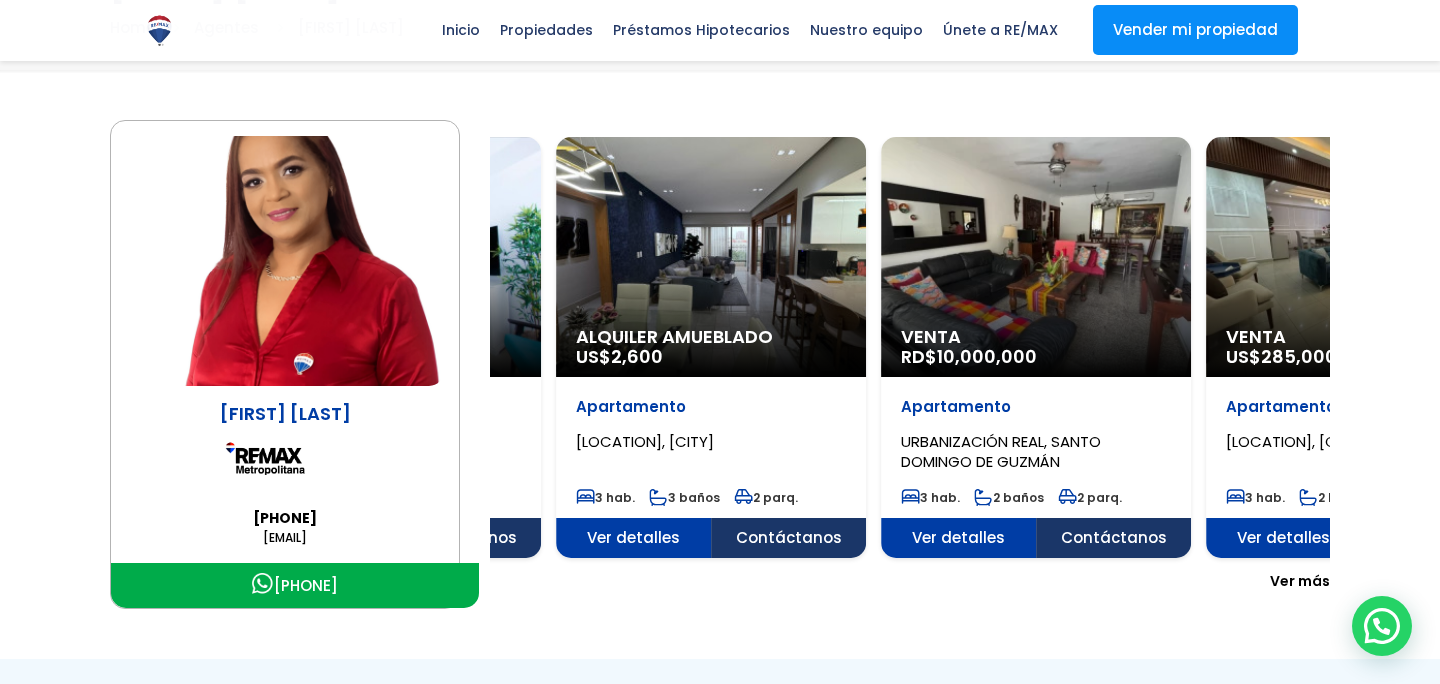 click on "Orquidea Batista
8098800074
Obatista@remaxm.net
8098800074
Exclusiva
Venta
US$  140,000" at bounding box center (720, 364) 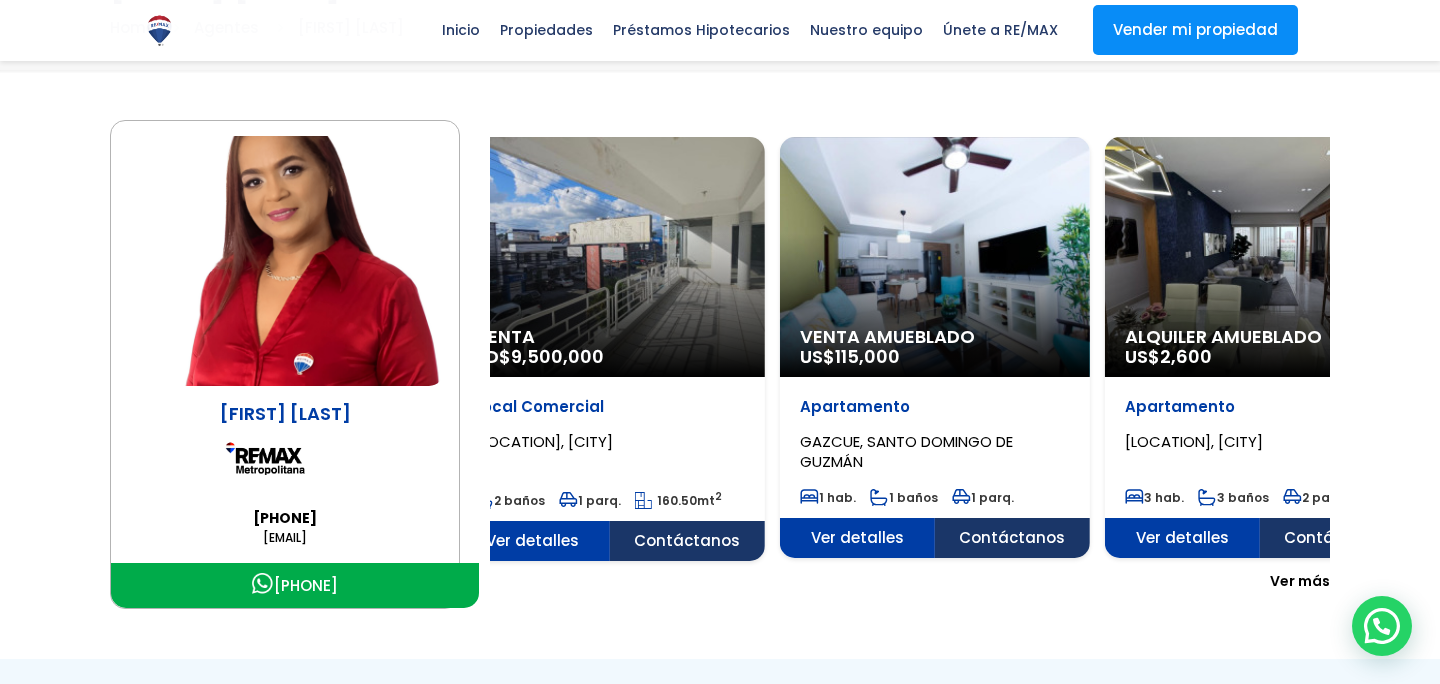 click on "Alquiler Amueblado
US$  2,600" at bounding box center [-3940, 257] 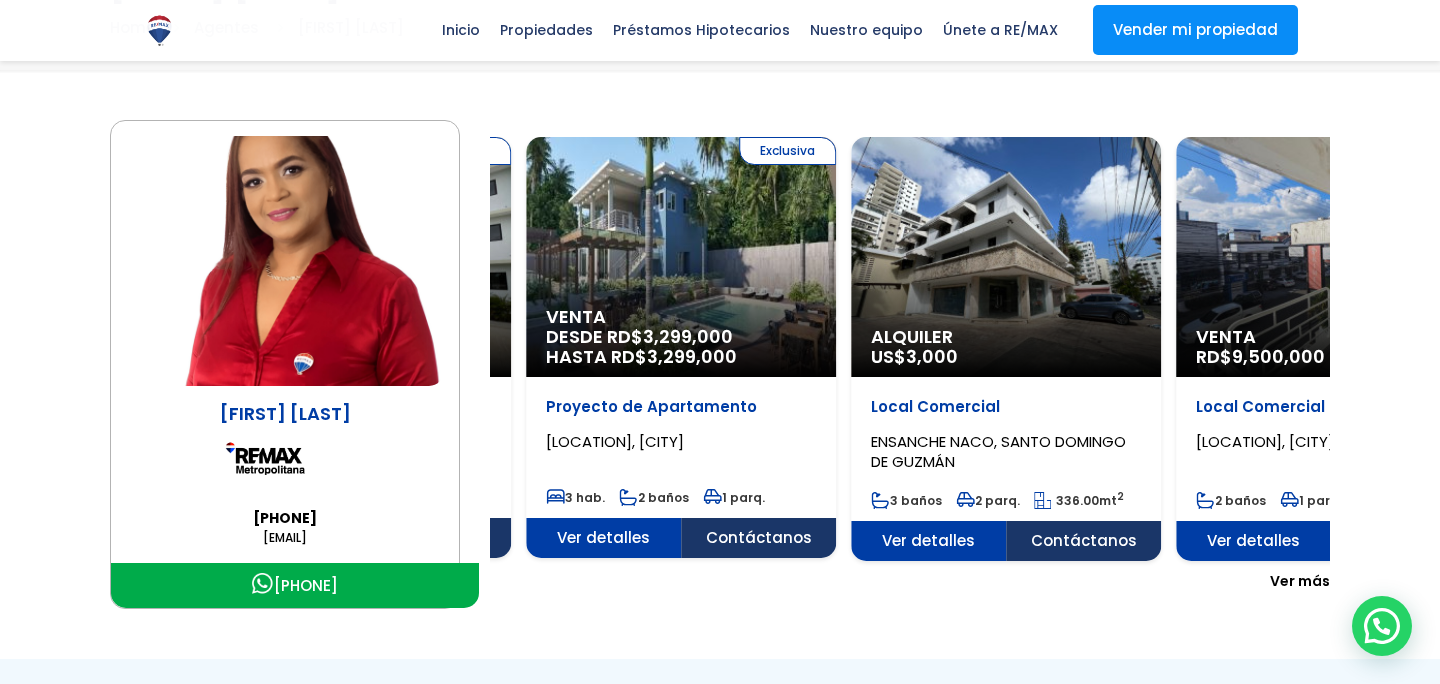click on "Venta
RD$  9,500,000" at bounding box center (-3869, 257) 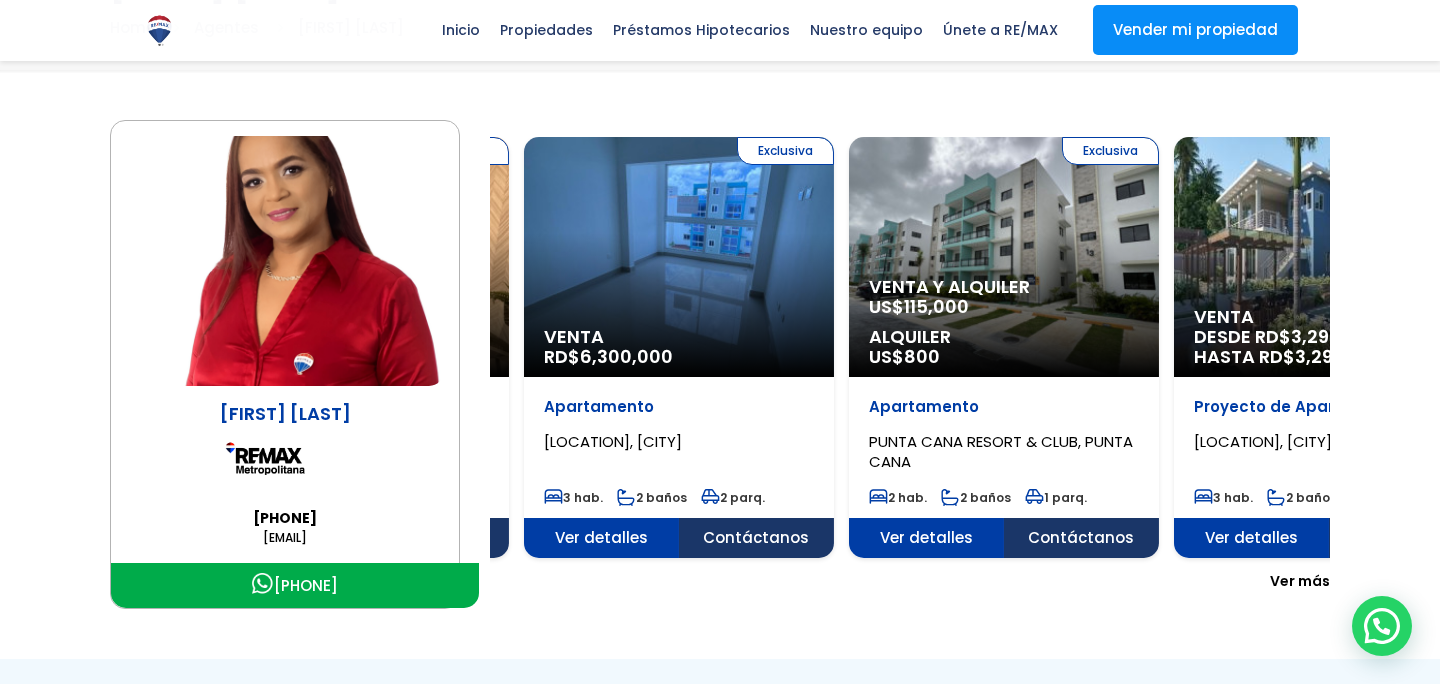 click on "Orquidea Batista
8098800074
Obatista@remaxm.net
8098800074
Exclusiva
Venta
US$  140,000" at bounding box center (720, 364) 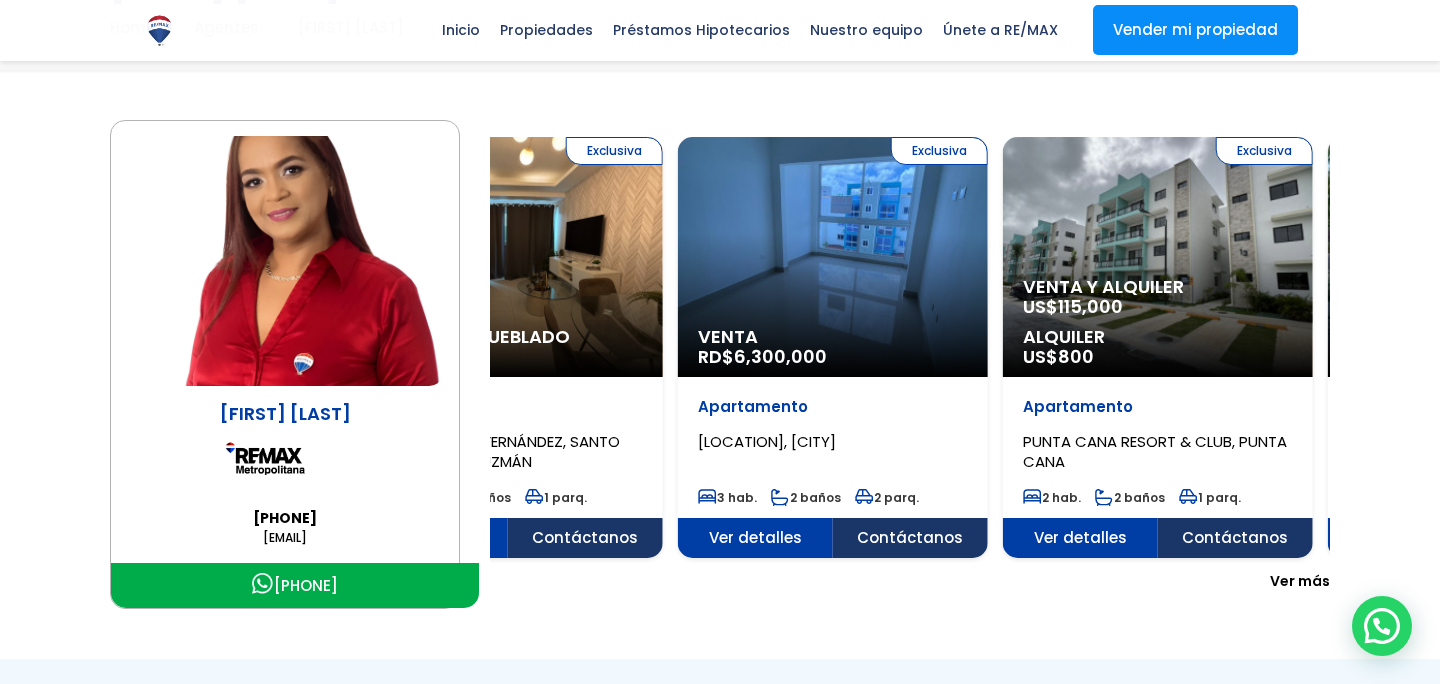 click on "Exclusiva
Venta
RD$  6,300,000" at bounding box center (833, 257) 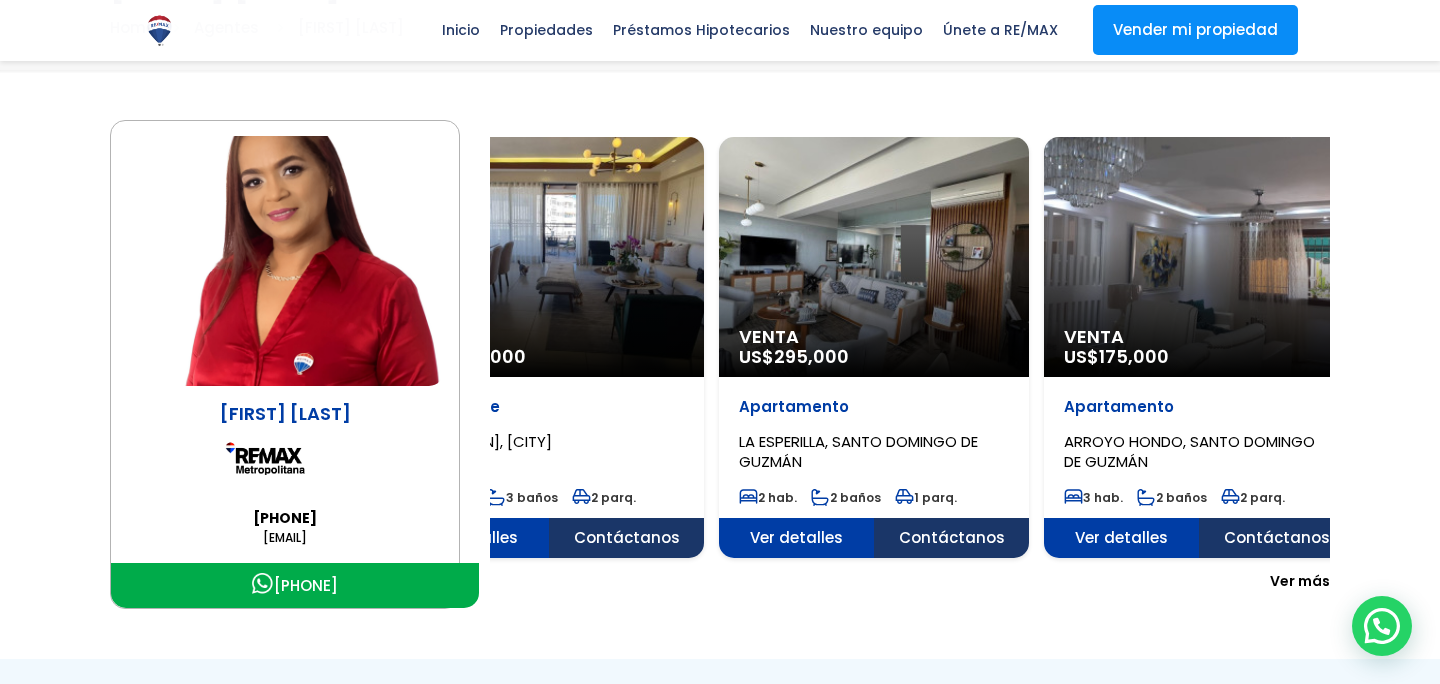 click on "Exclusiva
Venta
US$  140,000
Apartamento
MIRADOR SUR, SANTO DOMINGO DE GUZMÁN
2 hab.
2 baños
2 parq." at bounding box center (-8611, 349) 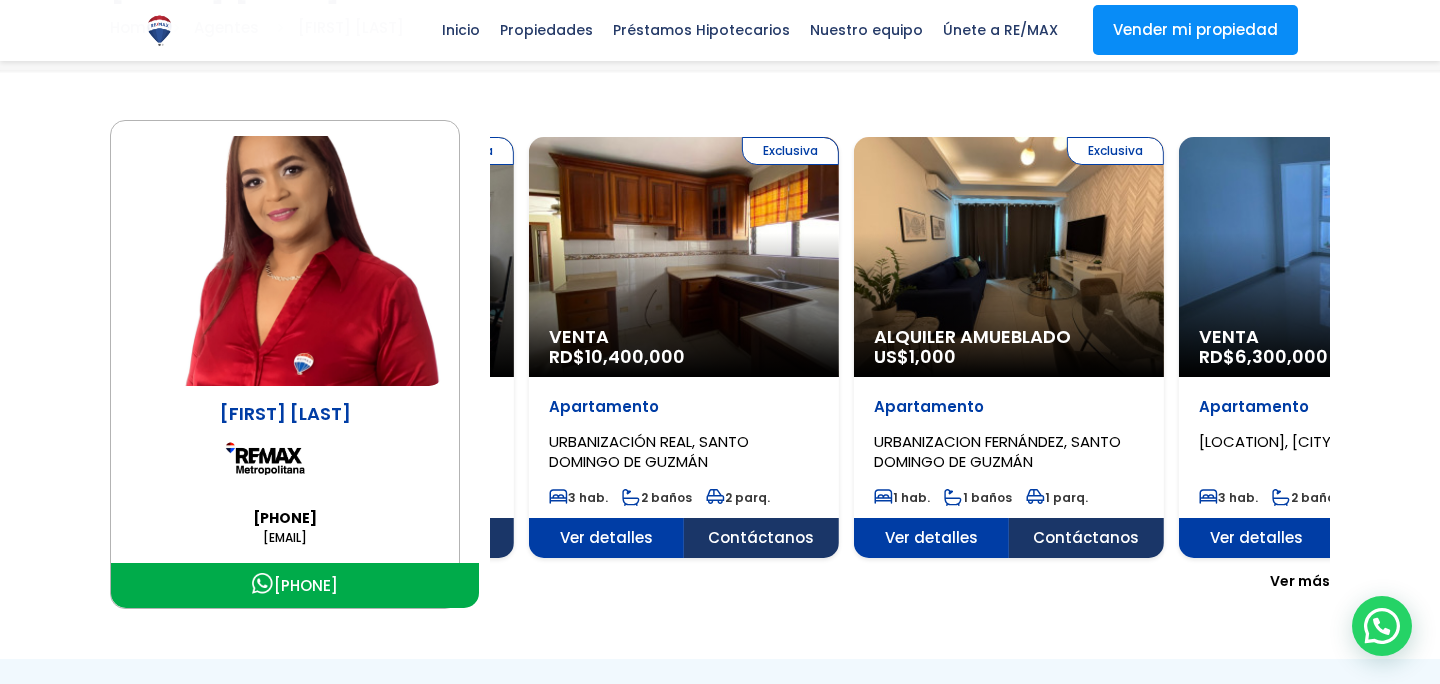 click on "Orquidea Batista
8098800074
Obatista@remaxm.net
8098800074
Exclusiva
Venta
US$  140,000" at bounding box center (720, 364) 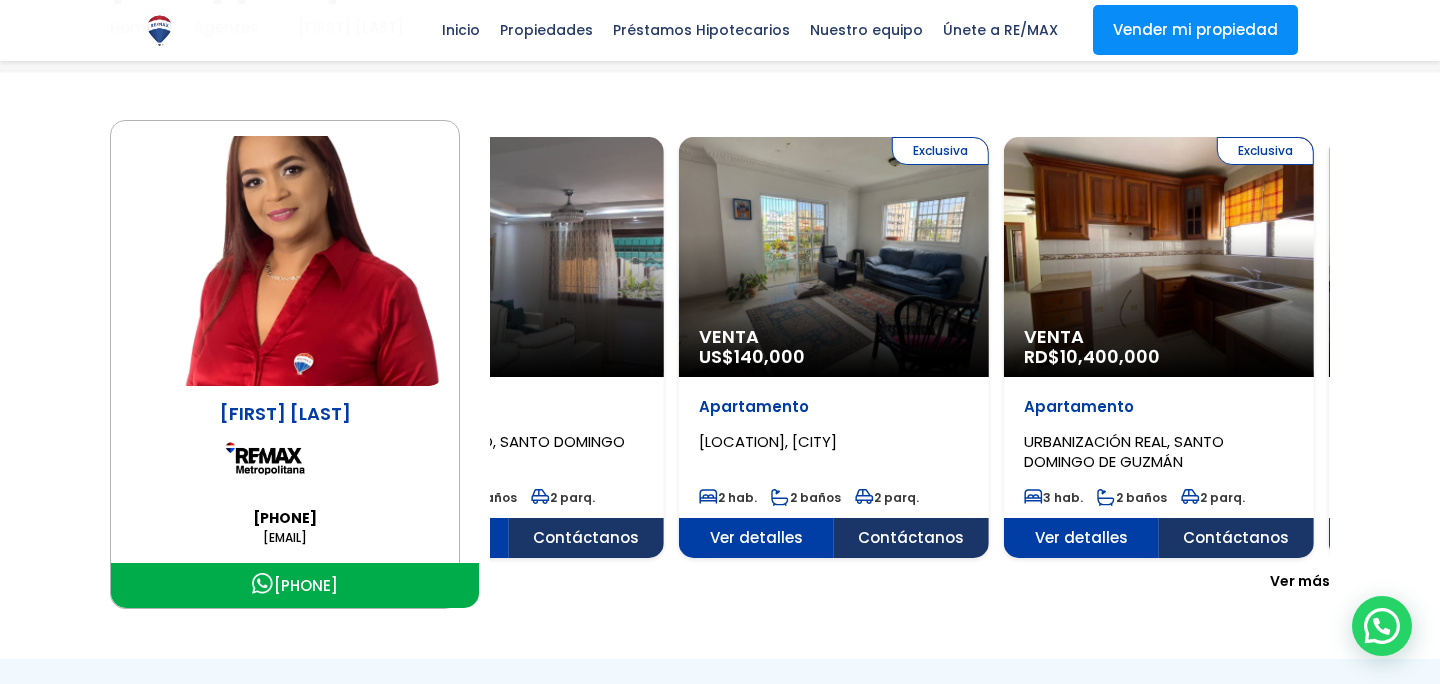 click on "Exclusiva
Venta
RD$  10,400,000" at bounding box center [-4041, 257] 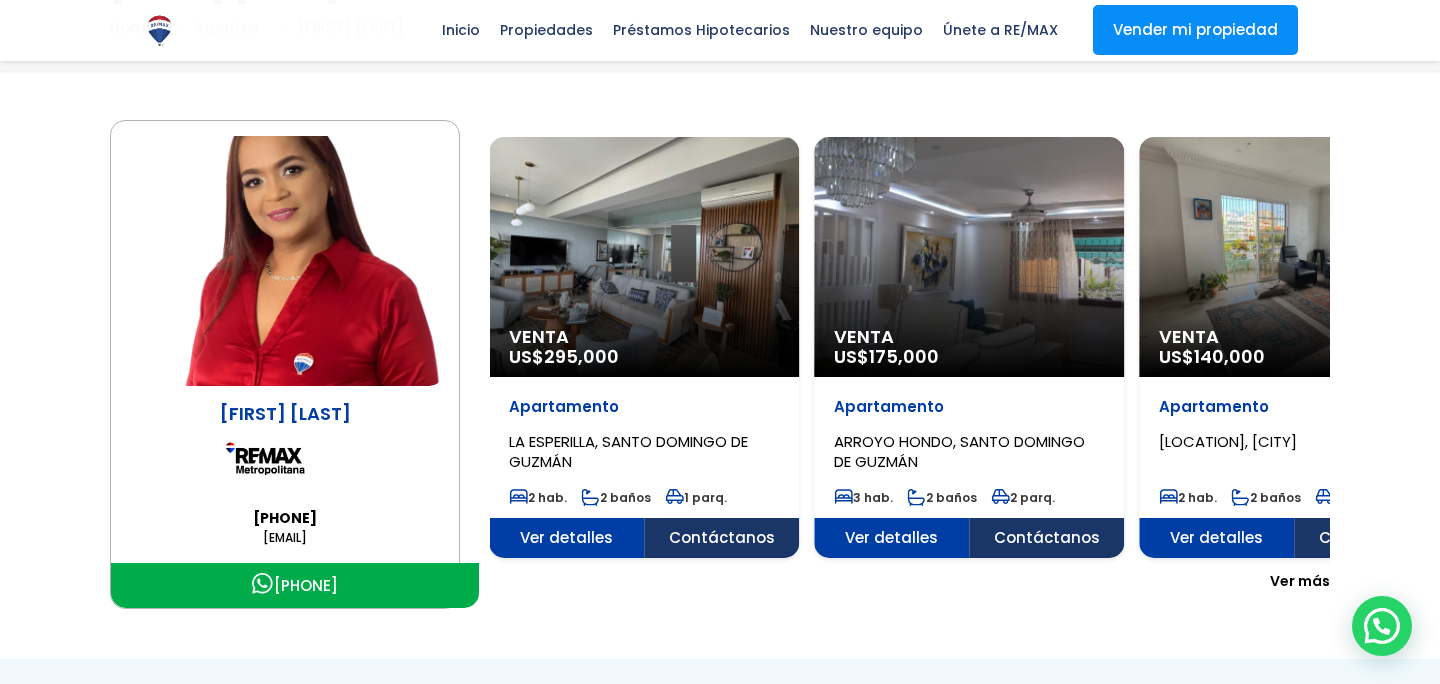 click on "Exclusiva
Venta
US$  140,000
Apartamento
MIRADOR SUR, SANTO DOMINGO DE GUZMÁN
2 hab.
2 baños
2 parq." at bounding box center (-8841, 349) 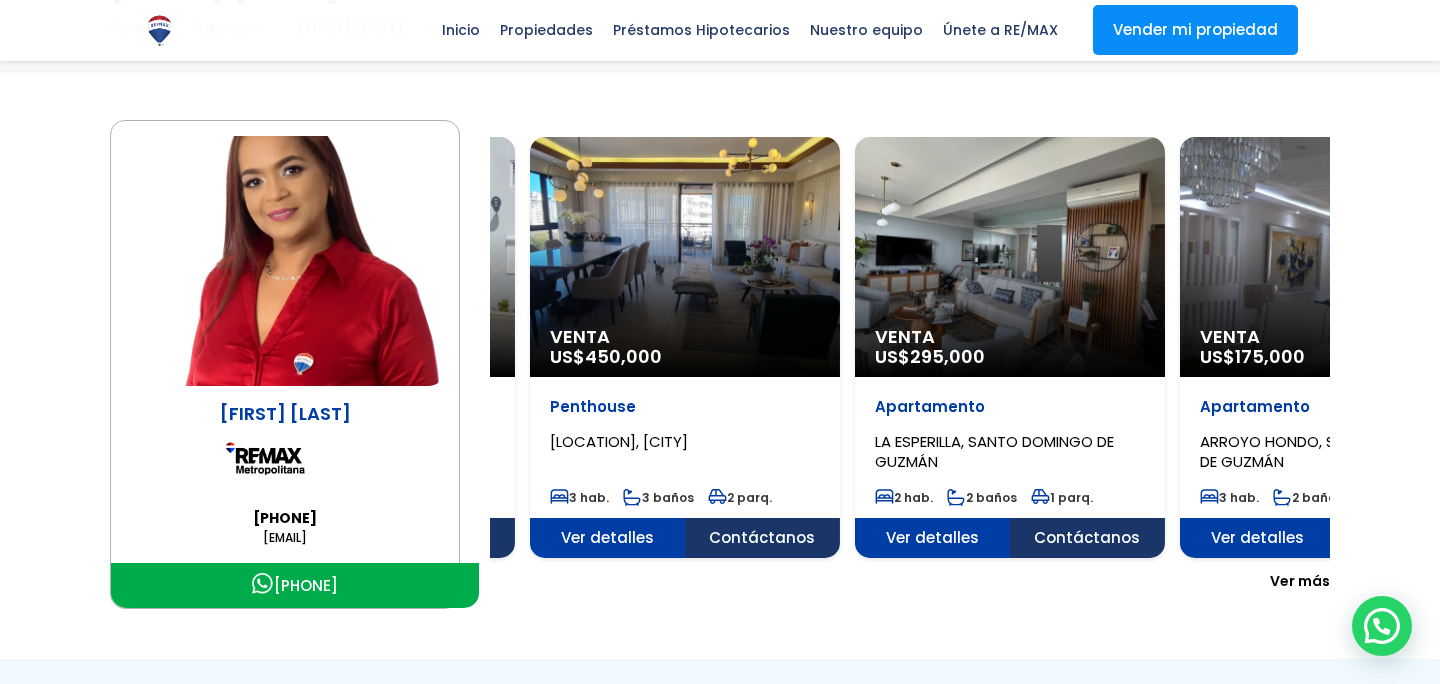 click on "Venta
US$  295,000" at bounding box center (1010, 257) 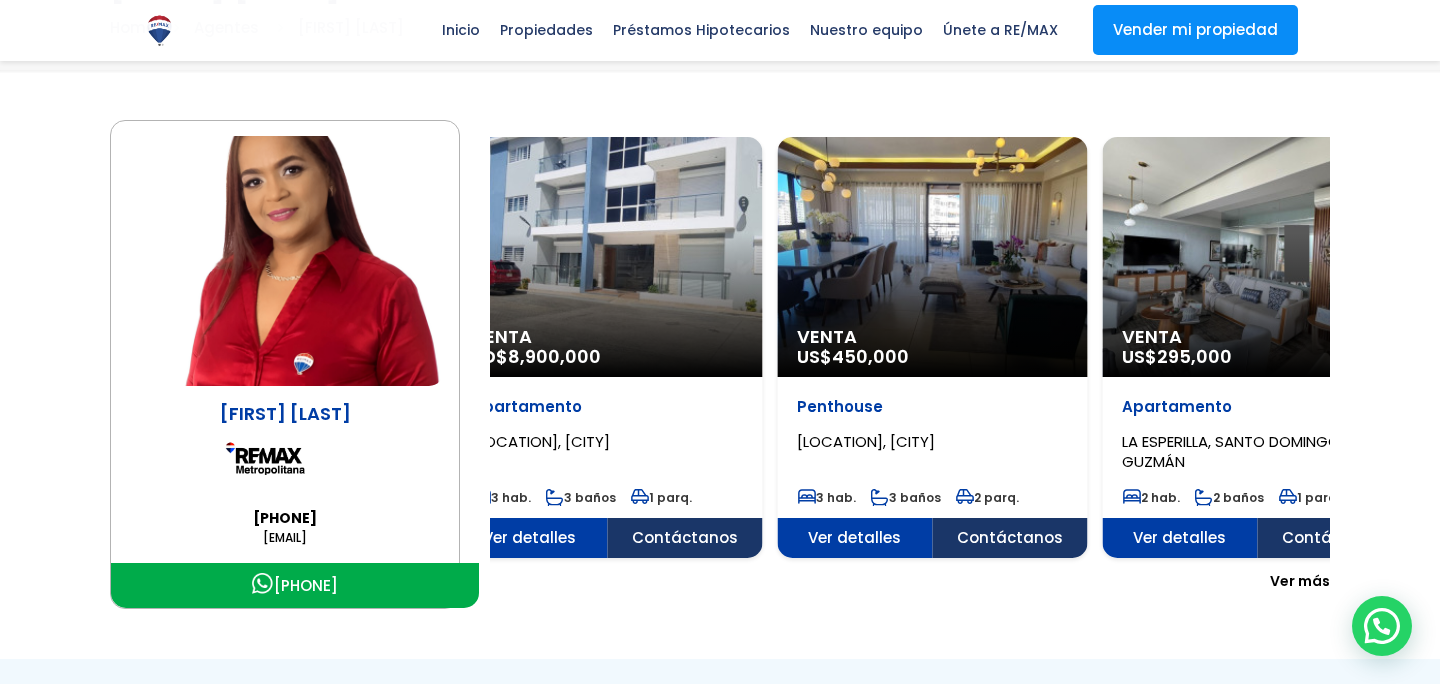 click on "Venta
US$  450,000" at bounding box center [932, 257] 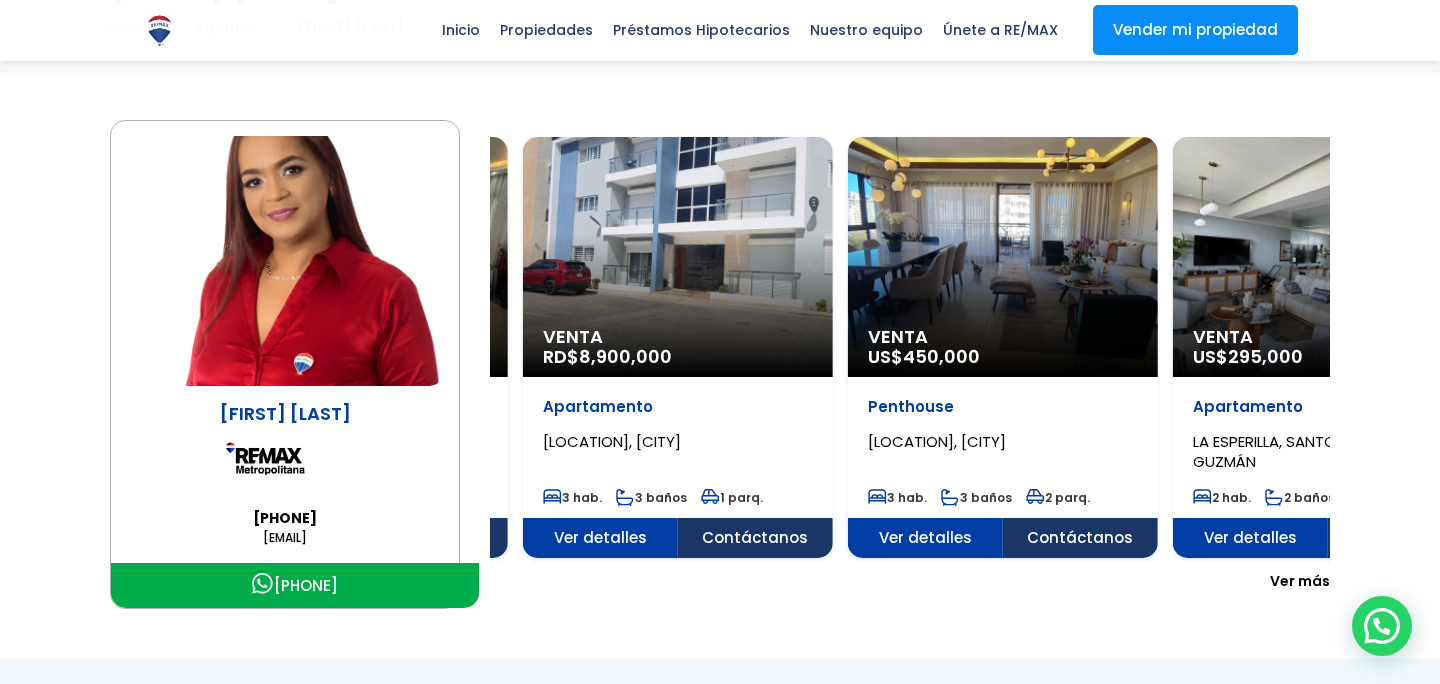 click on "Venta
RD$  8,900,000" at bounding box center [678, 257] 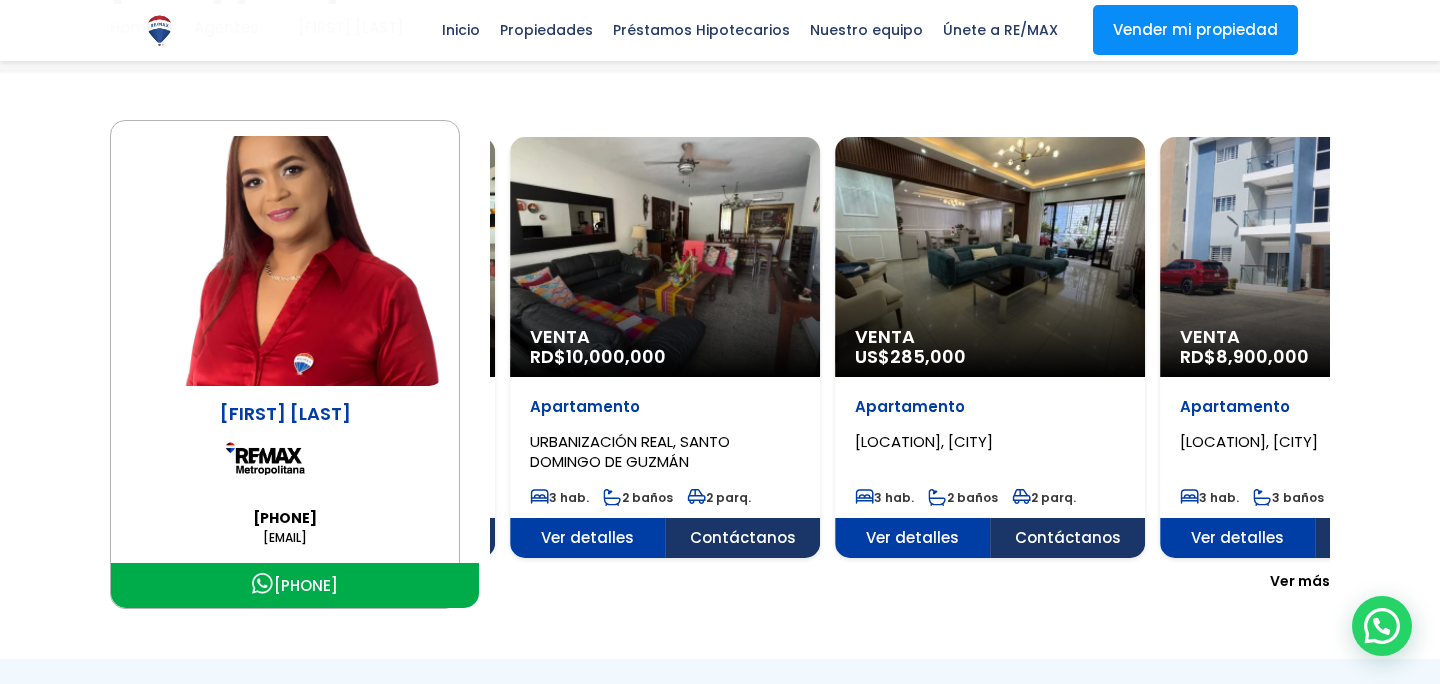 click on "Venta
RD$  10,000,000" at bounding box center [665, 257] 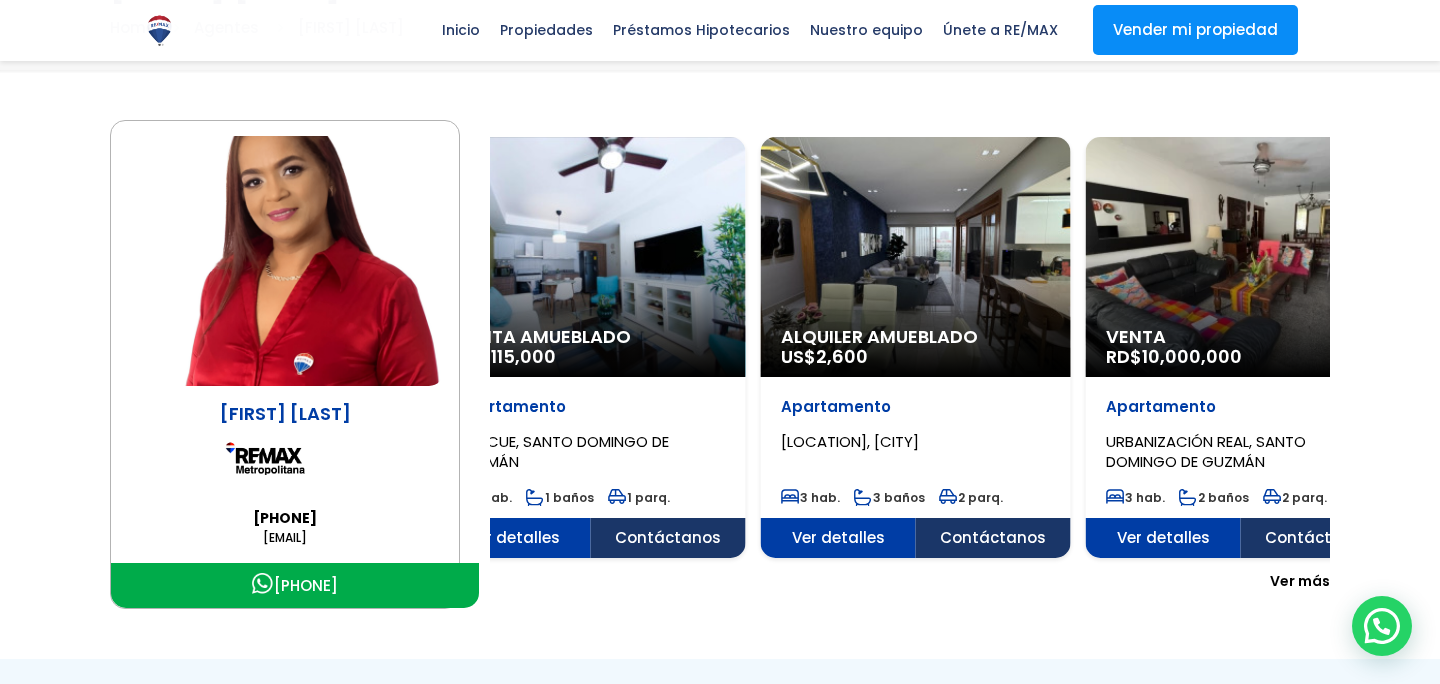 click on "Alquiler Amueblado
US$  2,600" at bounding box center (916, 257) 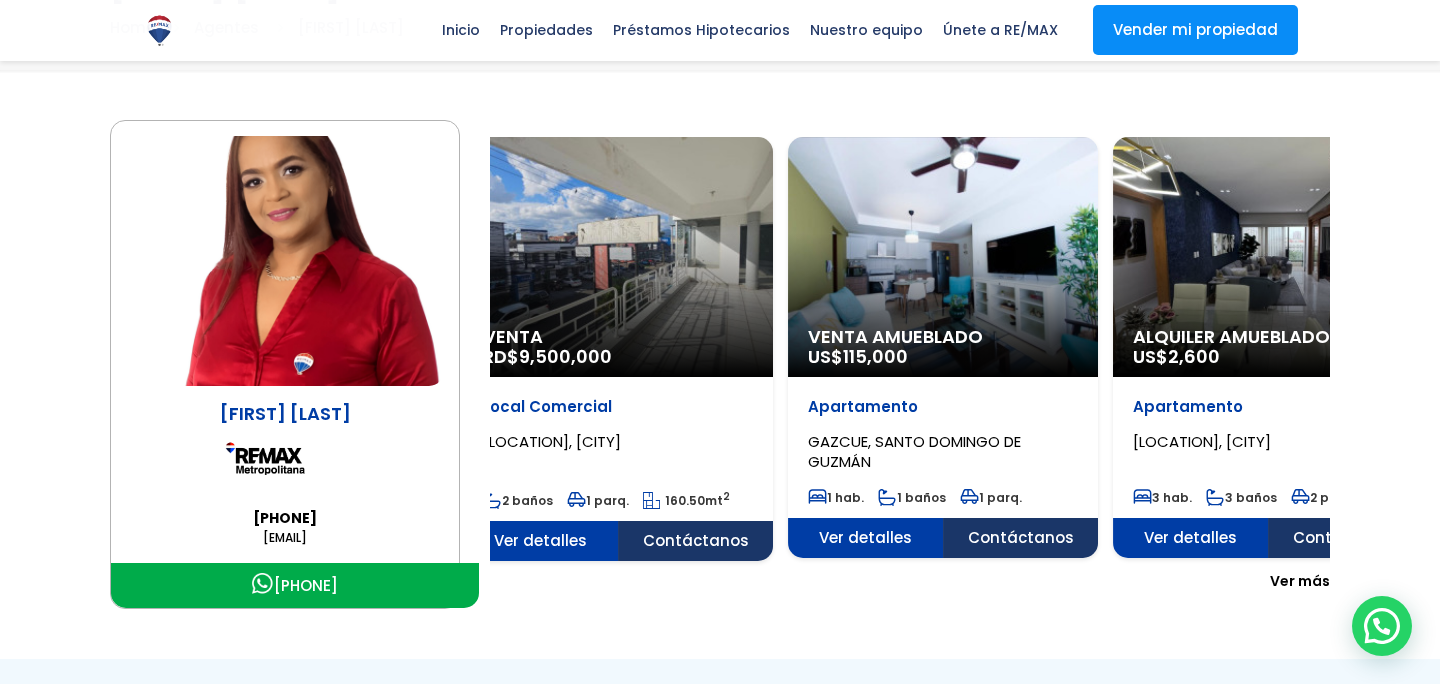 click on "Venta Amueblado
US$  115,000" at bounding box center (943, 257) 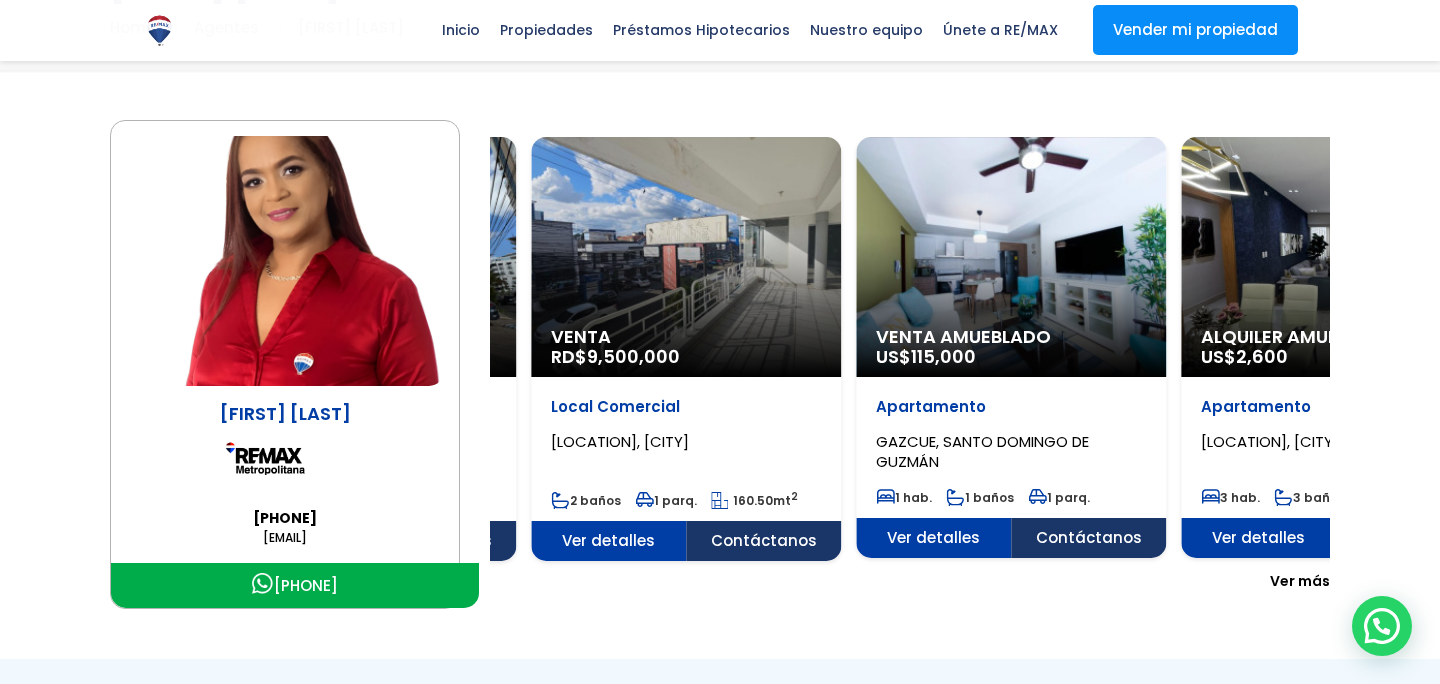 click on "Orquidea Batista
8098800074
Obatista@remaxm.net
8098800074
Exclusiva
Venta
US$  140,000
Apartamento" at bounding box center (720, 364) 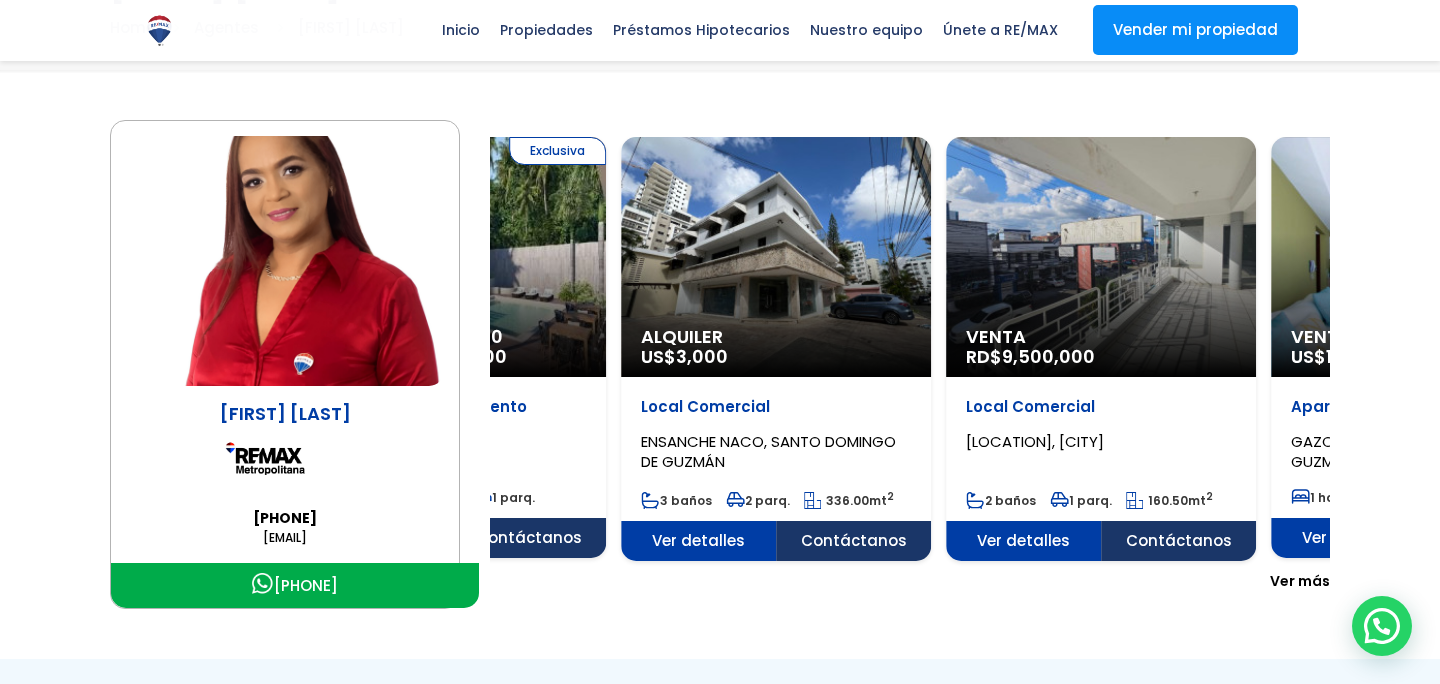 click on "Venta
RD$  9,500,000" at bounding box center (1101, 257) 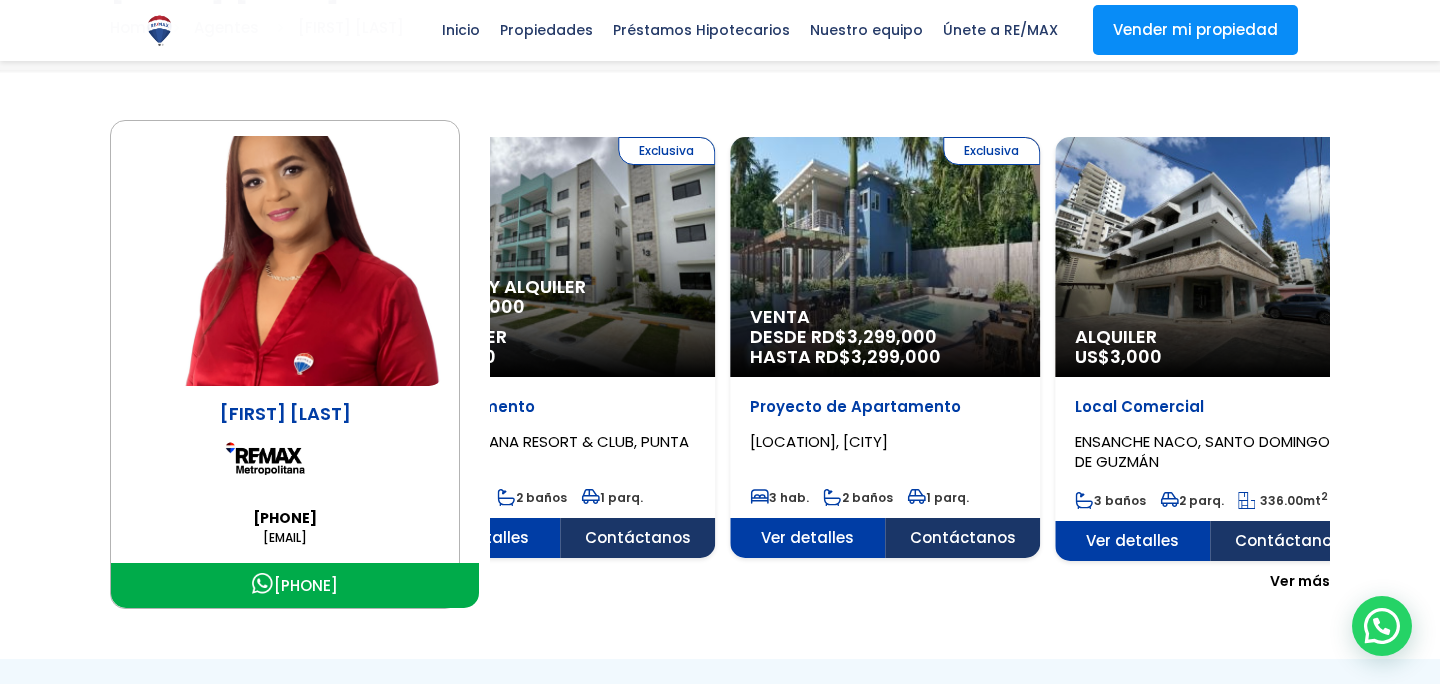 click on "Exclusiva
Venta
DESDE RD$  3,299,000
HASTA RD$  3,299,000" at bounding box center (885, 257) 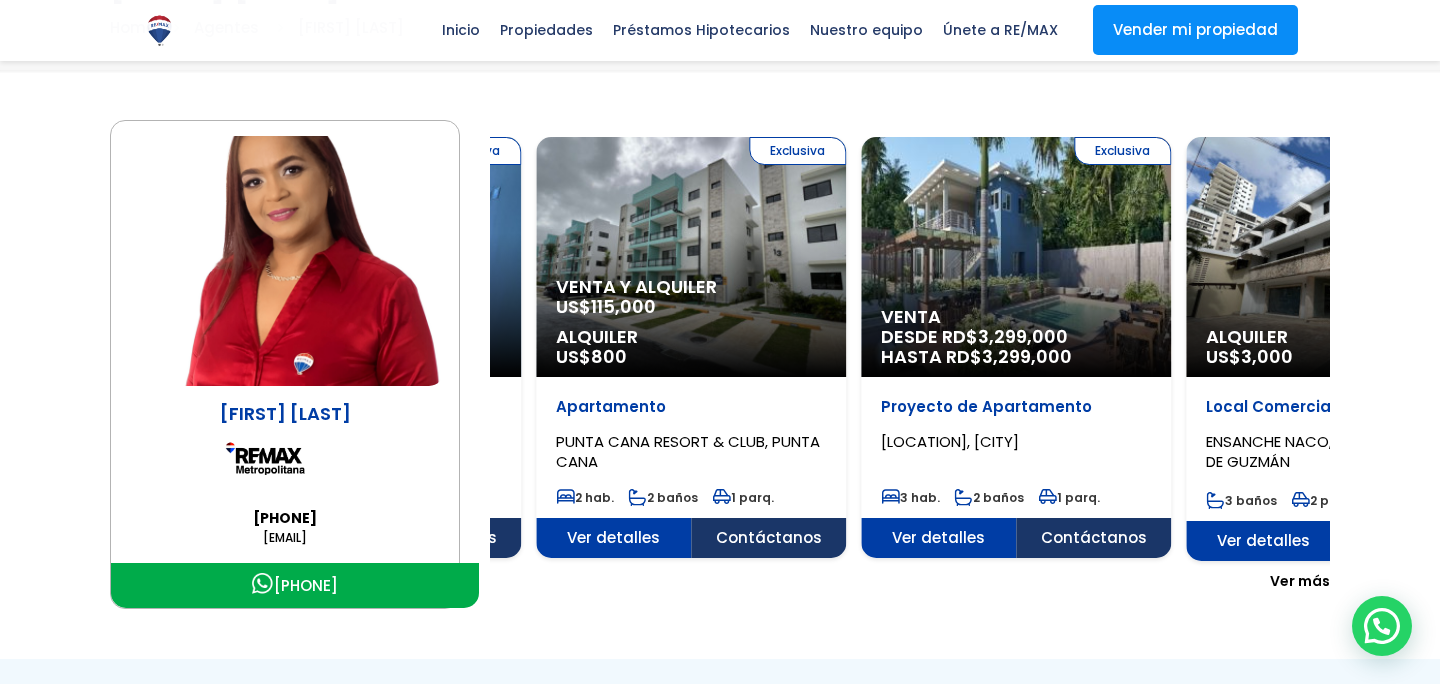 click on "Exclusiva
Venta y Alquiler
US$  115,000
Alquiler
US$  800" at bounding box center [691, 257] 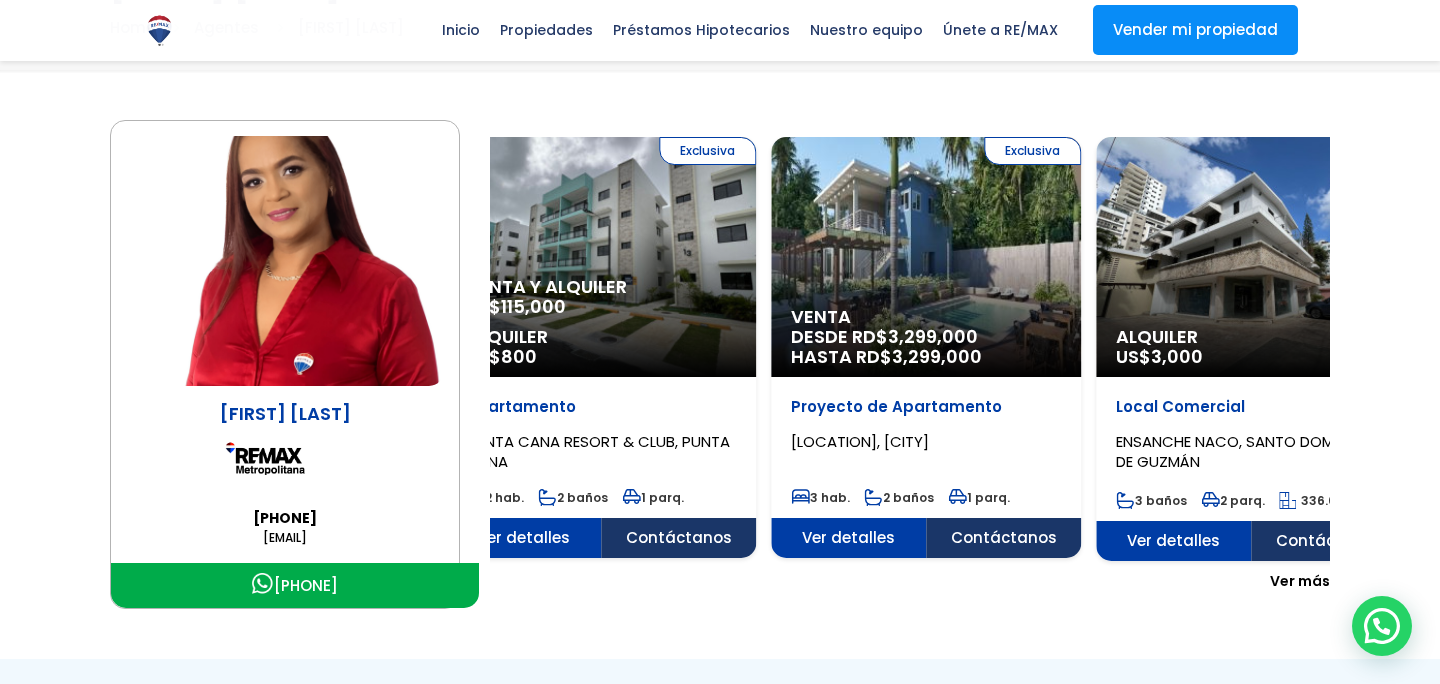 click on "Venta y Alquiler" at bounding box center (601, 287) 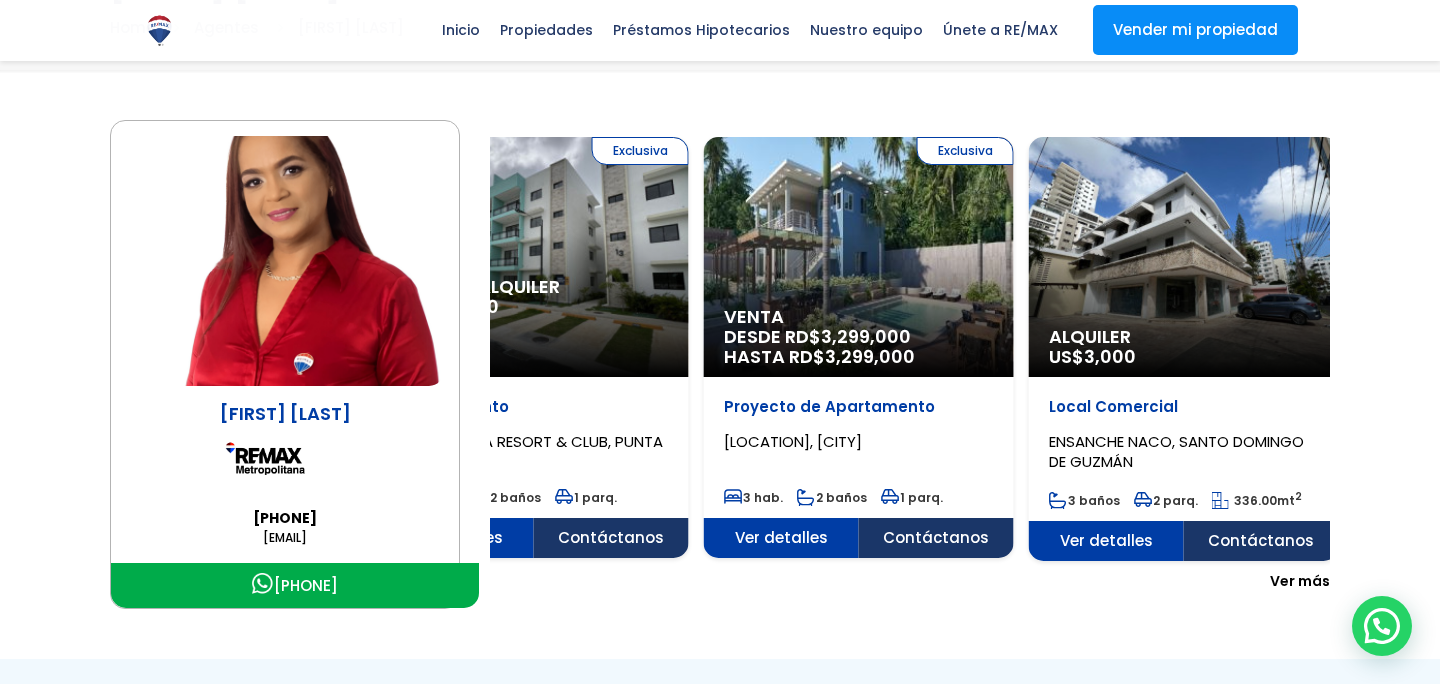 click on "Venta" at bounding box center [859, 317] 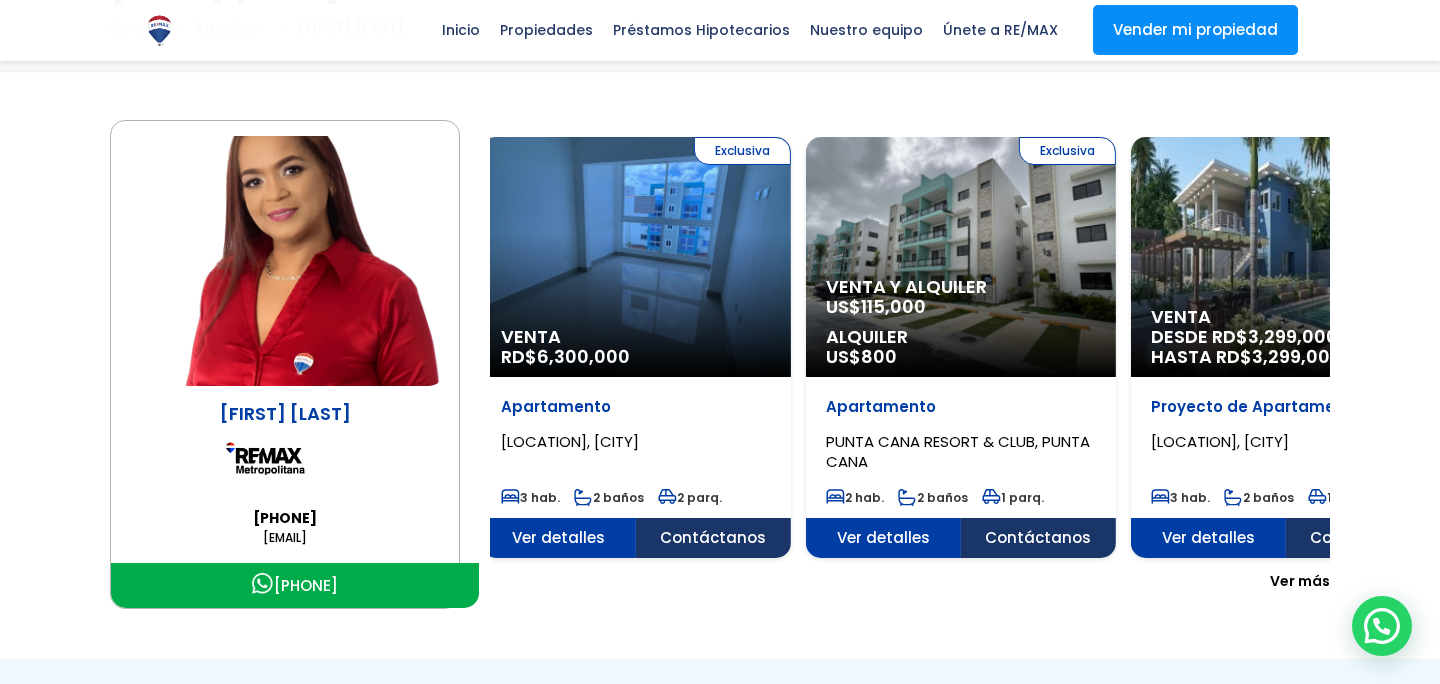 click on "Exclusiva
Venta
DESDE RD$  3,299,000
HASTA RD$  3,299,000" at bounding box center [-3914, 257] 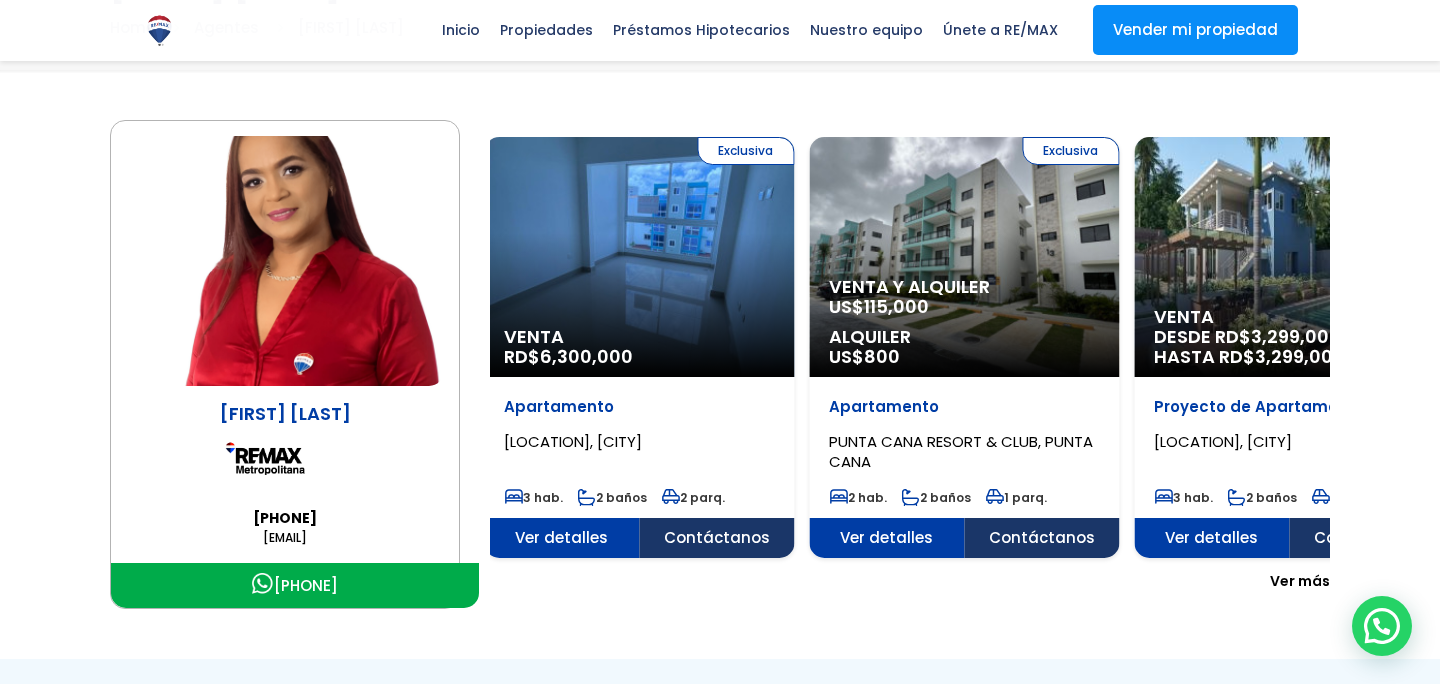 click on "115,000" at bounding box center (896, 306) 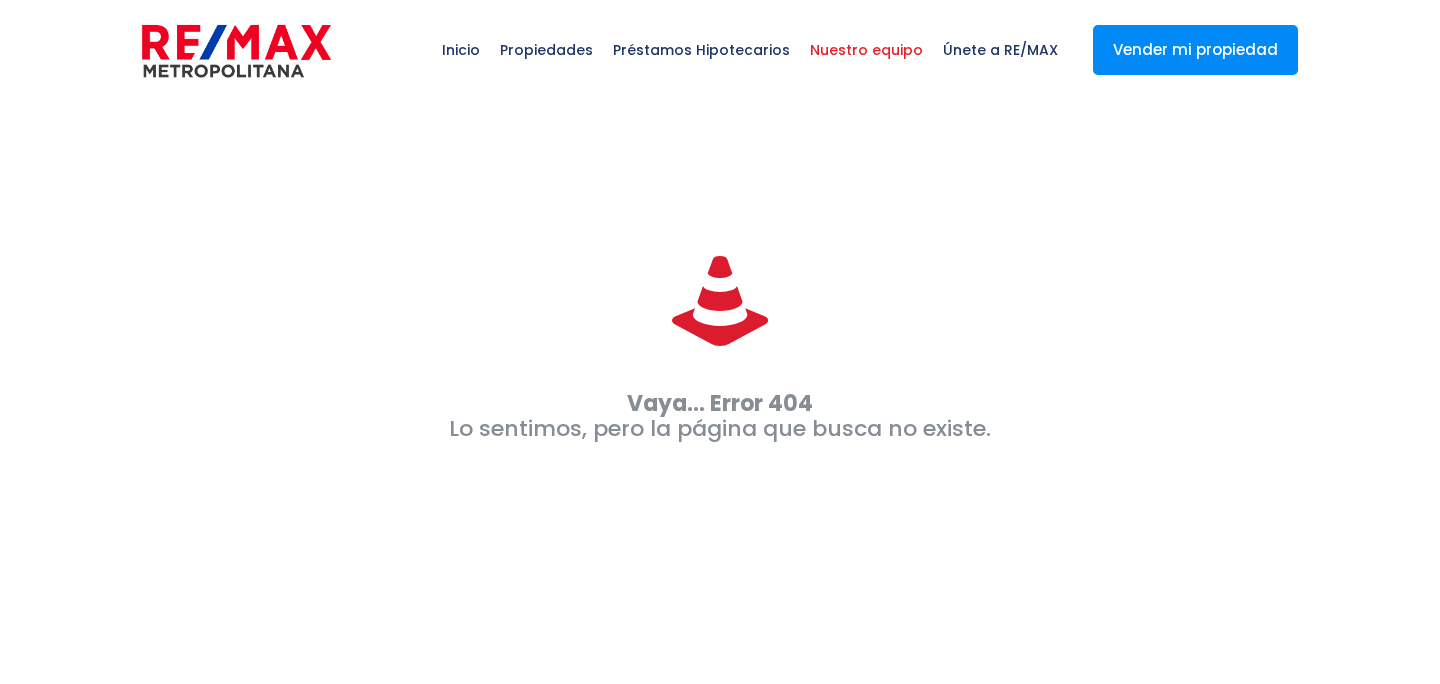 scroll, scrollTop: 0, scrollLeft: 0, axis: both 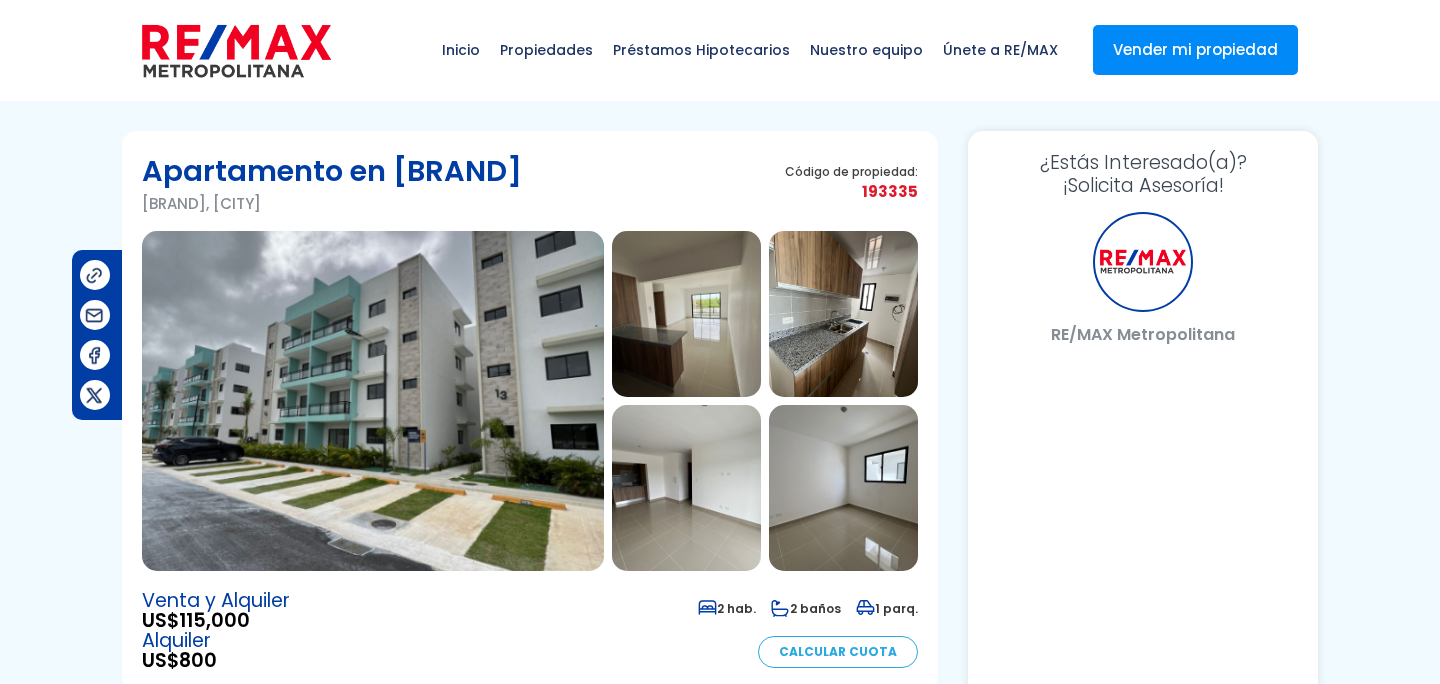 select on "US" 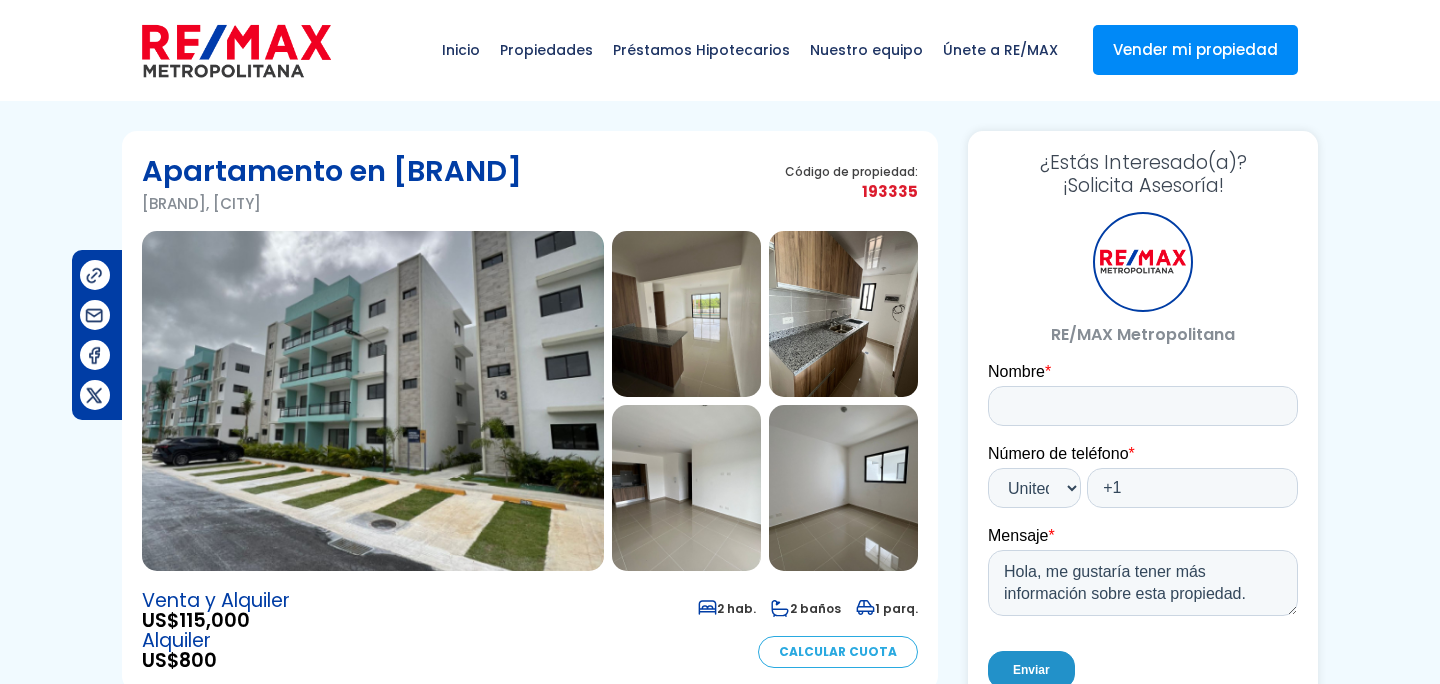 scroll, scrollTop: 0, scrollLeft: 0, axis: both 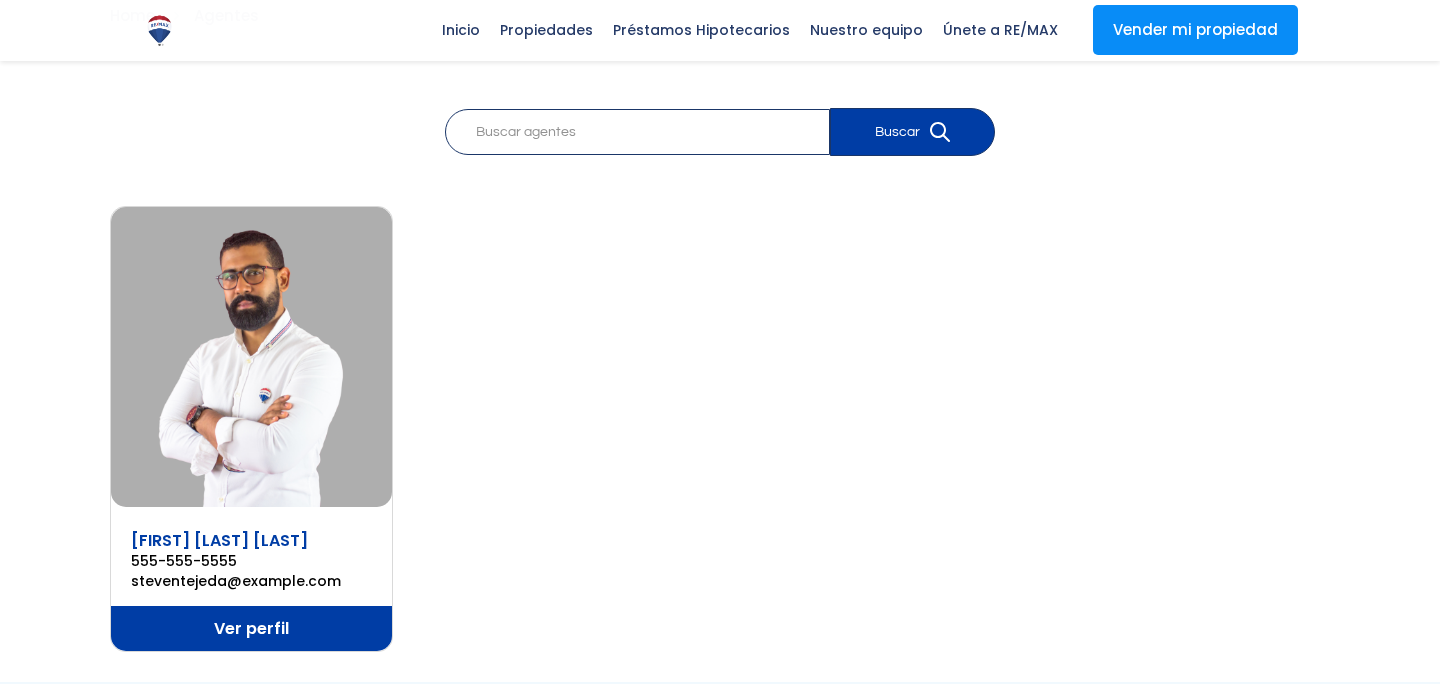 click at bounding box center (251, 357) 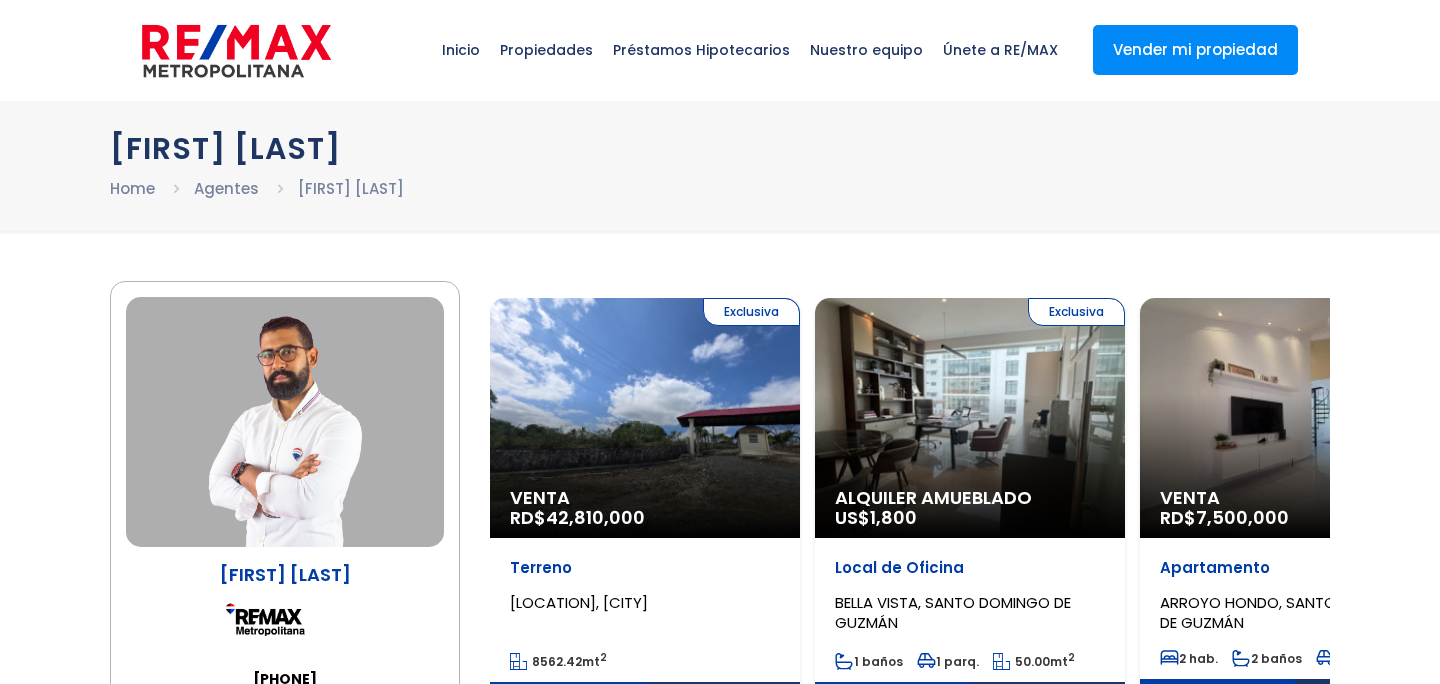 scroll, scrollTop: 0, scrollLeft: 0, axis: both 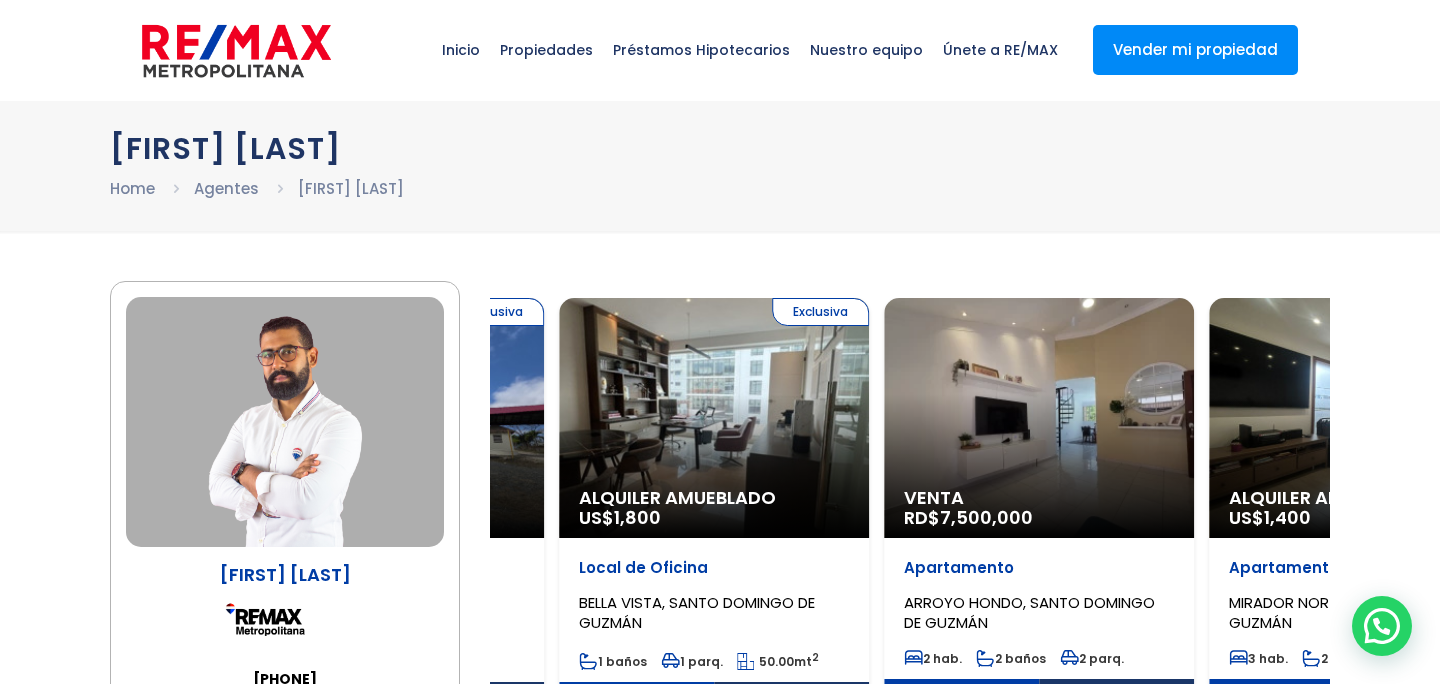 click on "Venta
RD$  7,500,000" at bounding box center (1039, 418) 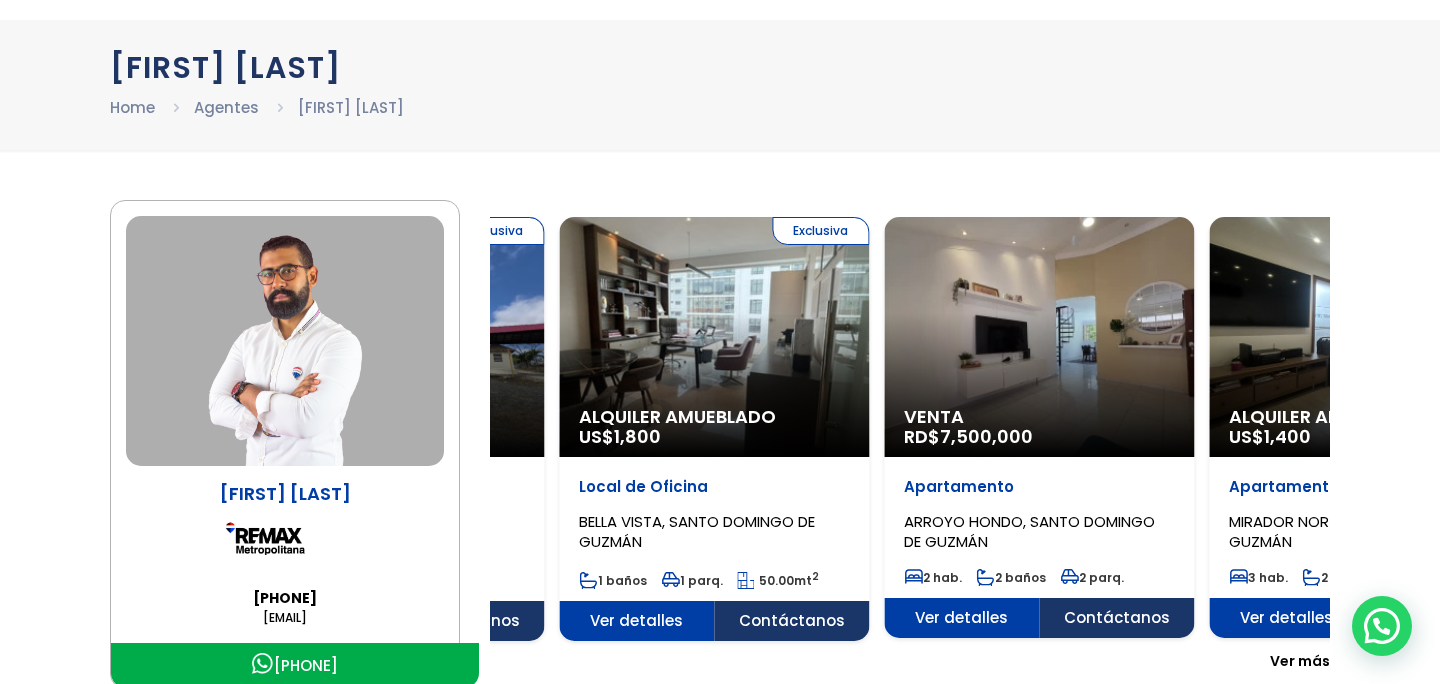 scroll, scrollTop: 87, scrollLeft: 0, axis: vertical 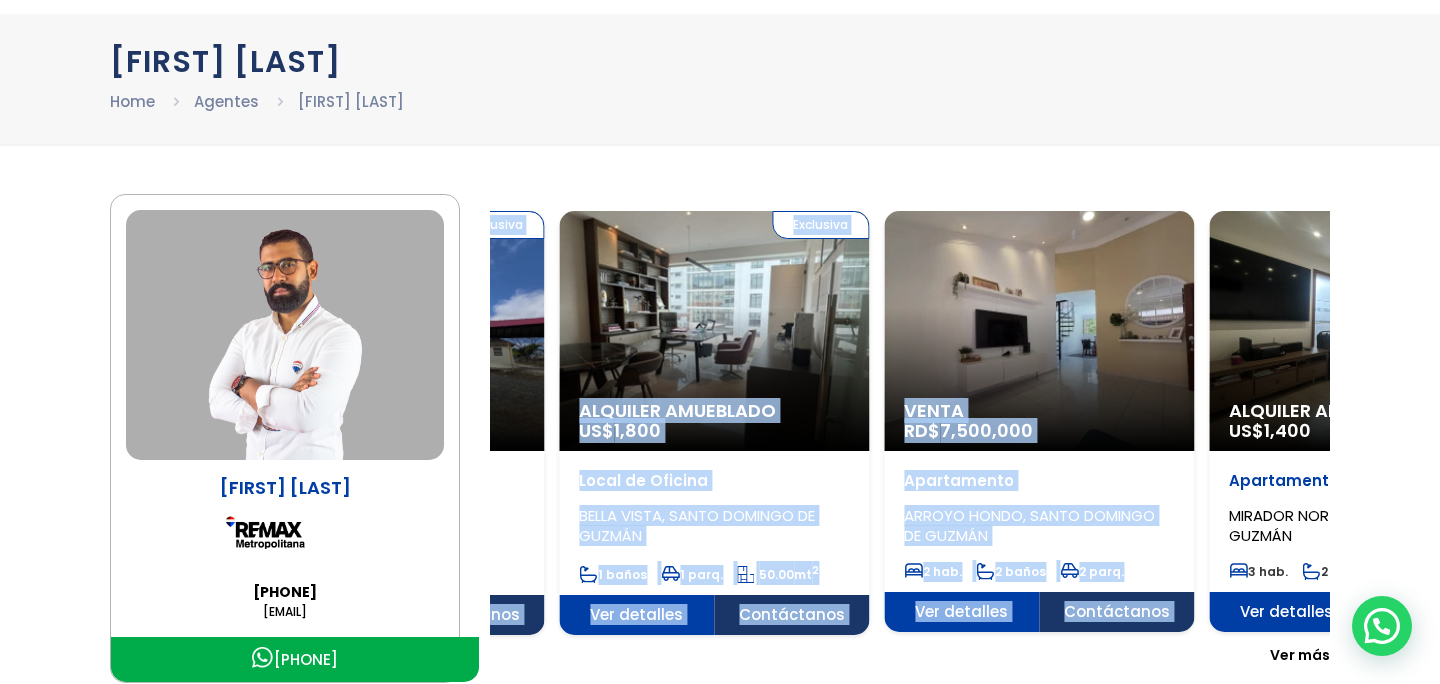 drag, startPoint x: 871, startPoint y: 376, endPoint x: 1243, endPoint y: 376, distance: 372 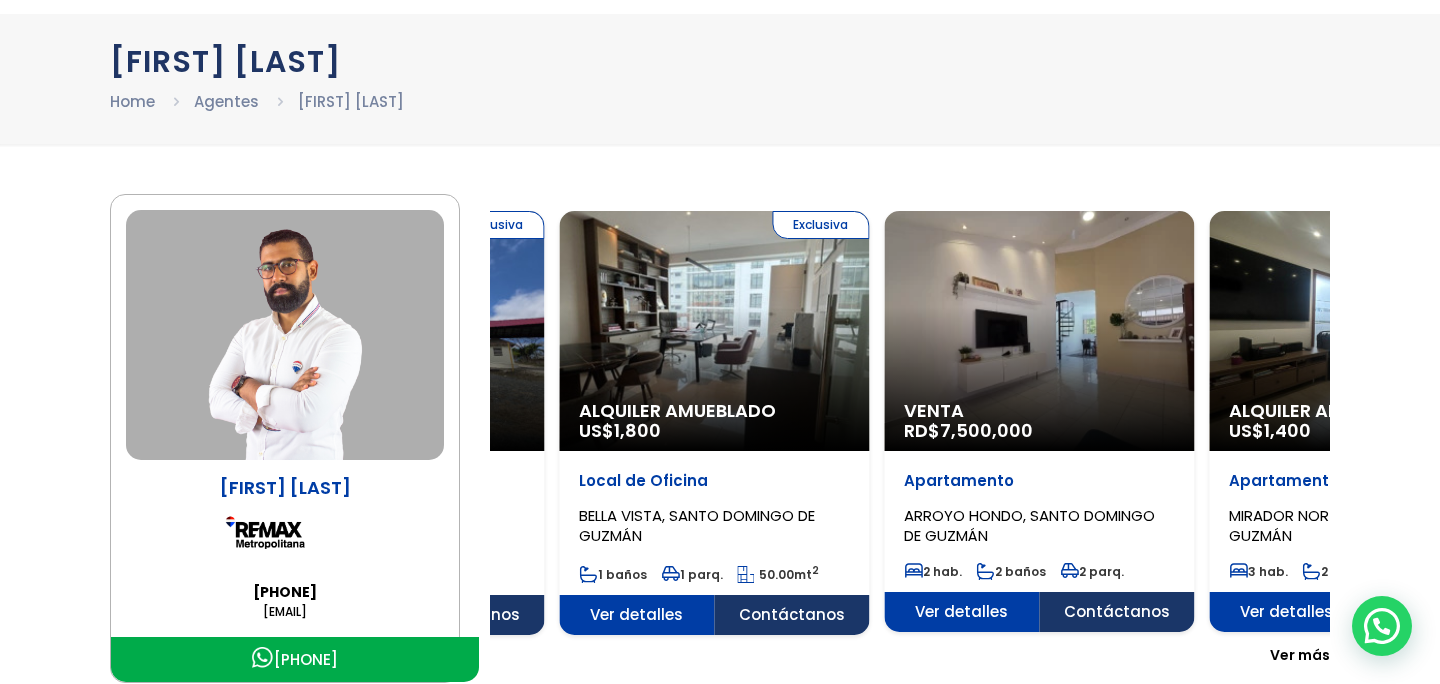 click on "Inicio
Propiedades
Préstamos Hipotecarios
Calculadora de préstamos
Nuestro equipo
Únete a RE/MAX
Vender mi propiedad
.path{fill:none;stroke:#000;stroke-miterlimit:10;stroke-width:1.5px;}
✕
[FIRST] [LAST] Home   Agentes   [FIRST] [LAST]
[FIRST] [LAST]
[PHONE]
[EMAIL]
[PHONE]" at bounding box center [720, 554] 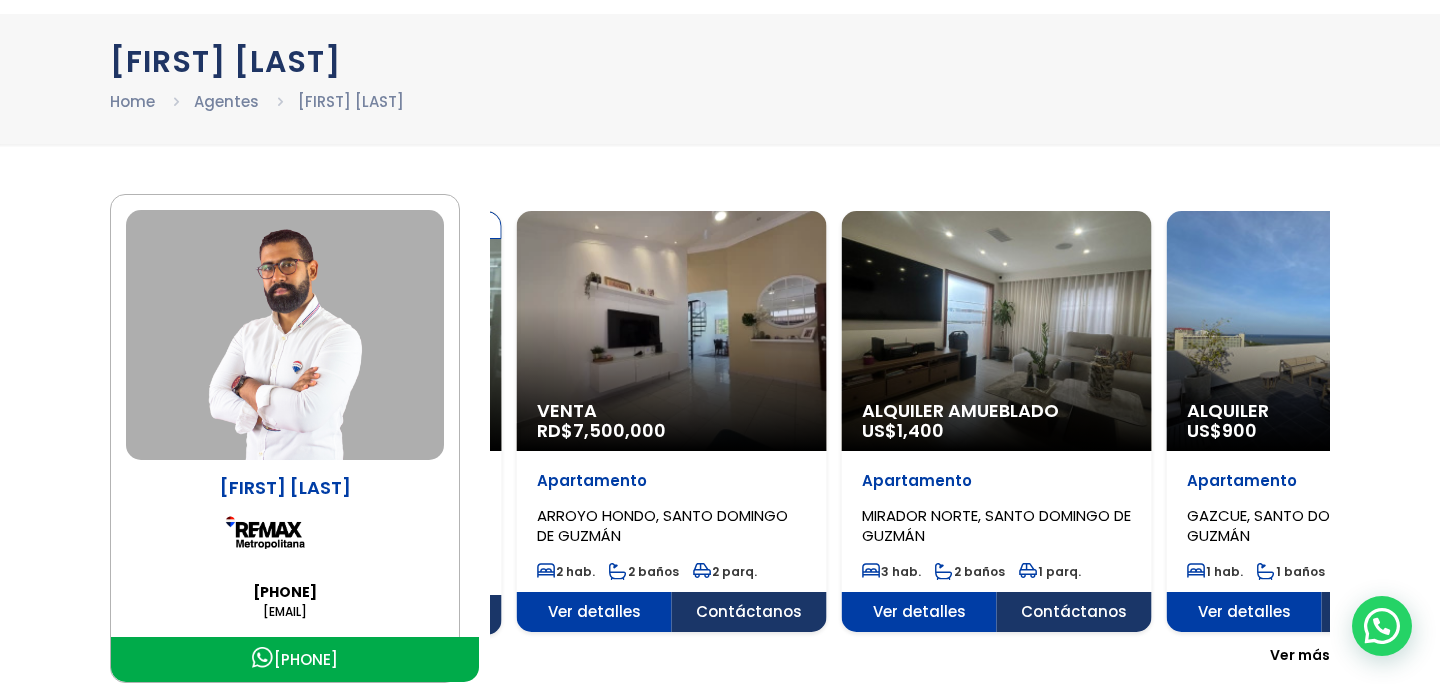click on "[FIRST] [LAST]
[PHONE]
[EMAIL]
[PHONE]
Exclusiva
Venta
RD$  42,810,000
2" at bounding box center (720, 438) 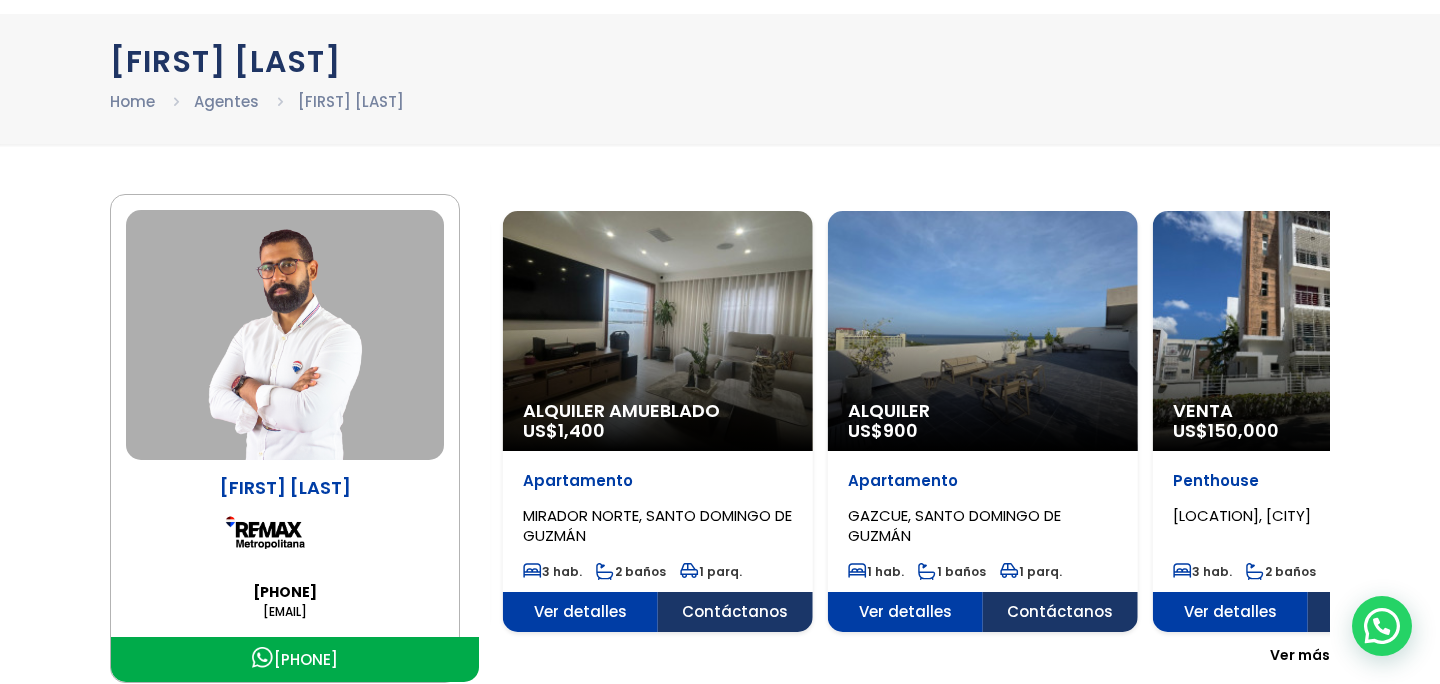 click on "Alquiler
US$  900" at bounding box center (983, 331) 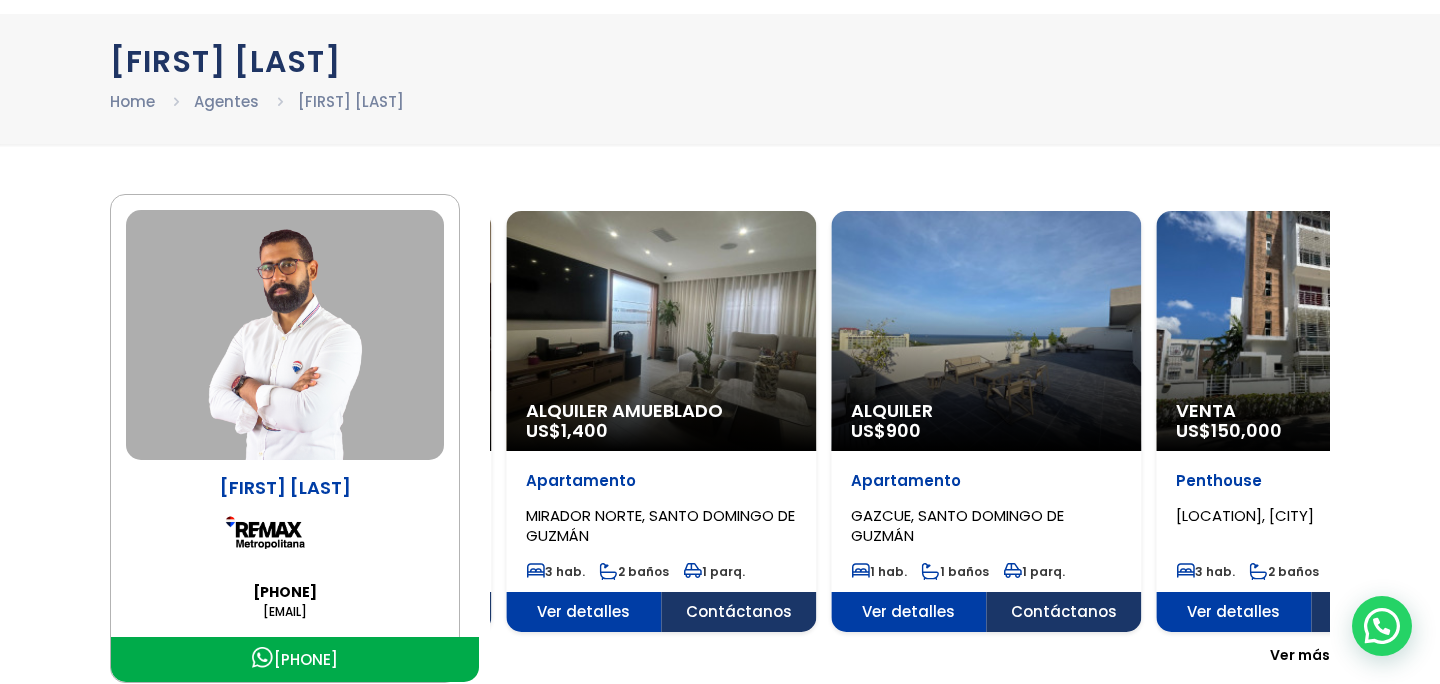 click on "Alquiler Amueblado
US$  1,400" at bounding box center [661, 331] 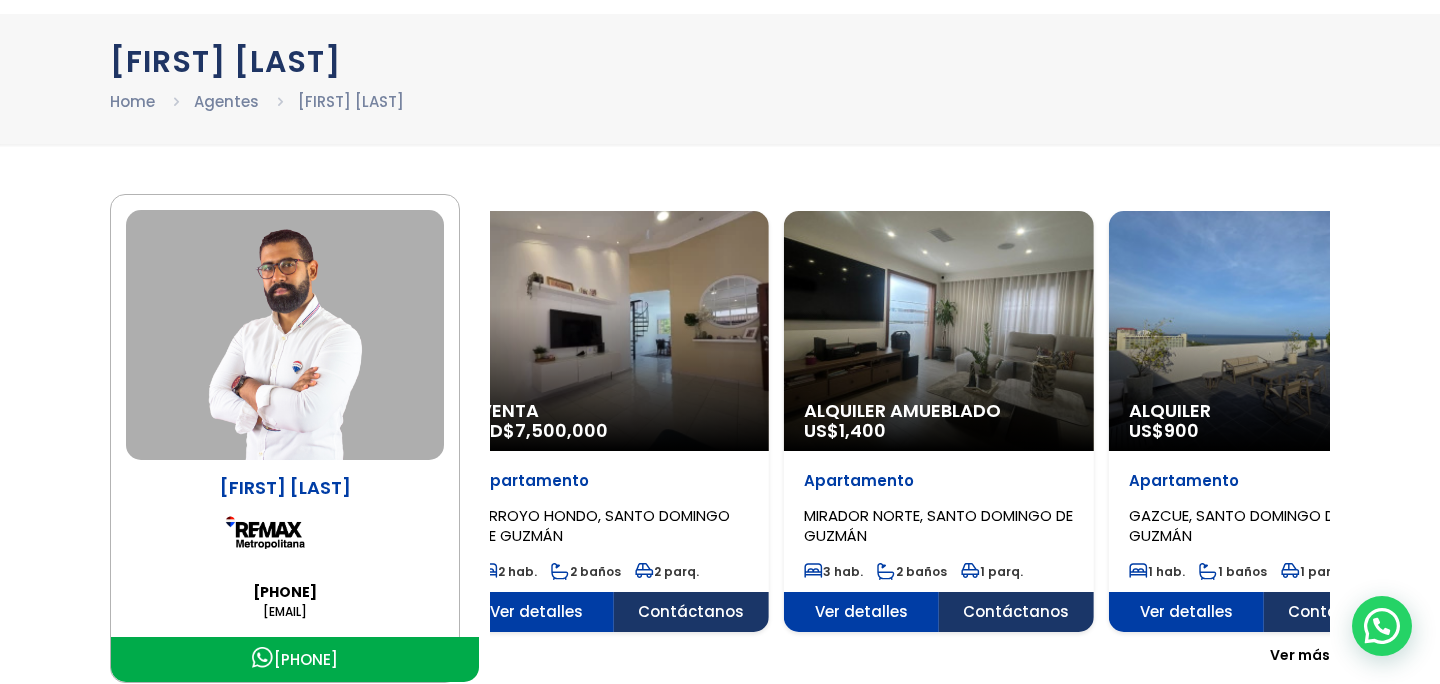 click on "Alquiler Amueblado
US$  1,400" at bounding box center [939, 331] 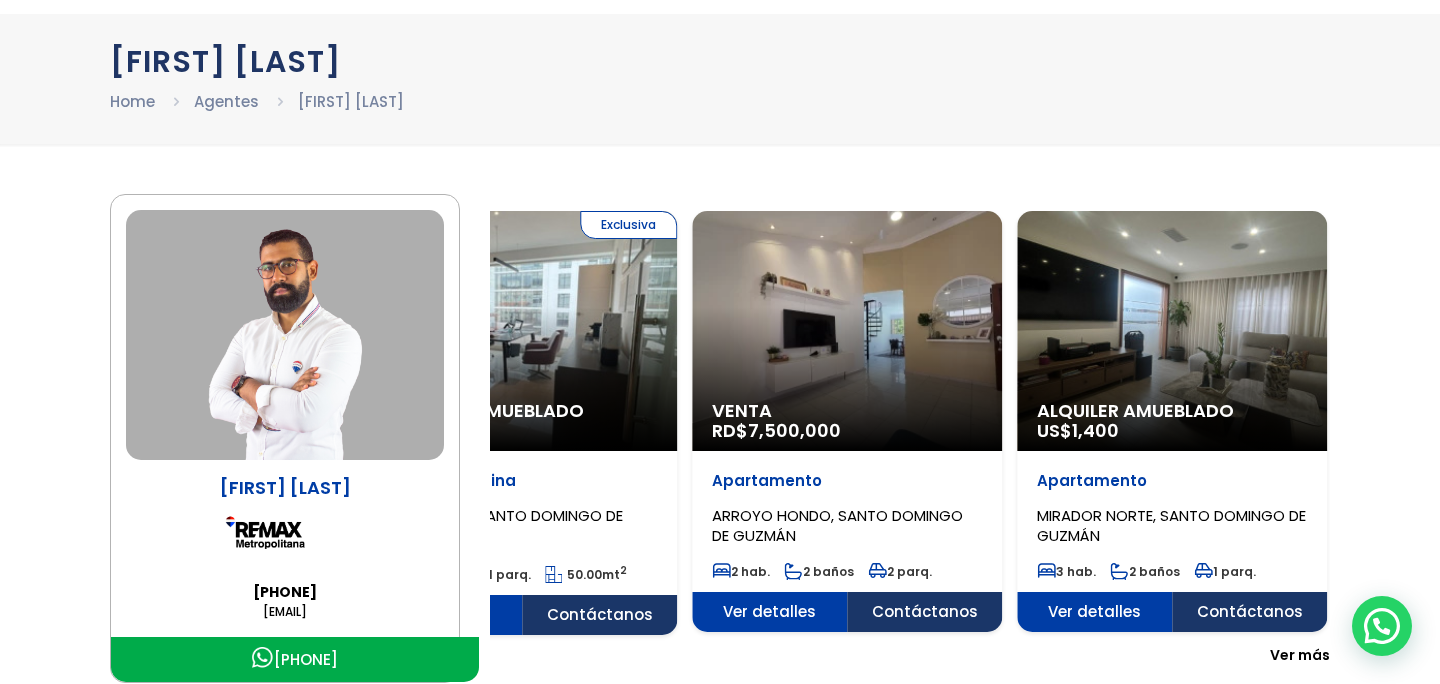 click on "Exclusiva
Alquiler Amueblado
US$  1,800" at bounding box center [522, 331] 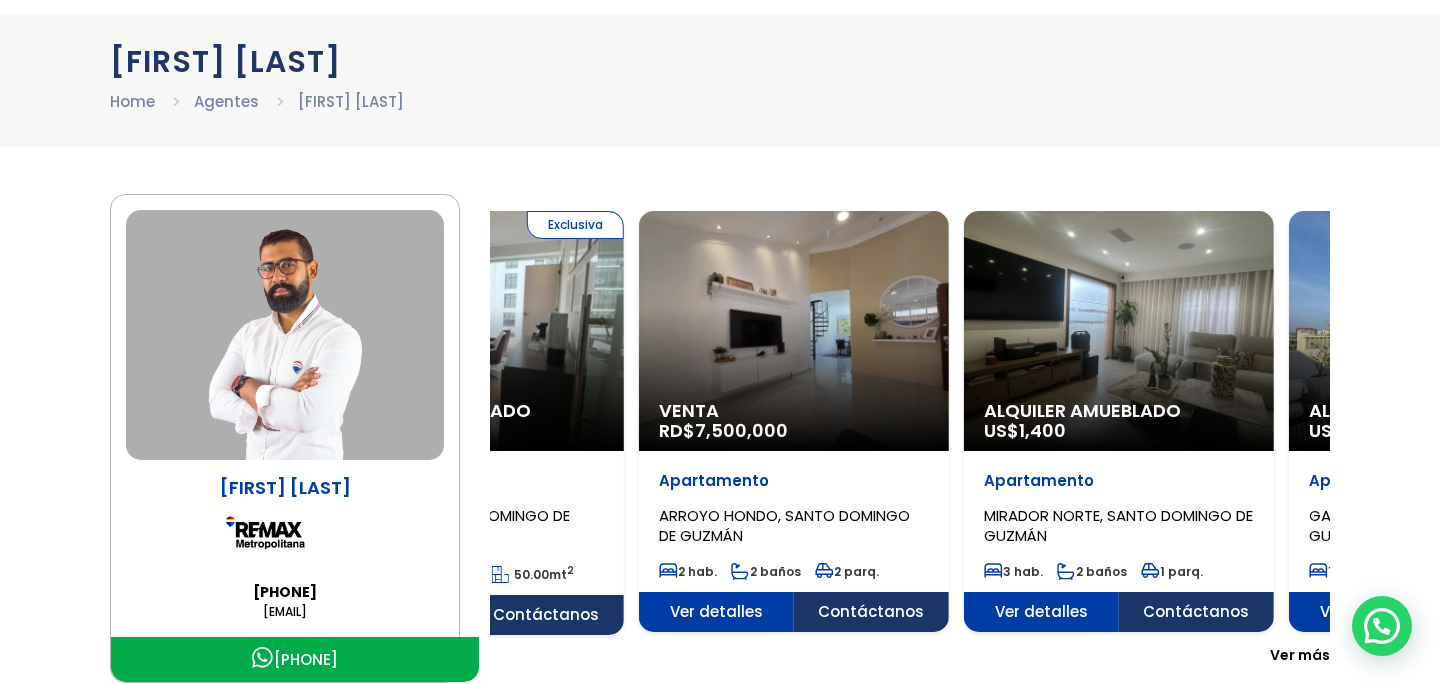 click on "Venta
RD$  7,500,000" at bounding box center [794, 331] 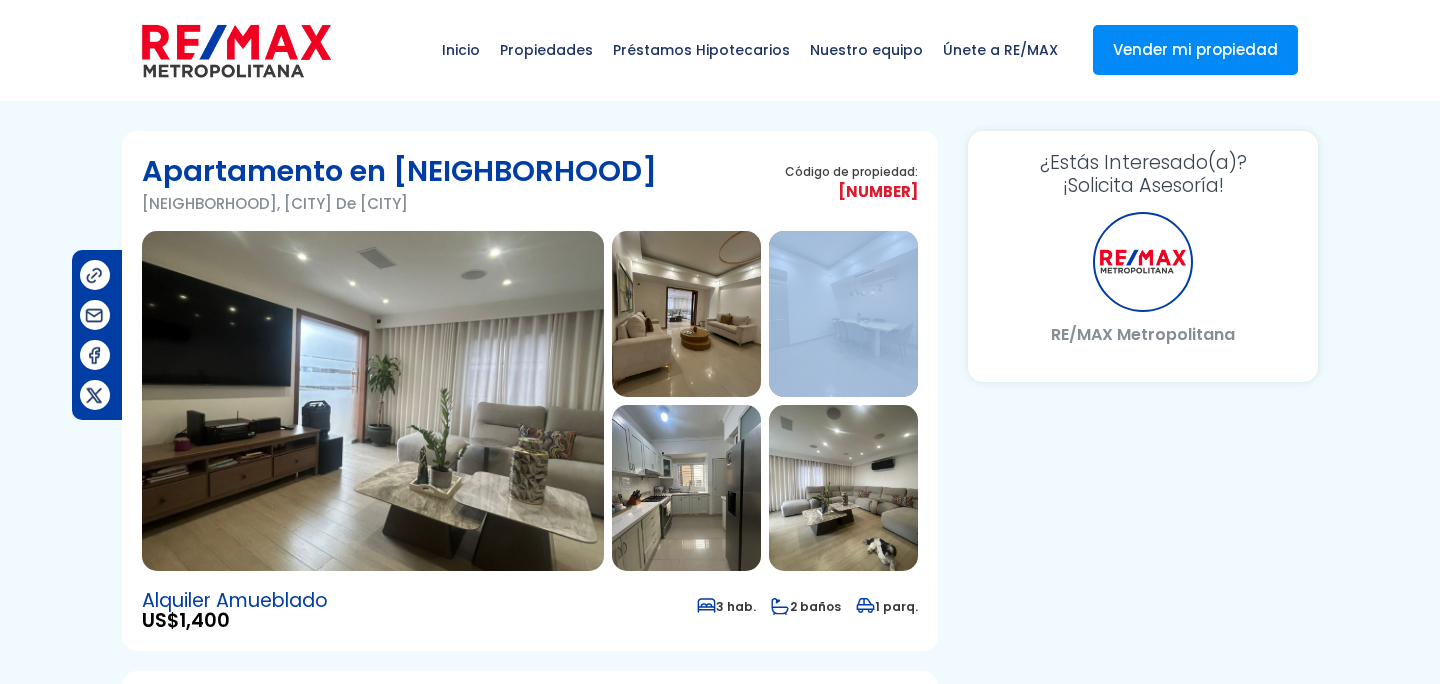 scroll, scrollTop: 0, scrollLeft: 0, axis: both 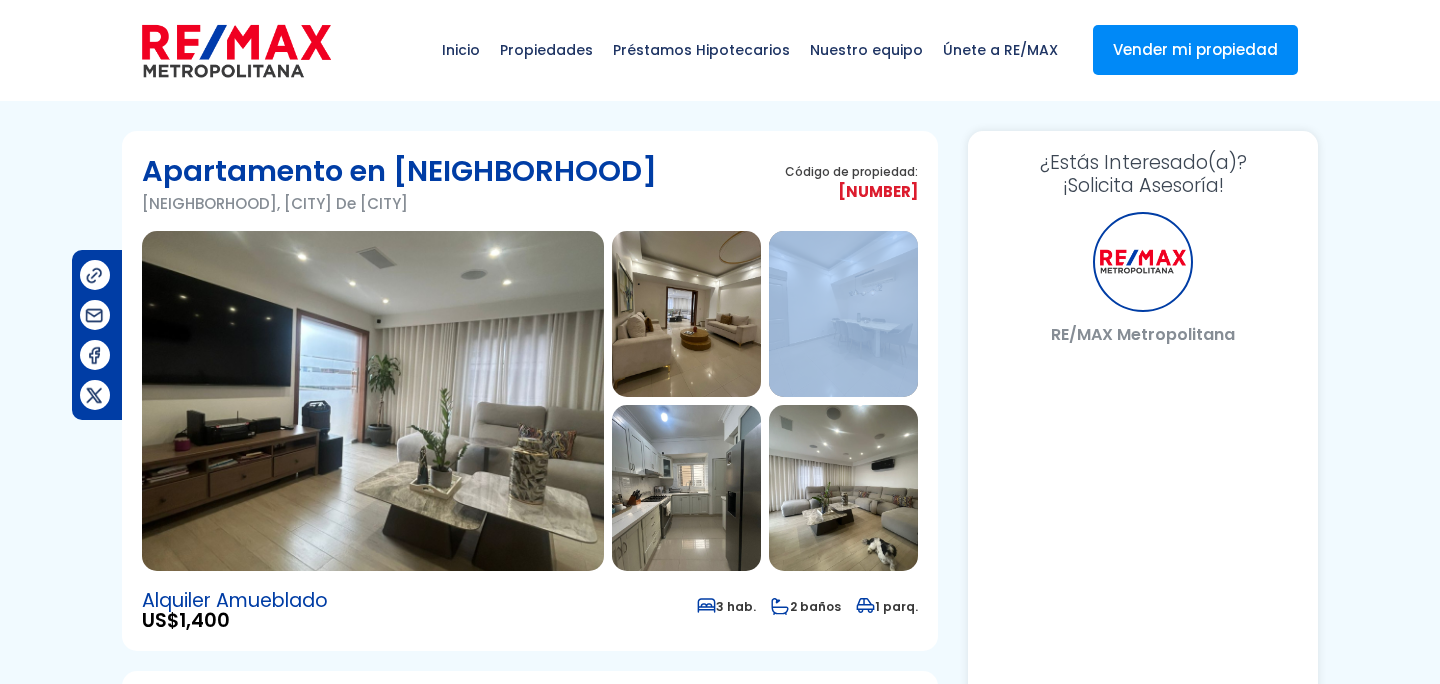 select on "US" 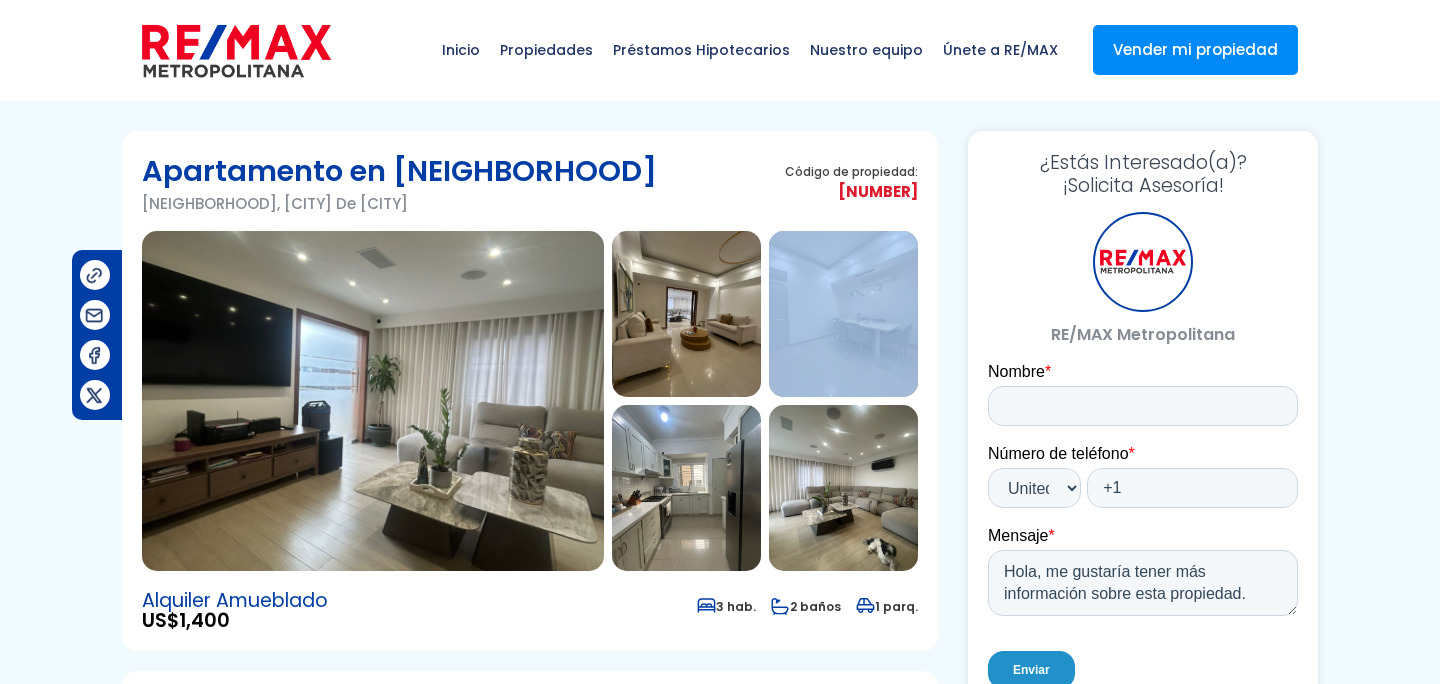 scroll, scrollTop: 0, scrollLeft: 0, axis: both 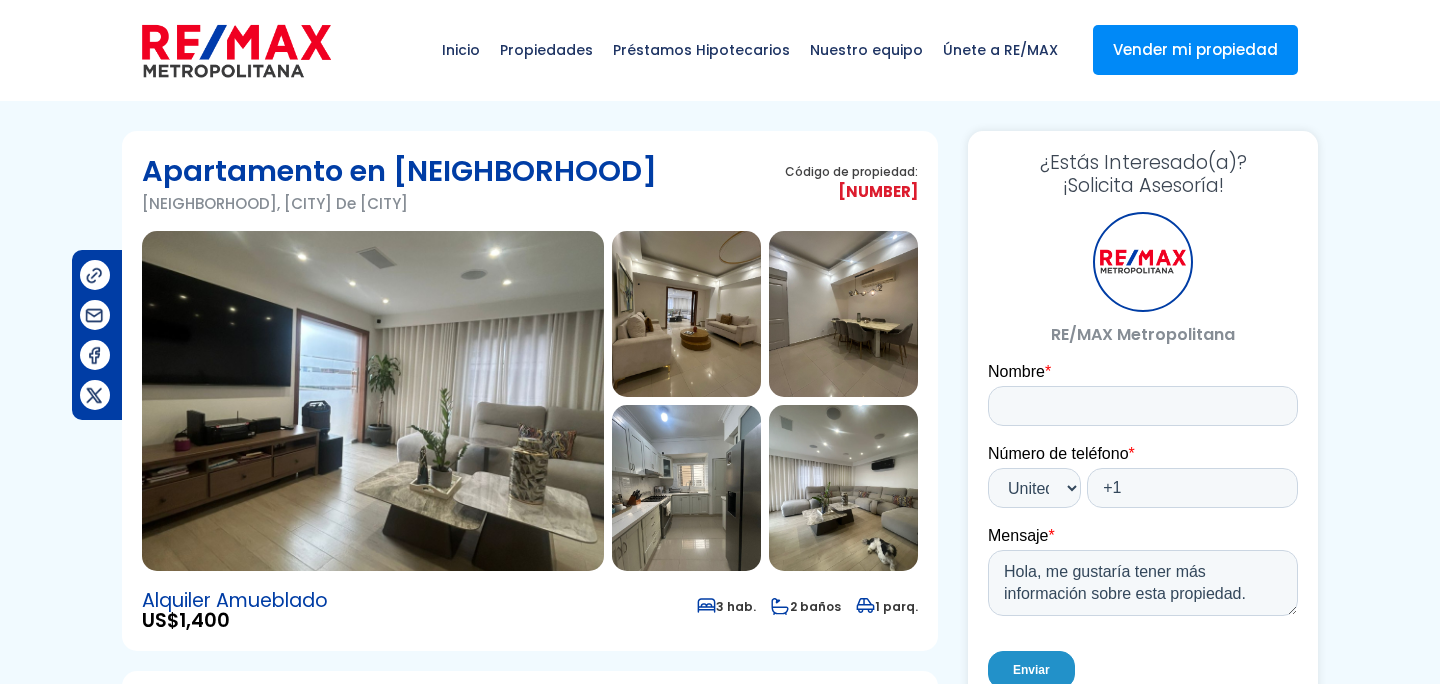 click on "Apartamento en [NEIGHBORHOOD]
[NEIGHBORHOOD], [CITY] De [CITY]
Código de propiedad:
[NUMBER]" at bounding box center [530, 391] 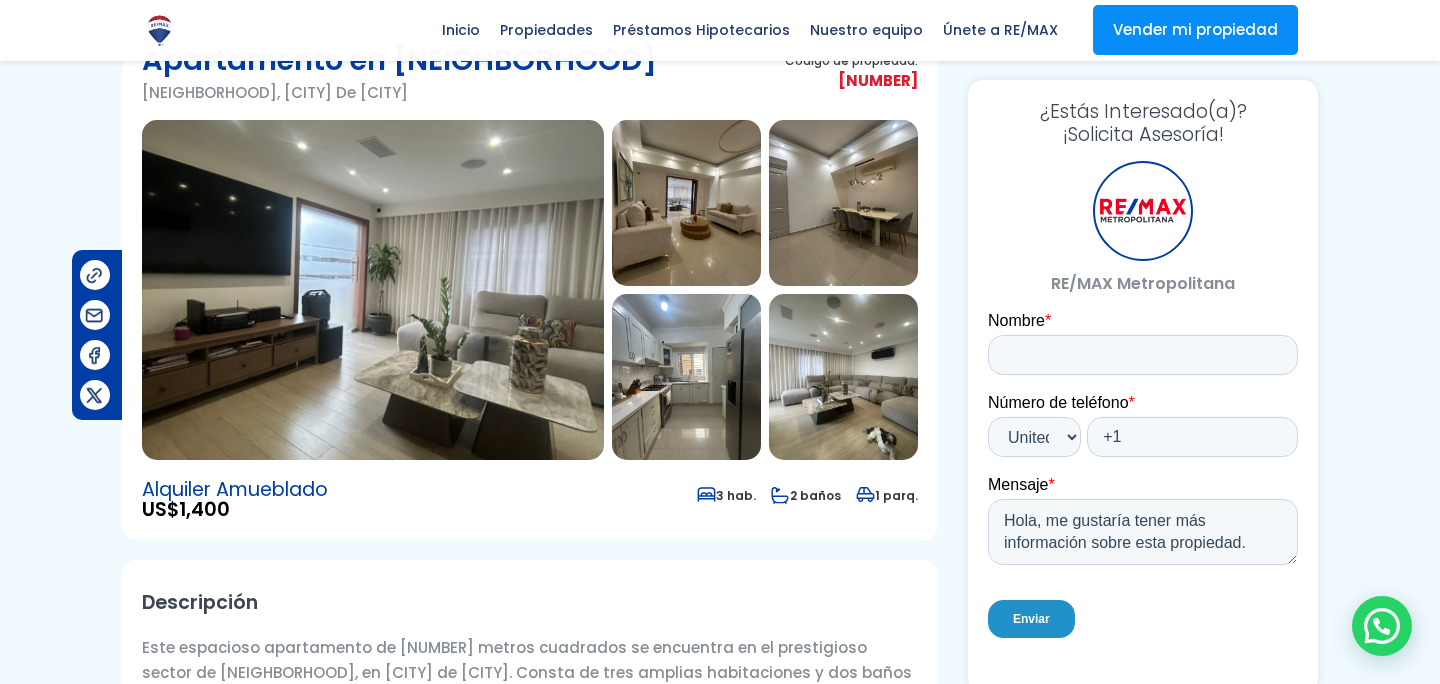 scroll, scrollTop: 0, scrollLeft: 0, axis: both 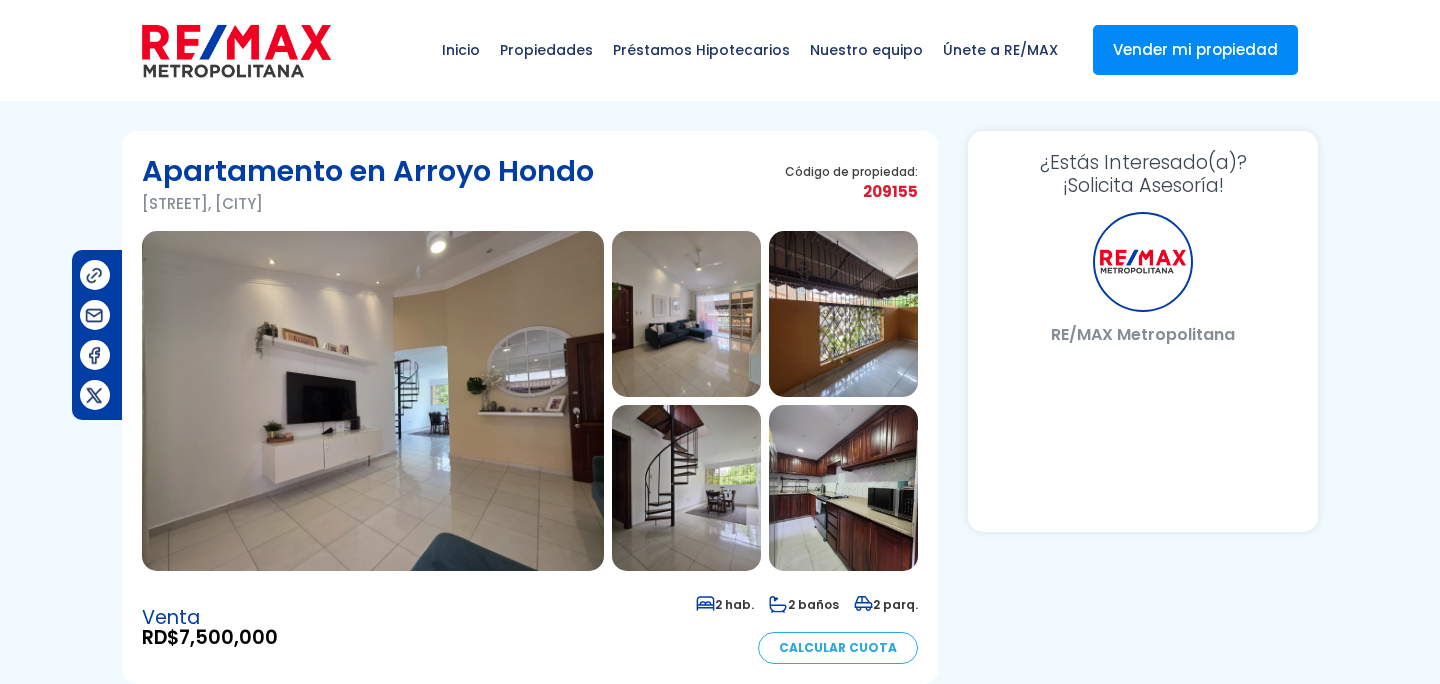 select on "US" 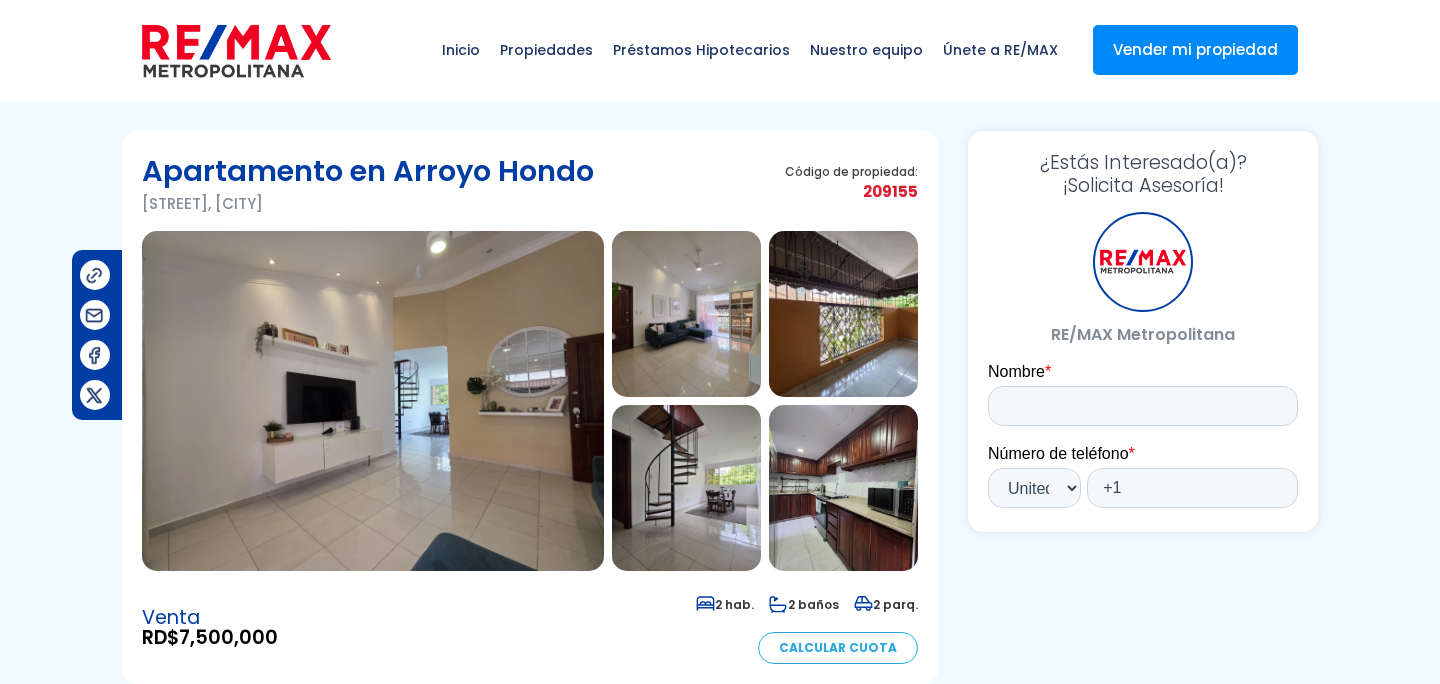 scroll, scrollTop: 0, scrollLeft: 0, axis: both 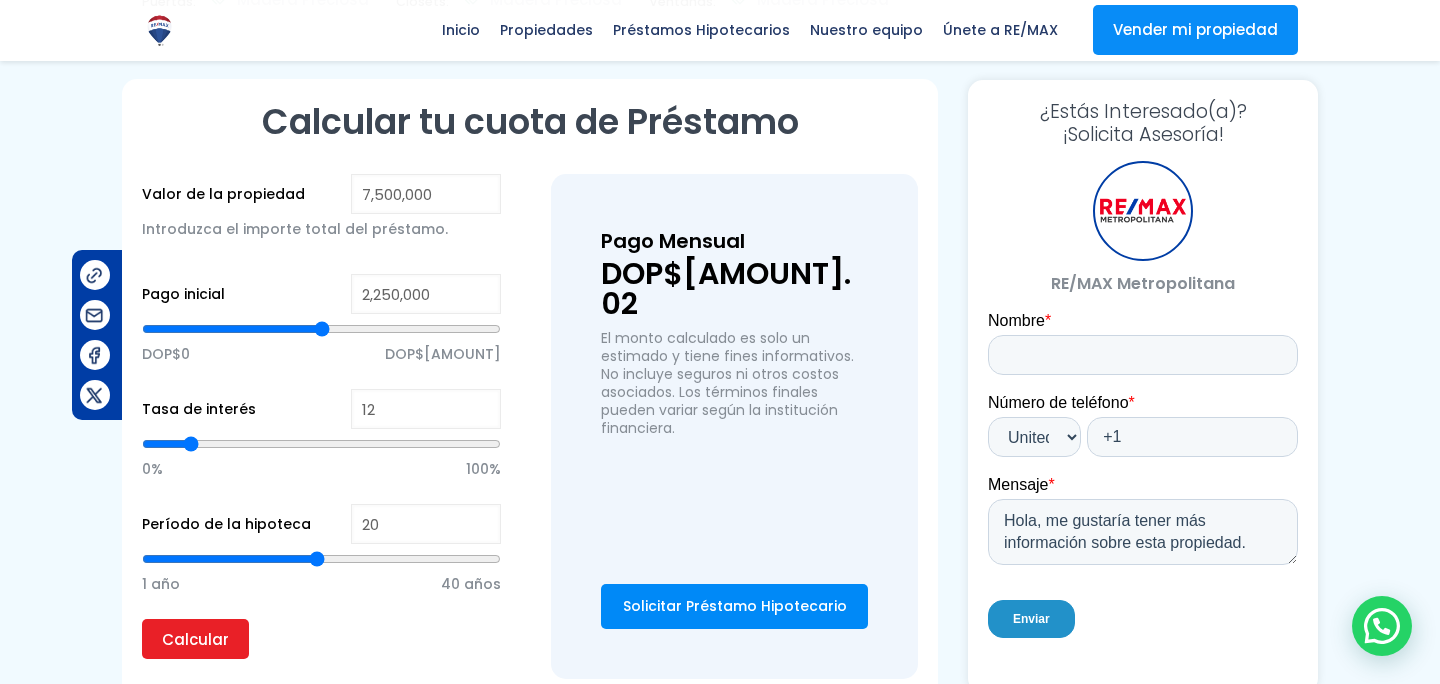 type on "13" 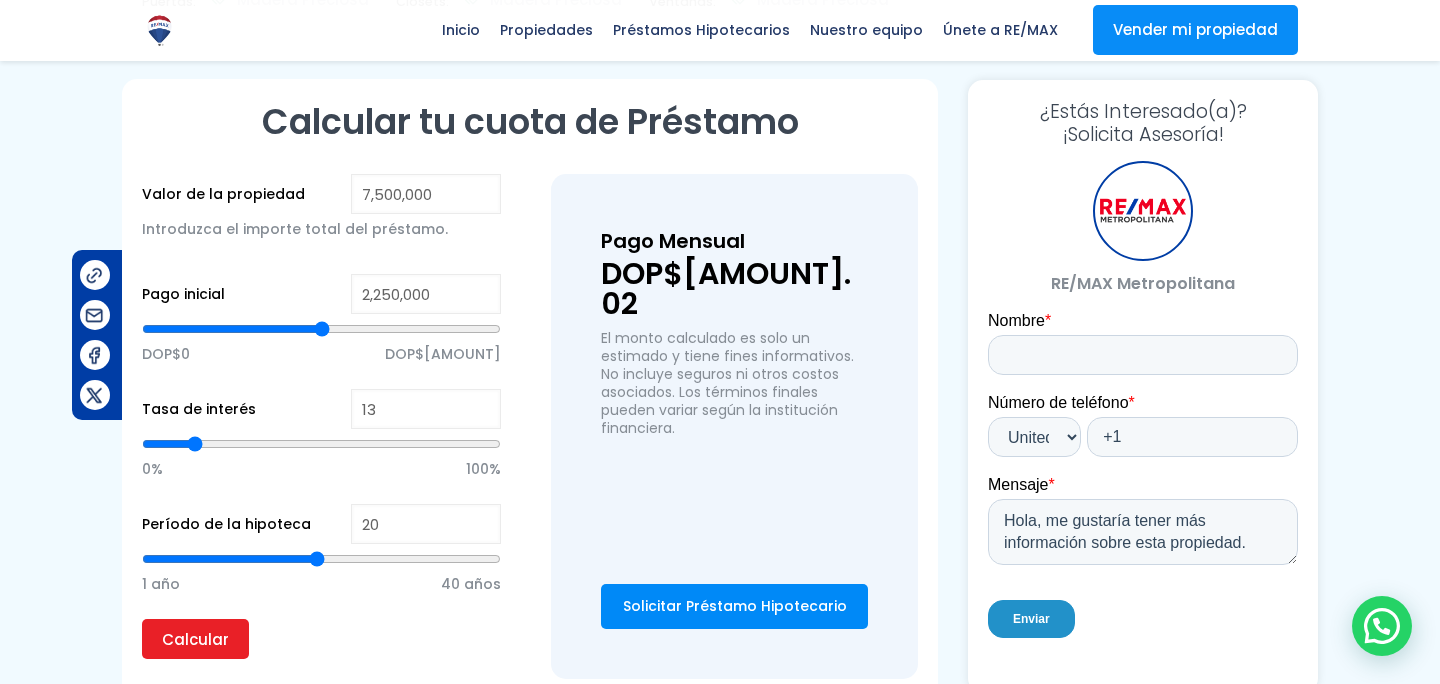 type on "12" 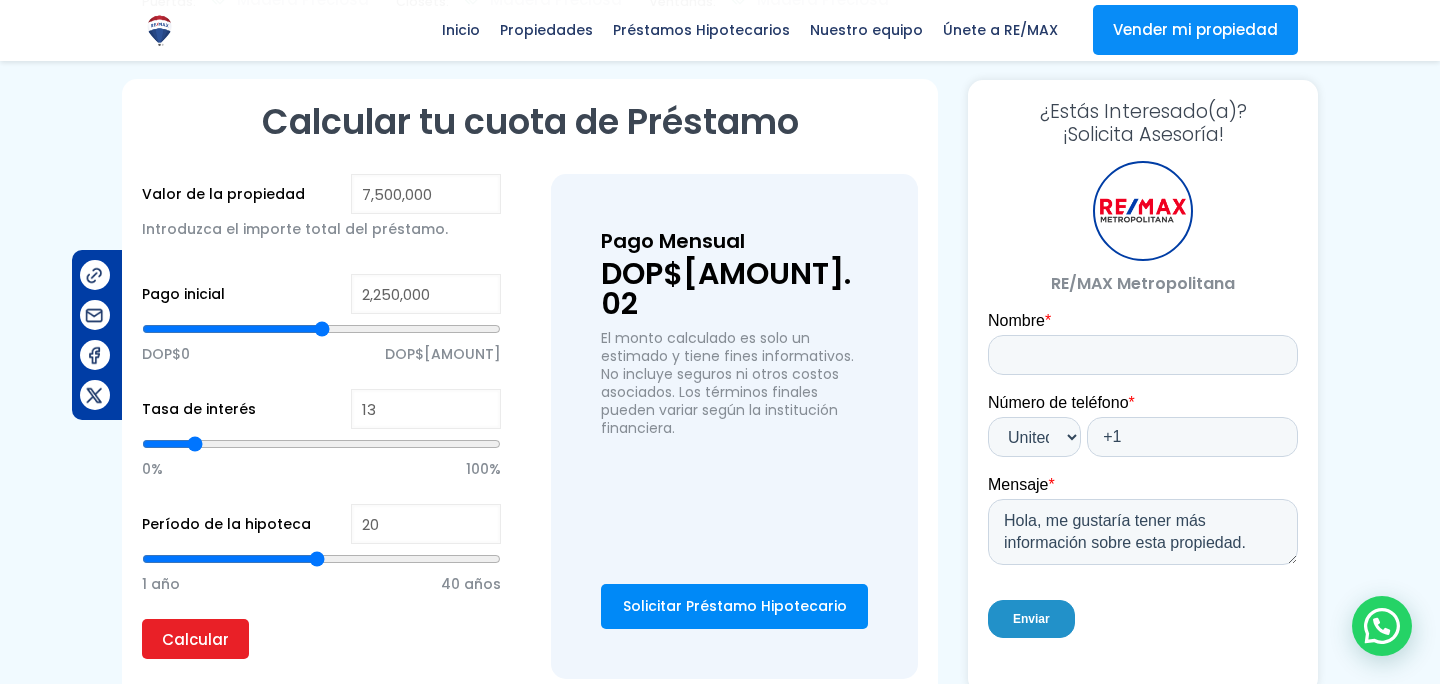 type on "12" 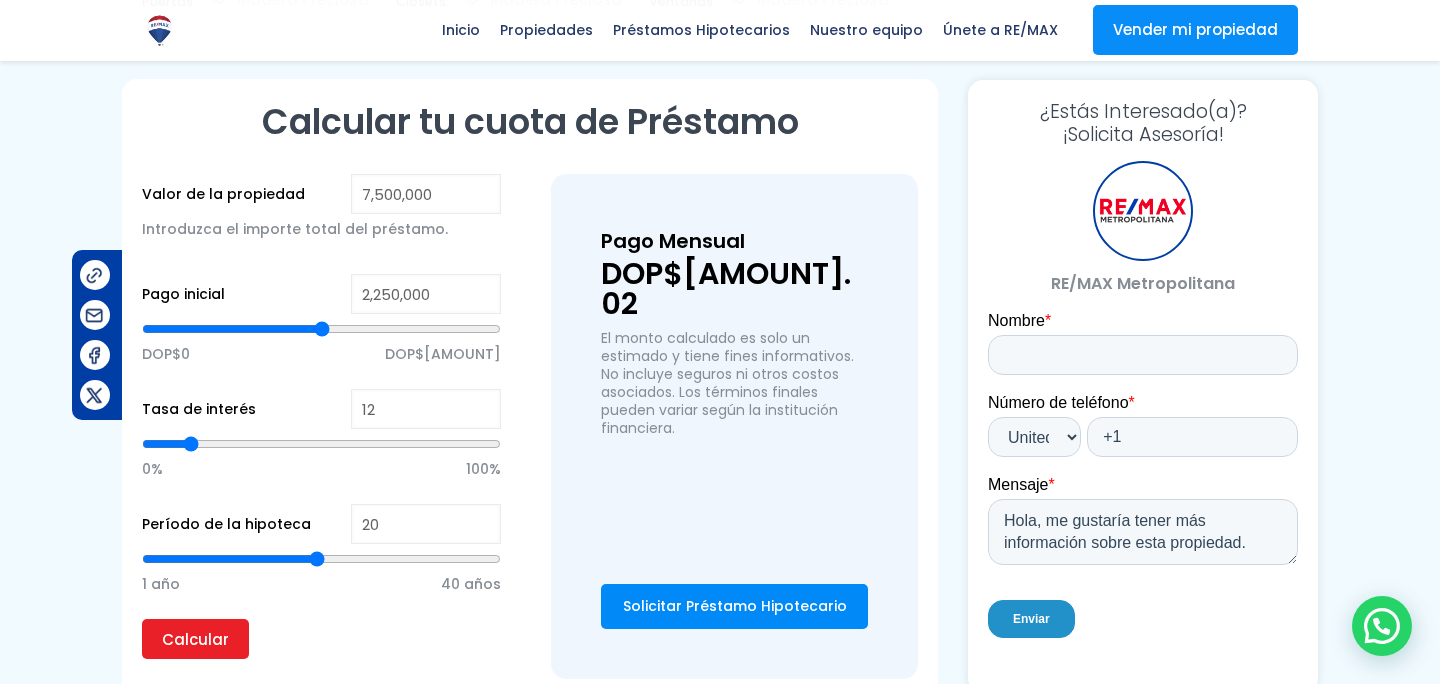 type on "11" 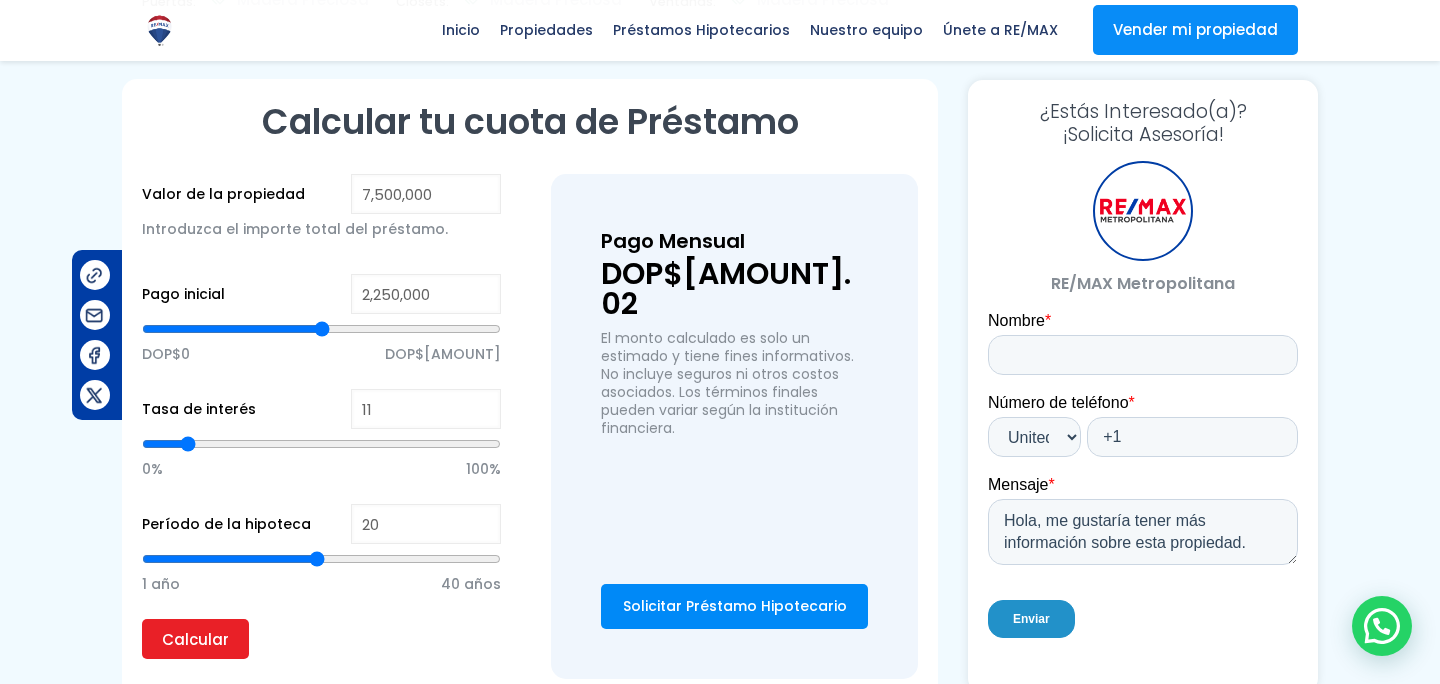 type on "11" 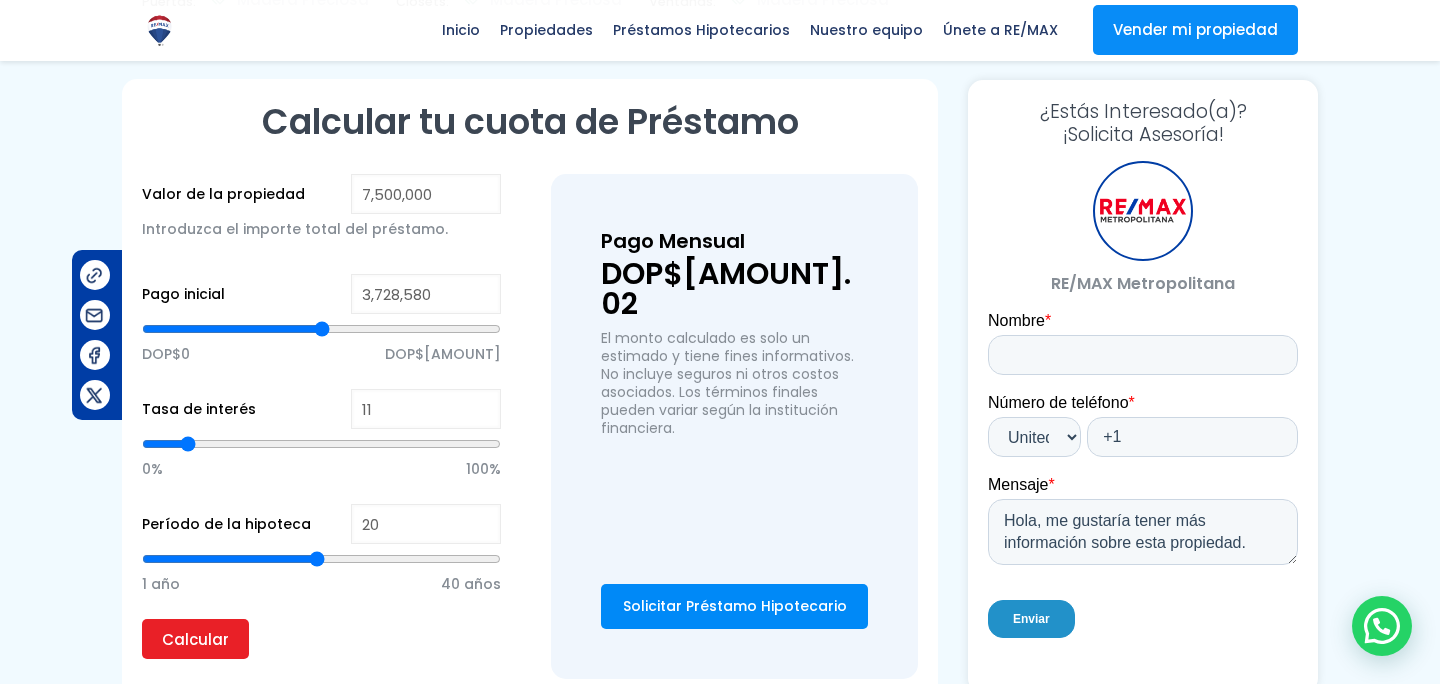 type on "3,611,667" 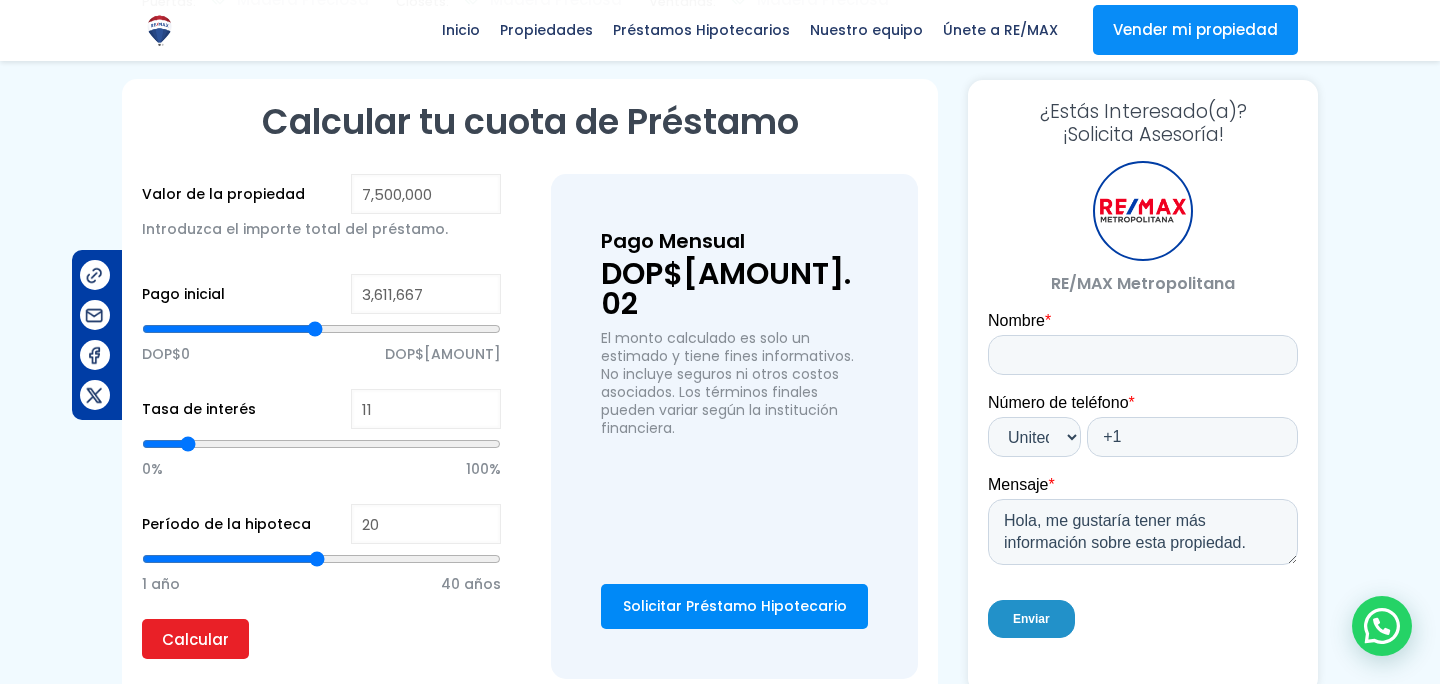 type on "3,352,070" 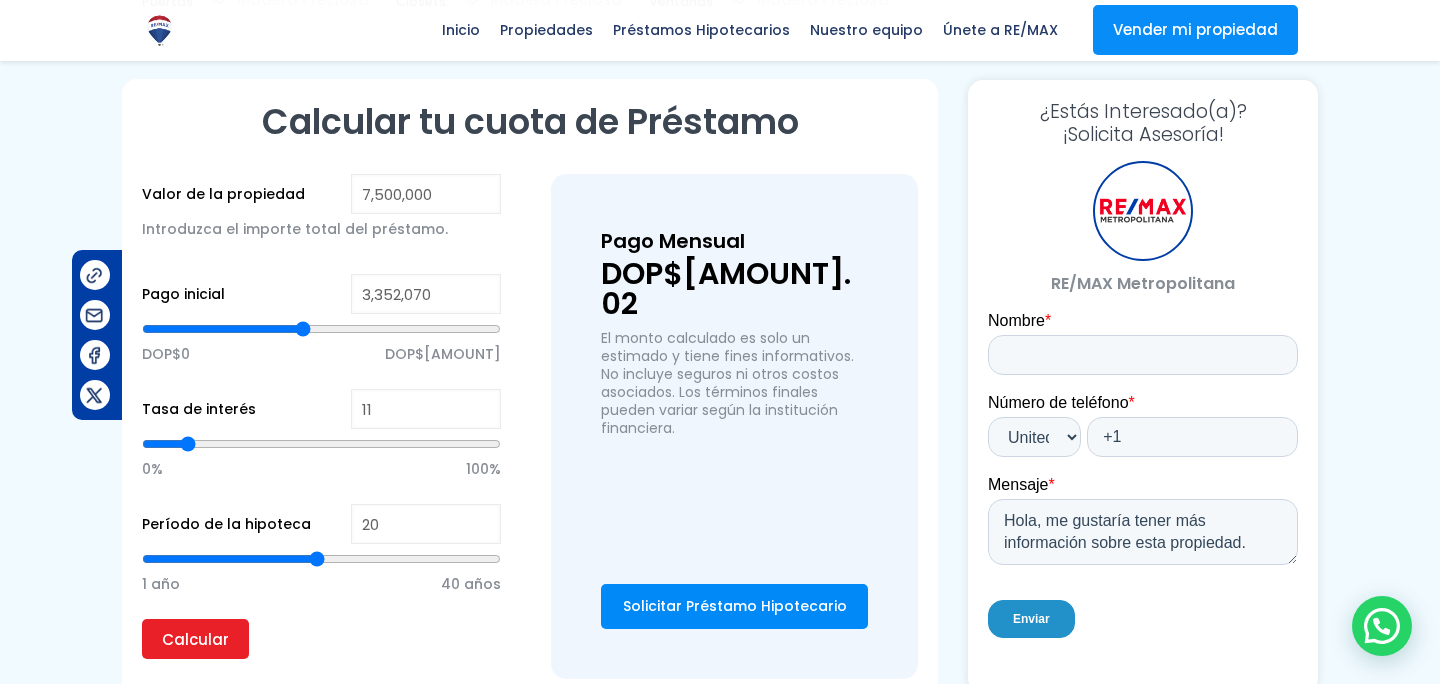type on "3,075,746" 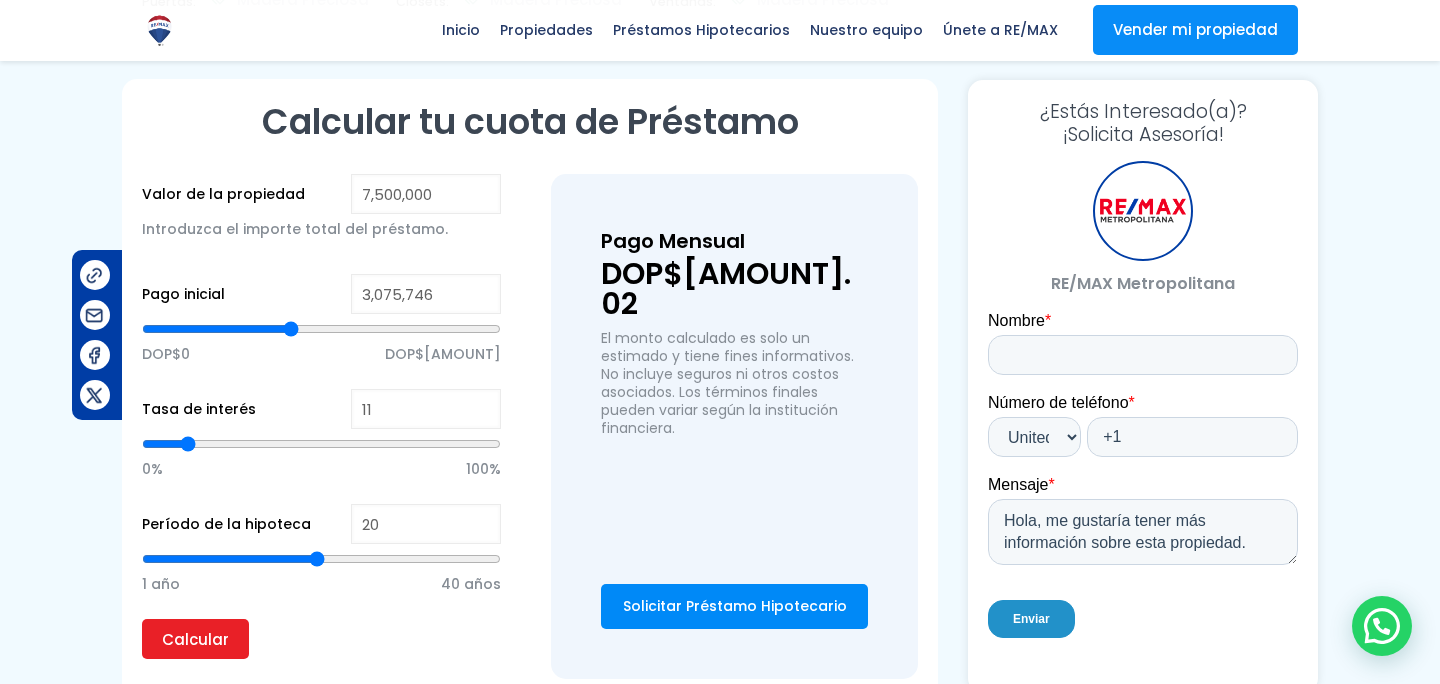 type on "2,757,094" 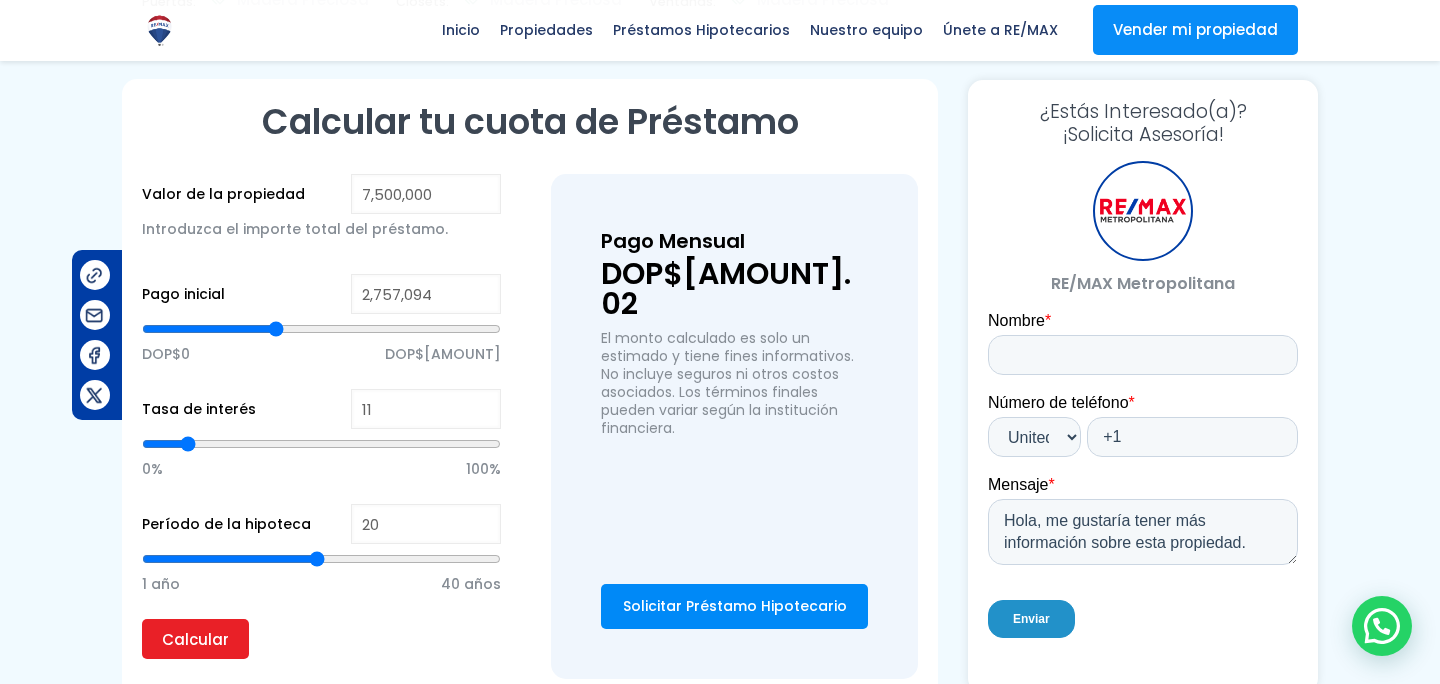 type on "[NUMBER]" 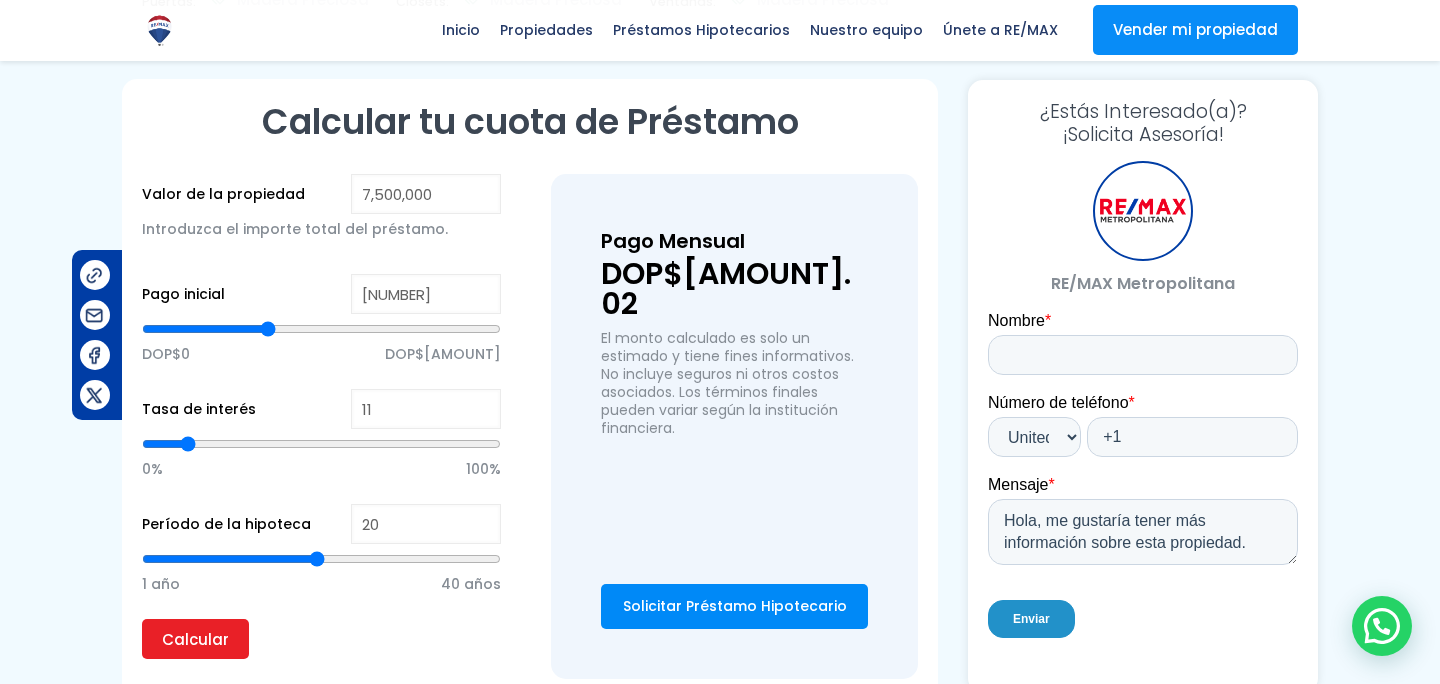 type on "2,468,994" 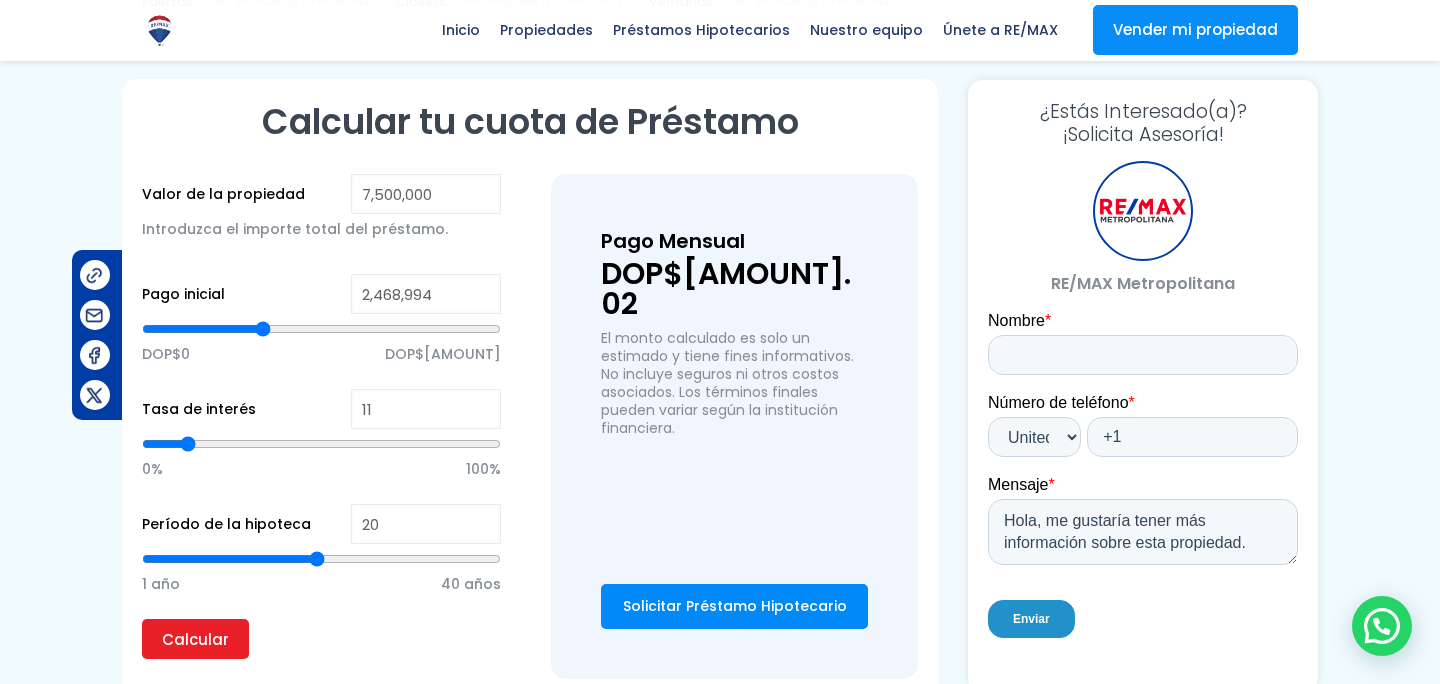 type on "[NUMBER]" 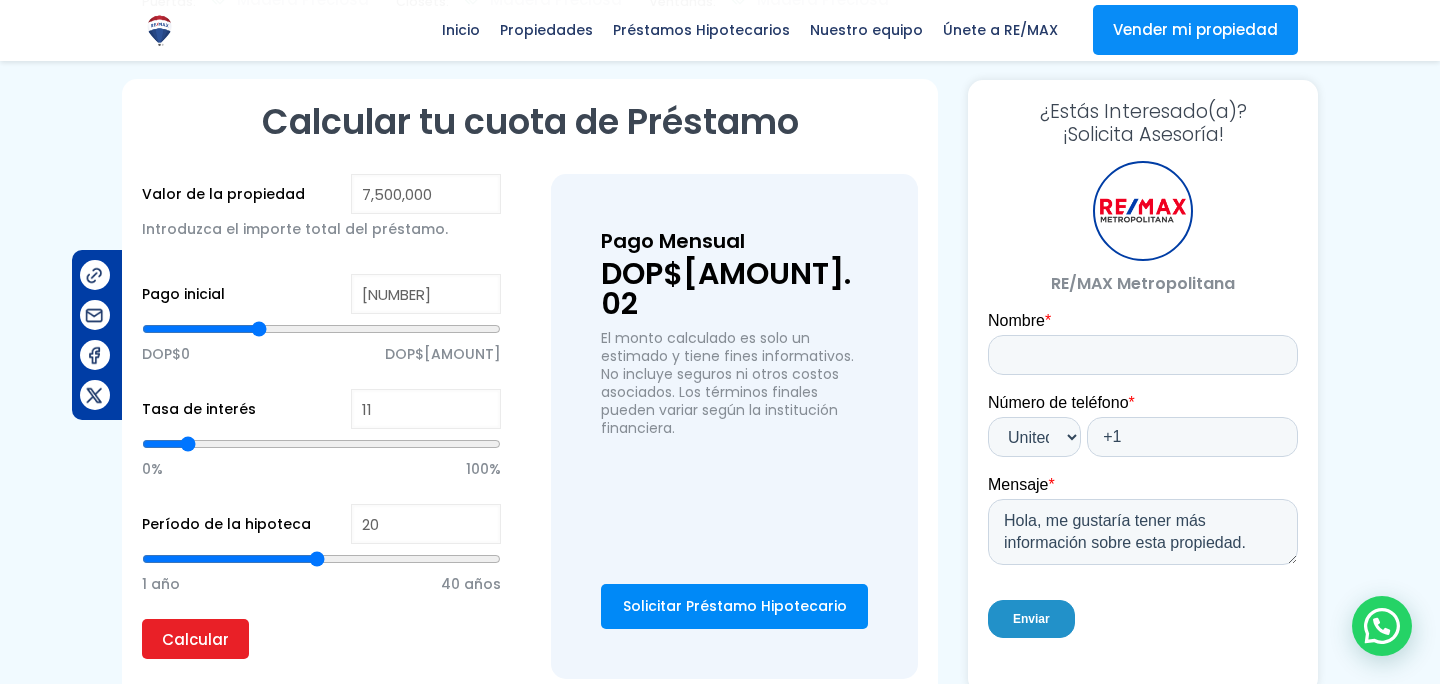 type on "[NUMBER]" 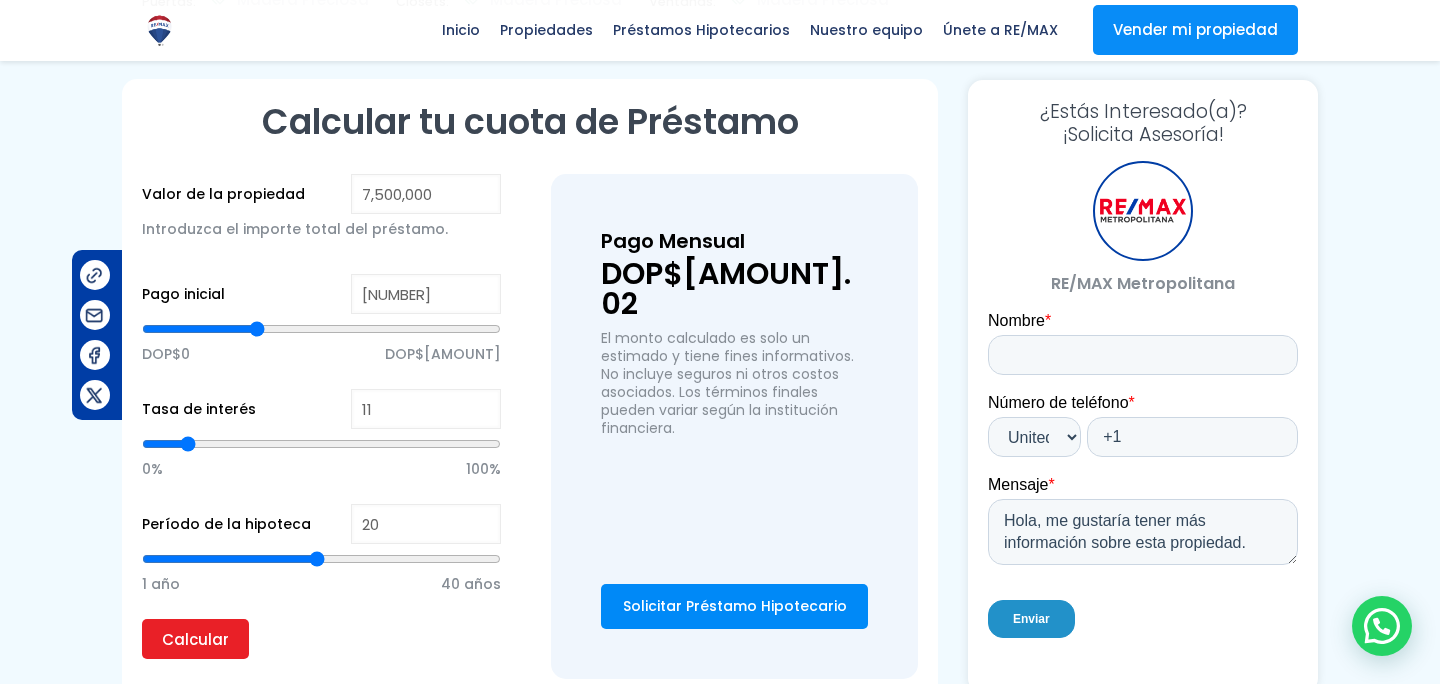 type on "2,331,429" 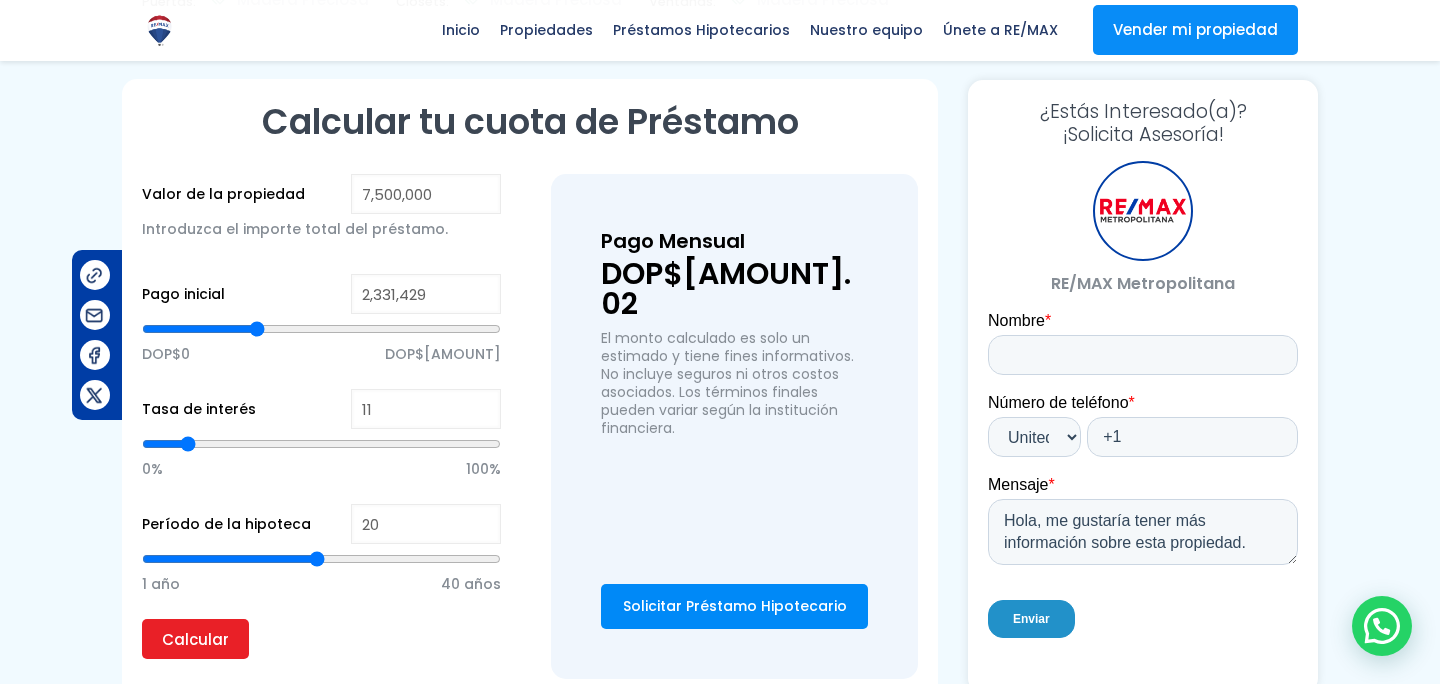 type on "2,321,189" 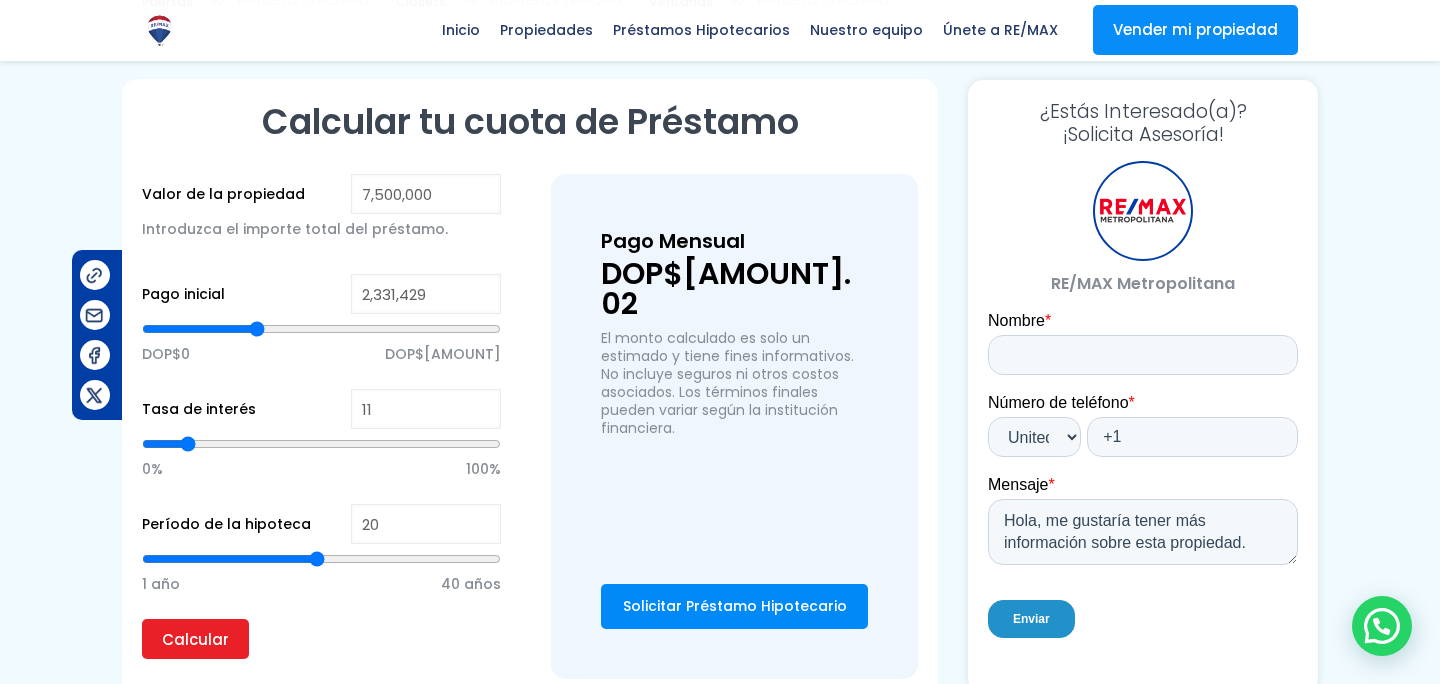 type on "[NUMBER]" 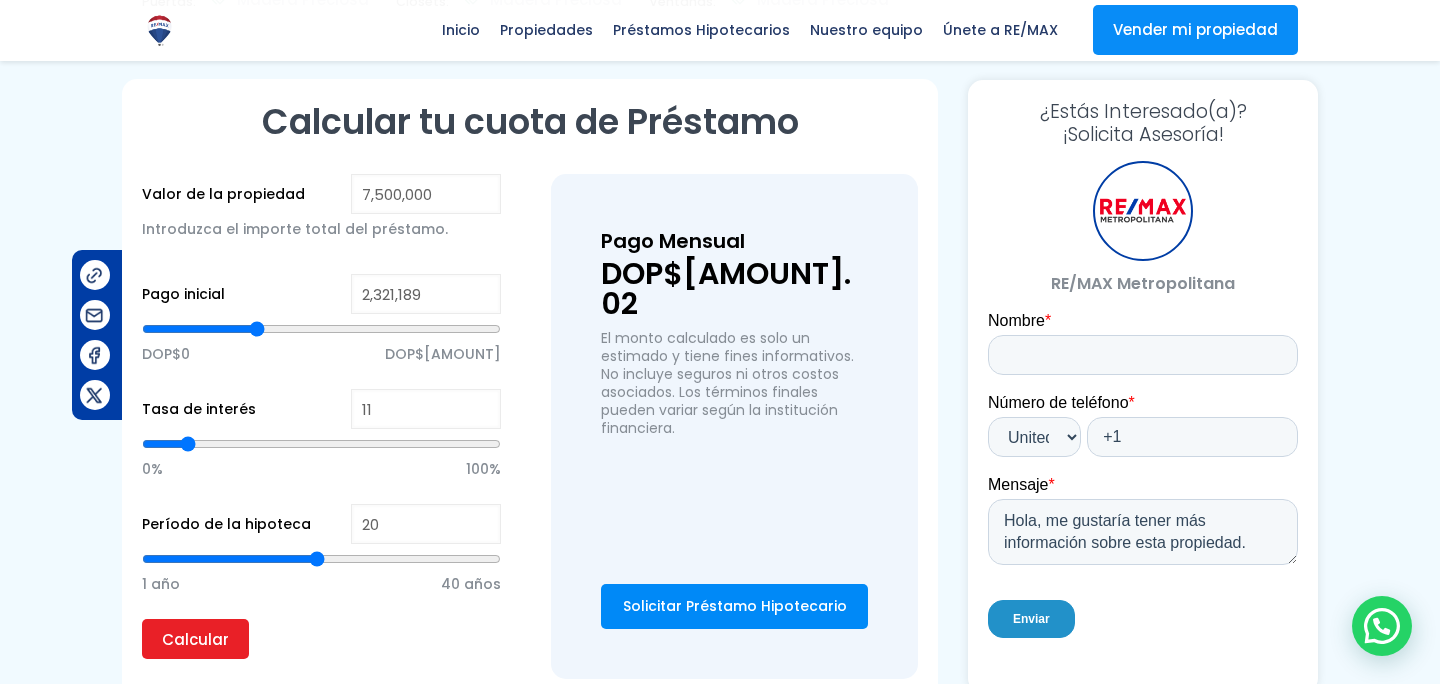 type on "2,221,002" 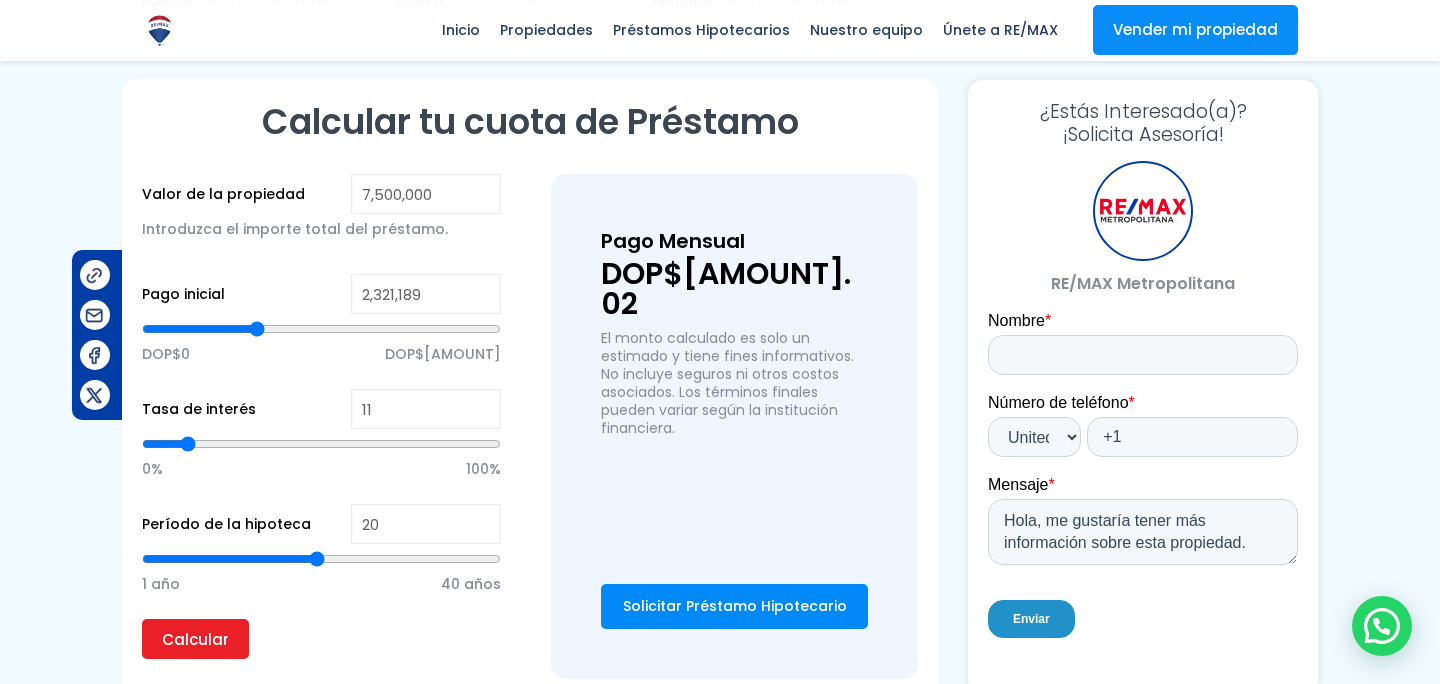 type on "[NUMBER]" 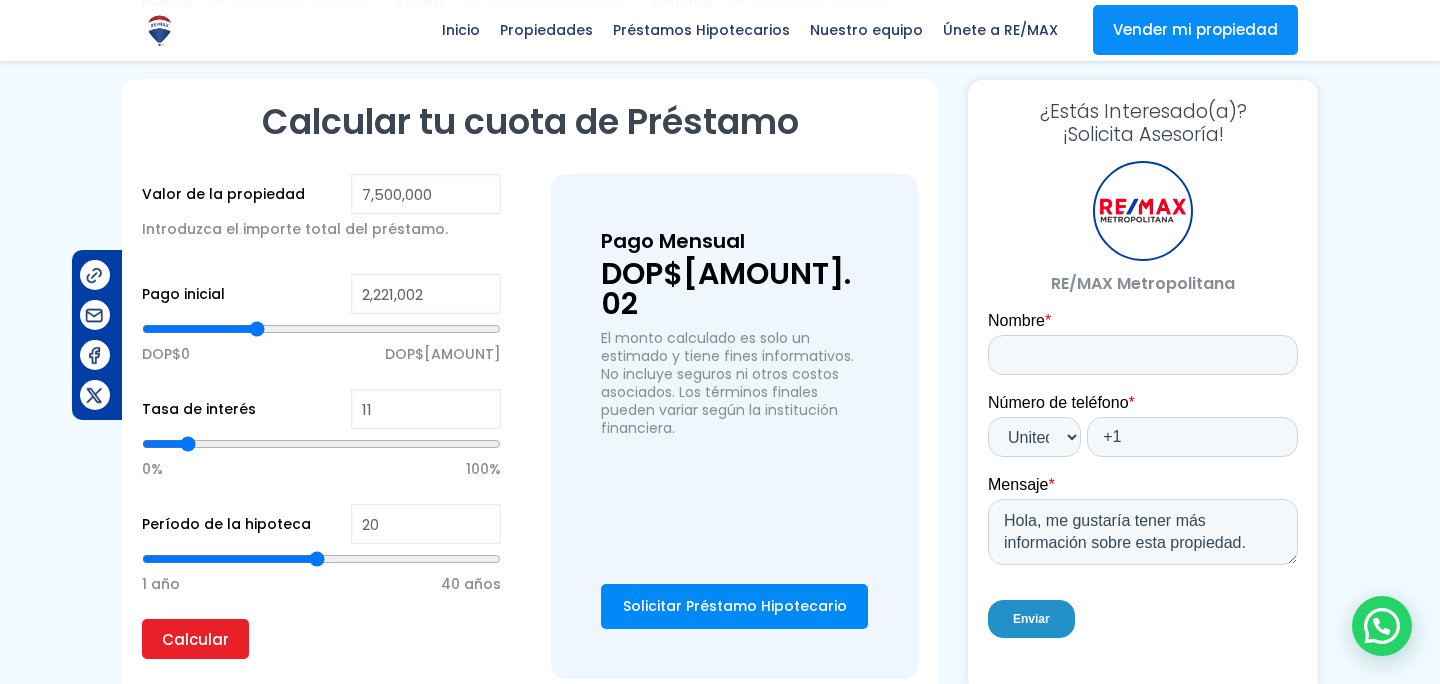type on "[NUMBER]" 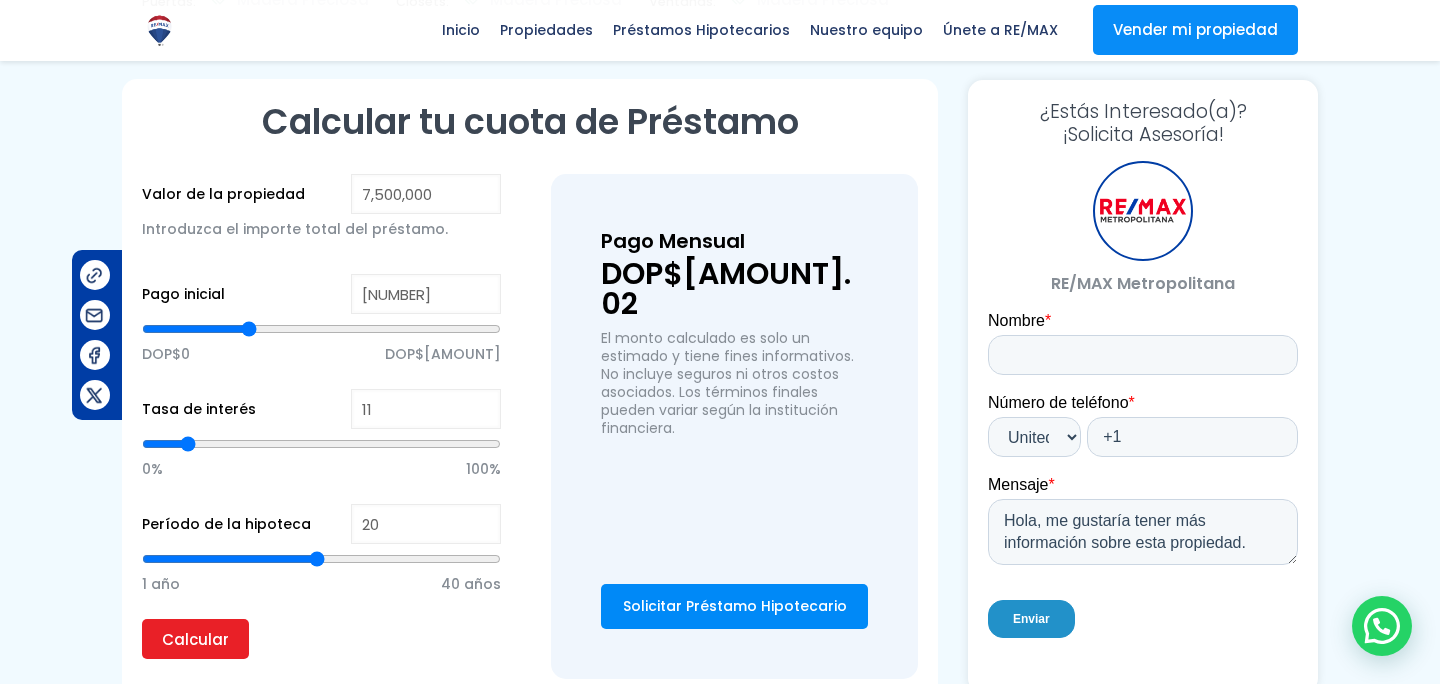 type on "2,016,021" 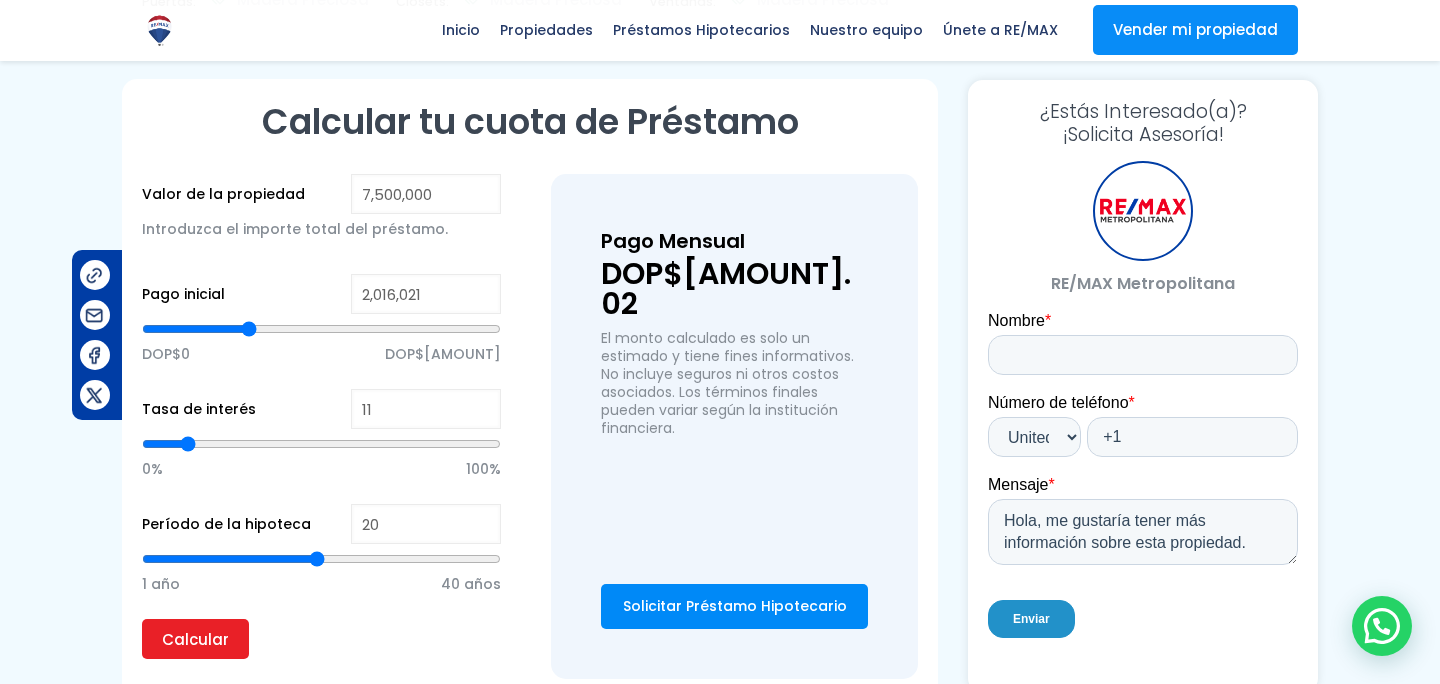 type on "1,959,868" 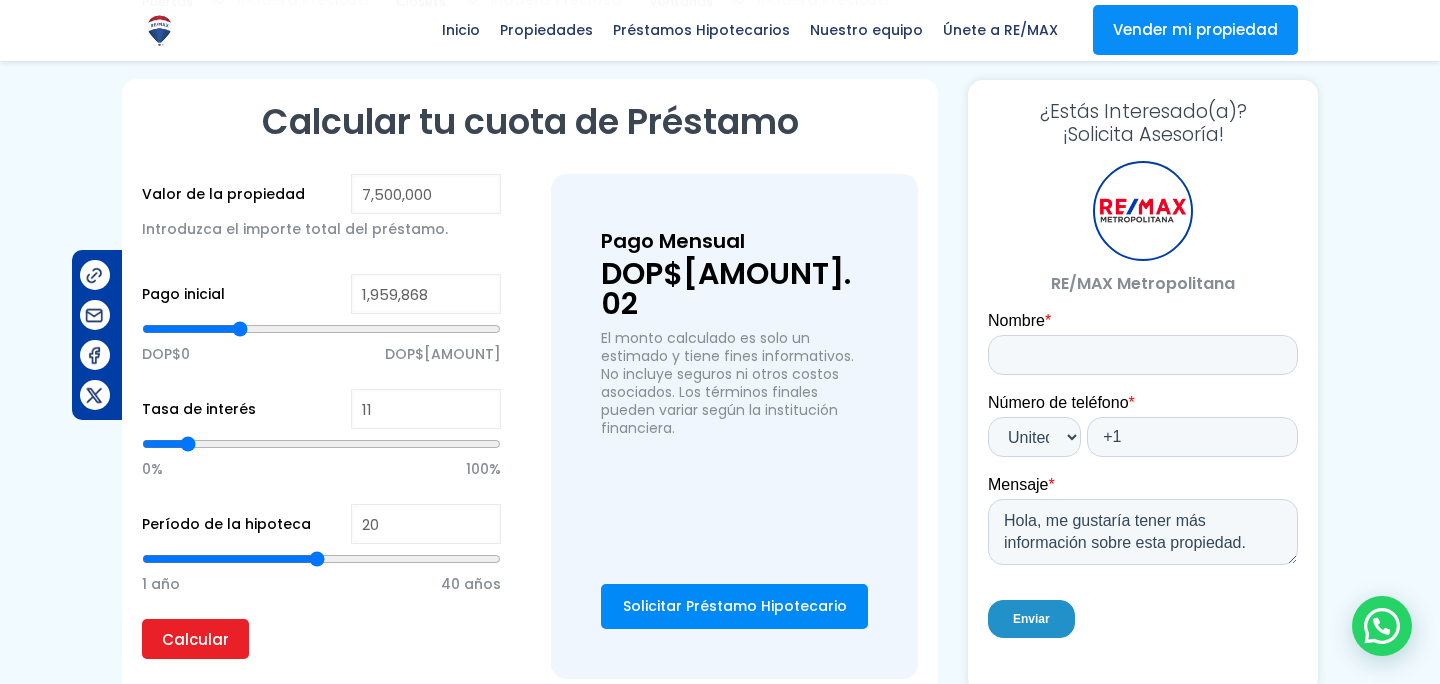 type on "1,926,757" 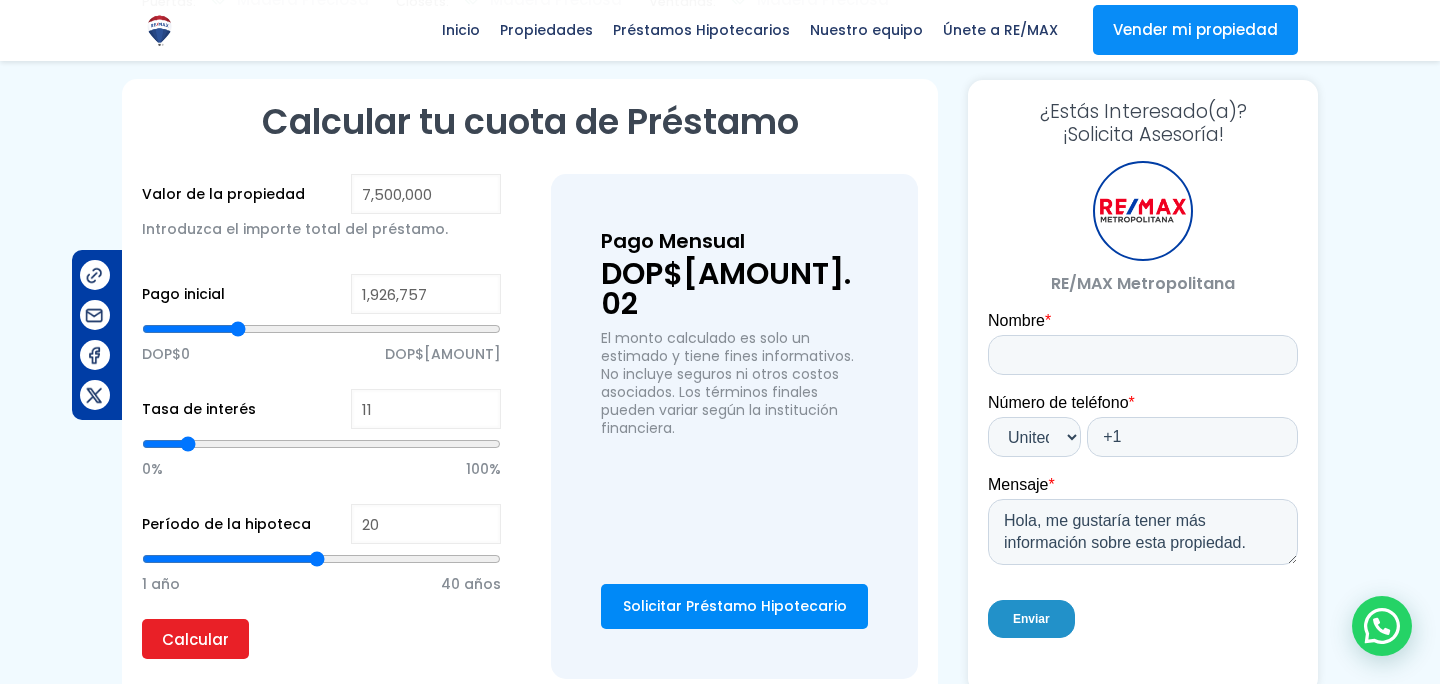 type on "[NUMBER]" 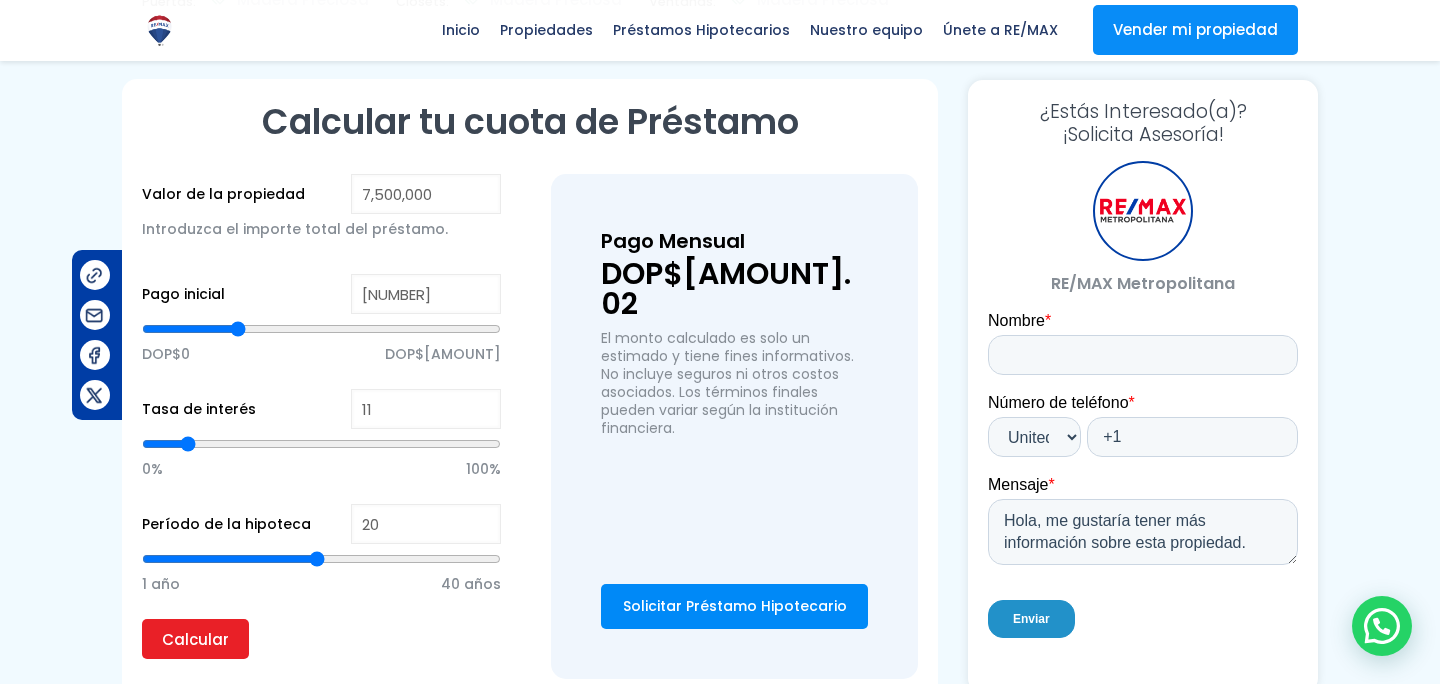 type on "[NUMBER]" 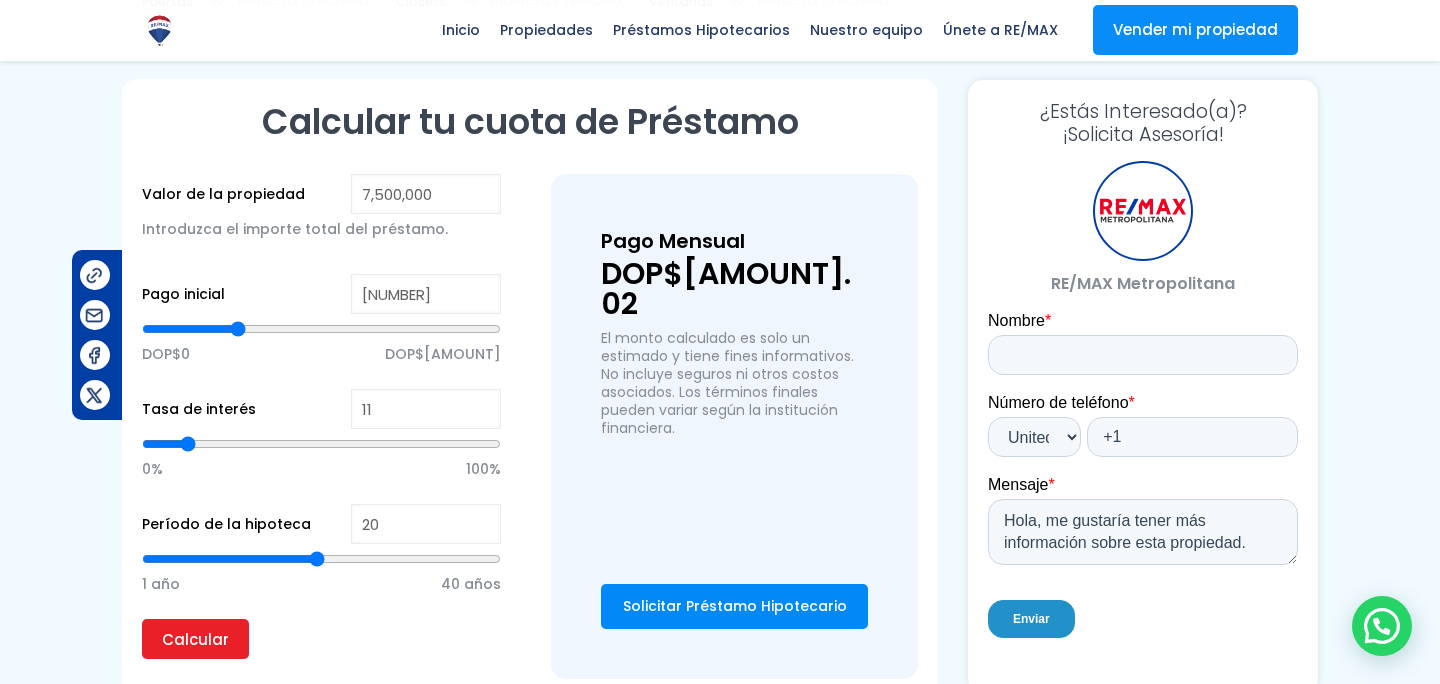 type on "[NUMBER]" 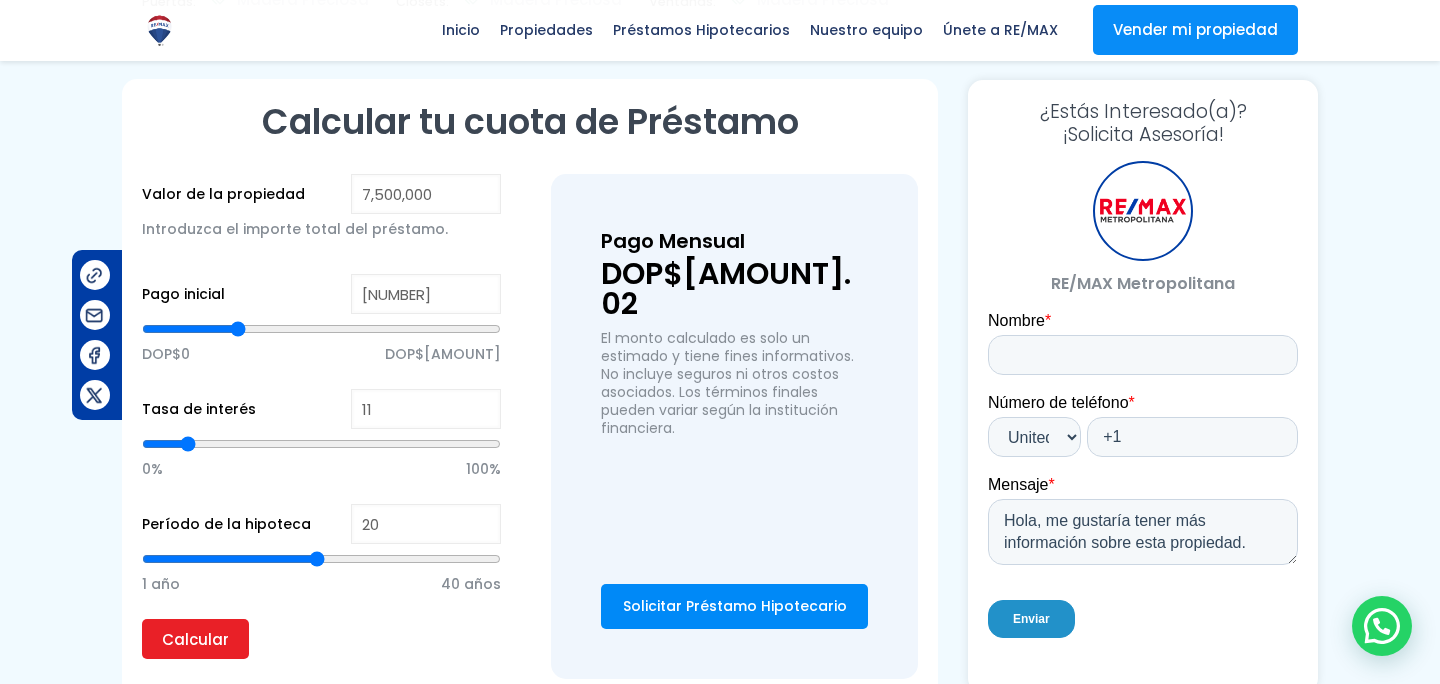 type on "1902521" 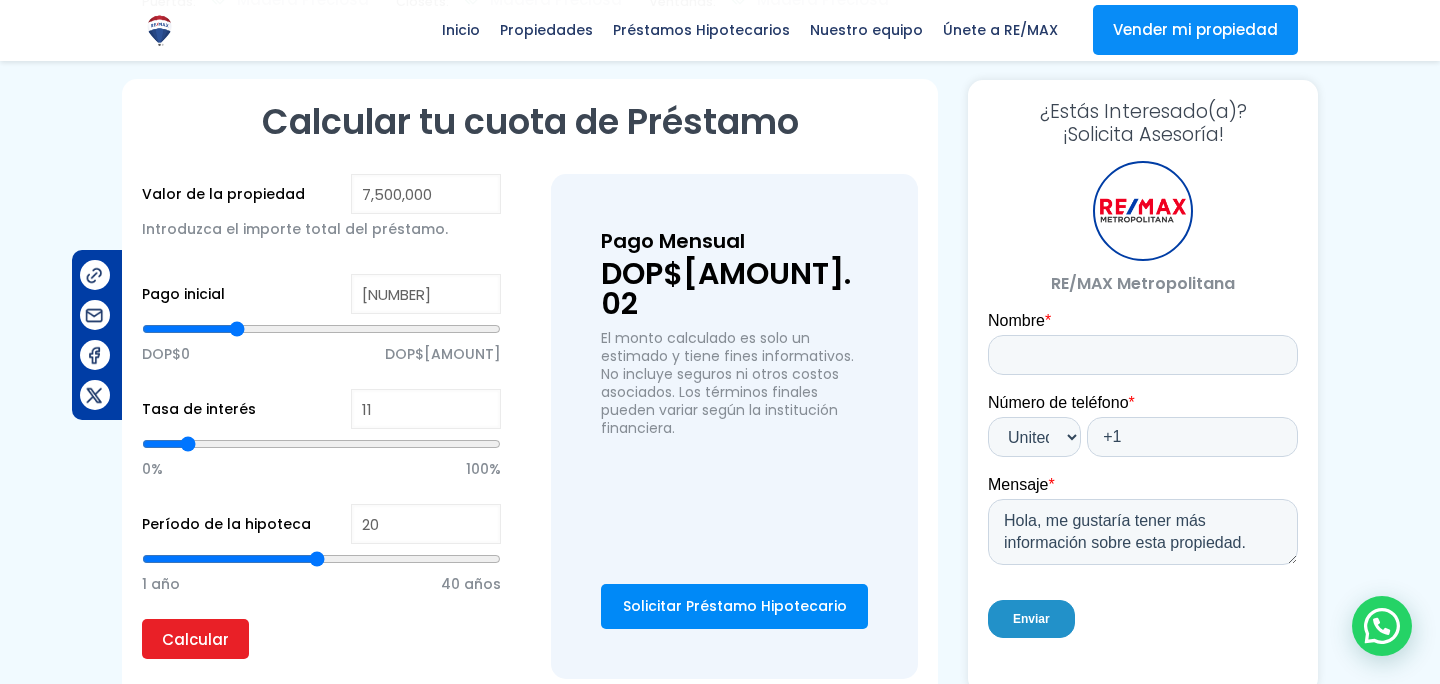 type on "[NUMBER]" 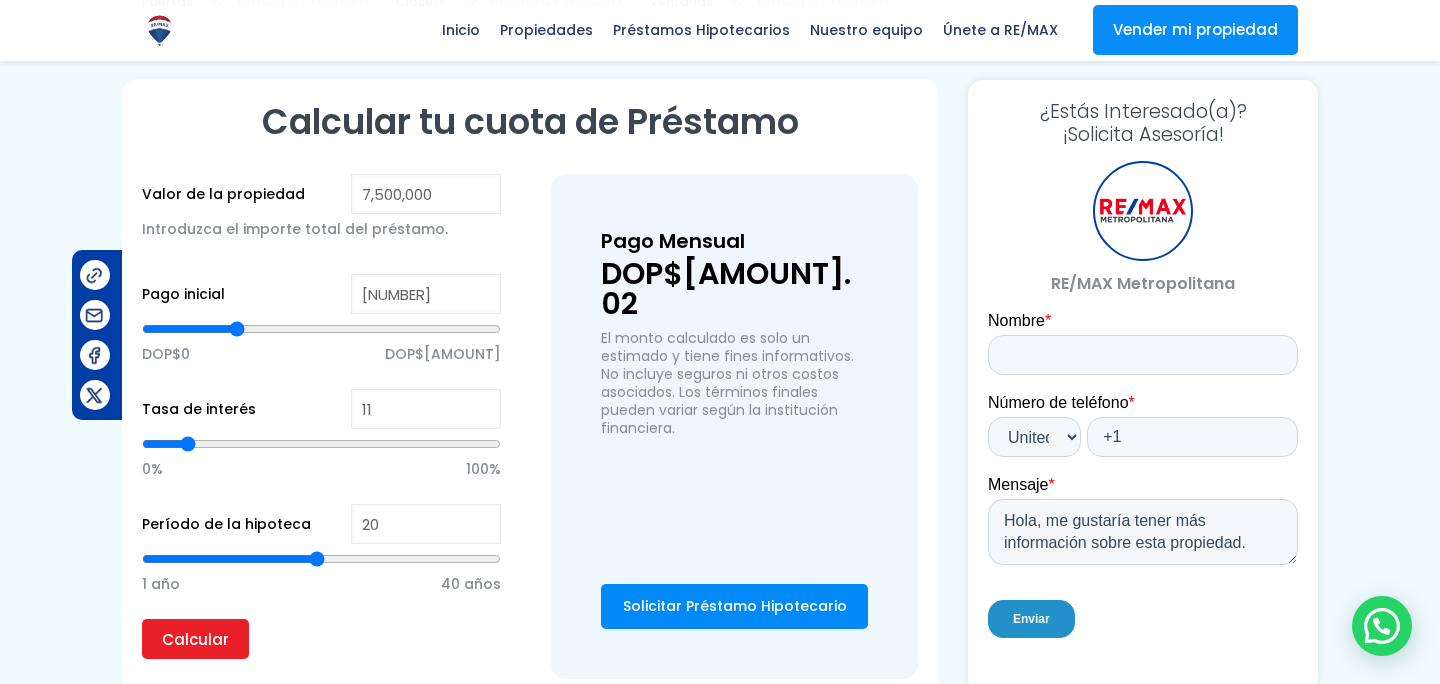 type on "1,899,108" 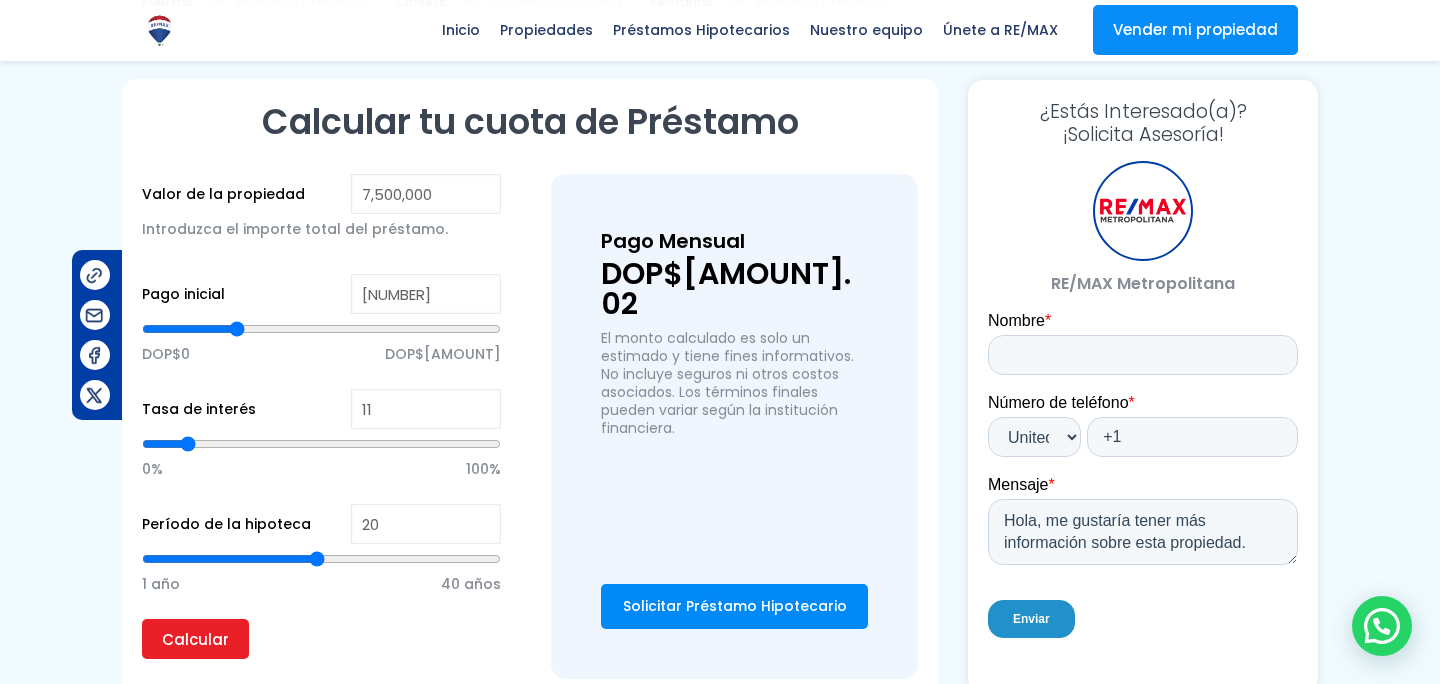 type on "[NUMBER]" 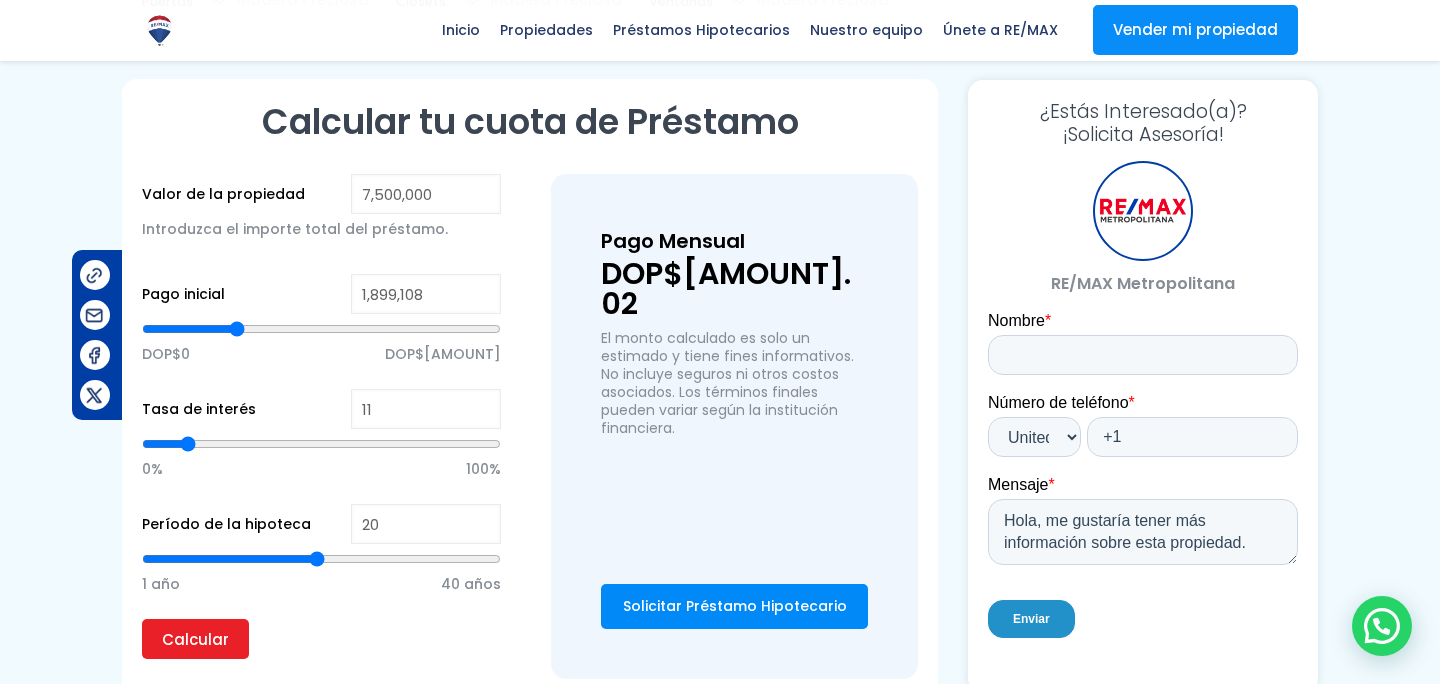 type on "1,884,430" 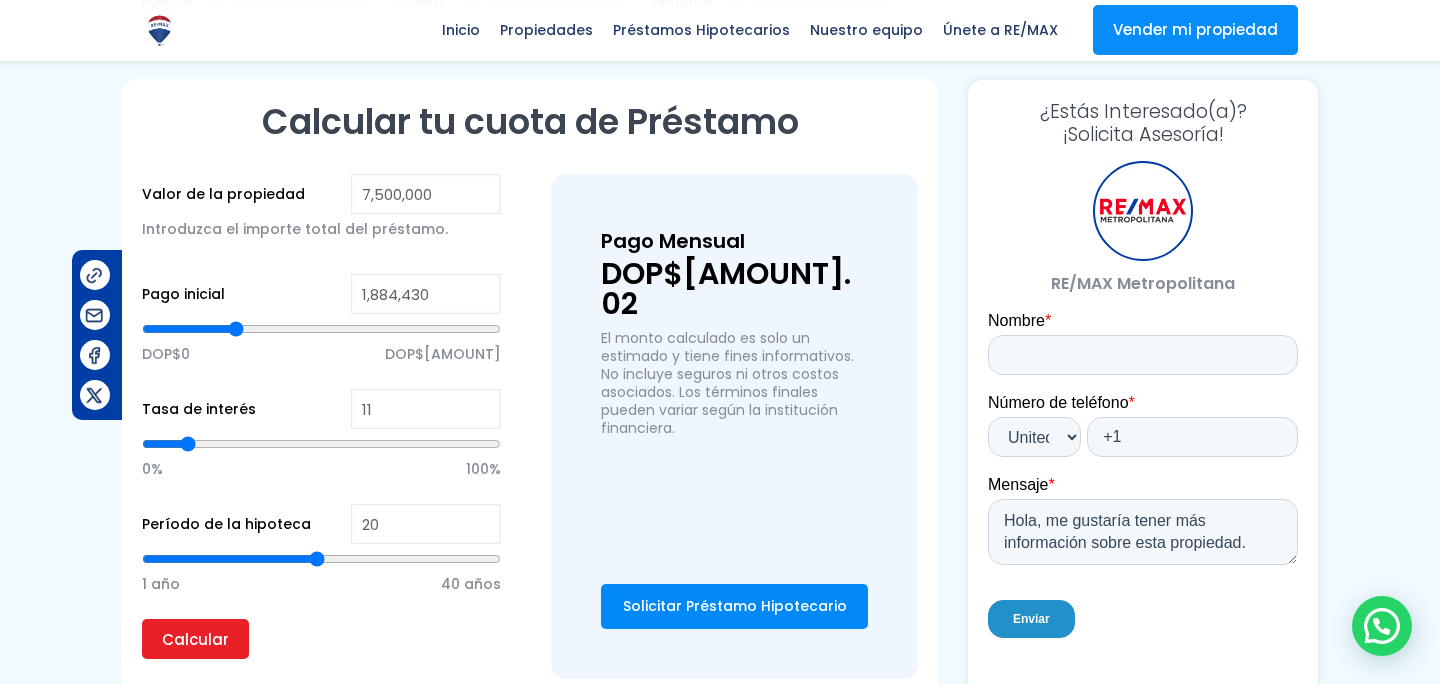 type on "[NUMBER]" 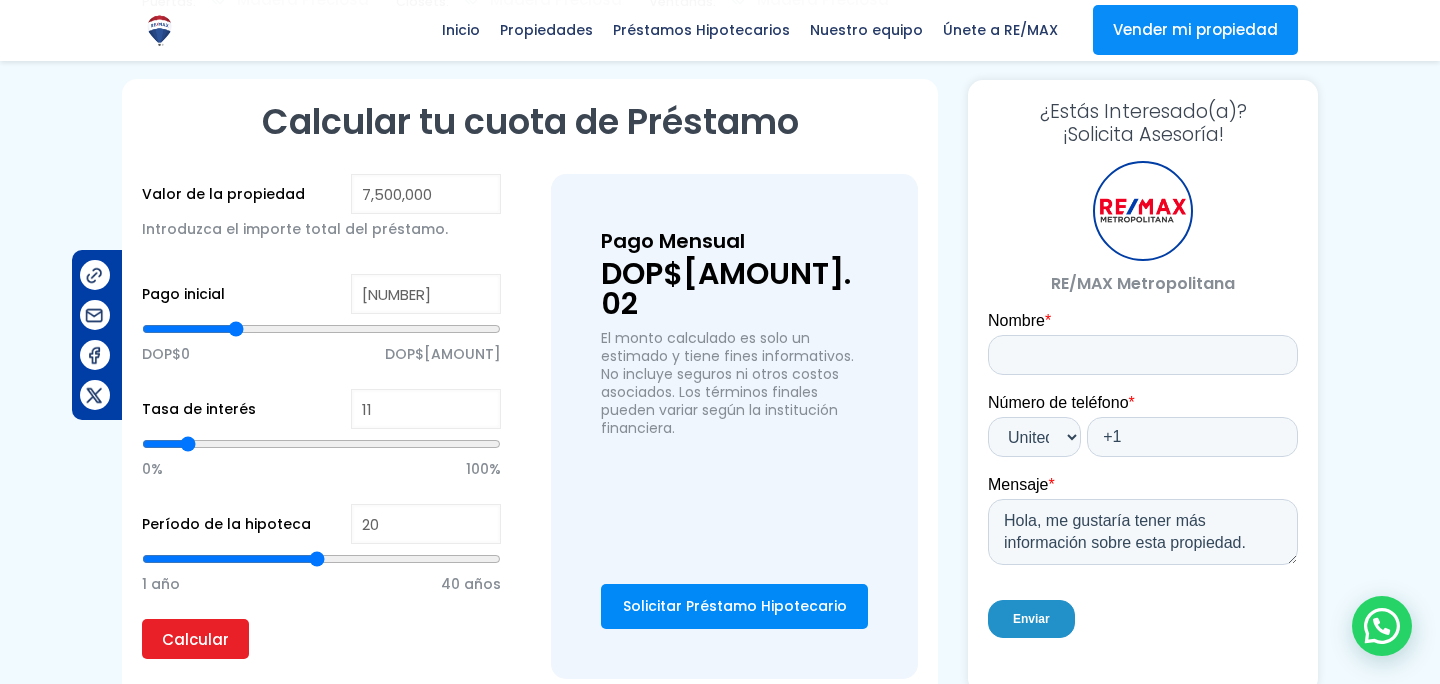 type on "1,740,892" 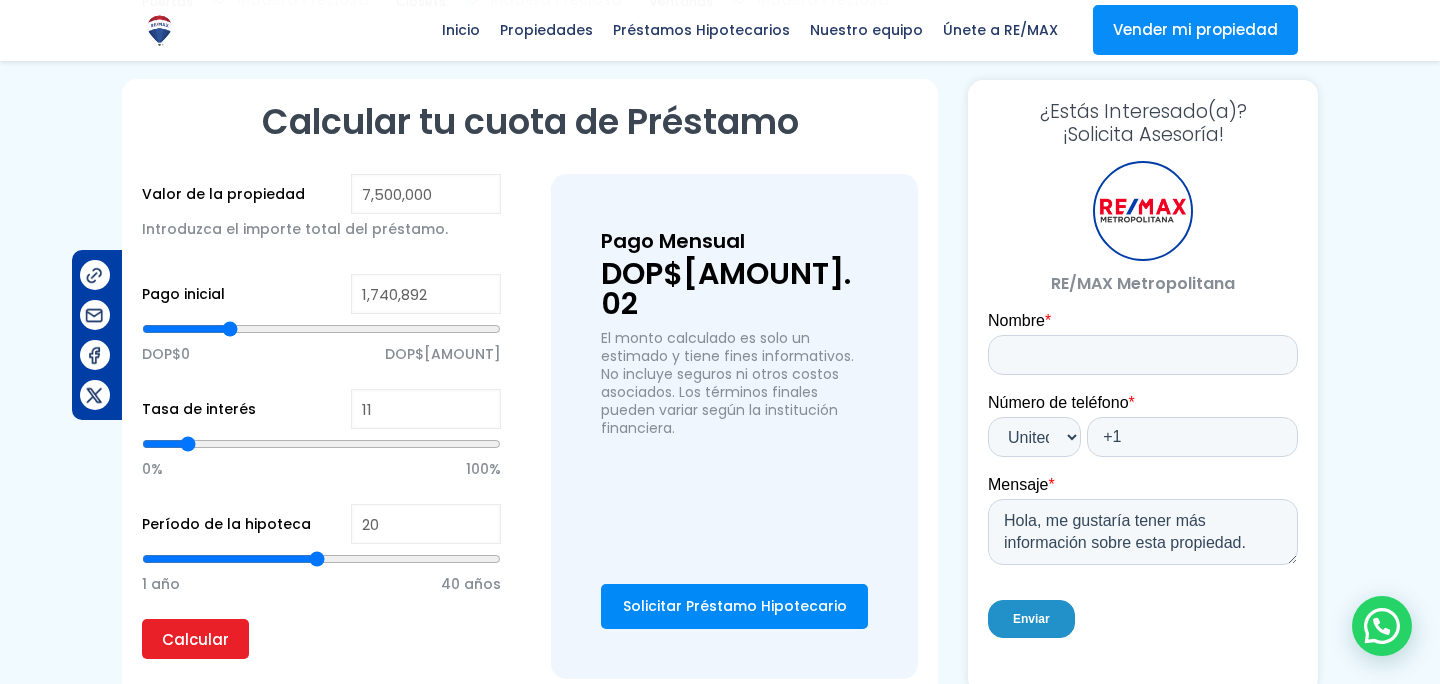 type on "[NUMBER]" 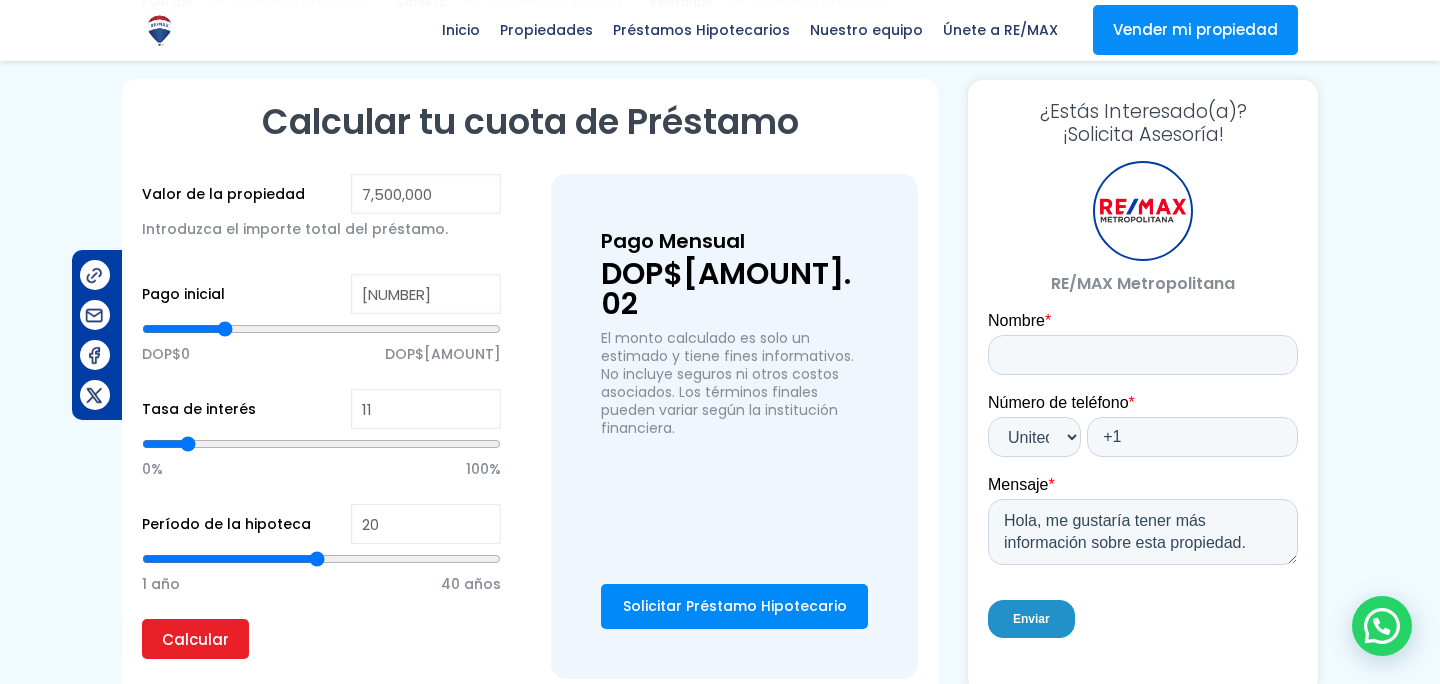 type on "1,481,806" 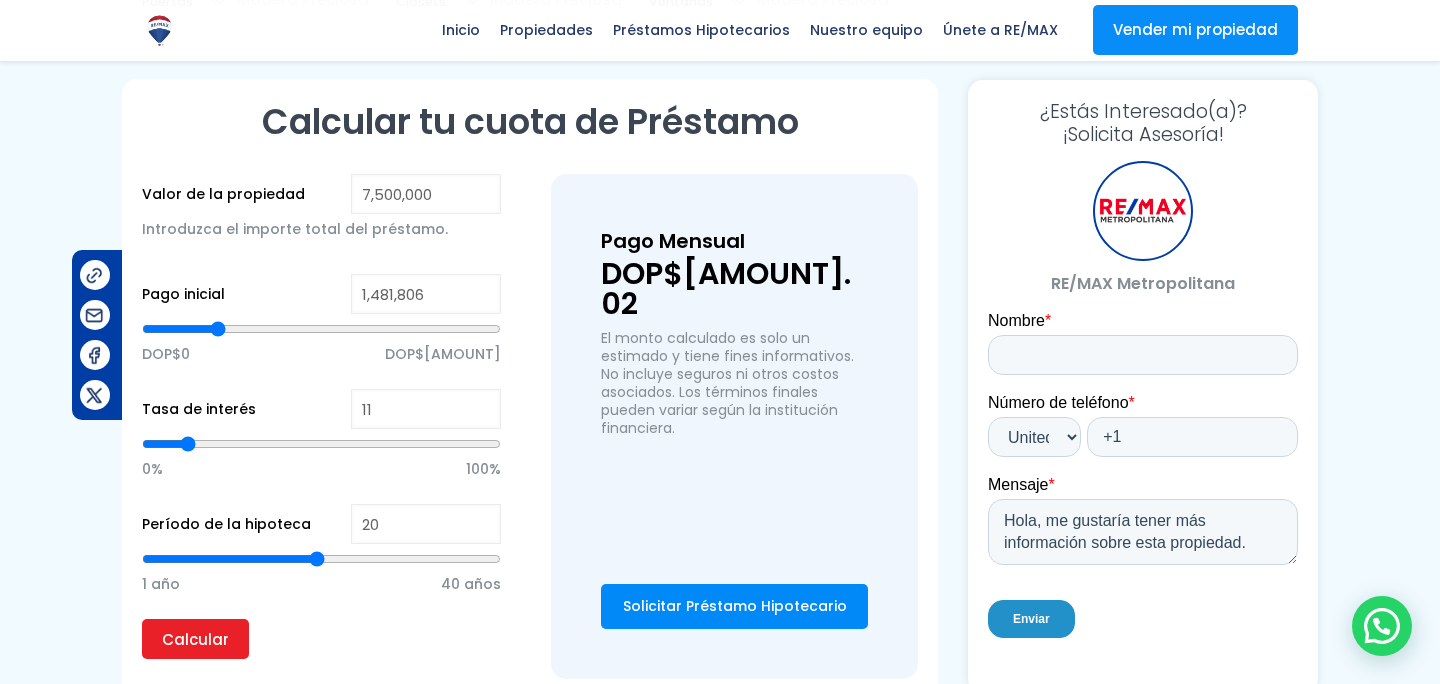 type on "1,443,916" 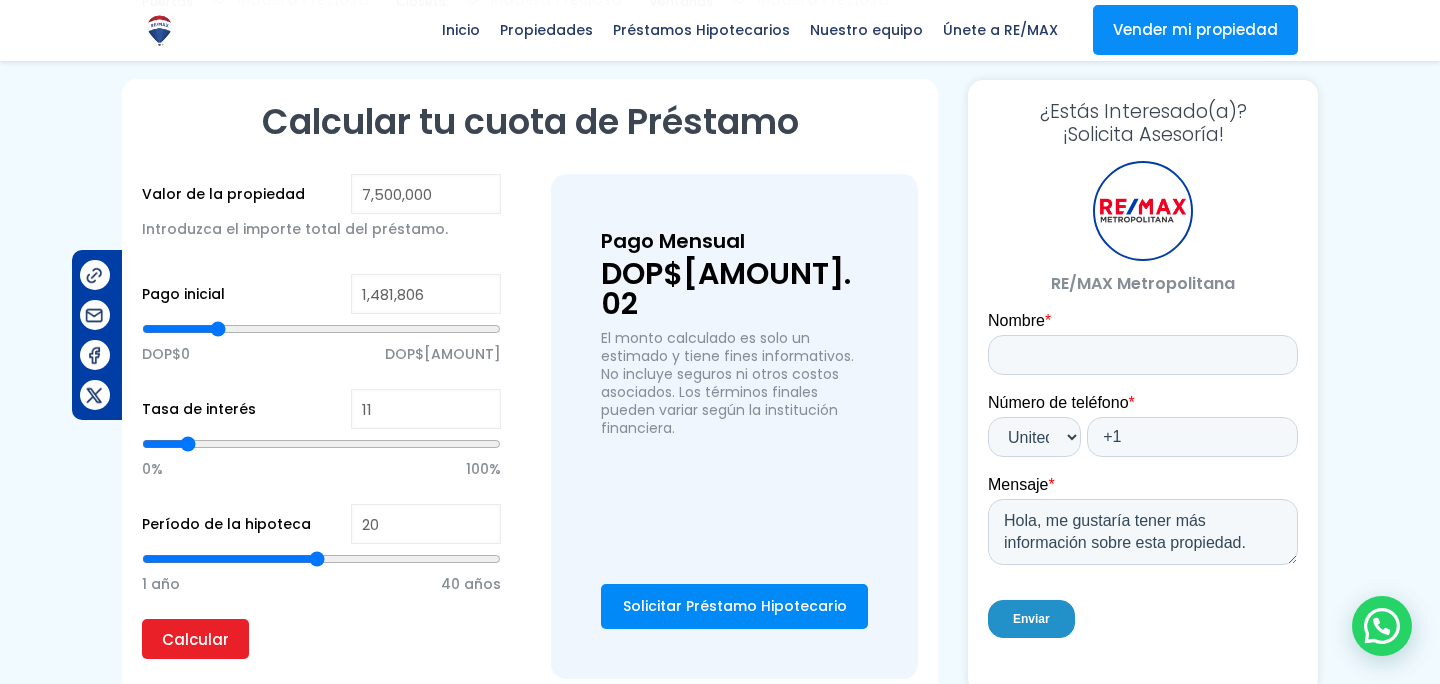 type on "1443916" 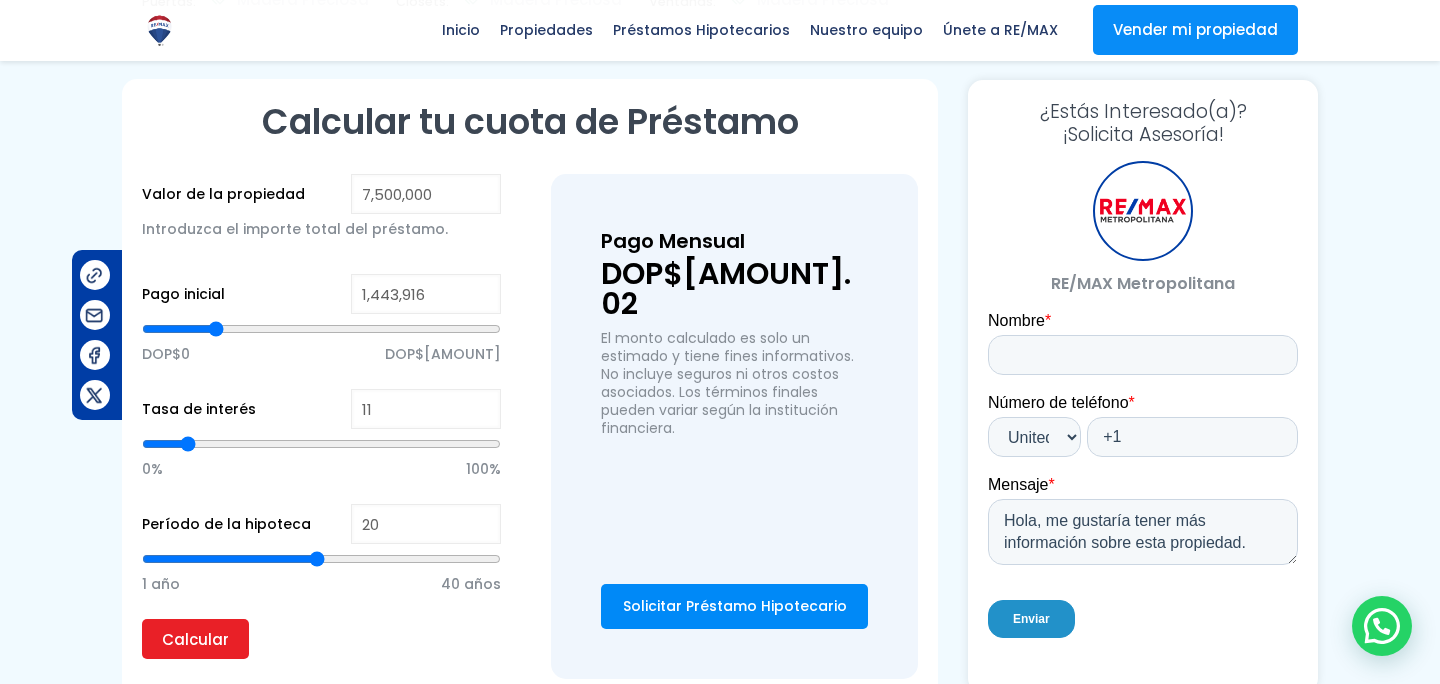 type on "1,426,848" 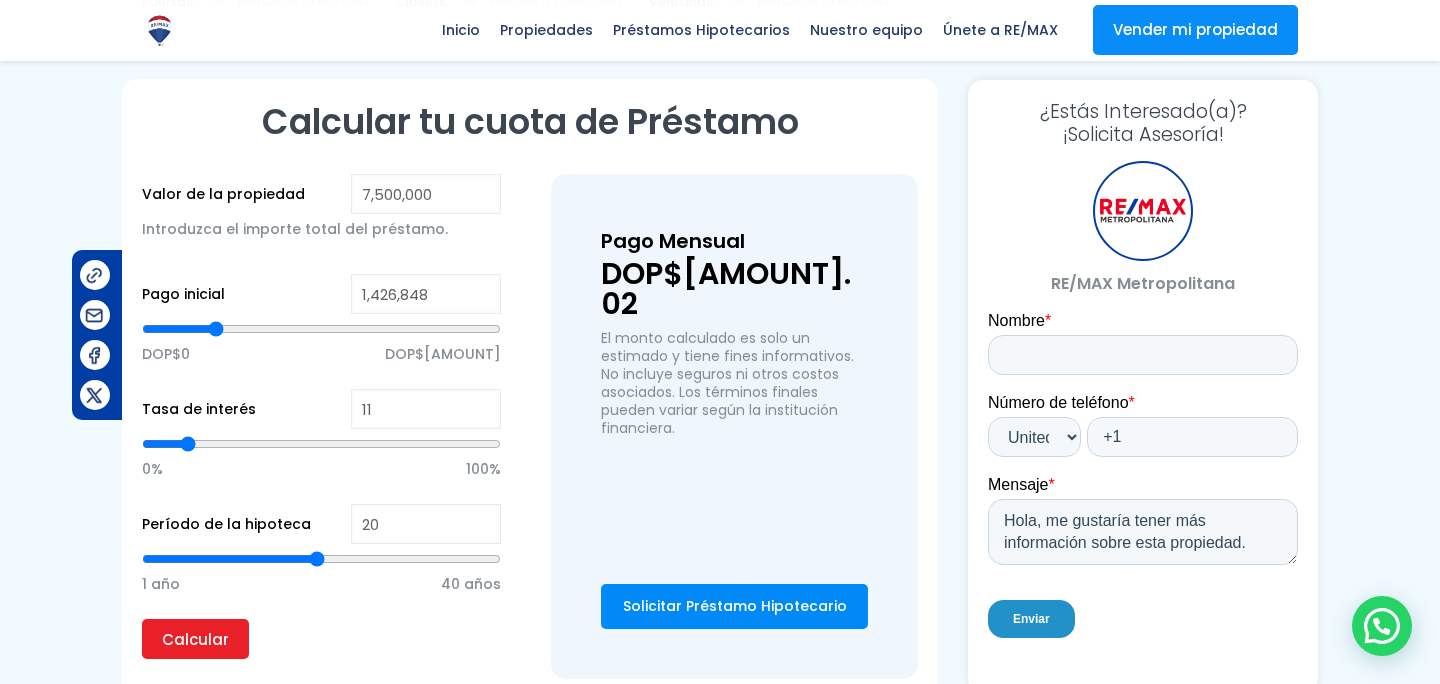 type on "1,420,875" 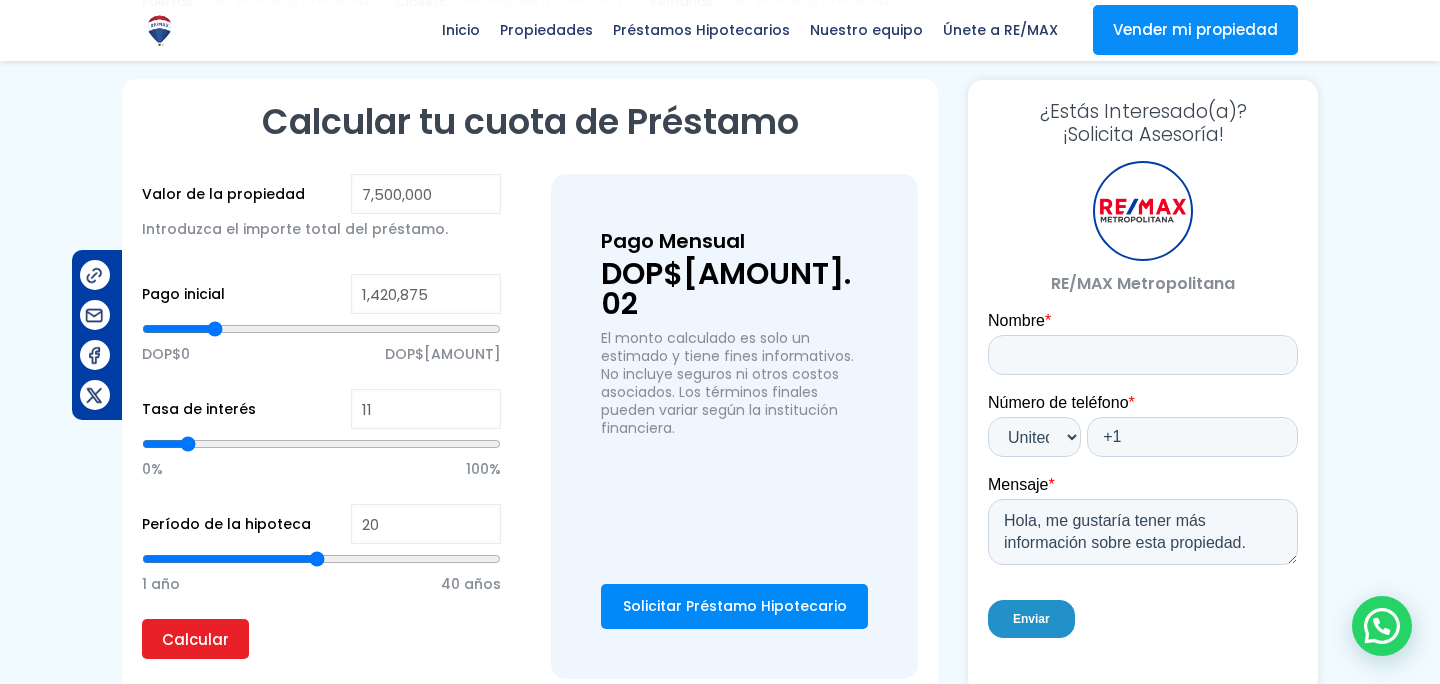 type on "1,420,363" 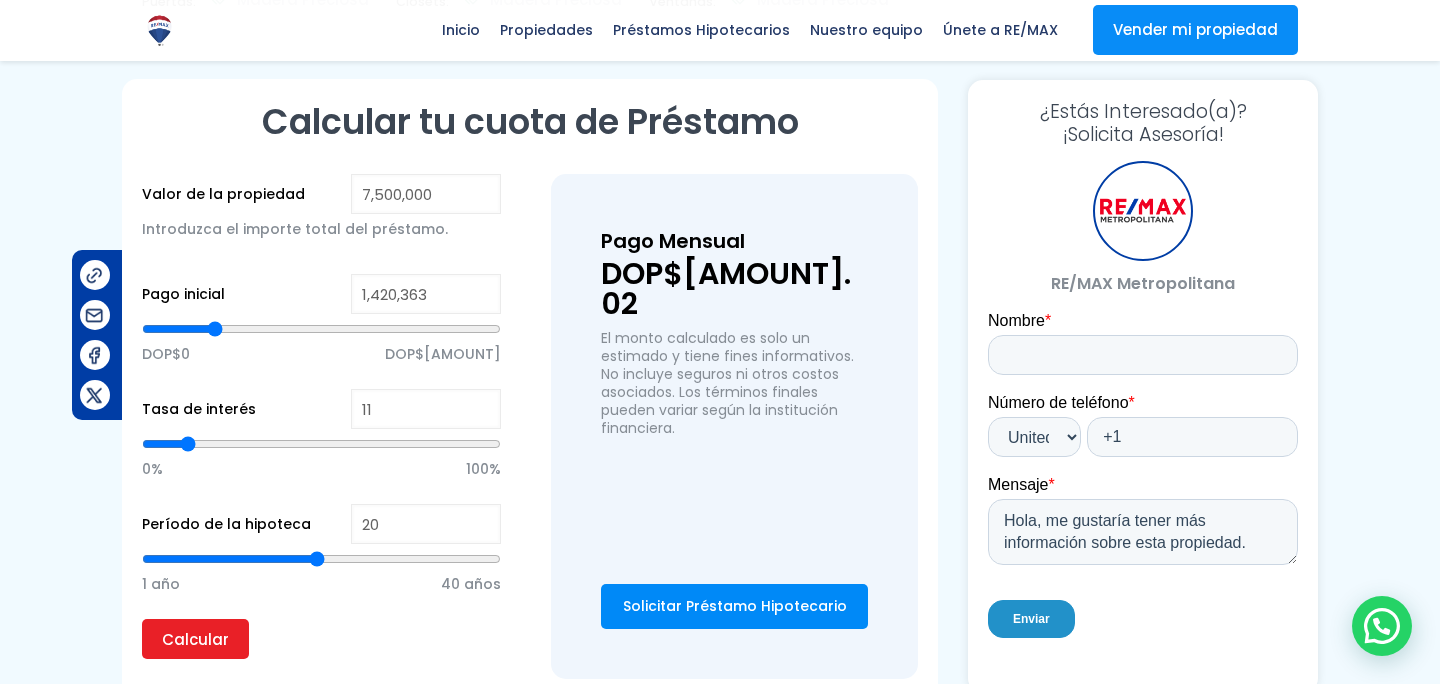 type on "[NUMBER]" 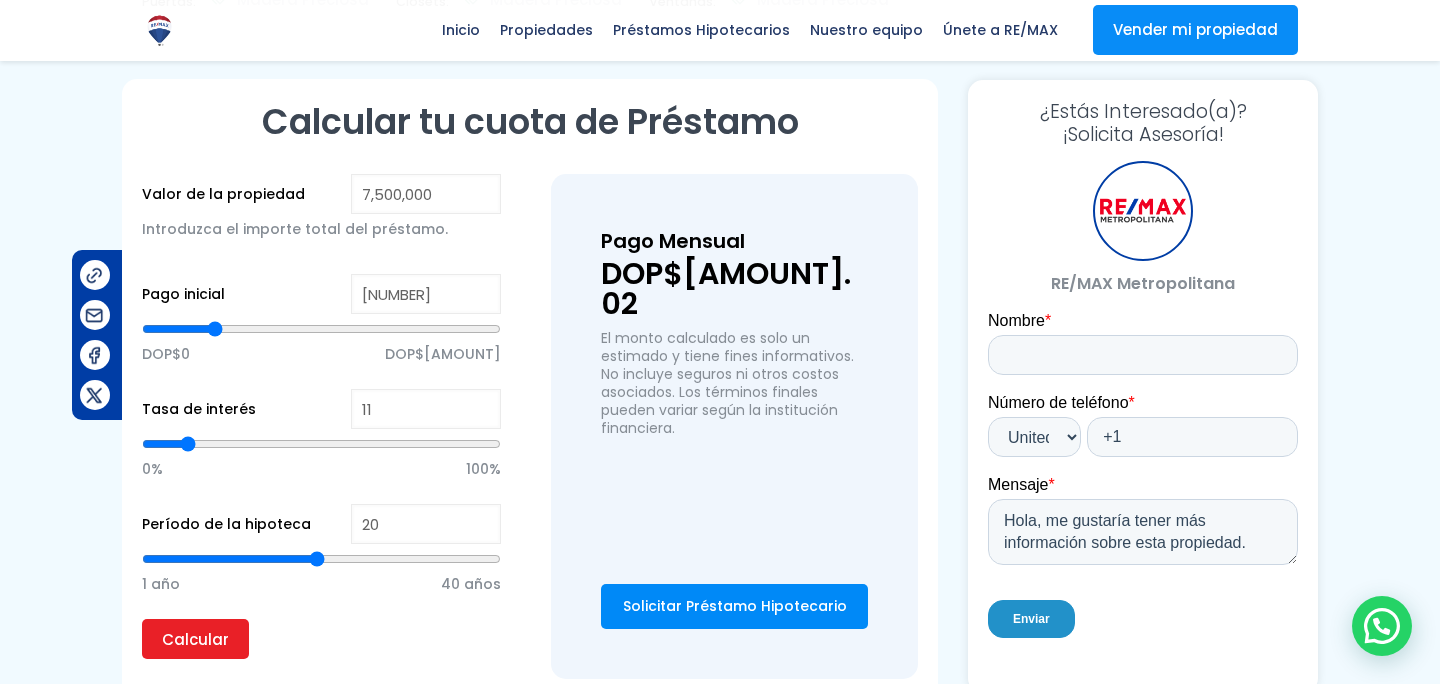 type on "[NUMBER]" 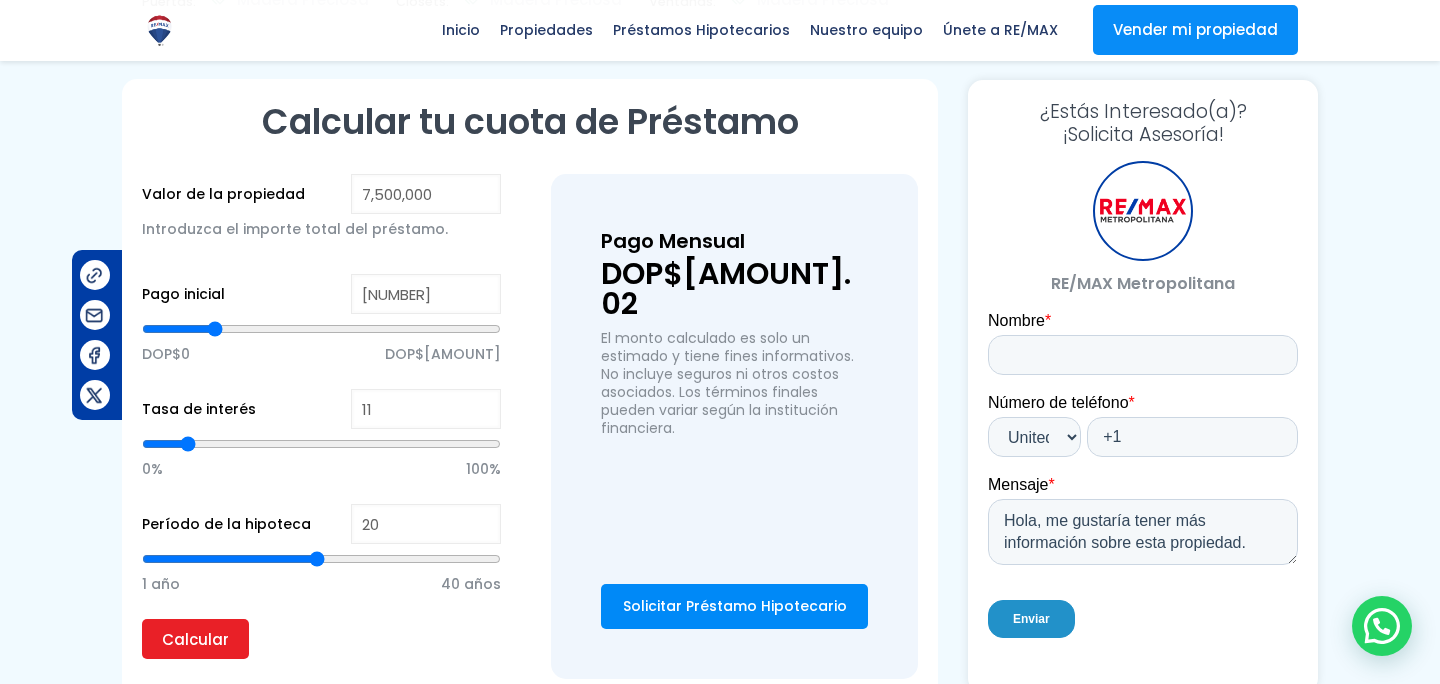 type on "1,407,391" 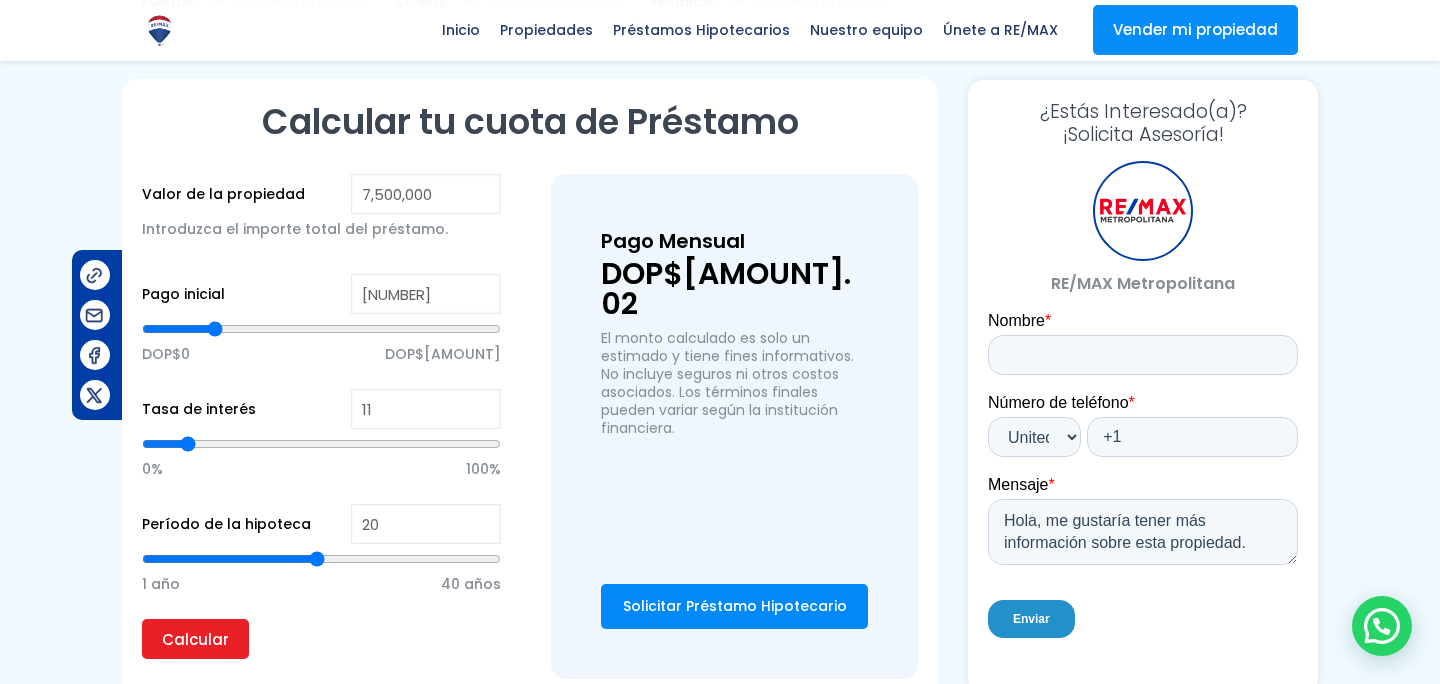type on "1407391" 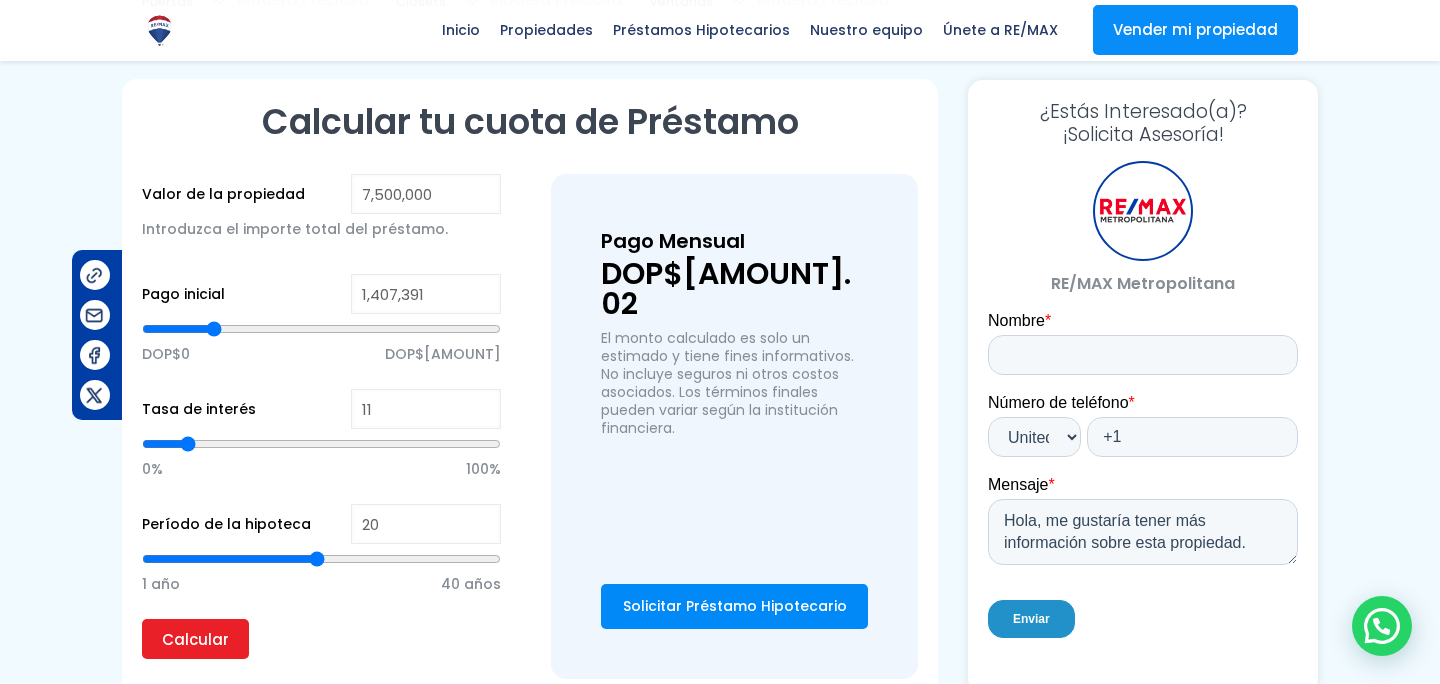type on "1,401,076" 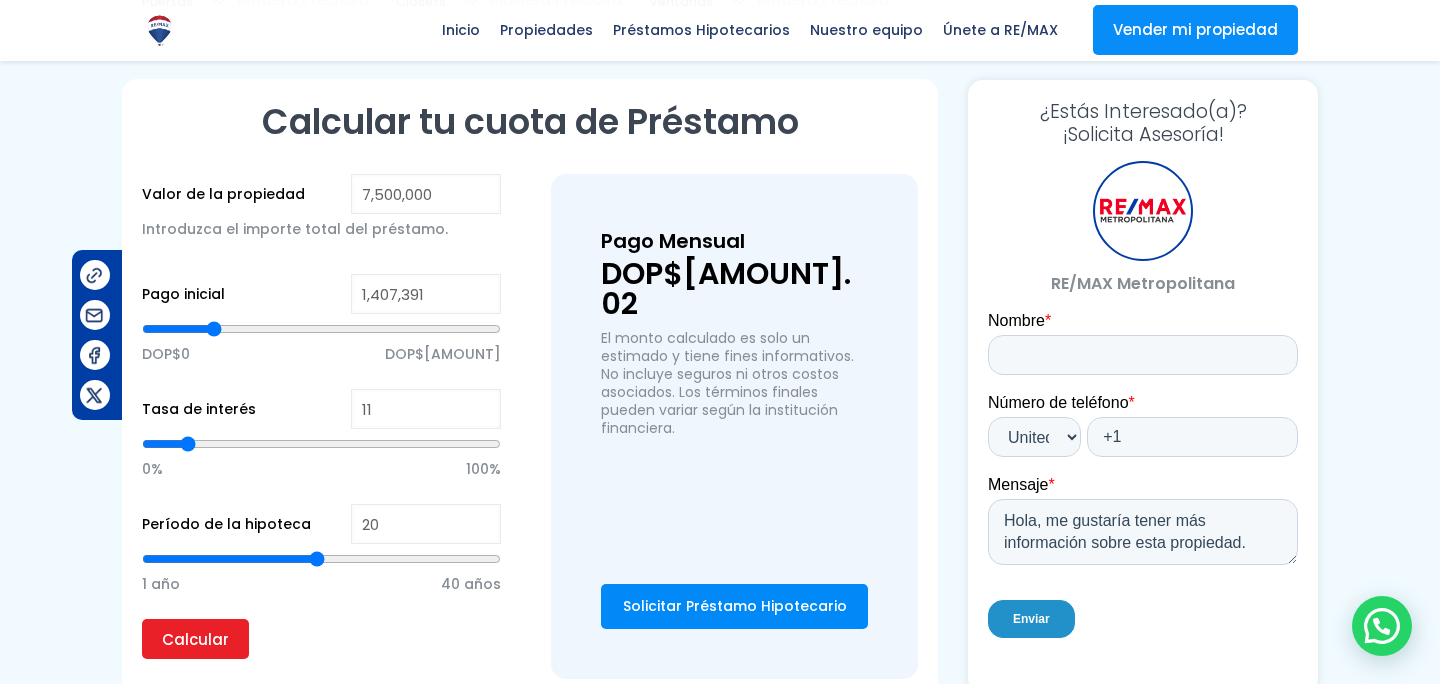 type on "1401076" 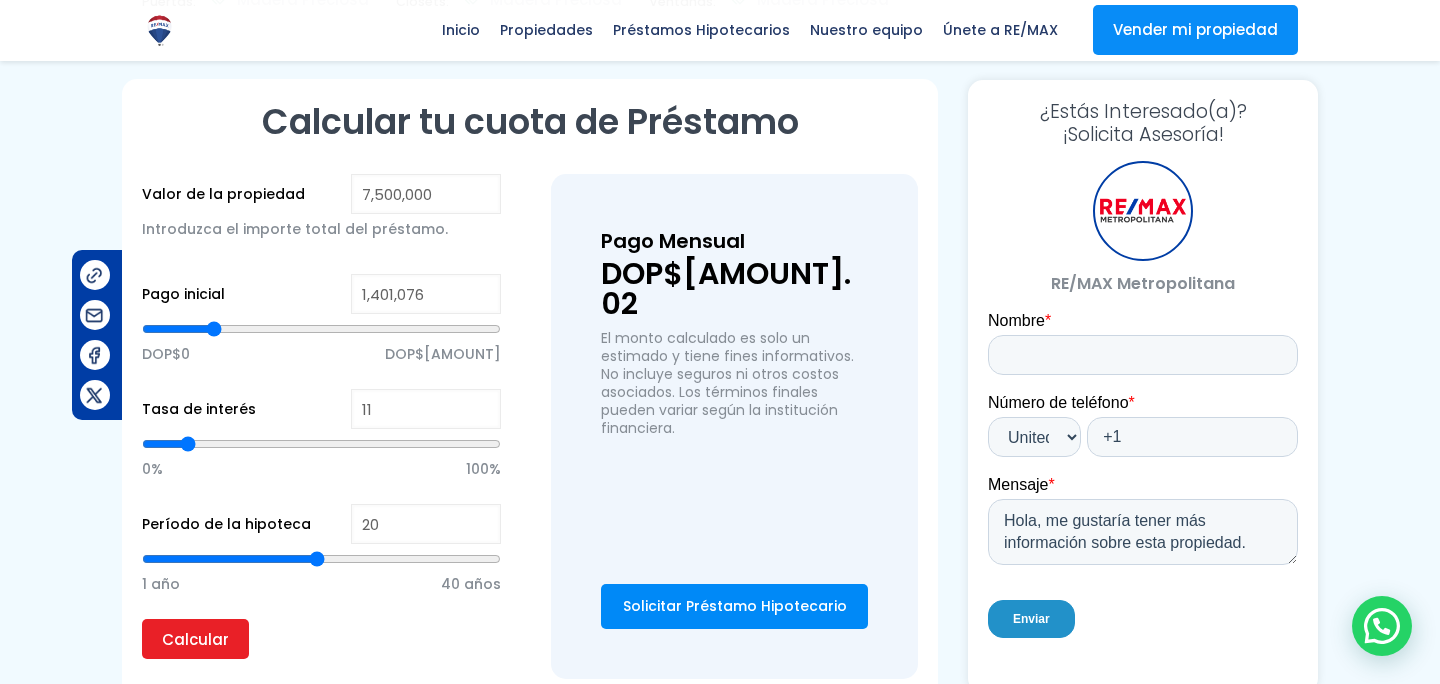 type on "[NUMBER]" 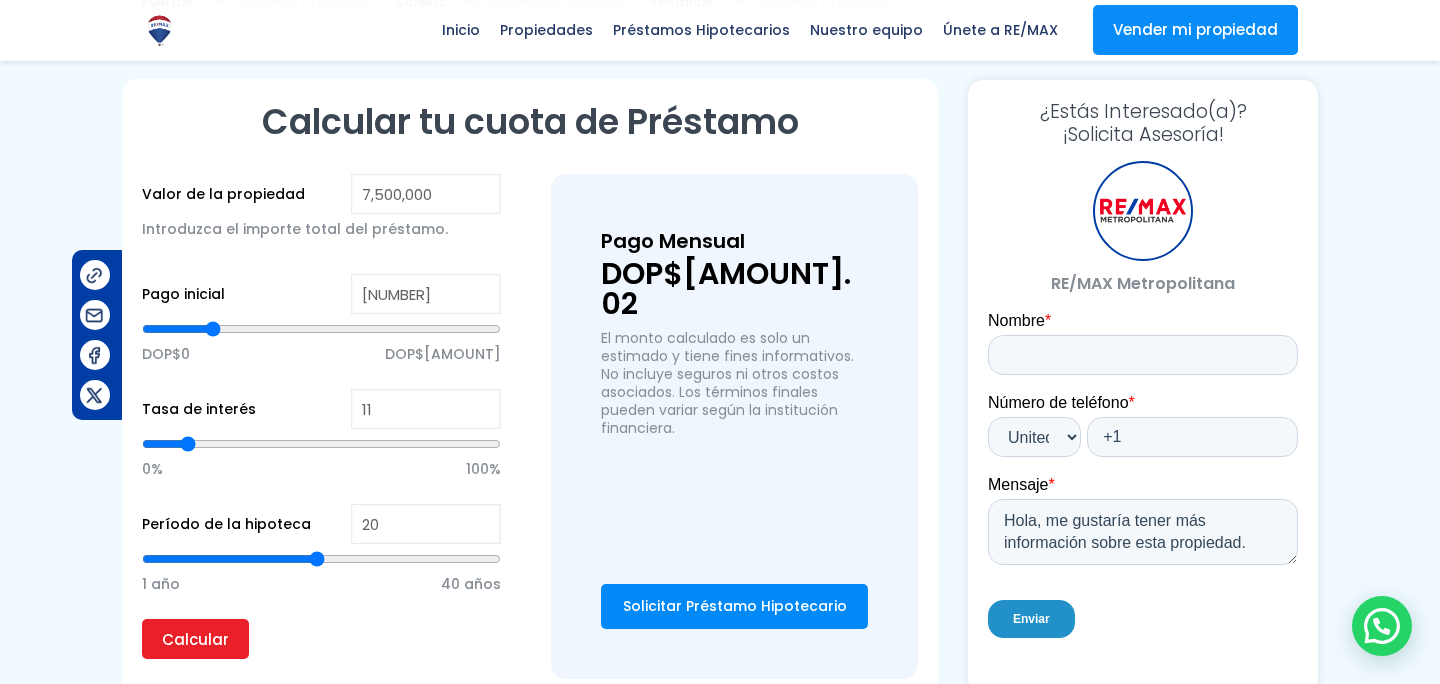 type on "1,360,114" 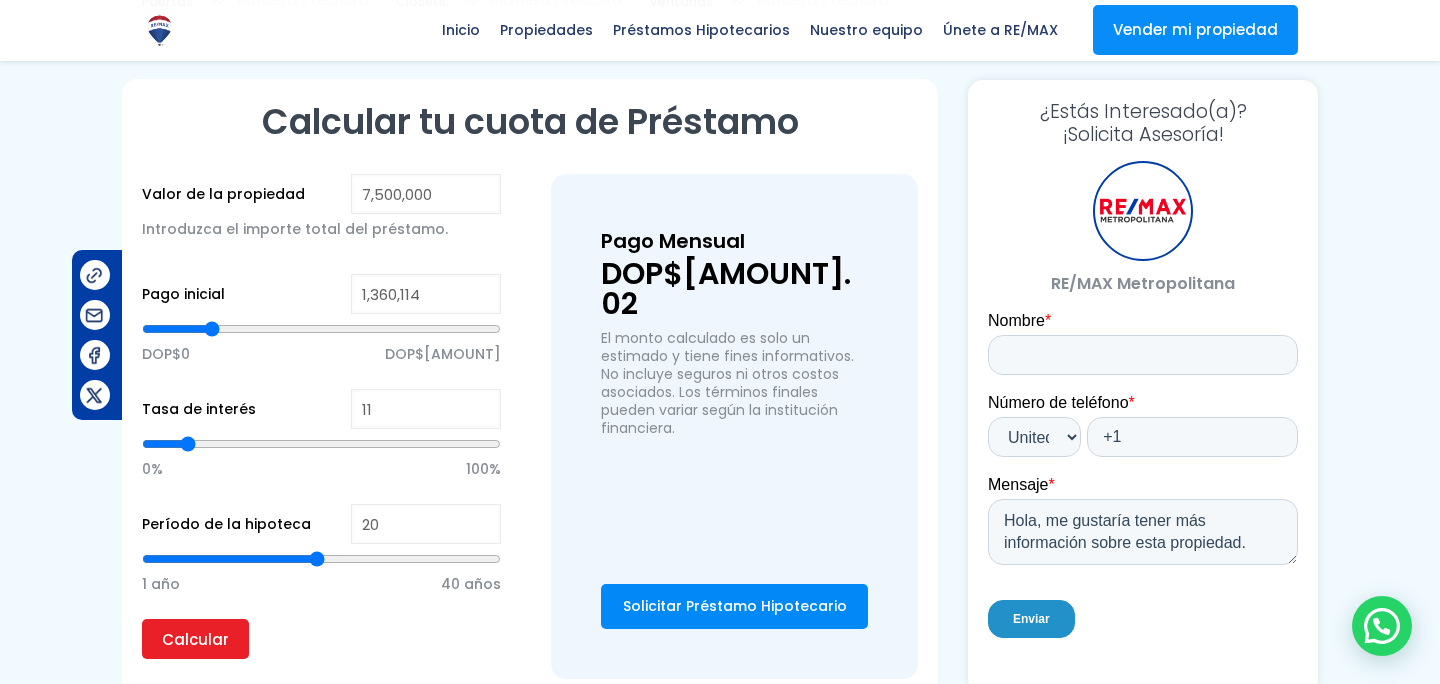 type on "[NUMBER]" 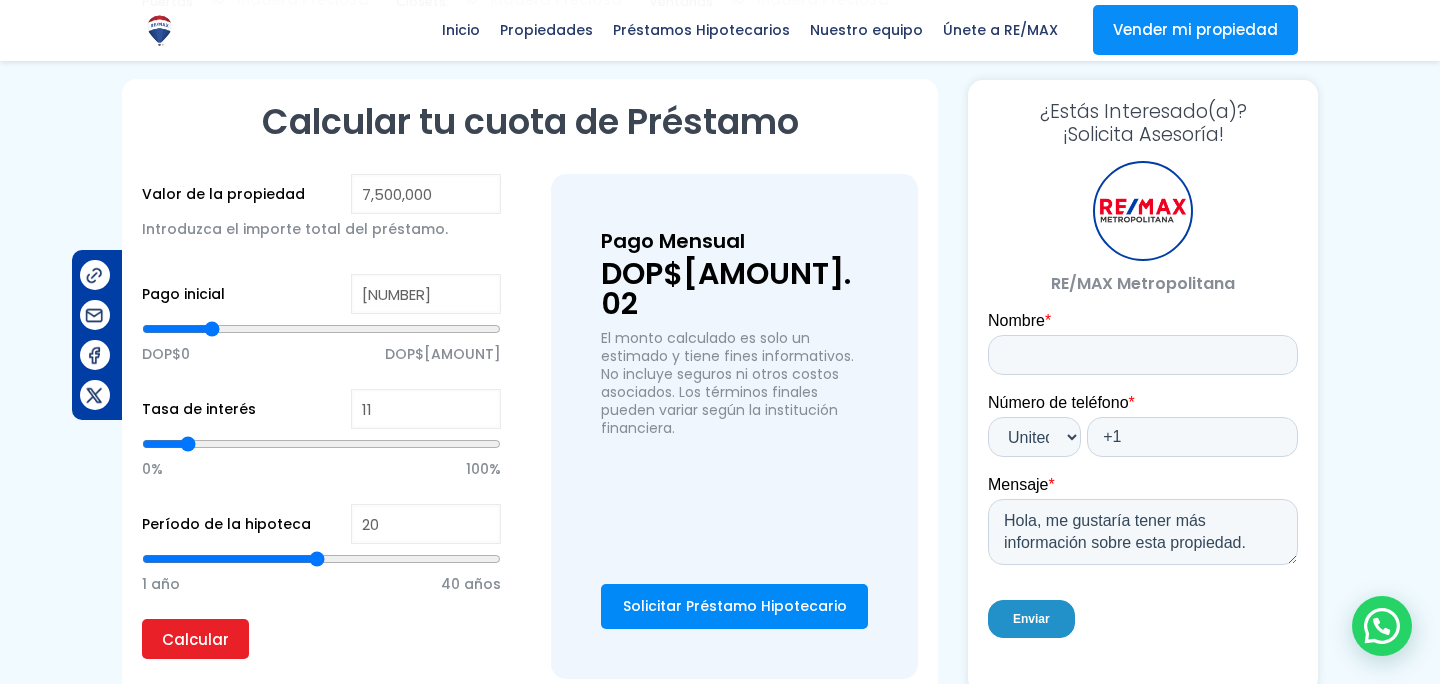 type on "1,288,089" 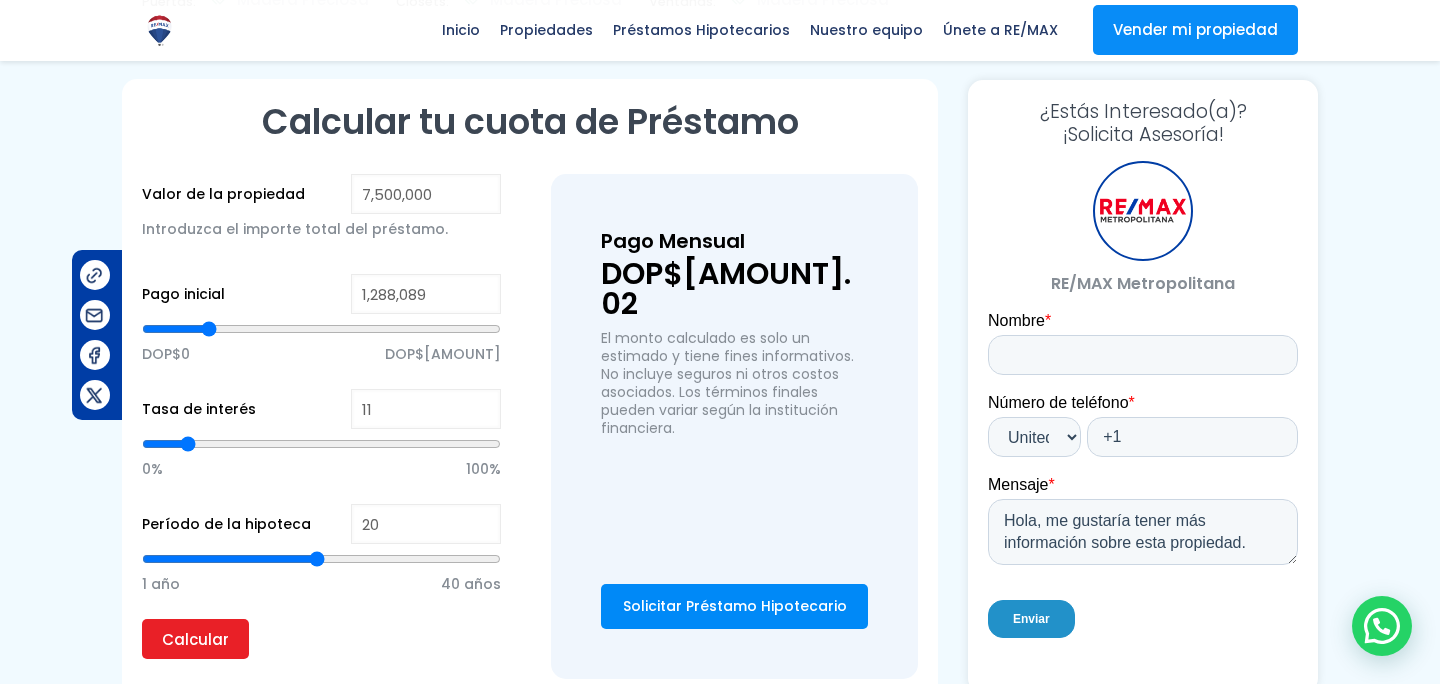 type on "[NUMBER]" 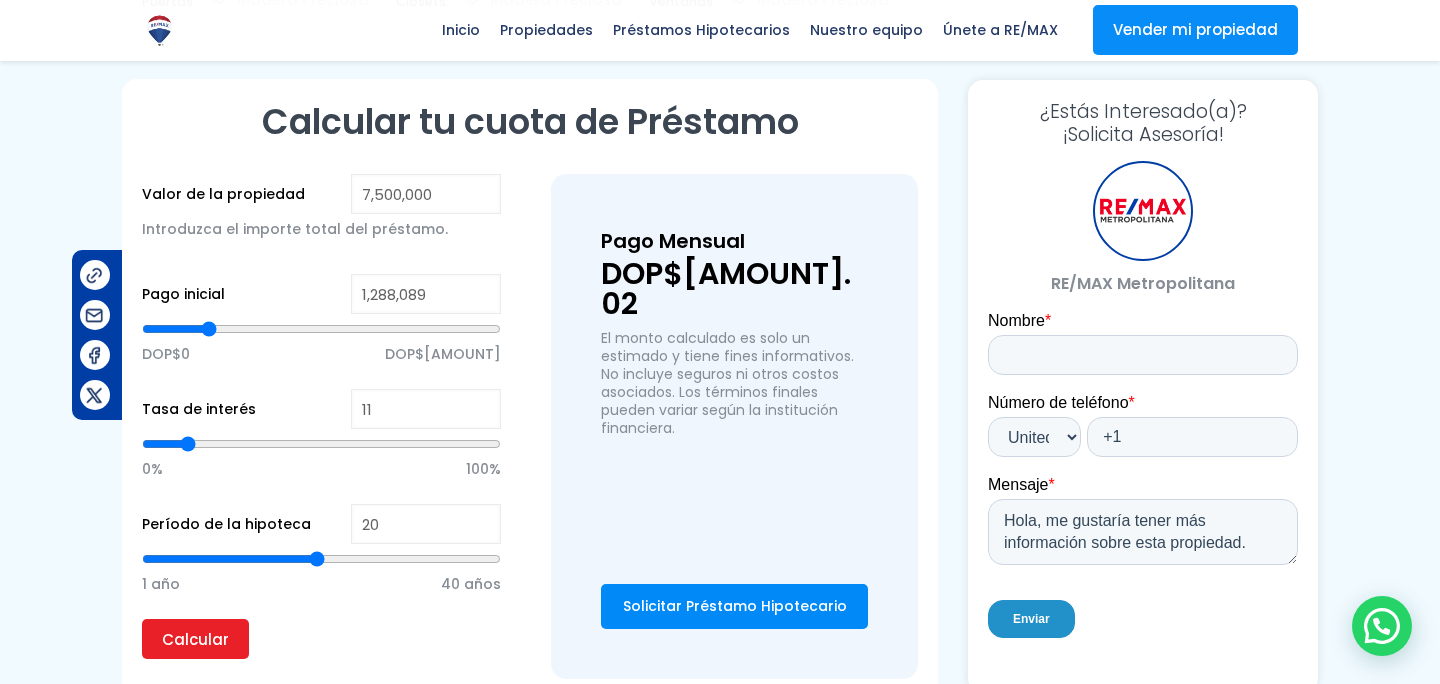 type on "[NUMBER]" 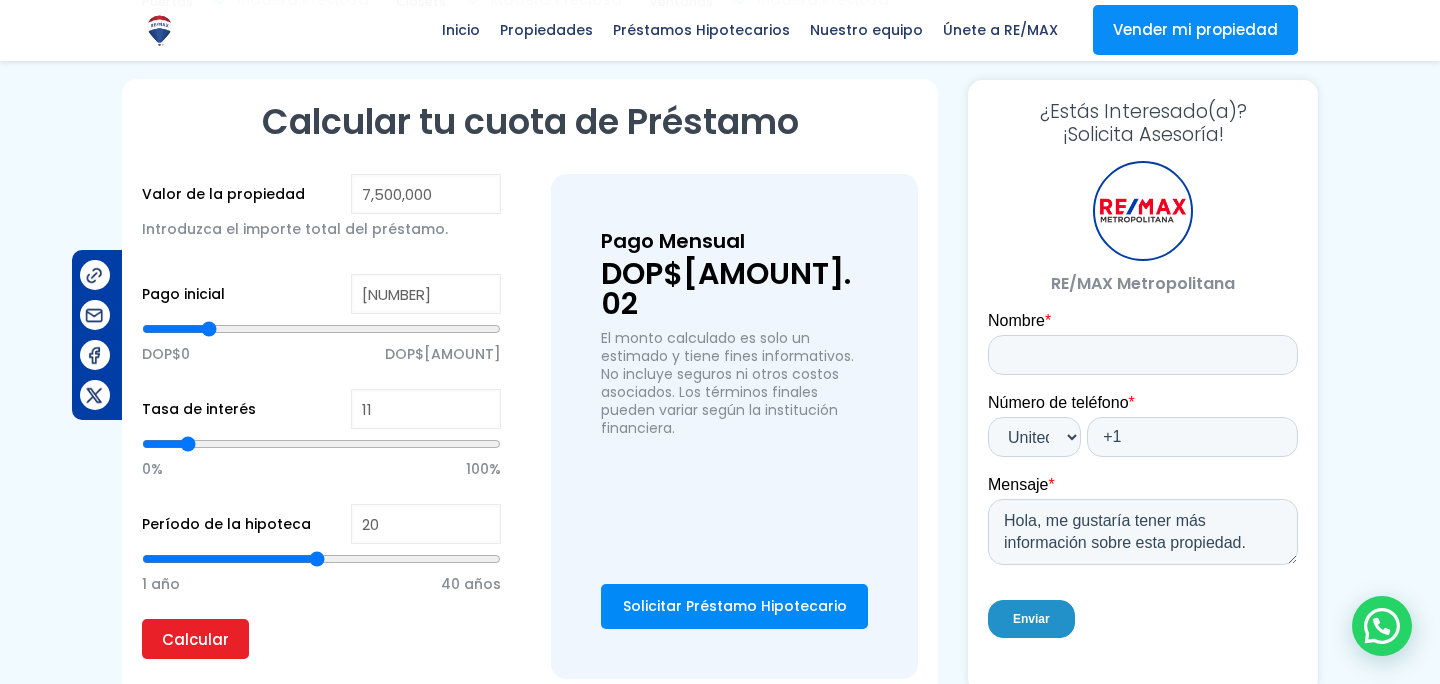 type on "1,255,831" 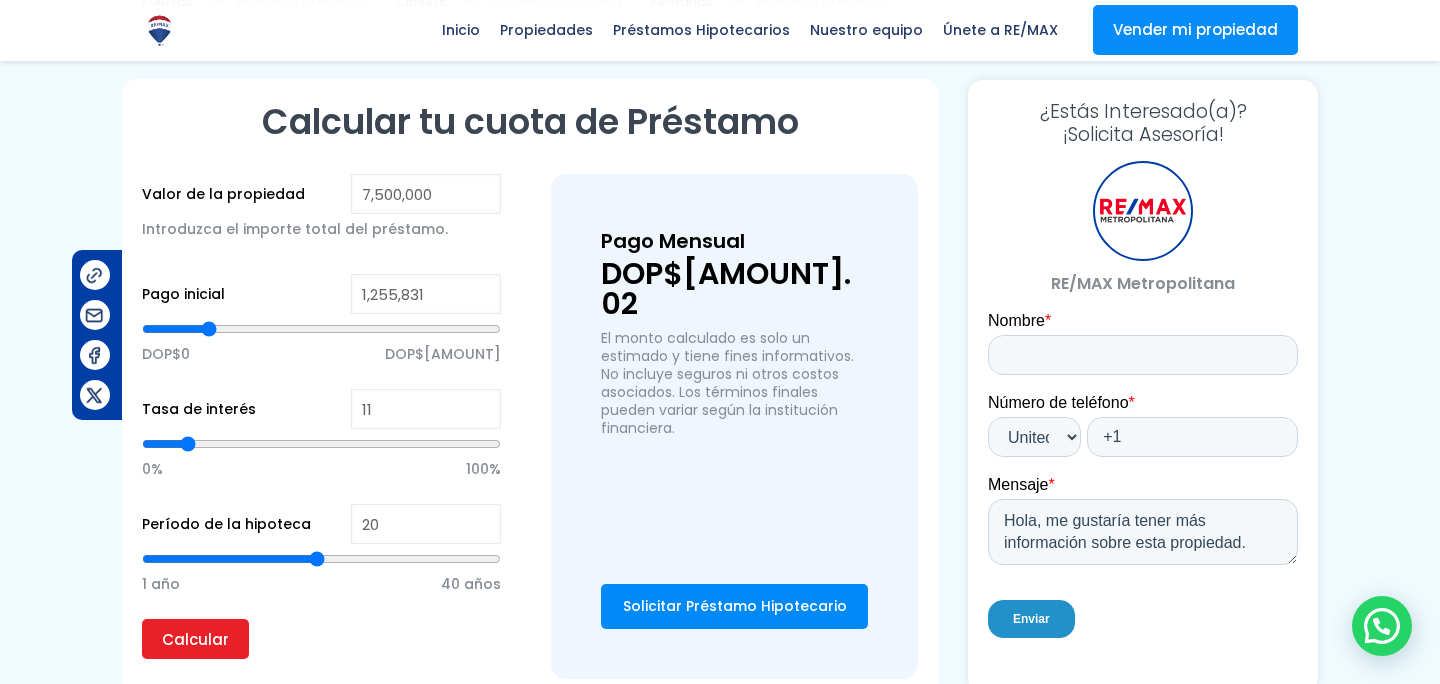 type on "[NUMBER]" 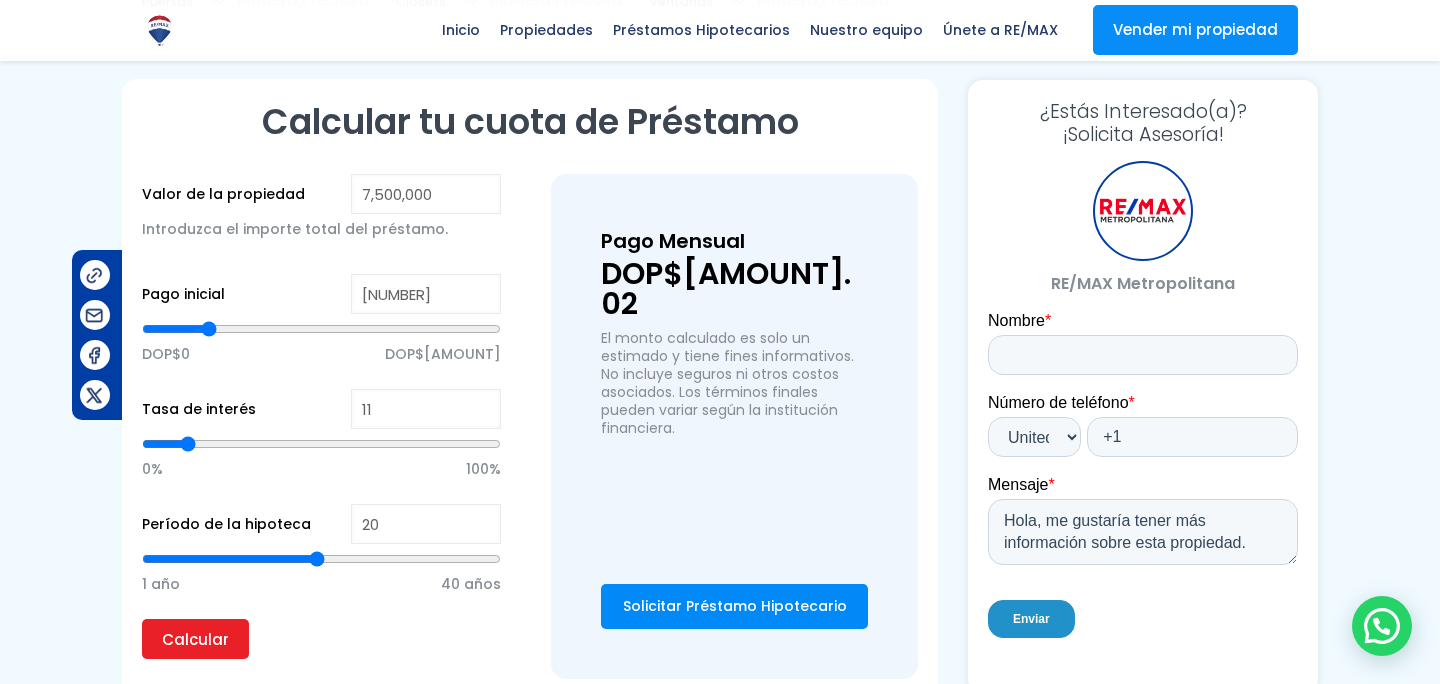 type on "1,249,516" 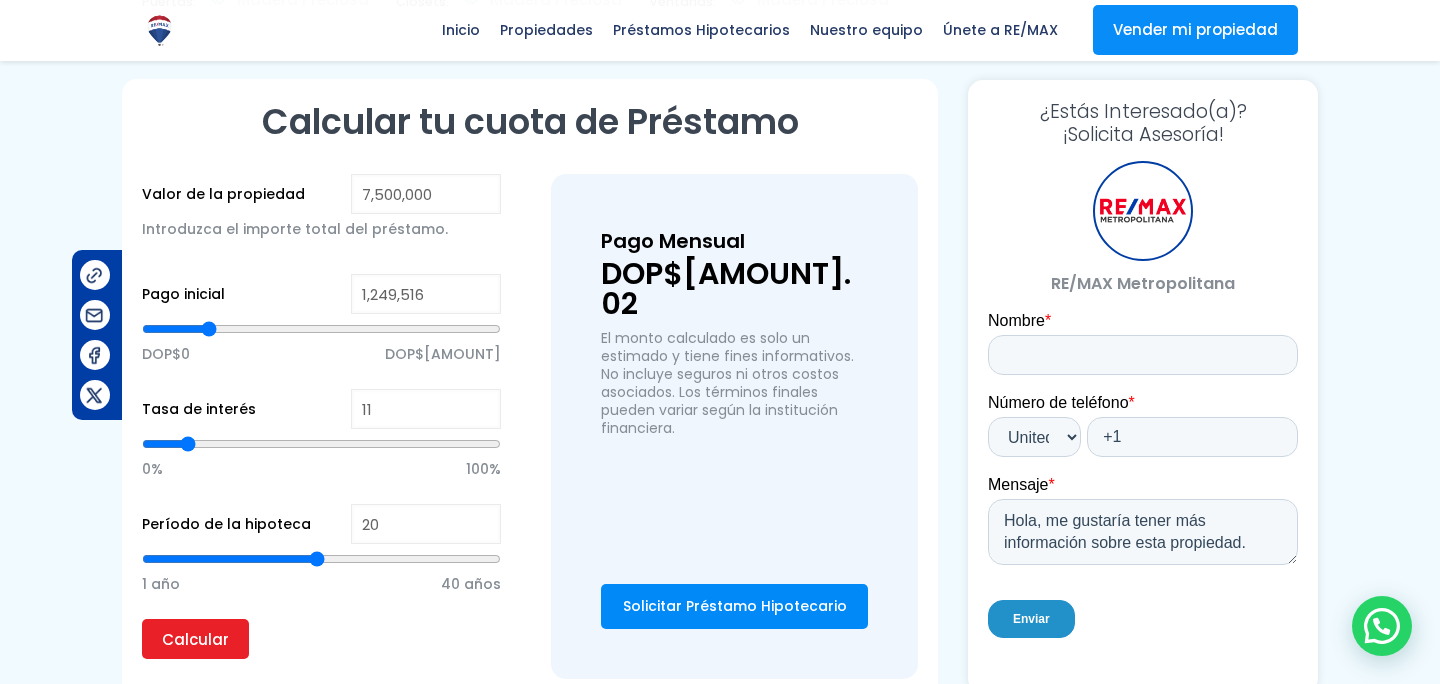 type on "1,244,055" 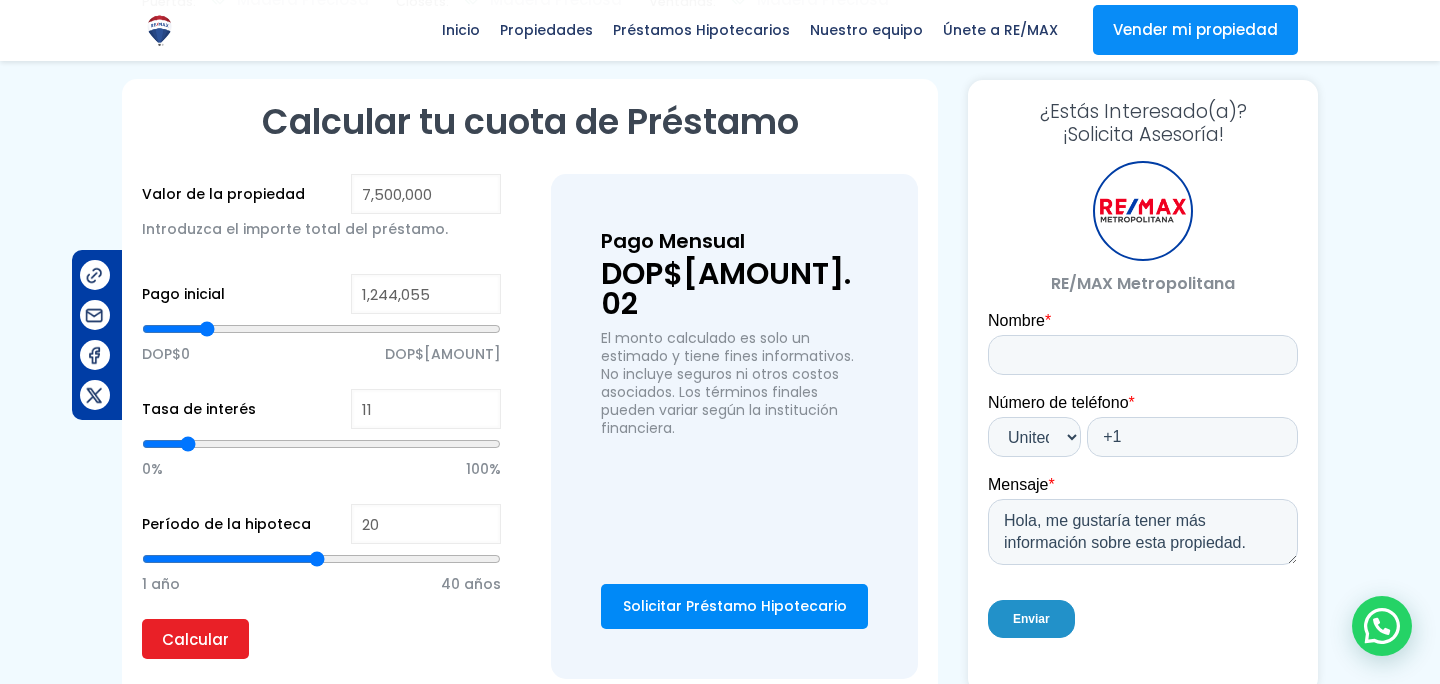type on "1,235,692" 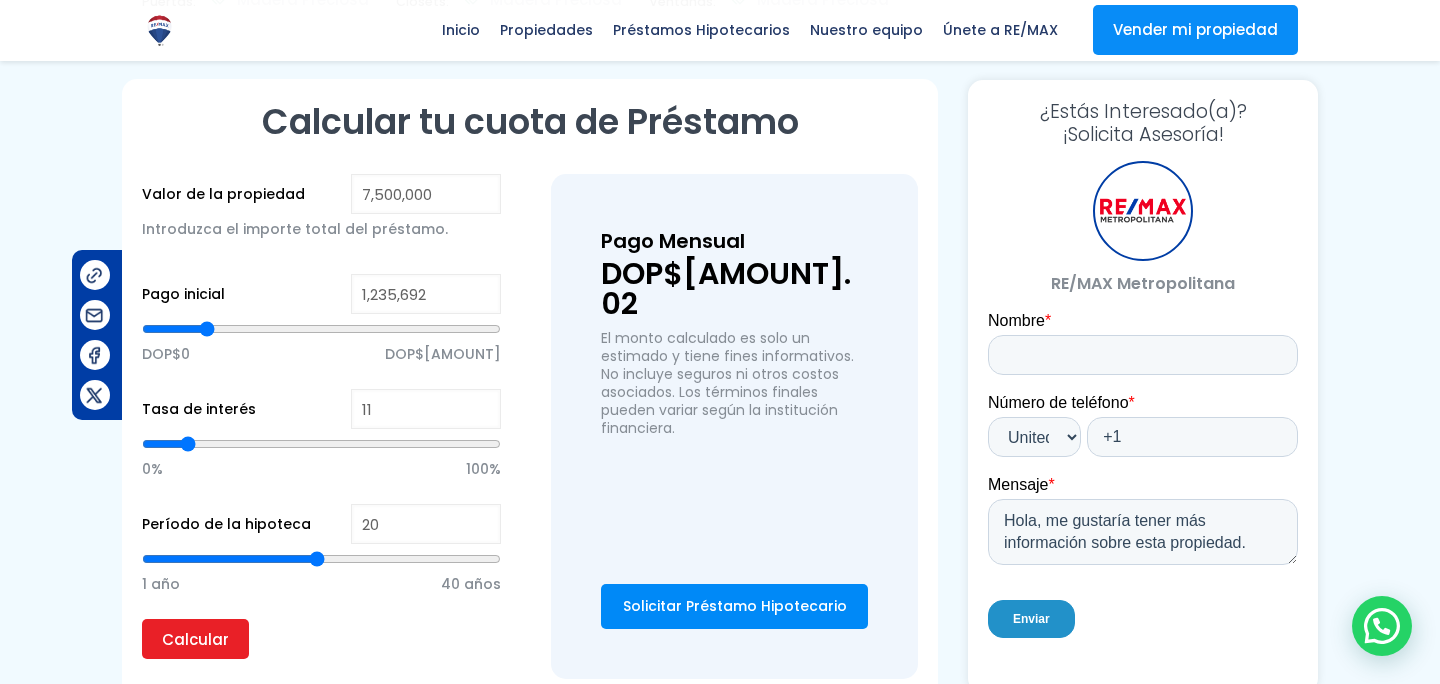 type on "1,226,987" 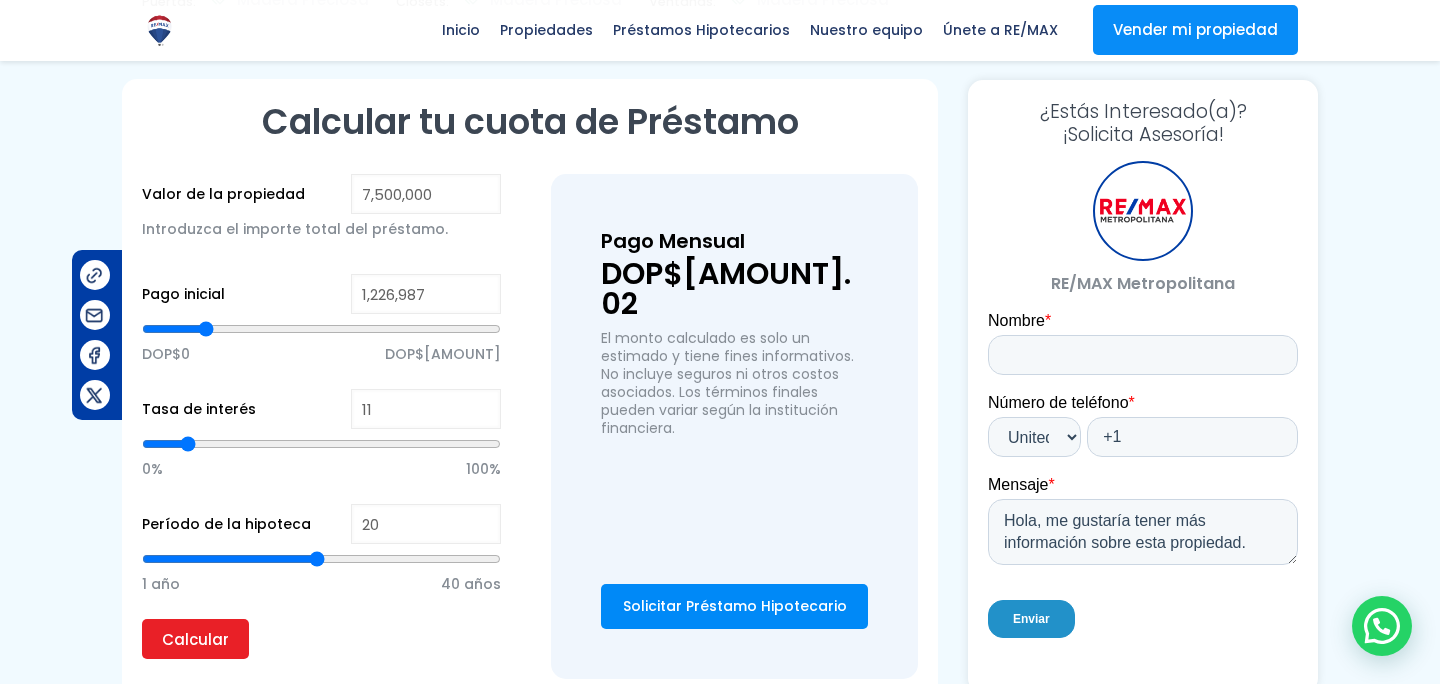 type on "1,218,965" 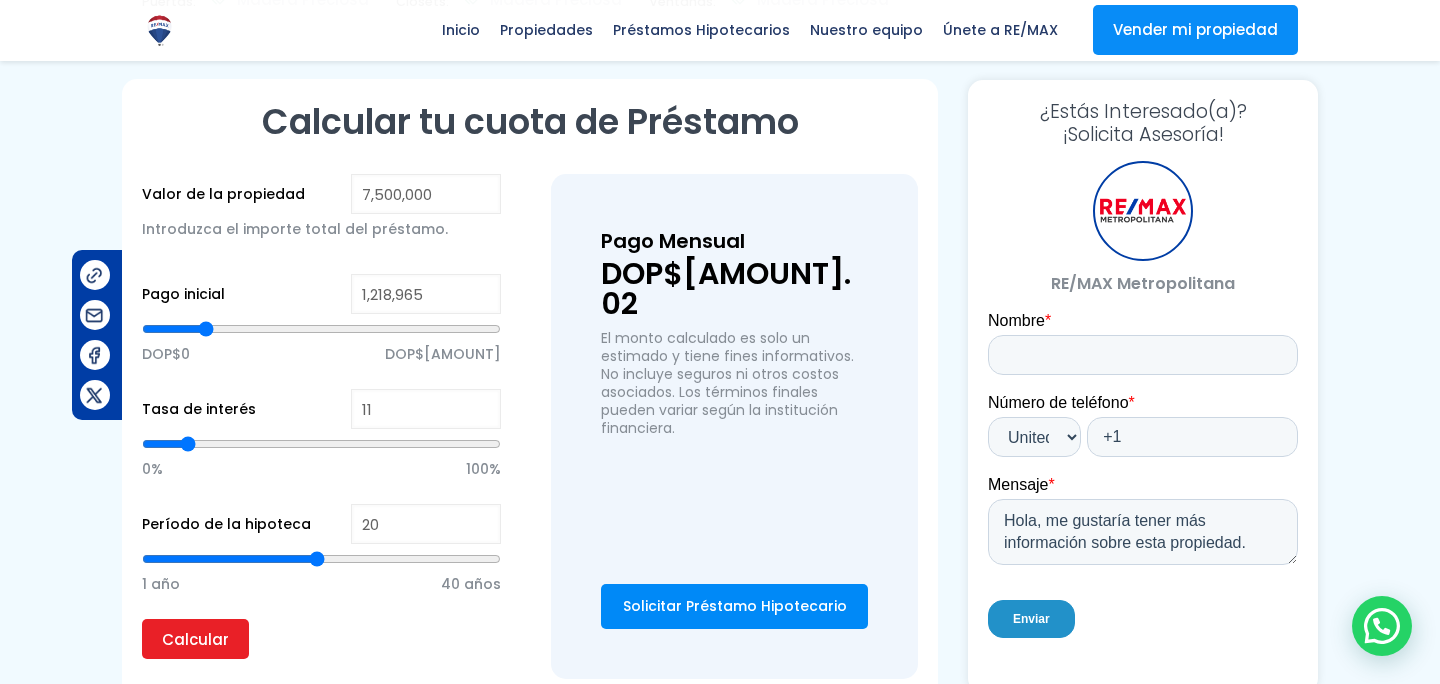 type on "[NUMBER]" 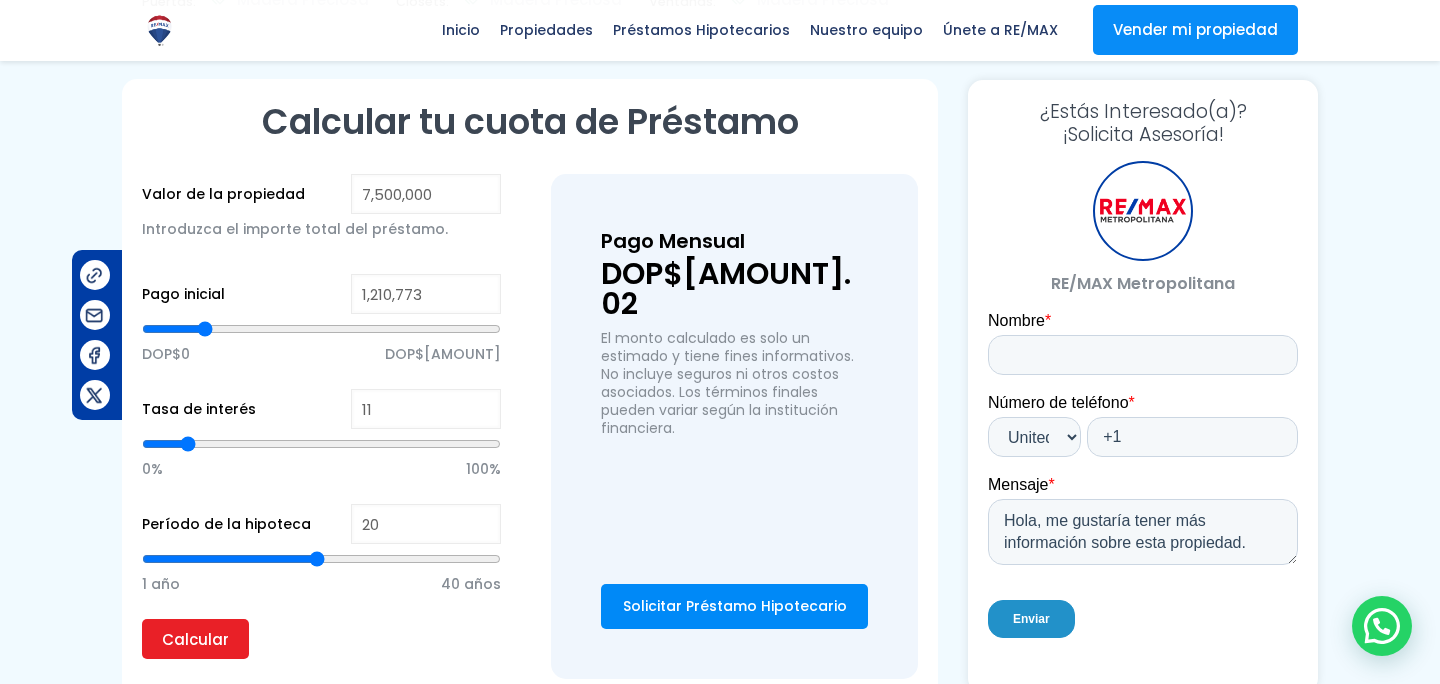 type on "1,200,703" 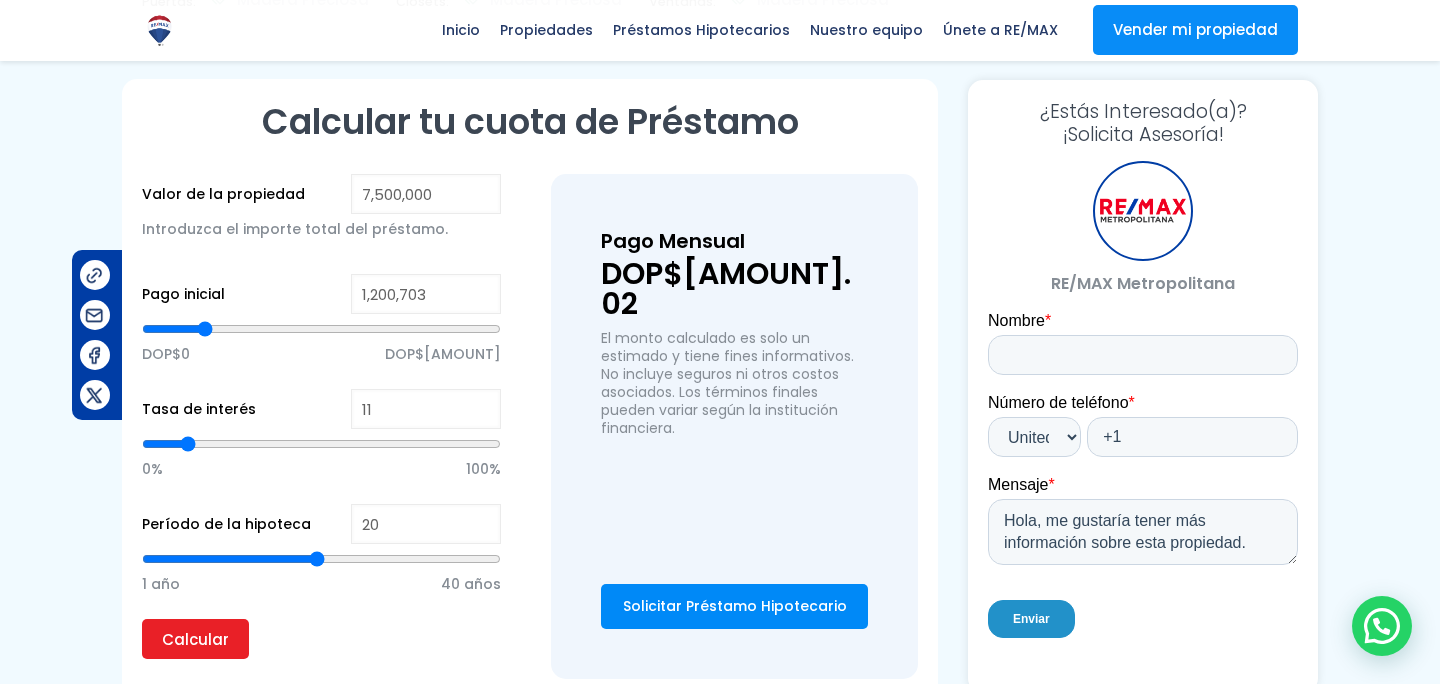type on "1,185,684" 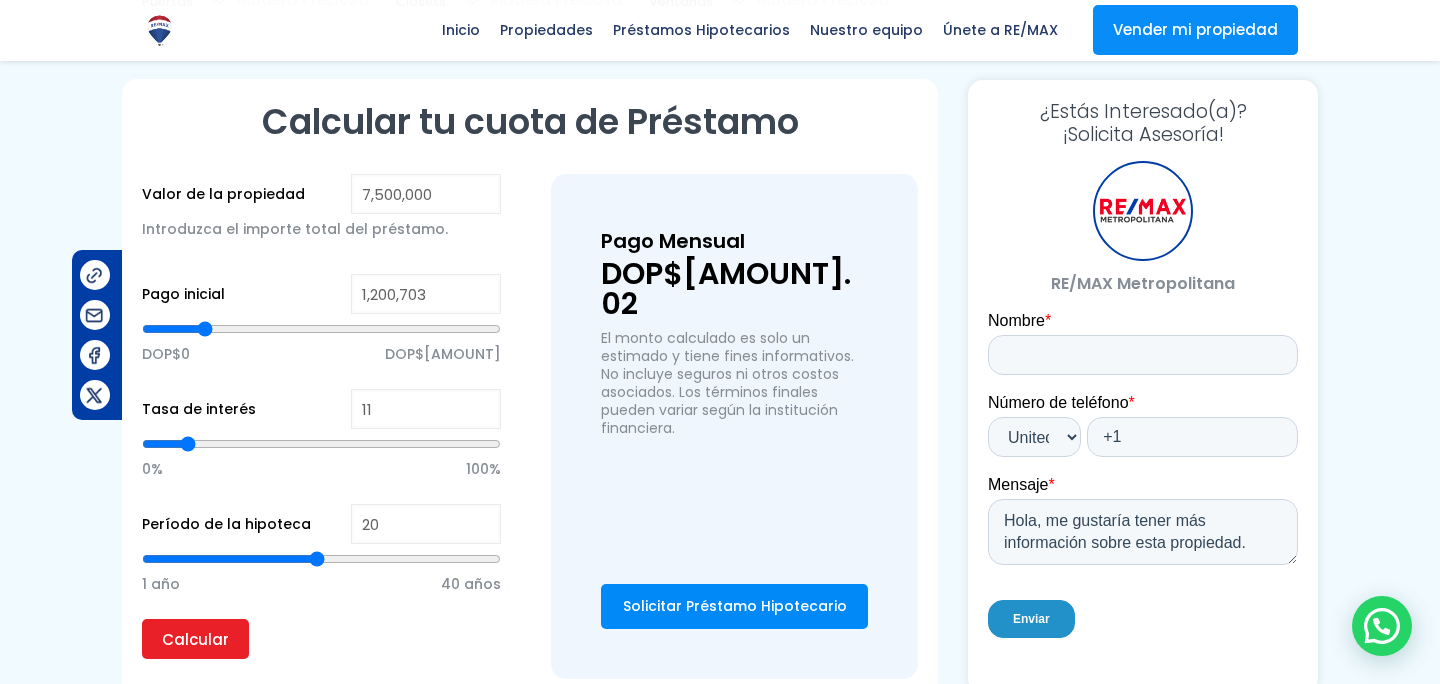type on "[NUMBER]" 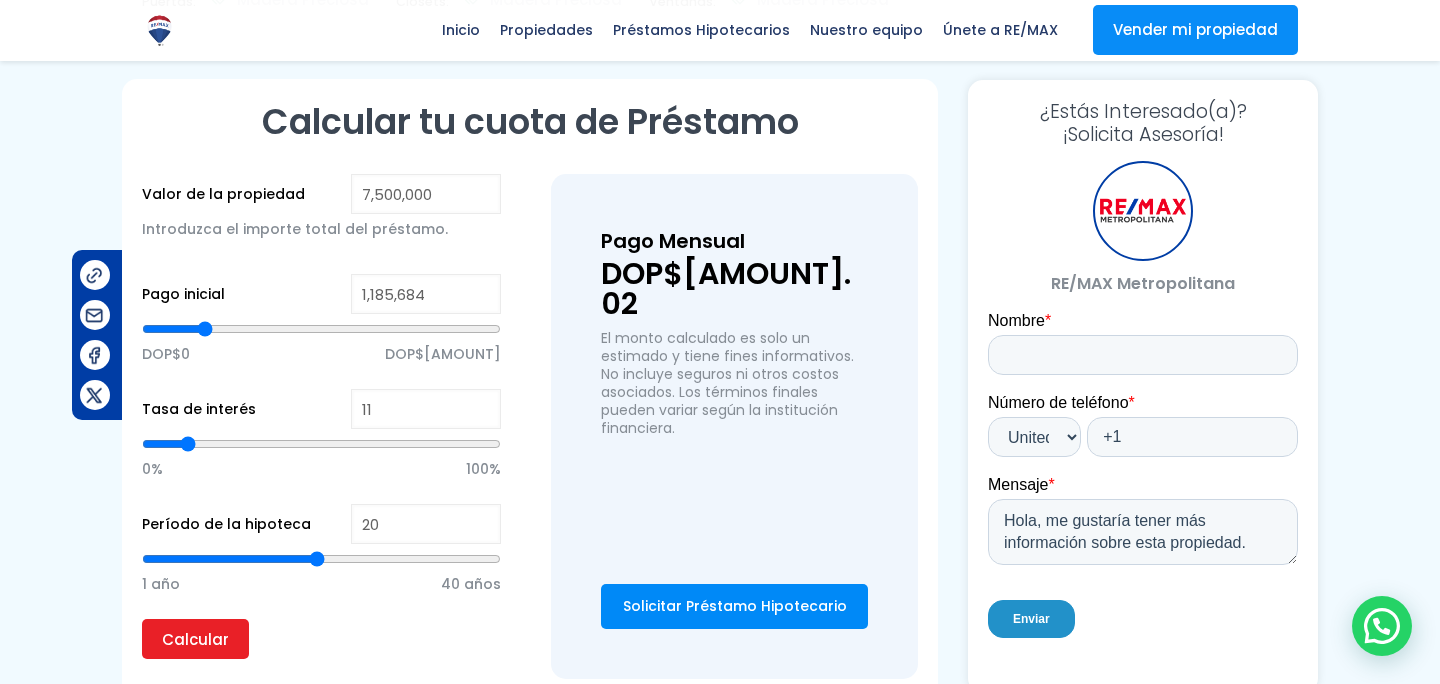 type on "1,171,859" 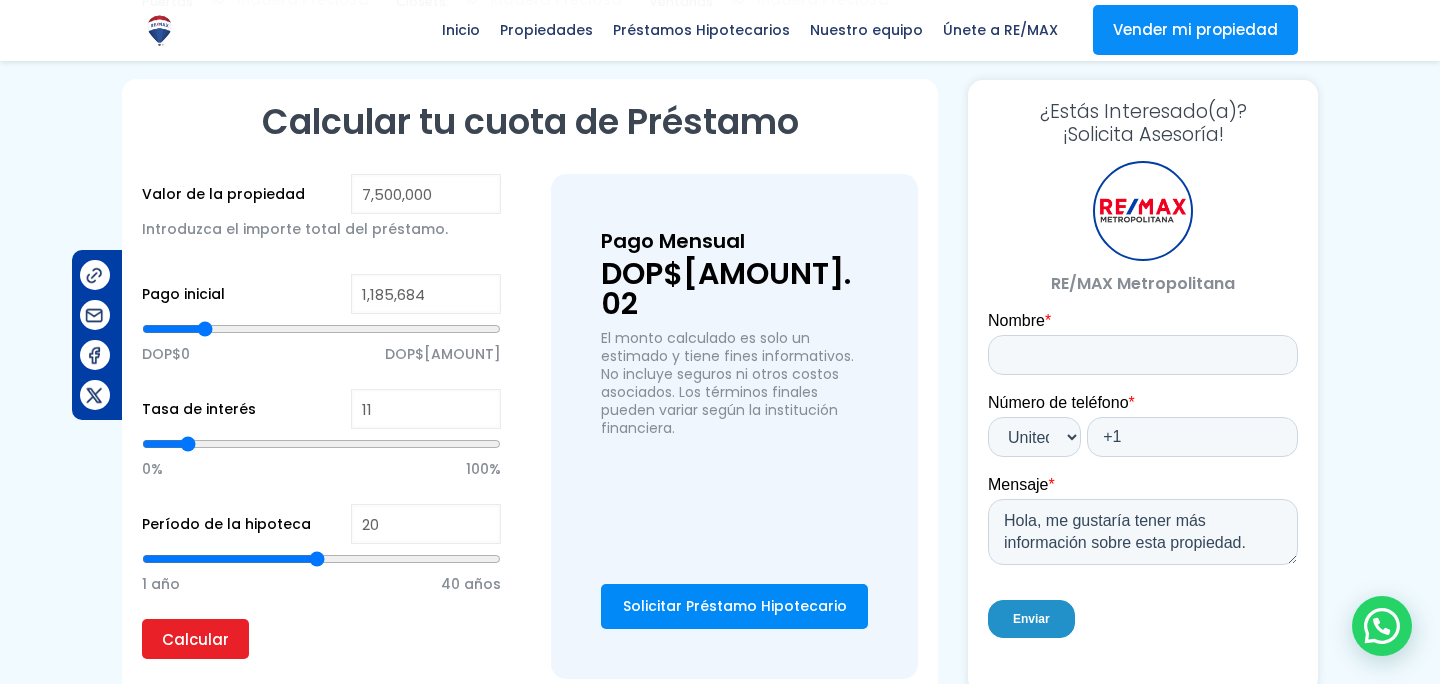 type on "[NUMBER]" 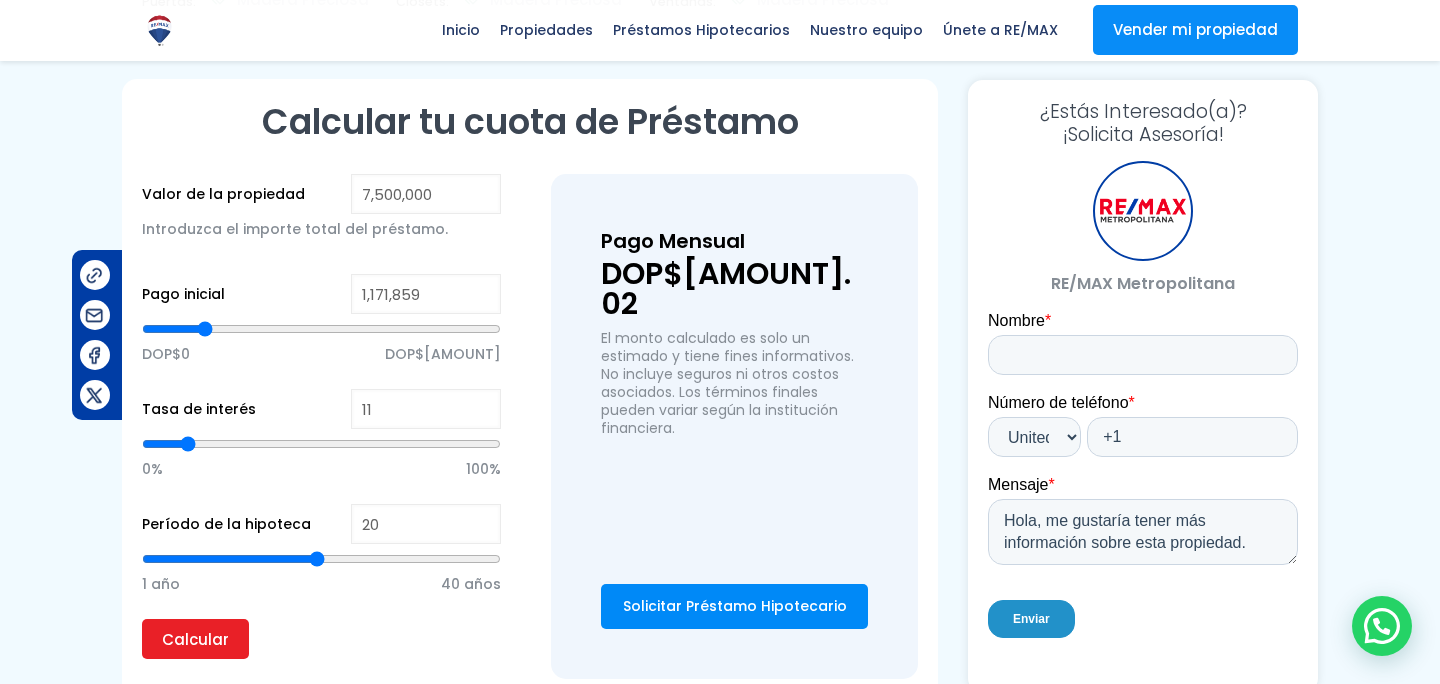 type on "1,163,325" 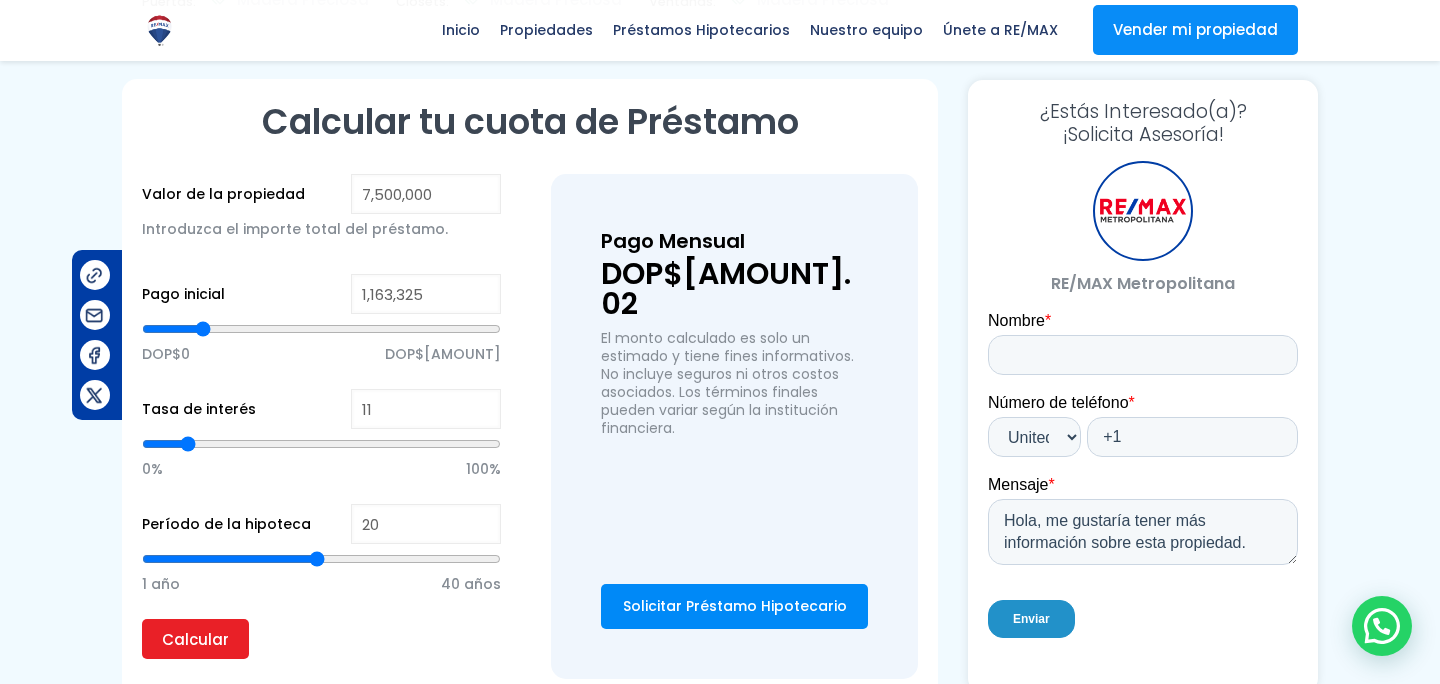 type on "[NUMBER]" 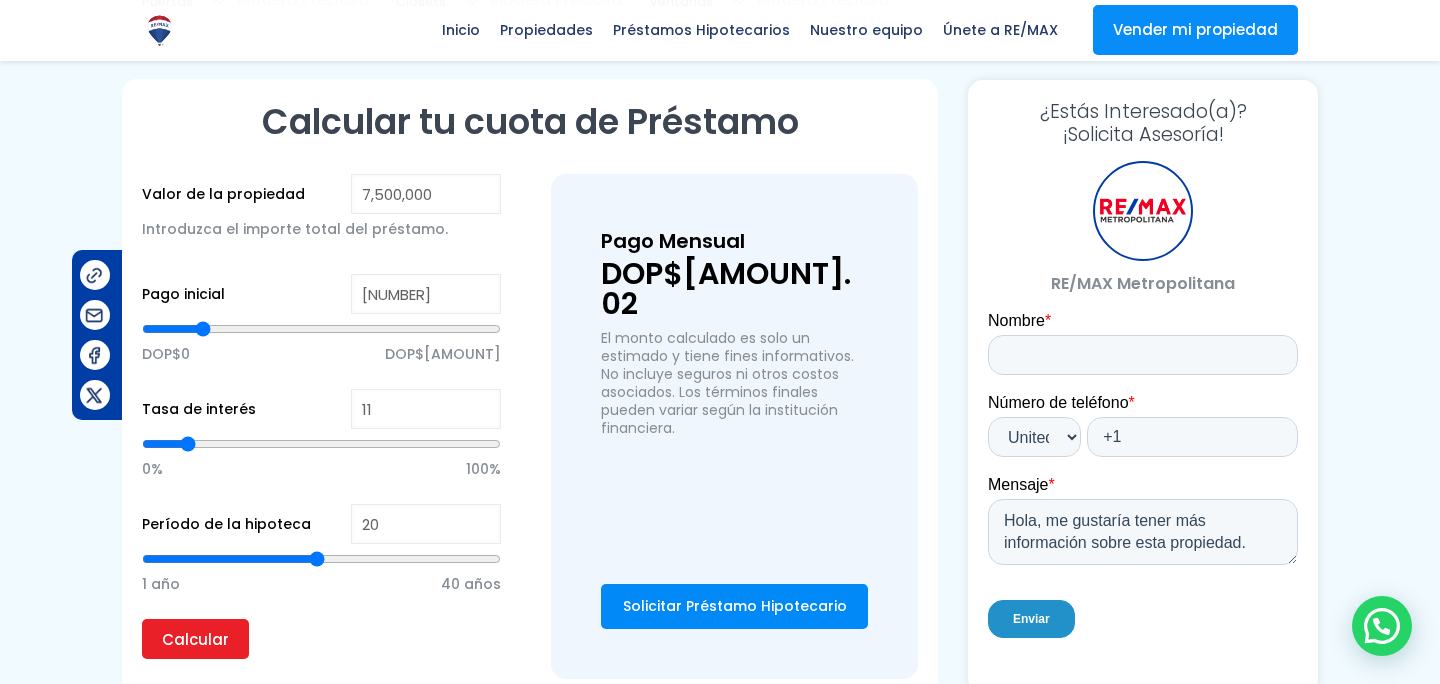 type on "[NUMBER]" 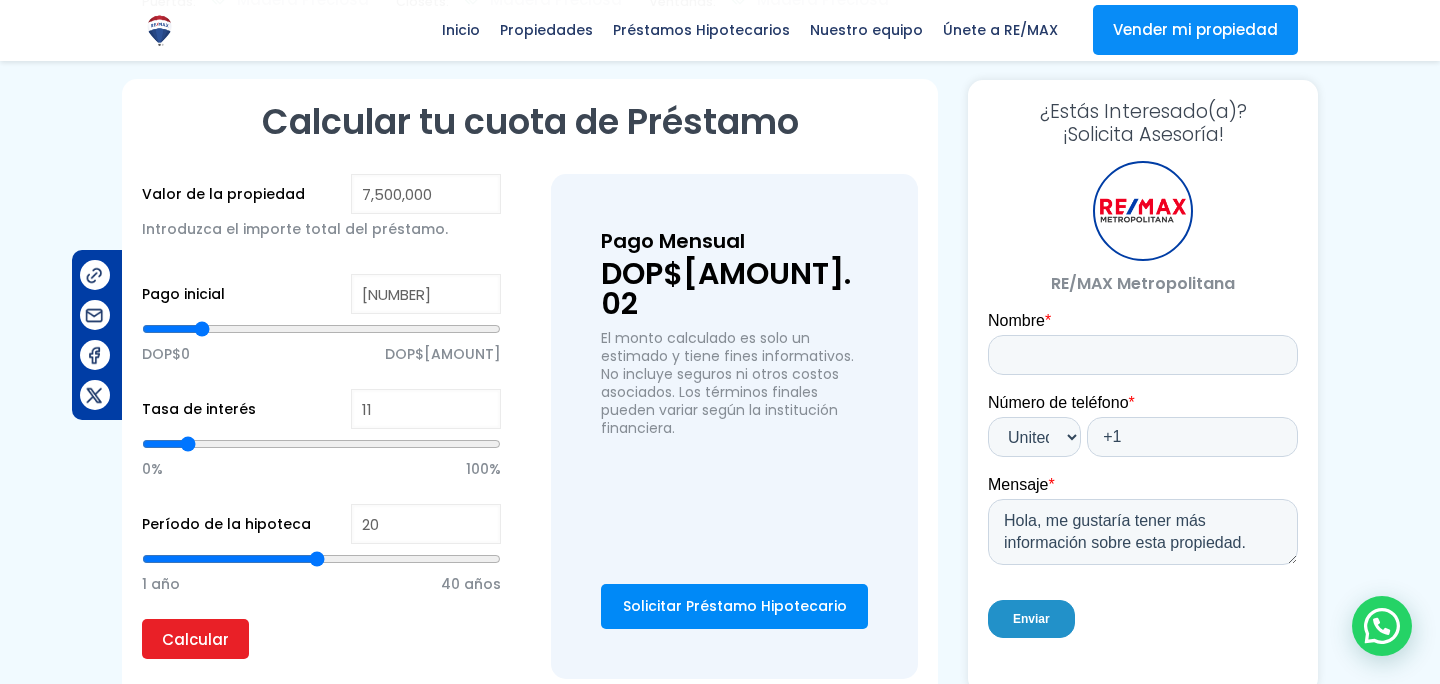 type on "1,132,433" 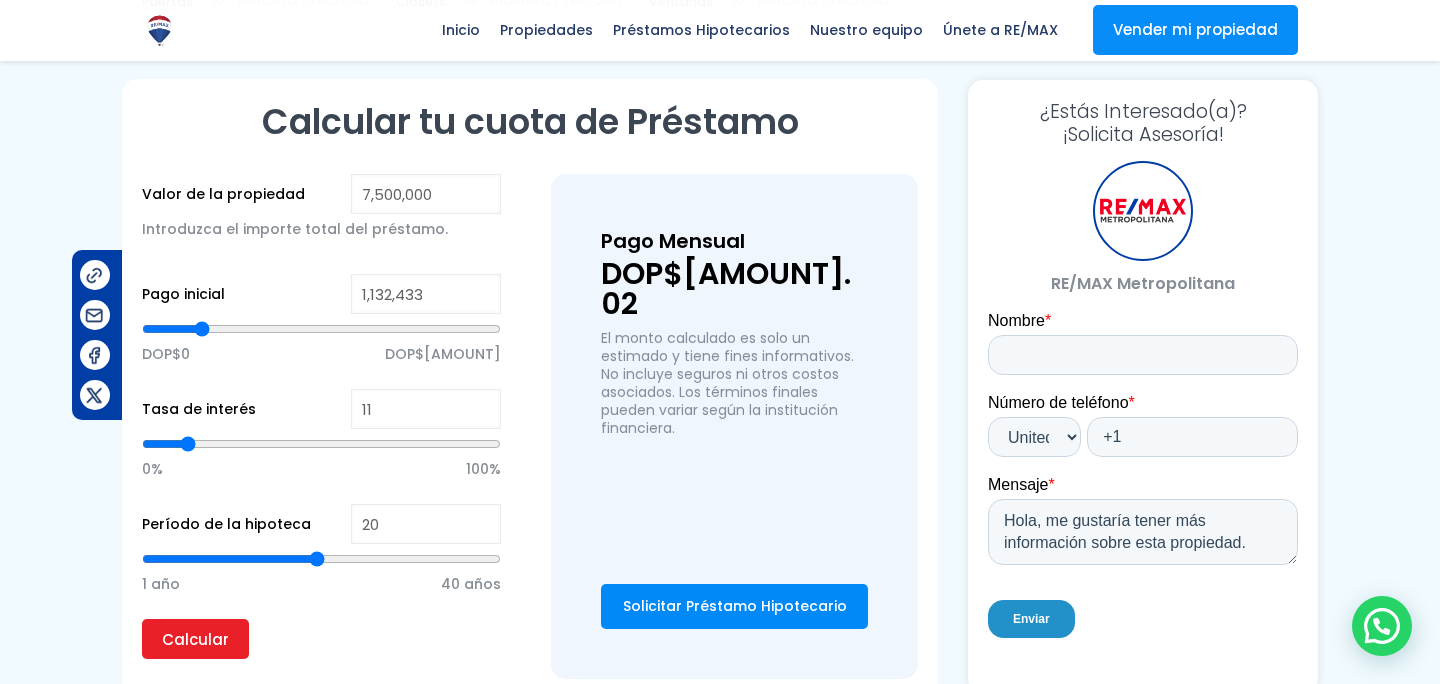 type on "1,123,899" 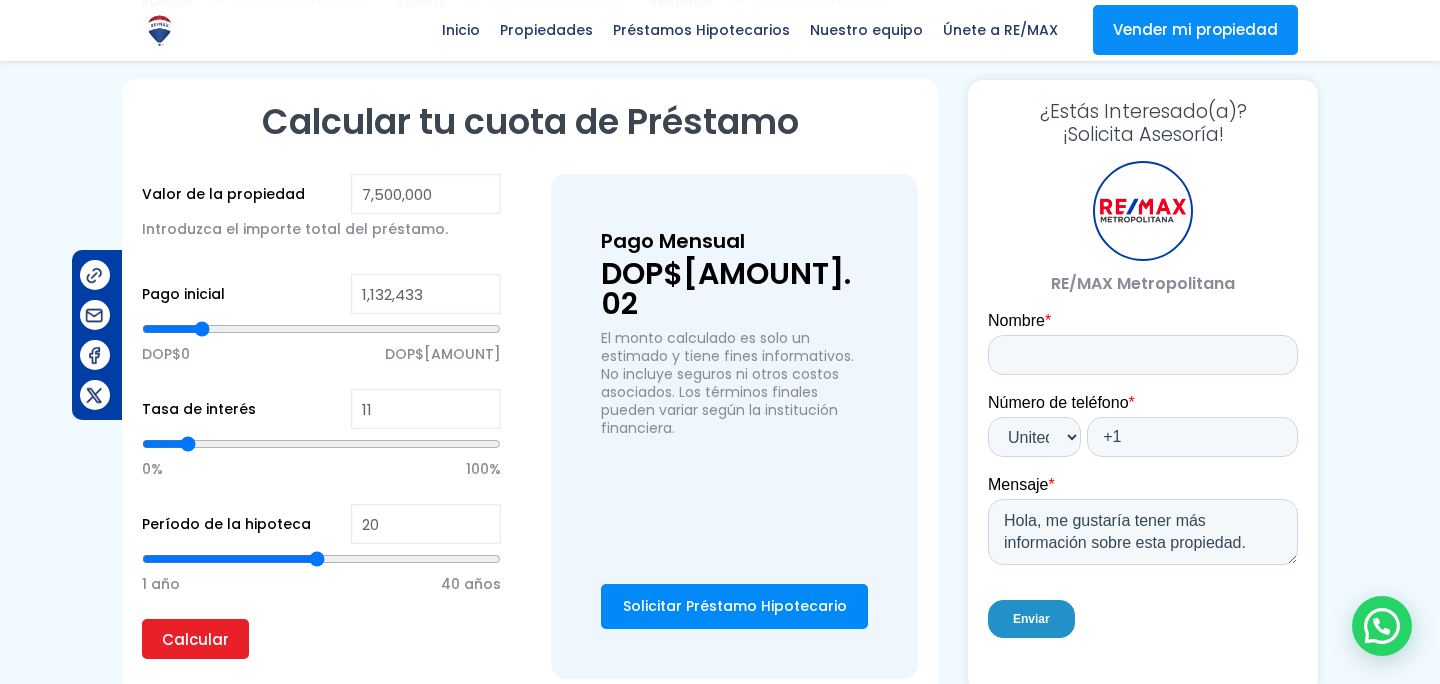 type on "1123899" 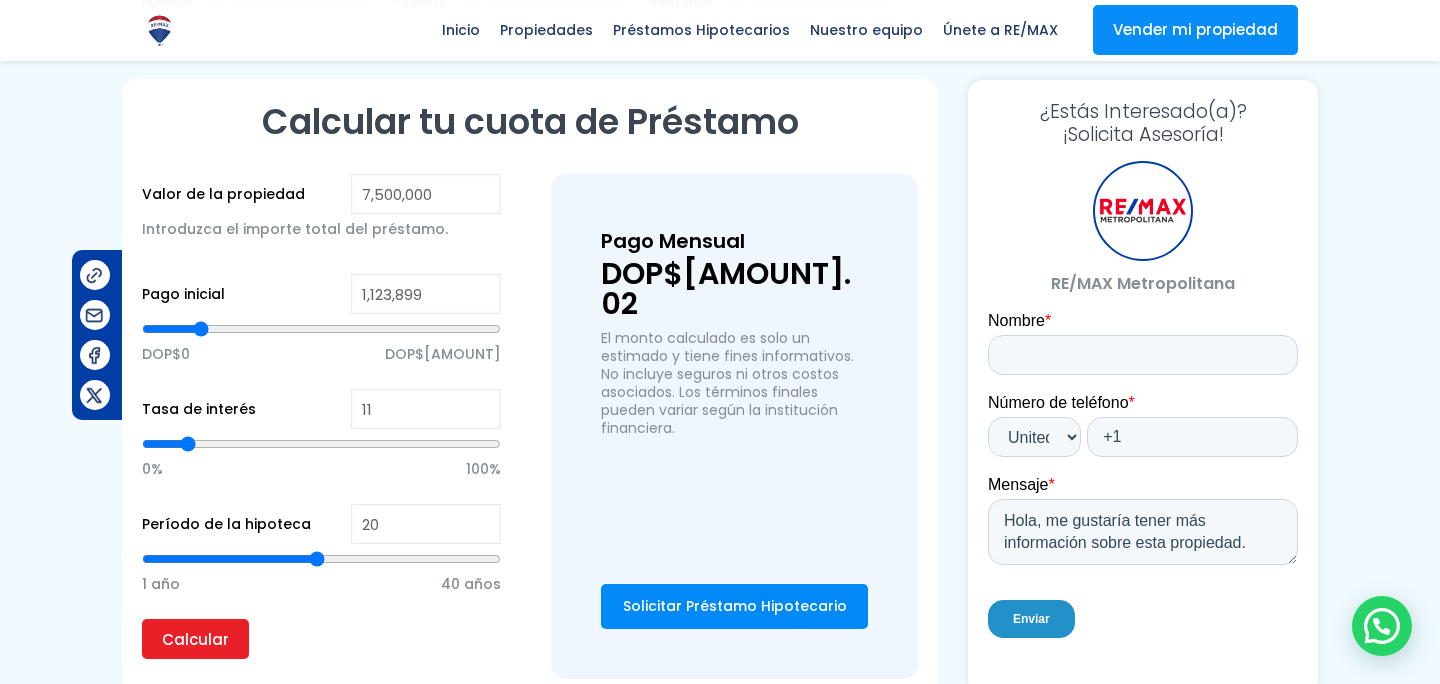 type on "[NUMBER]" 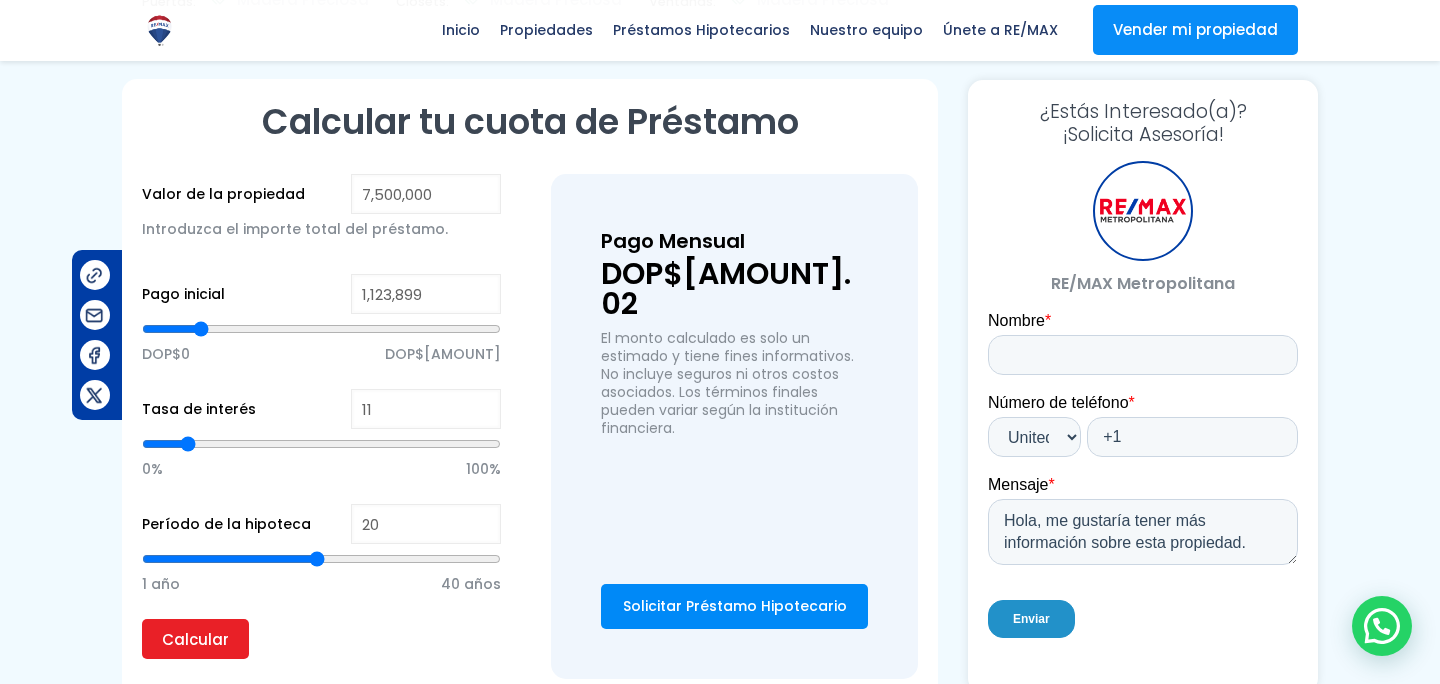 type on "1118608" 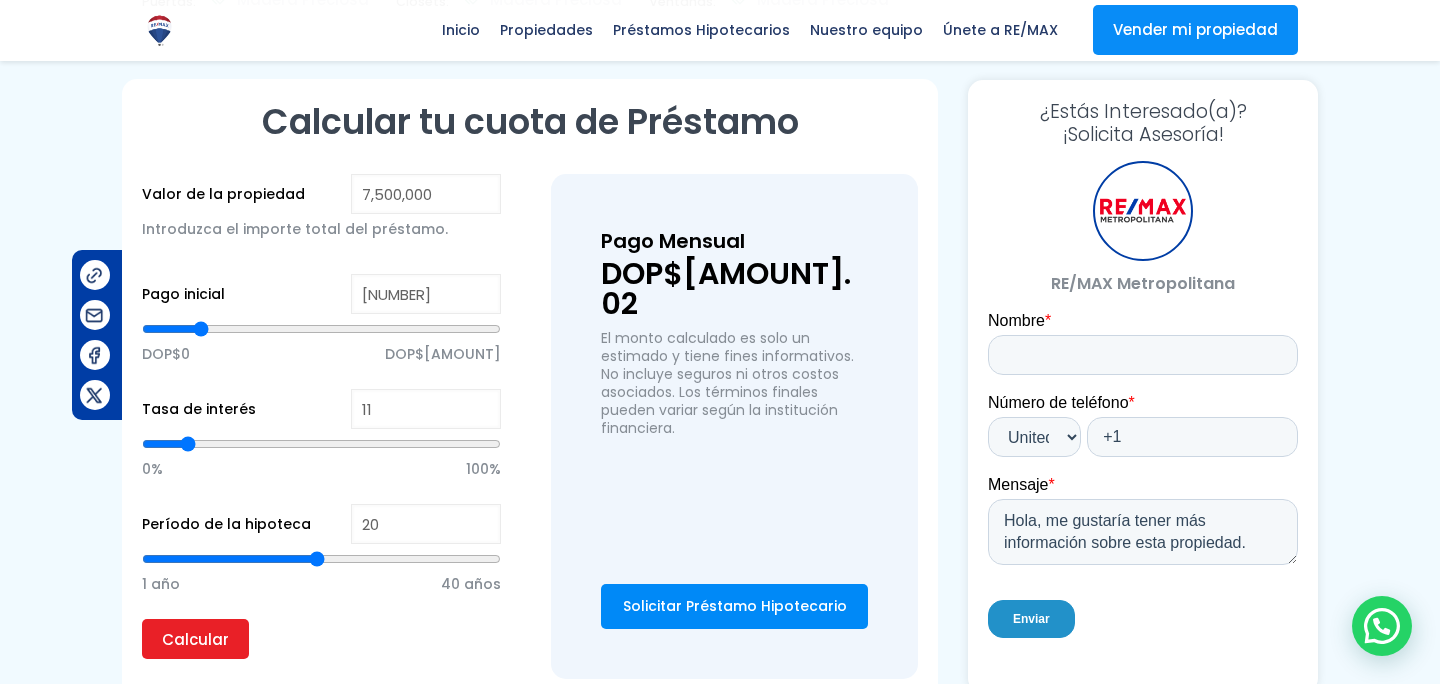 type on "1,115,365" 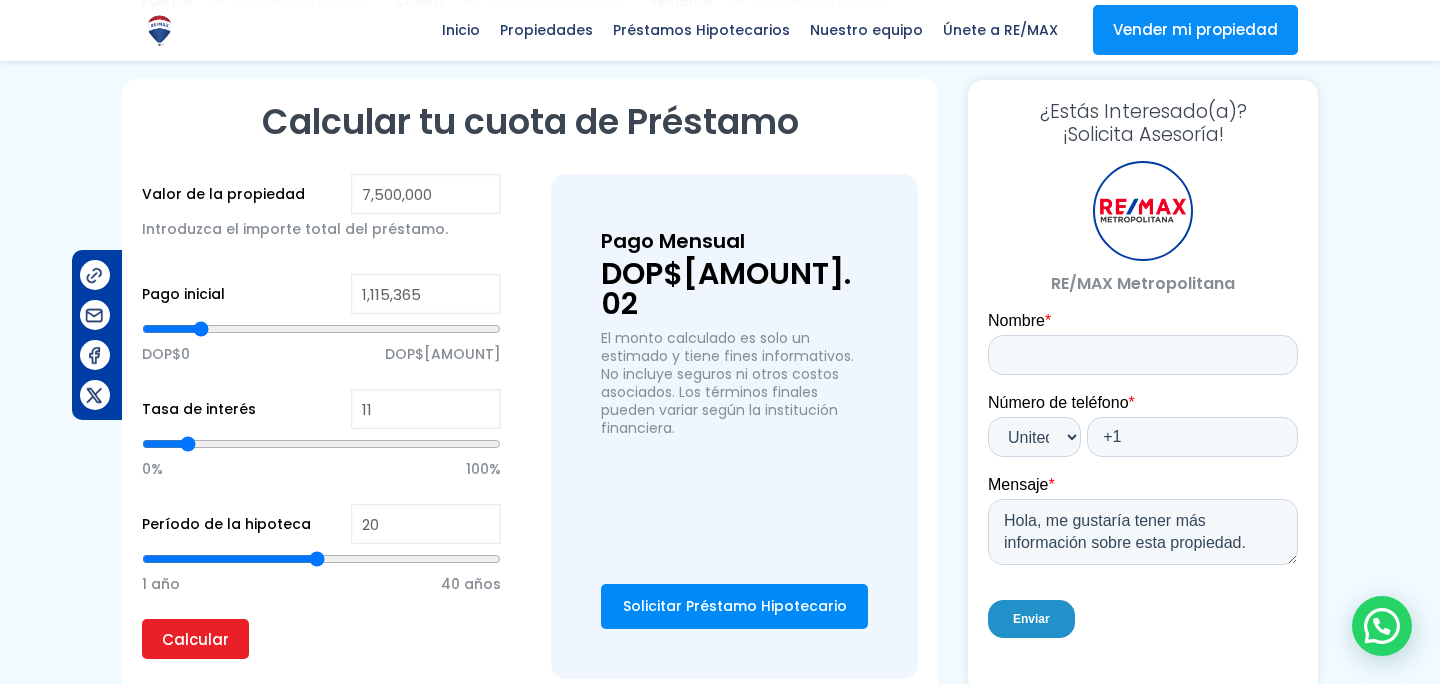 type on "[NUMBER]" 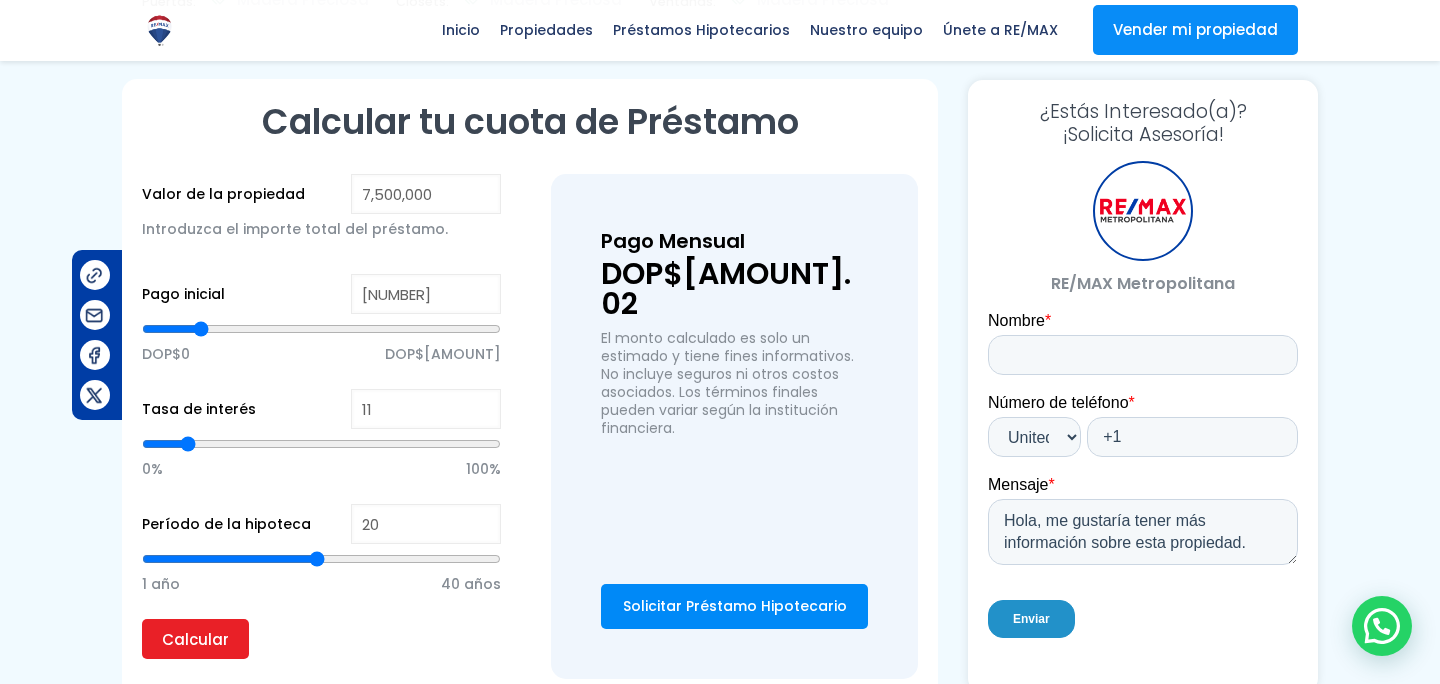 type on "1,108,538" 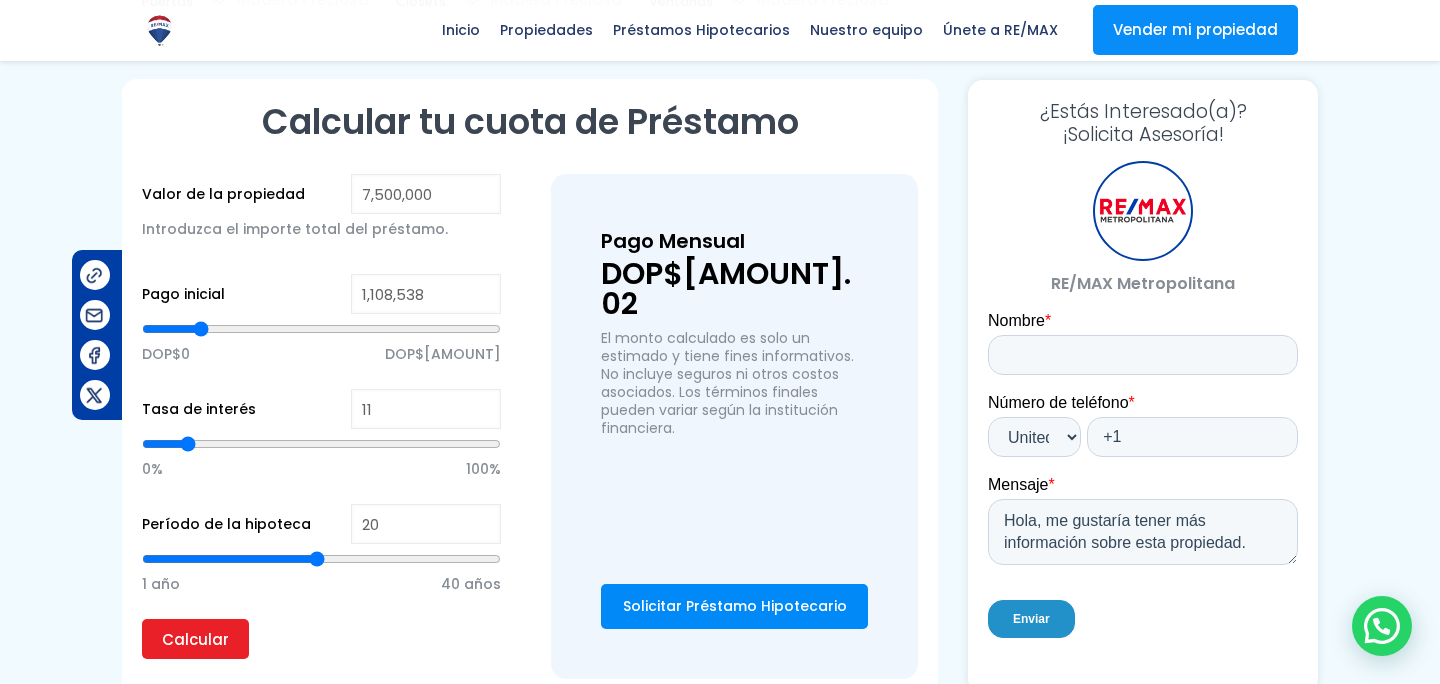 type on "[NUMBER]" 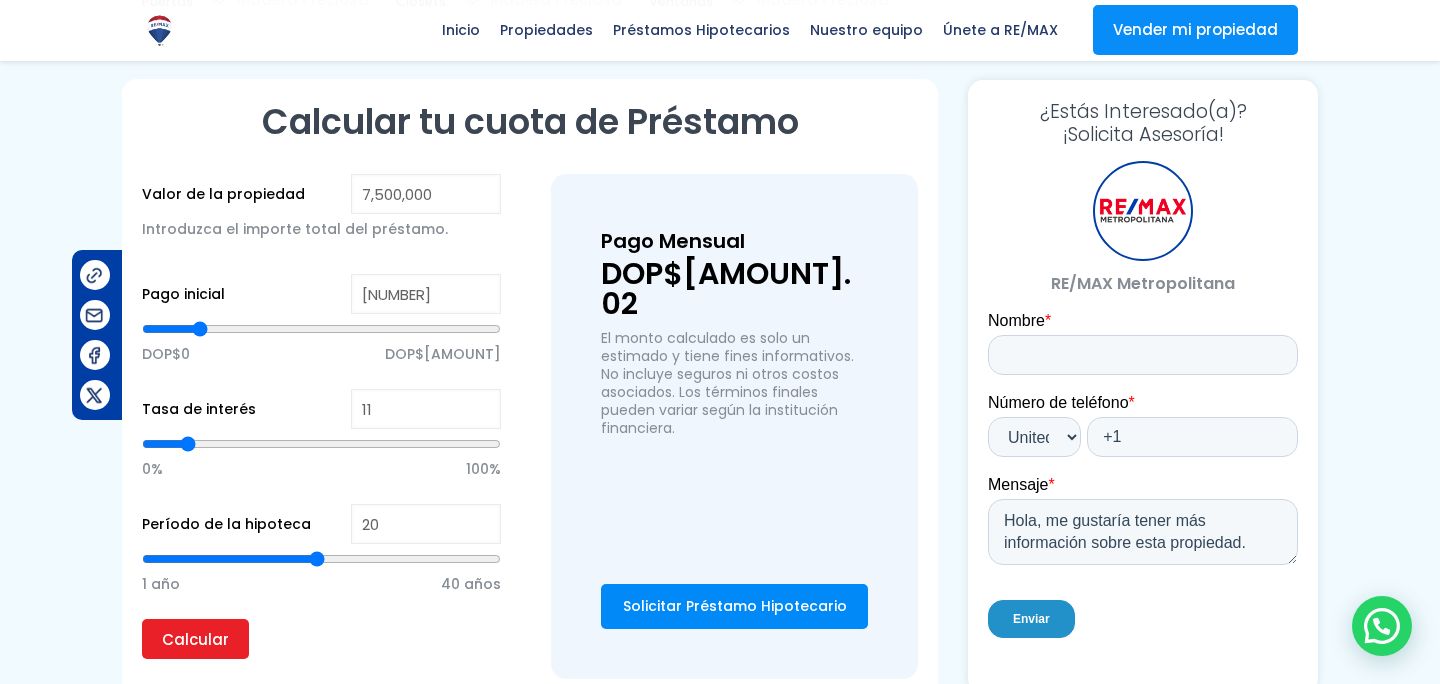 type on "[NUMBER]" 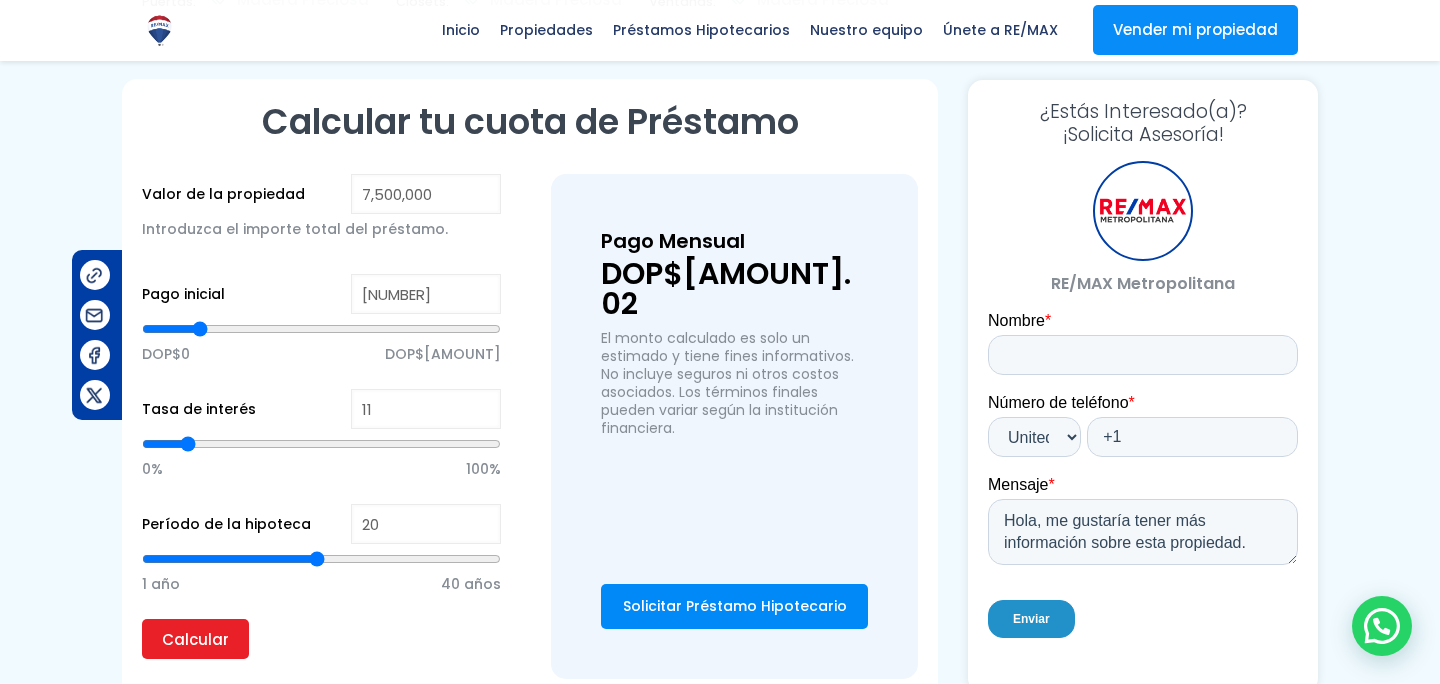 type on "[NUMBER]" 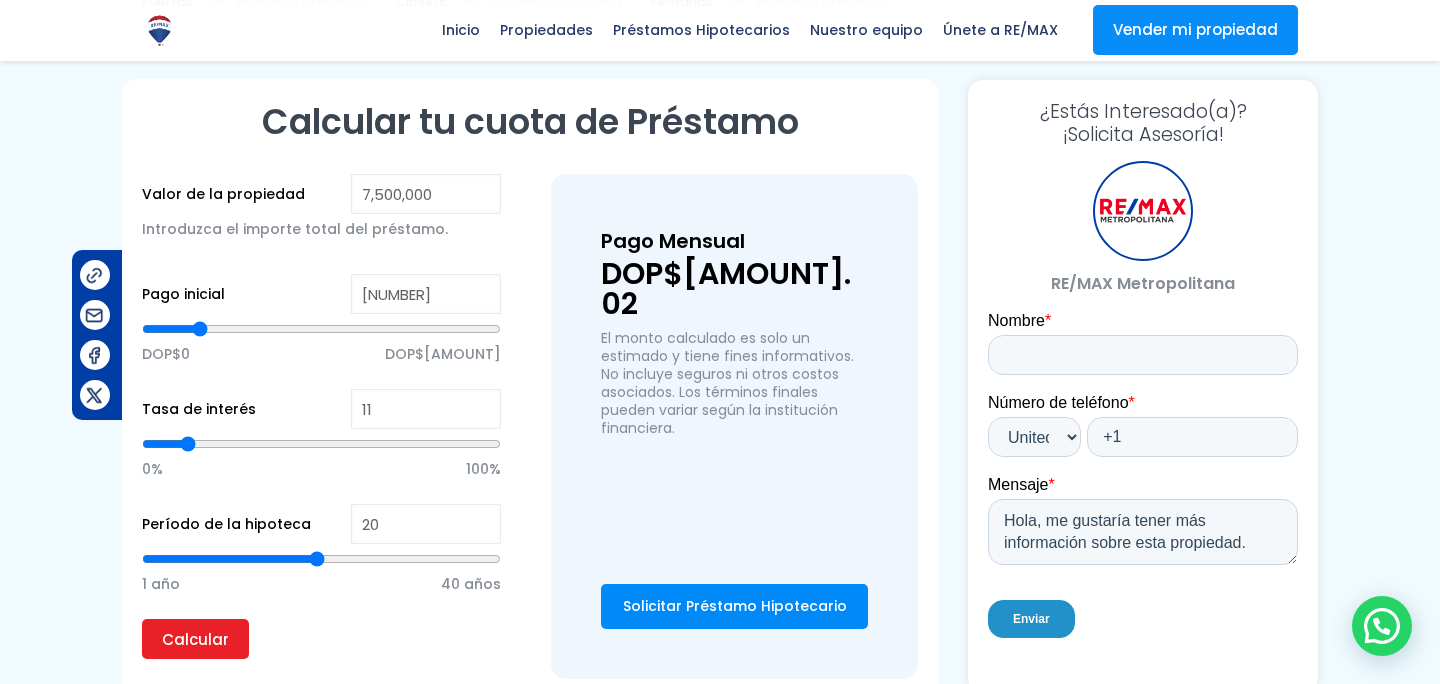type on "1088228" 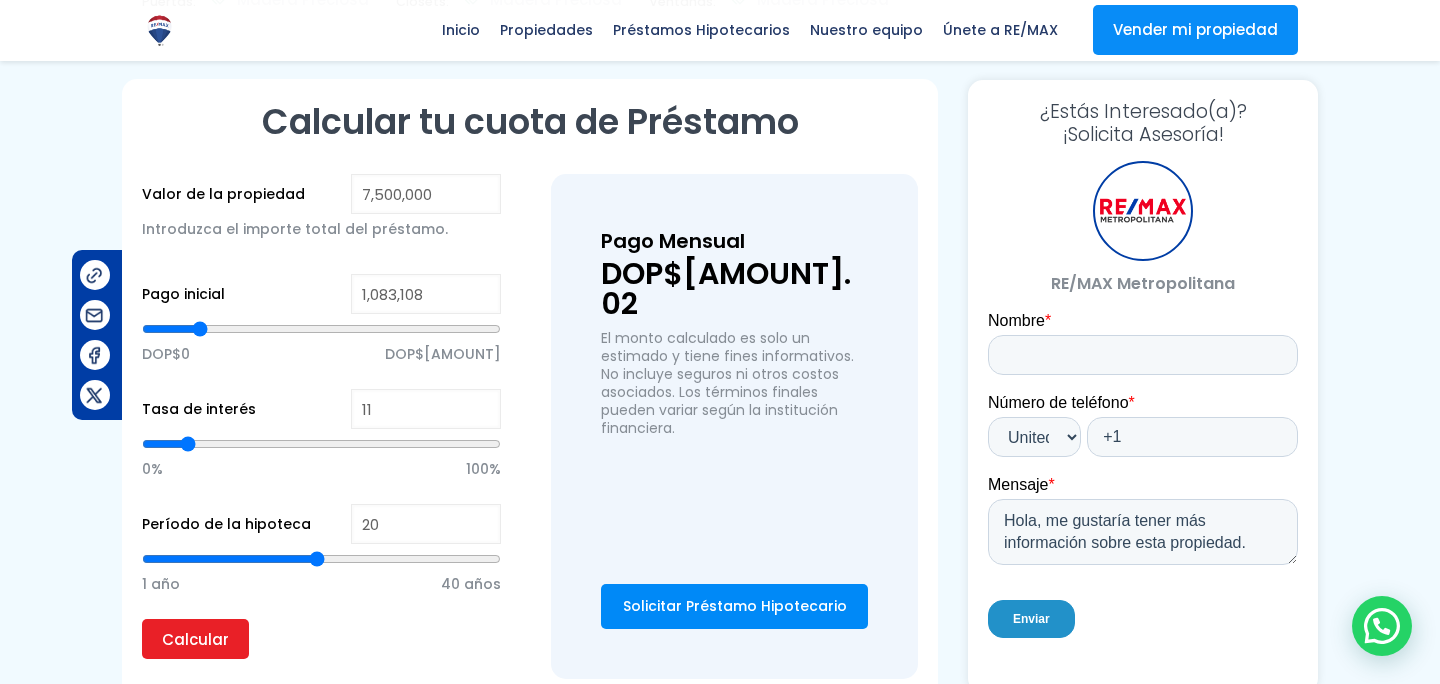 type on "1,075,427" 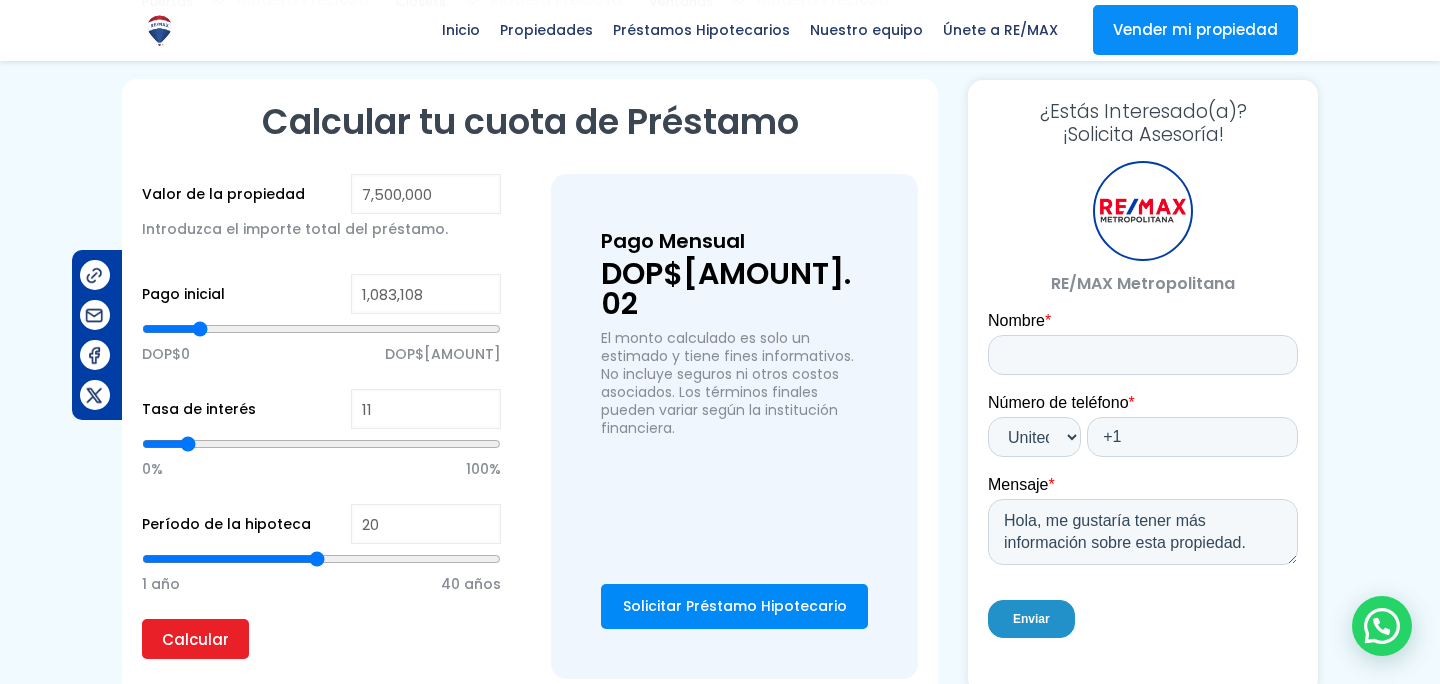 type on "[NUMBER]" 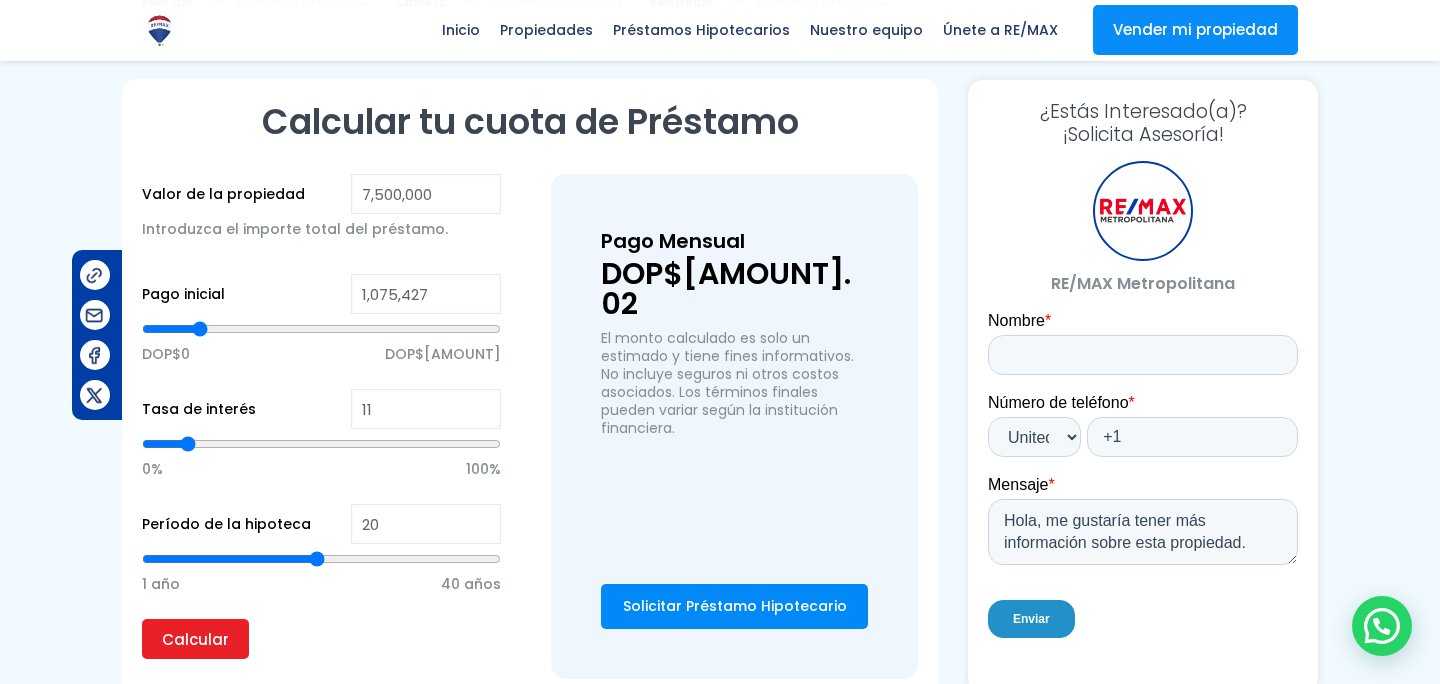 type on "[NUMBER]" 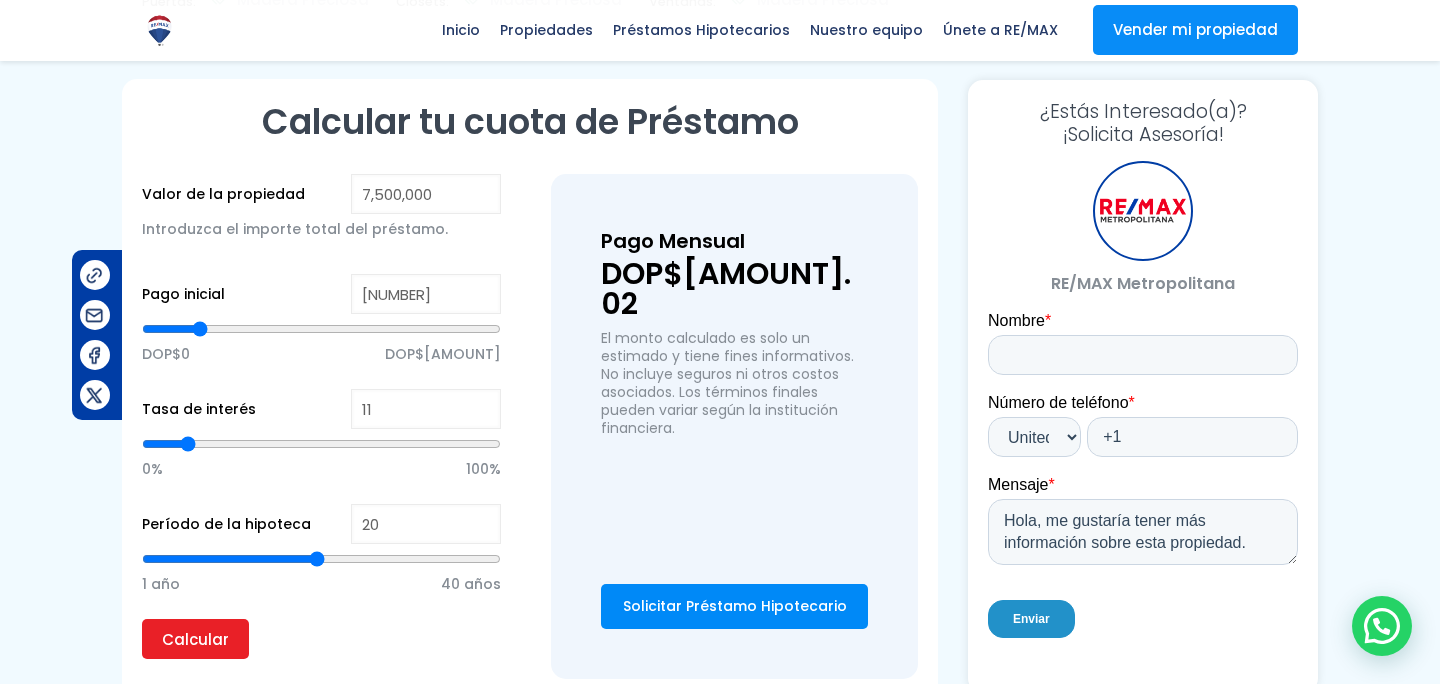 type on "[NUMBER]" 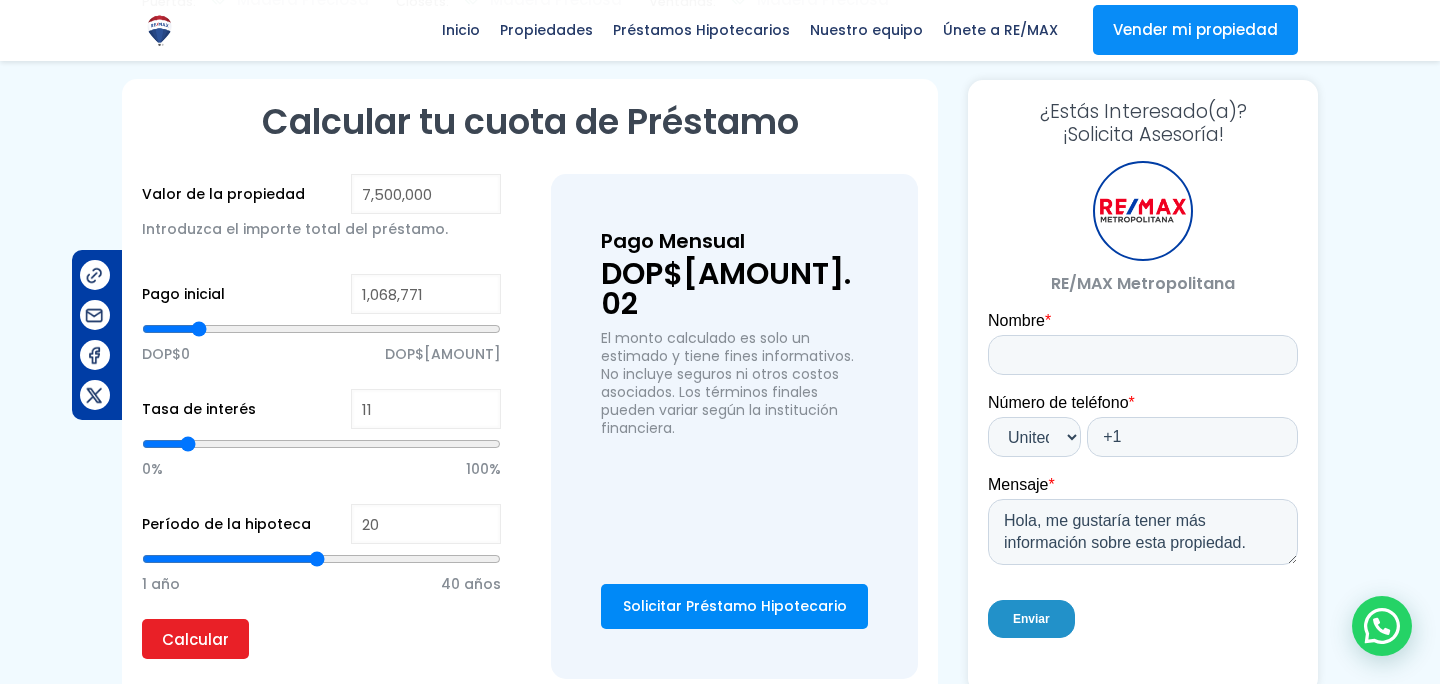 type on "1,065,016" 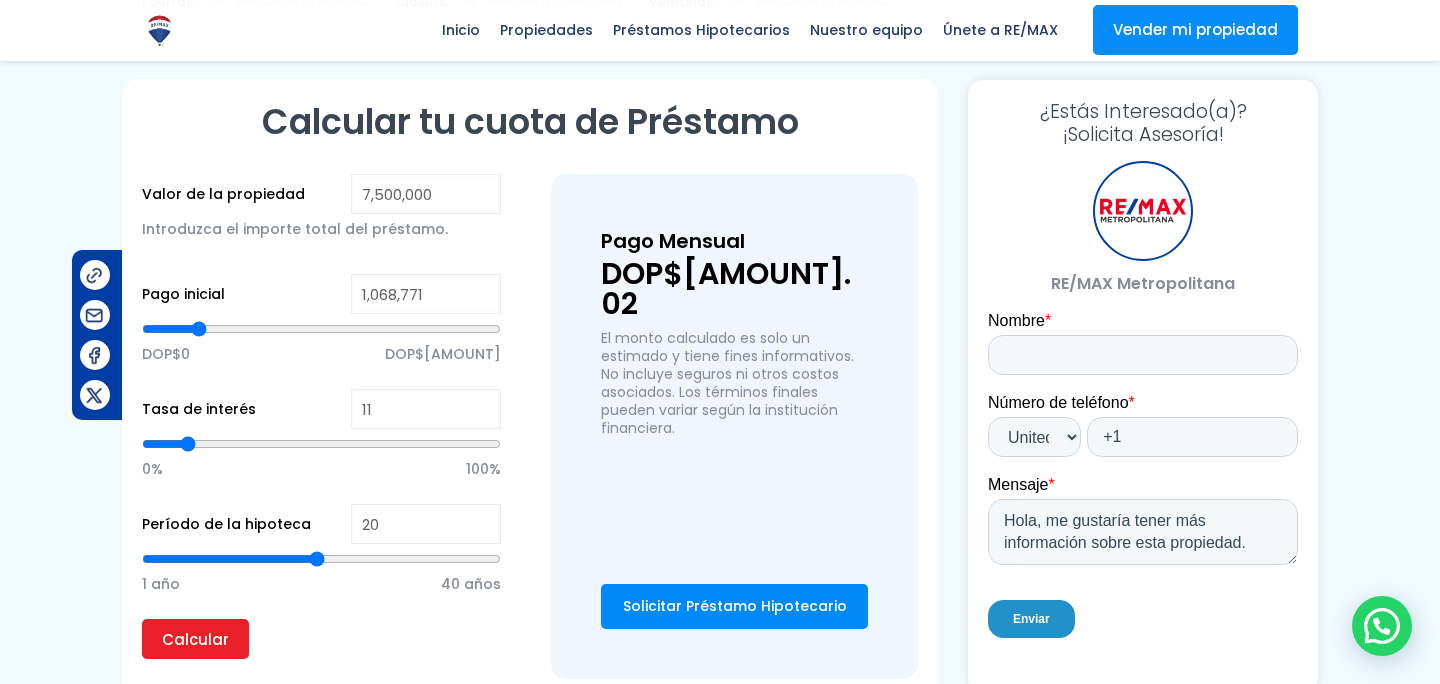 type on "[NUMBER]" 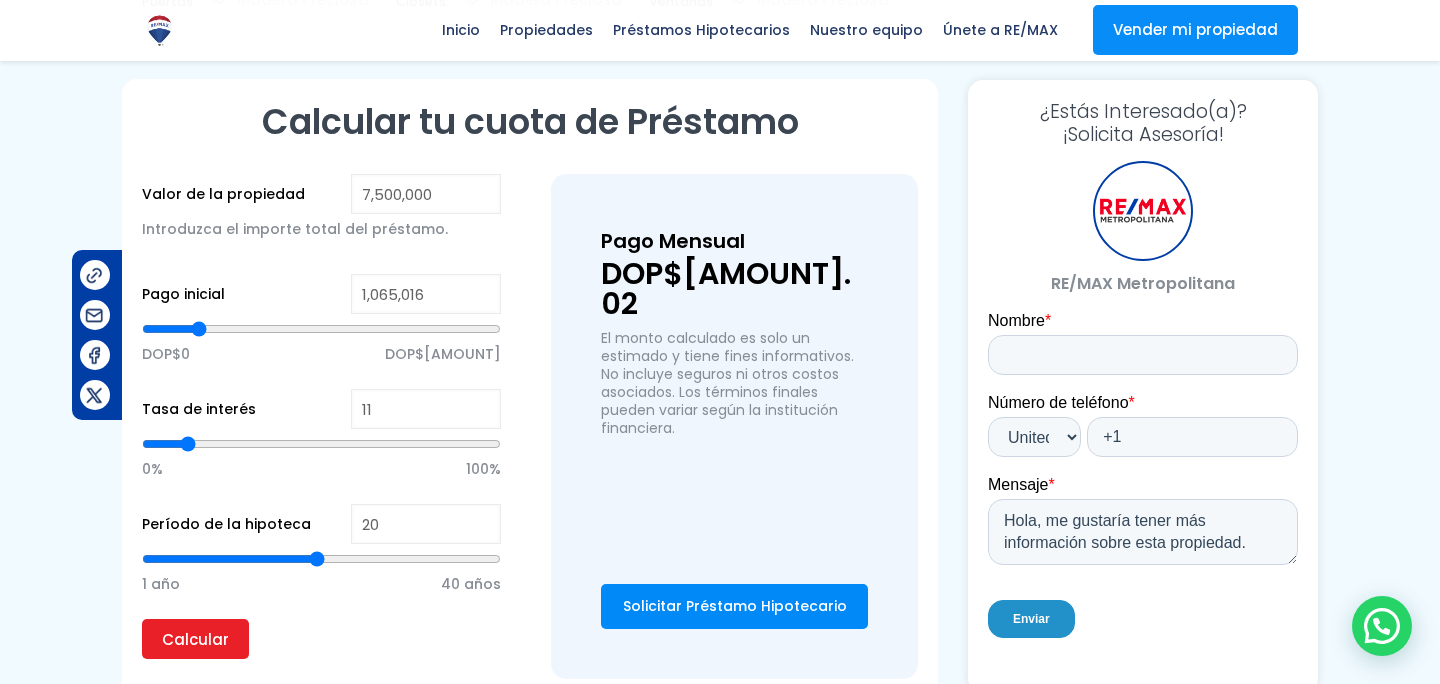 type on "1,056,994" 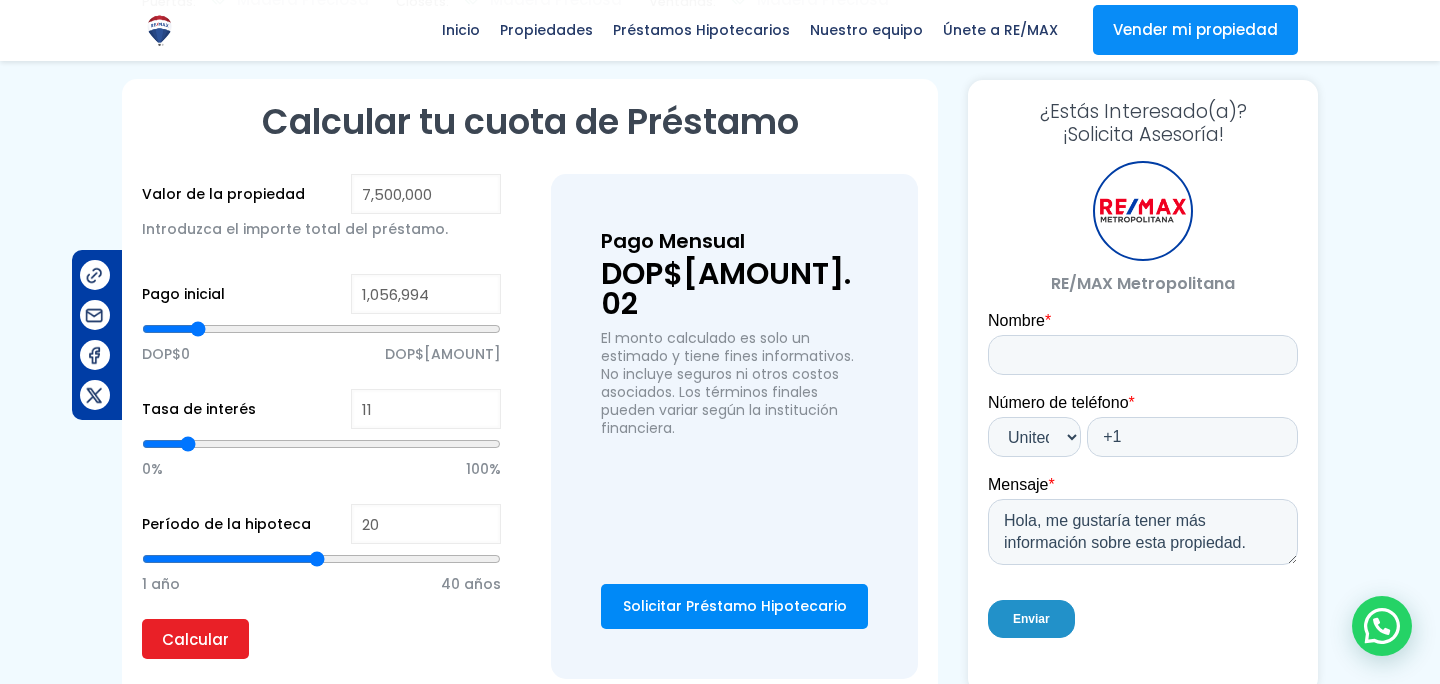 type on "1,050,167" 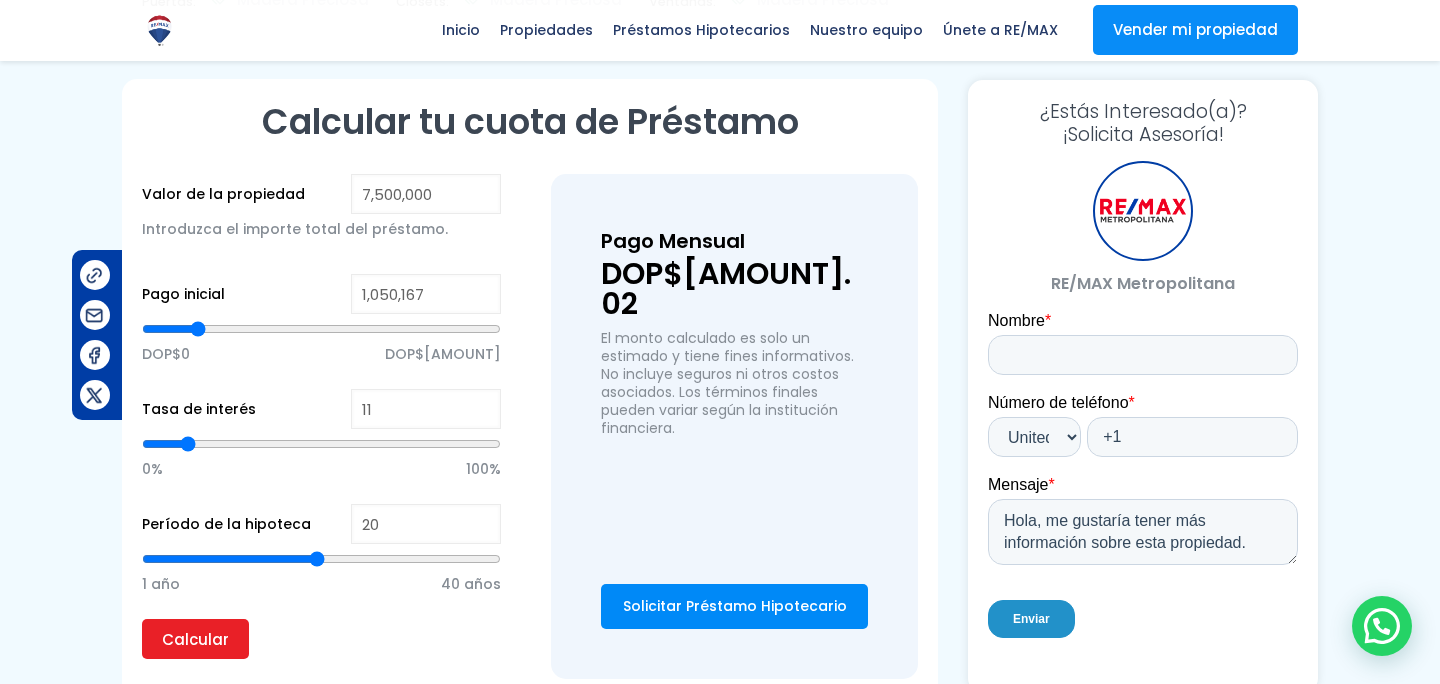 type on "[NUMBER]" 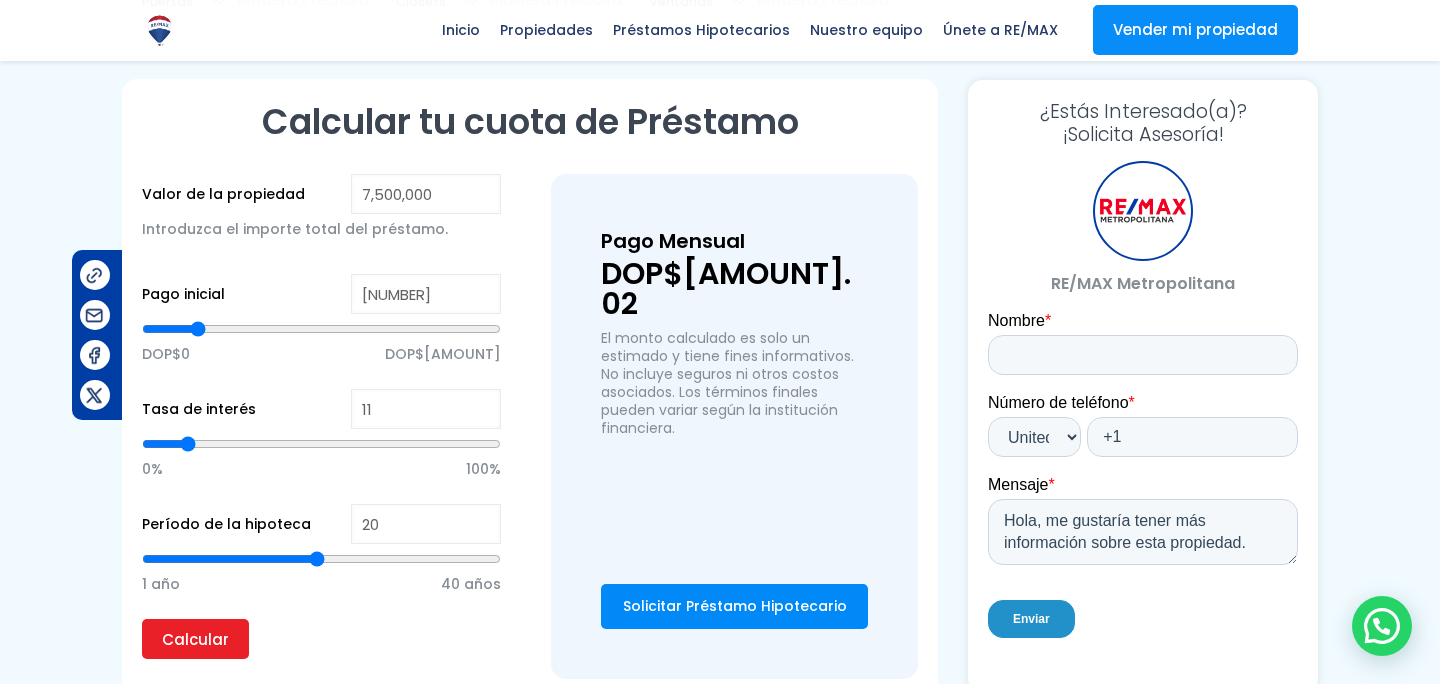 type on "1,037,025" 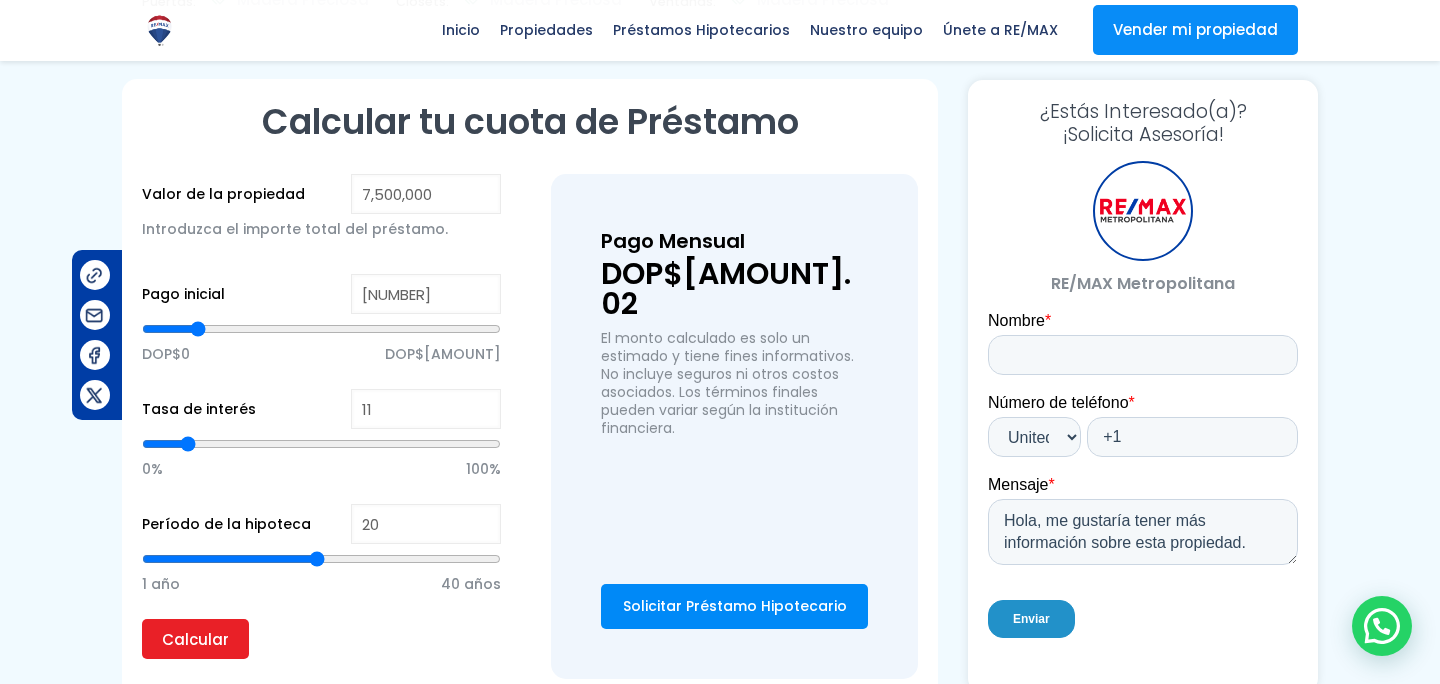 type on "1037025" 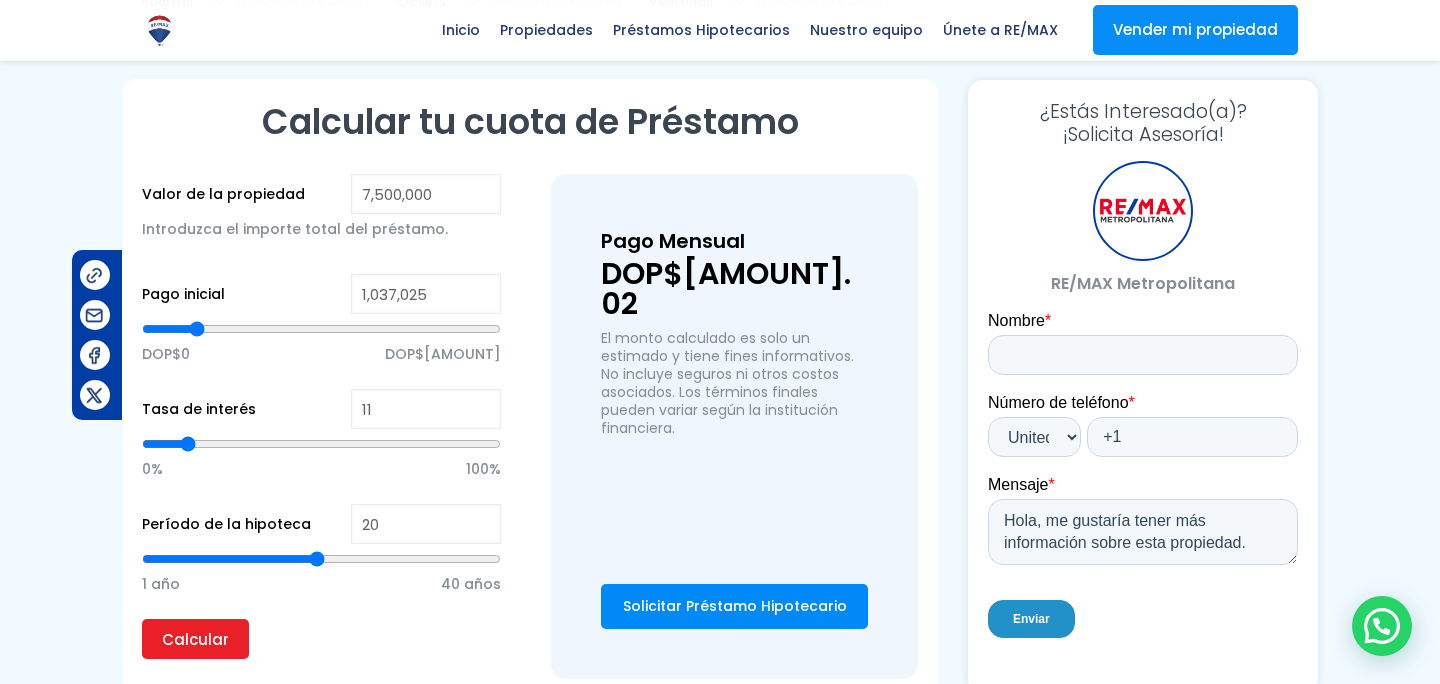 type on "1,031,393" 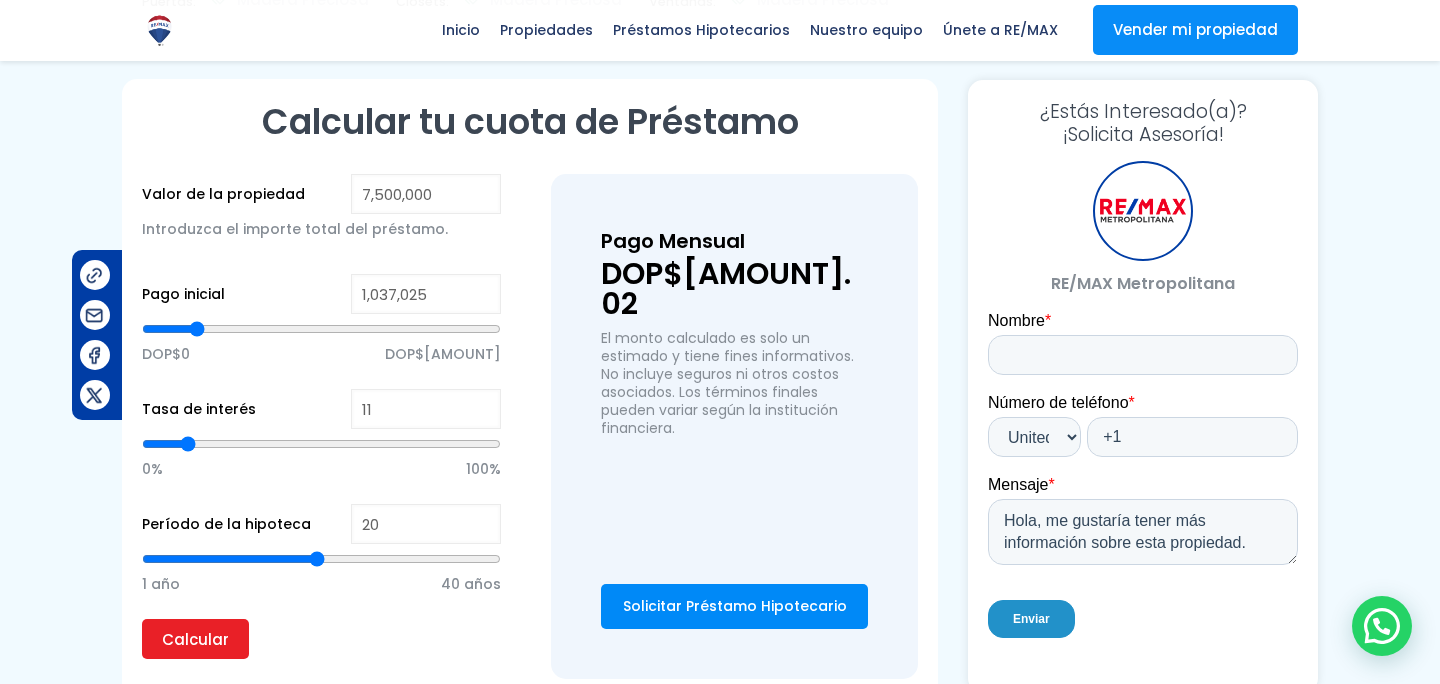 type on "[NUMBER]" 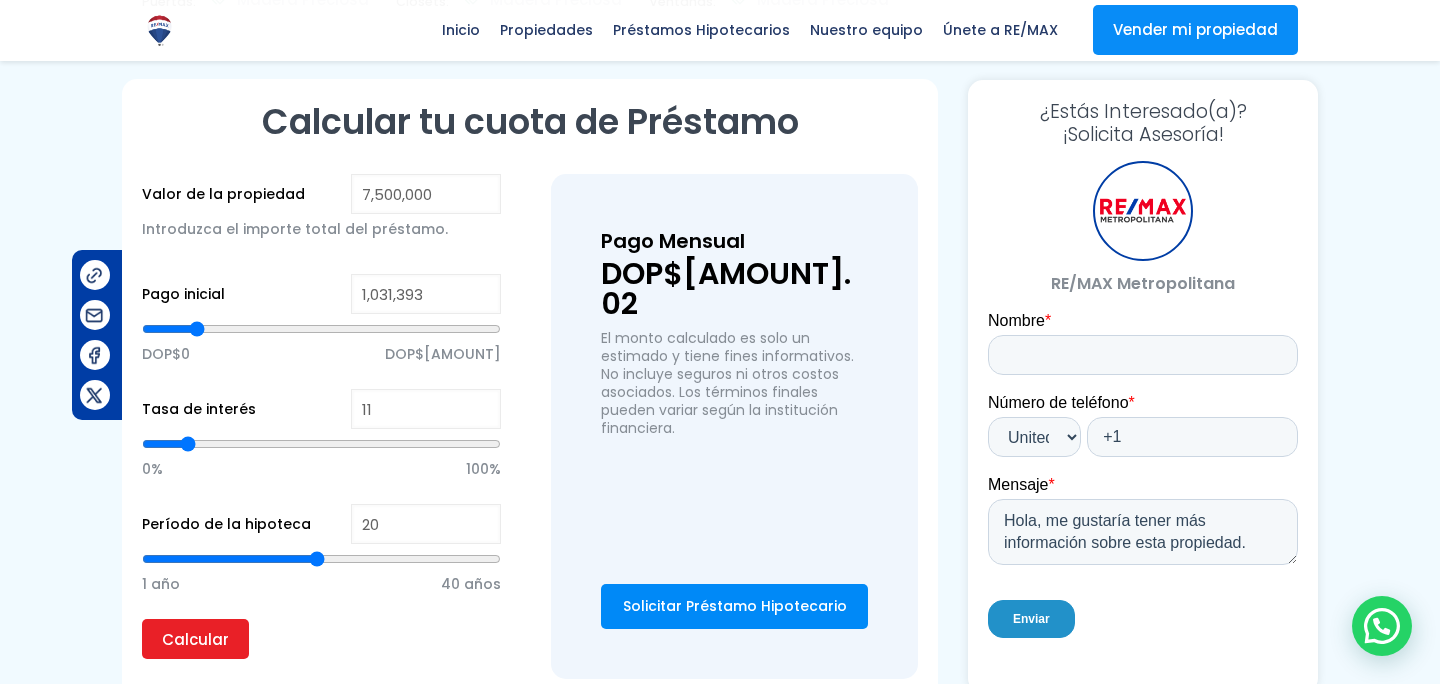 type on "[NUMBER]" 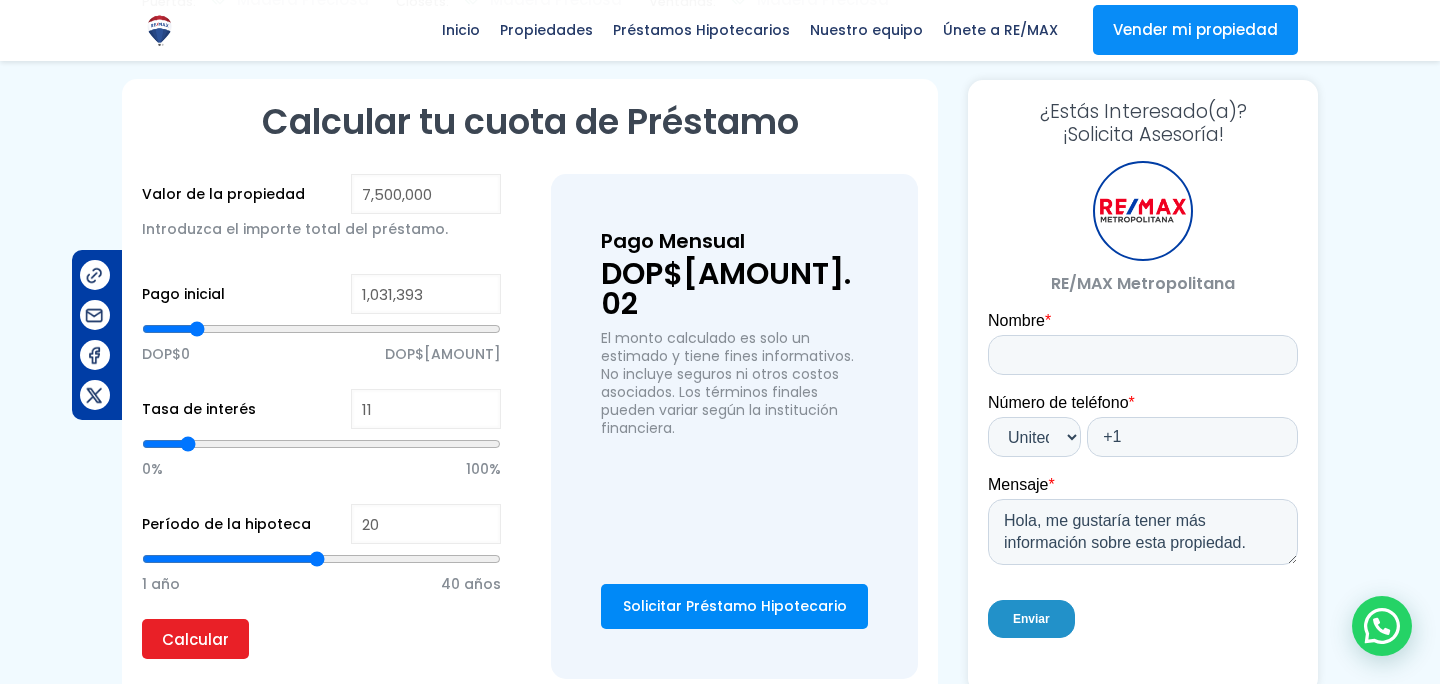 type on "[NUMBER]" 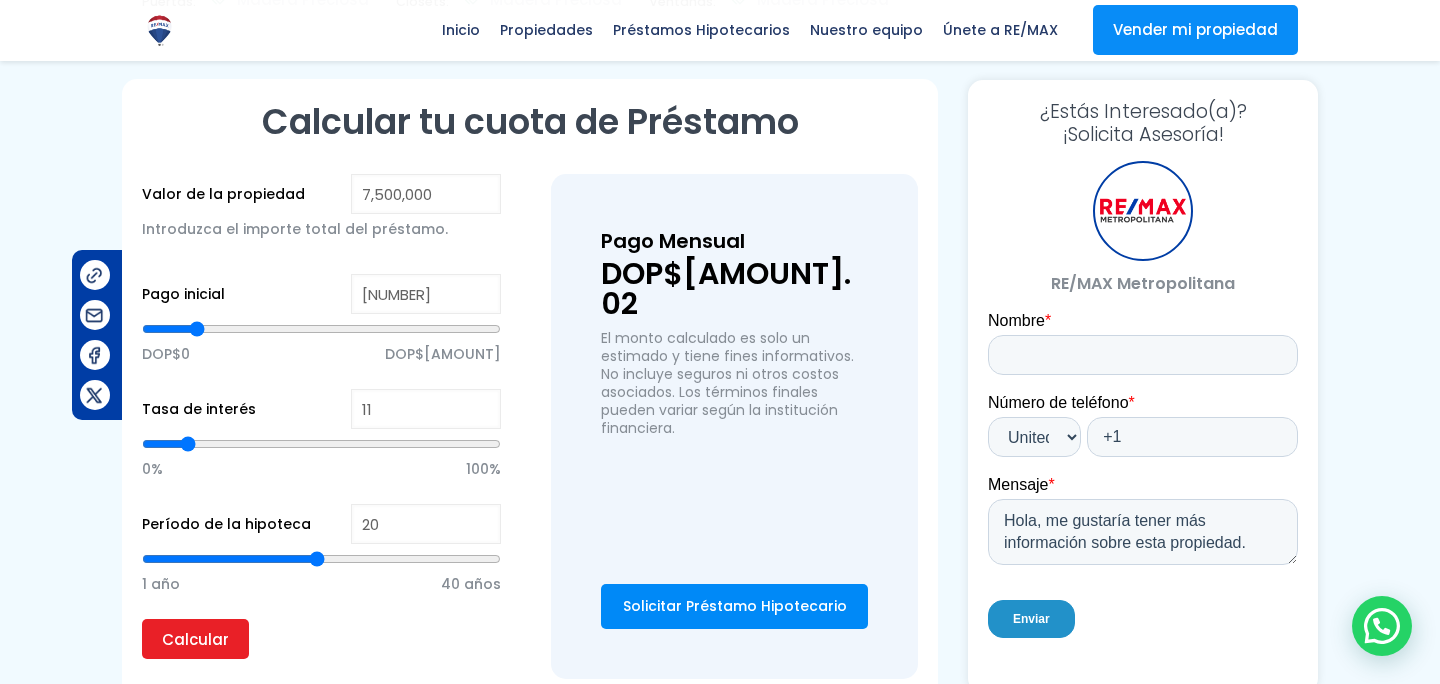 type on "1,021,494" 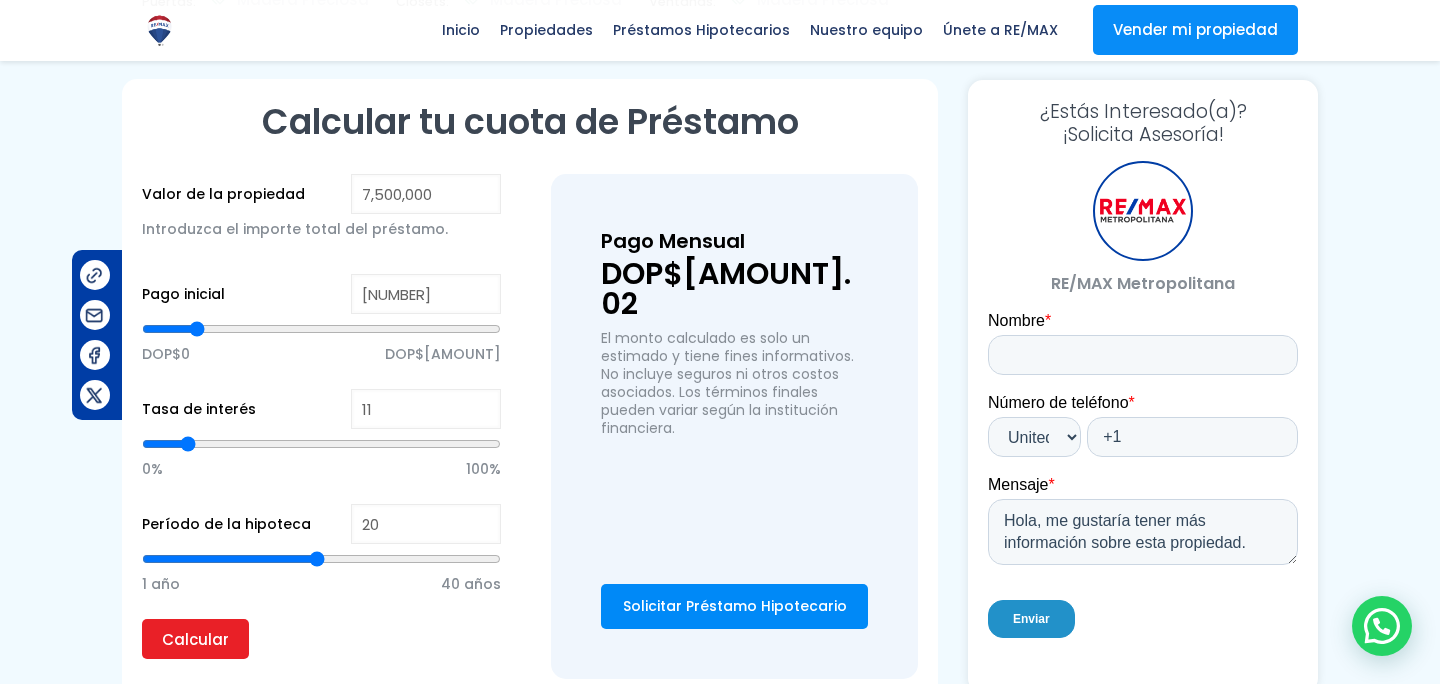type on "[NUMBER]" 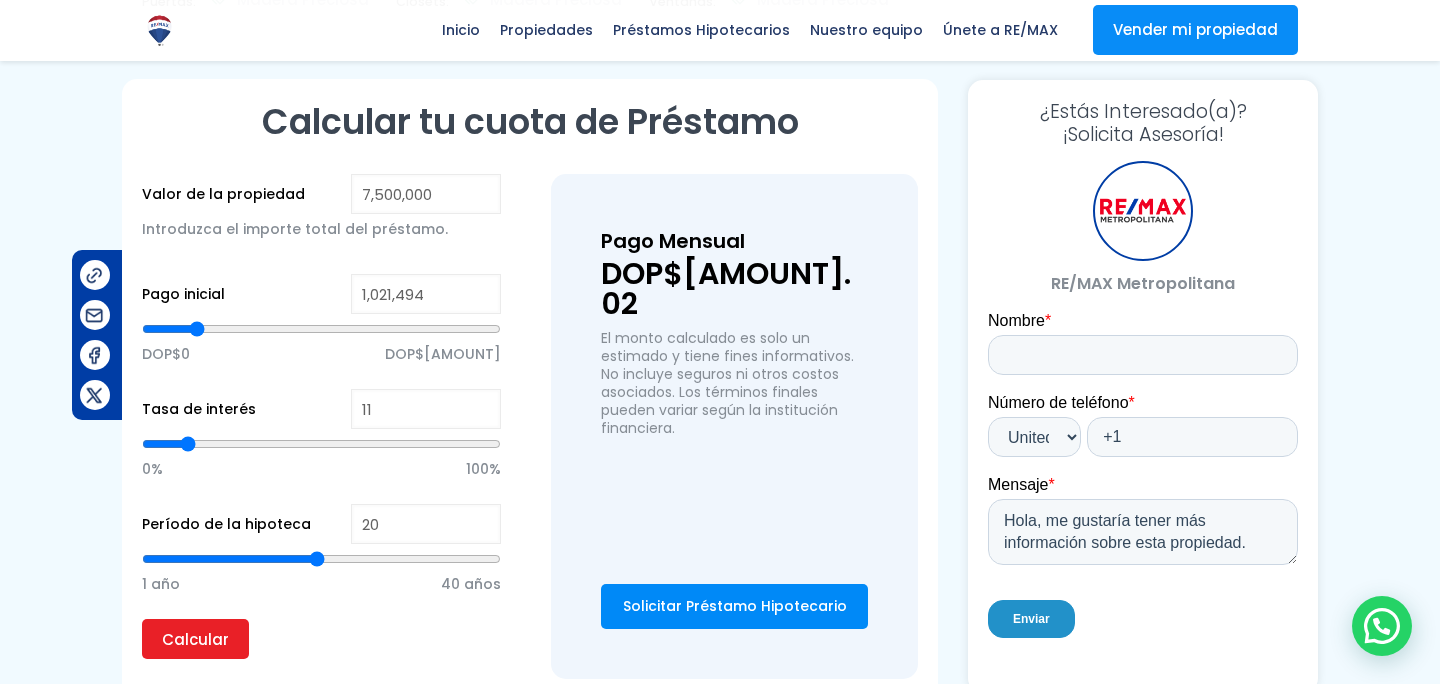type on "1,017,398" 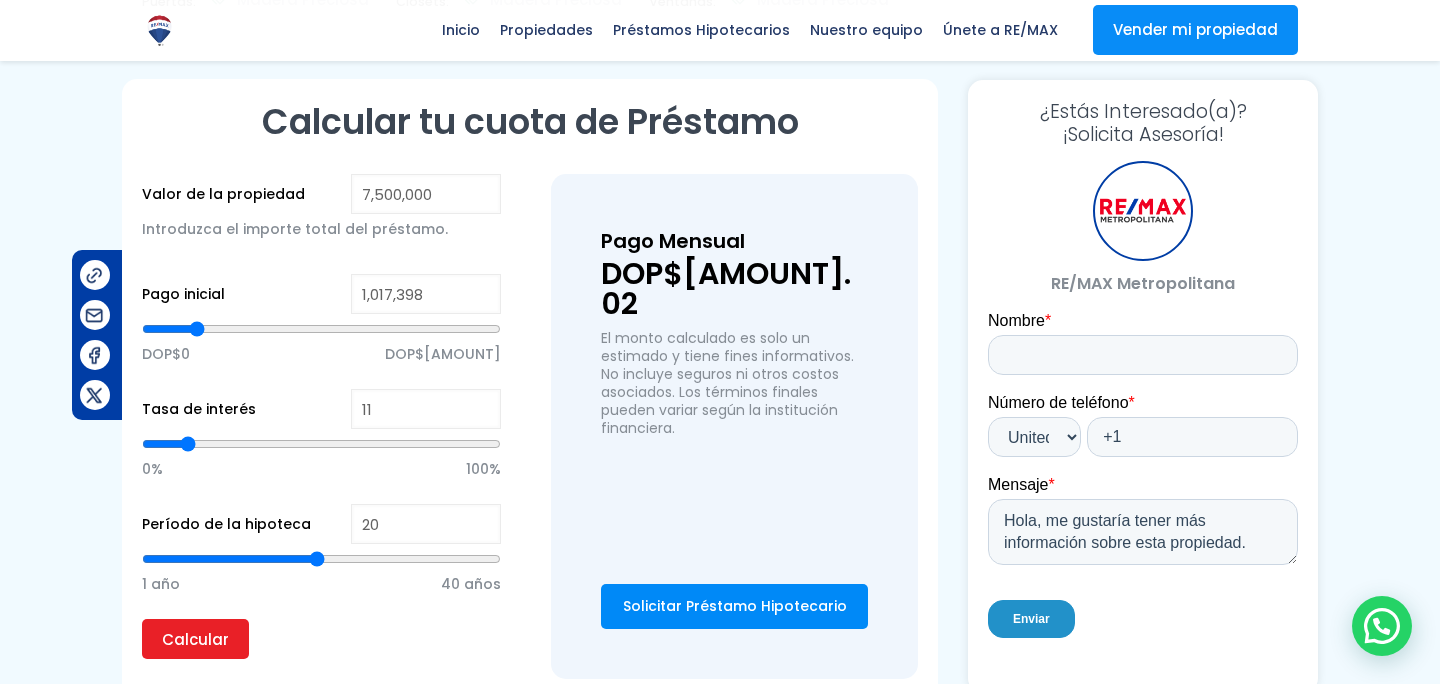 type on "[NUMBER]" 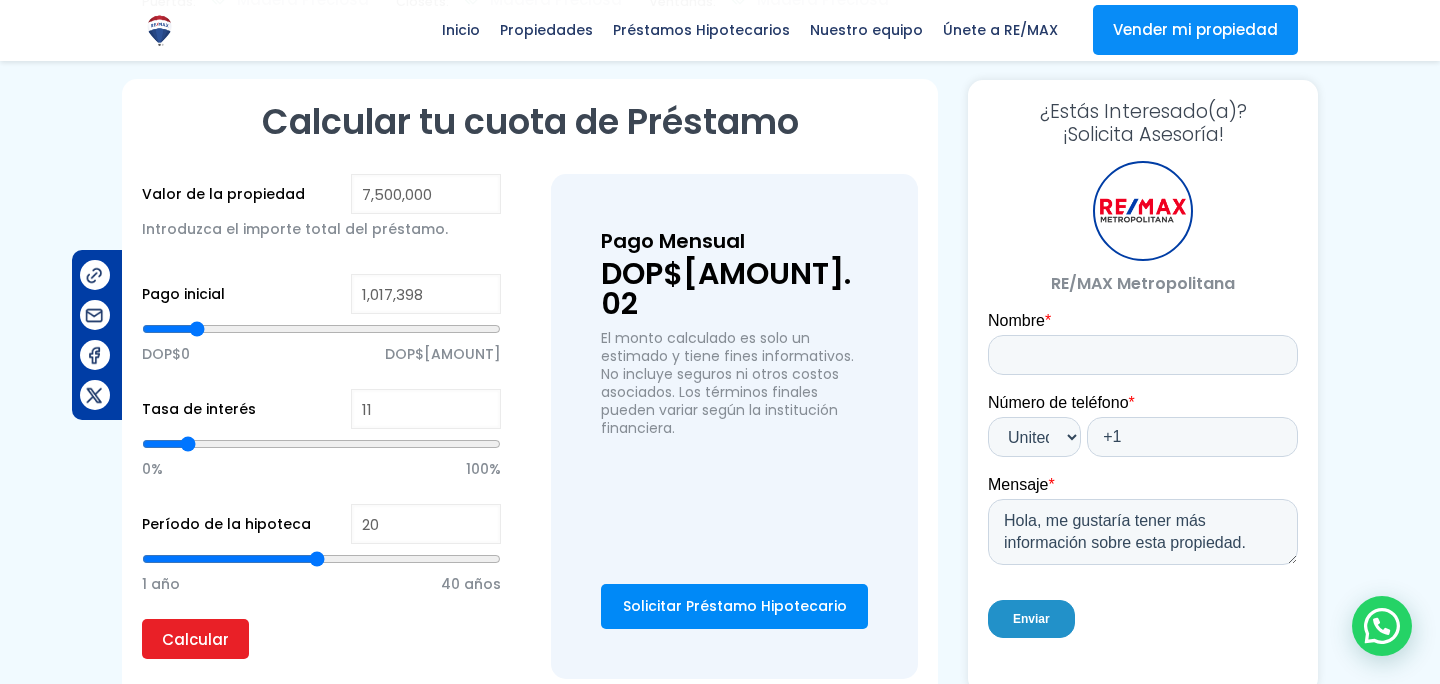 type on "1011424" 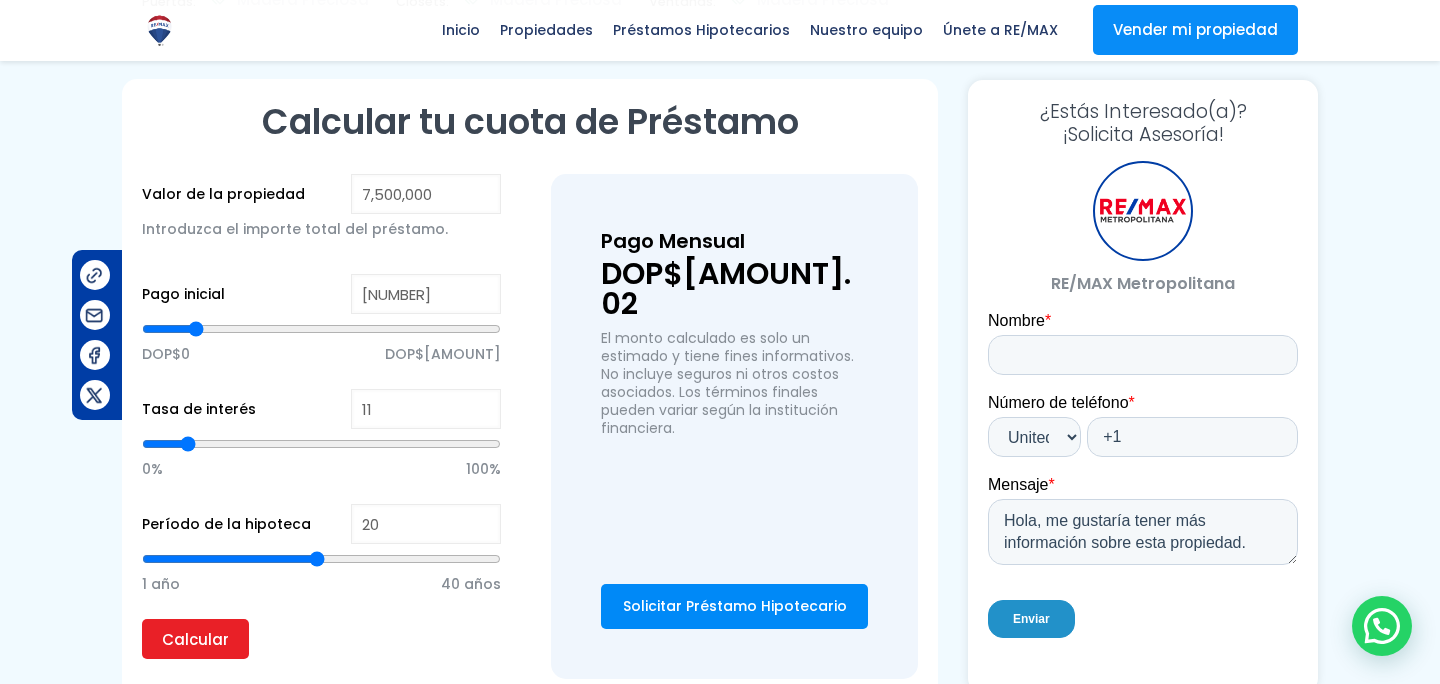 type on "[NUMBER]" 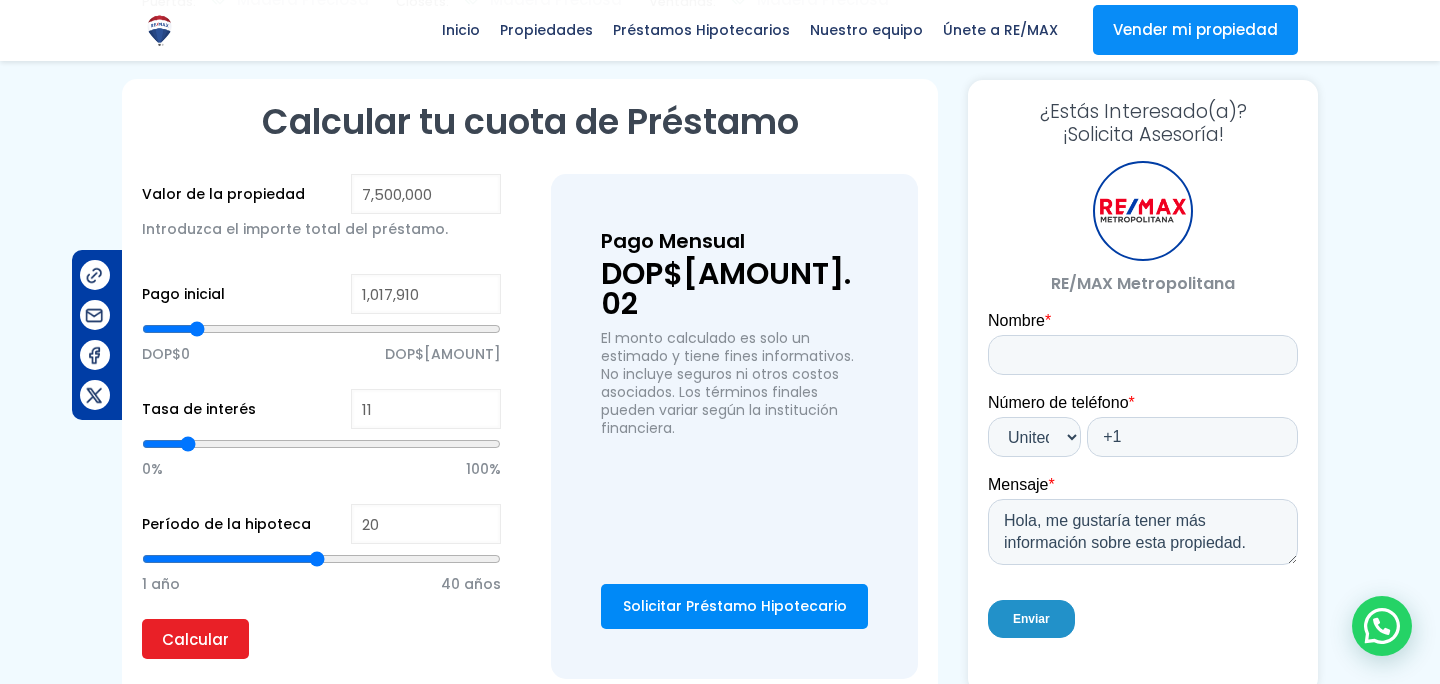type on "1,045,388" 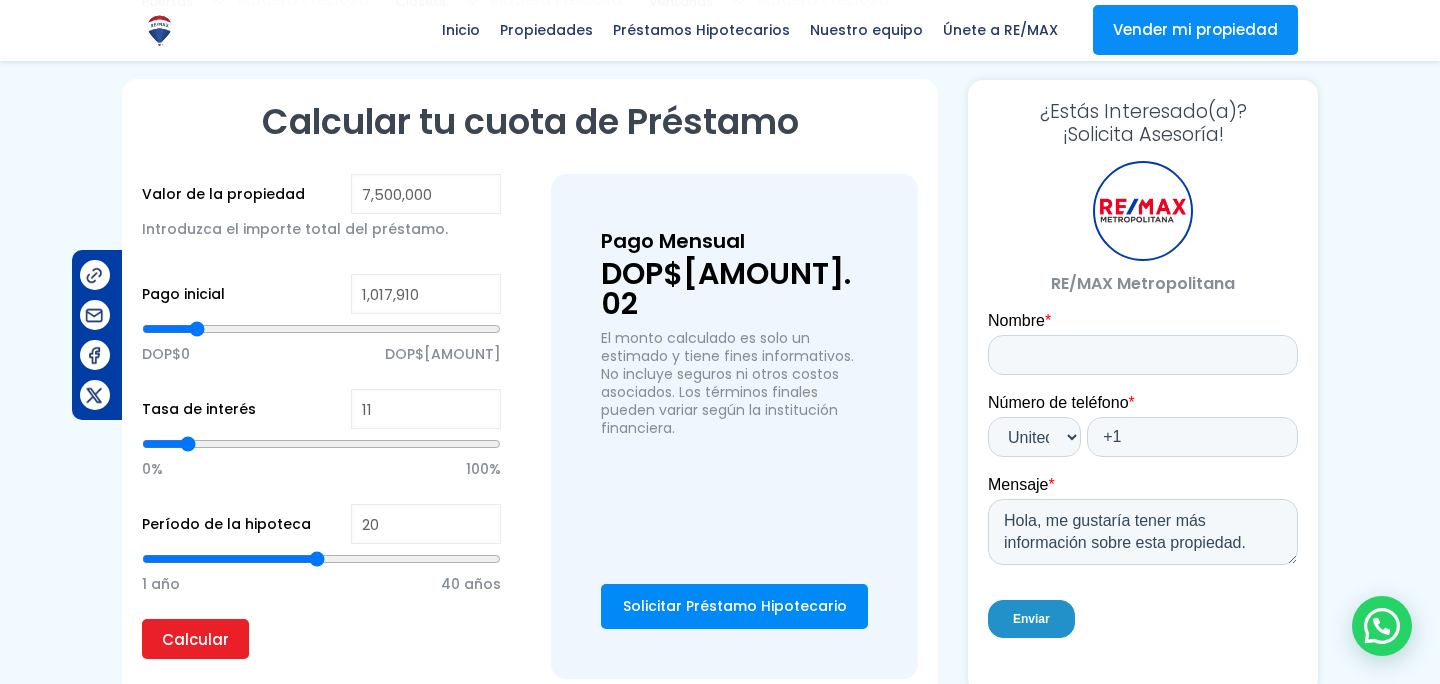 type on "1045388" 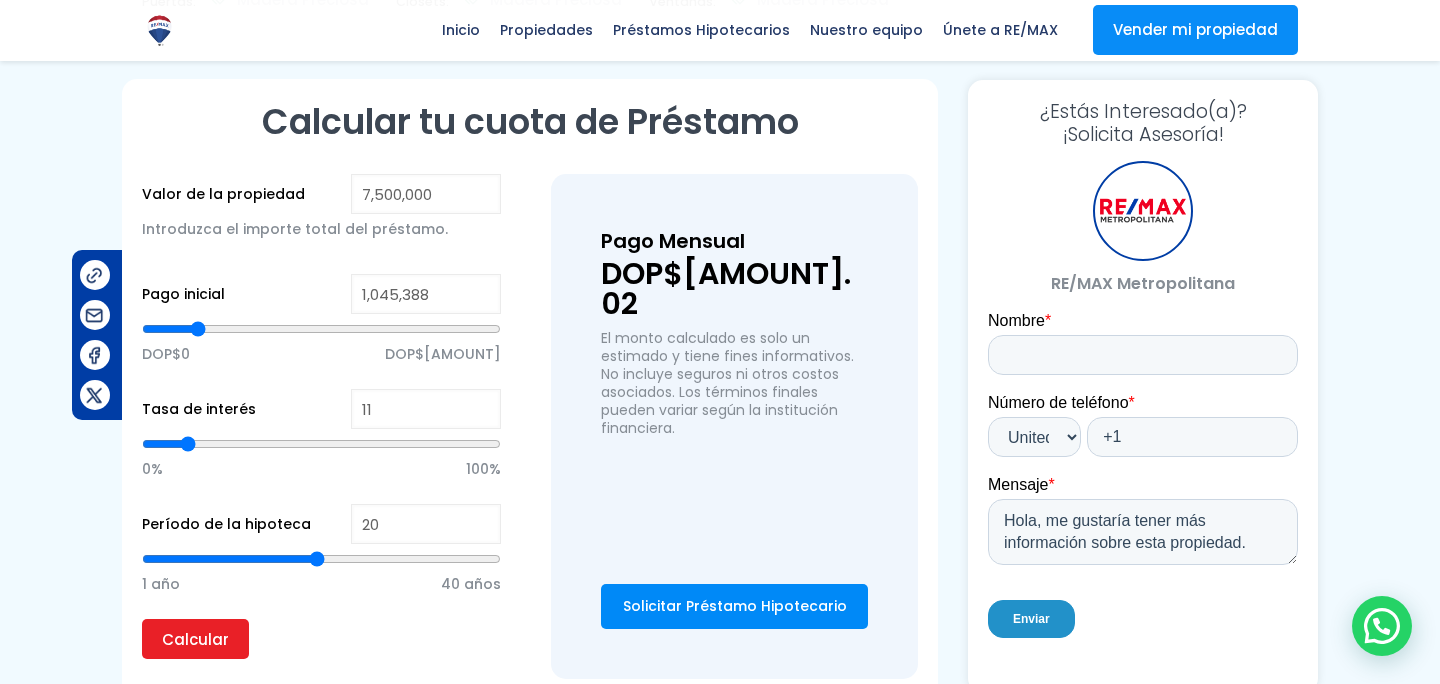 type on "1,060,066" 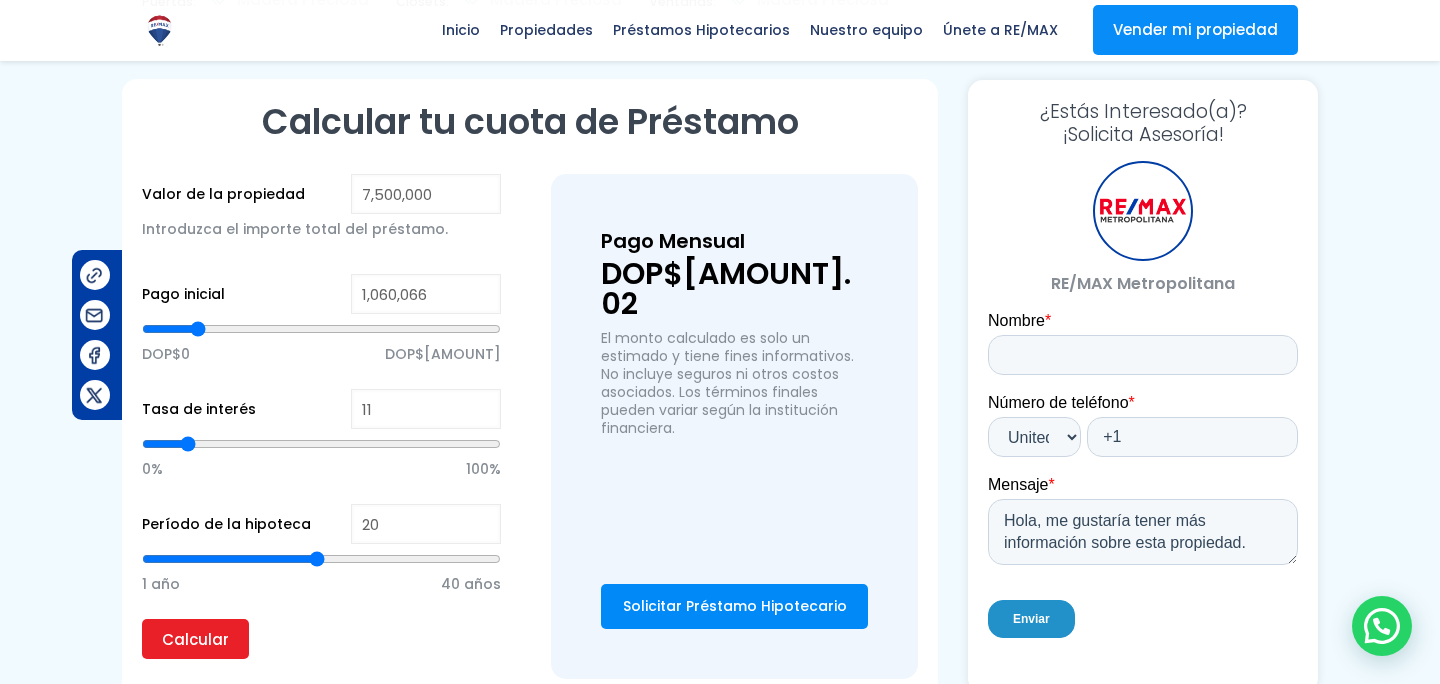 type on "[NUMBER]" 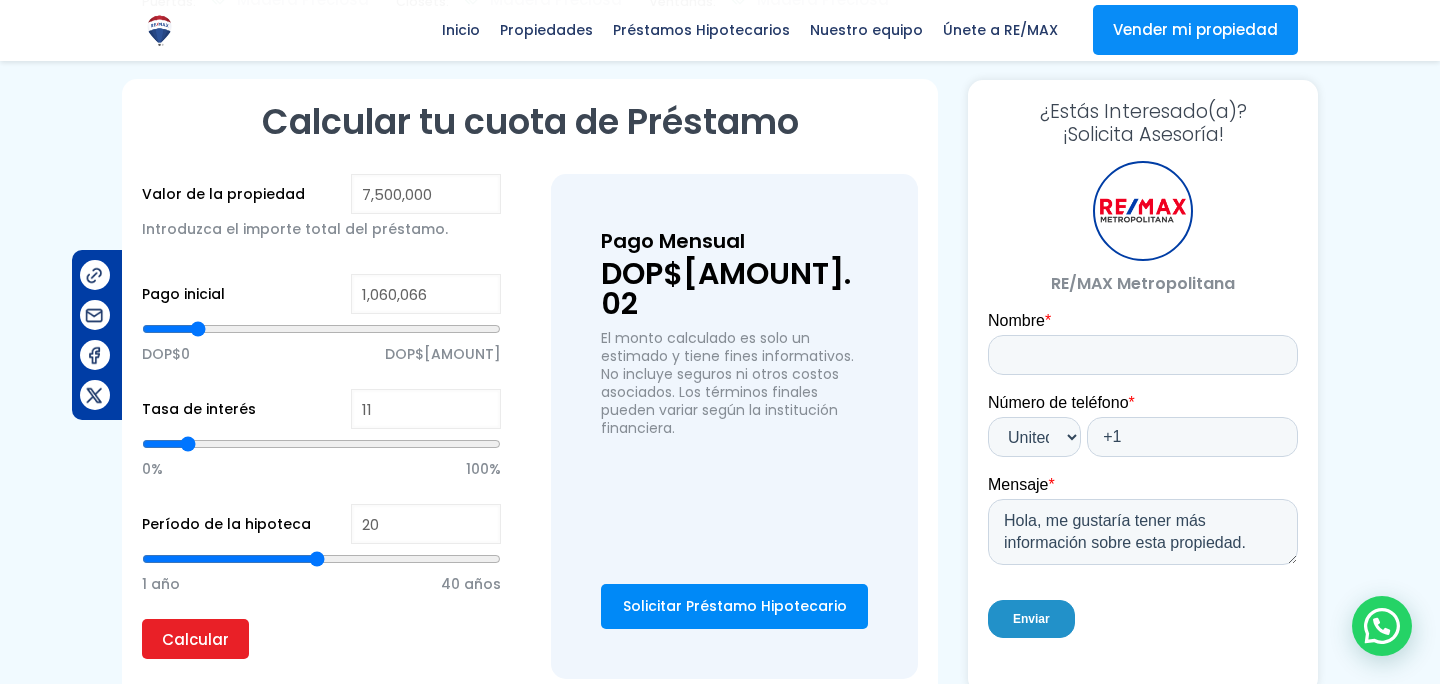 type on "[NUMBER]" 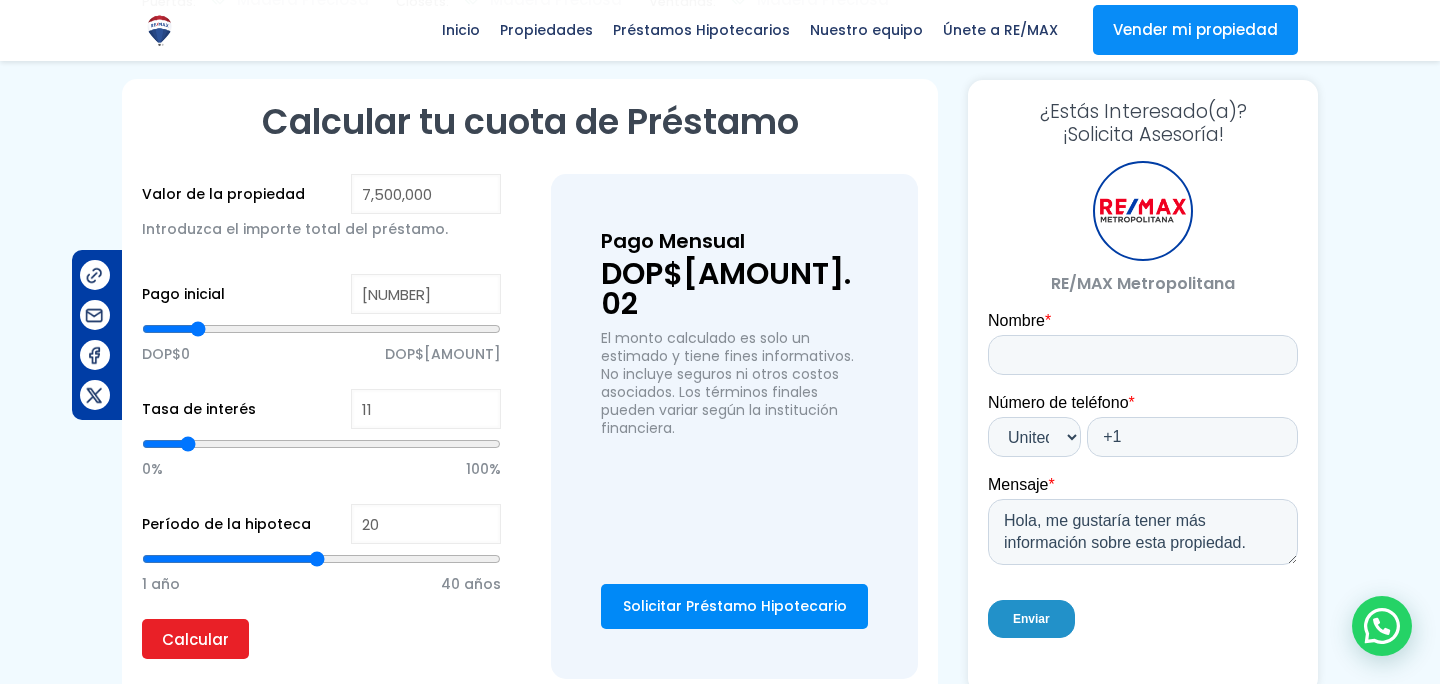 type on "1,099,493" 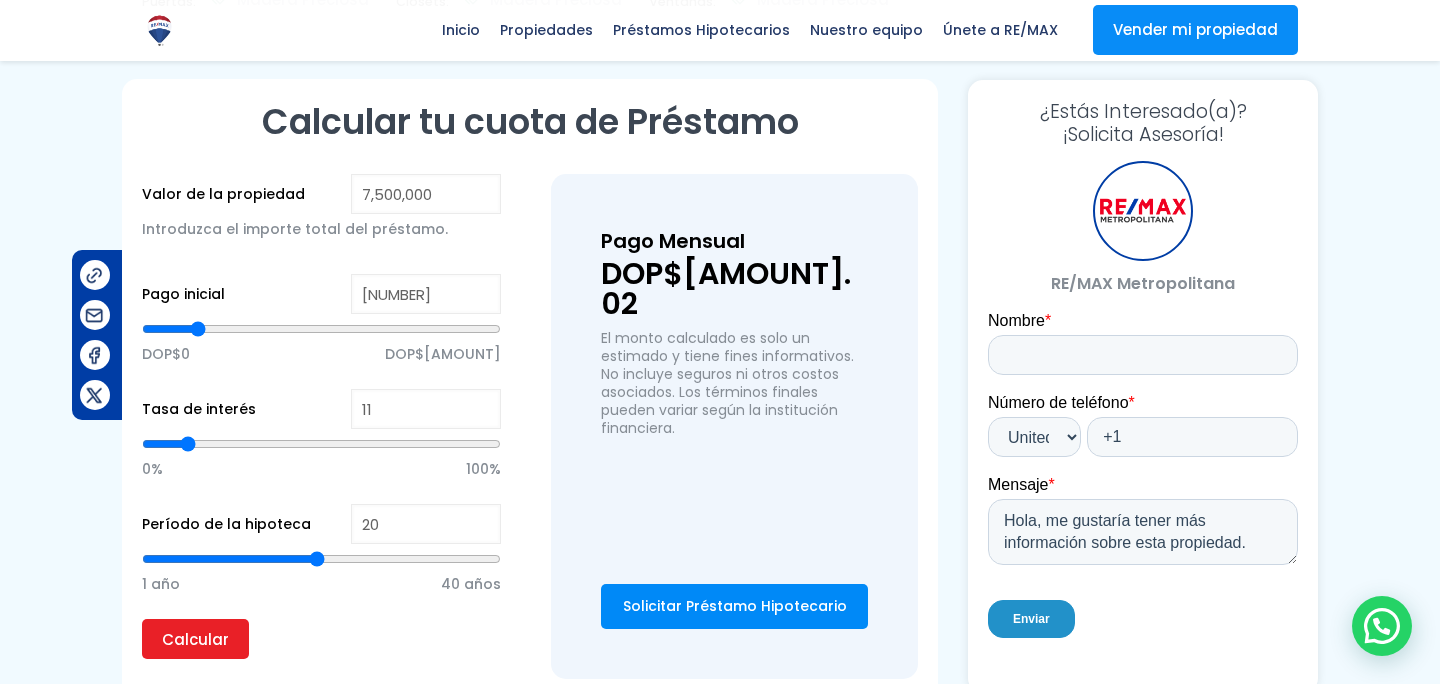 type on "1099493" 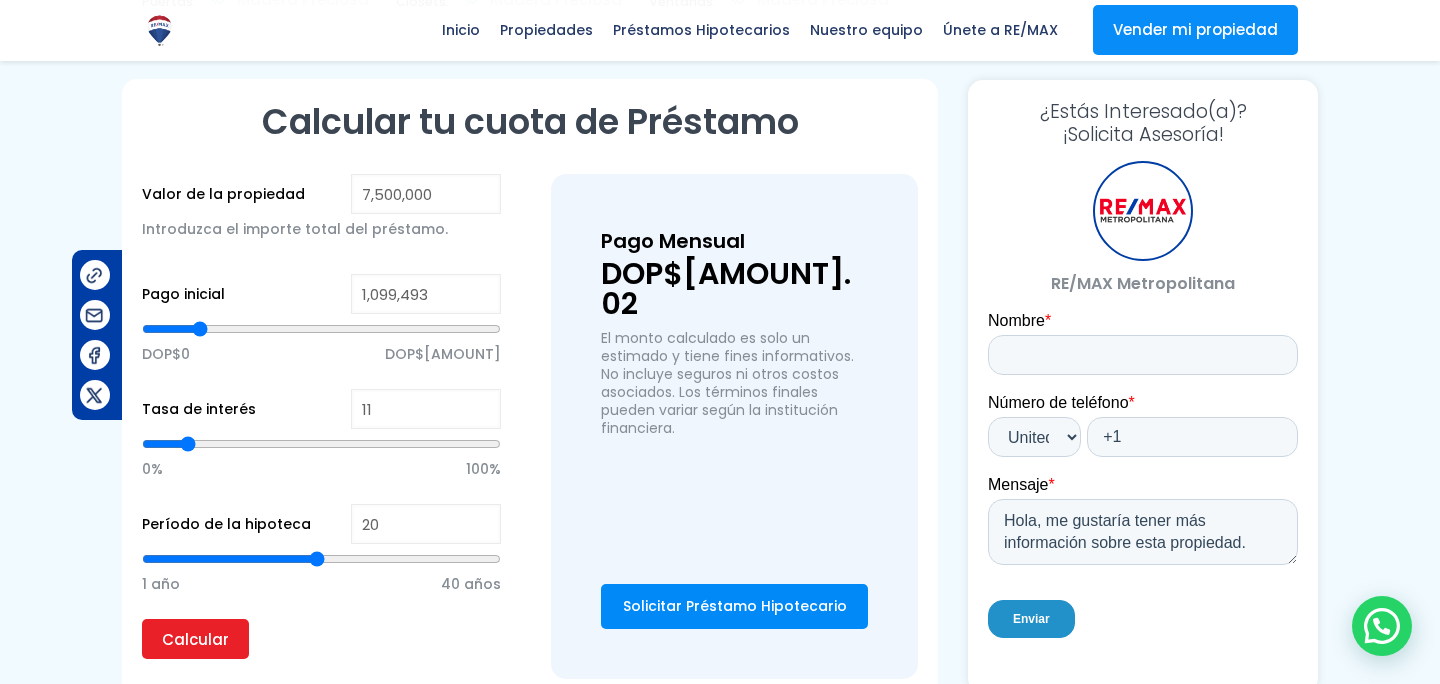 type on "1,114,683" 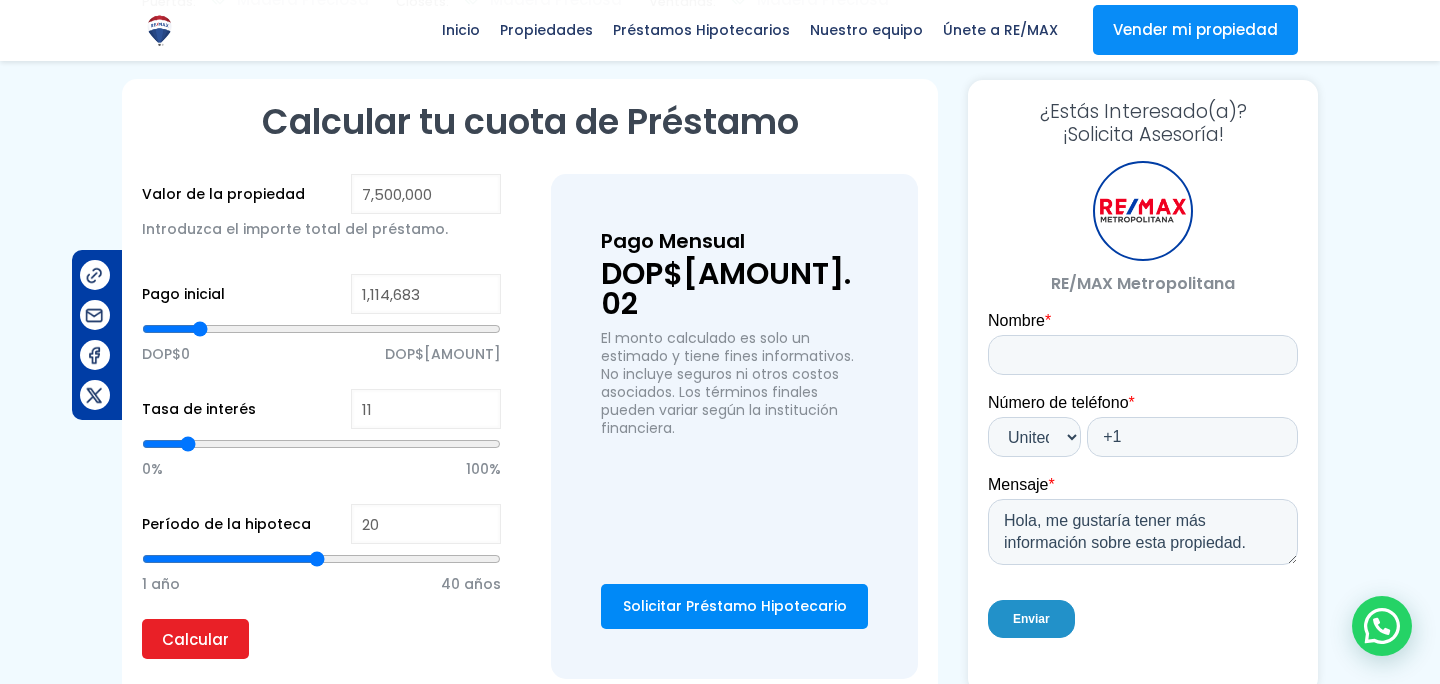 type on "[NUMBER]" 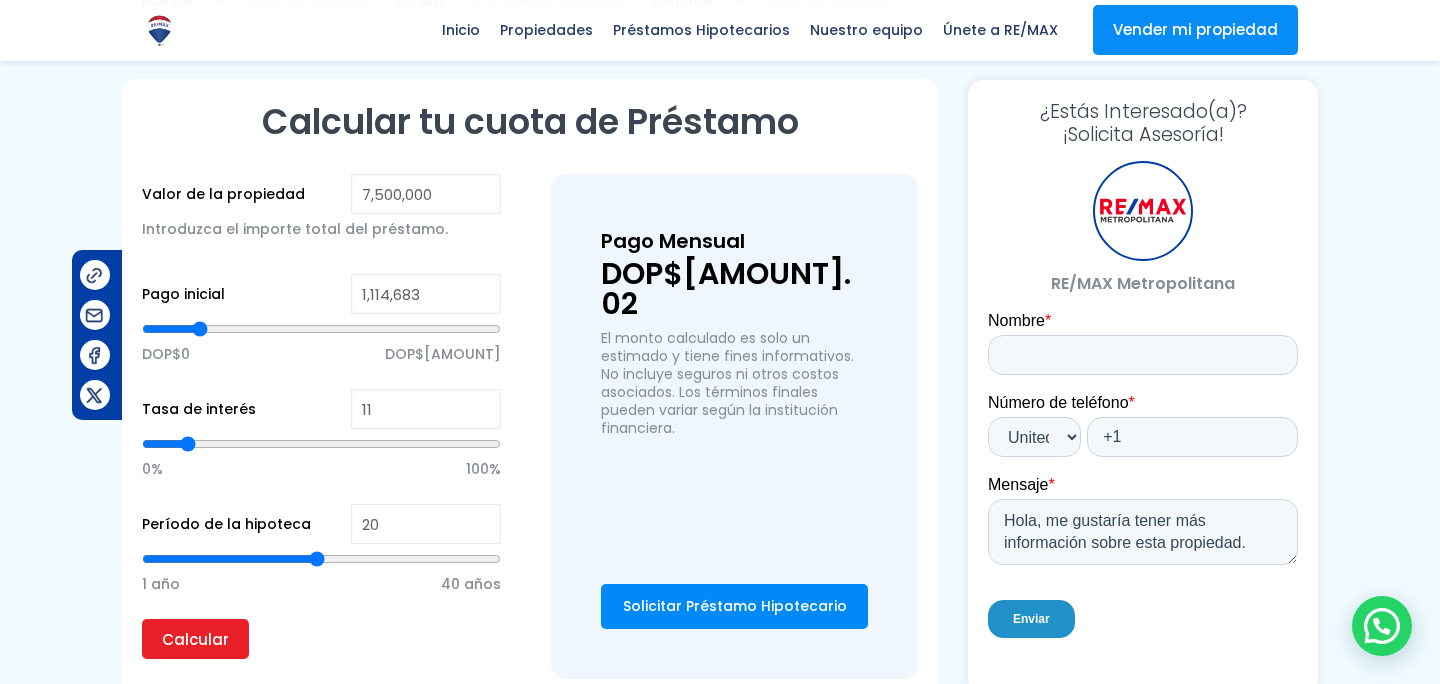 type on "[NUMBER]" 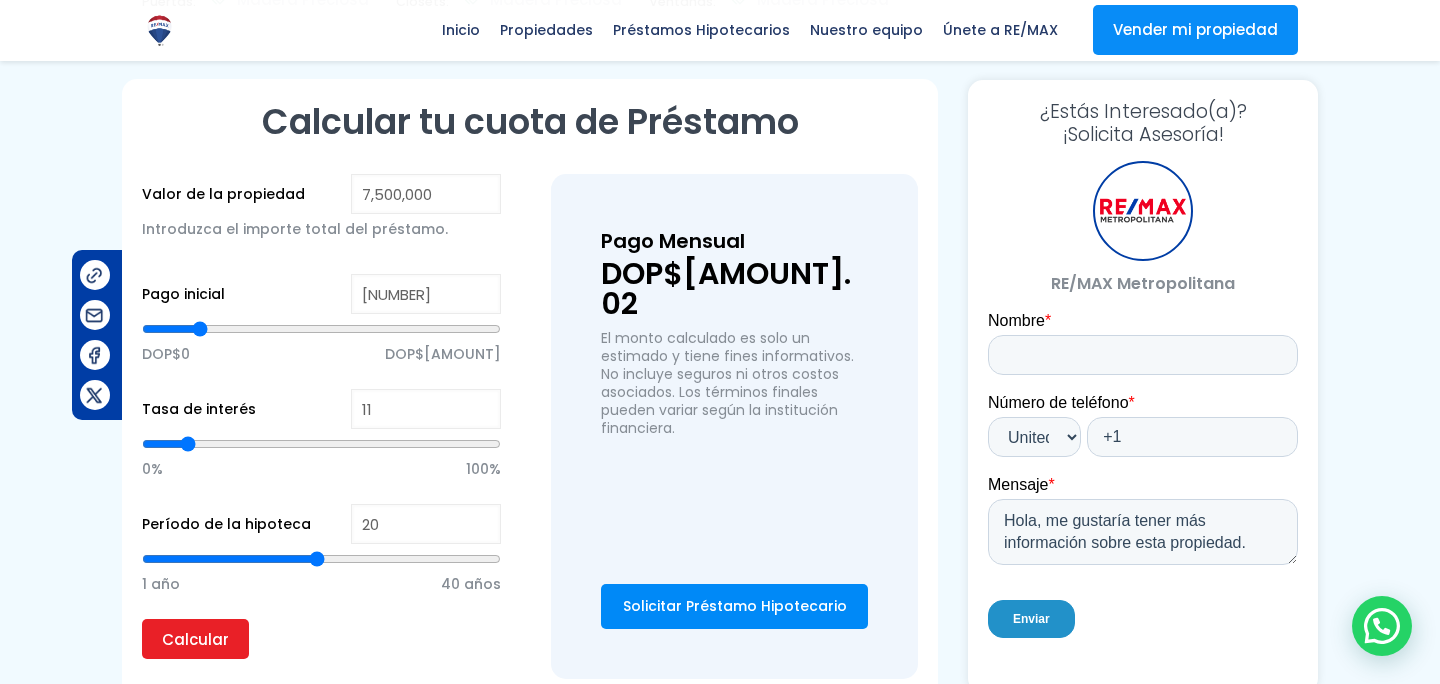 type on "1,138,065" 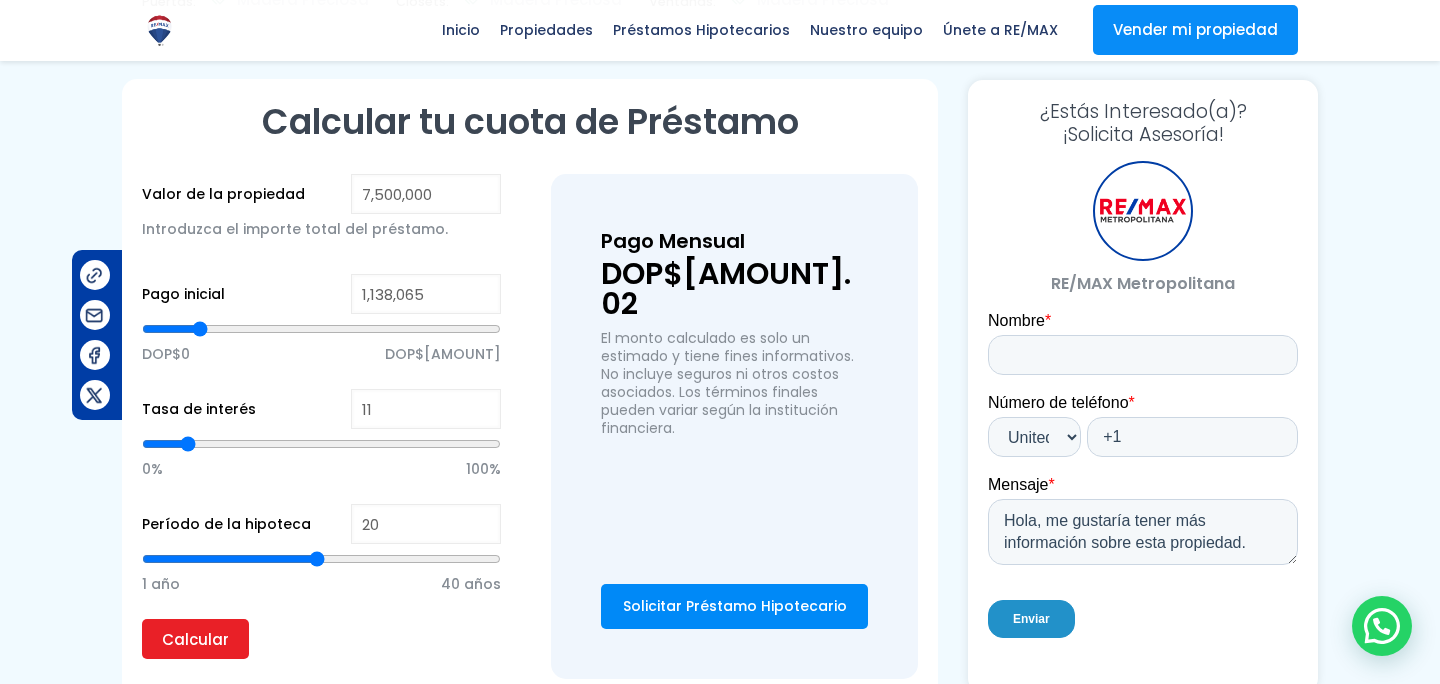 type on "[NUMBER]" 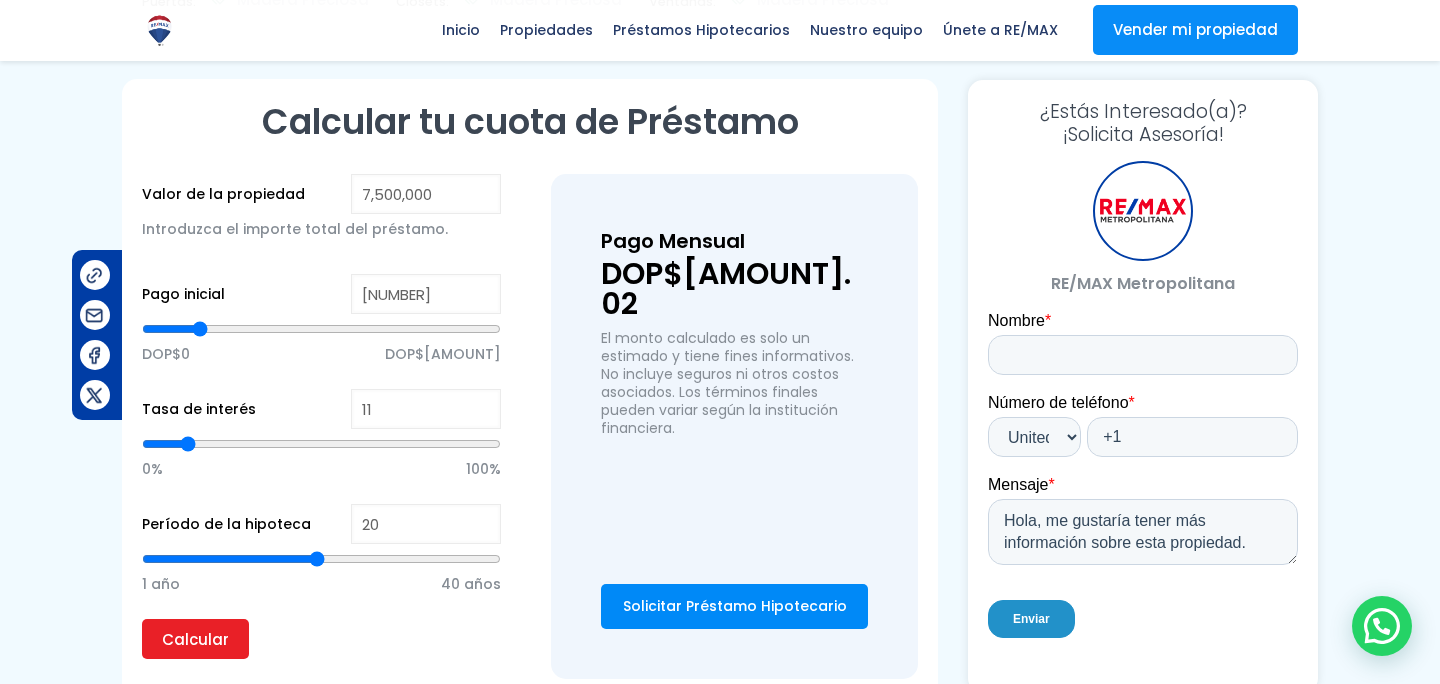 type on "[NUMBER]" 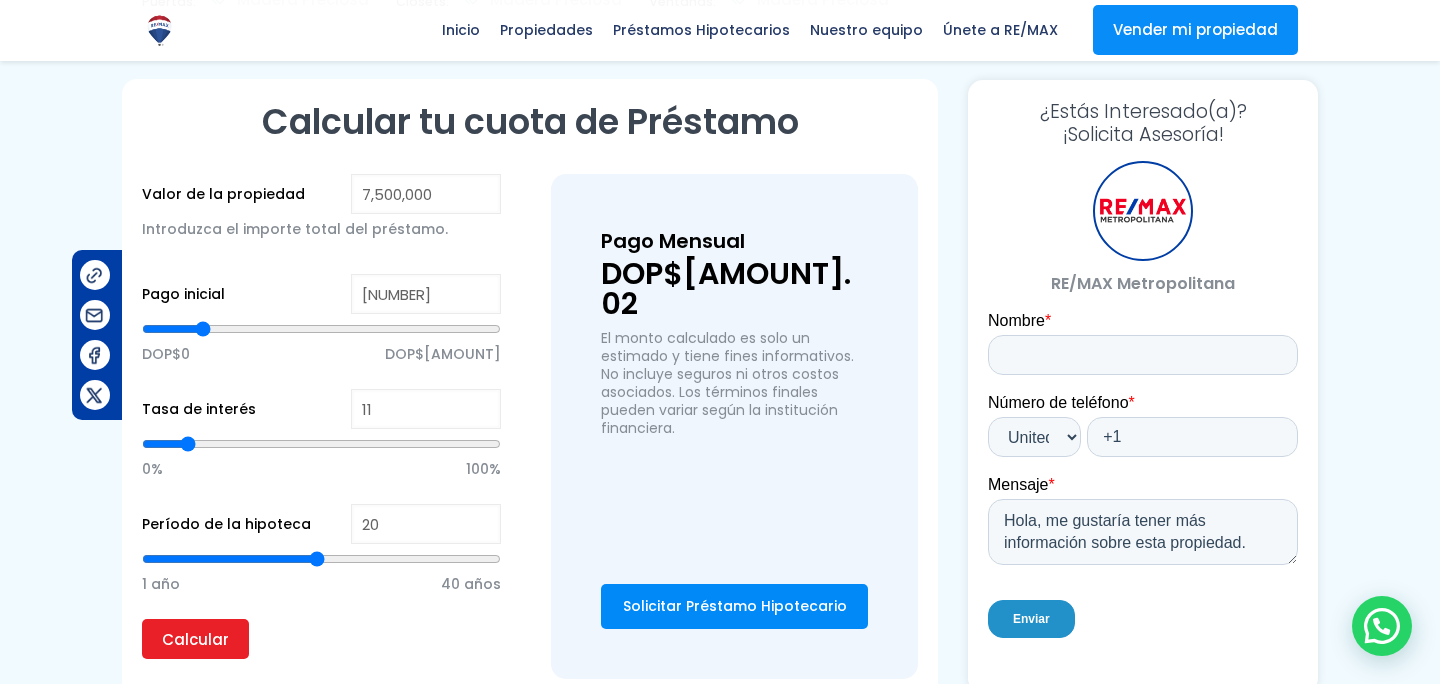type on "[NUMBER]" 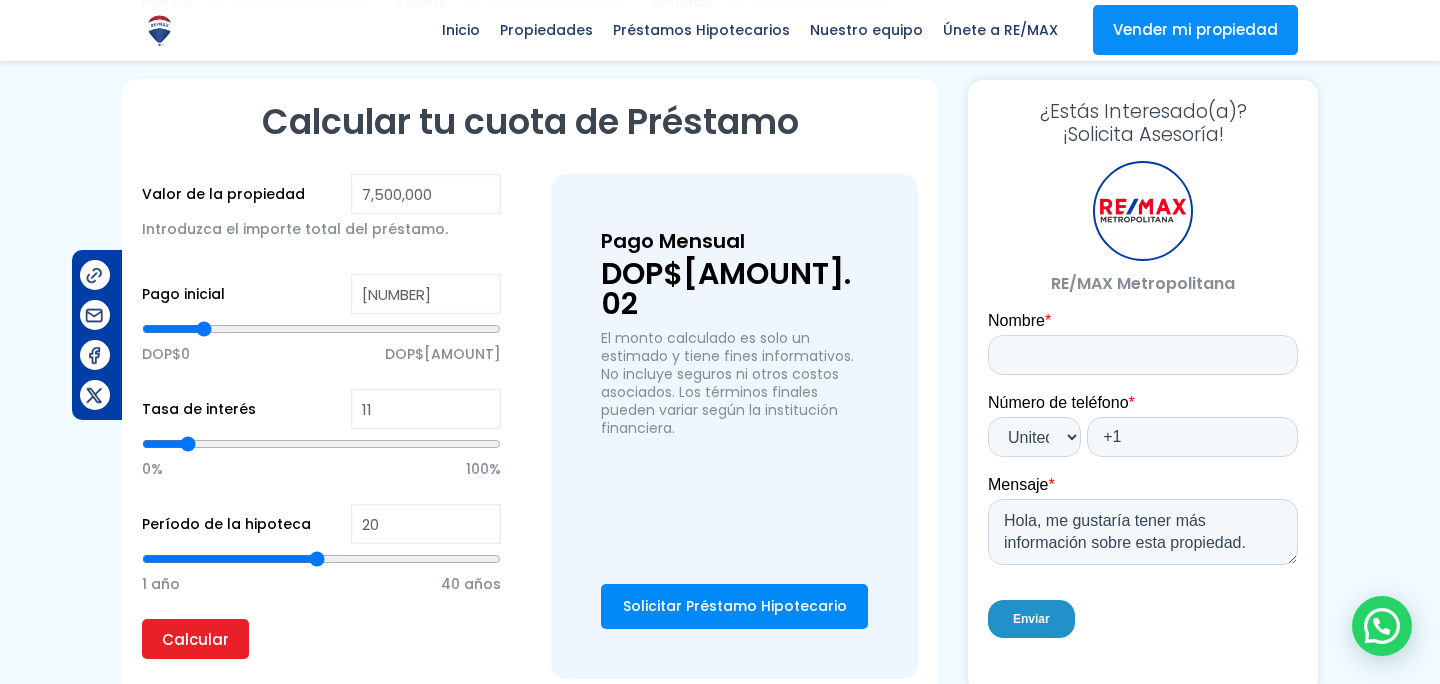 type on "[NUMBER]" 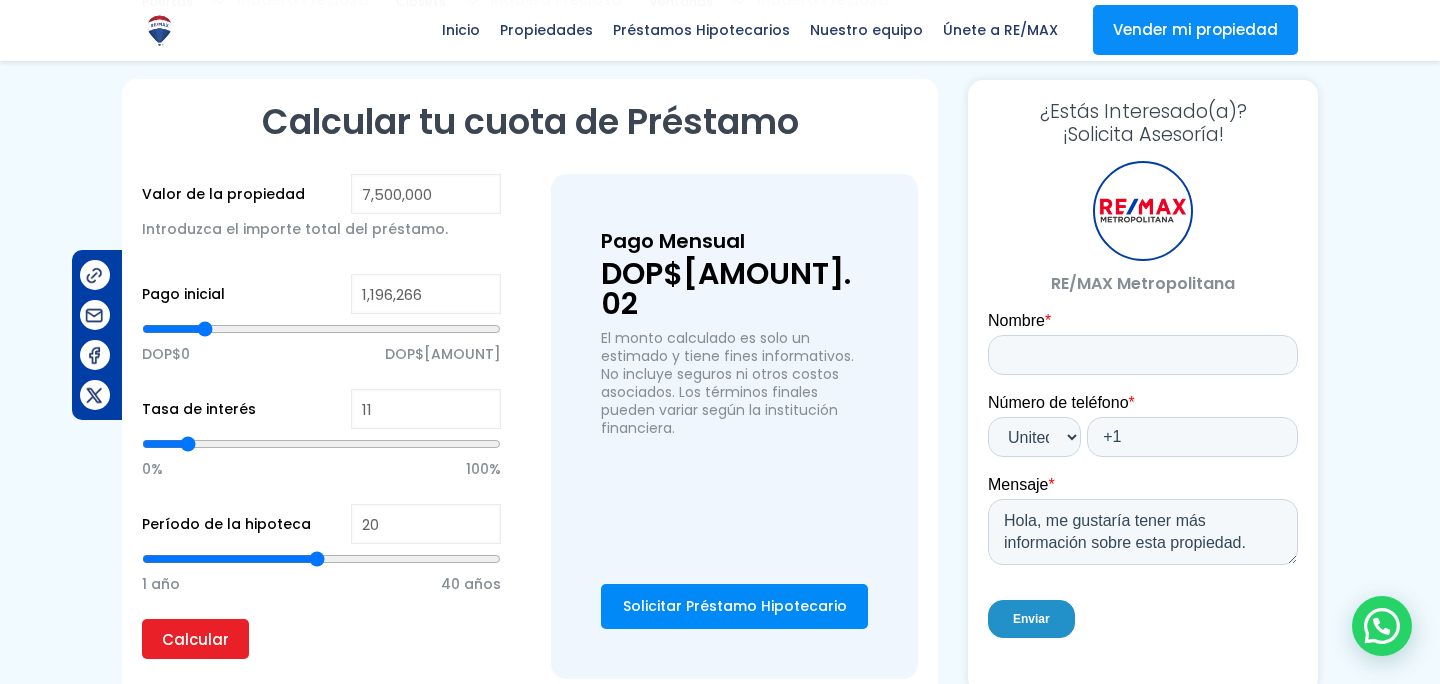 type on "1,207,872" 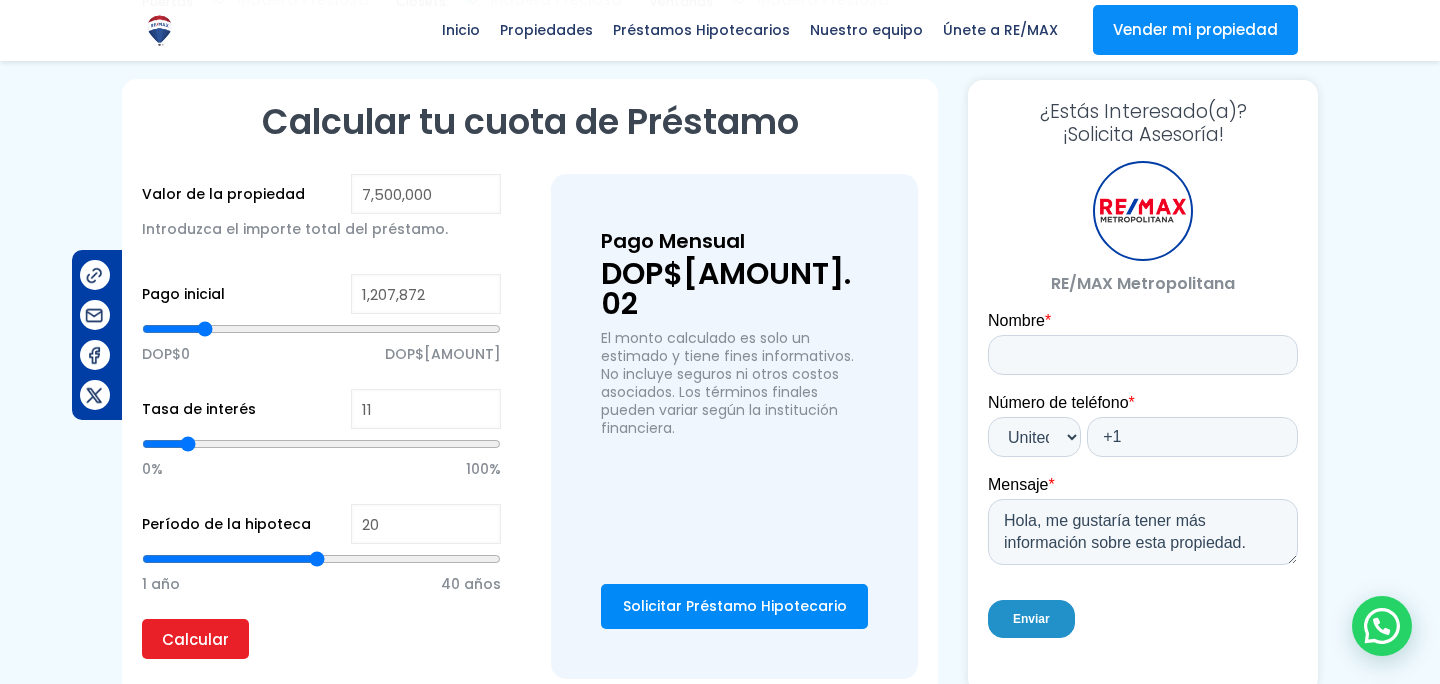 type on "1,219,648" 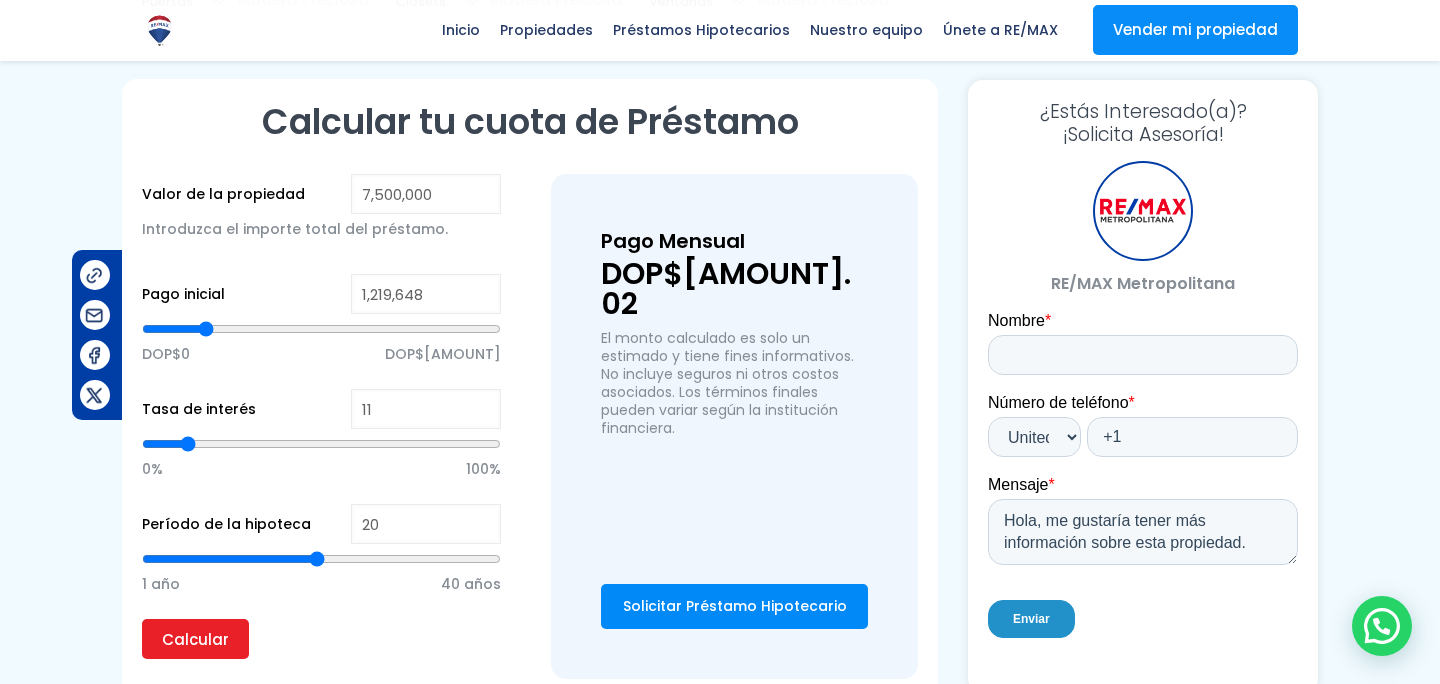 type on "1,233,814" 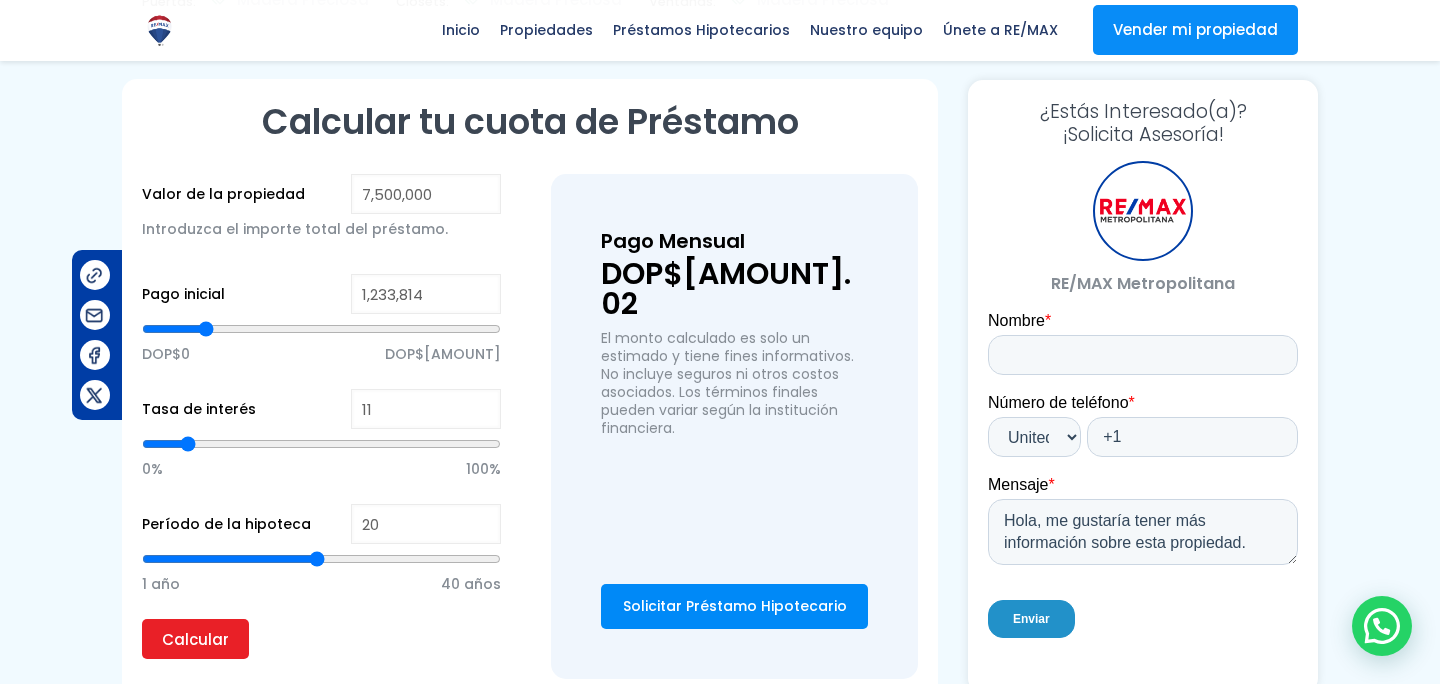 type on "[NUMBER]" 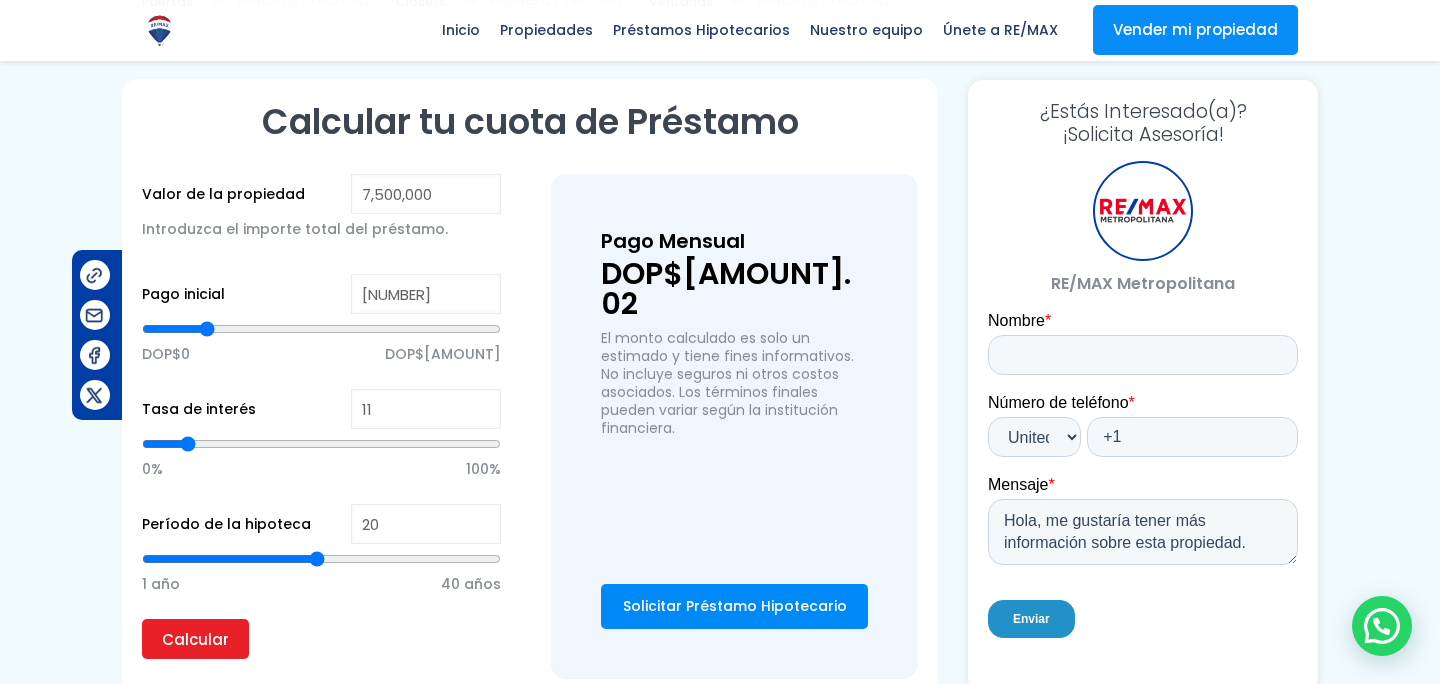 type on "1,270,339" 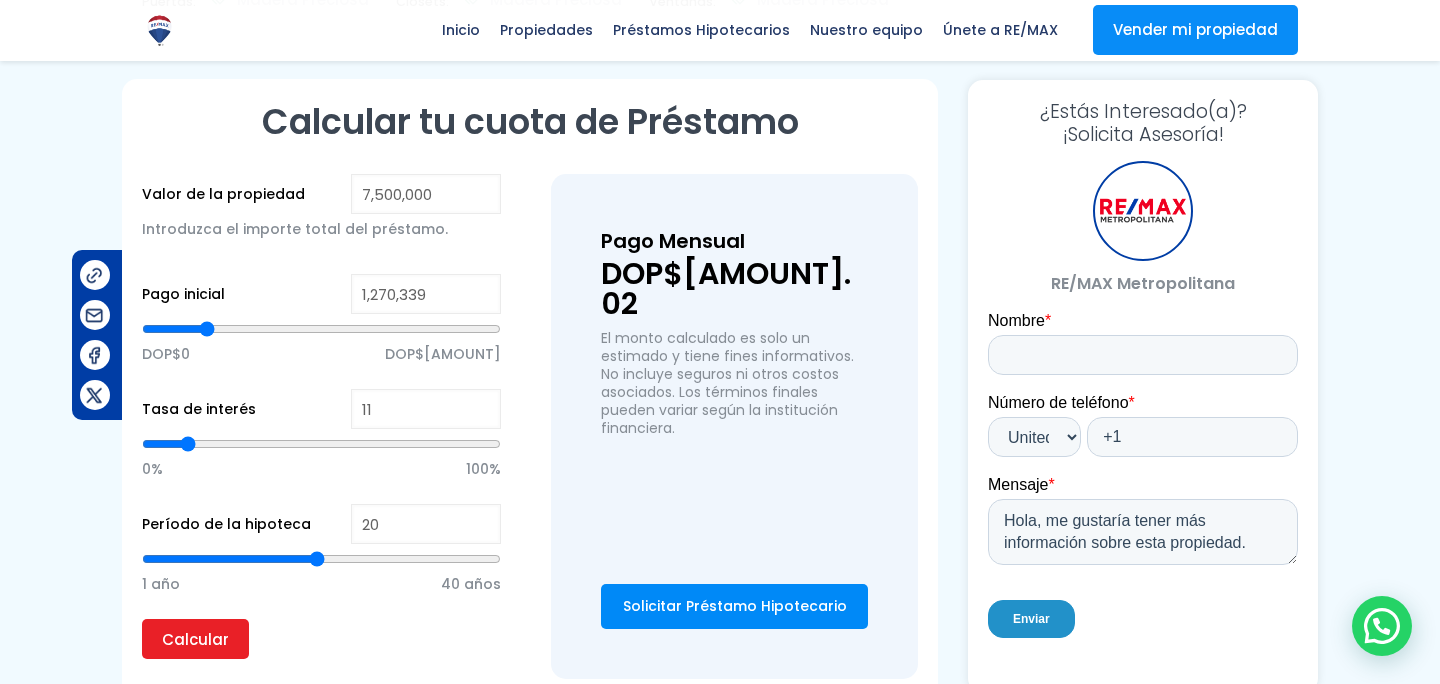 type on "1,286,212" 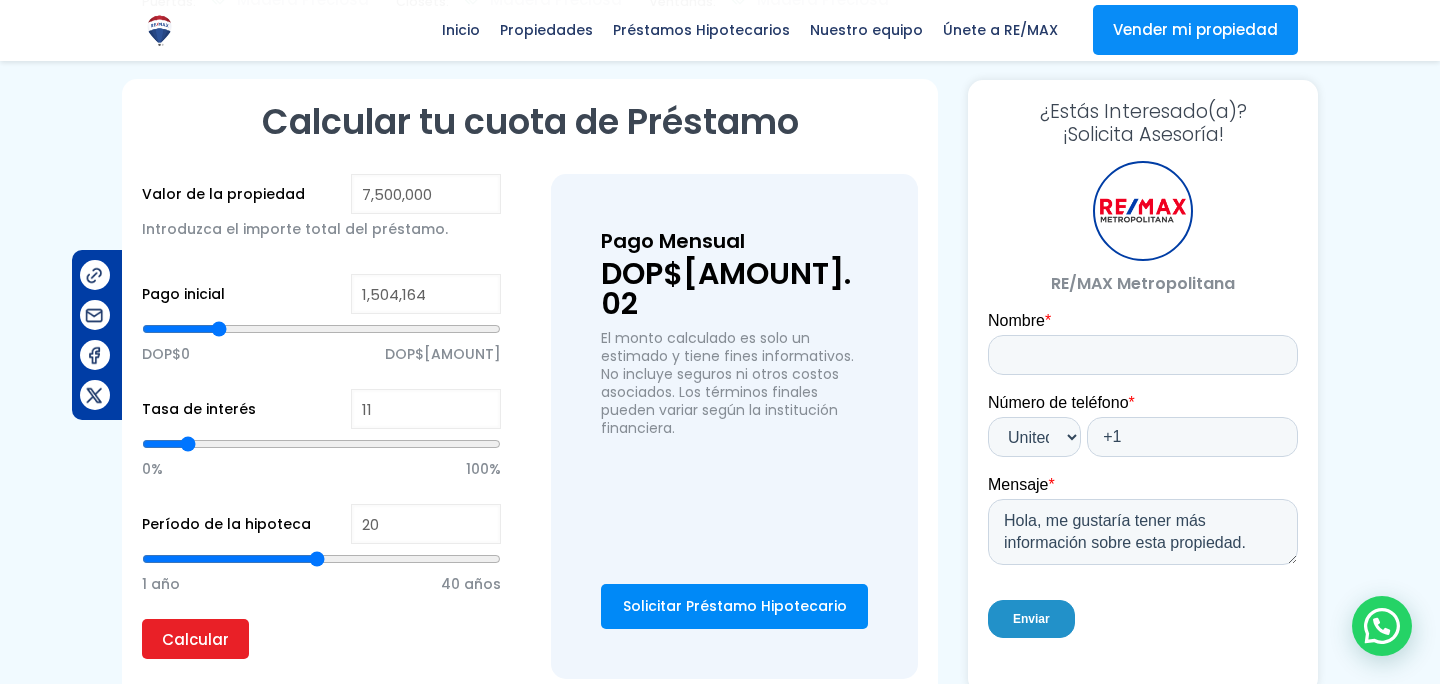 drag, startPoint x: 321, startPoint y: 323, endPoint x: 218, endPoint y: 342, distance: 104.73777 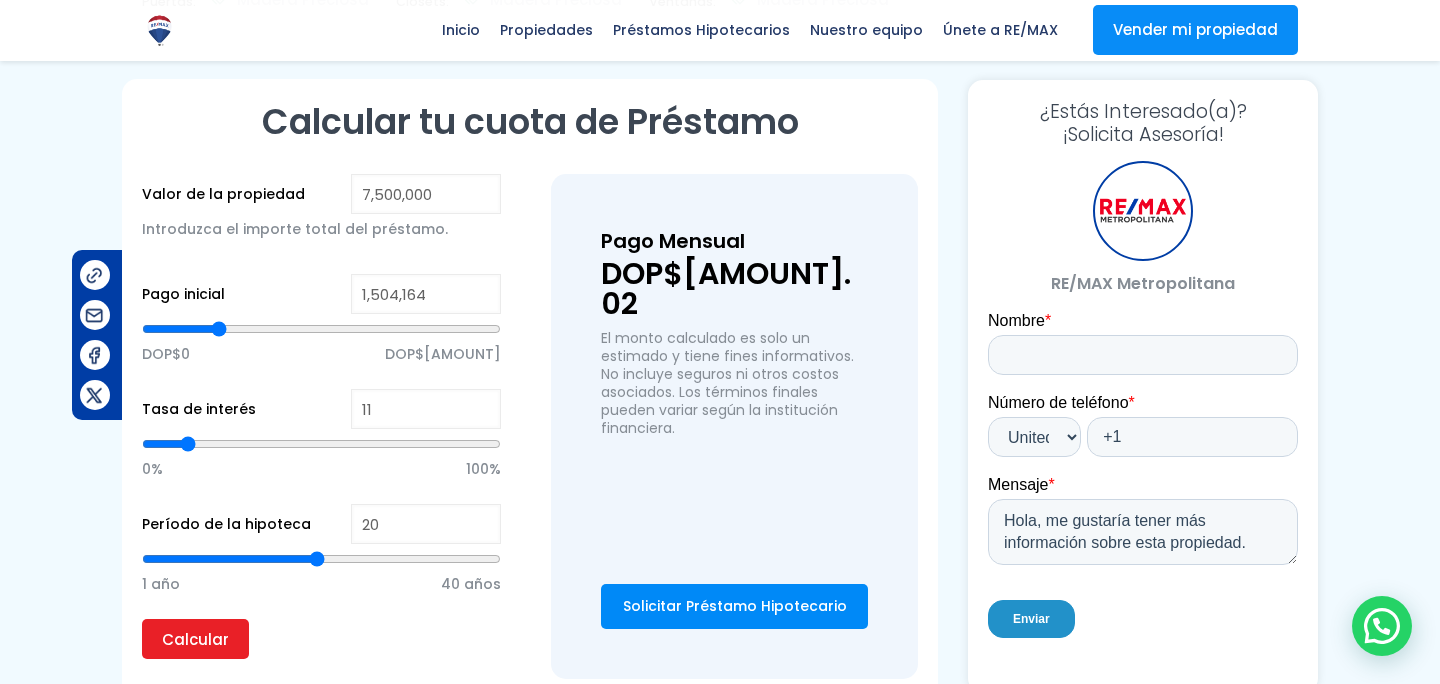 click at bounding box center [321, 329] 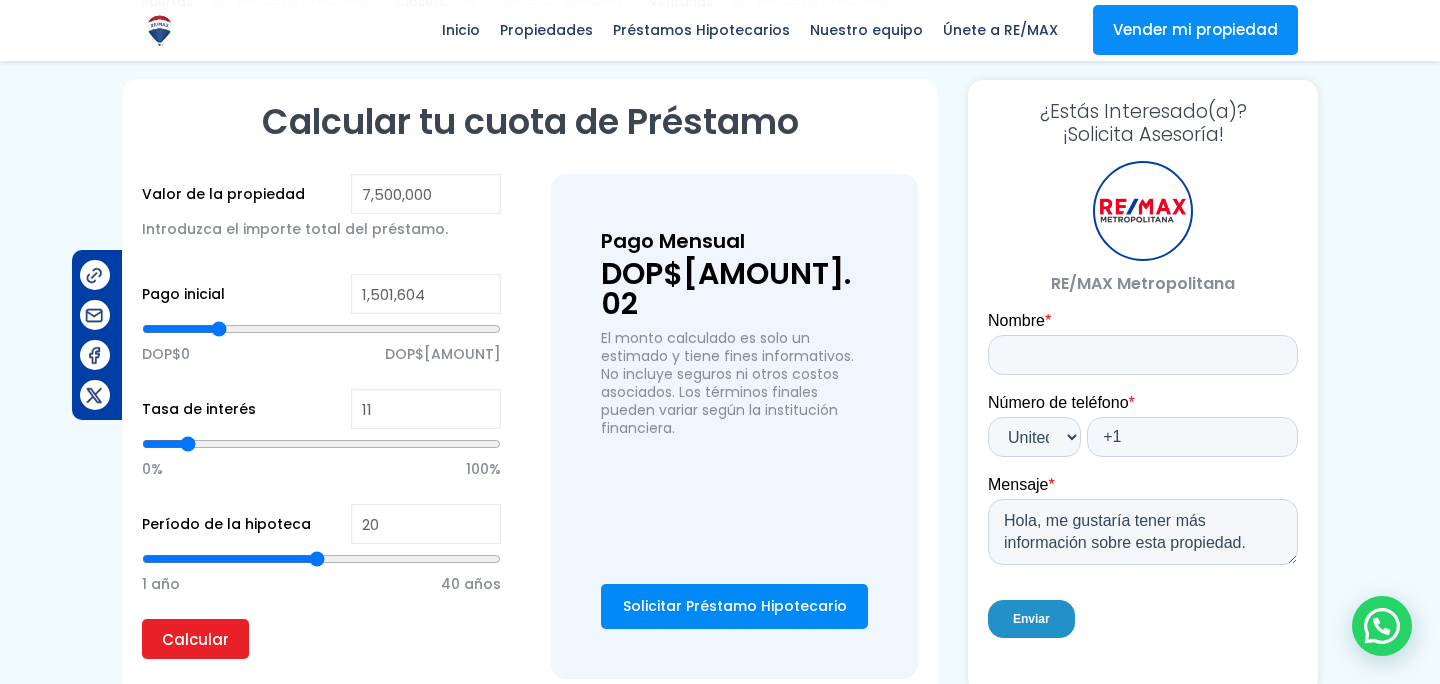 click at bounding box center (321, 329) 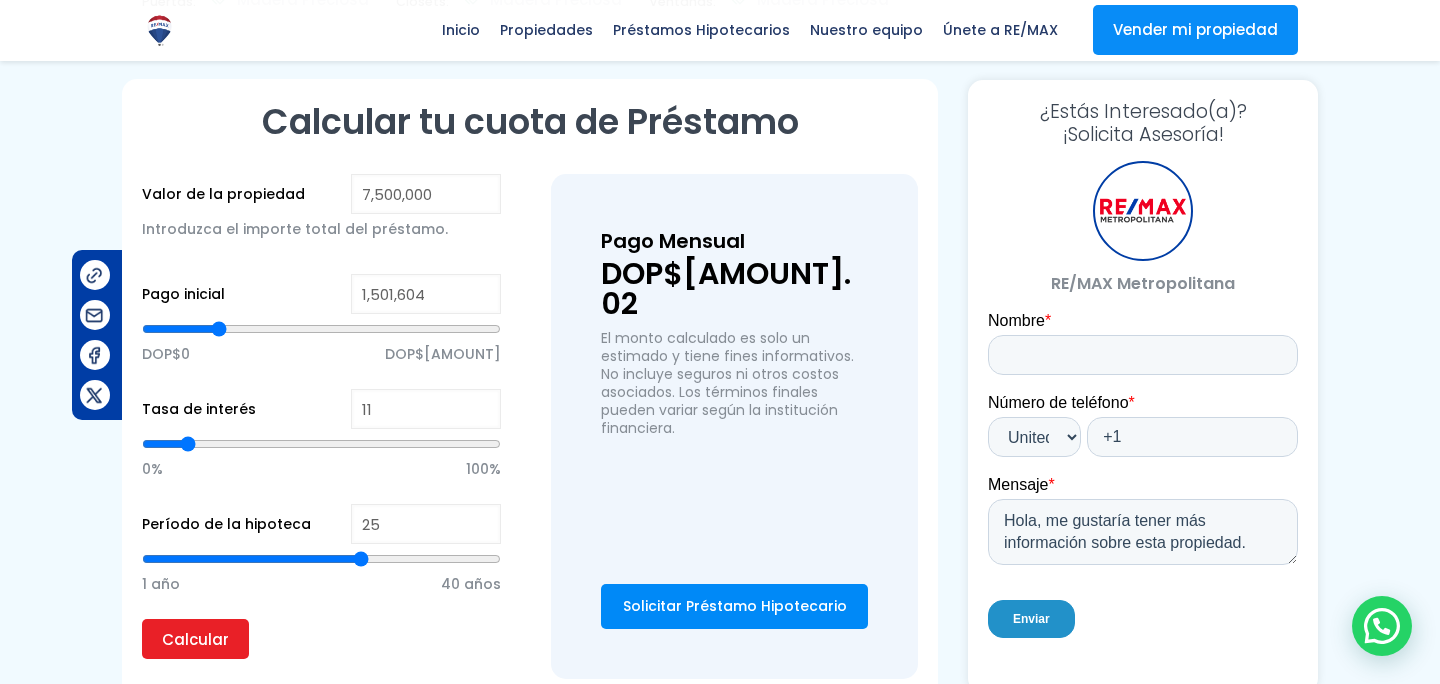 drag, startPoint x: 322, startPoint y: 557, endPoint x: 357, endPoint y: 557, distance: 35 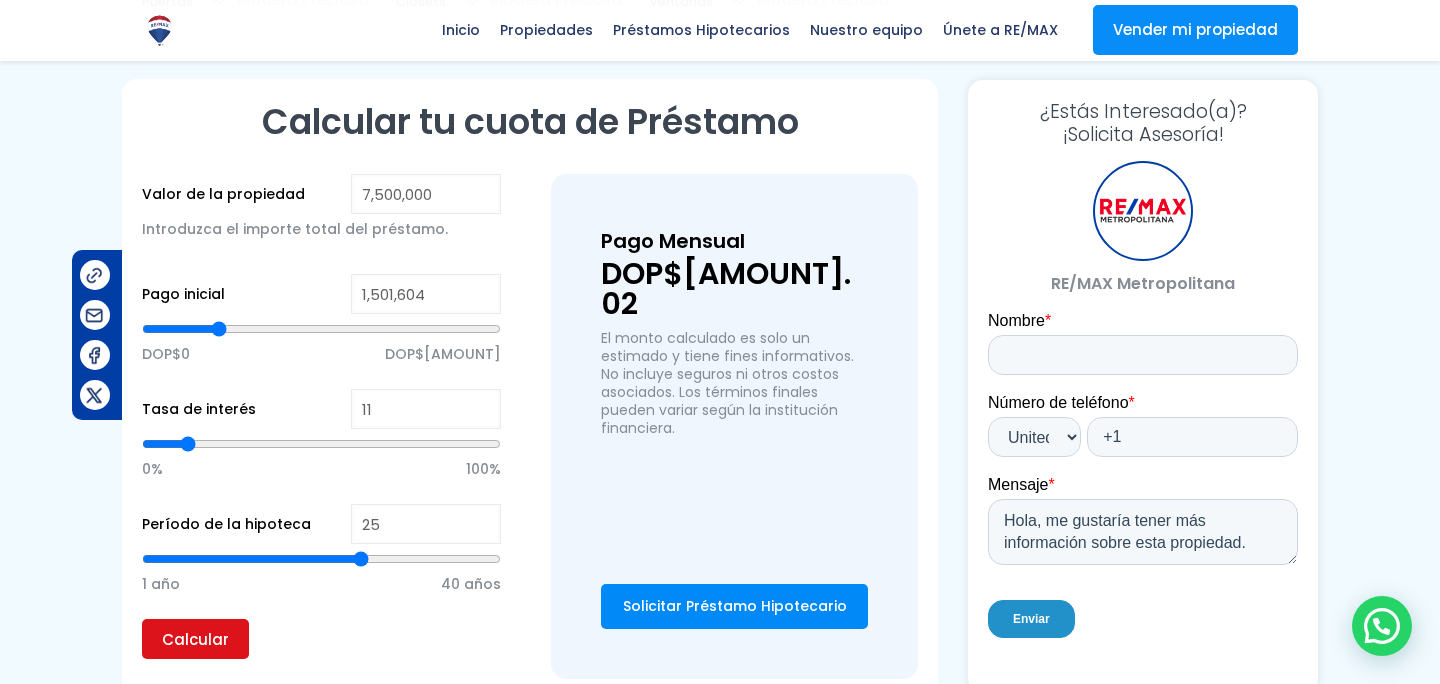 click on "Calcular" at bounding box center (195, 639) 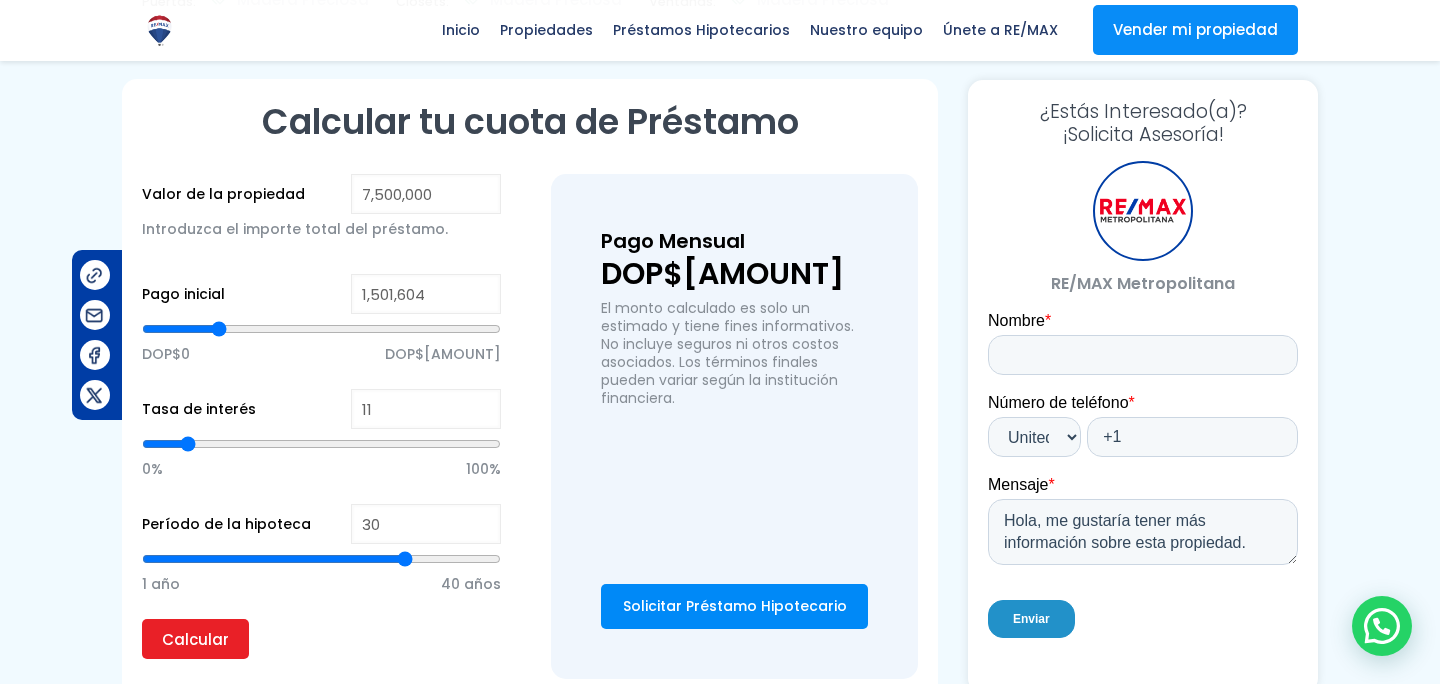 drag, startPoint x: 364, startPoint y: 550, endPoint x: 399, endPoint y: 555, distance: 35.35534 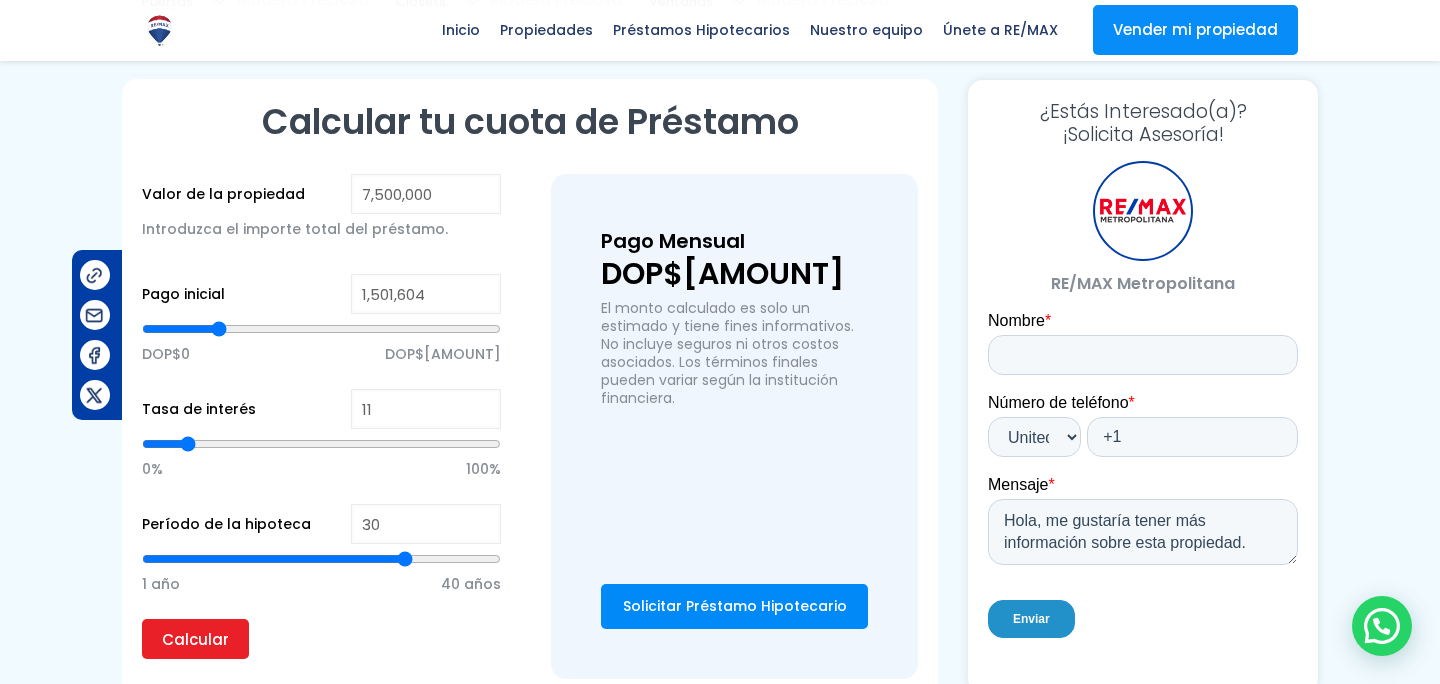 click at bounding box center [321, 559] 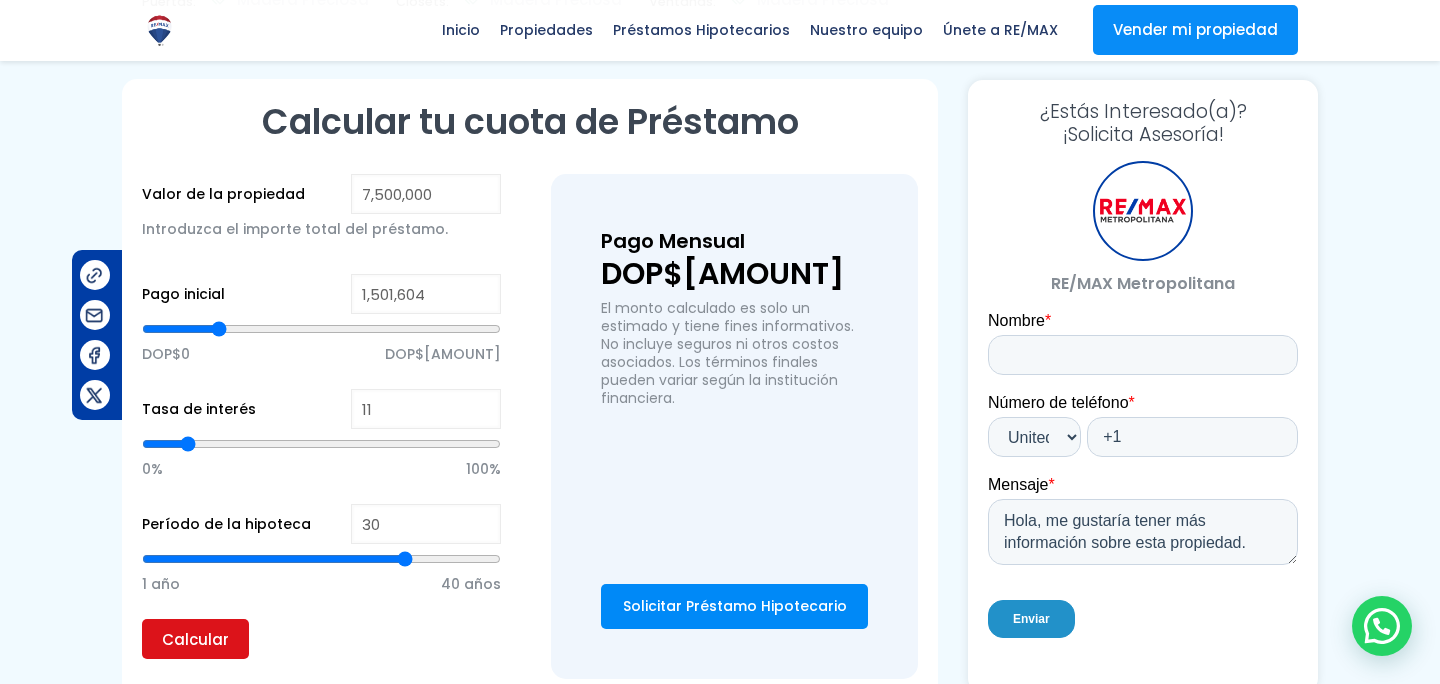 click on "Calcular" at bounding box center (195, 639) 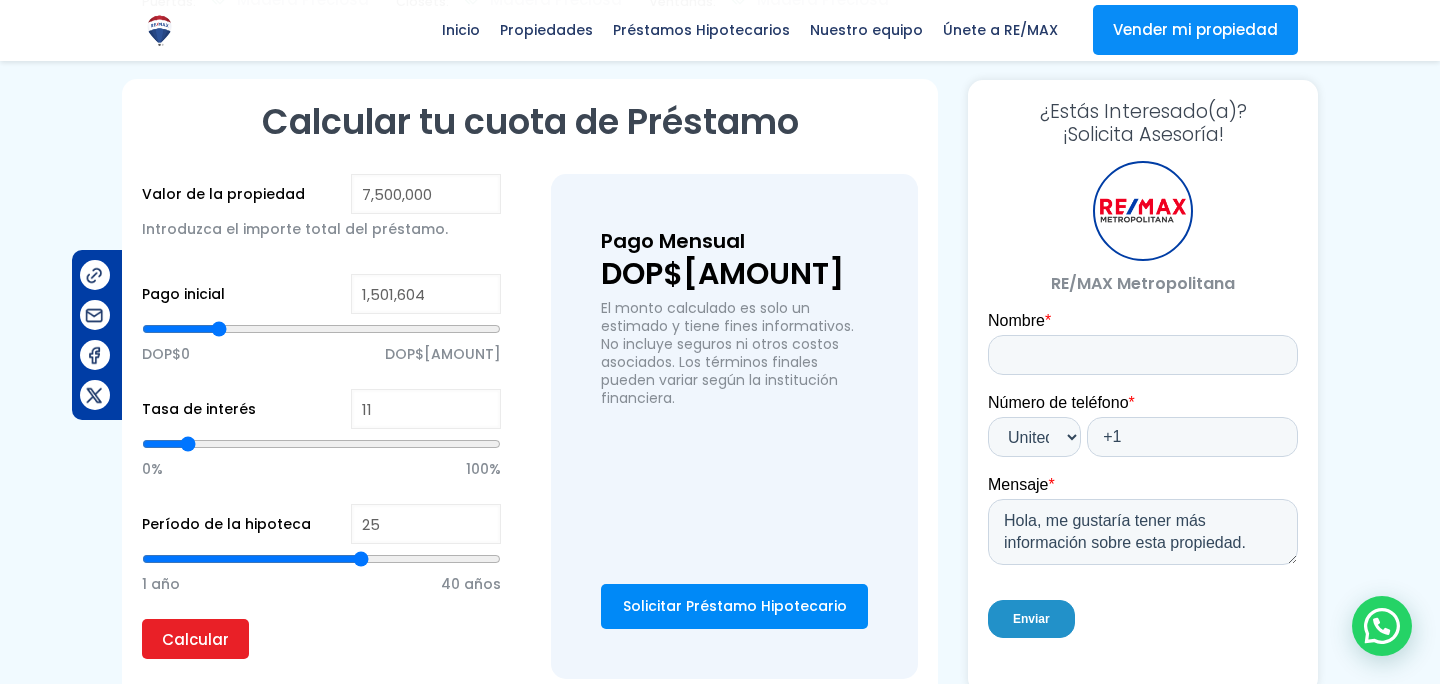drag, startPoint x: 407, startPoint y: 557, endPoint x: 365, endPoint y: 561, distance: 42.190044 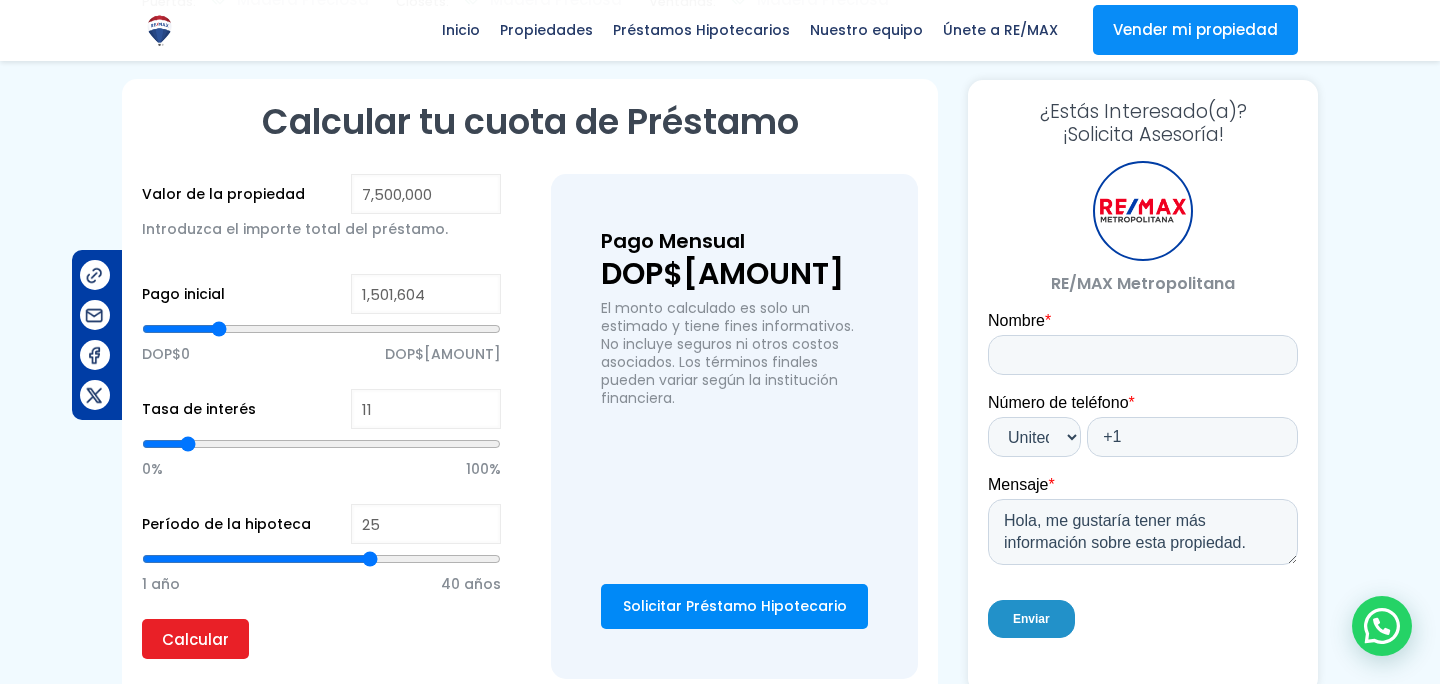 click at bounding box center [321, 559] 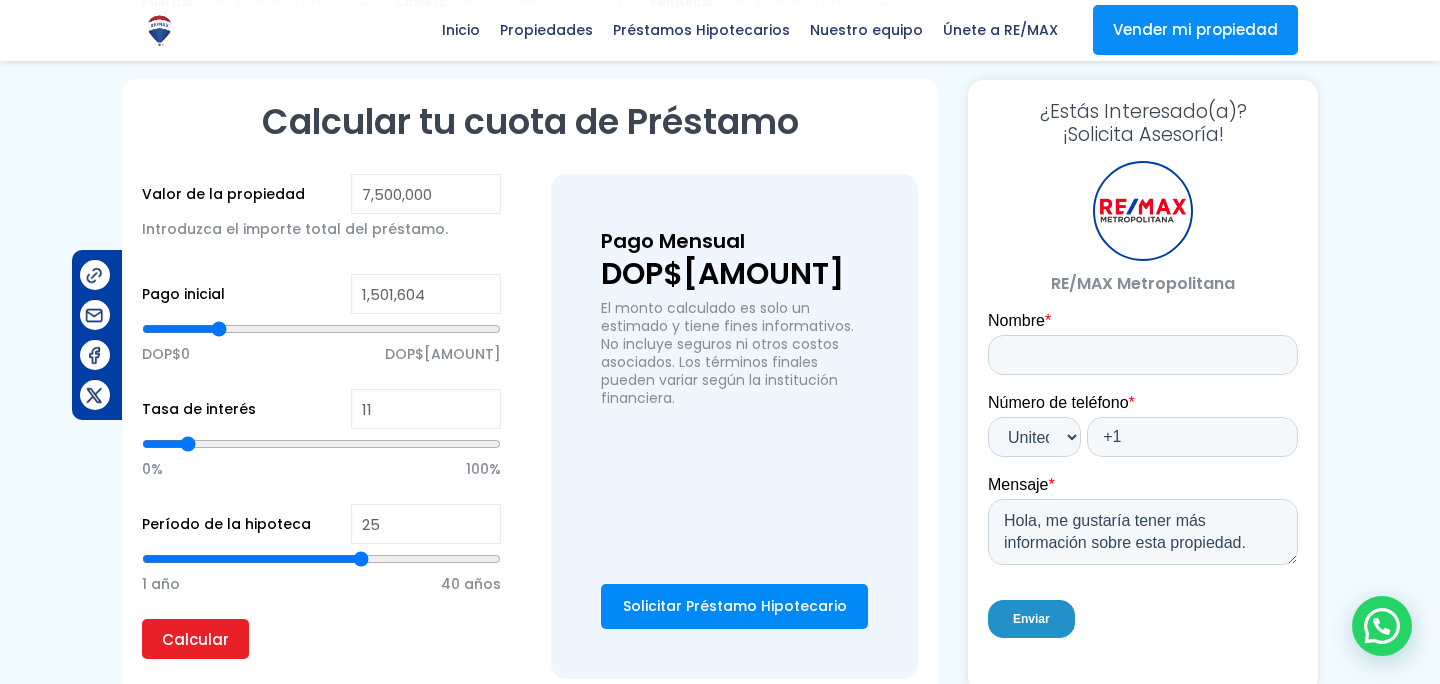 click at bounding box center [321, 559] 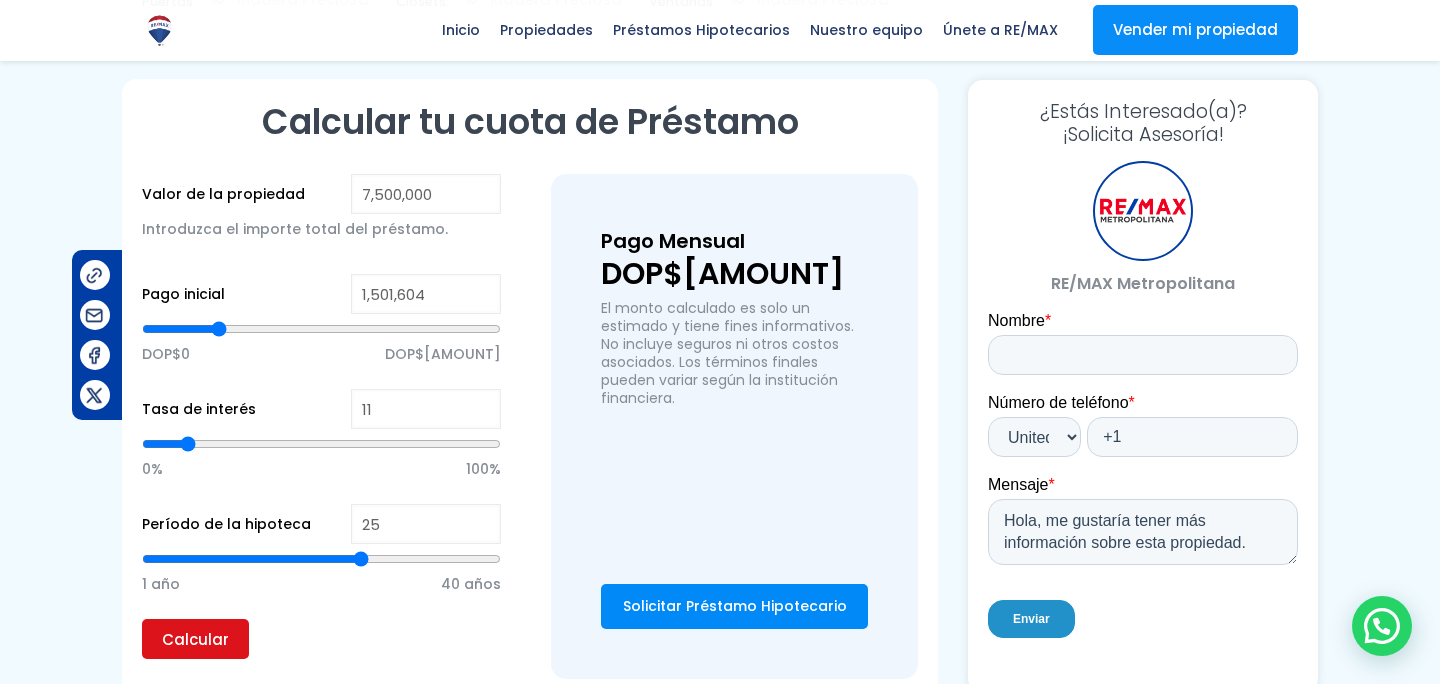click on "Calcular" at bounding box center [195, 639] 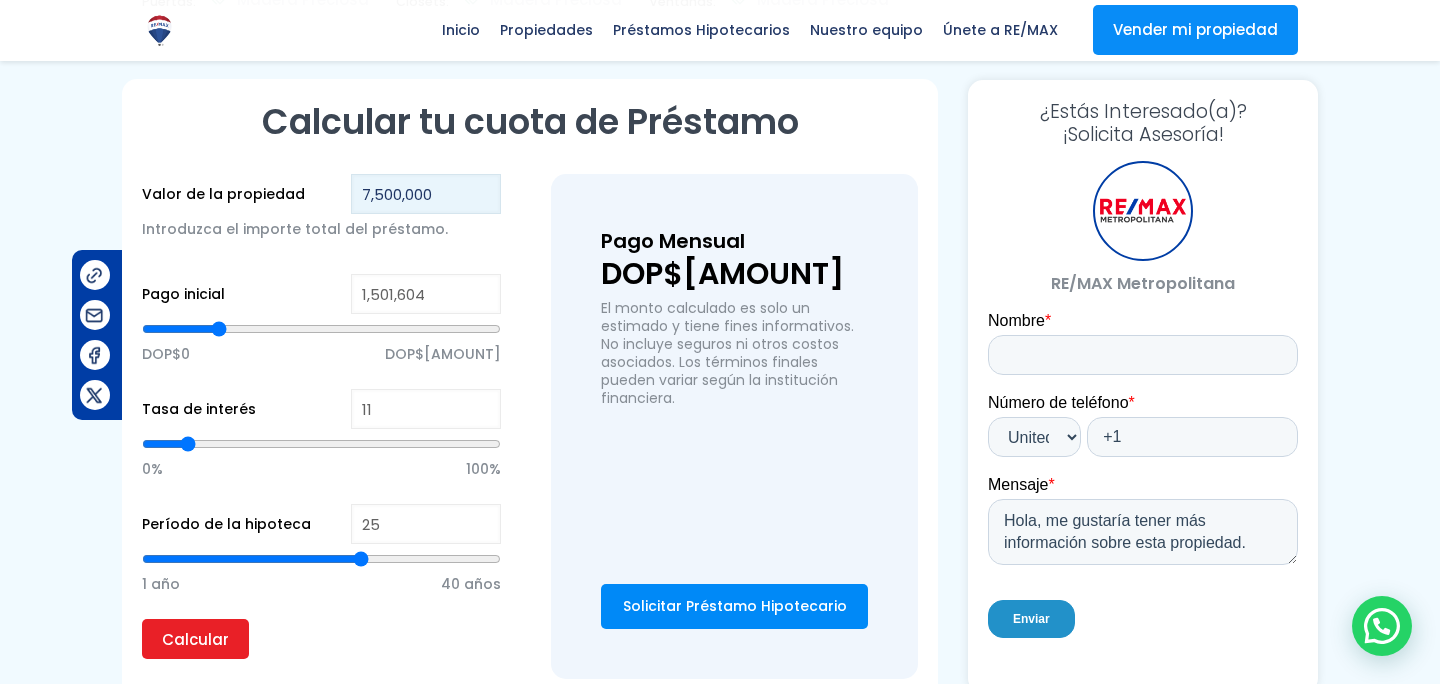 click on "7,500,000" at bounding box center [426, 194] 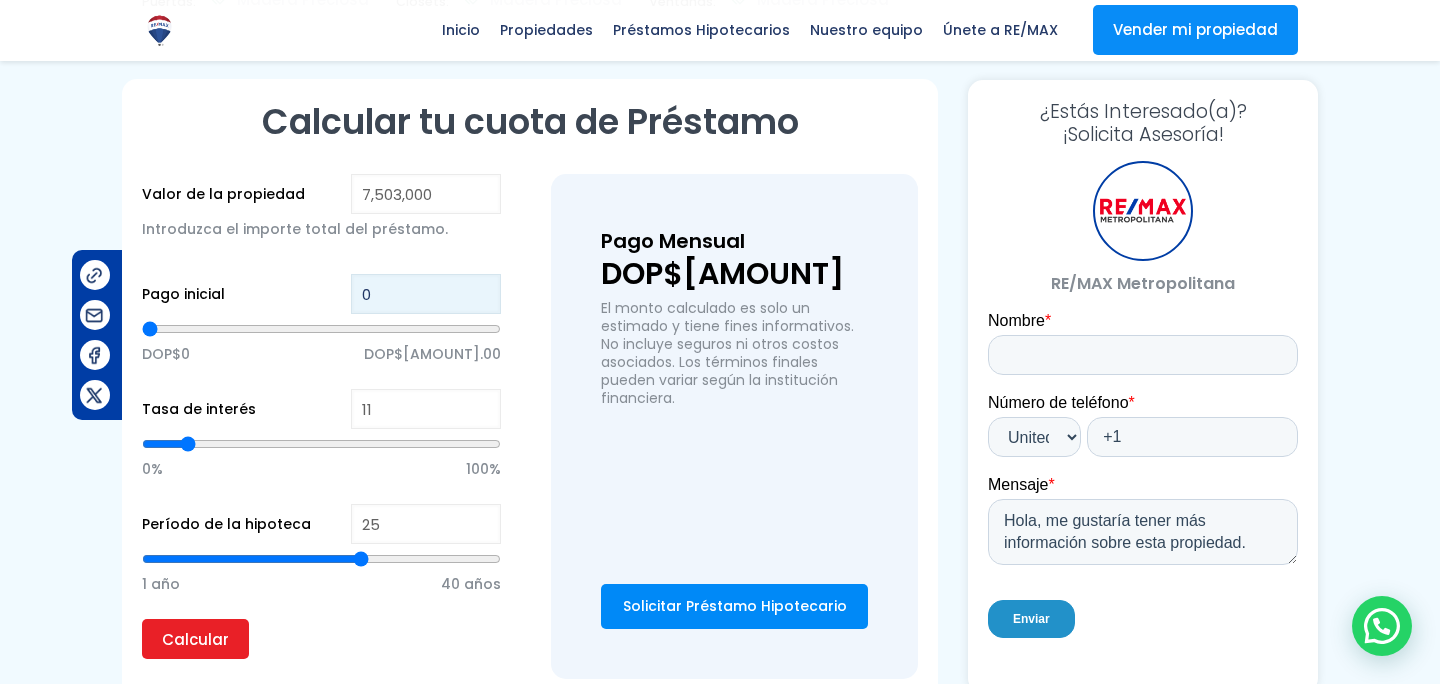 click on "0" at bounding box center [426, 294] 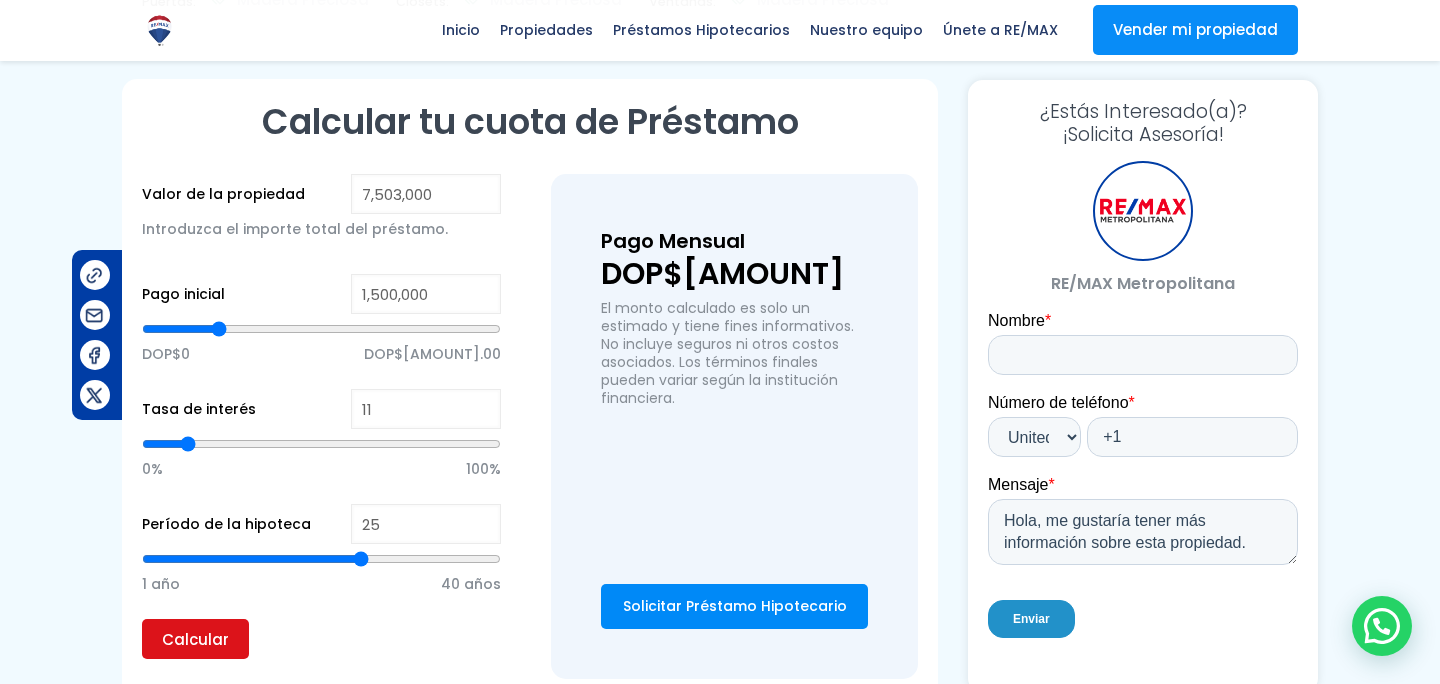 click on "Calcular" at bounding box center (195, 639) 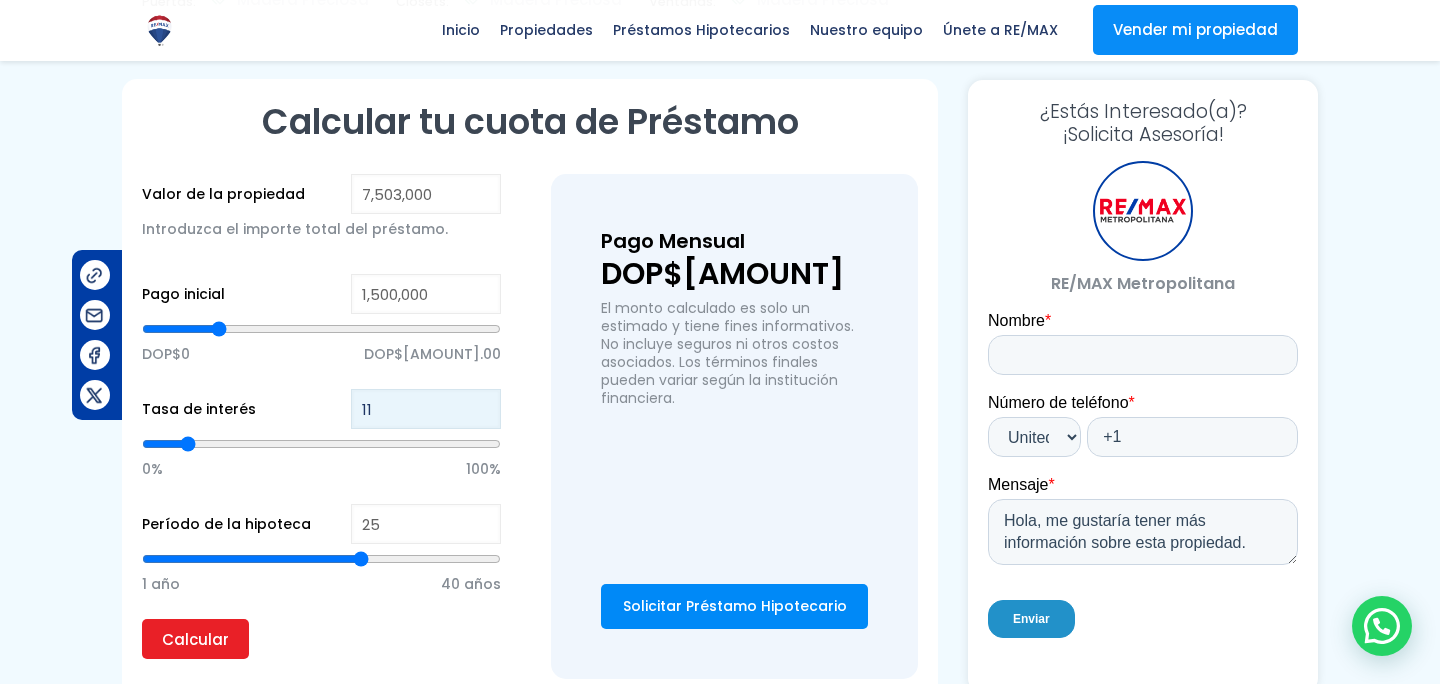 click on "11" at bounding box center [426, 409] 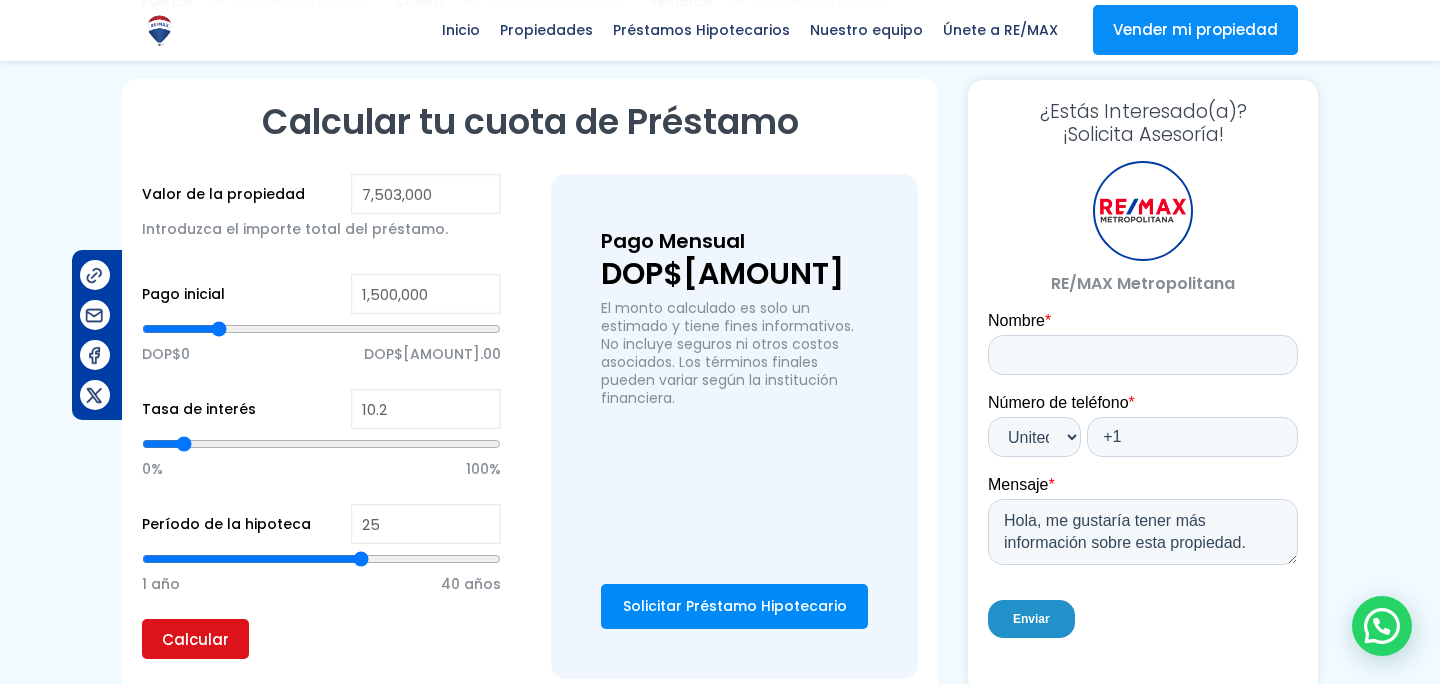 click on "Calcular" at bounding box center (195, 639) 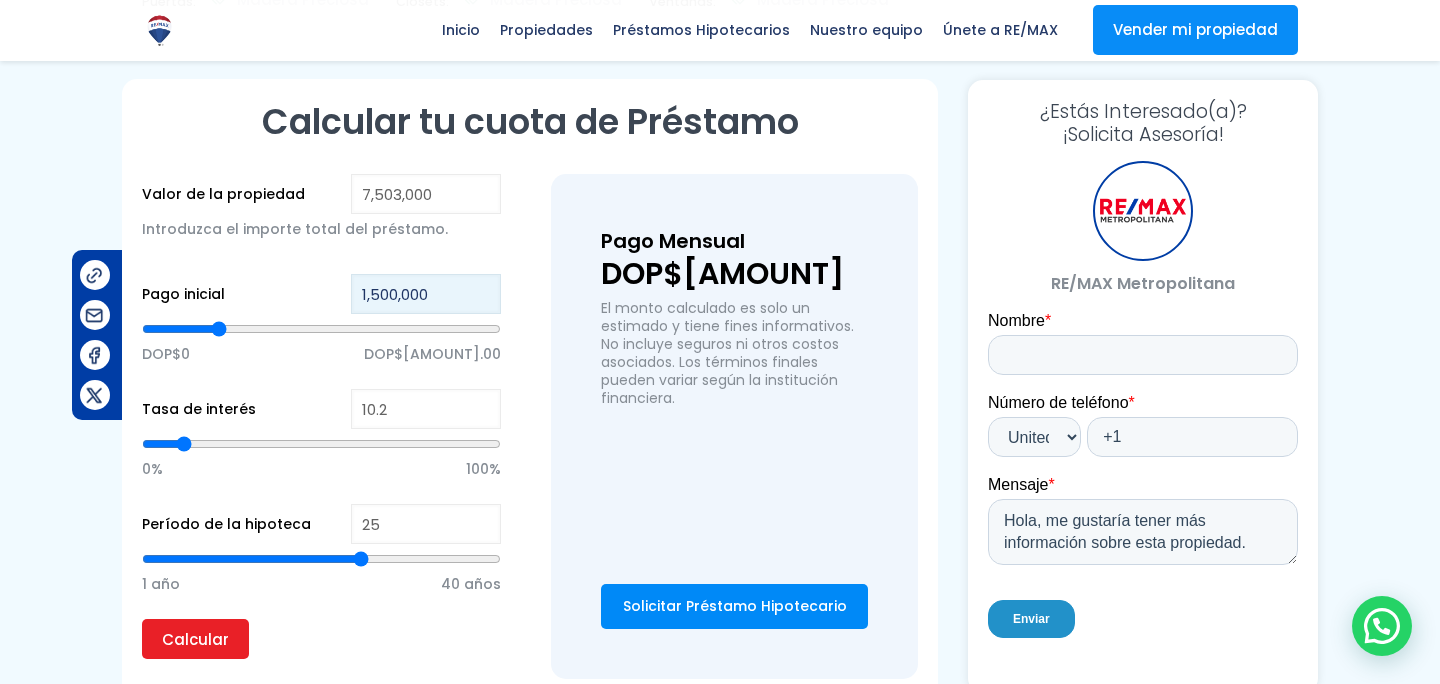 click on "1,500,000" at bounding box center (426, 294) 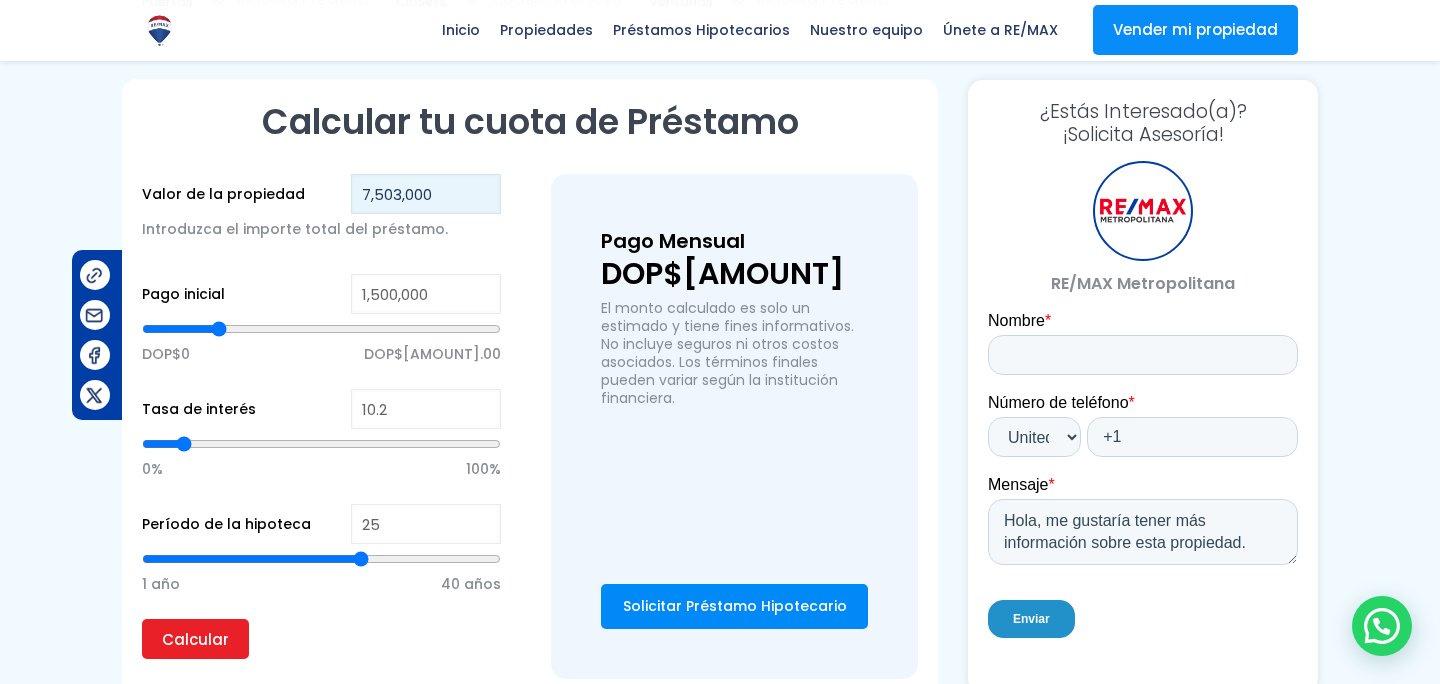 click on "7,503,000" at bounding box center [426, 194] 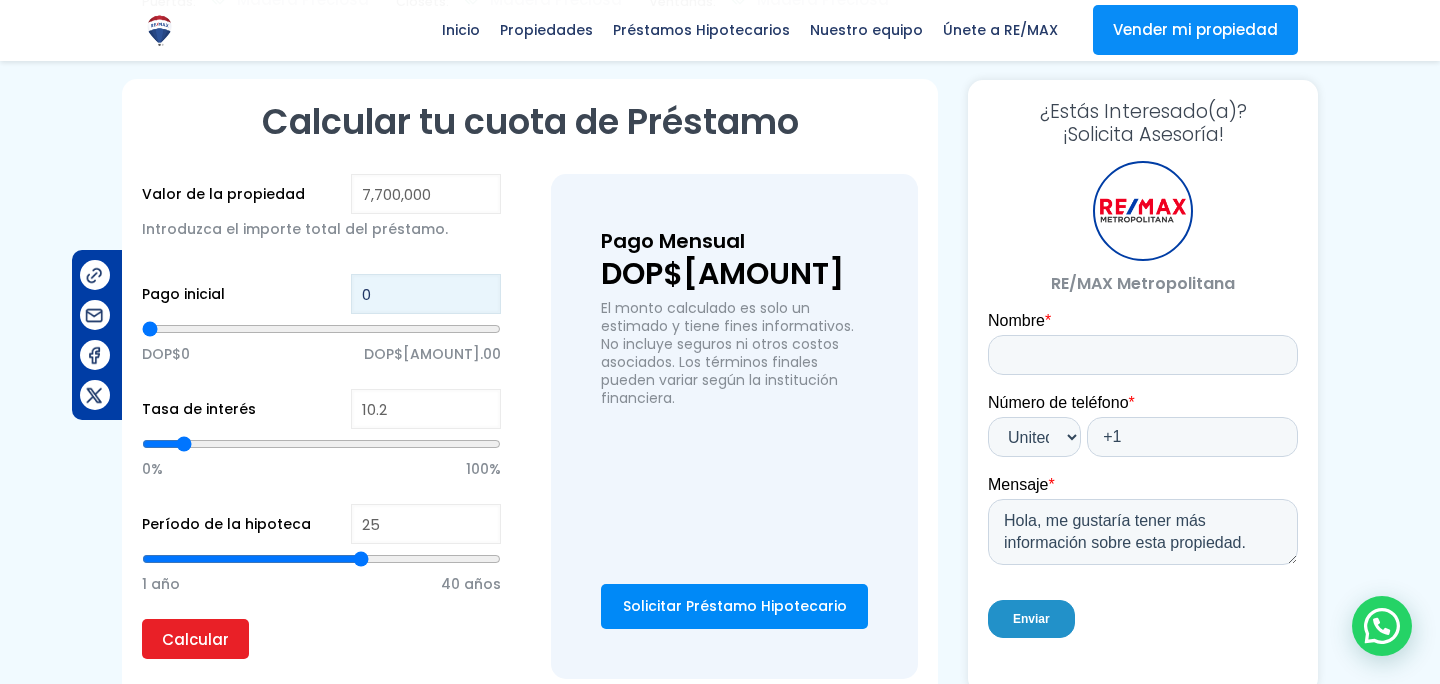 click on "0" at bounding box center [426, 294] 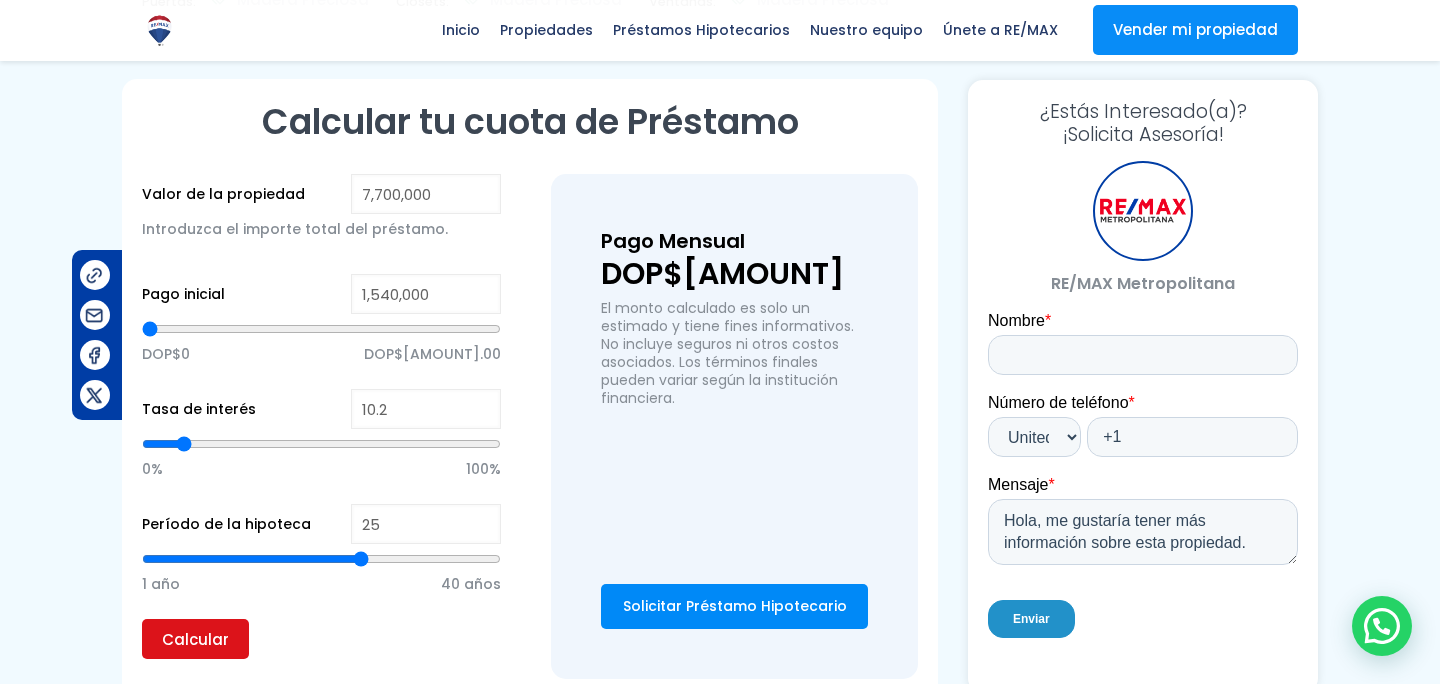 click on "Calcular" at bounding box center [195, 639] 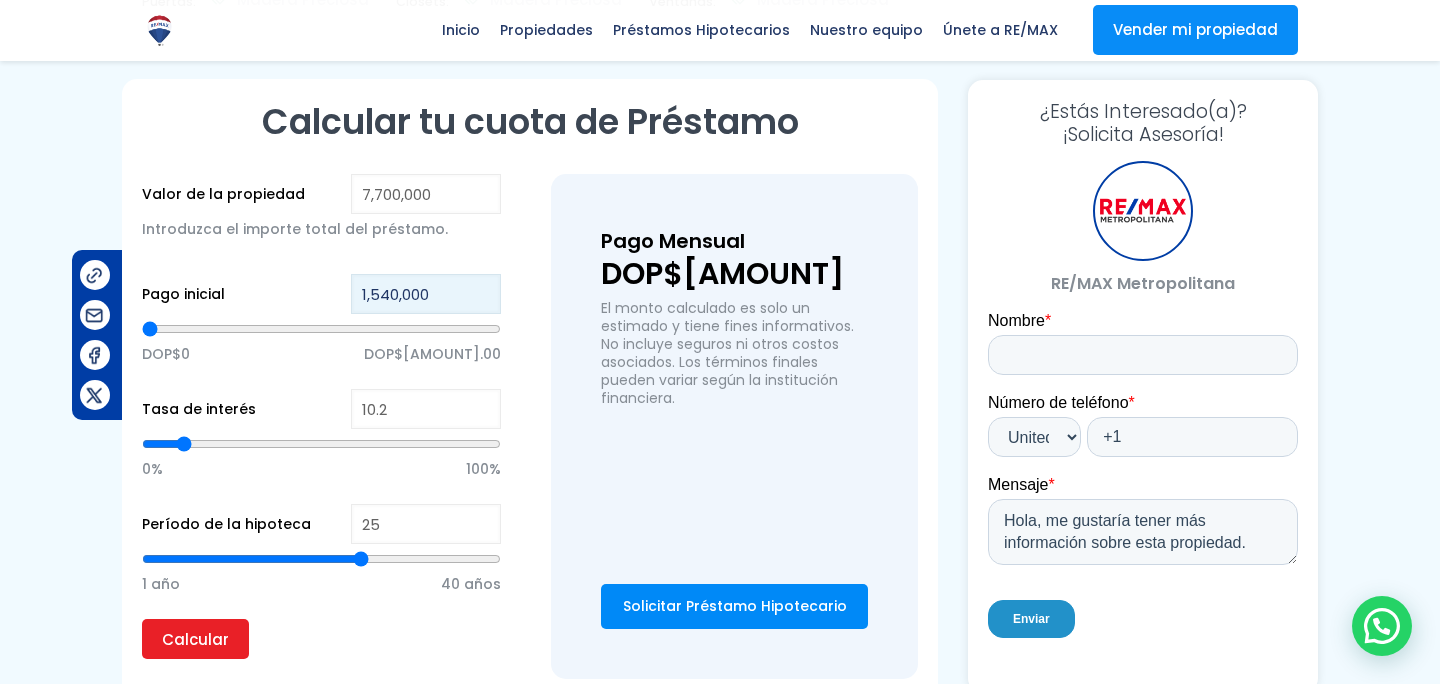drag, startPoint x: 438, startPoint y: 290, endPoint x: 337, endPoint y: 290, distance: 101 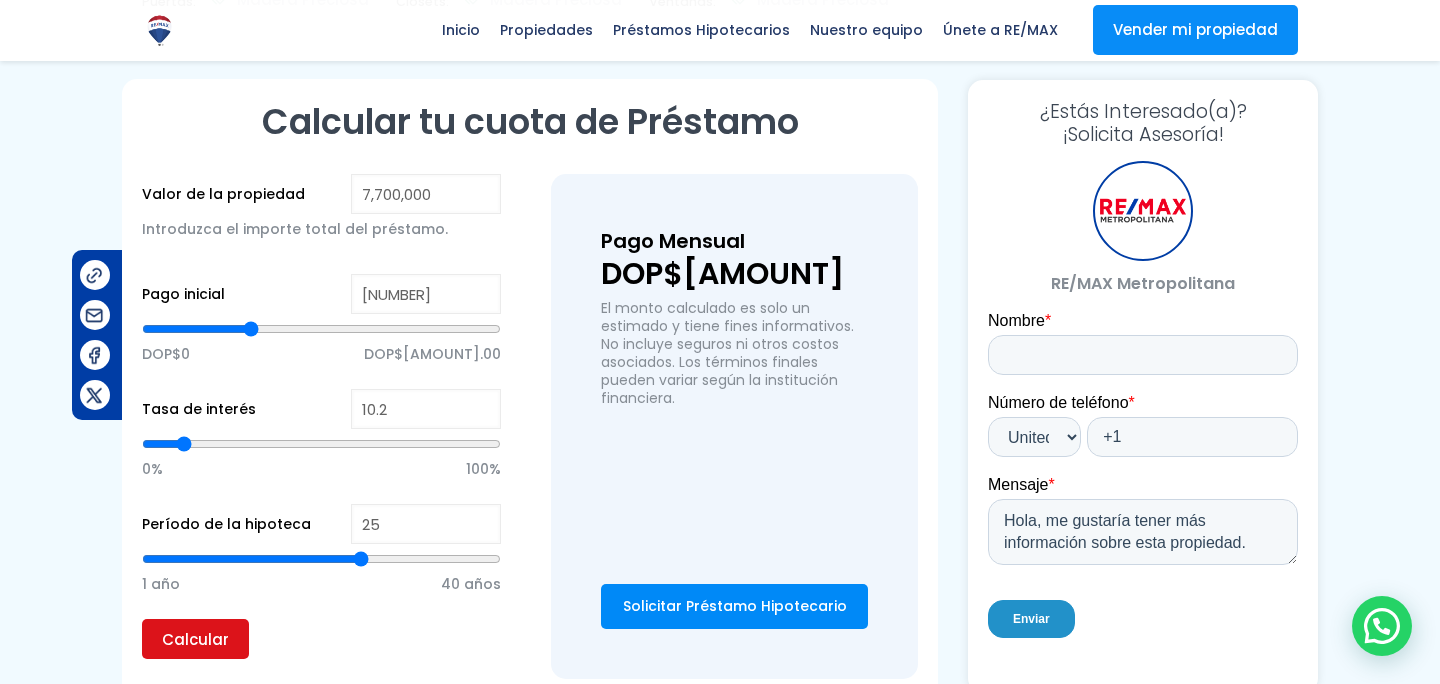 click on "Calcular" at bounding box center (195, 639) 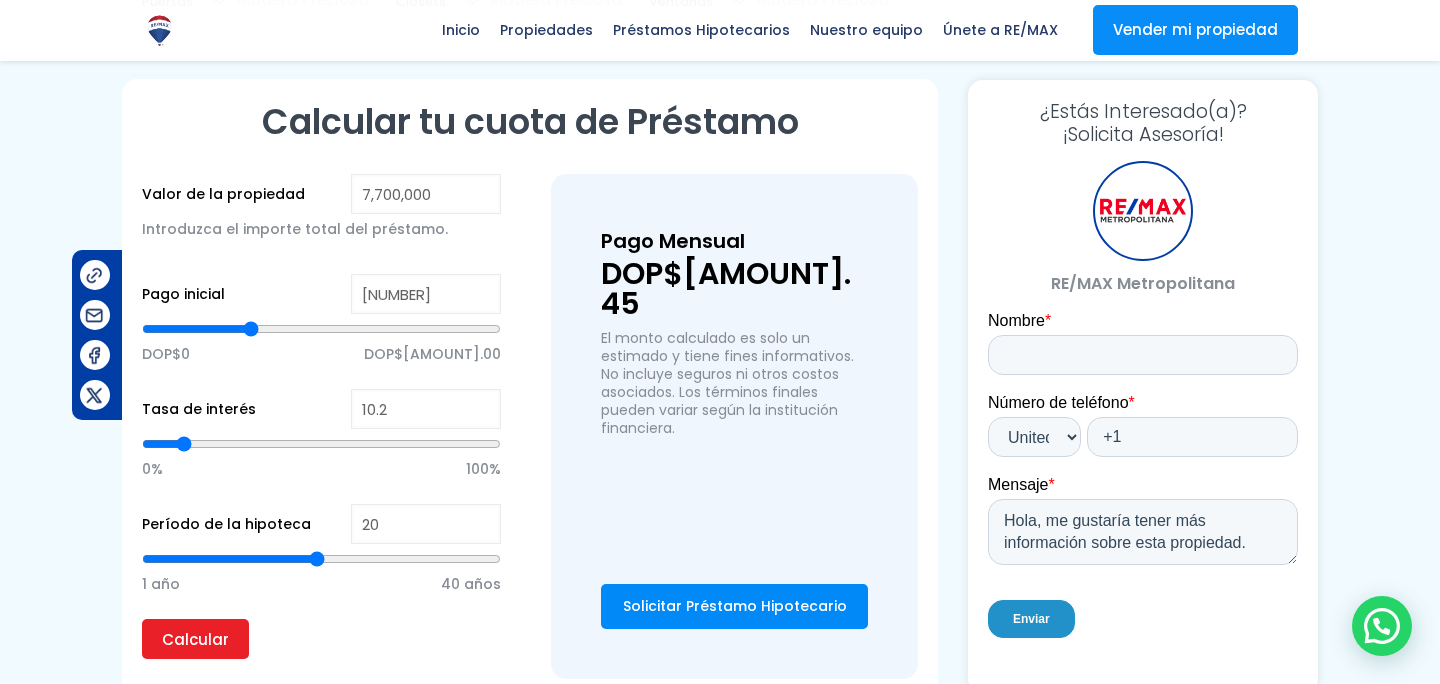 drag, startPoint x: 366, startPoint y: 555, endPoint x: 319, endPoint y: 562, distance: 47.518417 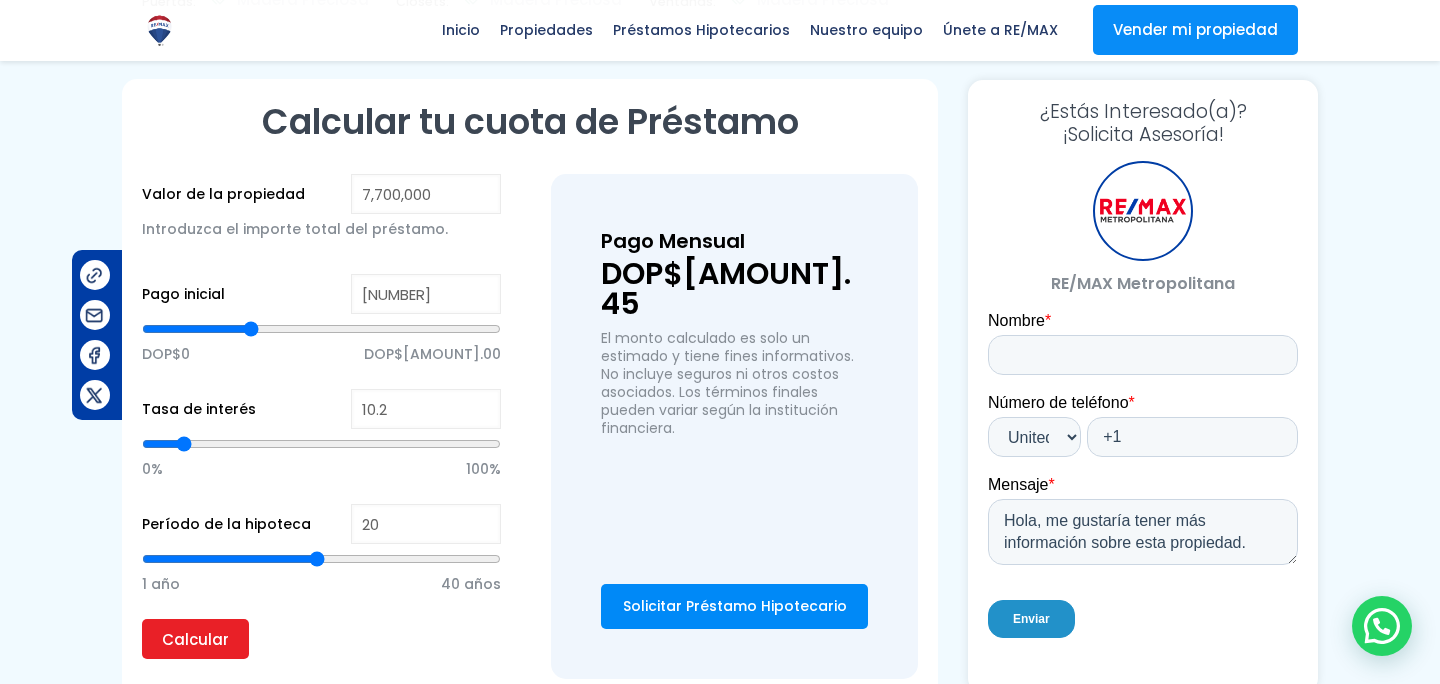 click at bounding box center [321, 559] 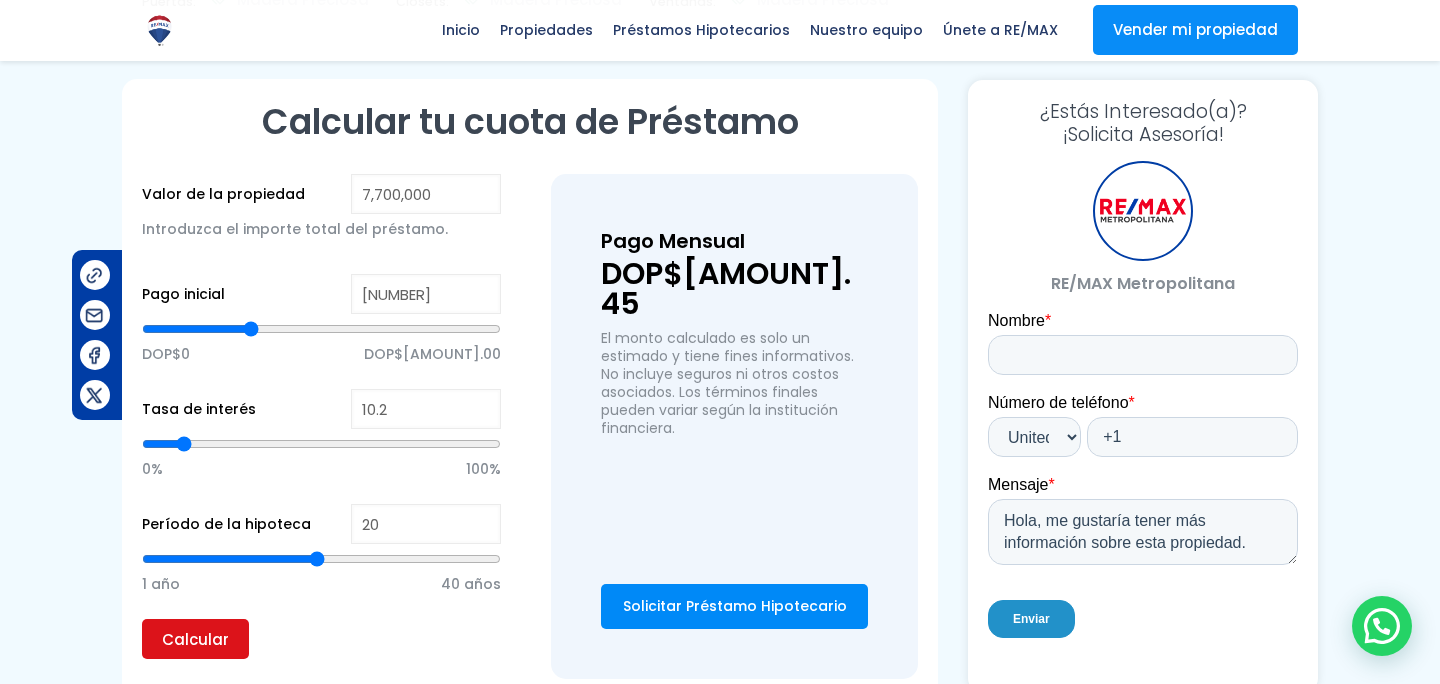click on "Calcular" at bounding box center (195, 639) 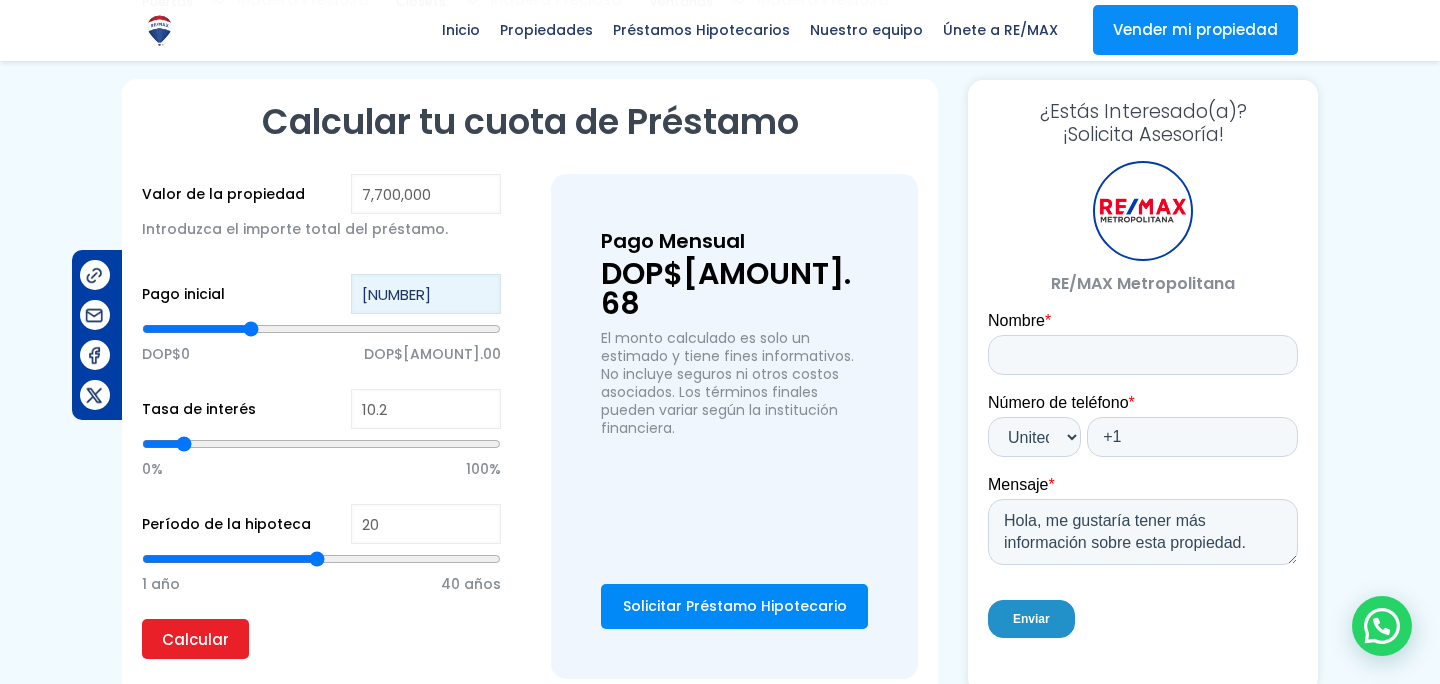 click on "[NUMBER]" at bounding box center [426, 294] 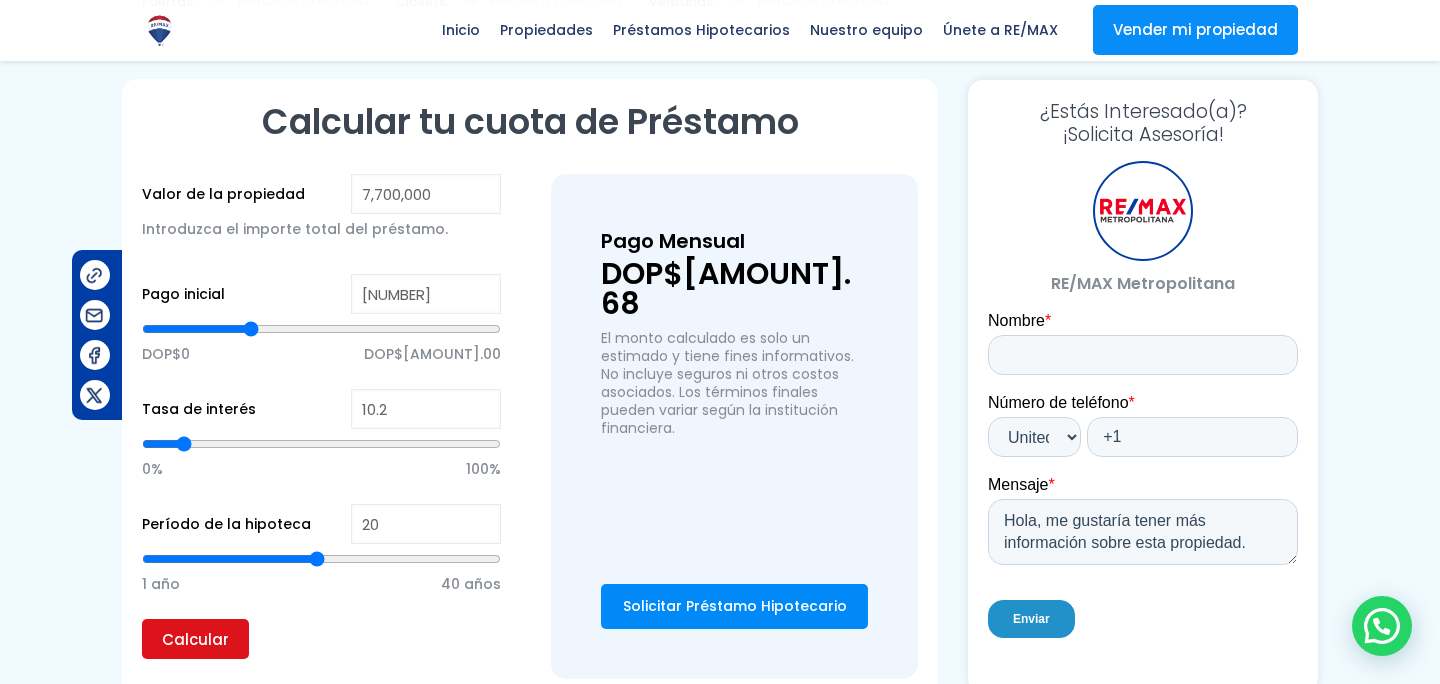 click on "Calcular" at bounding box center [195, 639] 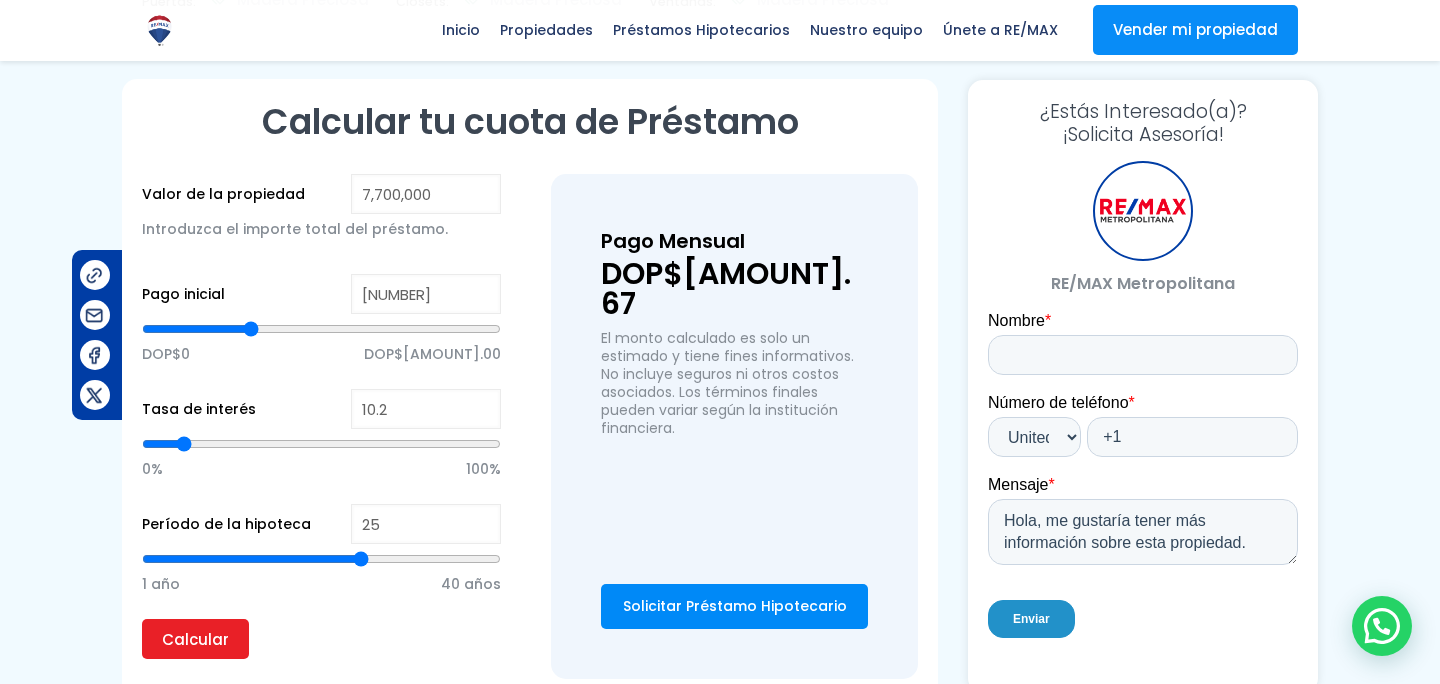 drag, startPoint x: 318, startPoint y: 549, endPoint x: 361, endPoint y: 552, distance: 43.104523 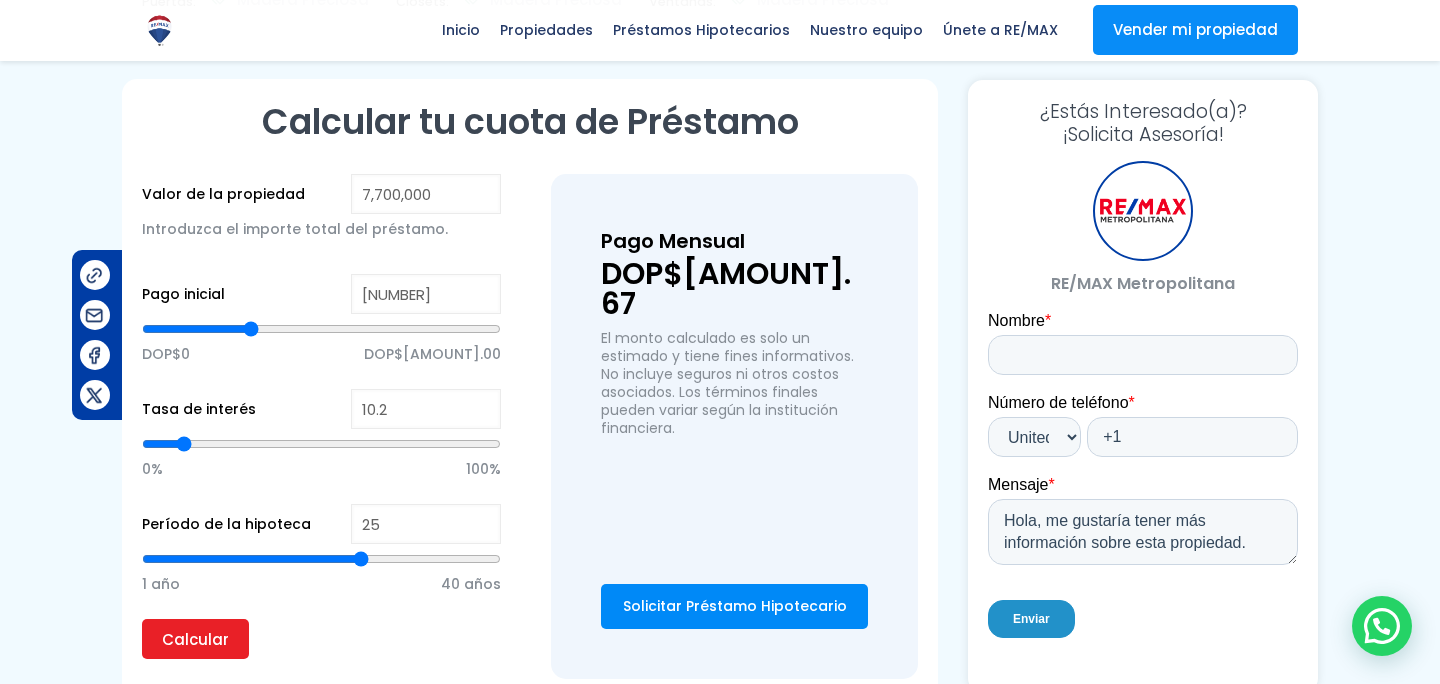 click at bounding box center [321, 559] 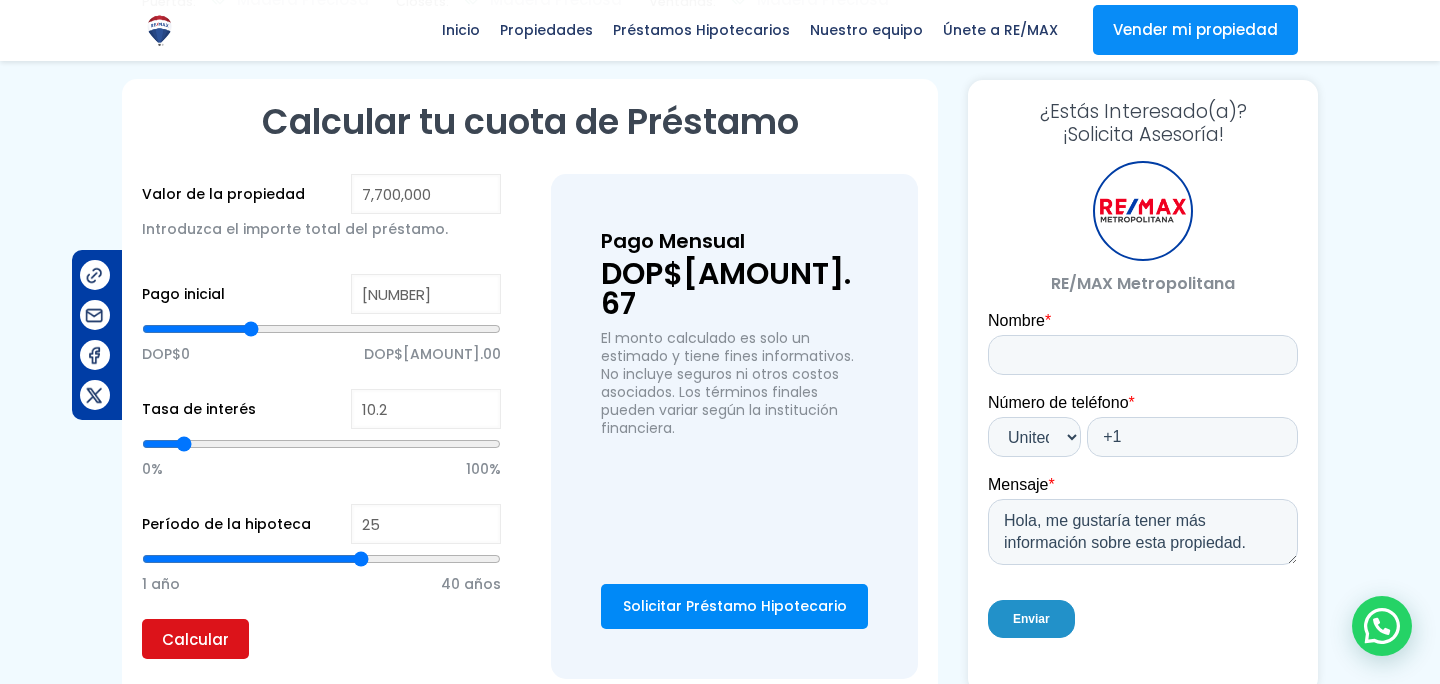 click on "Calcular" at bounding box center [195, 639] 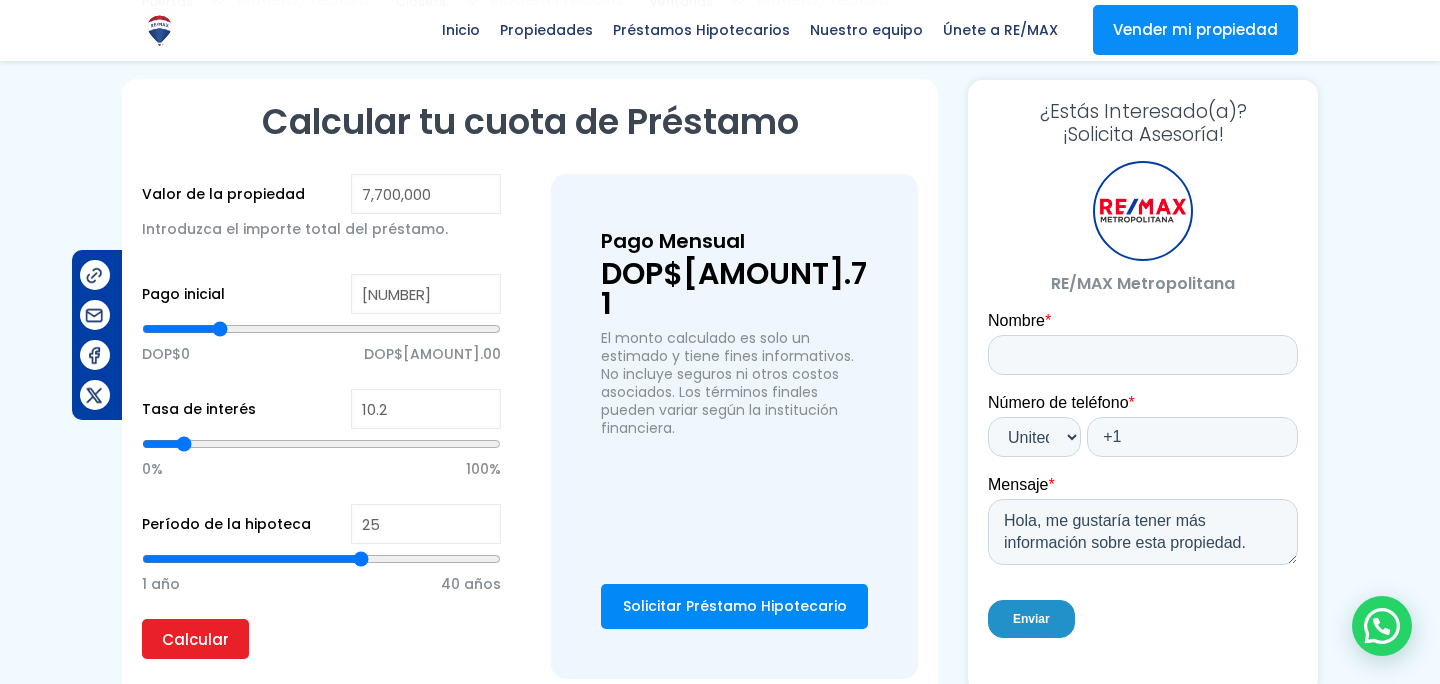 drag, startPoint x: 249, startPoint y: 319, endPoint x: 219, endPoint y: 325, distance: 30.594116 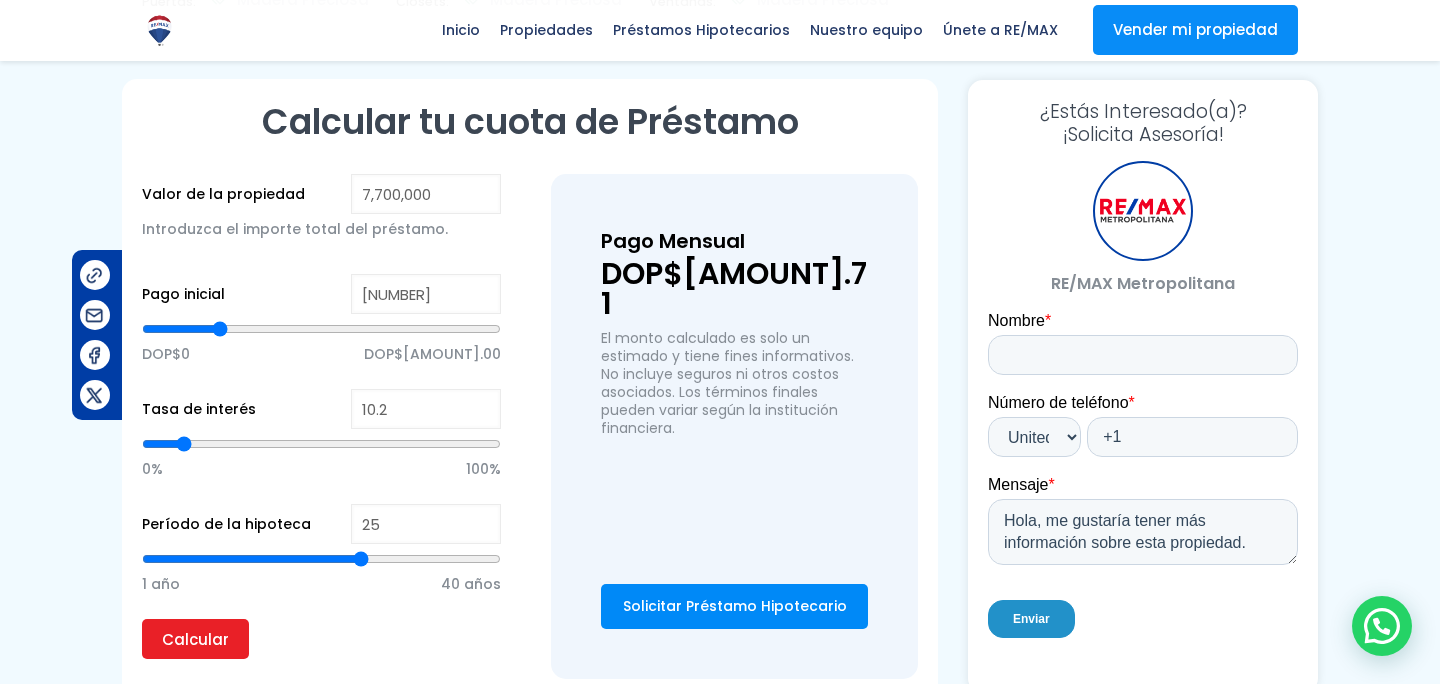 click at bounding box center [321, 329] 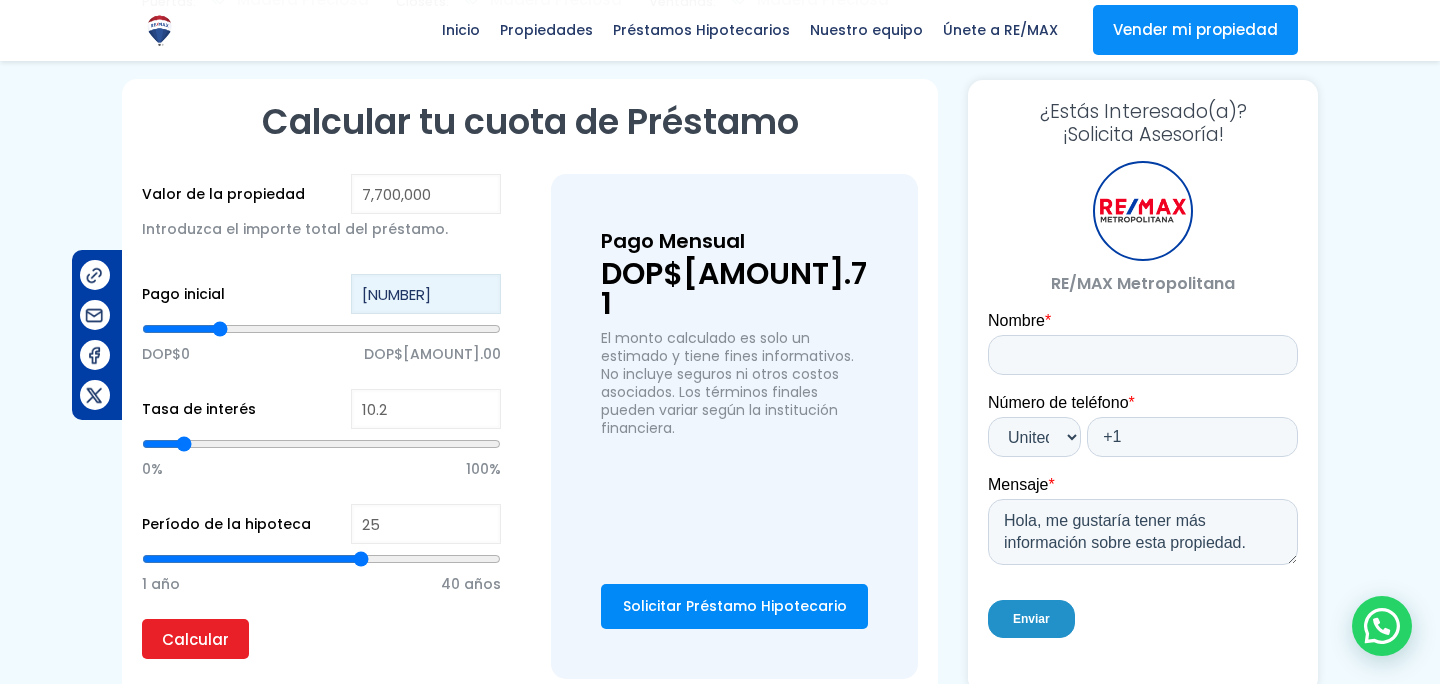 click on "[NUMBER]" at bounding box center (426, 294) 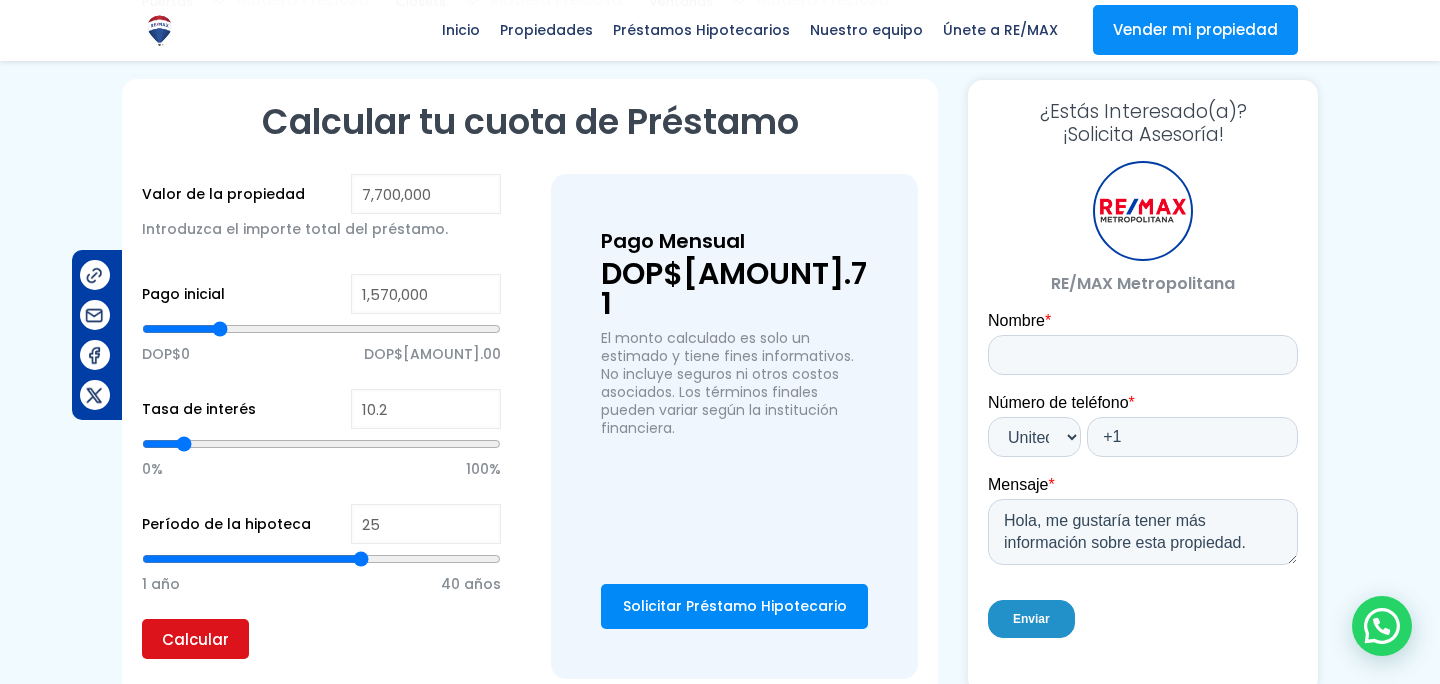 click on "Calcular" at bounding box center (195, 639) 